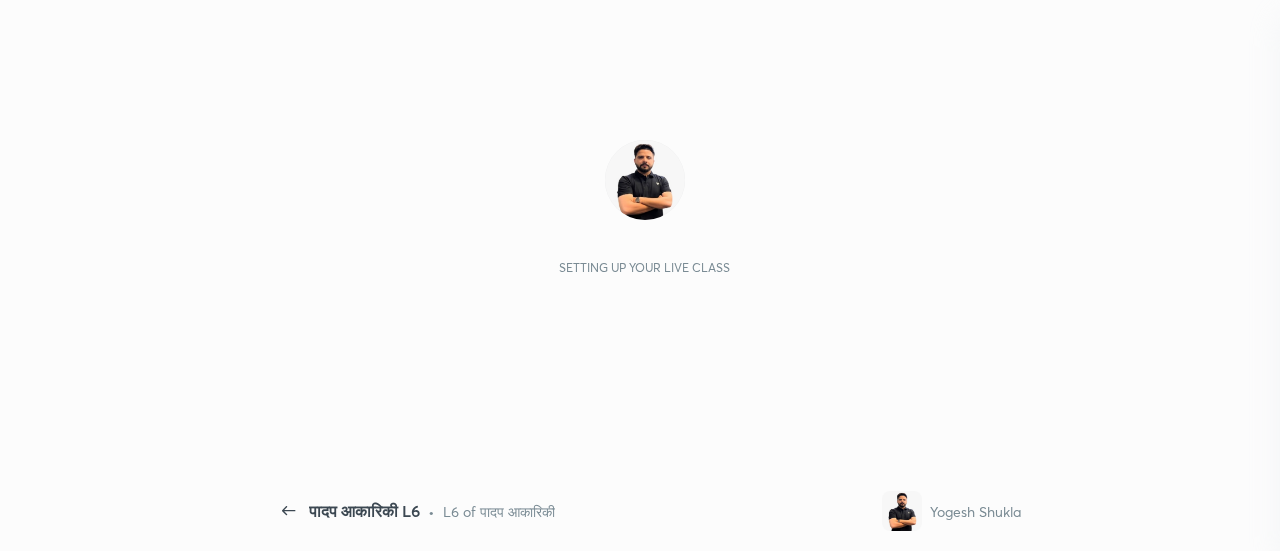 scroll, scrollTop: 0, scrollLeft: 0, axis: both 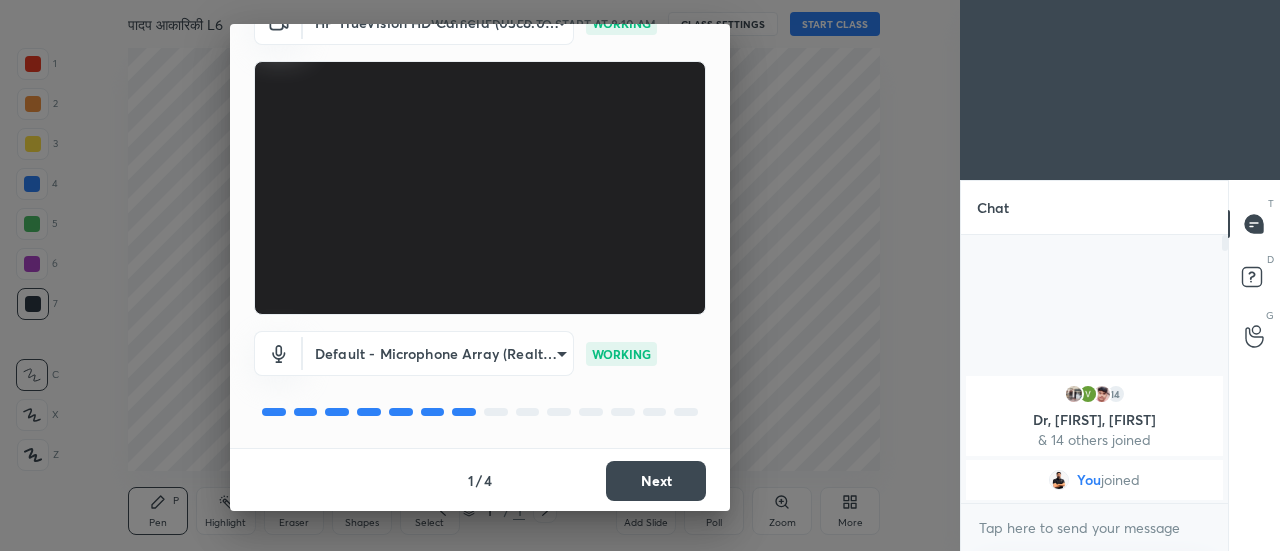 click on "Next" at bounding box center [656, 481] 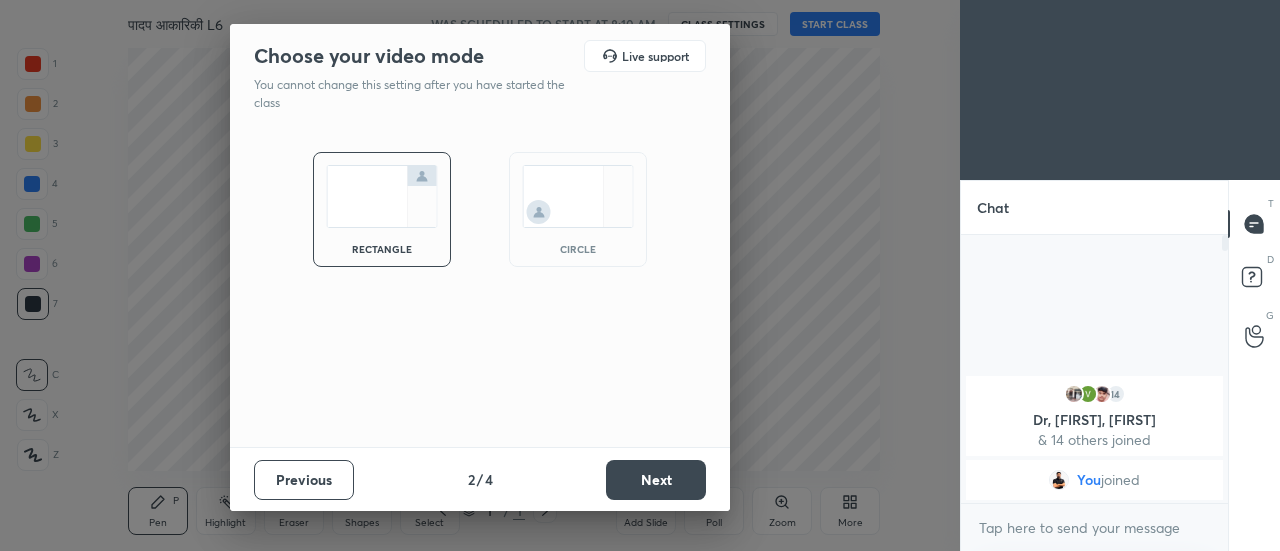 scroll, scrollTop: 0, scrollLeft: 0, axis: both 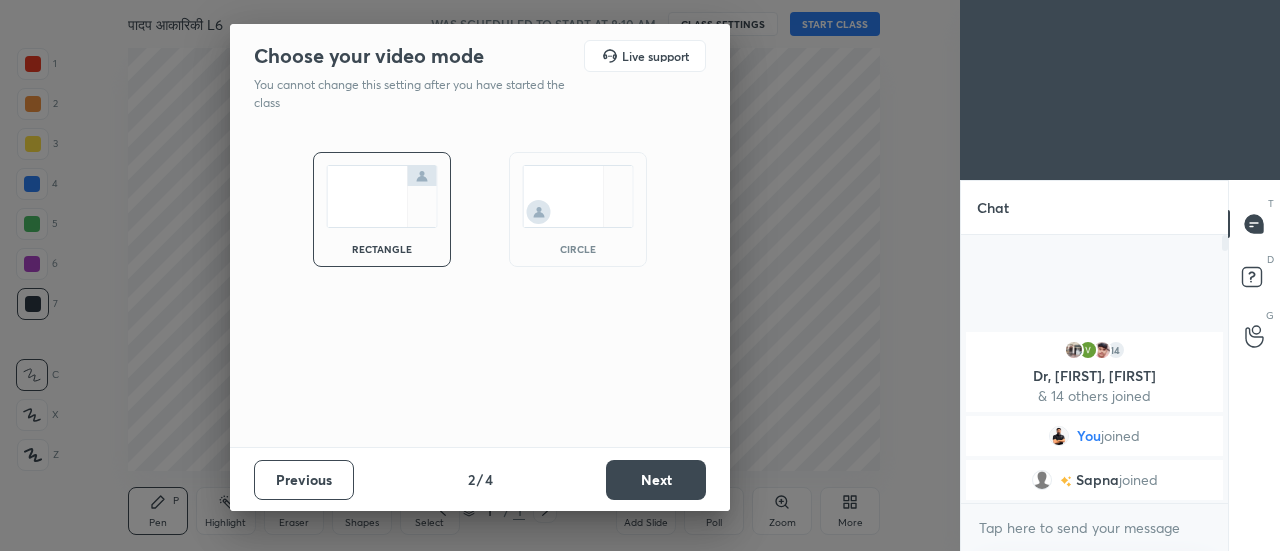click on "Next" at bounding box center [656, 480] 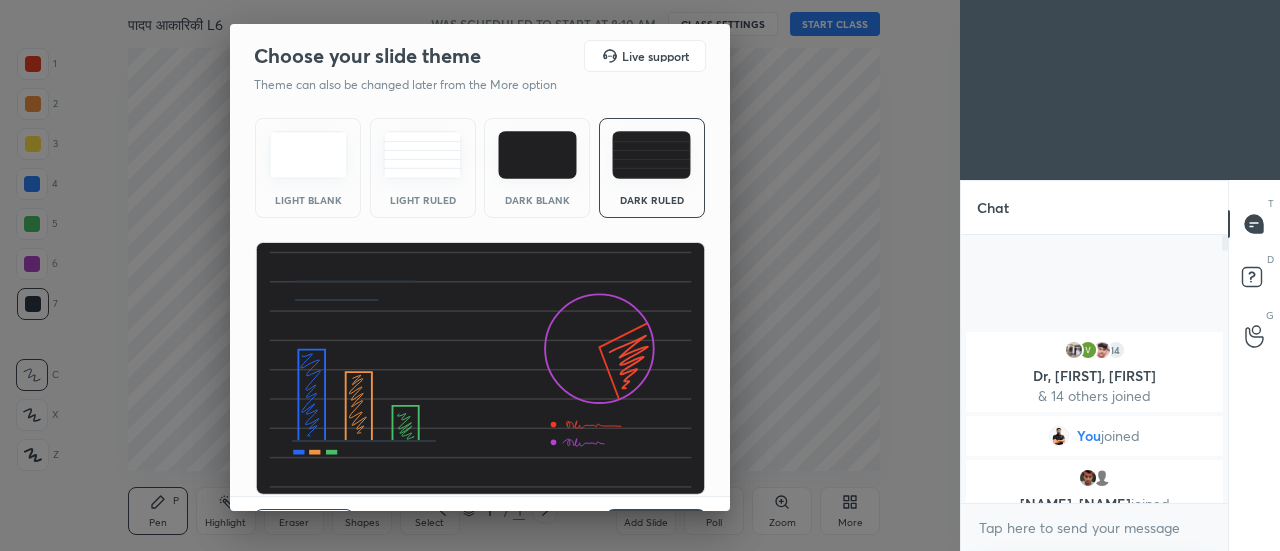 scroll, scrollTop: 48, scrollLeft: 0, axis: vertical 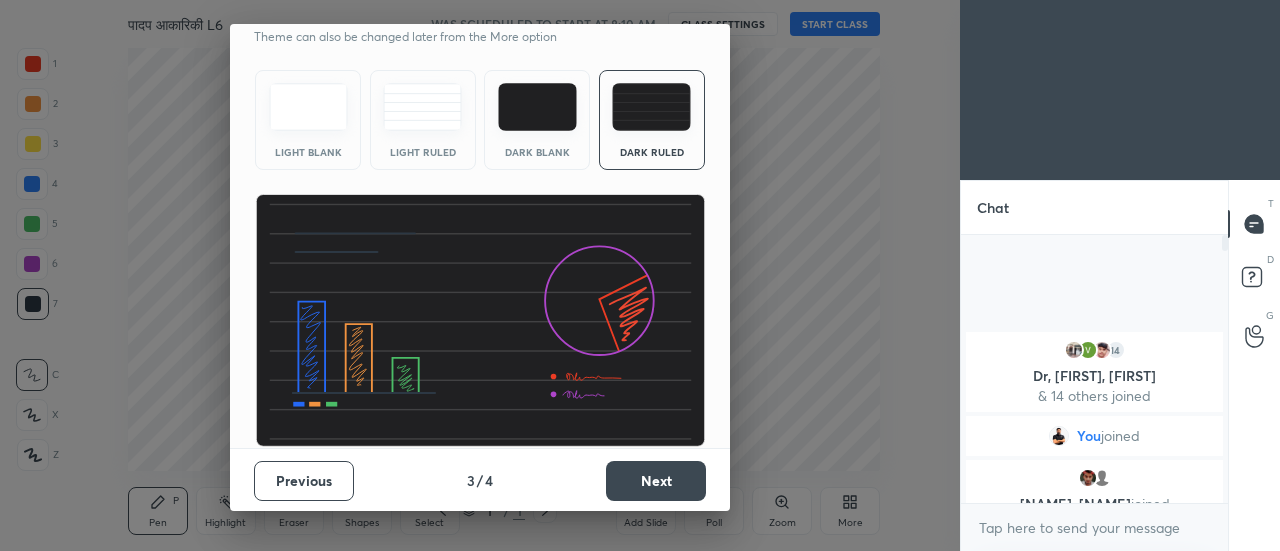 click on "Next" at bounding box center [656, 481] 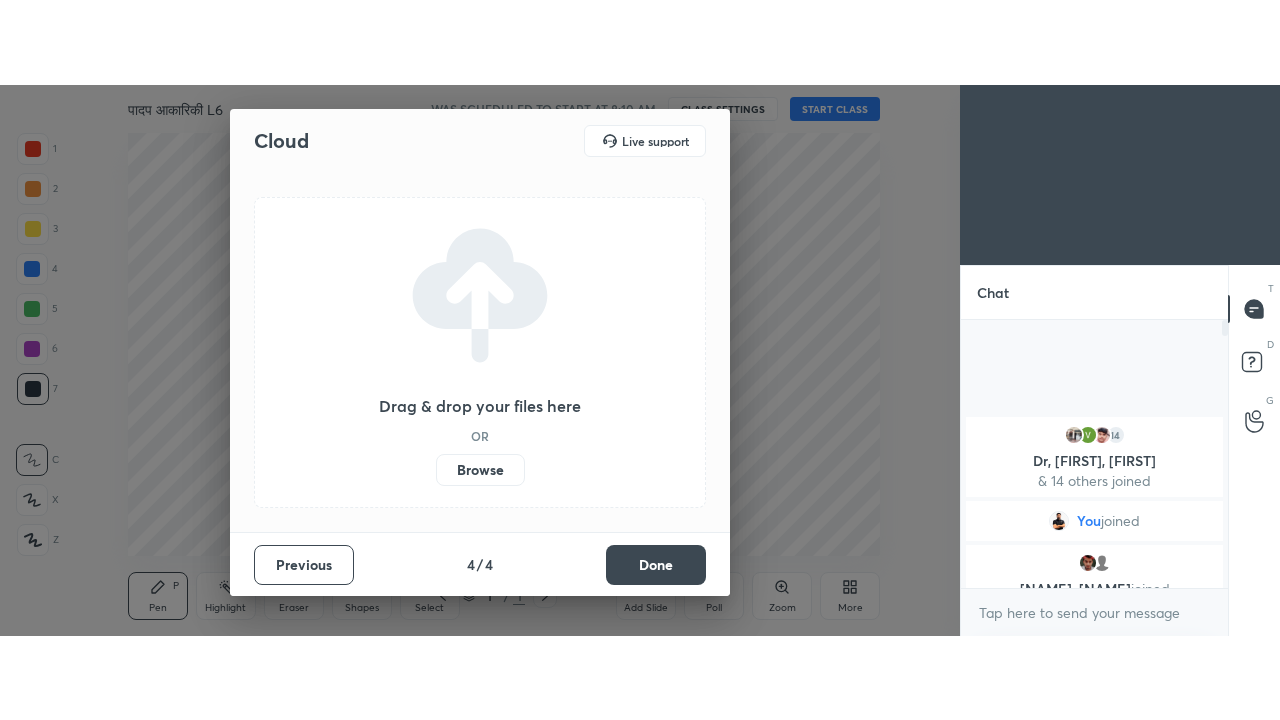 scroll, scrollTop: 0, scrollLeft: 0, axis: both 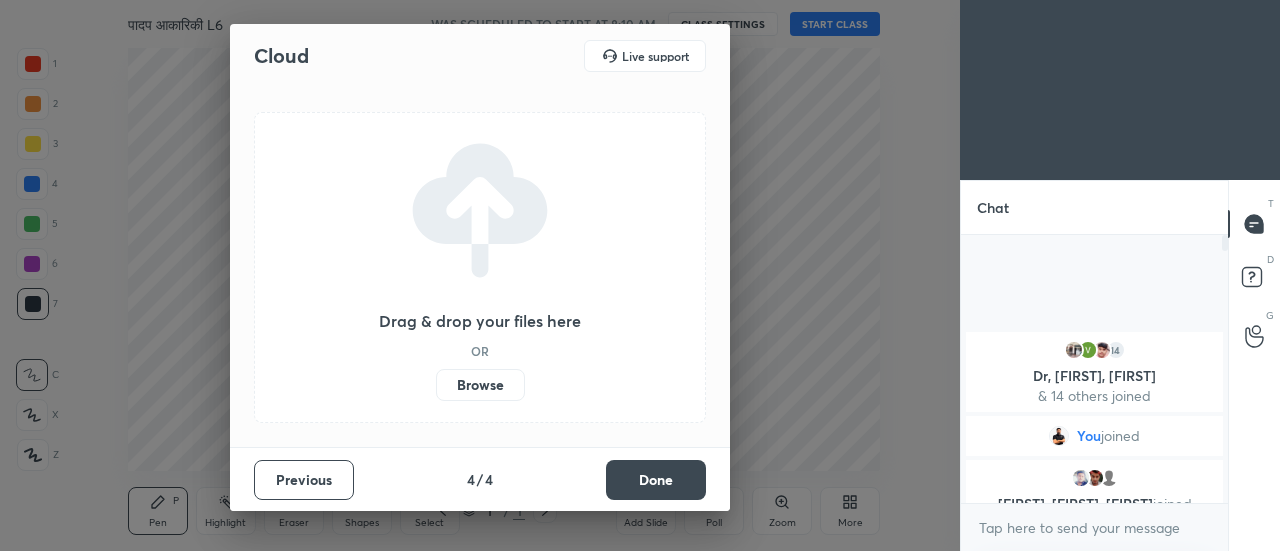 click on "Done" at bounding box center [656, 480] 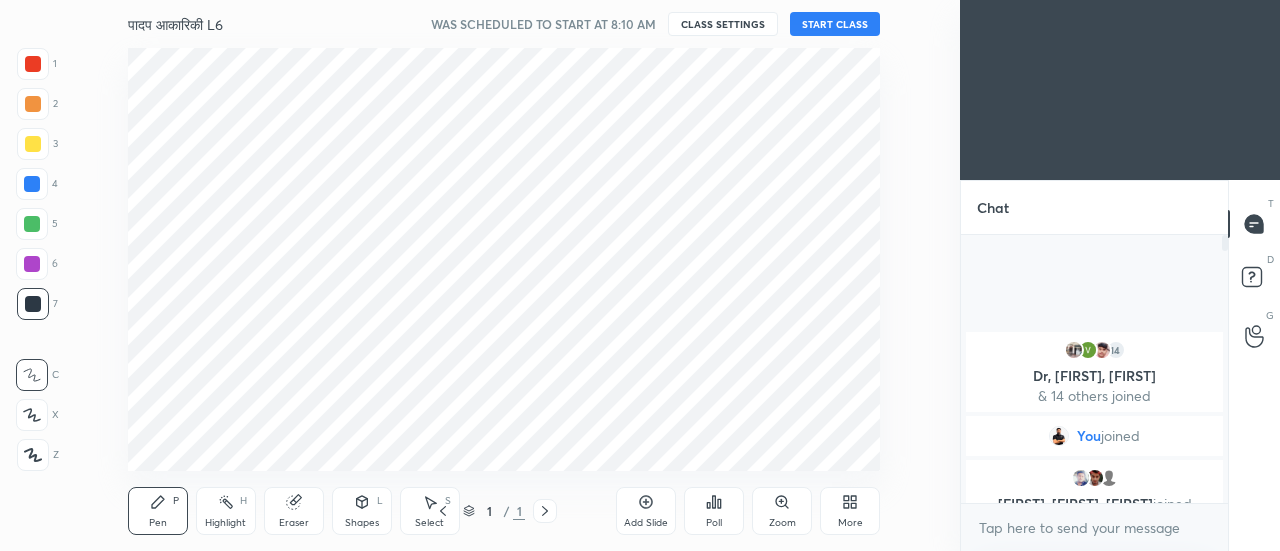 click on "Add Slide" at bounding box center [646, 511] 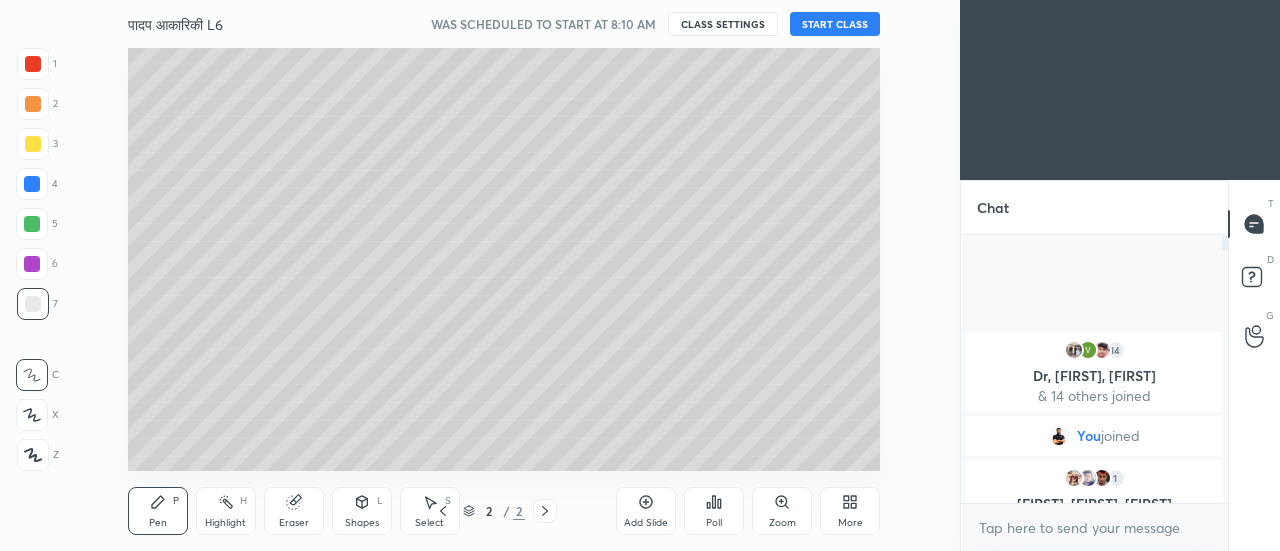 click at bounding box center [33, 144] 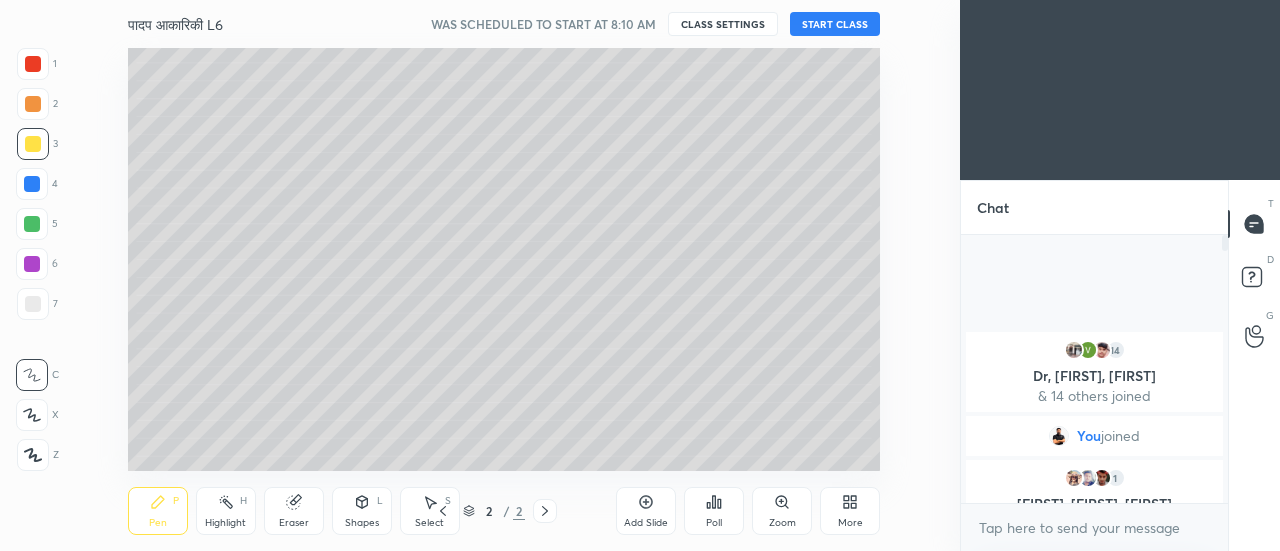 click at bounding box center [32, 415] 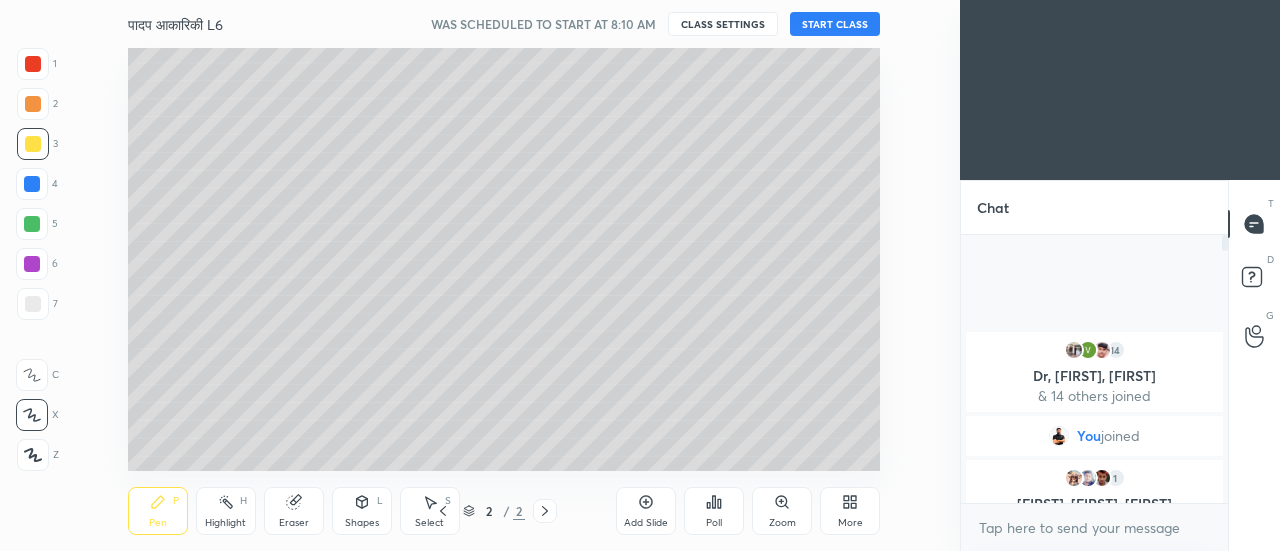 click on "More" at bounding box center [850, 511] 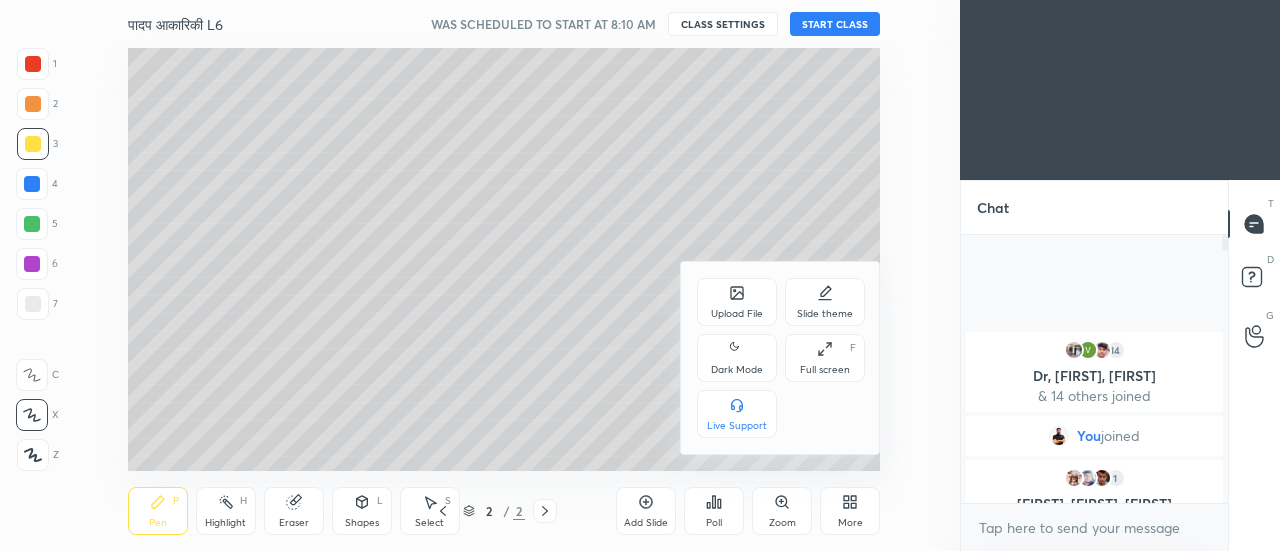 click on "Full screen F" at bounding box center (825, 358) 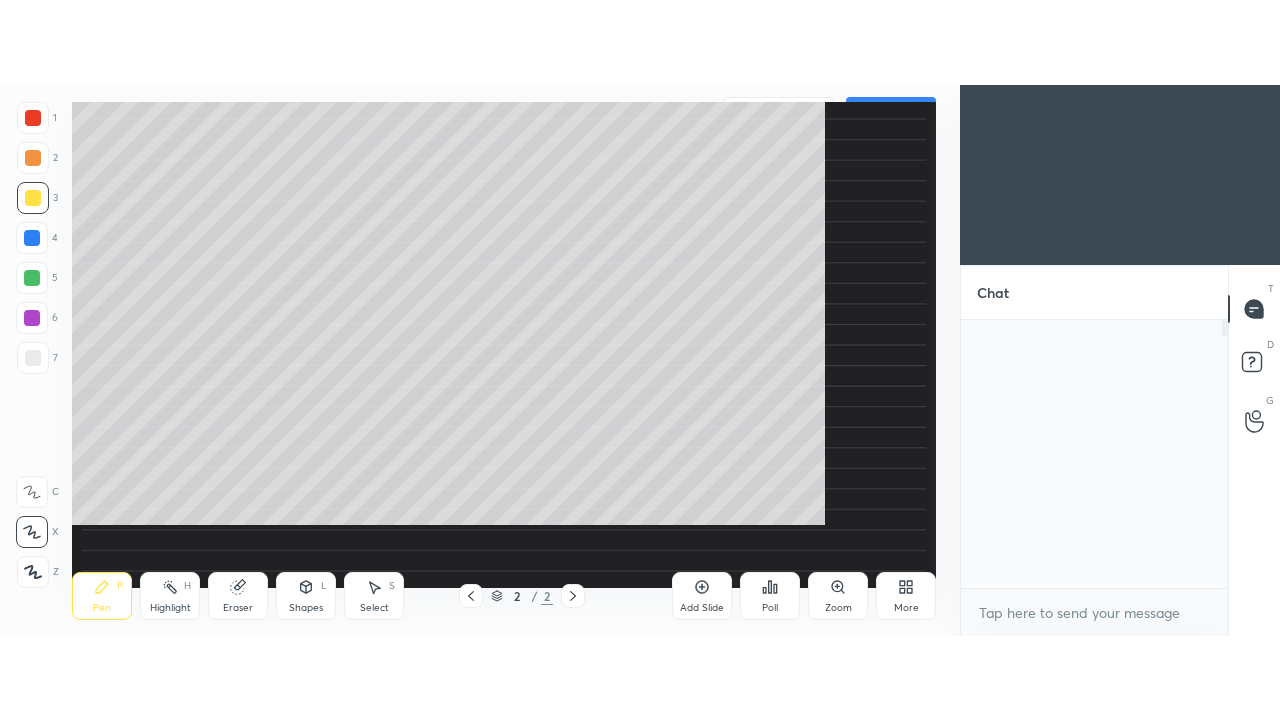 scroll, scrollTop: 99408, scrollLeft: 99120, axis: both 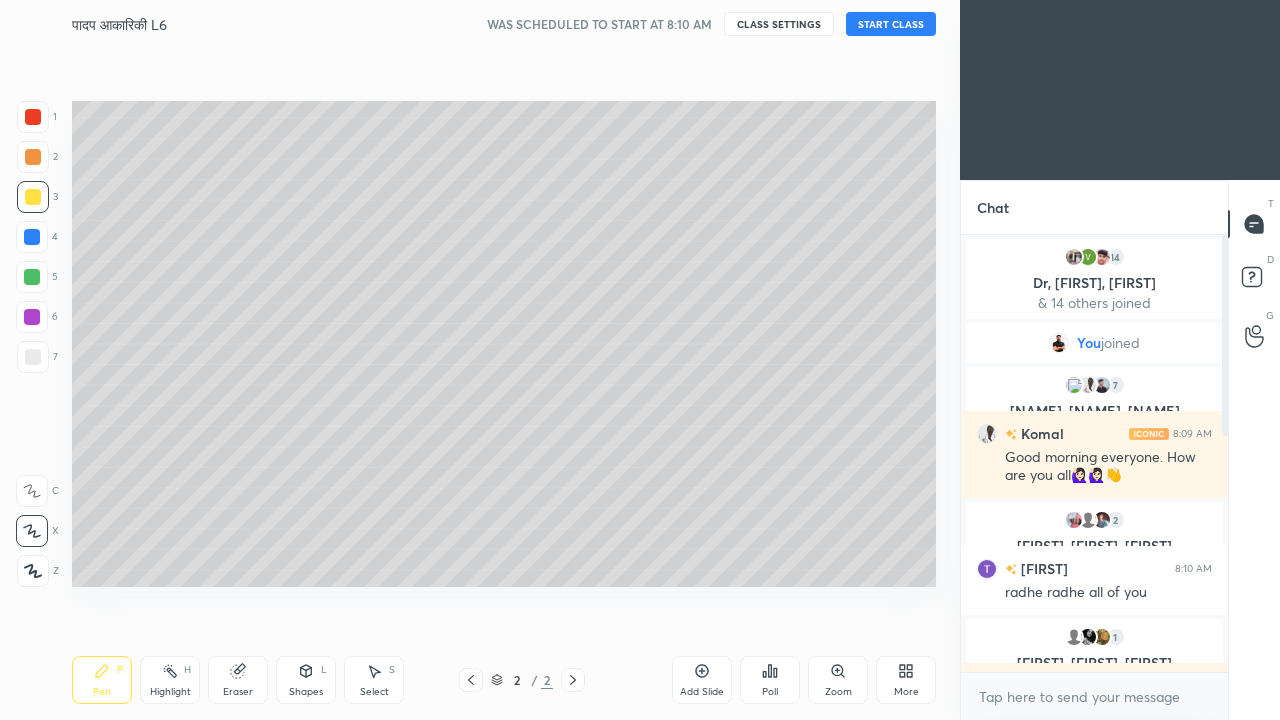 click on "START CLASS" at bounding box center (891, 24) 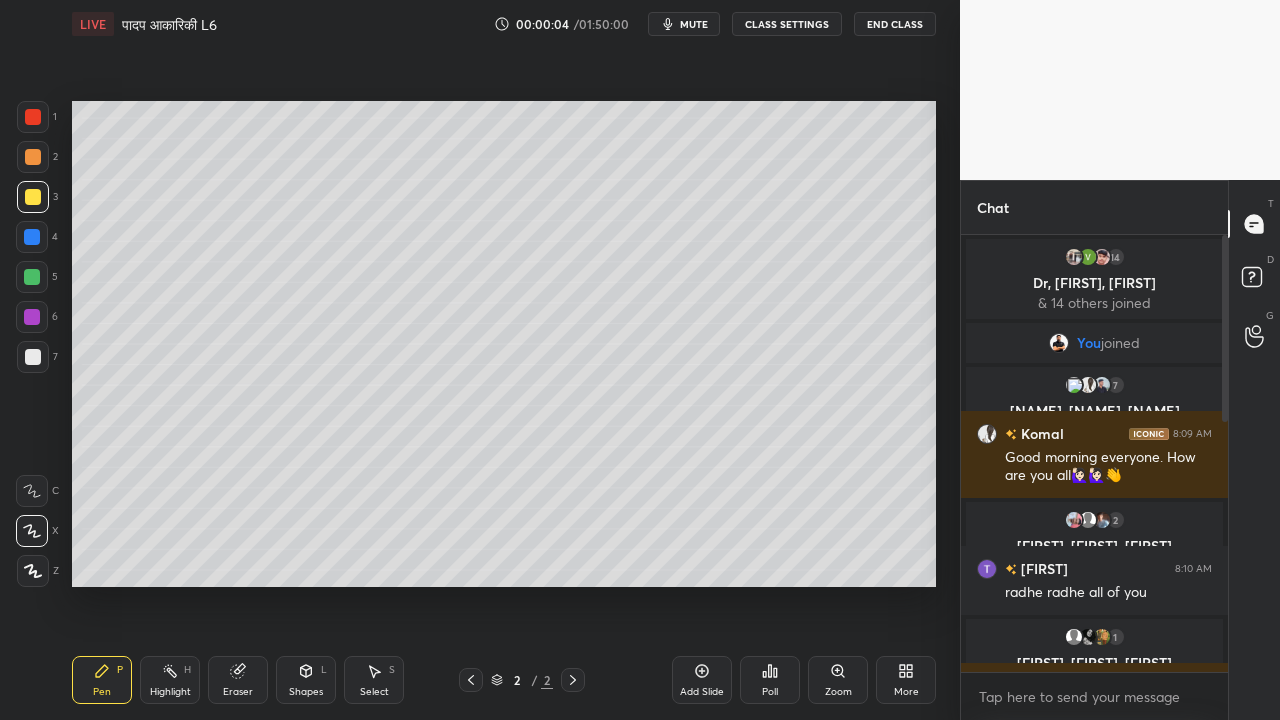 click on "mute" at bounding box center [694, 24] 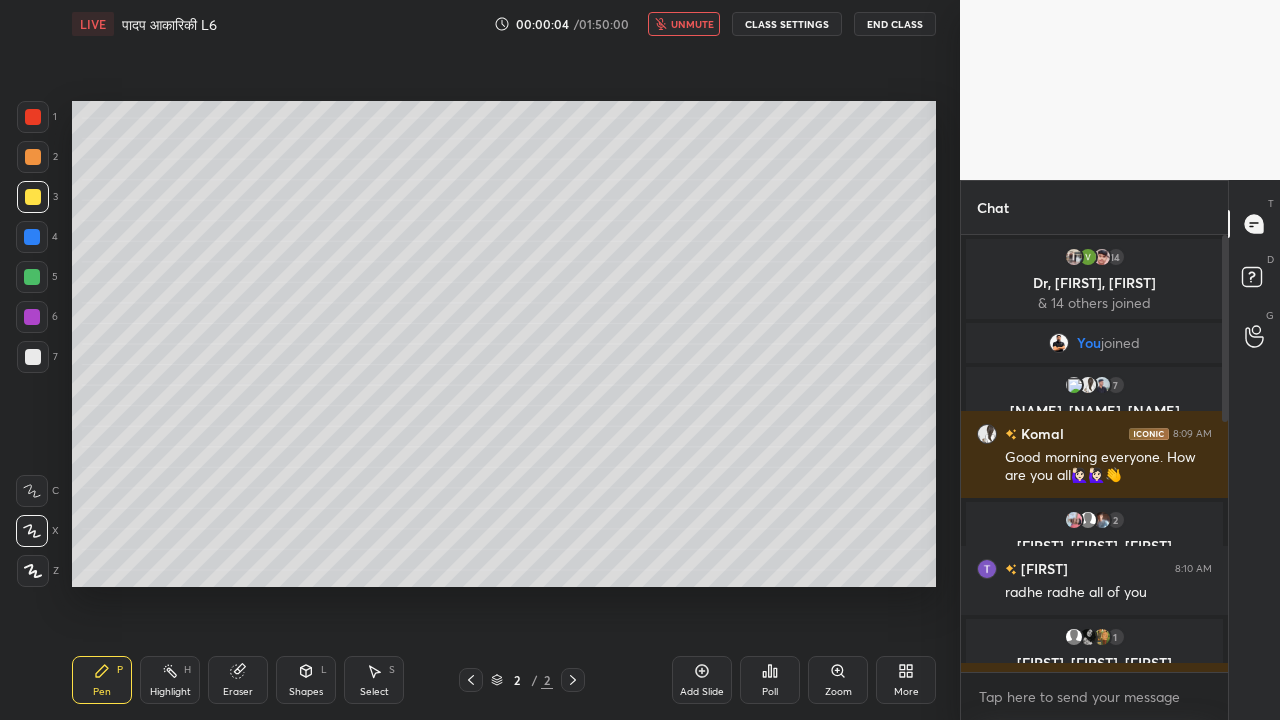 click on "unmute" at bounding box center [692, 24] 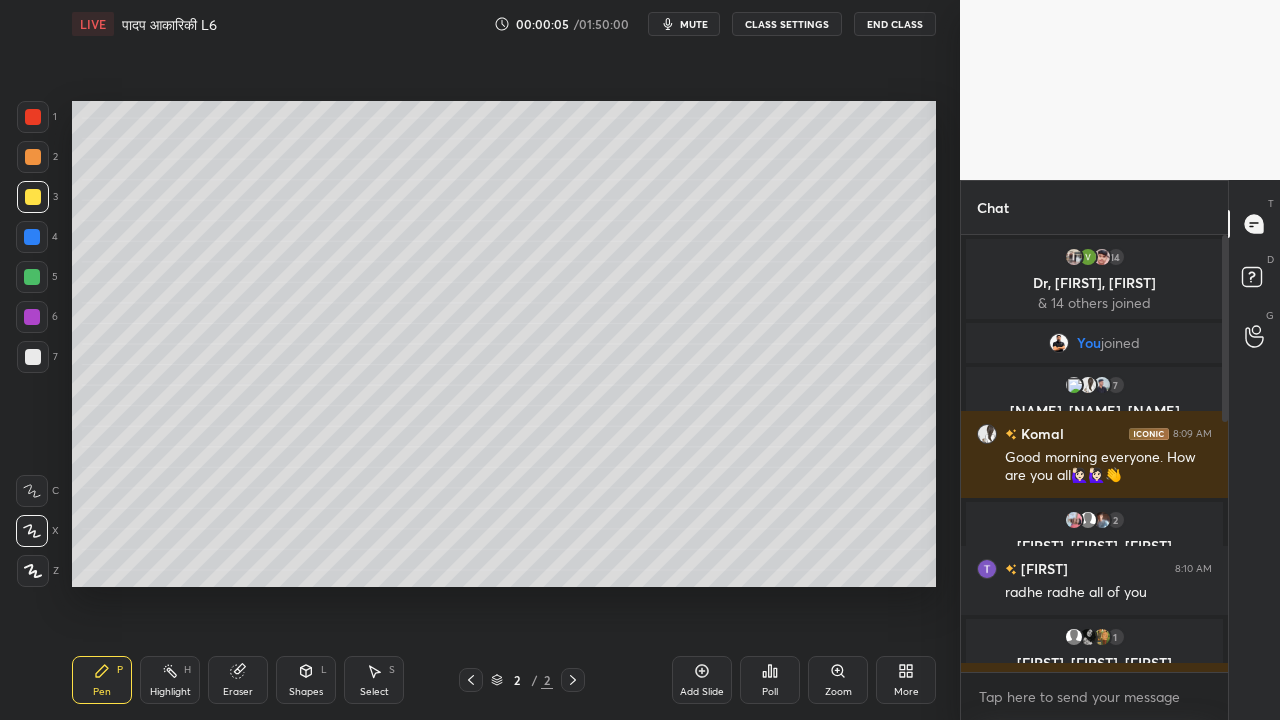 click on "mute" at bounding box center (694, 24) 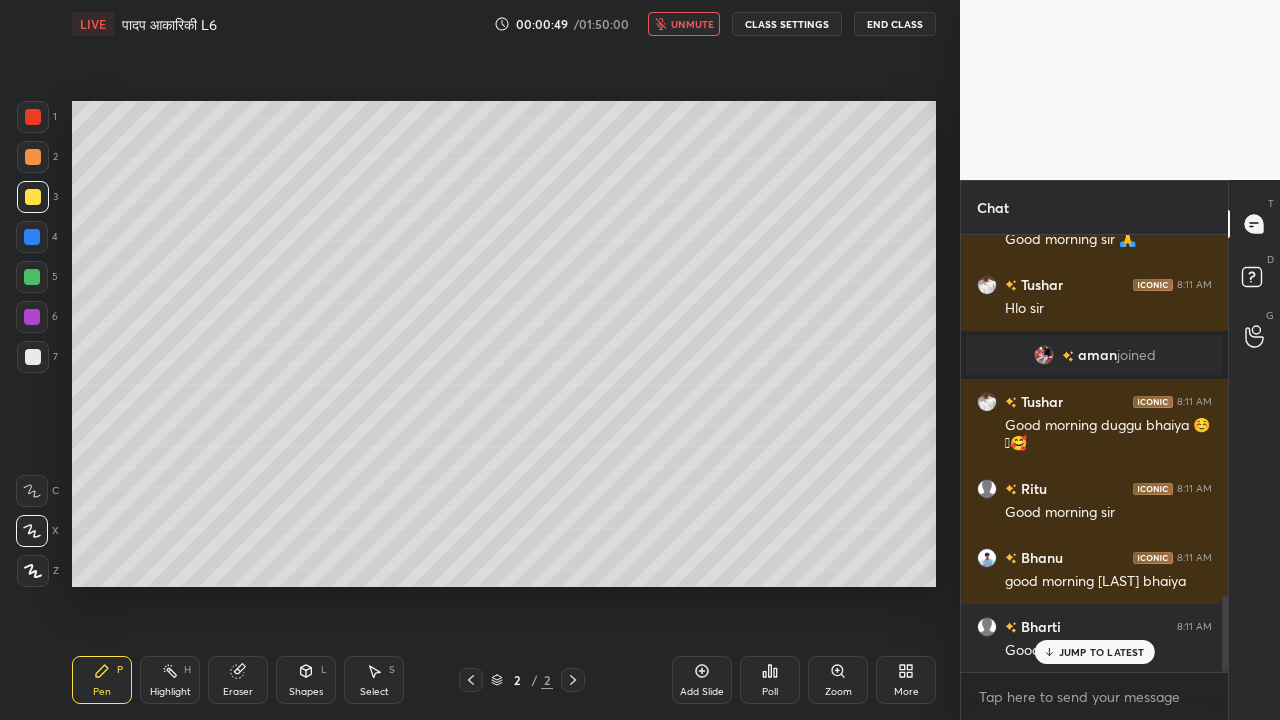 scroll, scrollTop: 2122, scrollLeft: 0, axis: vertical 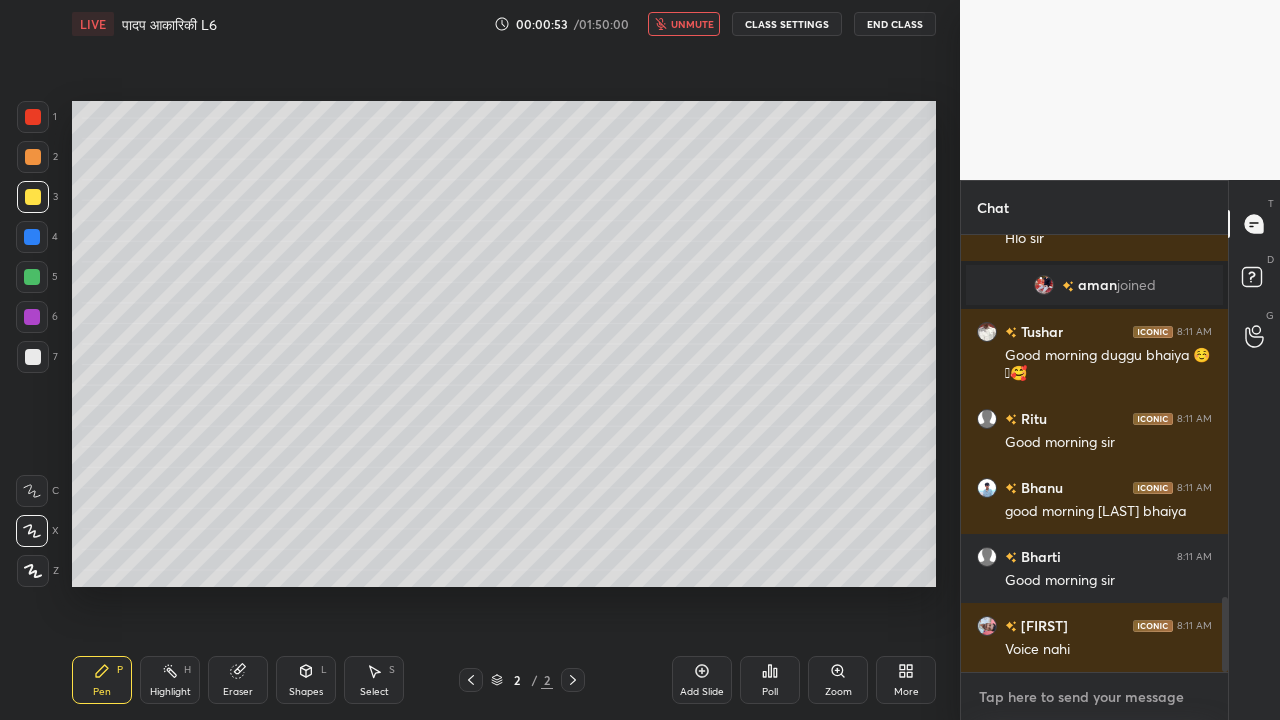 type on "x" 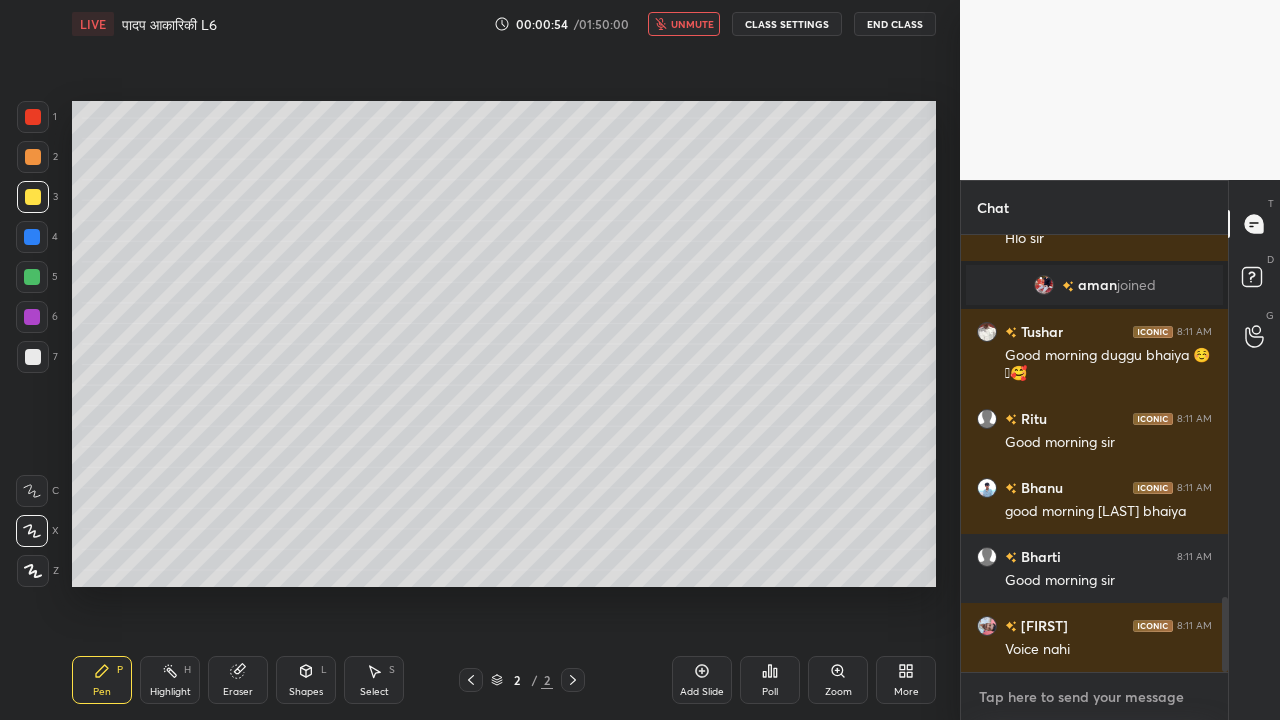 click at bounding box center (1094, 697) 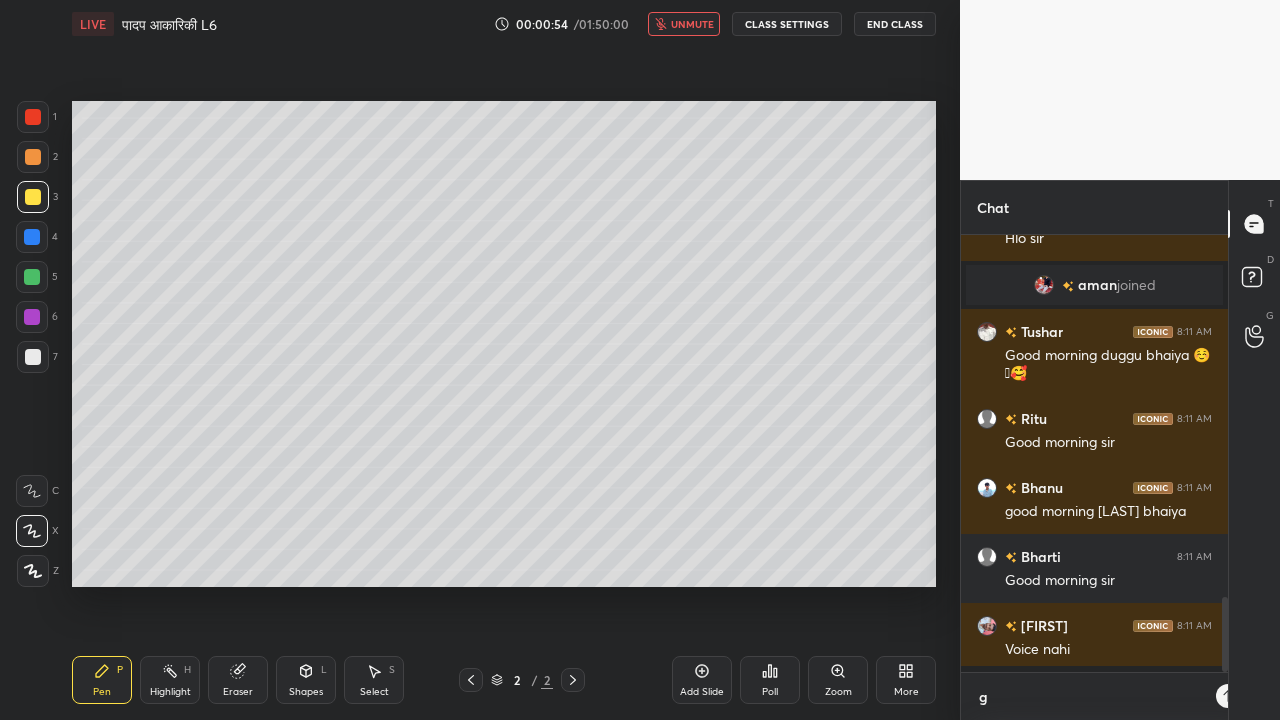 scroll, scrollTop: 425, scrollLeft: 261, axis: both 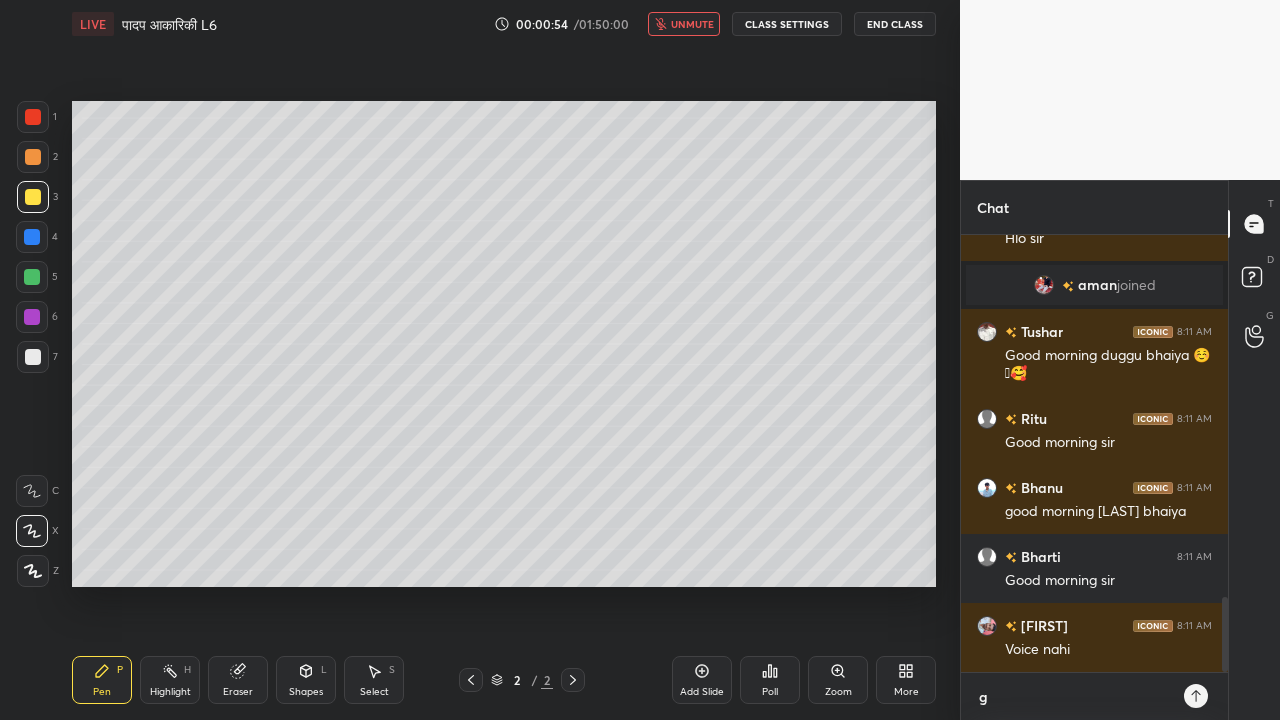 type on "go" 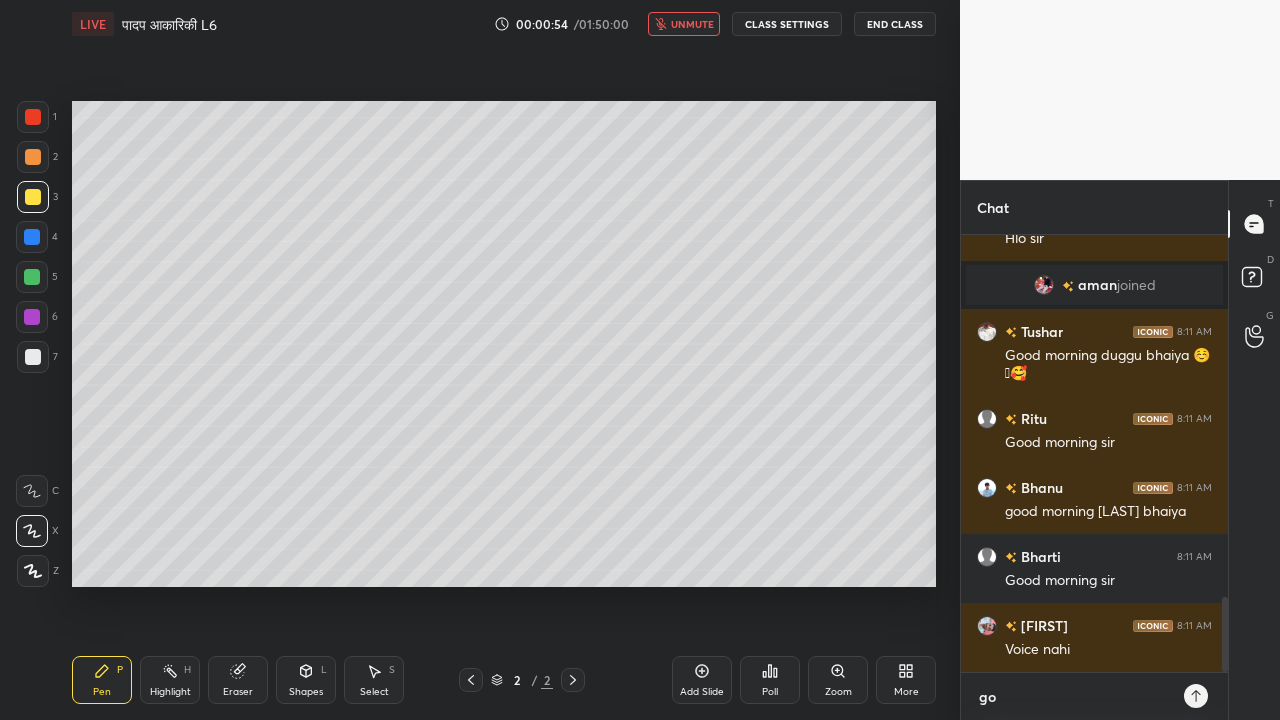 type on "goo" 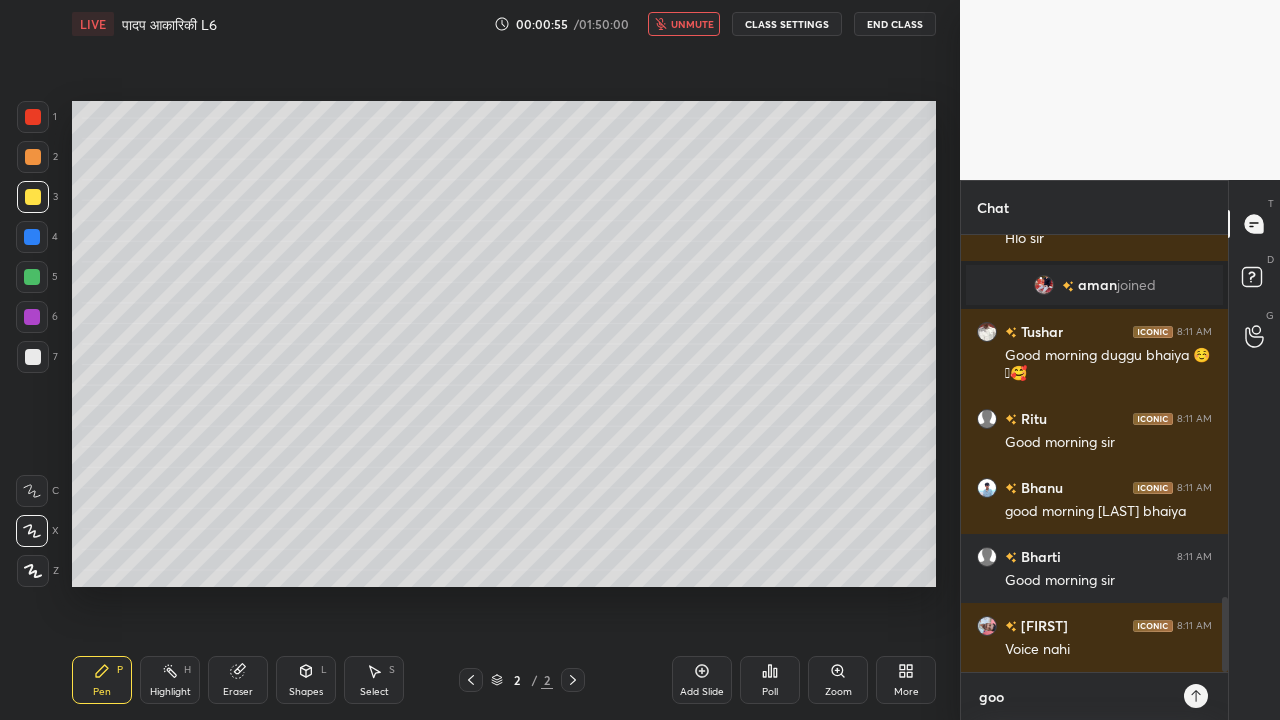 type on "good" 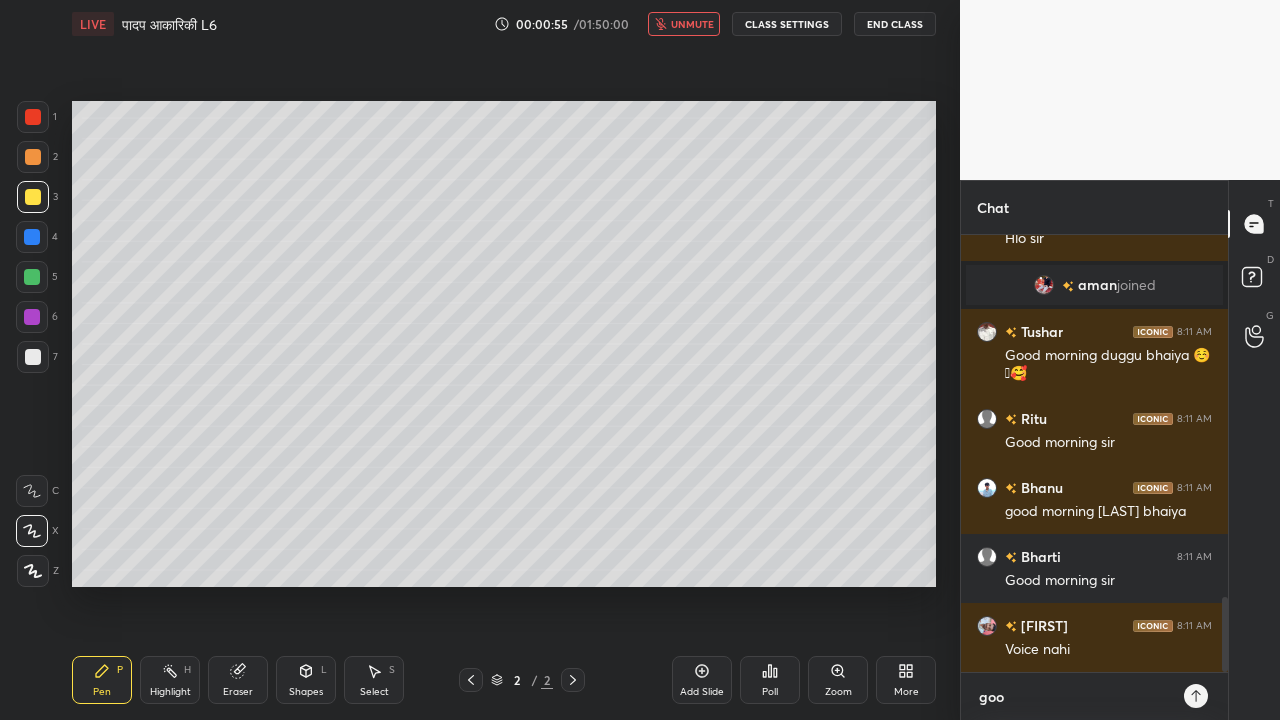 type on "x" 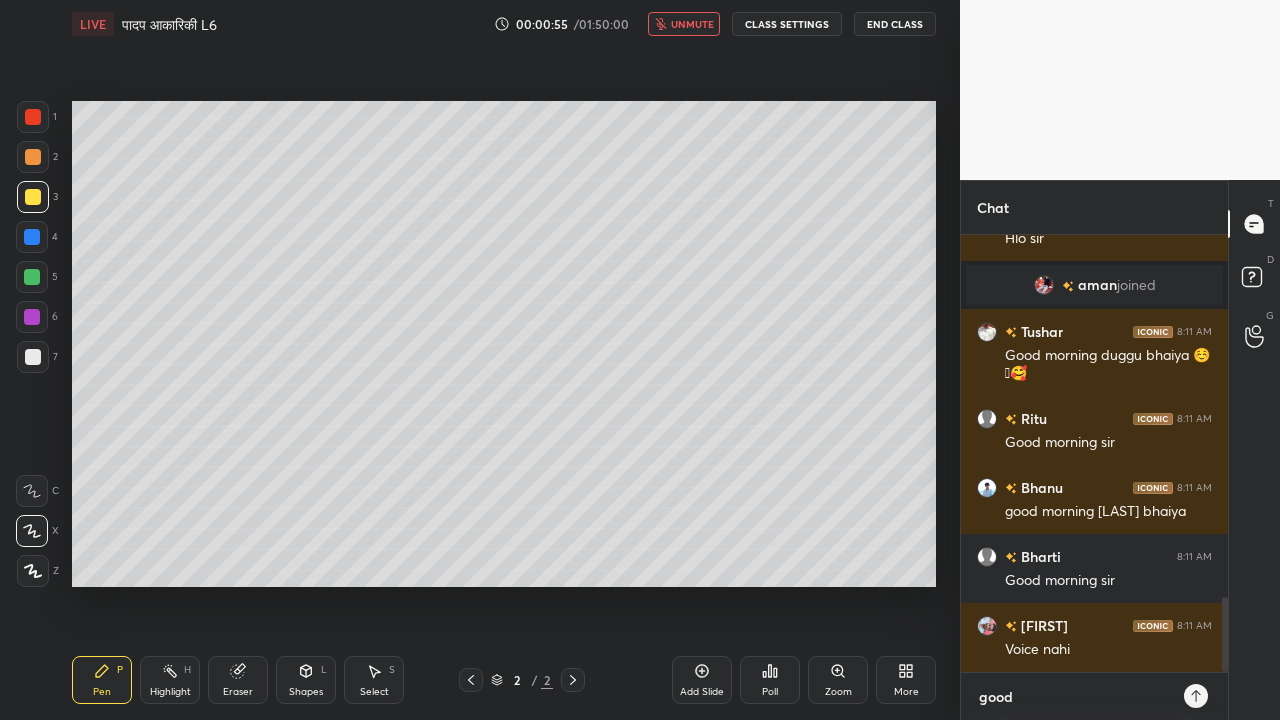 type on "good" 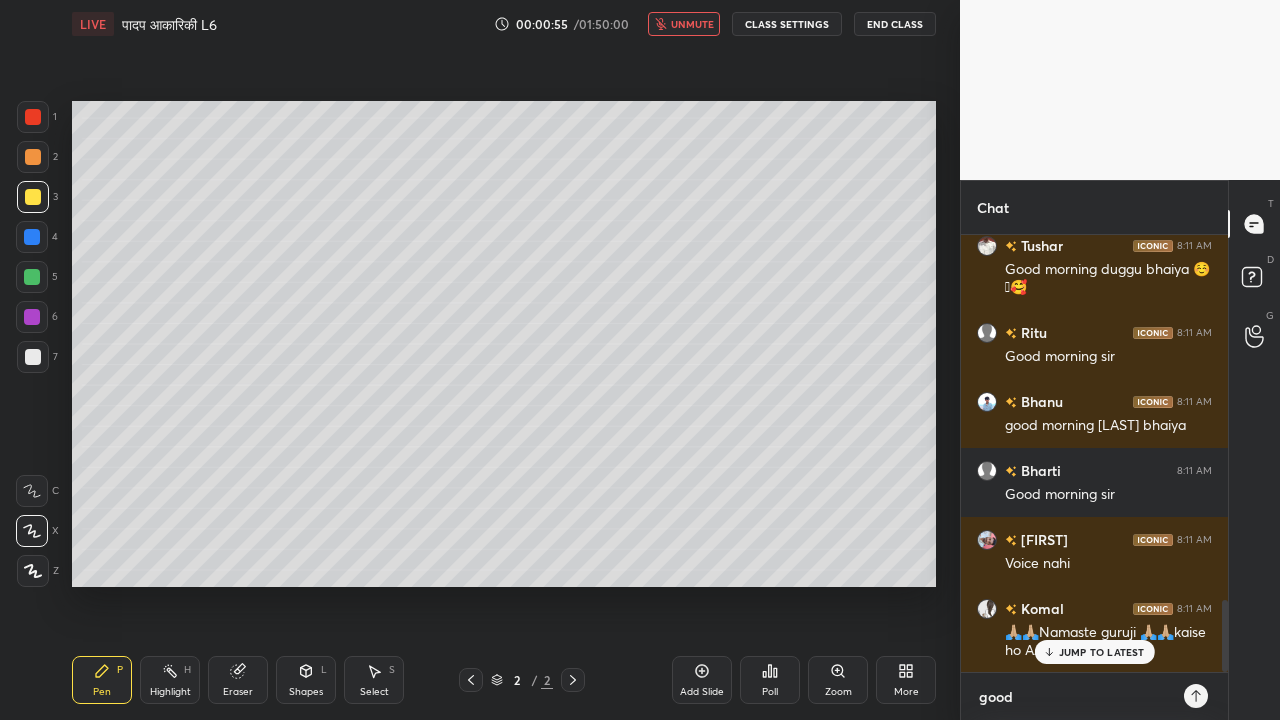 type on "good m" 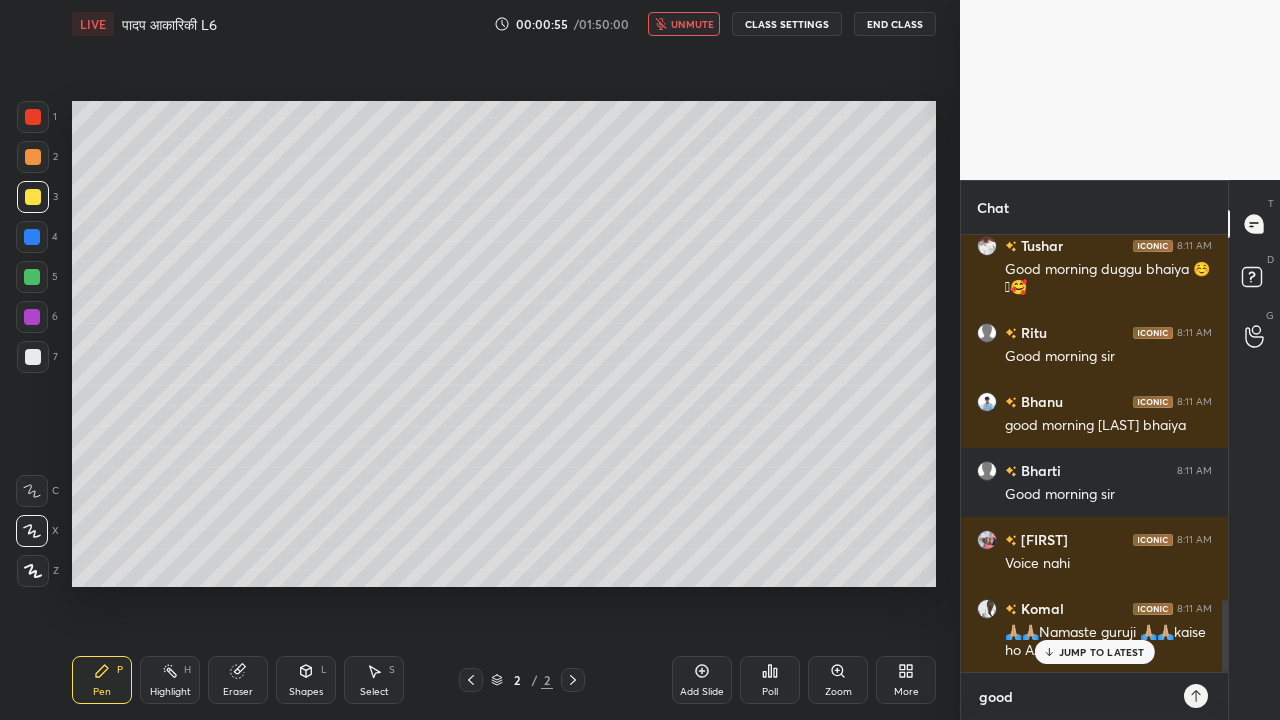 type on "x" 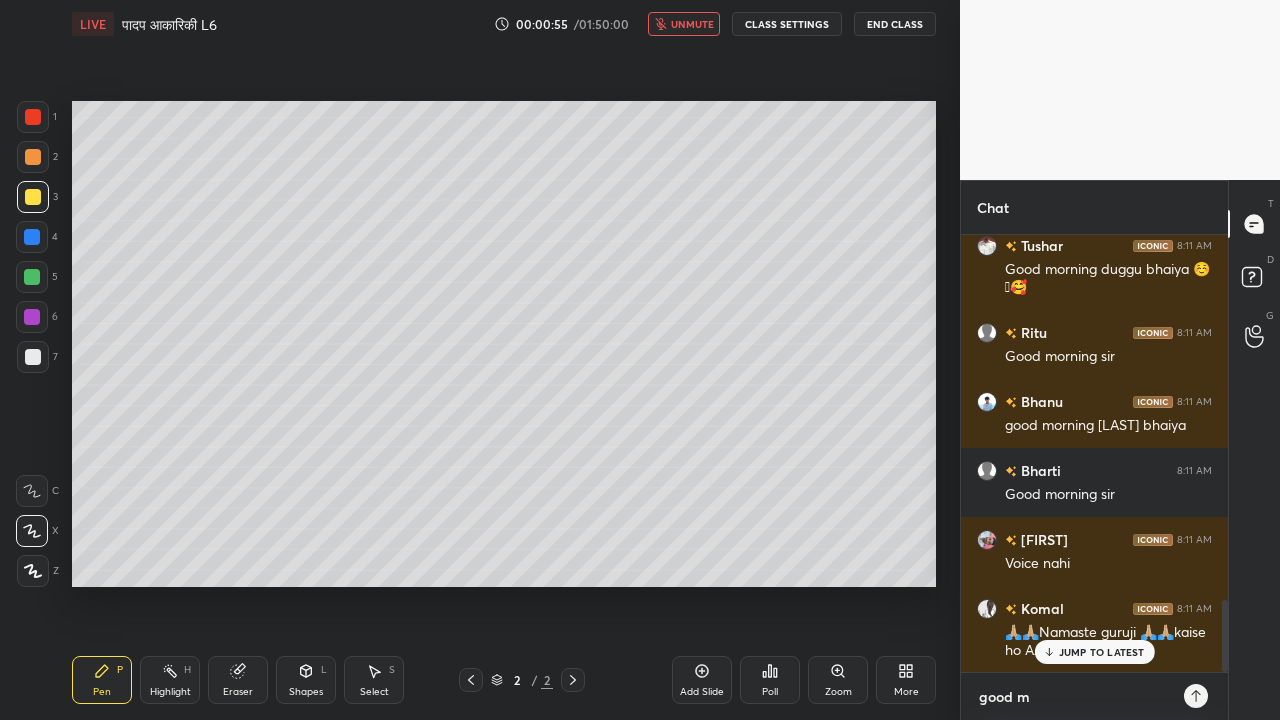 type on "good mo" 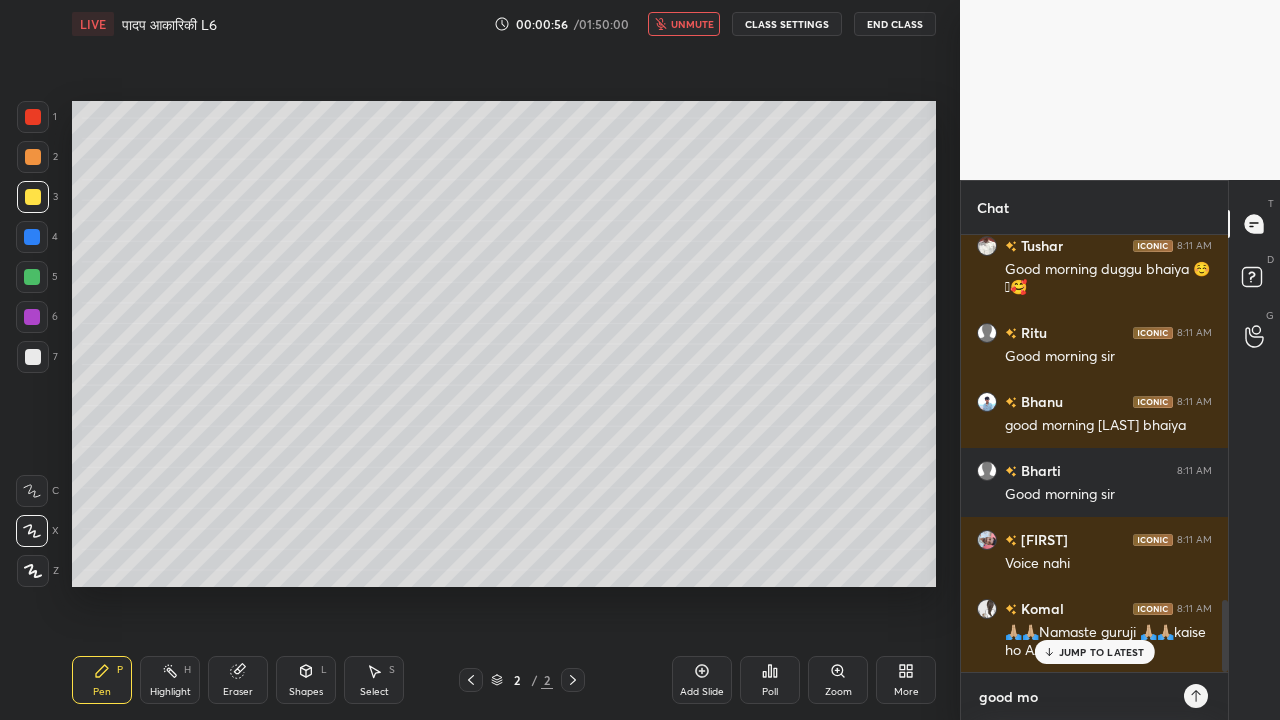 type on "good mor" 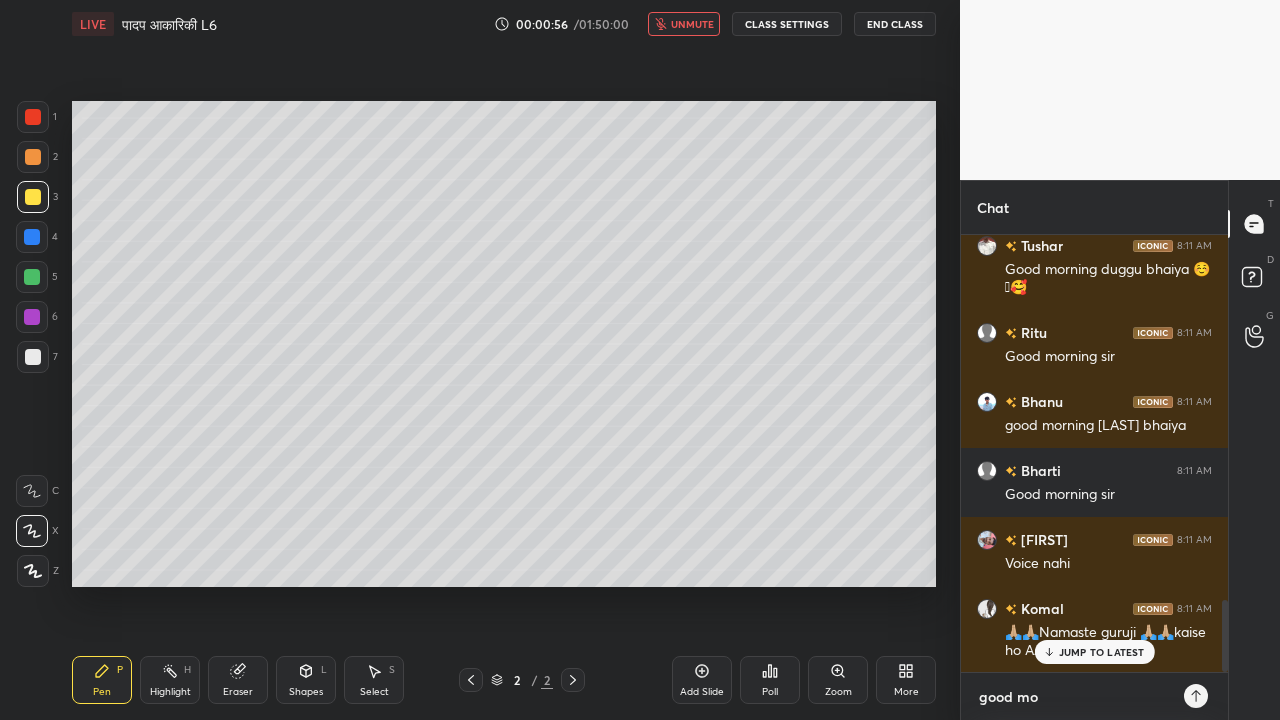 type on "x" 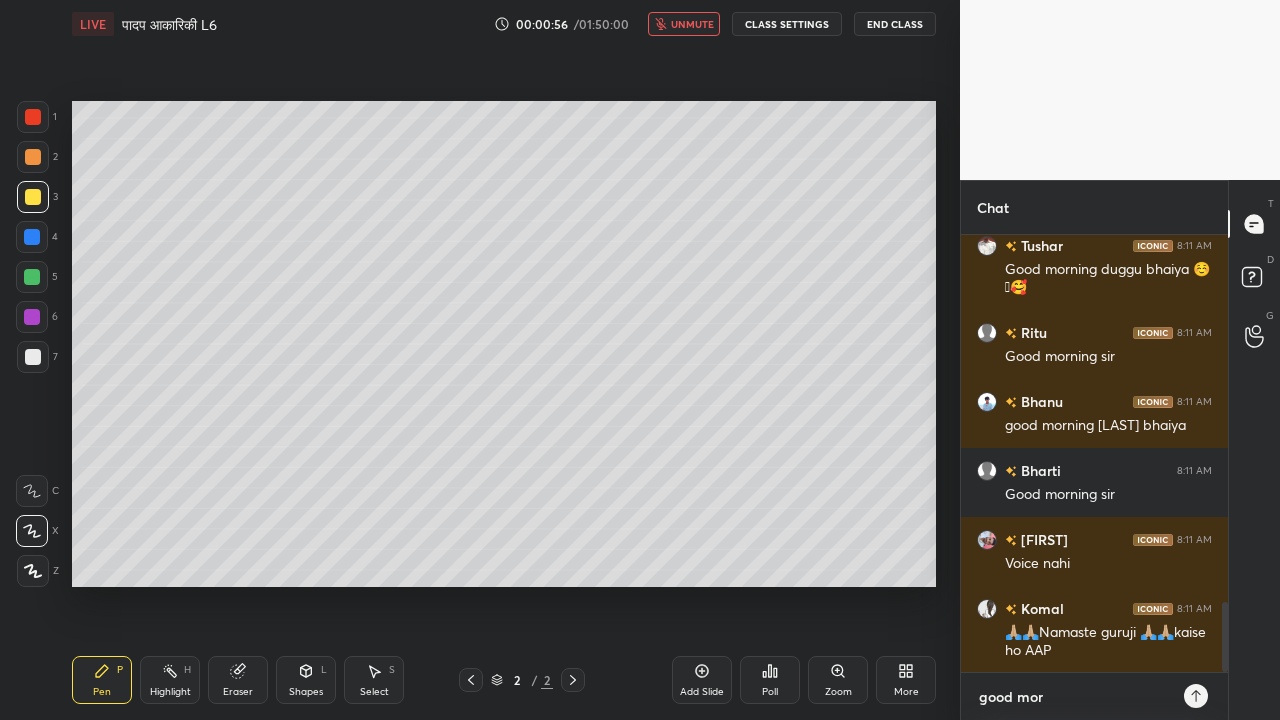 scroll, scrollTop: 2278, scrollLeft: 0, axis: vertical 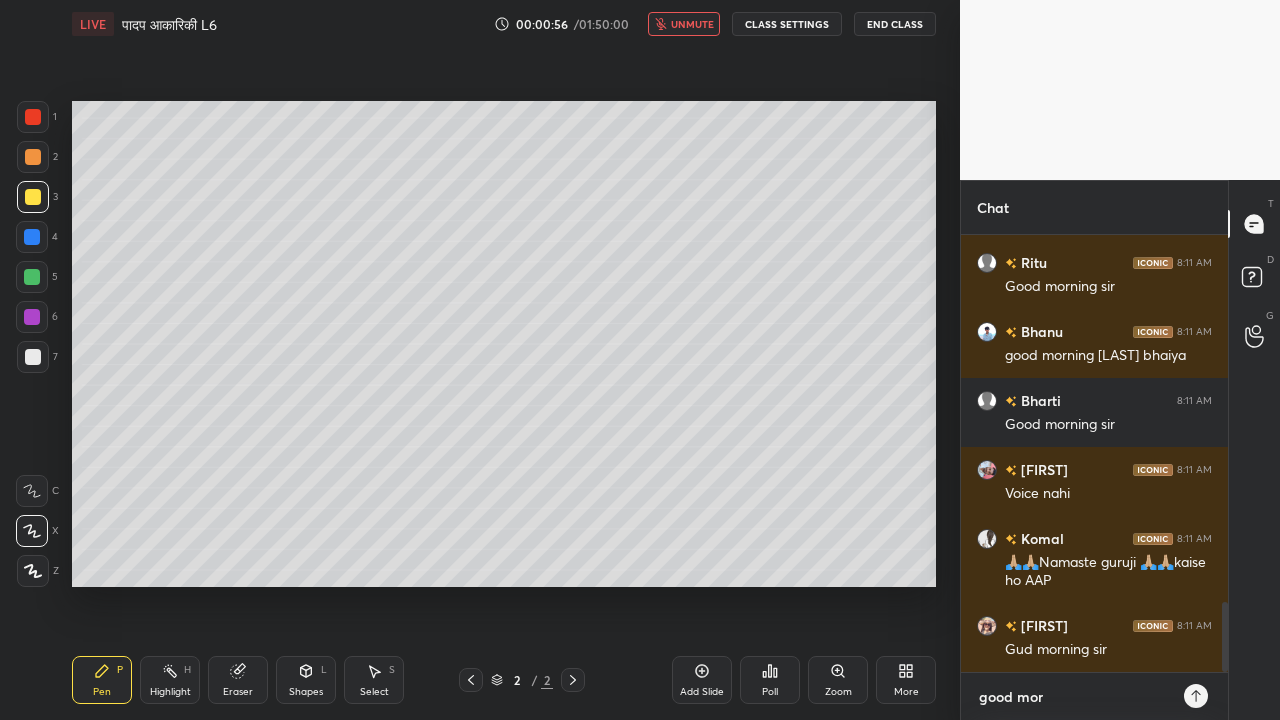 type on "good morn" 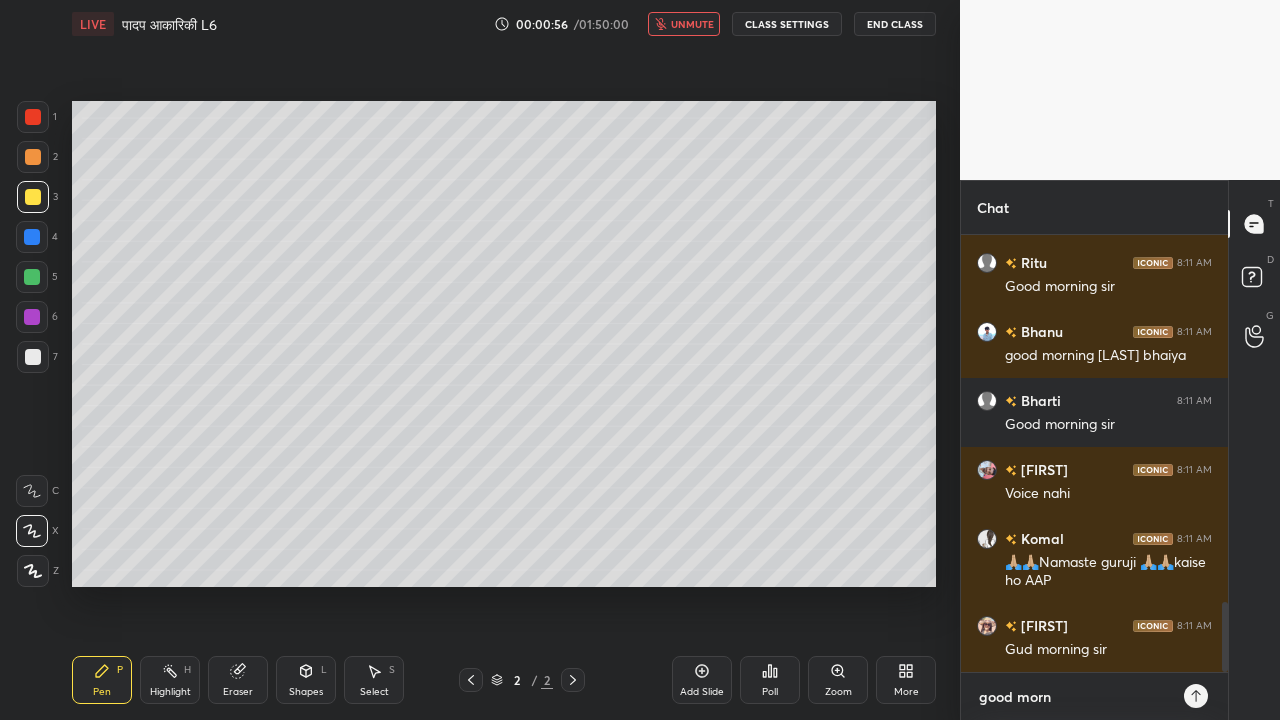 type on "good morni" 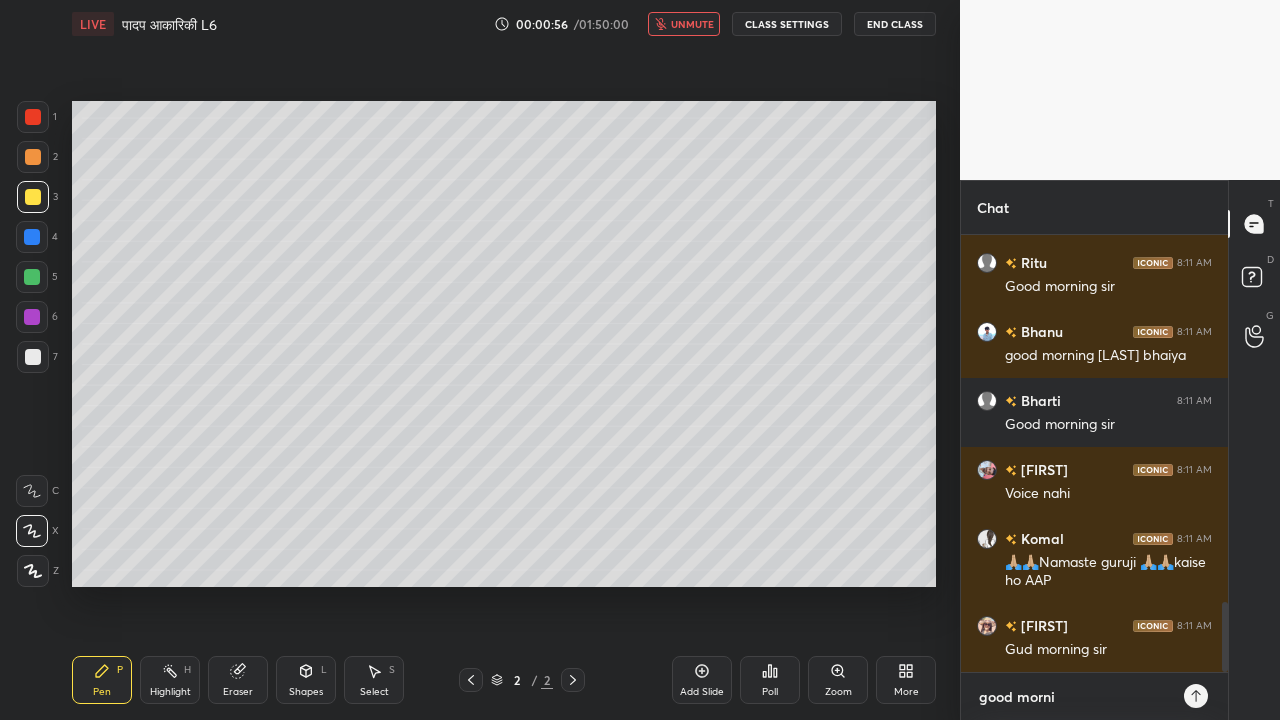 type on "x" 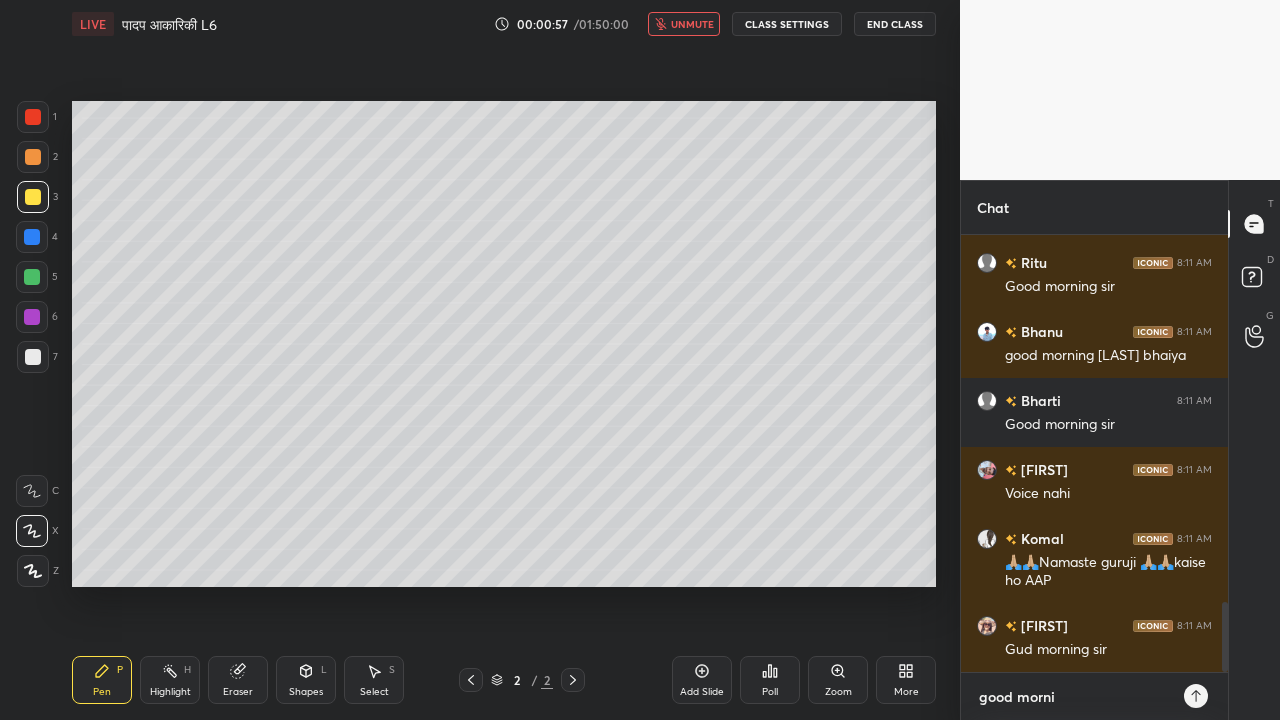 type on "good mornin" 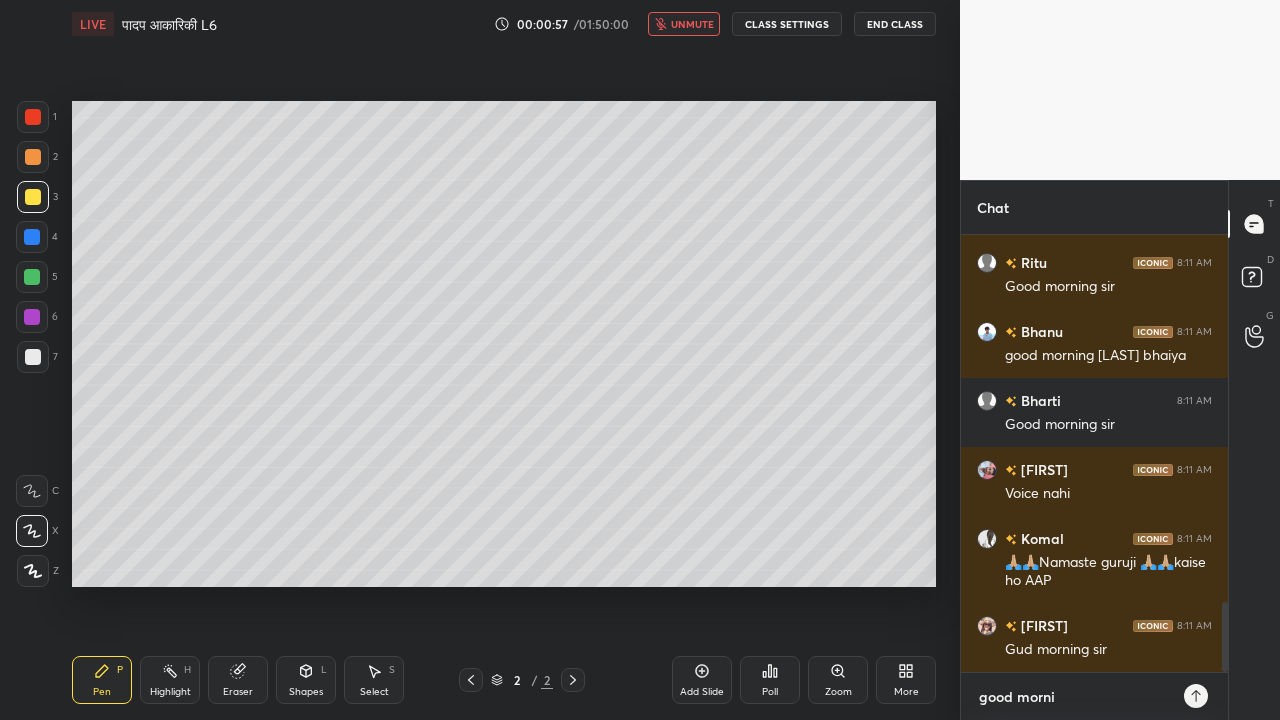 type on "x" 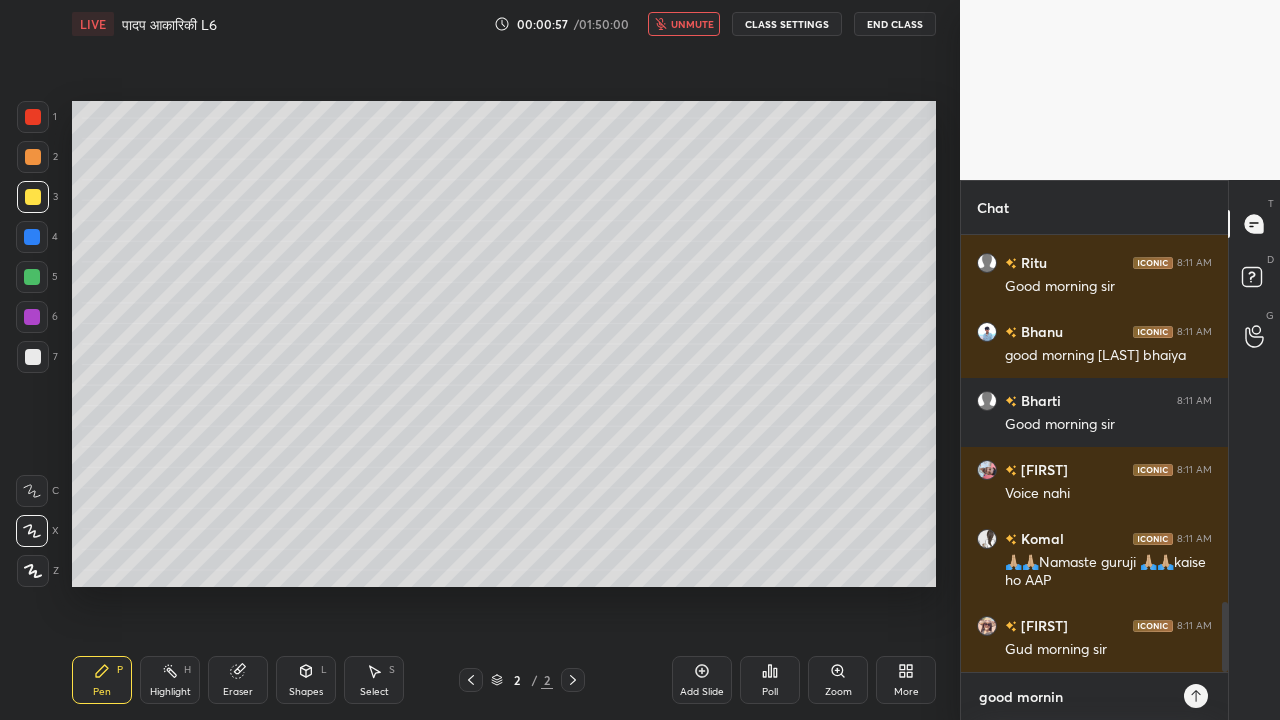 type on "good morning" 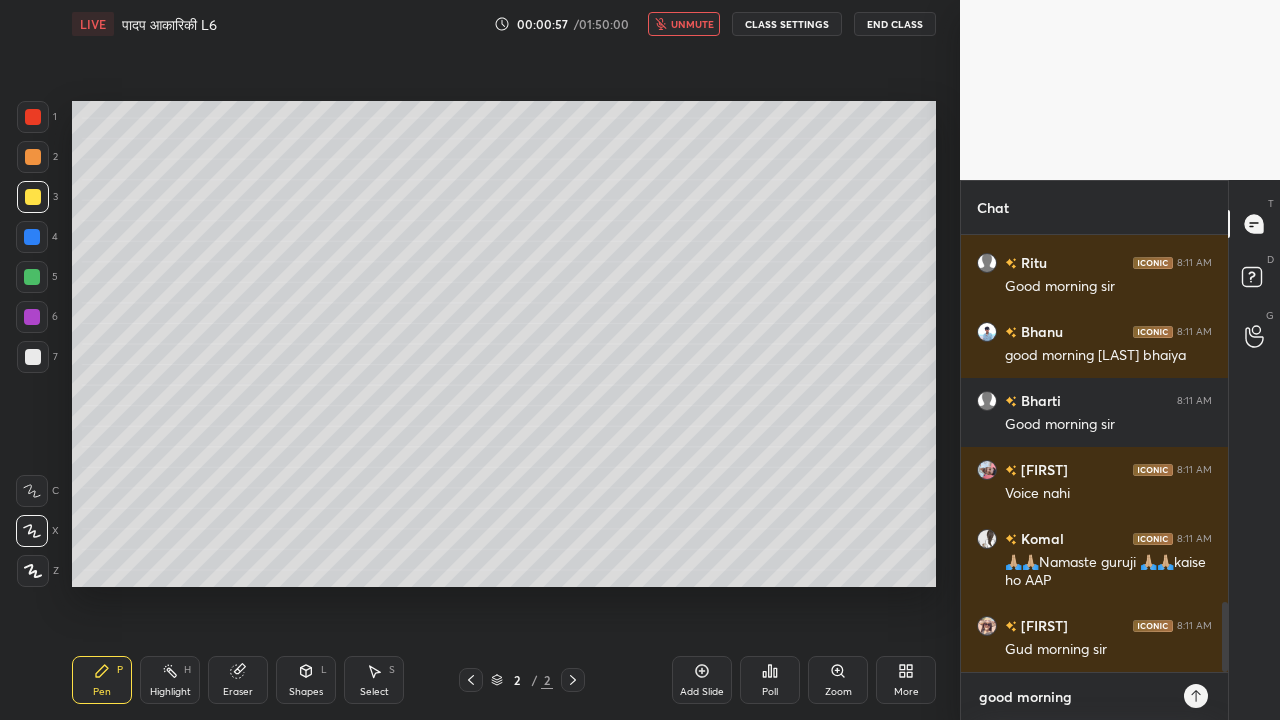 type 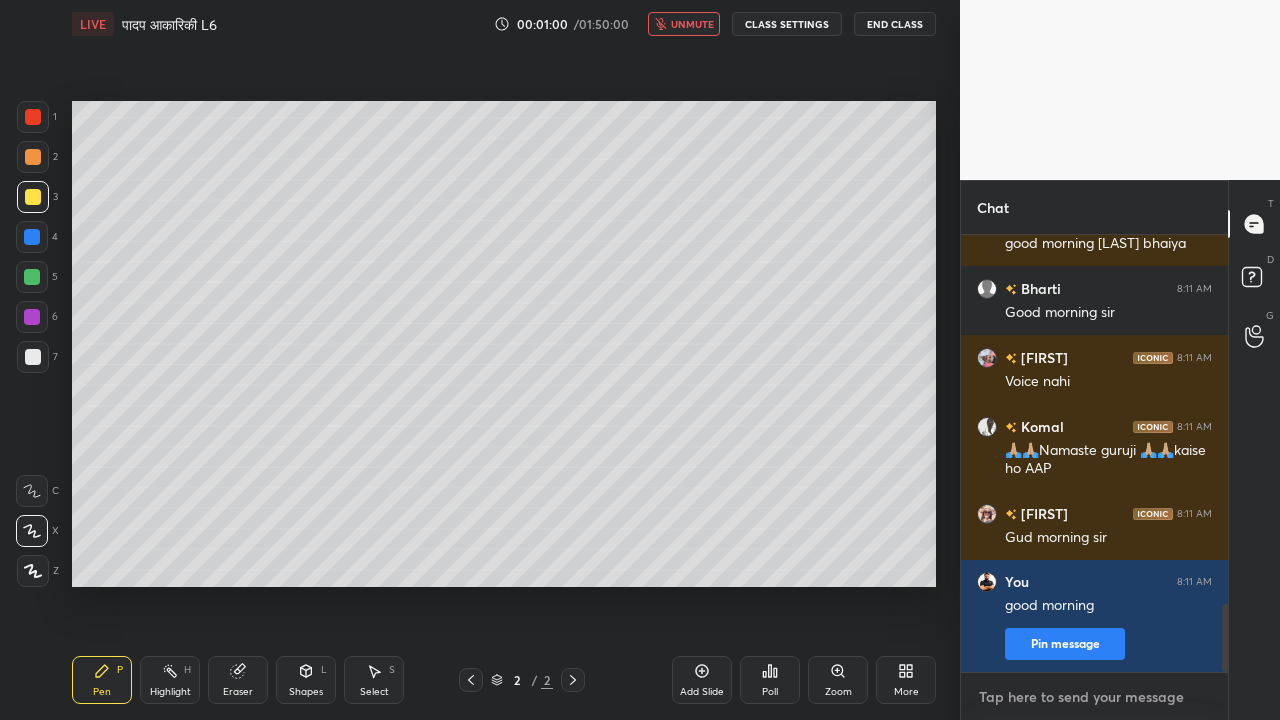 scroll, scrollTop: 2438, scrollLeft: 0, axis: vertical 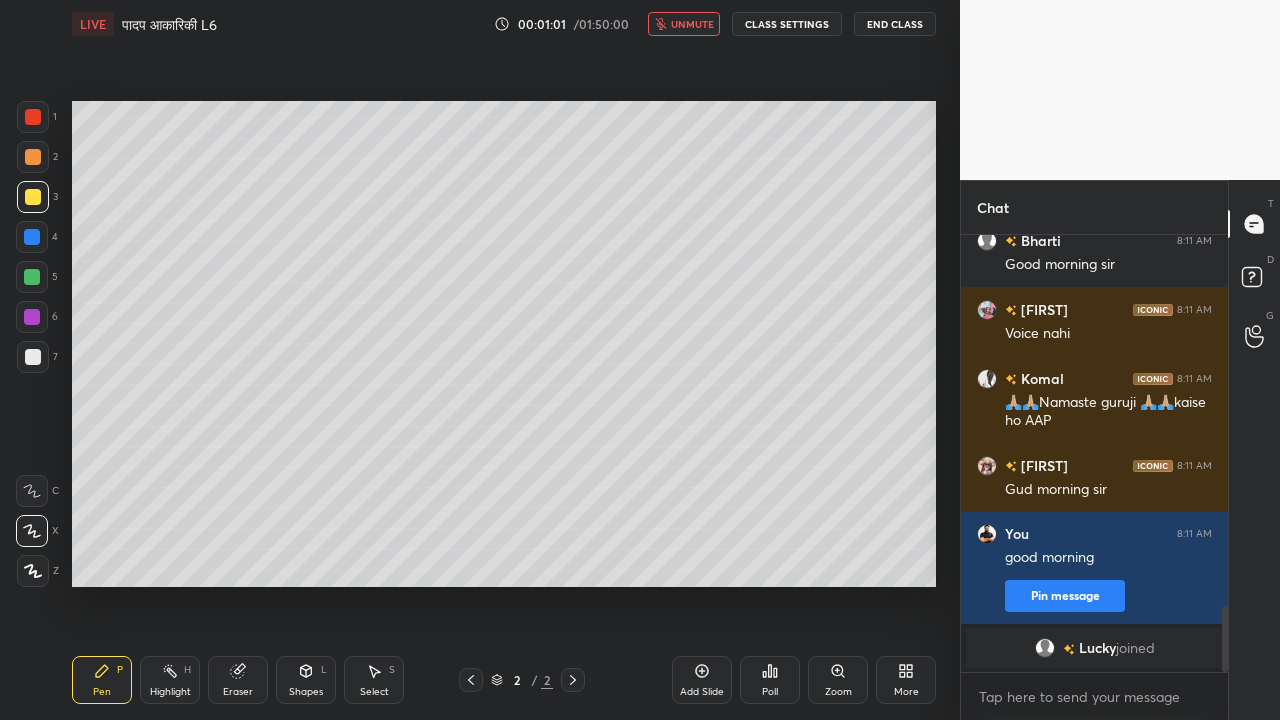 click at bounding box center (33, 357) 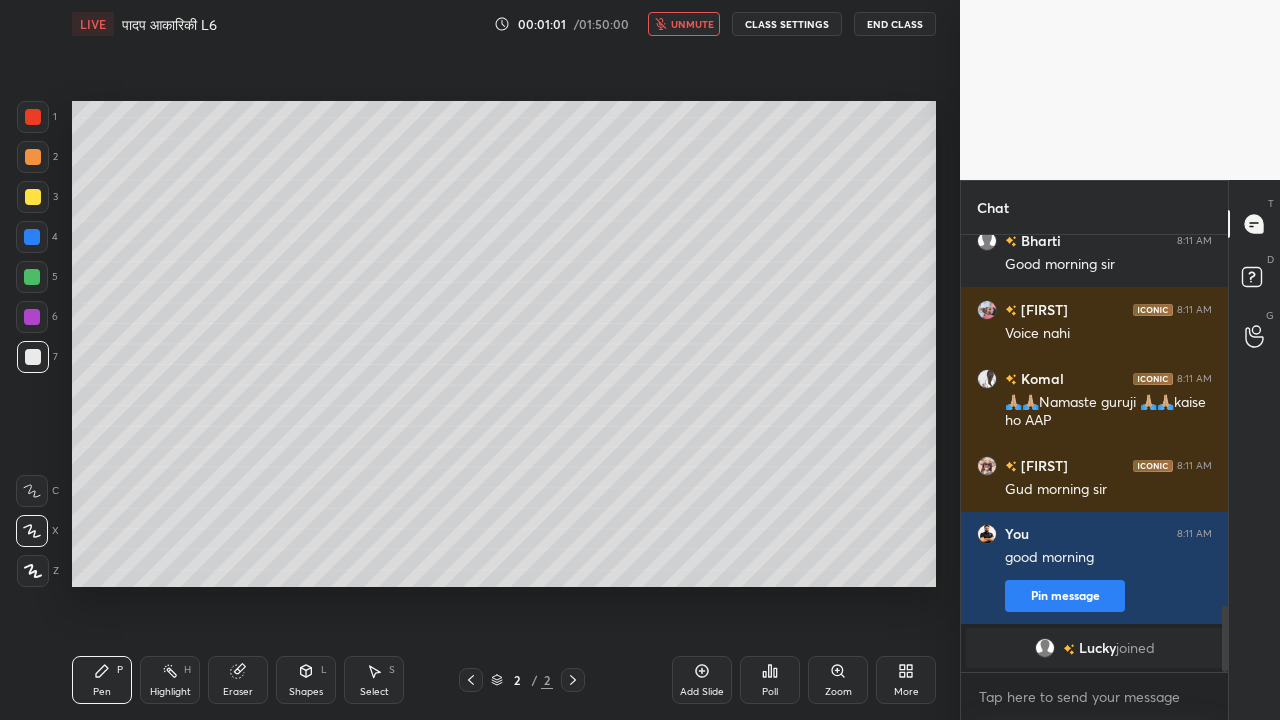 scroll, scrollTop: 2300, scrollLeft: 0, axis: vertical 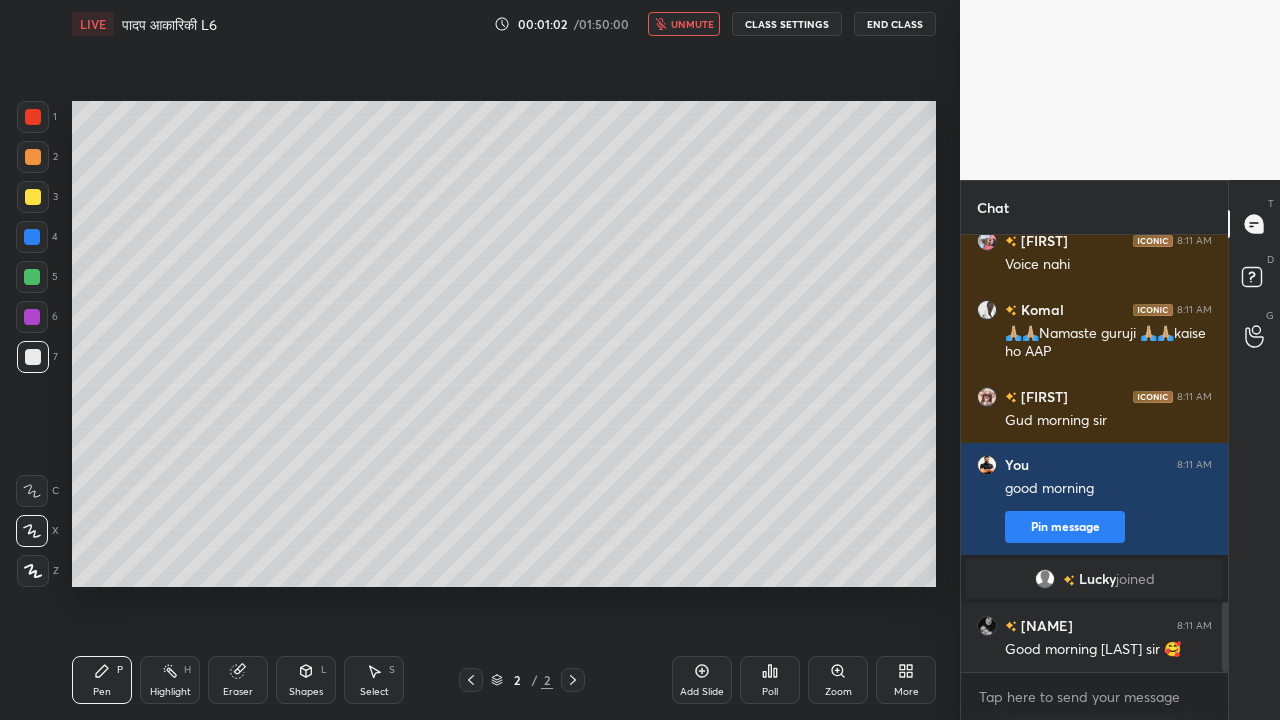 click at bounding box center (33, 197) 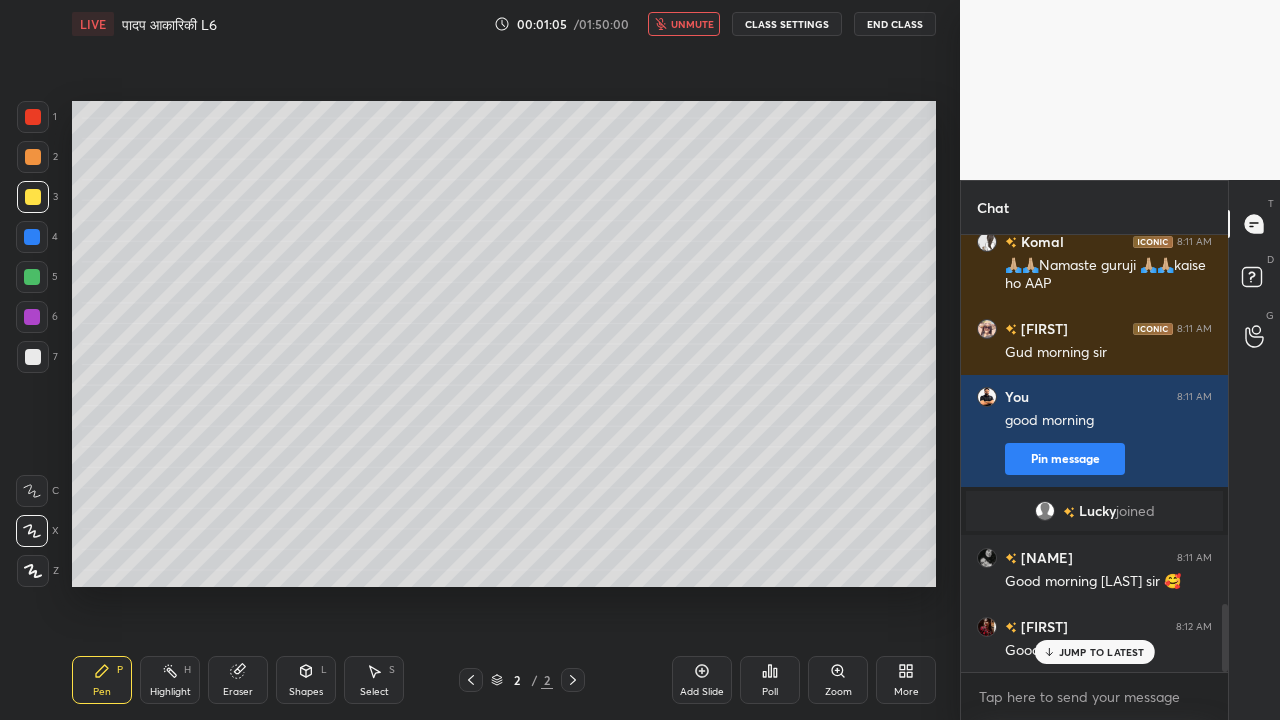 scroll, scrollTop: 2416, scrollLeft: 0, axis: vertical 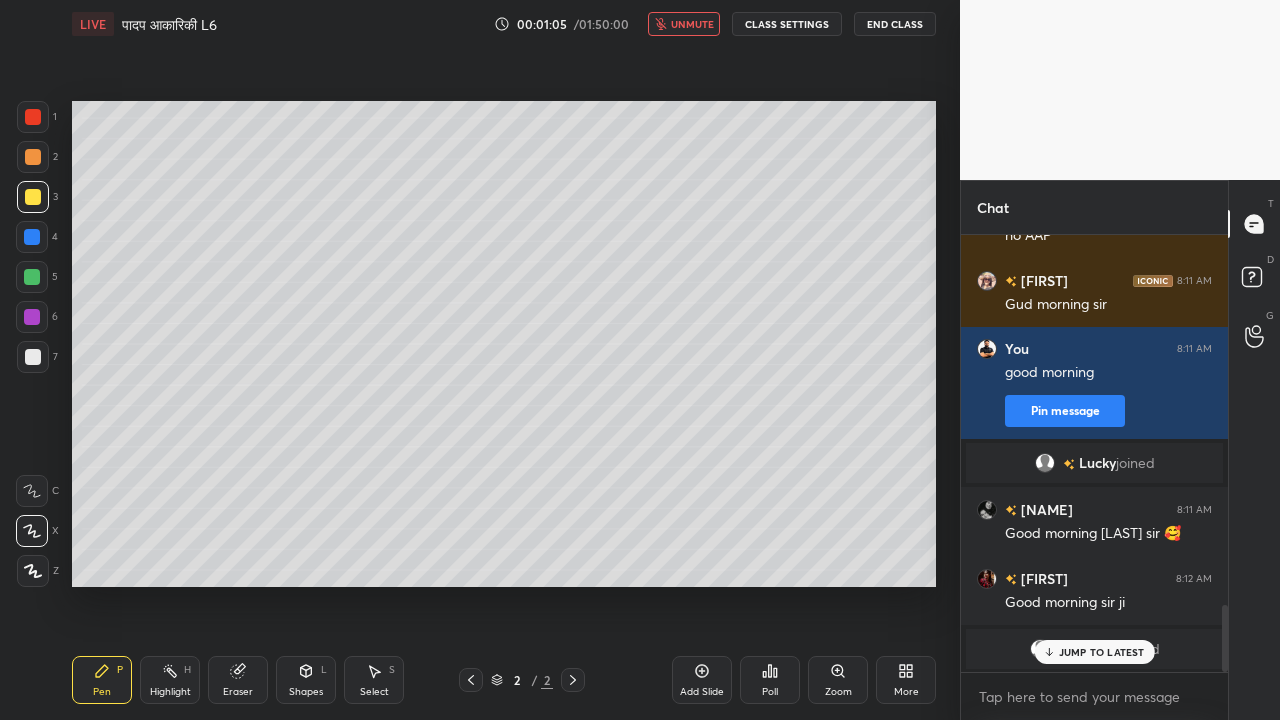 click at bounding box center (33, 357) 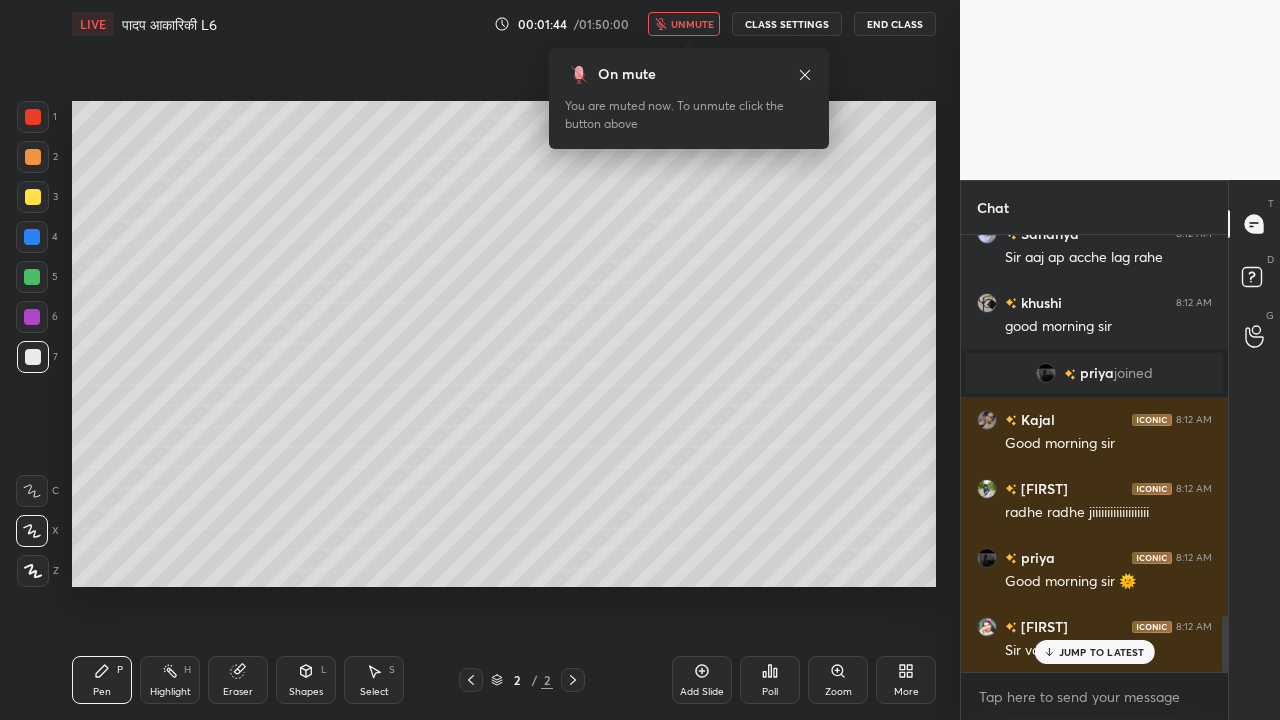 scroll, scrollTop: 3014, scrollLeft: 0, axis: vertical 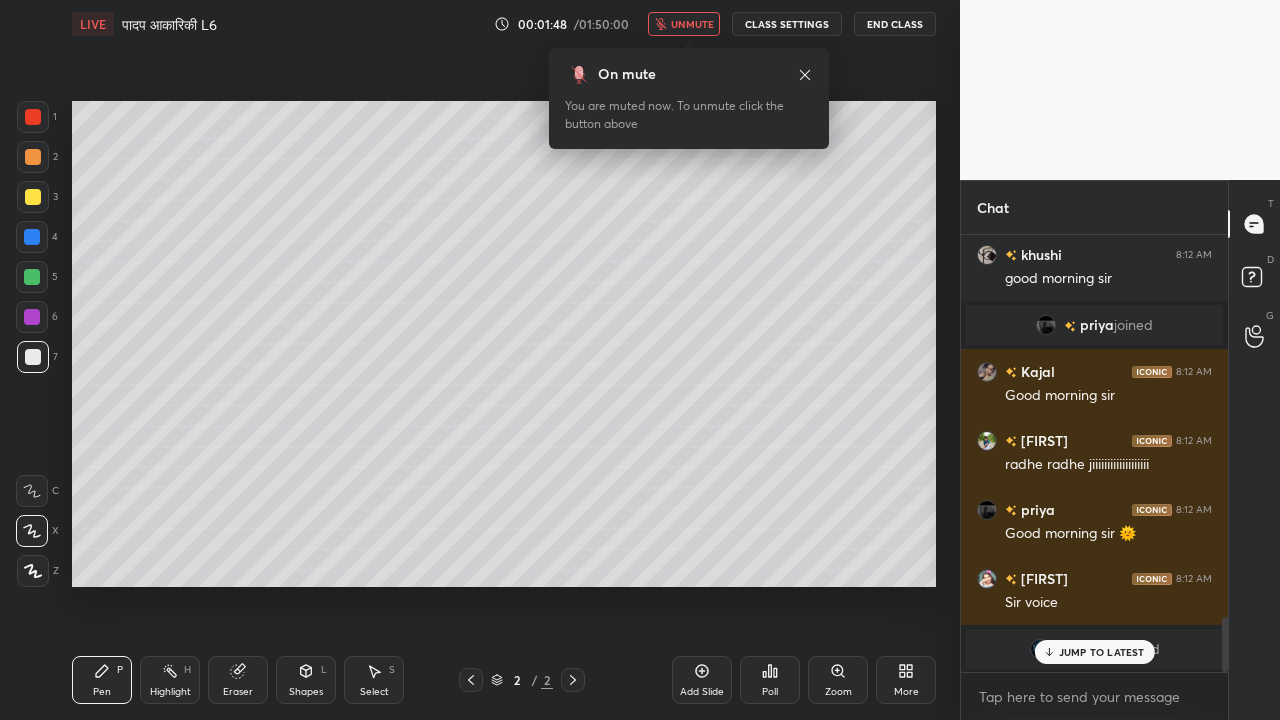 click at bounding box center [33, 197] 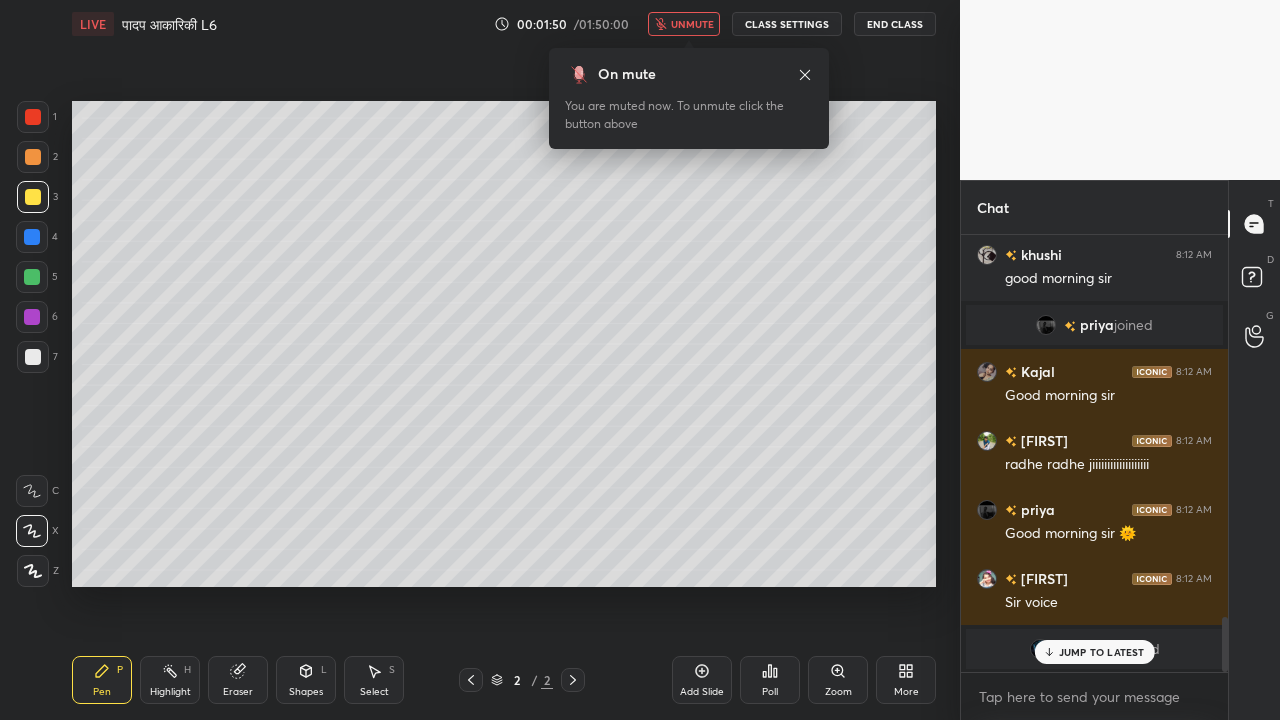 click at bounding box center [33, 357] 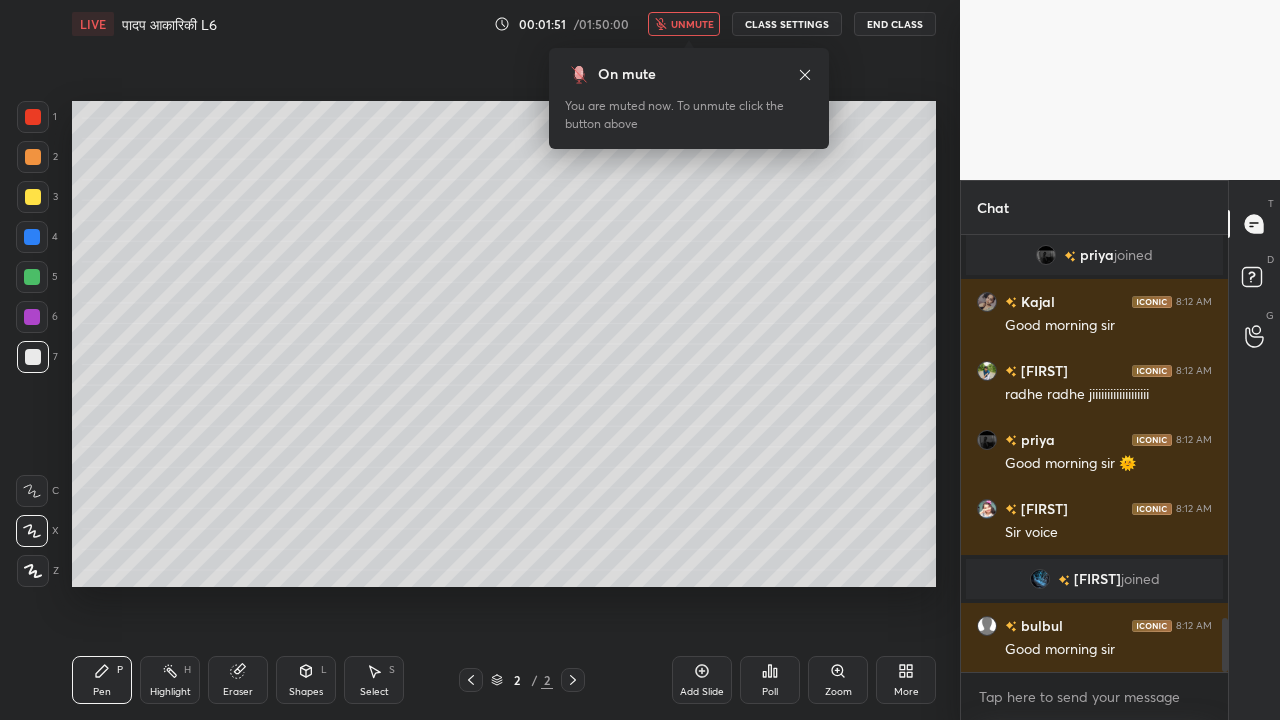 click at bounding box center (33, 197) 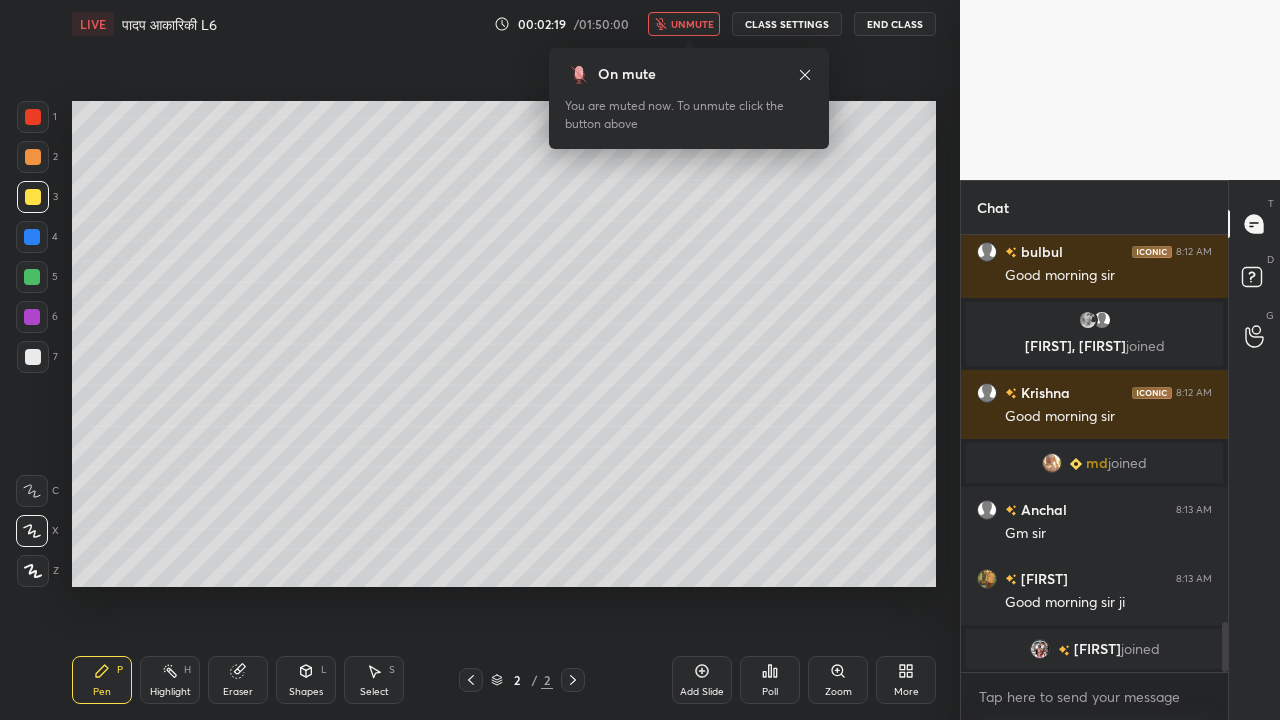 scroll, scrollTop: 3398, scrollLeft: 0, axis: vertical 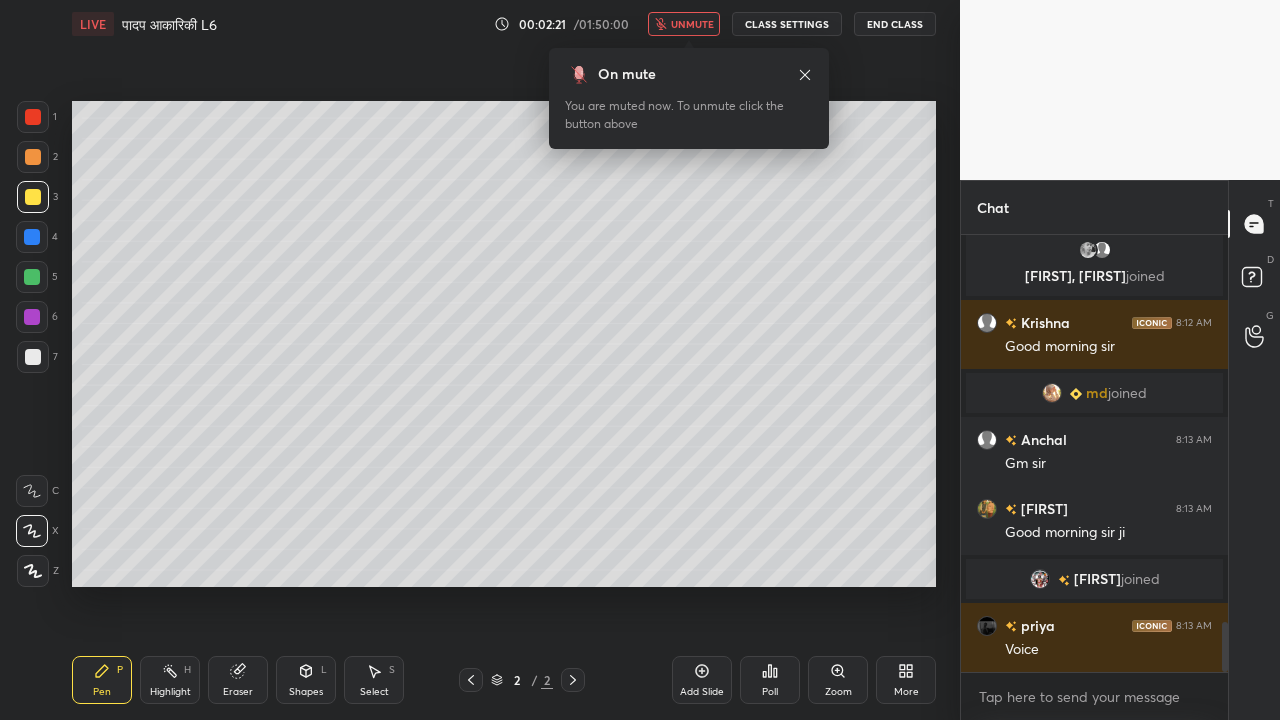 click on "unmute" at bounding box center (692, 24) 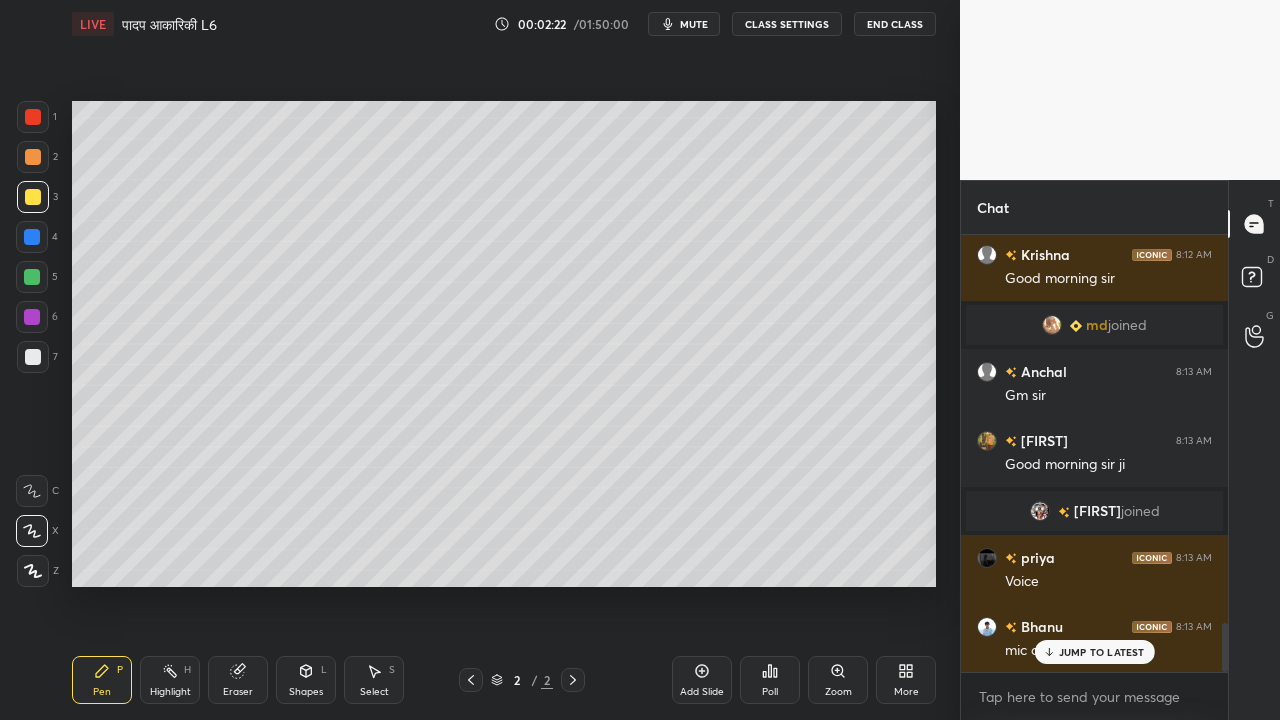 click at bounding box center [33, 357] 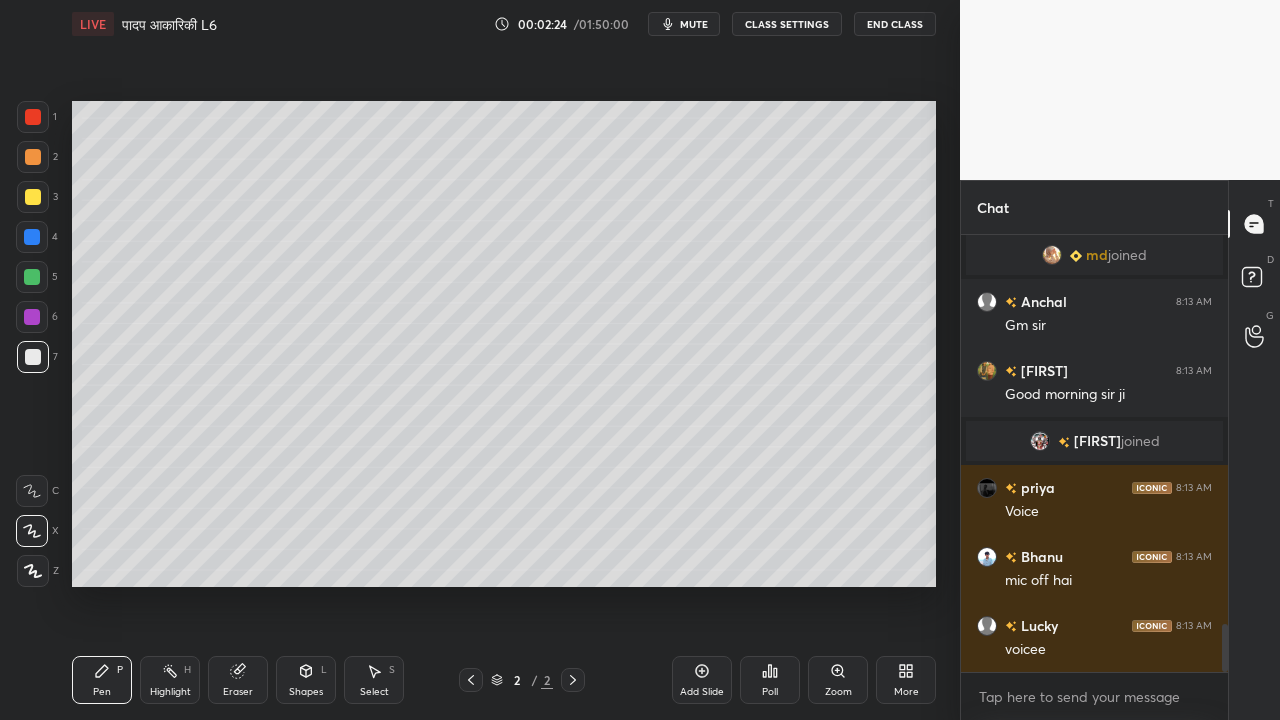 click at bounding box center [33, 197] 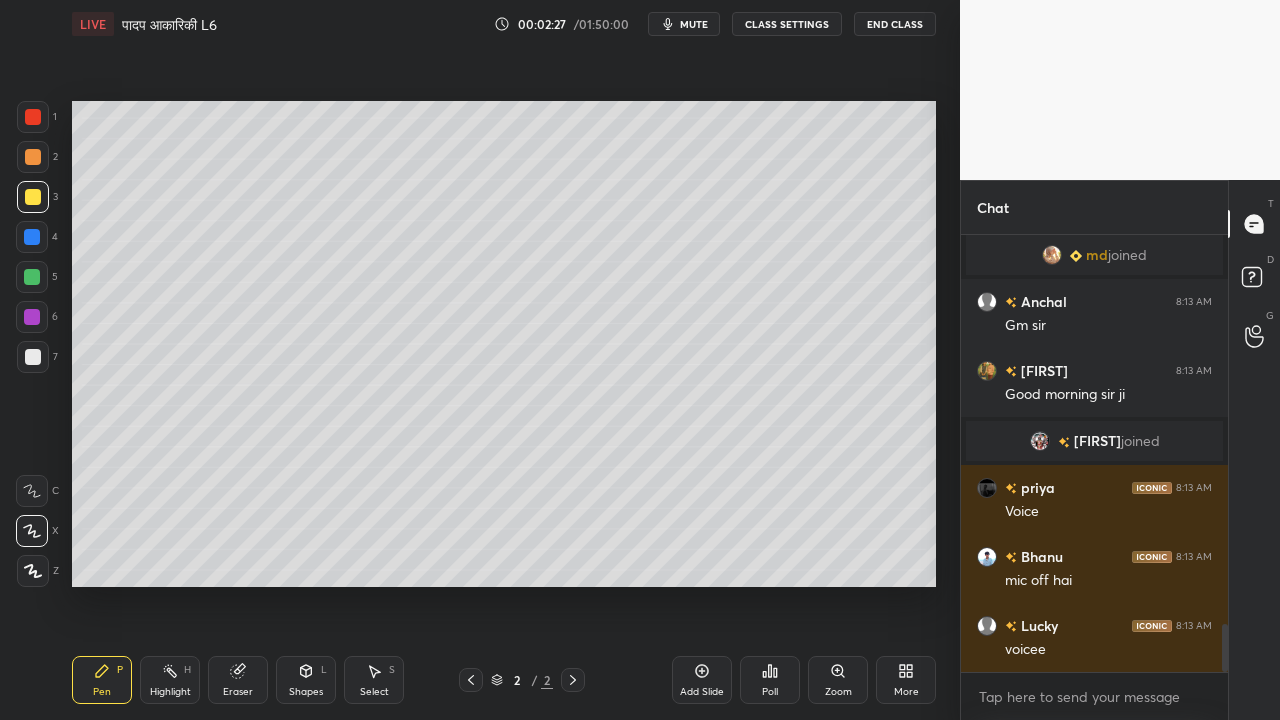 click at bounding box center (33, 357) 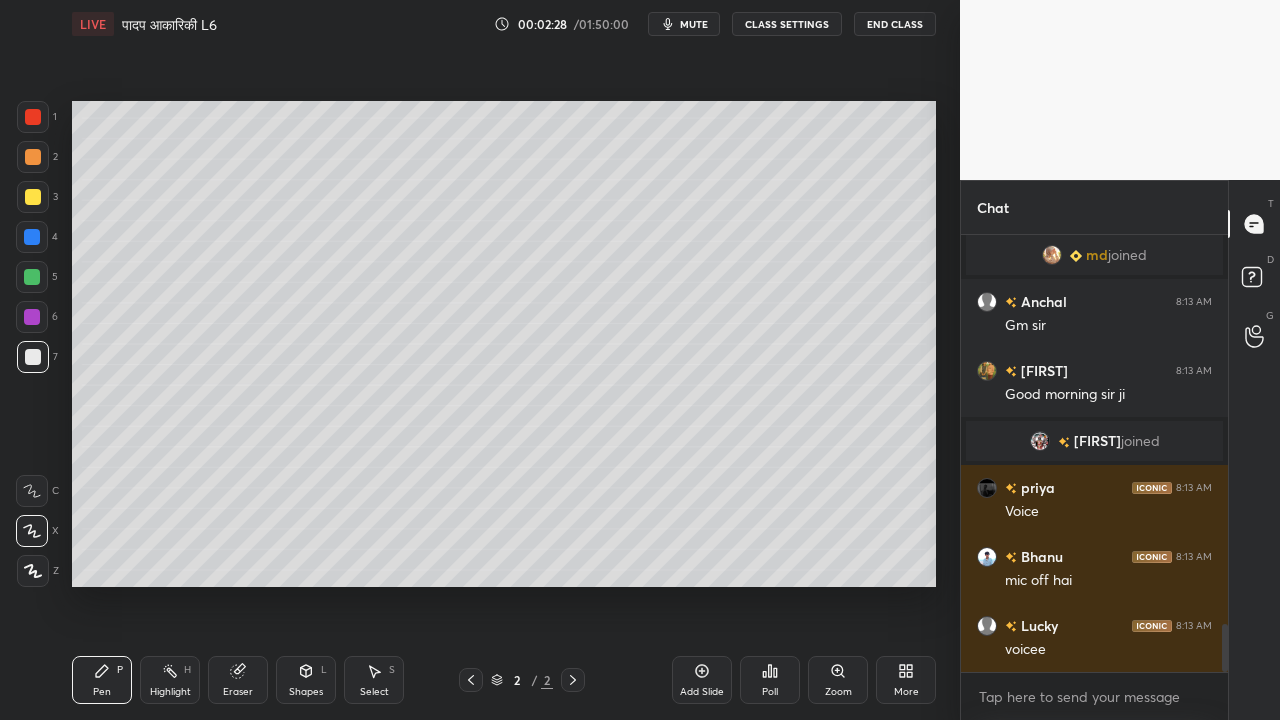 scroll, scrollTop: 3584, scrollLeft: 0, axis: vertical 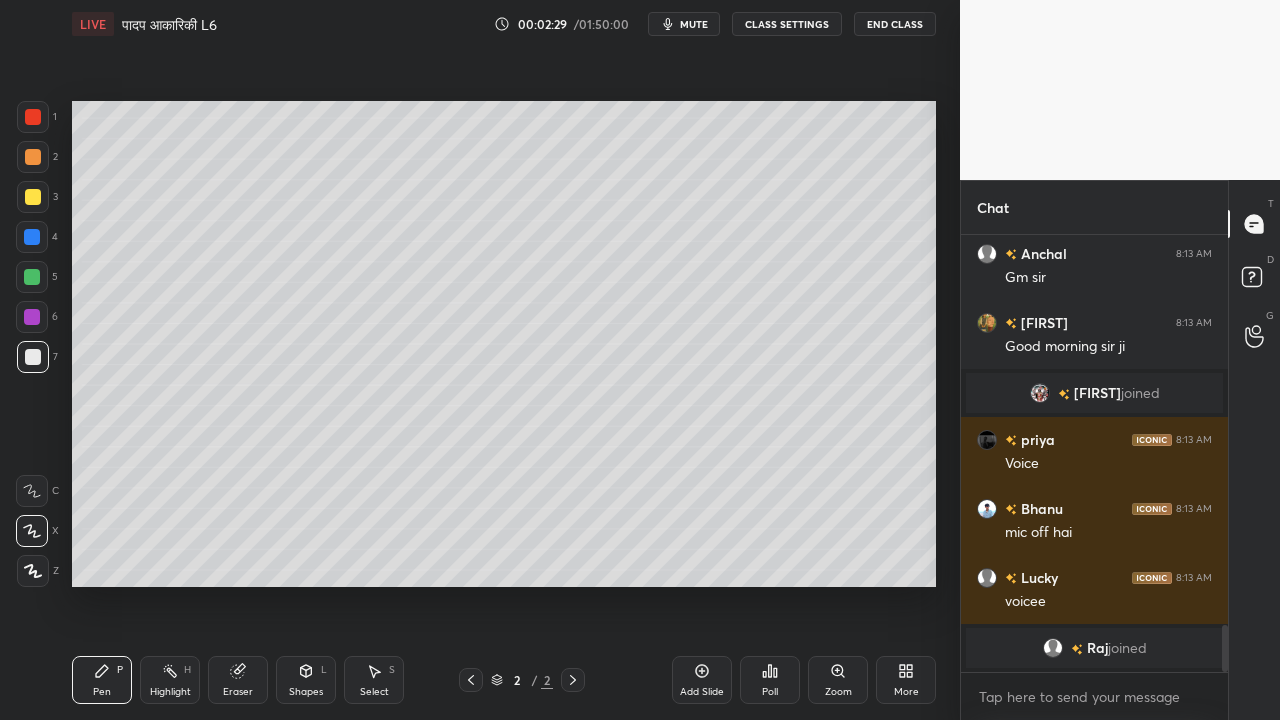 click at bounding box center [33, 197] 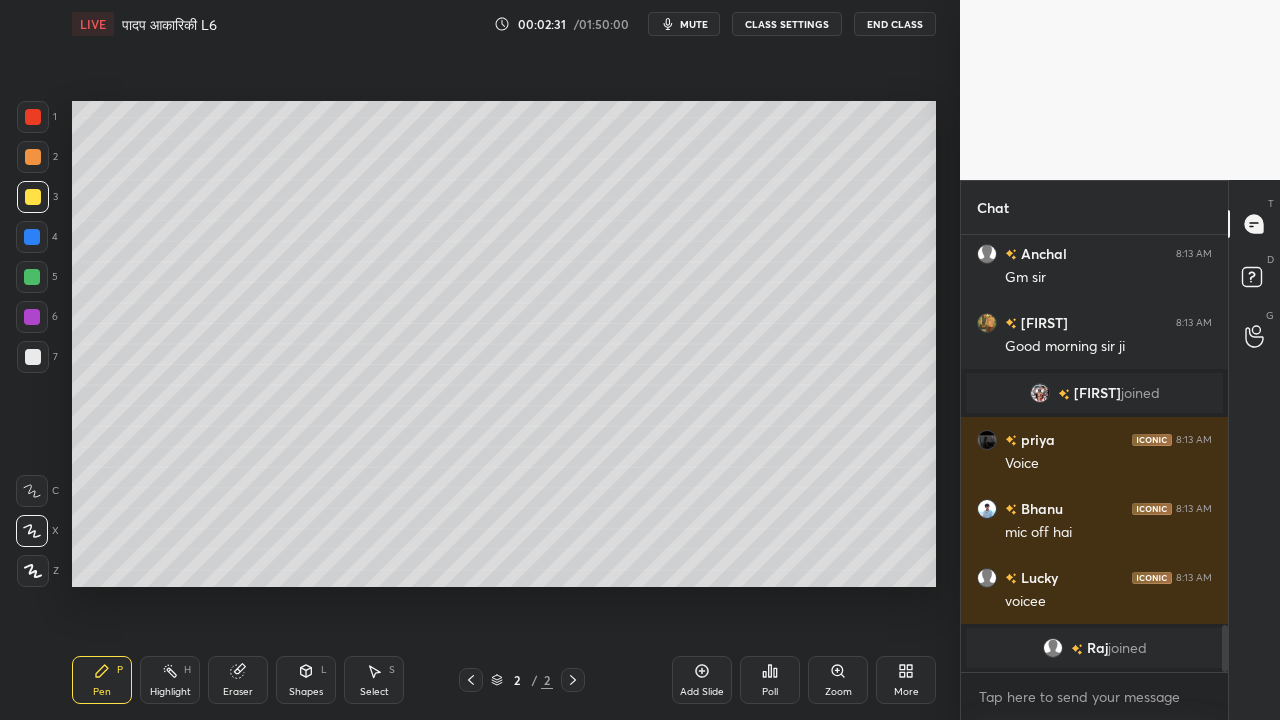 click at bounding box center (33, 357) 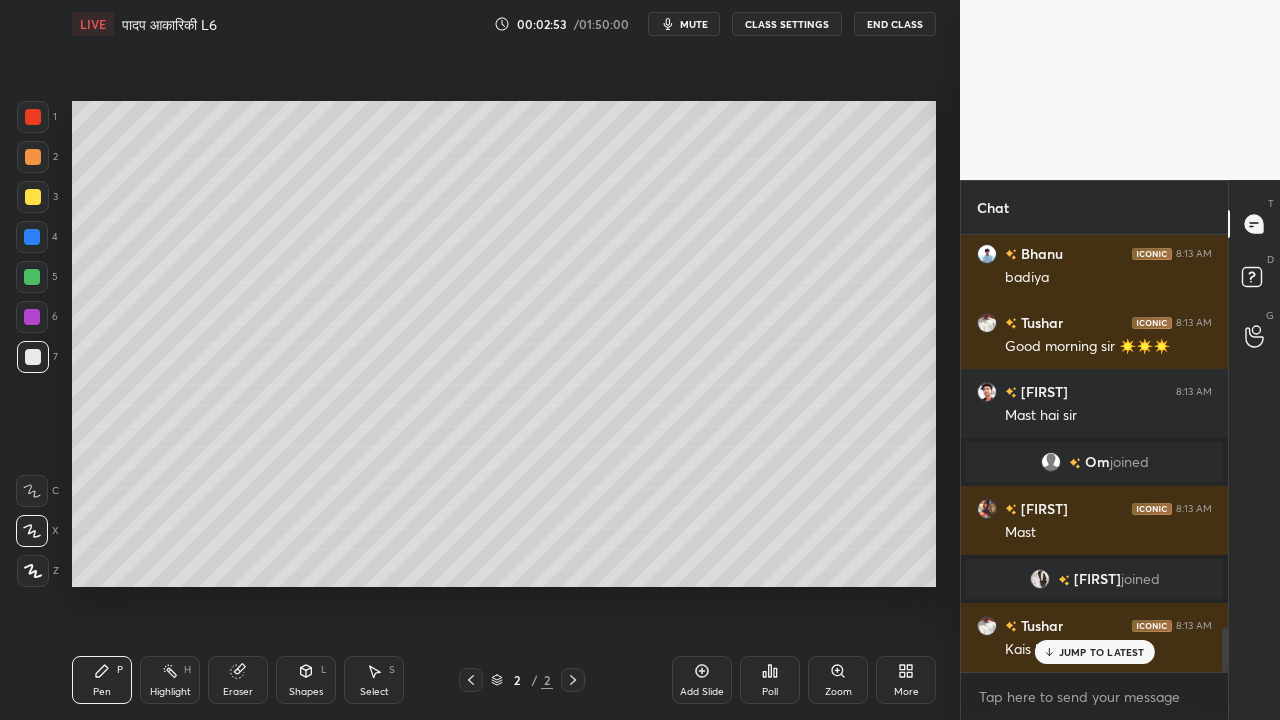 scroll, scrollTop: 3918, scrollLeft: 0, axis: vertical 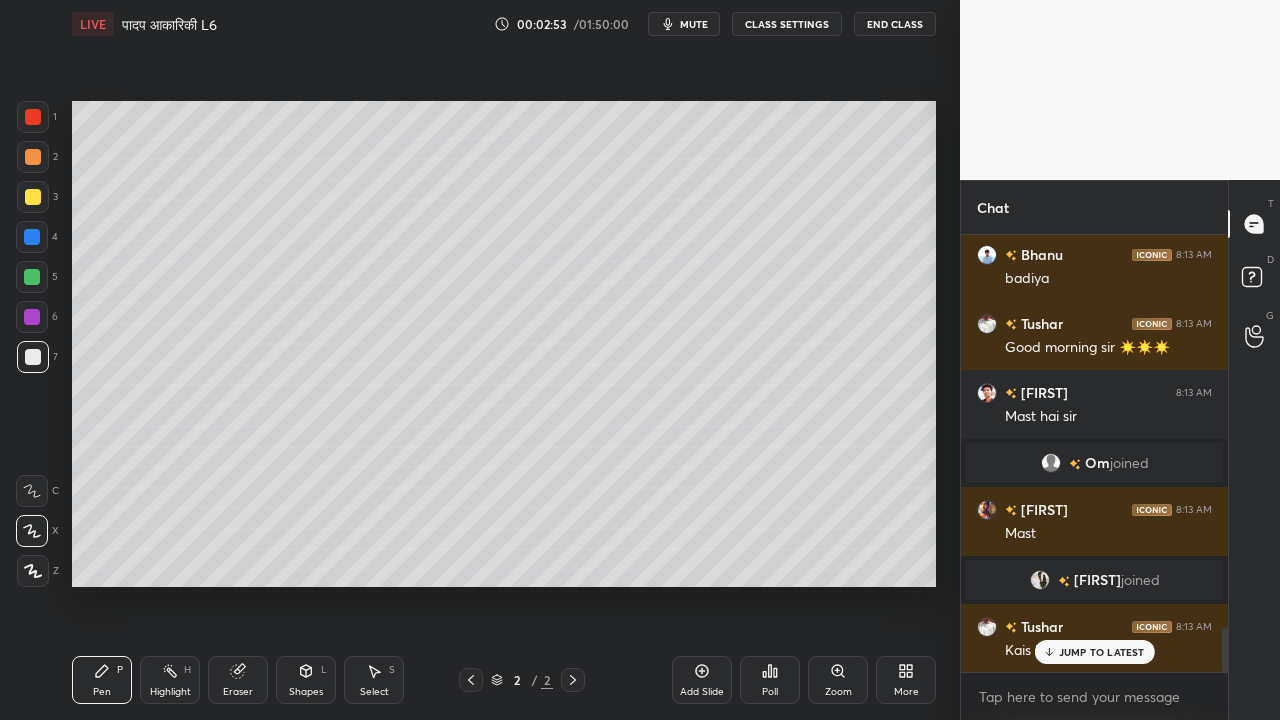 click at bounding box center (33, 197) 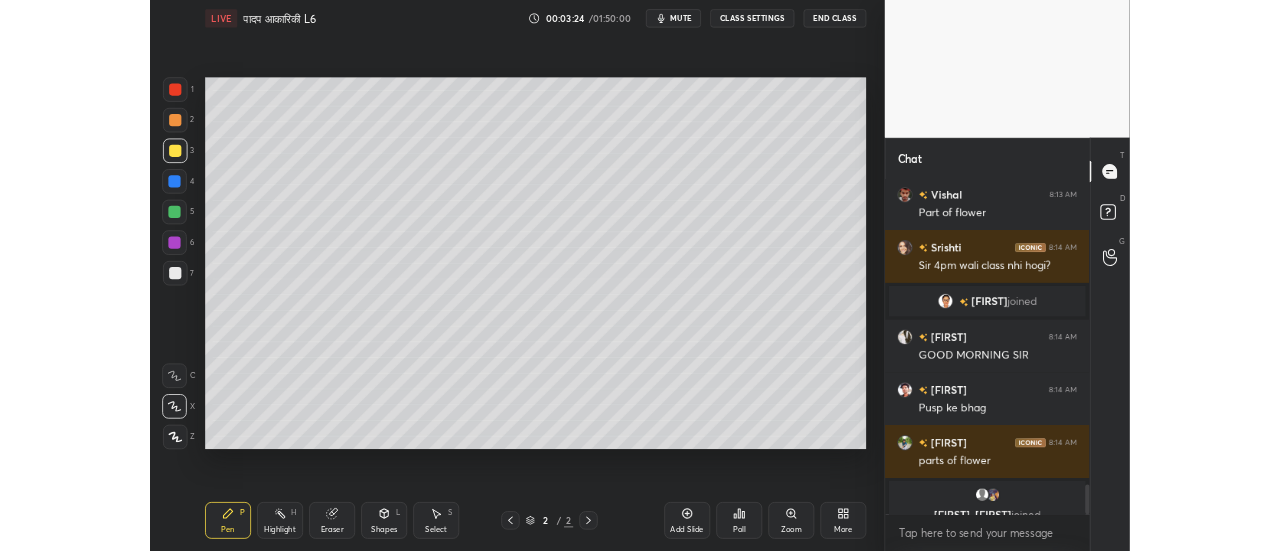 scroll, scrollTop: 4522, scrollLeft: 0, axis: vertical 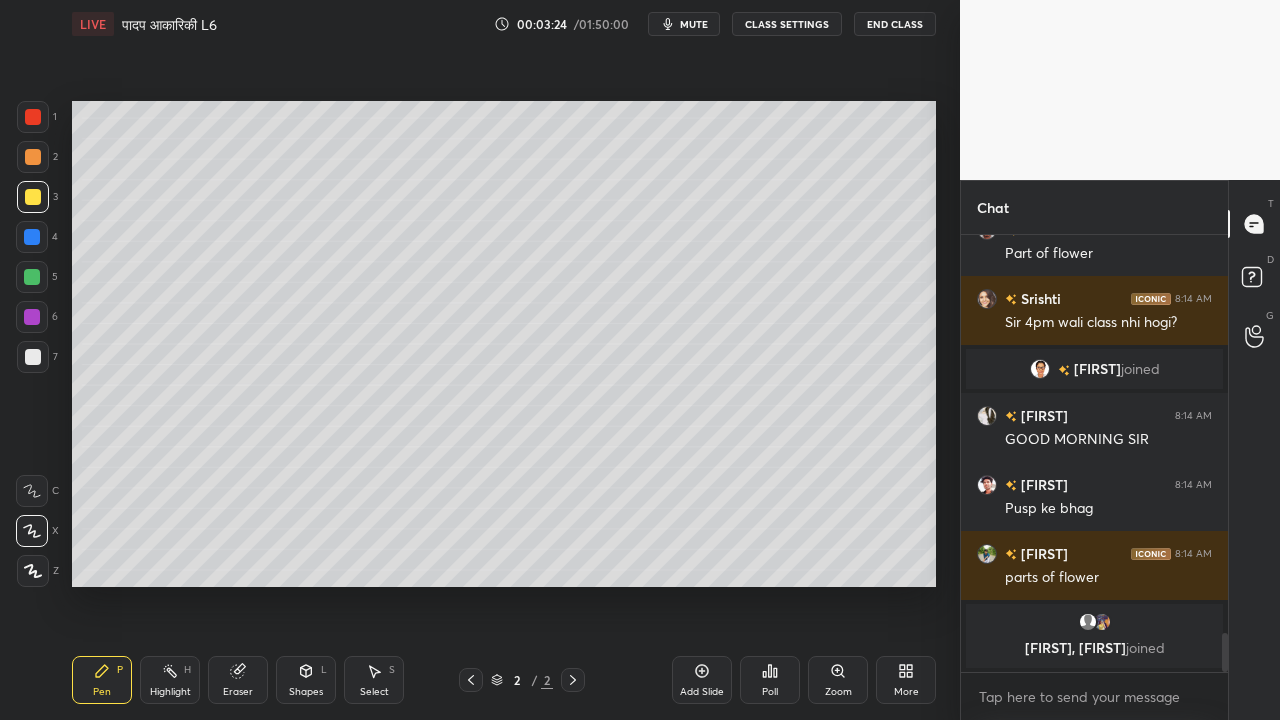 click at bounding box center (33, 357) 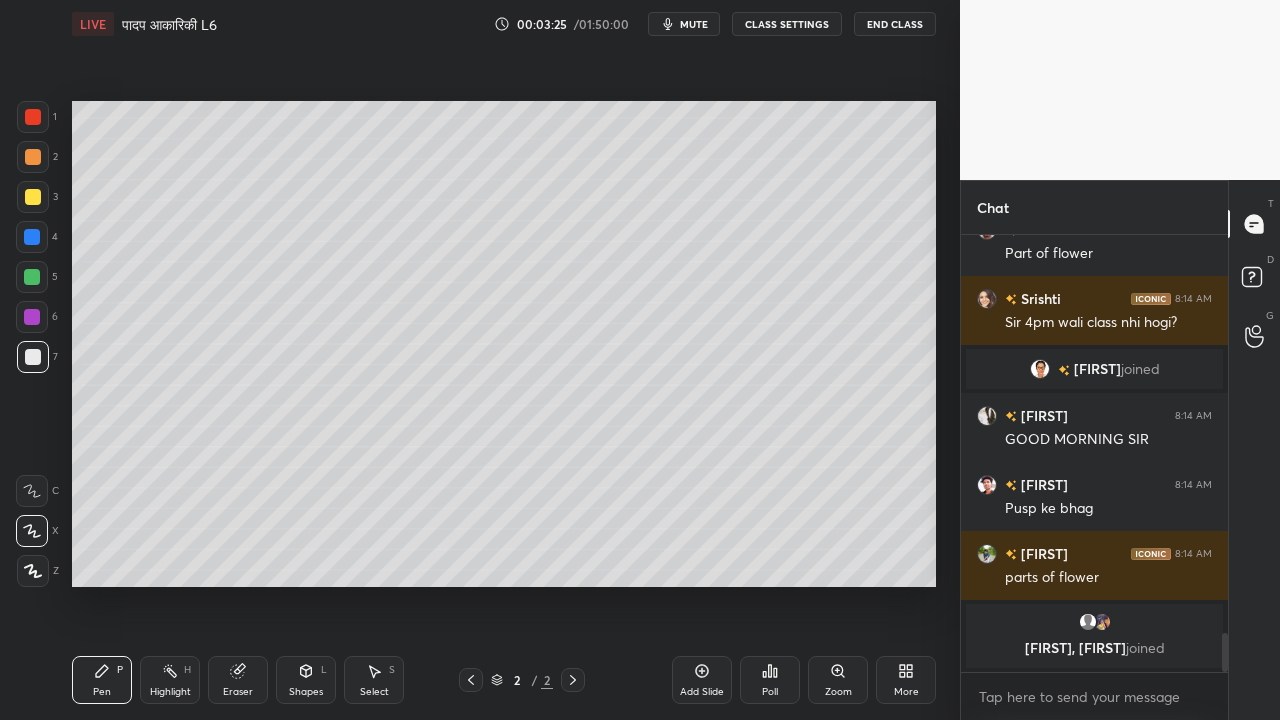 click at bounding box center [33, 197] 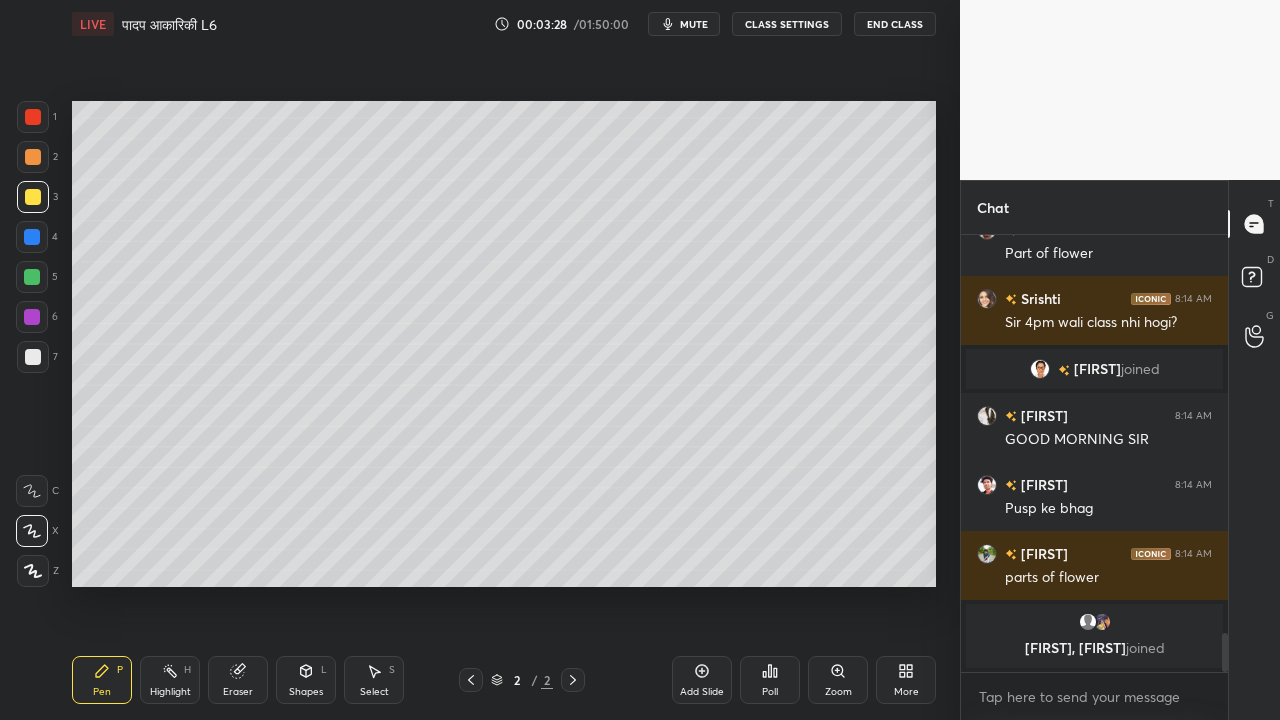 click on "More" at bounding box center (906, 692) 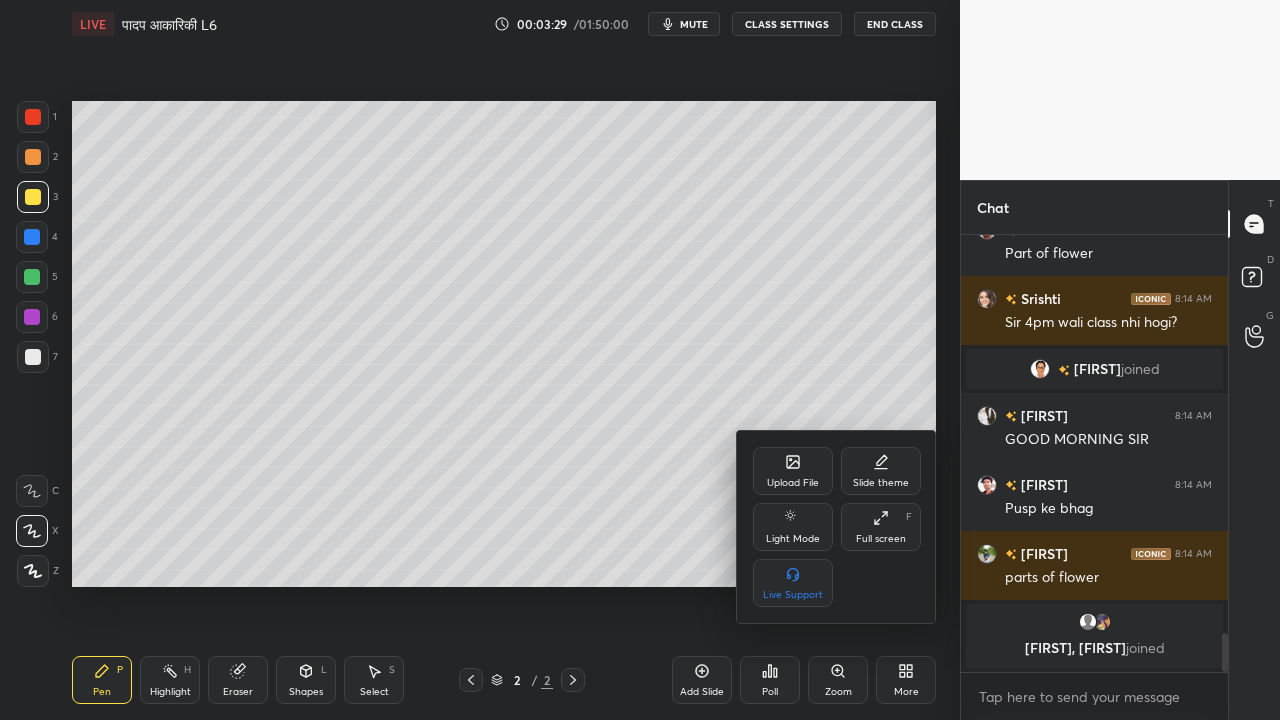 click on "Full screen F" at bounding box center (881, 527) 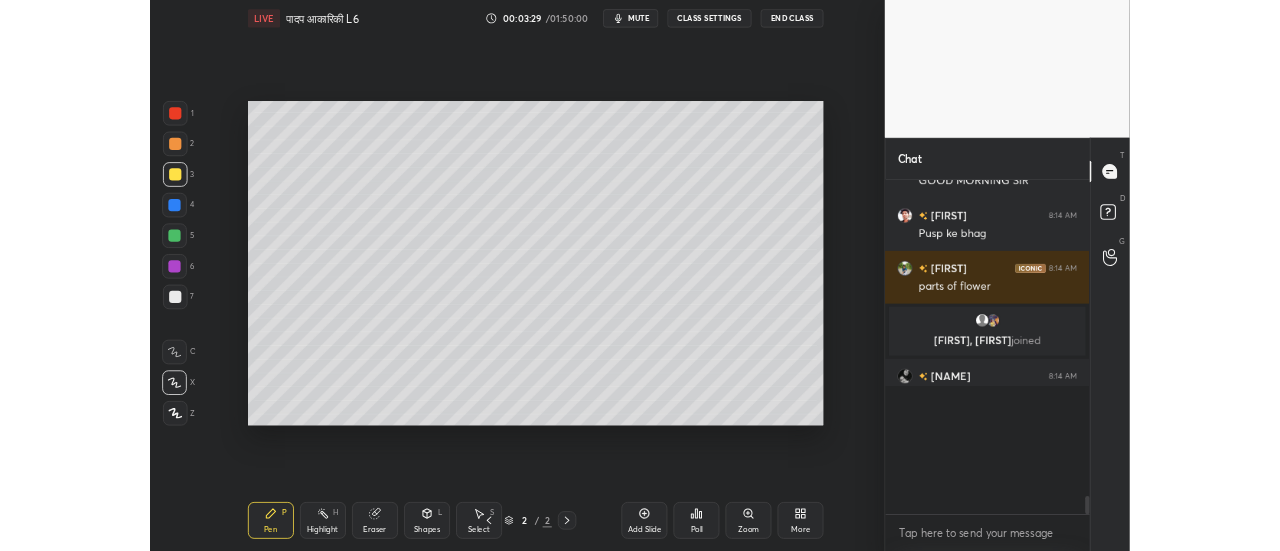 scroll, scrollTop: 423, scrollLeft: 880, axis: both 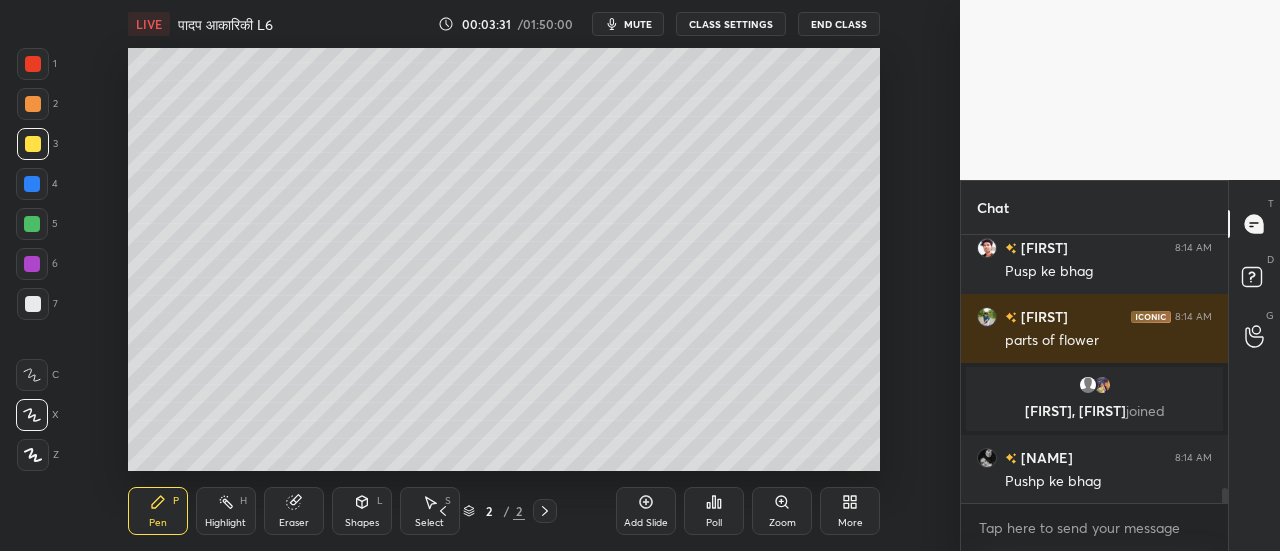 click on "More" at bounding box center (850, 511) 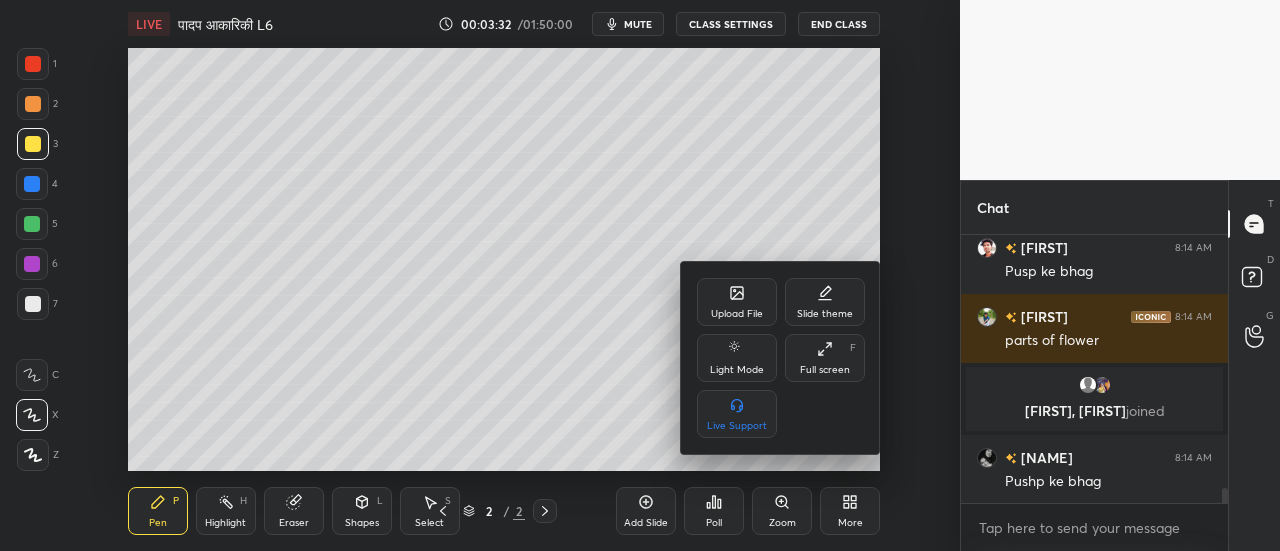 click on "Full screen" at bounding box center [825, 370] 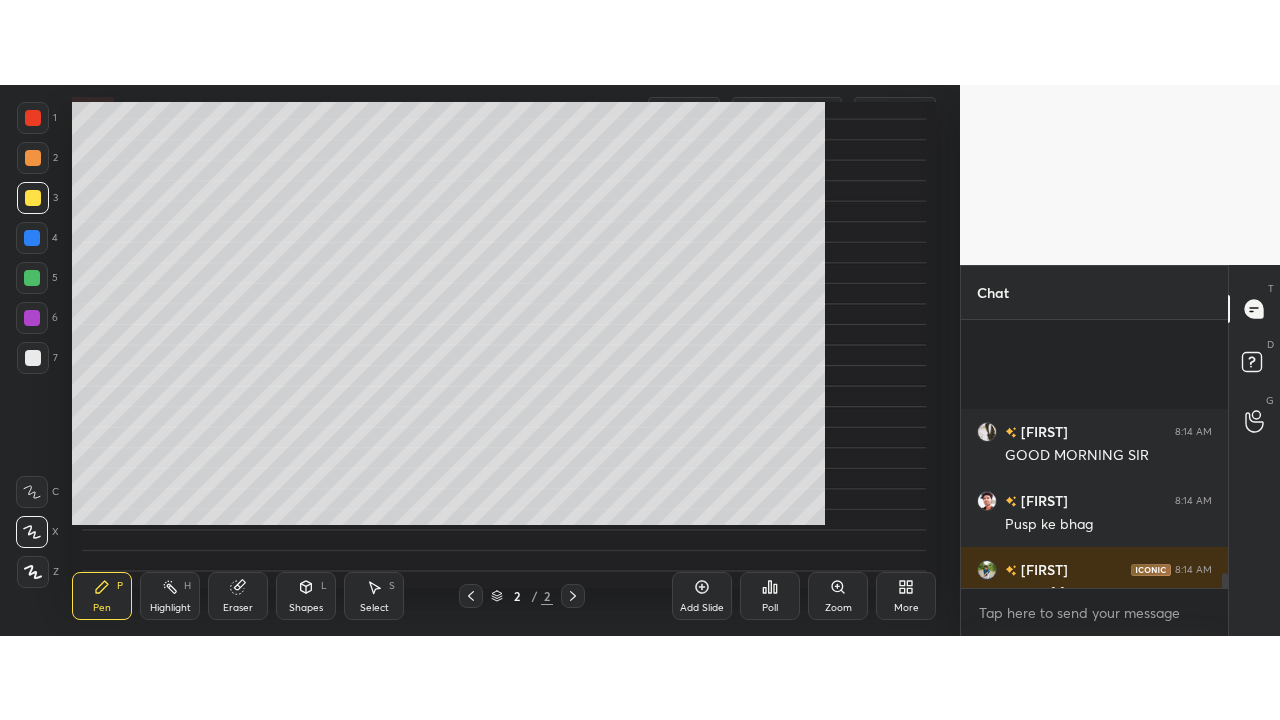scroll, scrollTop: 99408, scrollLeft: 99120, axis: both 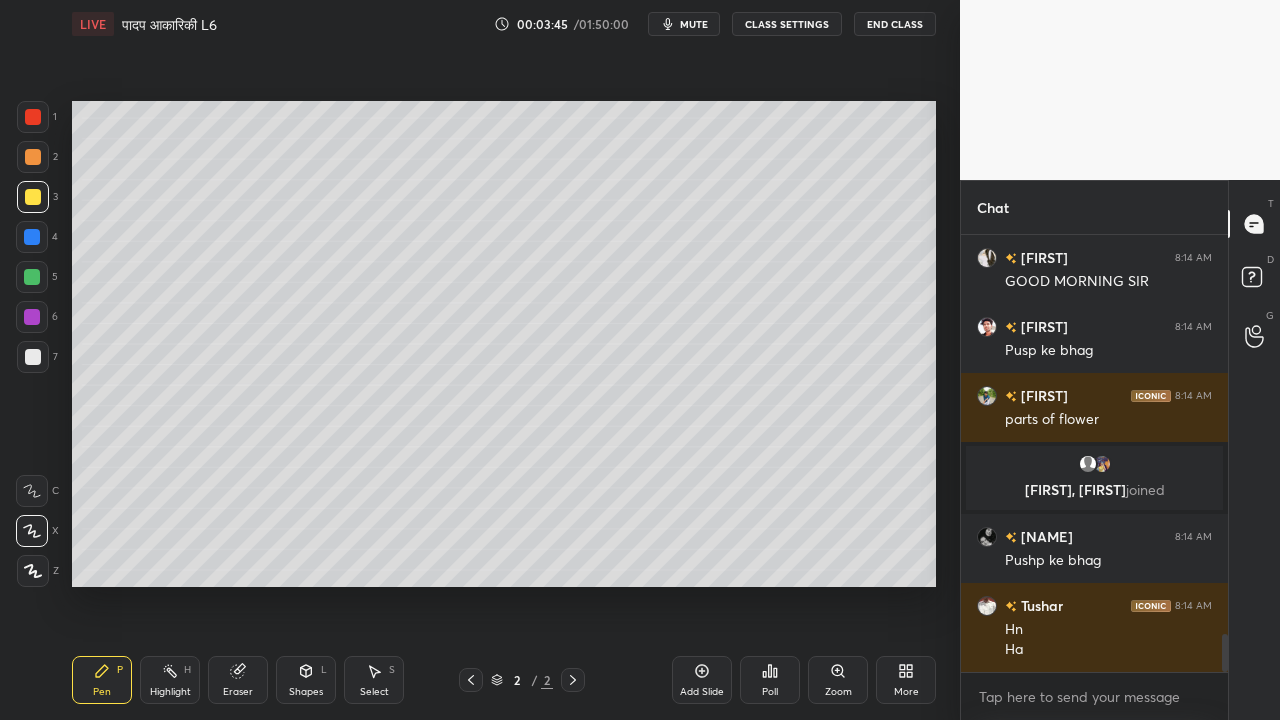 click at bounding box center (33, 357) 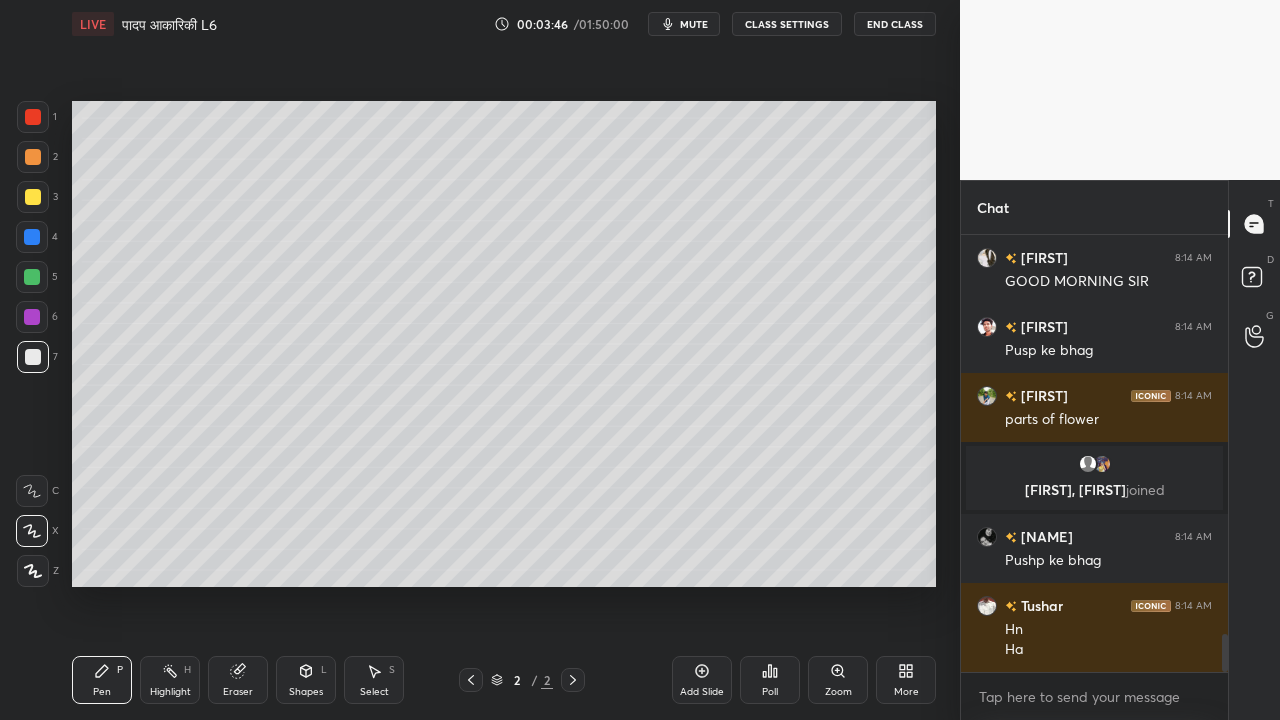 click at bounding box center [33, 197] 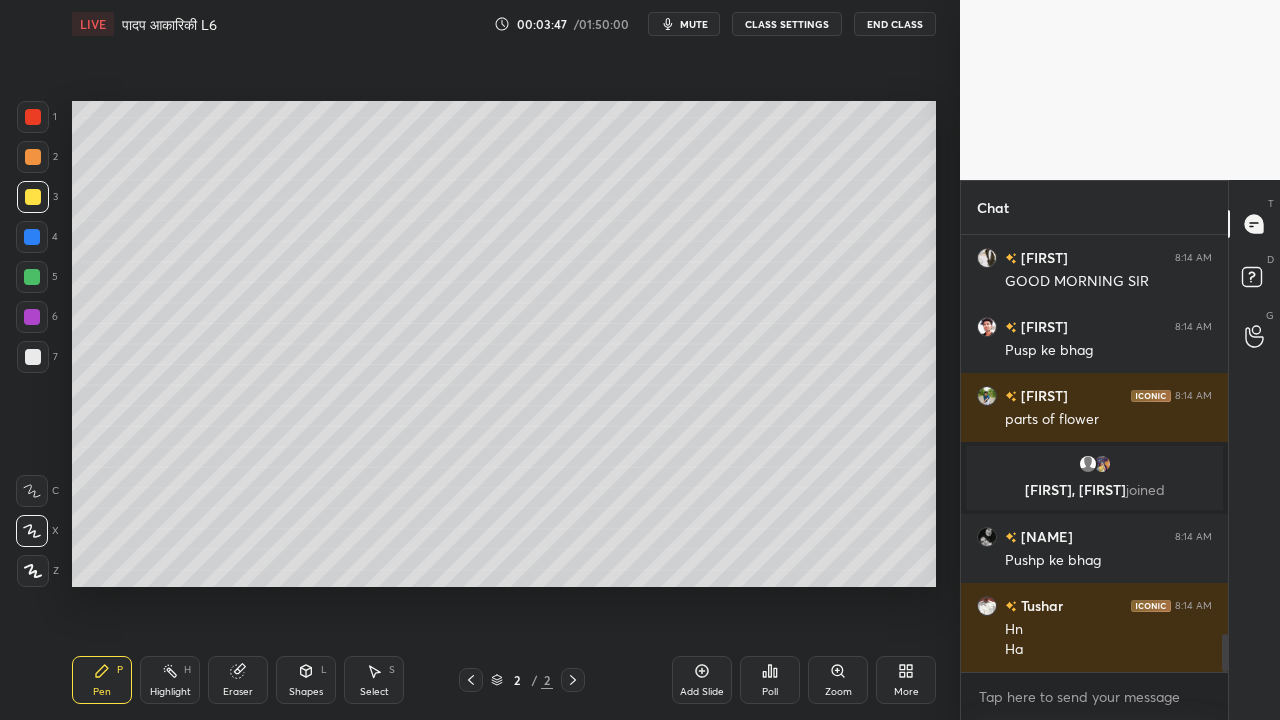 click at bounding box center (33, 357) 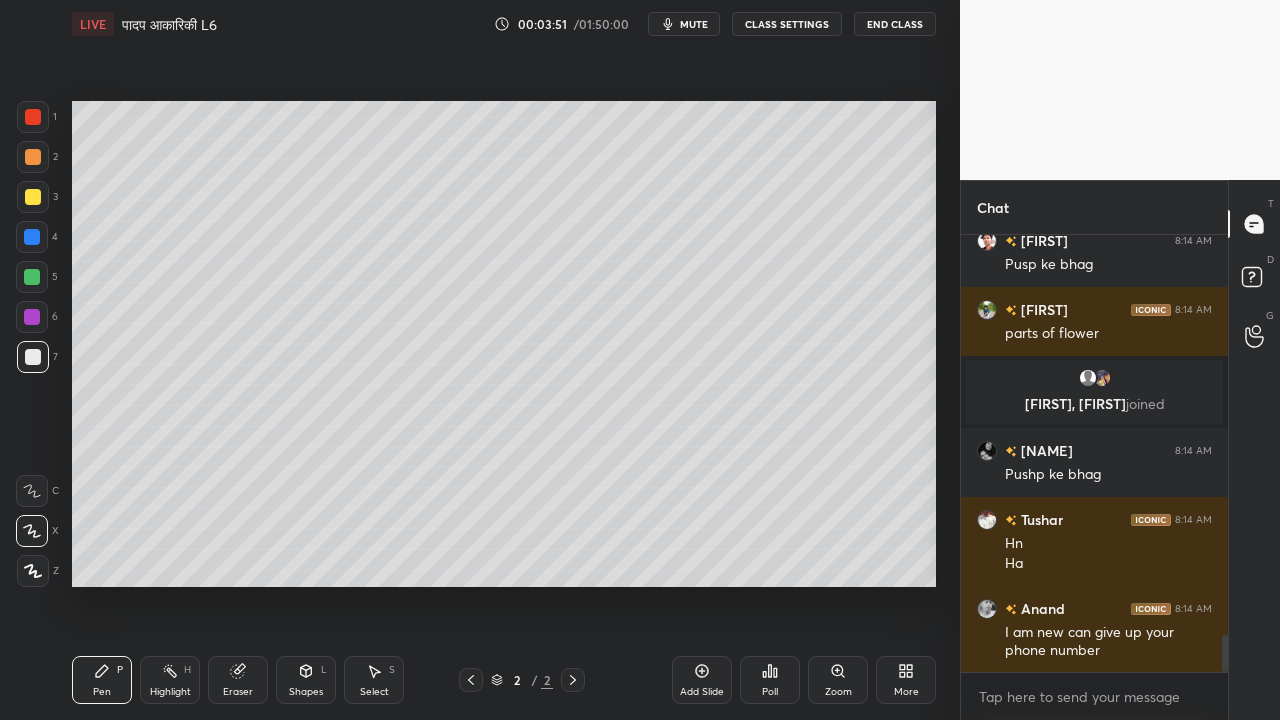scroll, scrollTop: 4690, scrollLeft: 0, axis: vertical 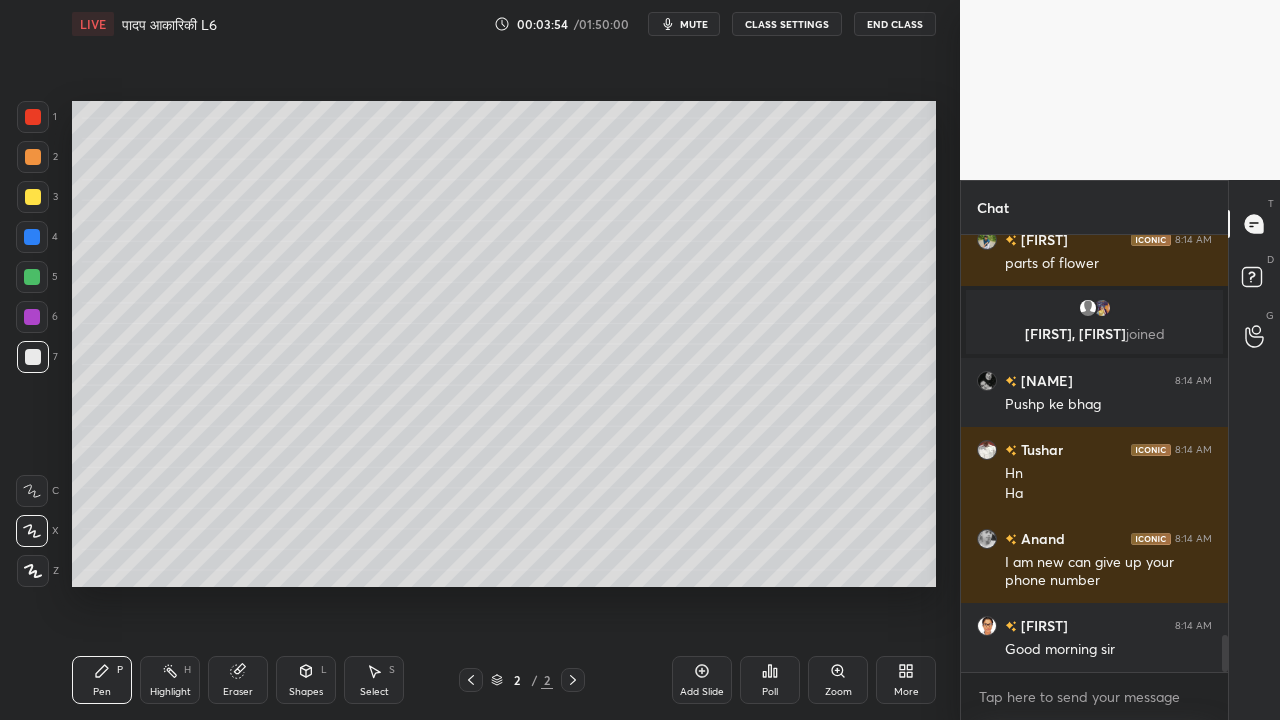 click at bounding box center (33, 197) 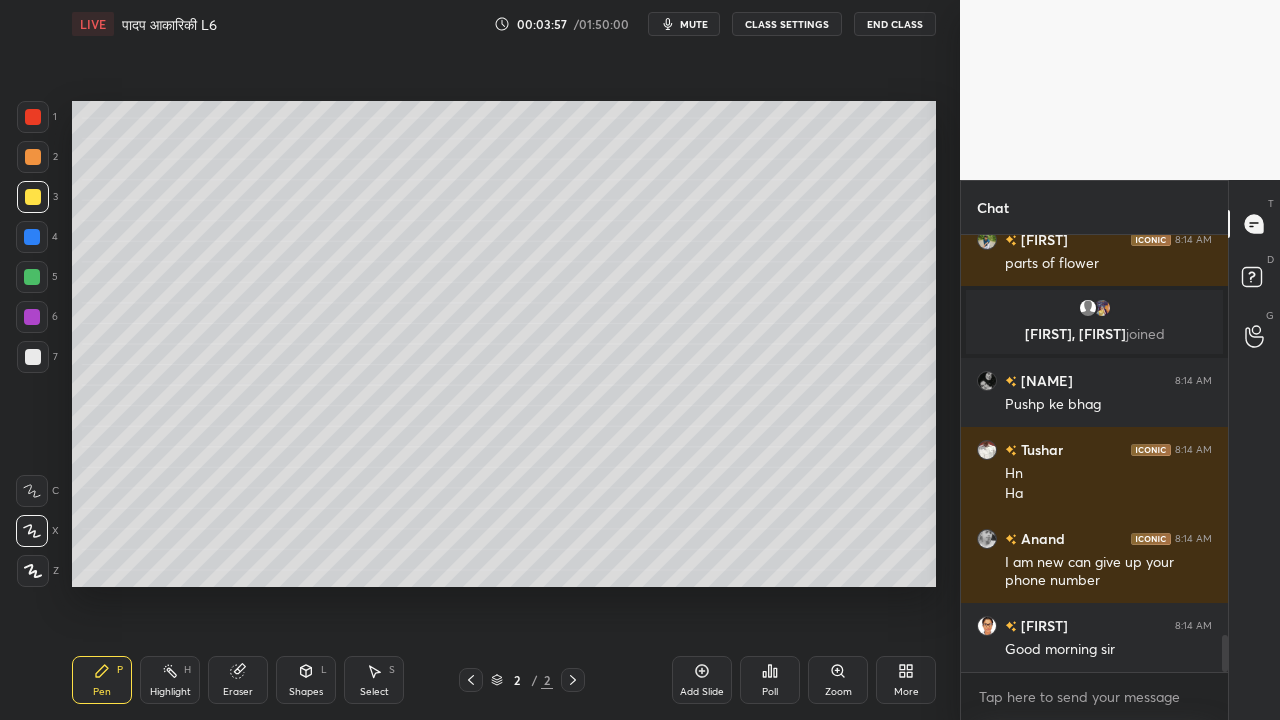 click at bounding box center (33, 357) 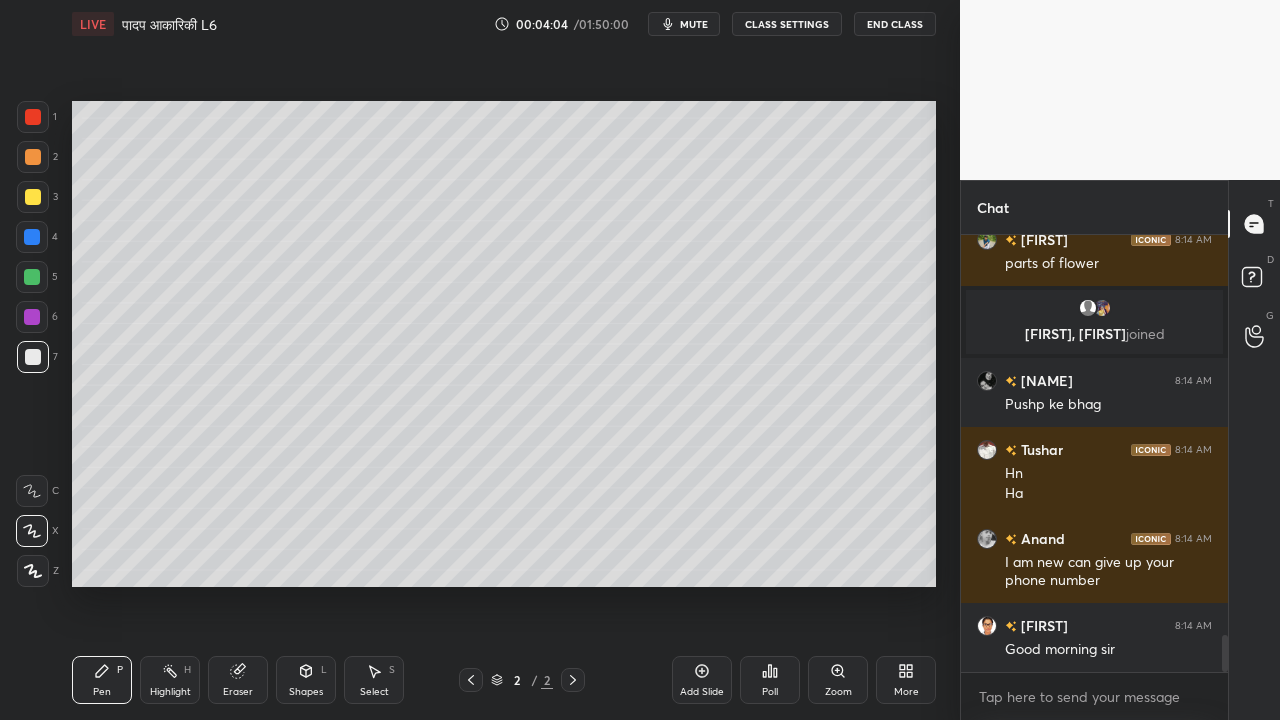 click at bounding box center [33, 197] 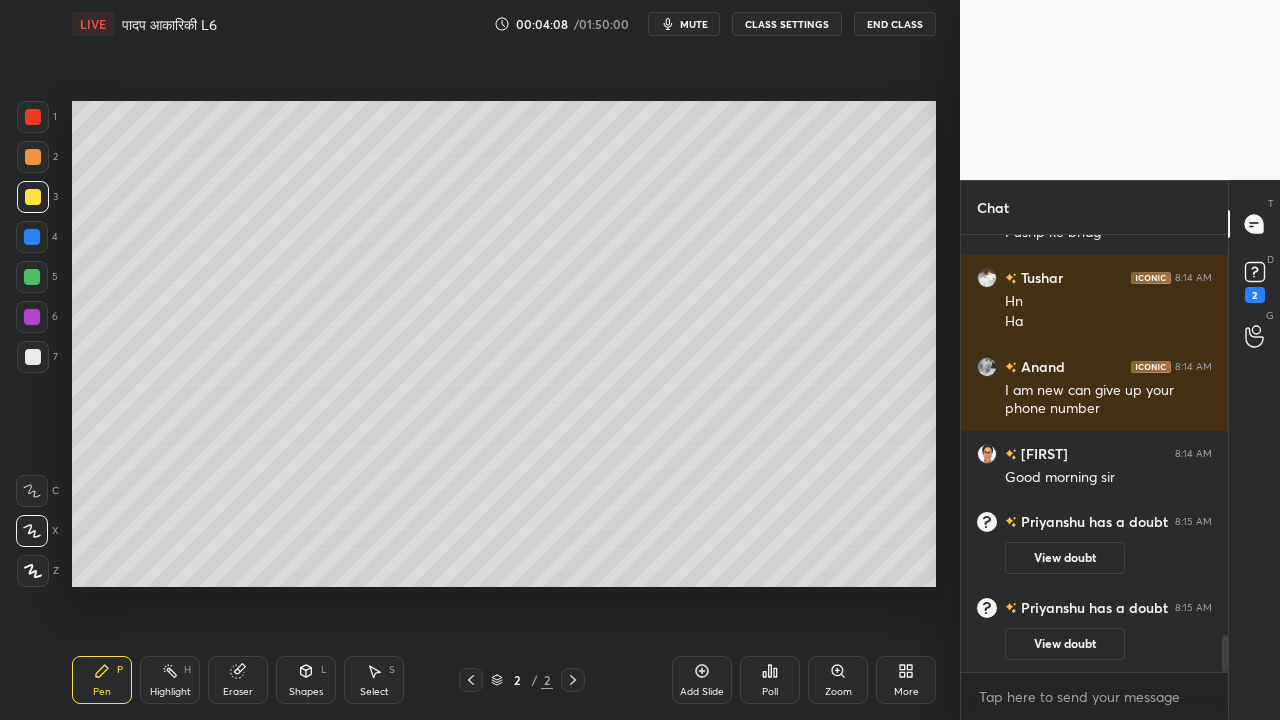 scroll, scrollTop: 4768, scrollLeft: 0, axis: vertical 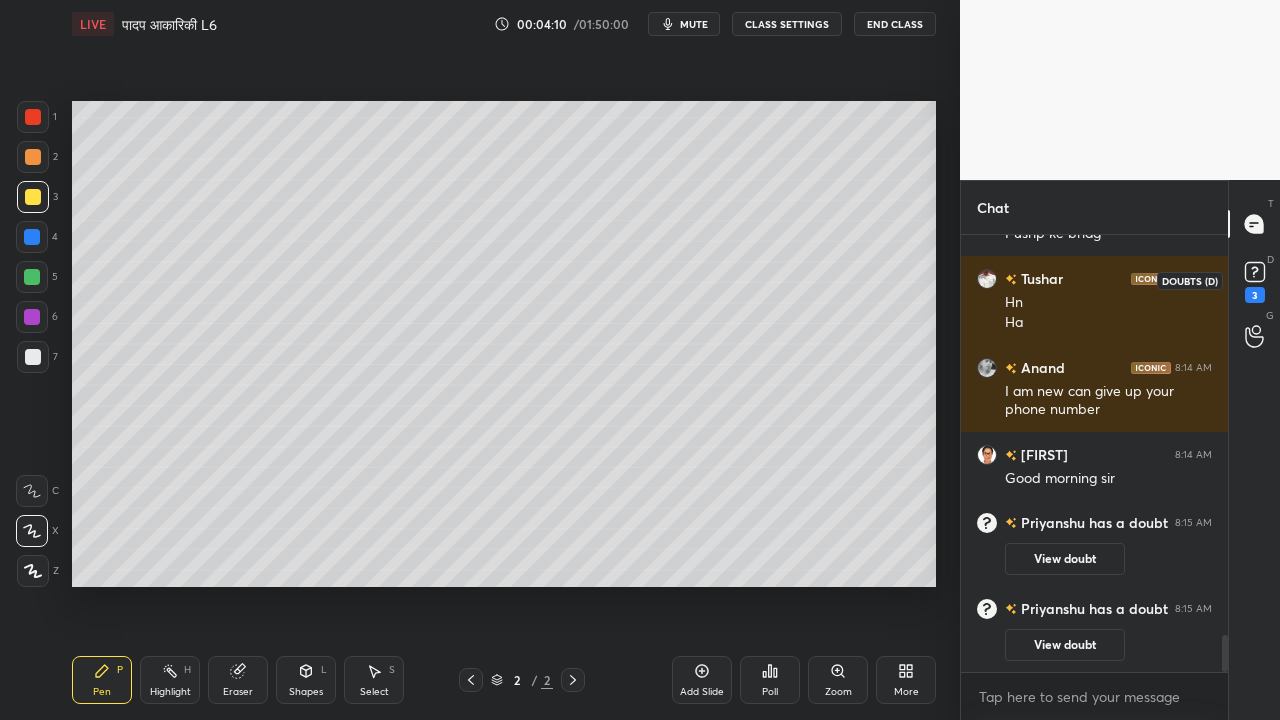 click 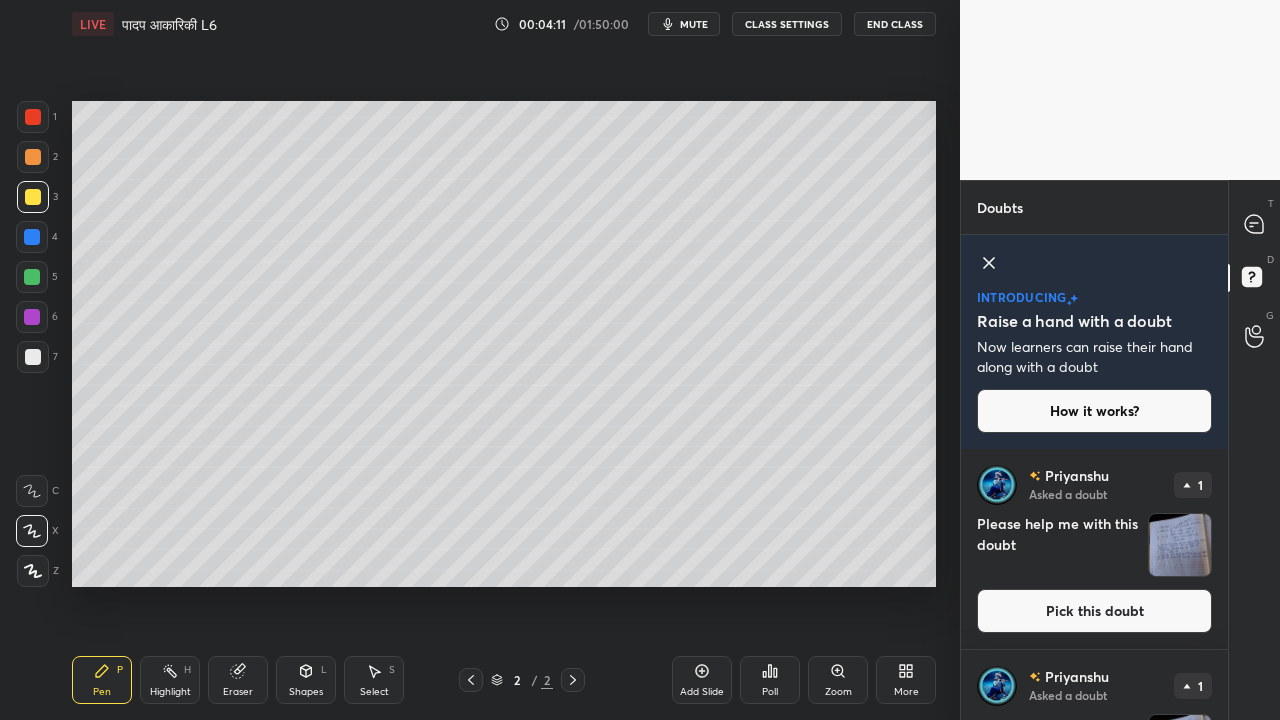 click on "Pick this doubt" at bounding box center [1094, 611] 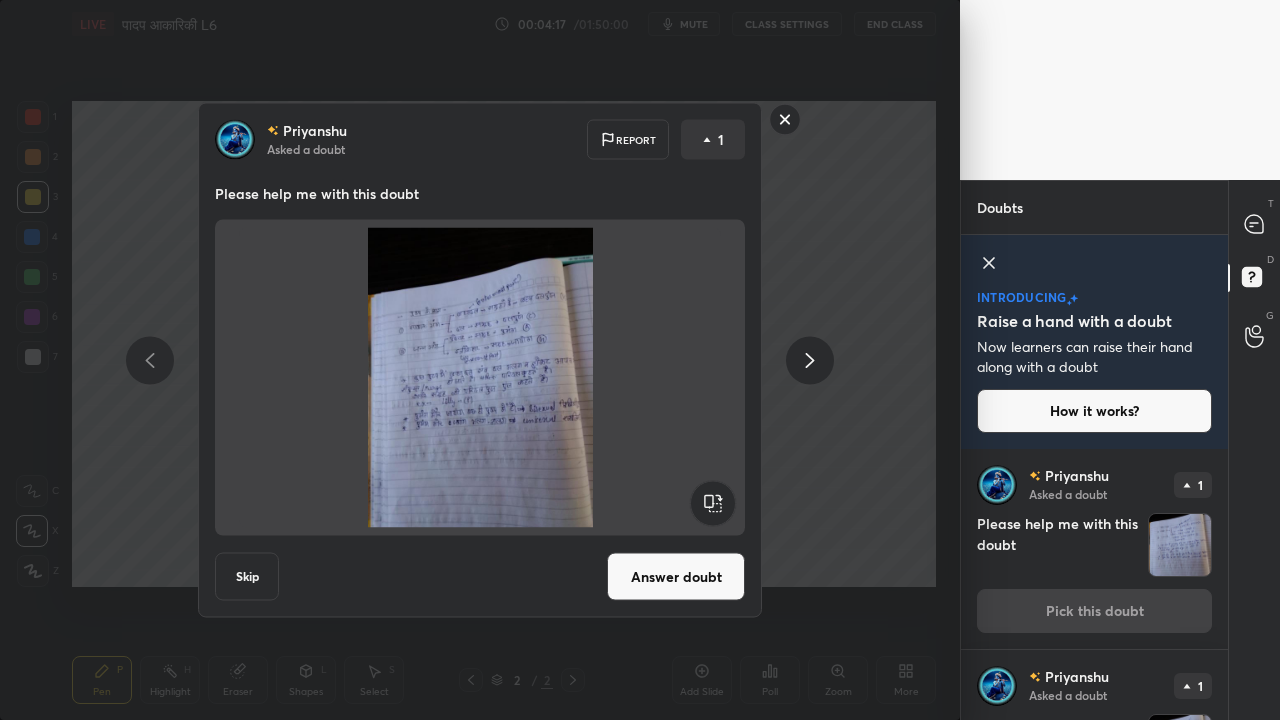 click 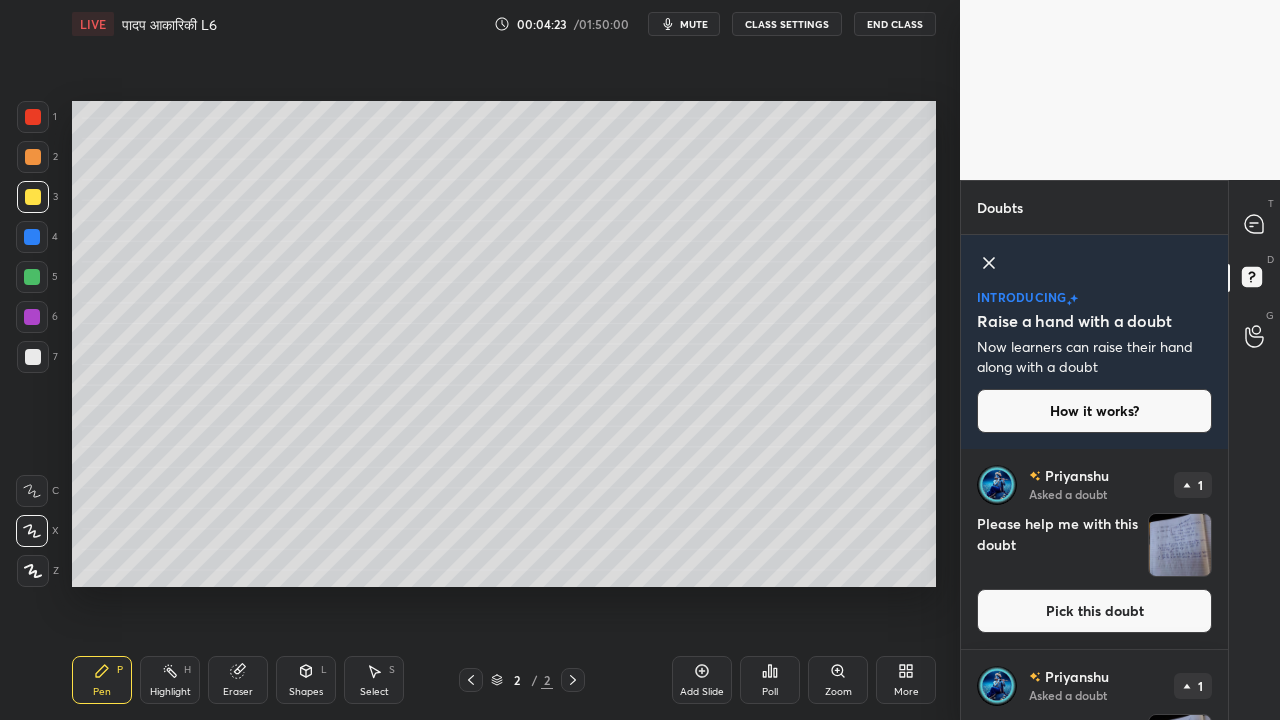click at bounding box center [33, 357] 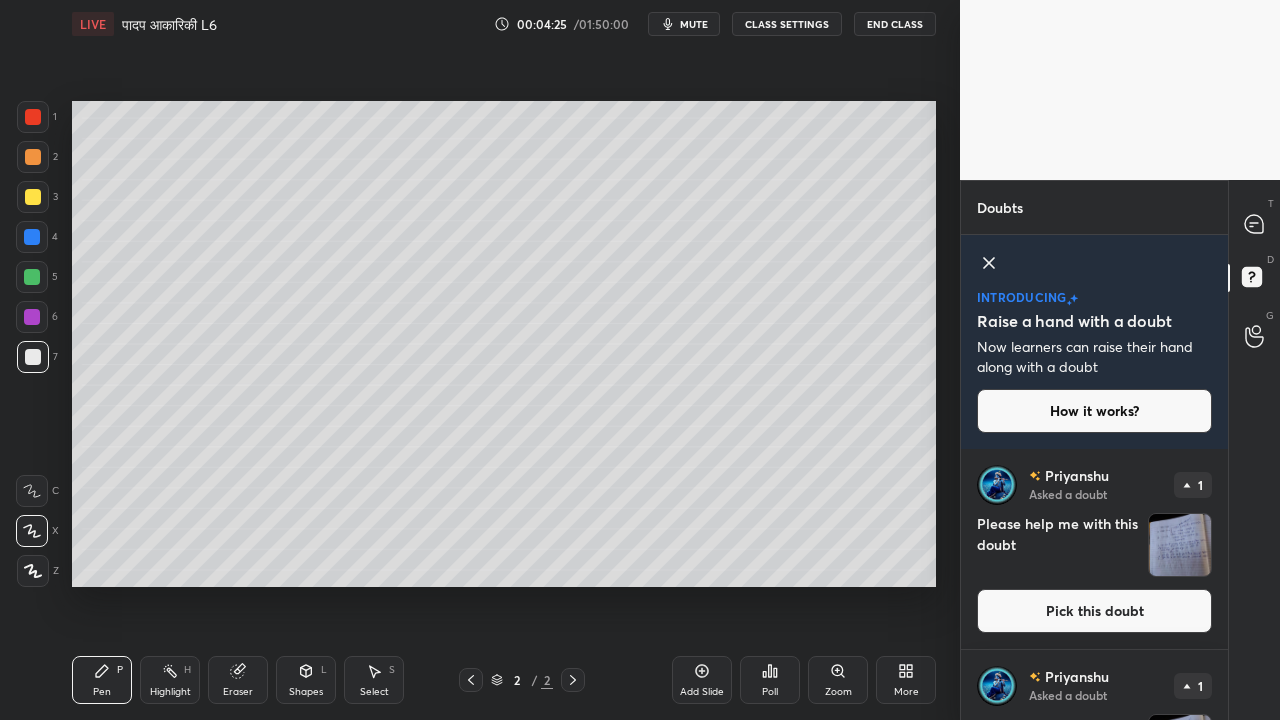 click at bounding box center [33, 197] 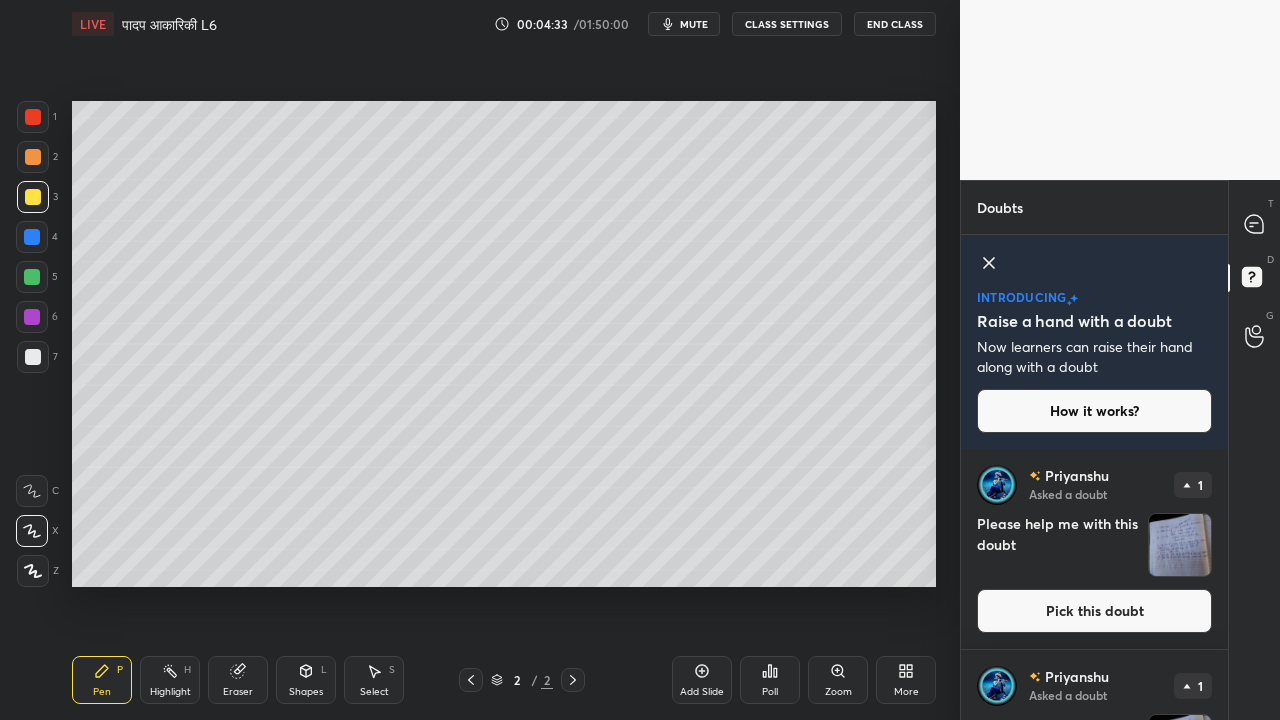 click at bounding box center [33, 357] 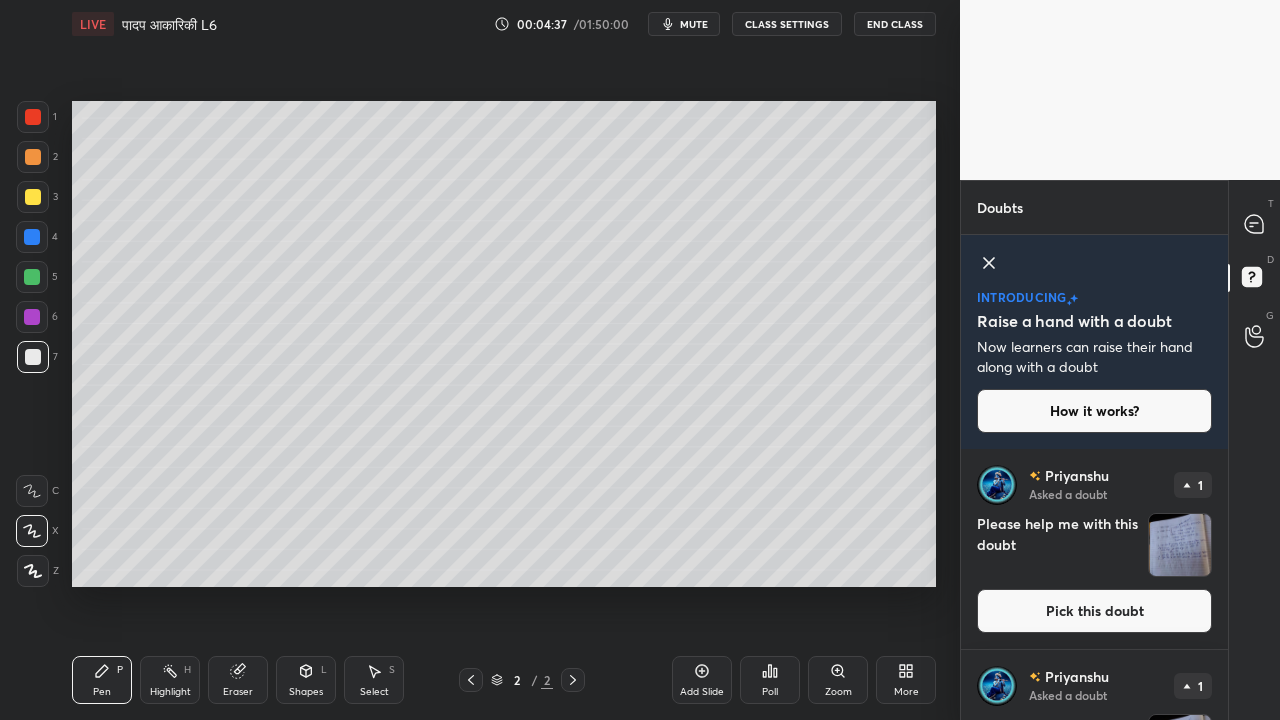 click at bounding box center [33, 197] 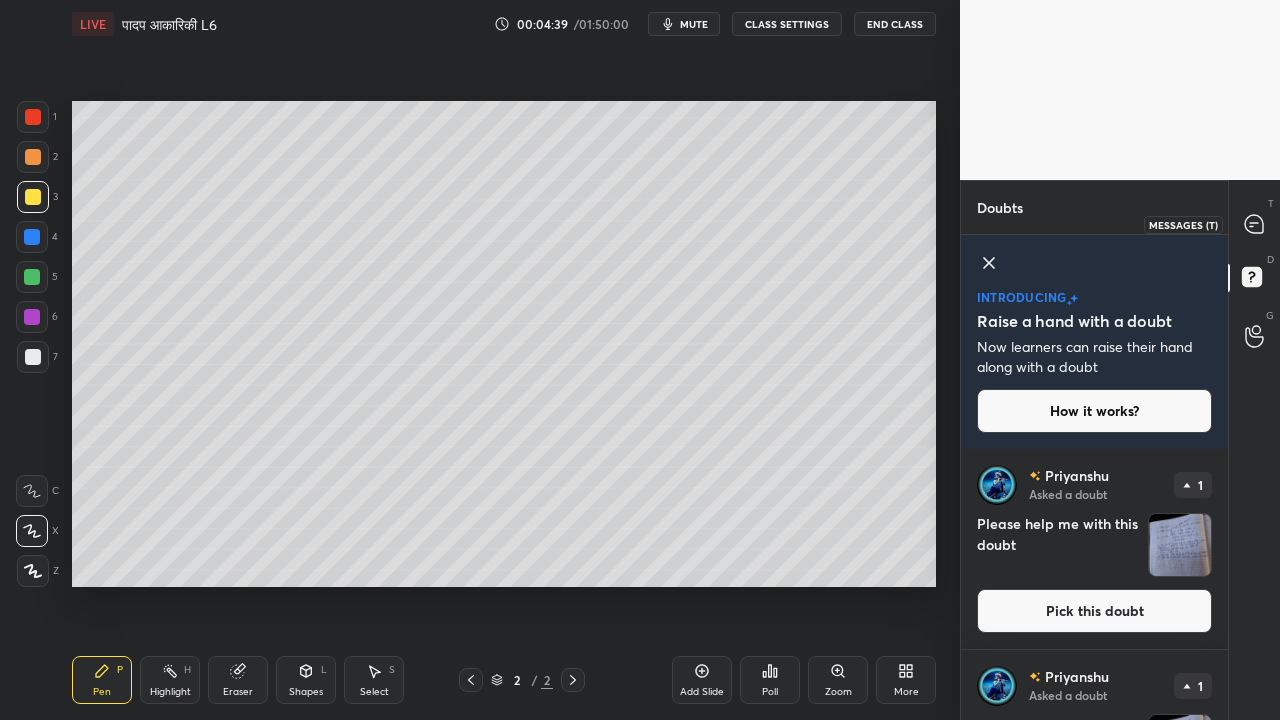 drag, startPoint x: 1252, startPoint y: 221, endPoint x: 1236, endPoint y: 230, distance: 18.35756 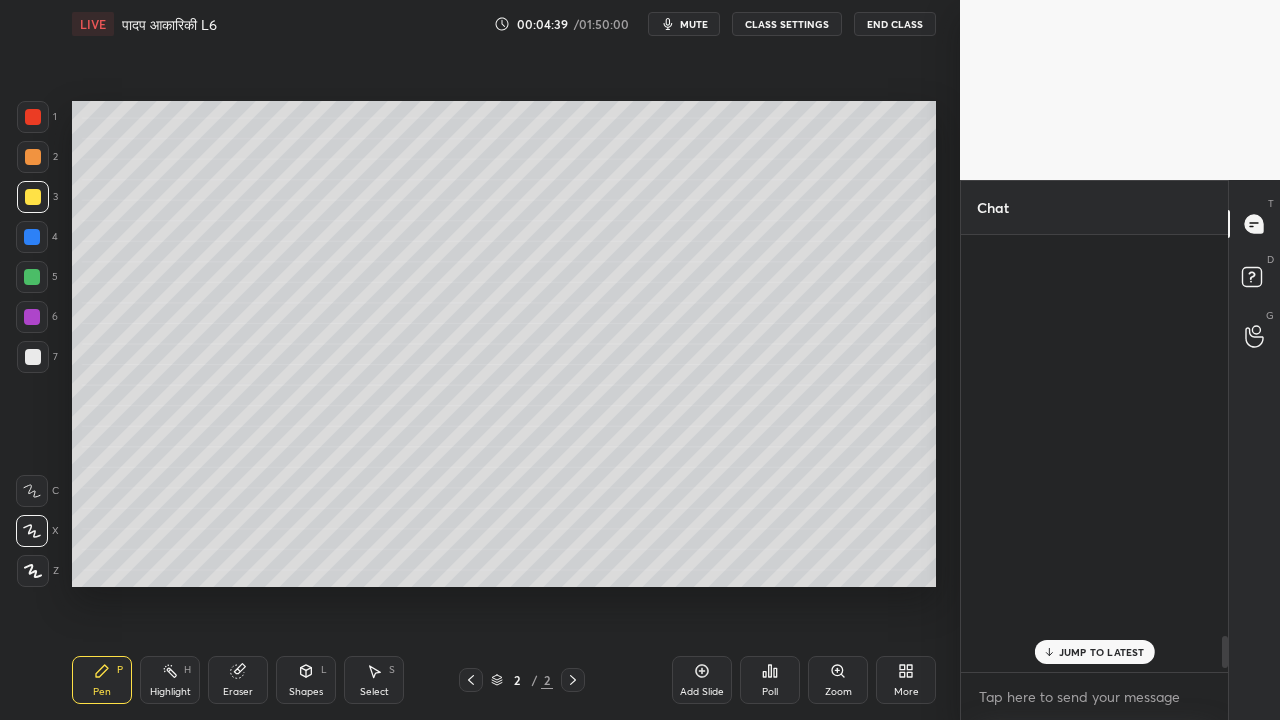 scroll, scrollTop: 5487, scrollLeft: 0, axis: vertical 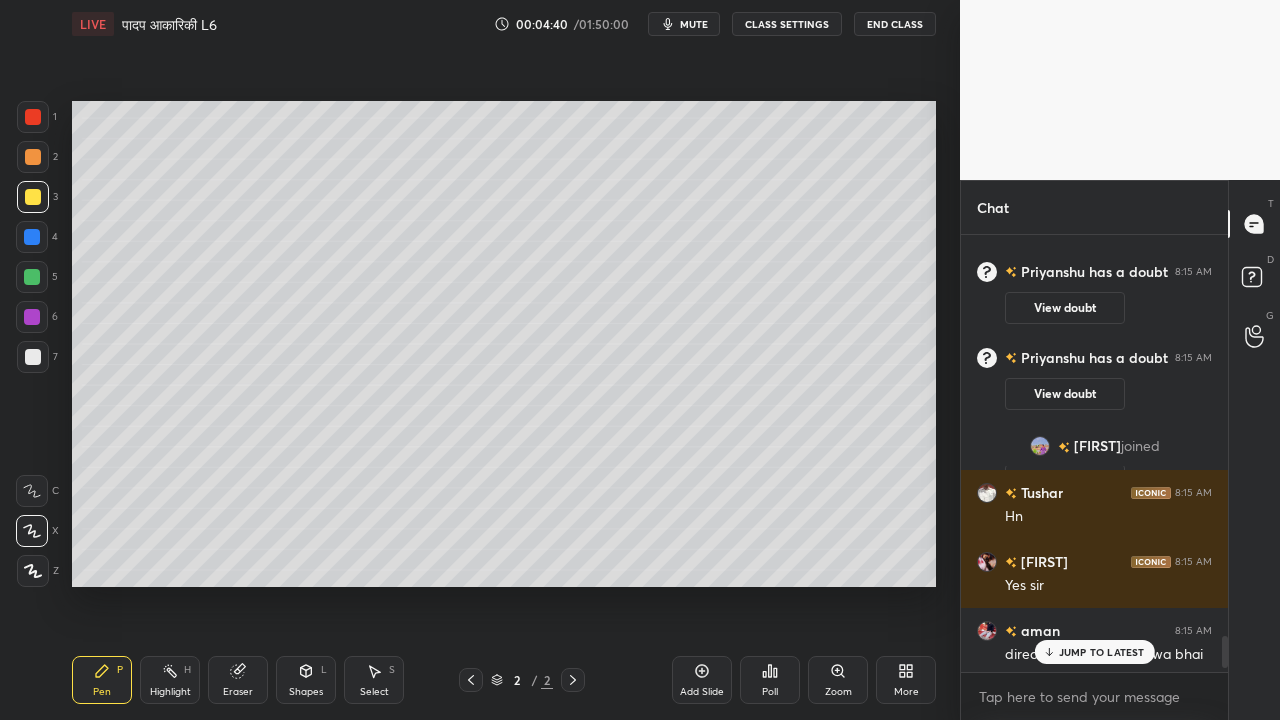 click on "JUMP TO LATEST" at bounding box center (1102, 652) 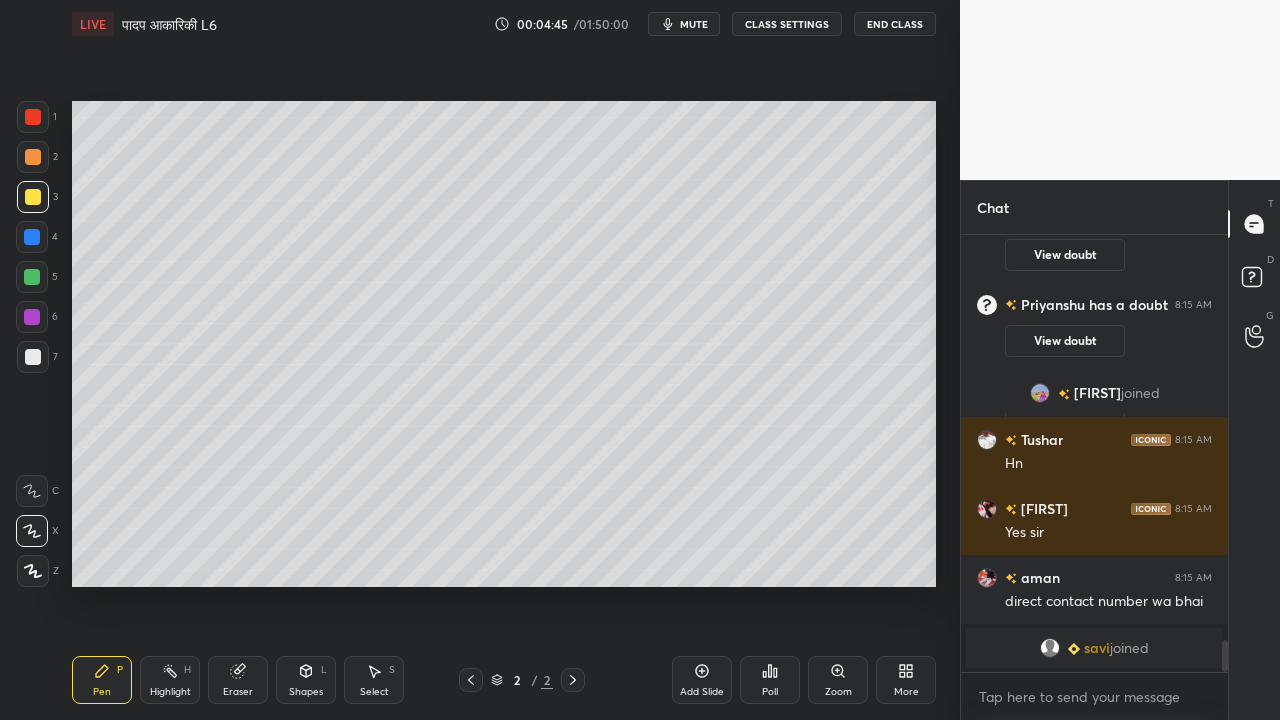 click at bounding box center (33, 357) 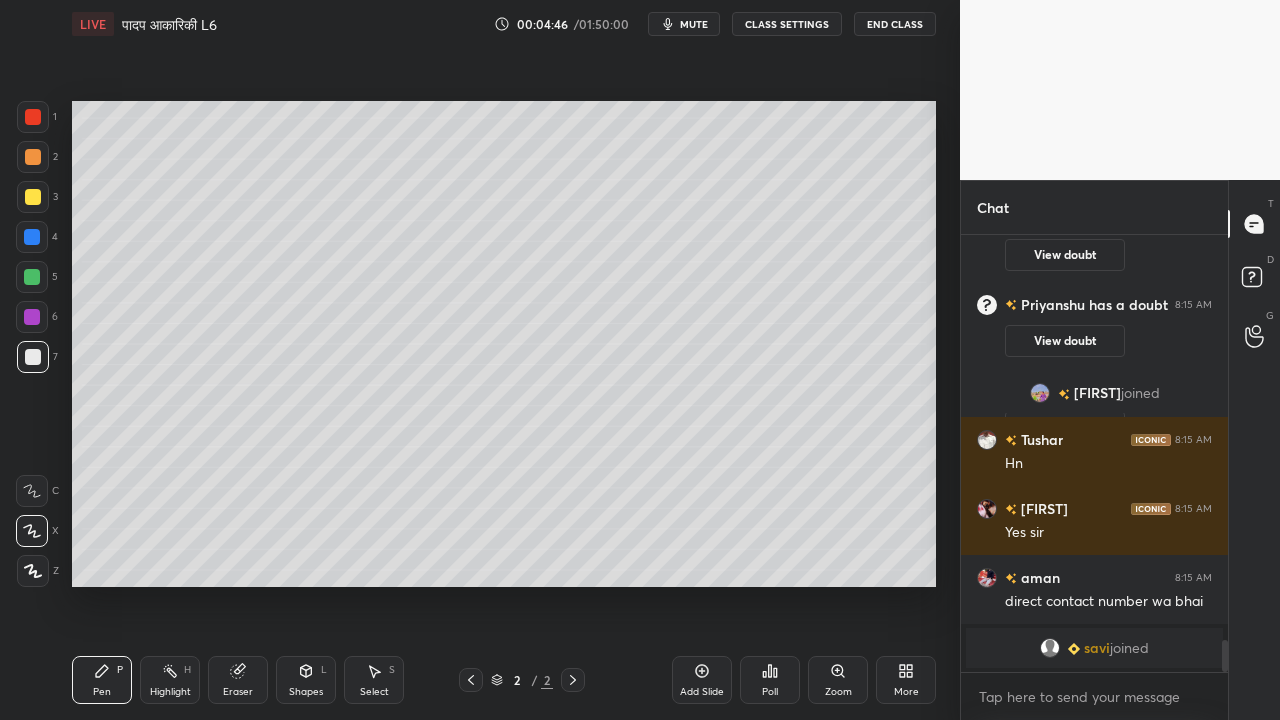 click at bounding box center [33, 197] 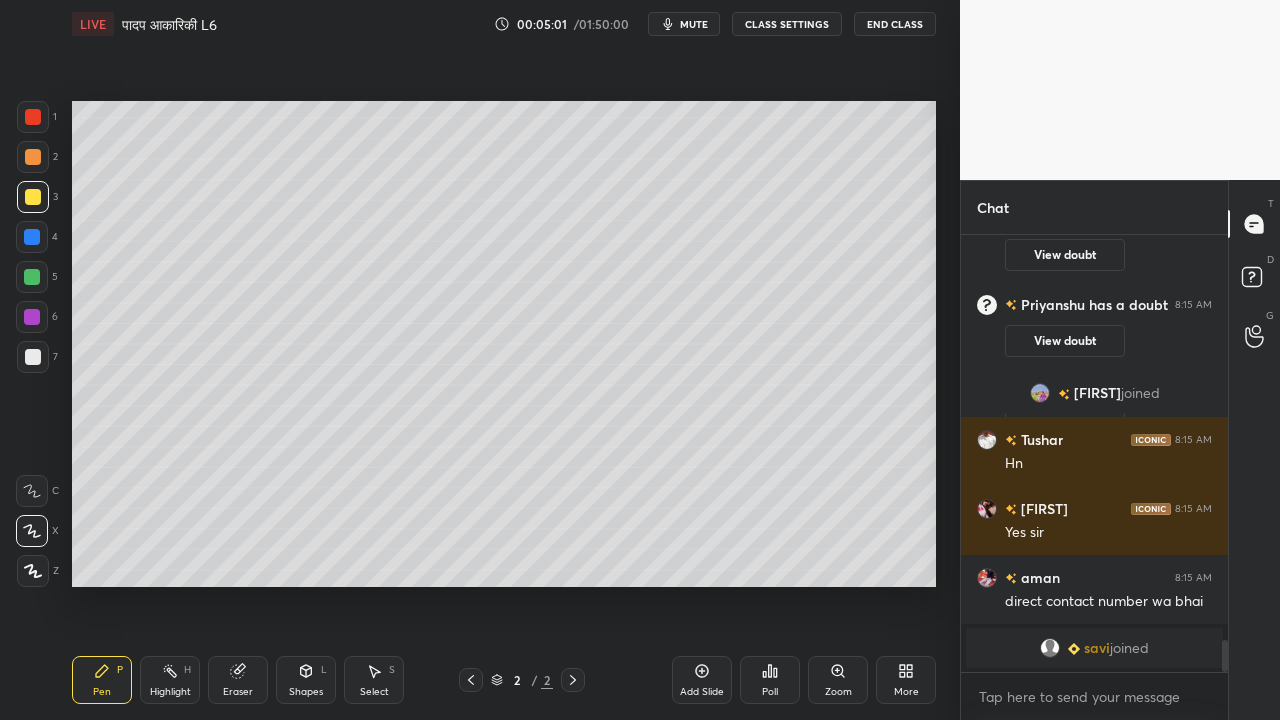 click at bounding box center [33, 357] 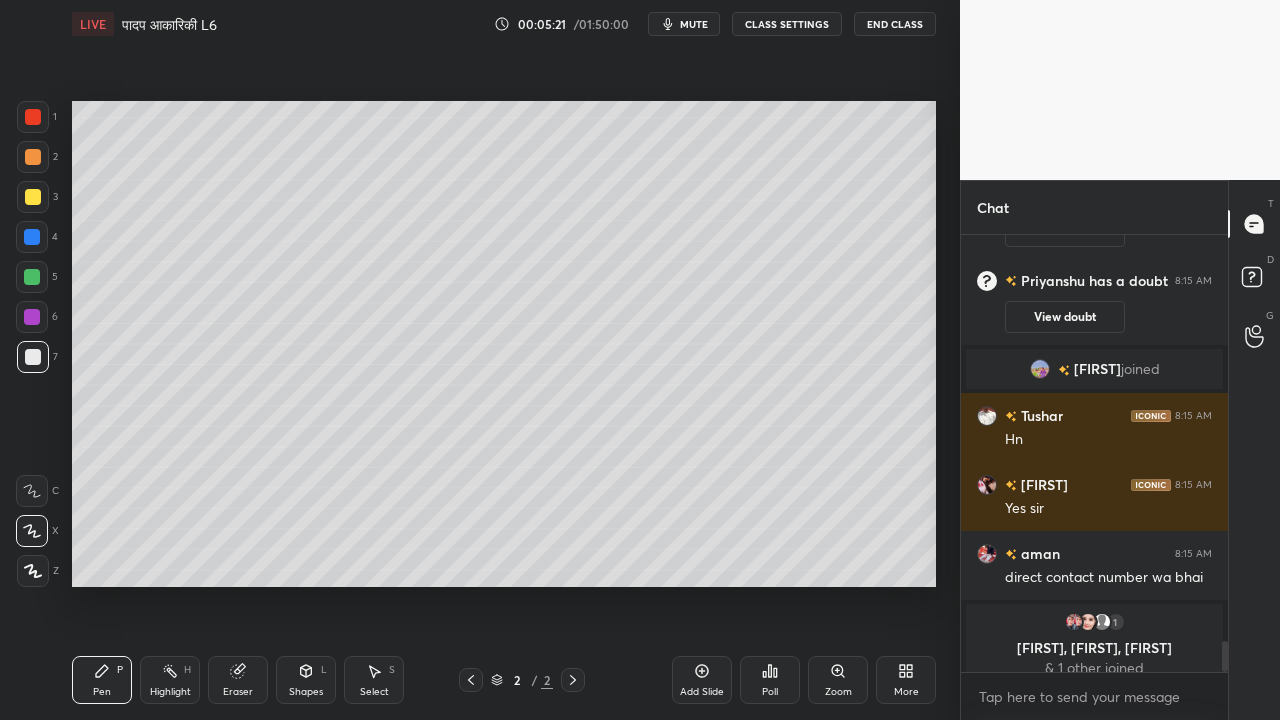 scroll, scrollTop: 5666, scrollLeft: 0, axis: vertical 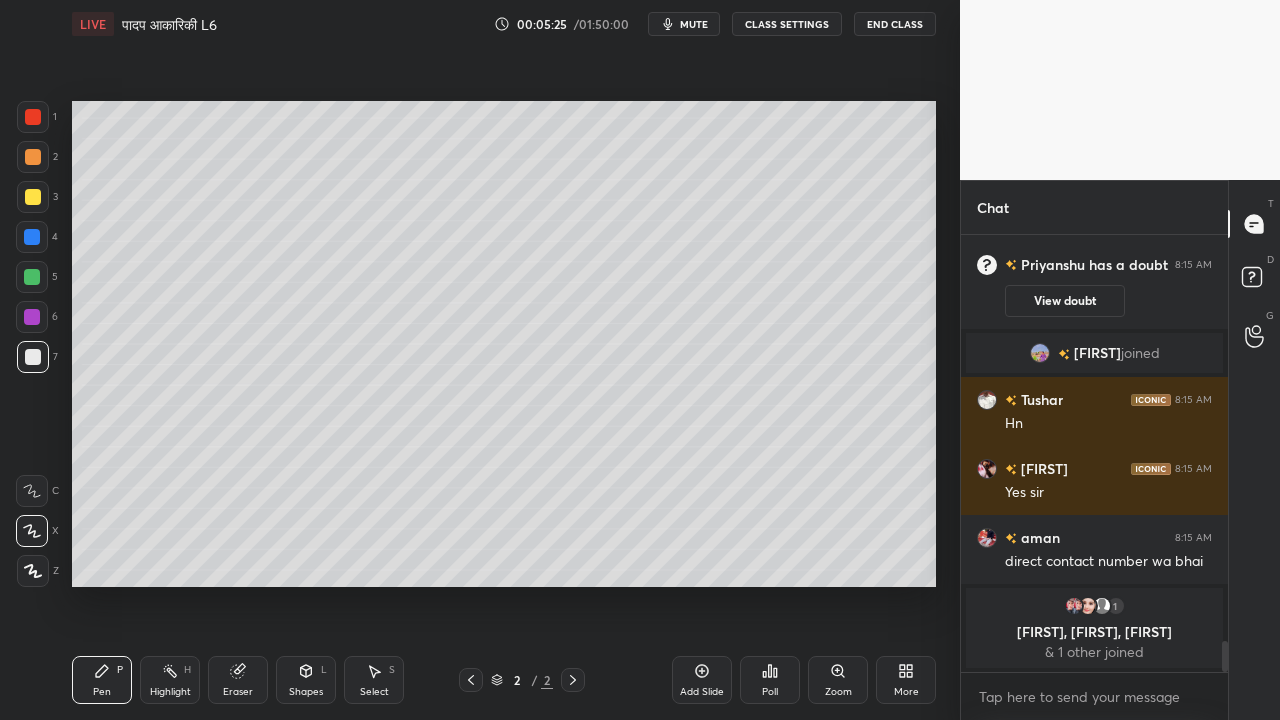 click at bounding box center [33, 197] 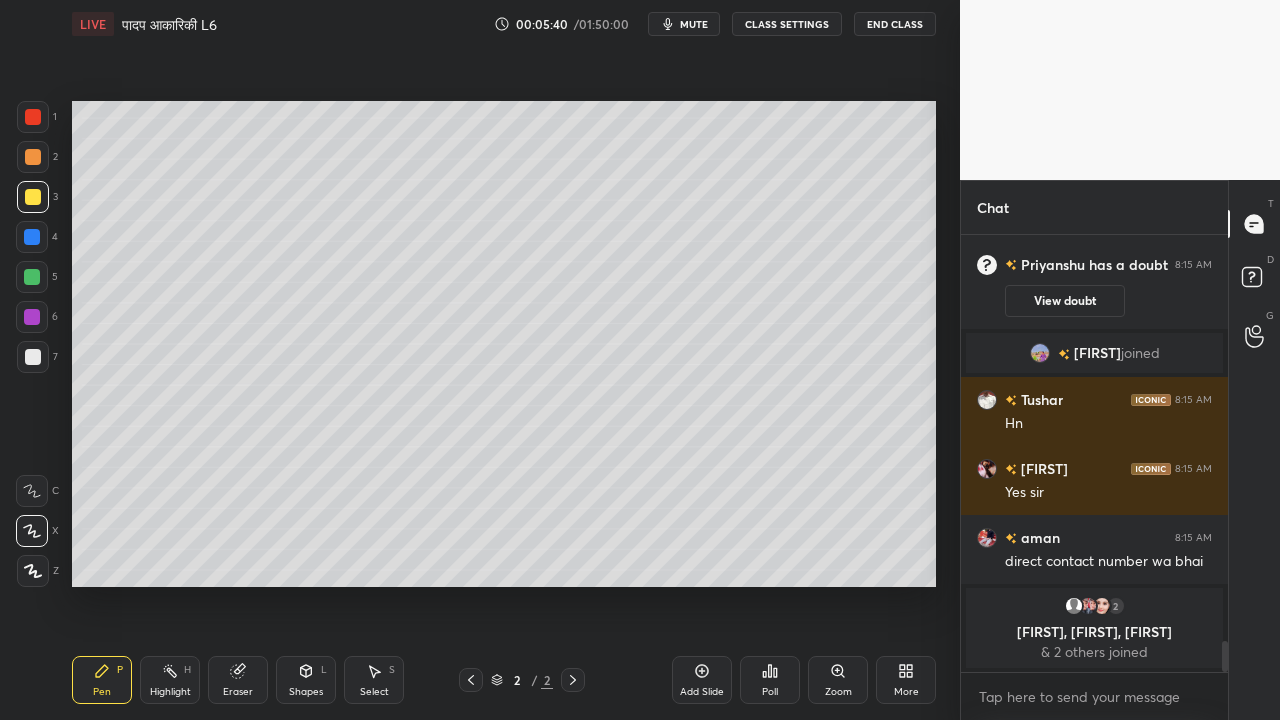 click 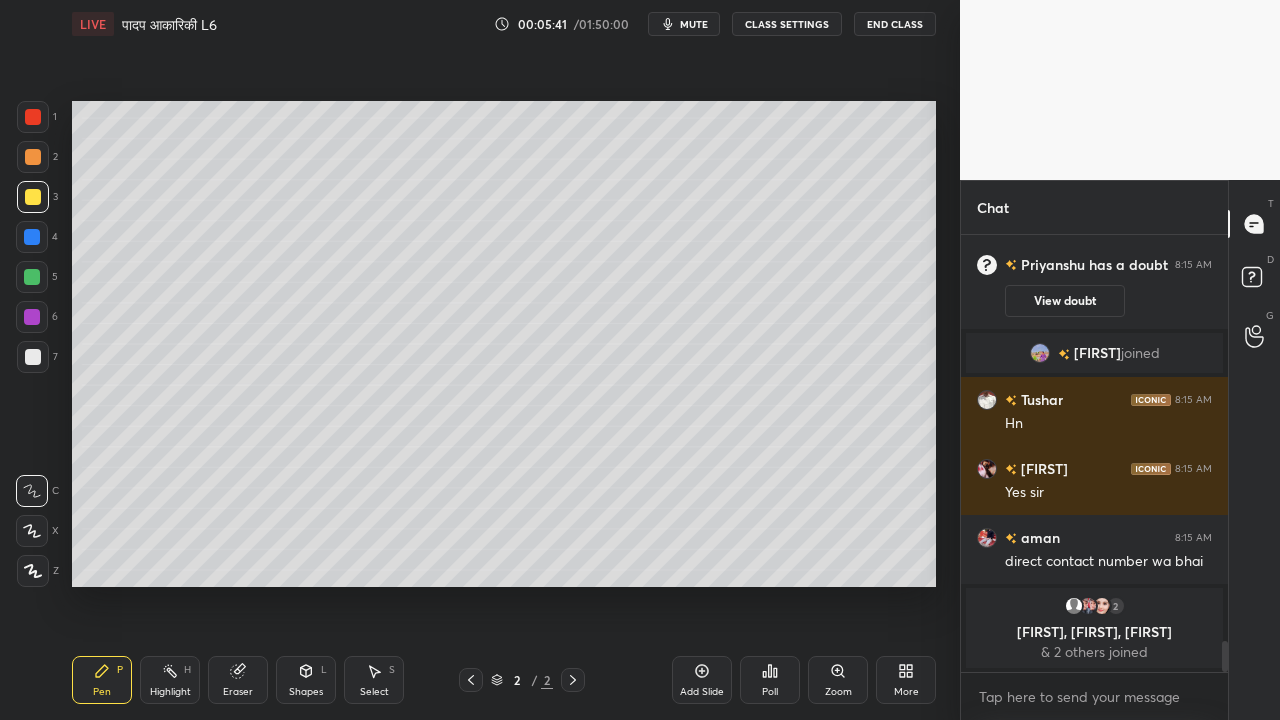 click on "Eraser" at bounding box center [238, 680] 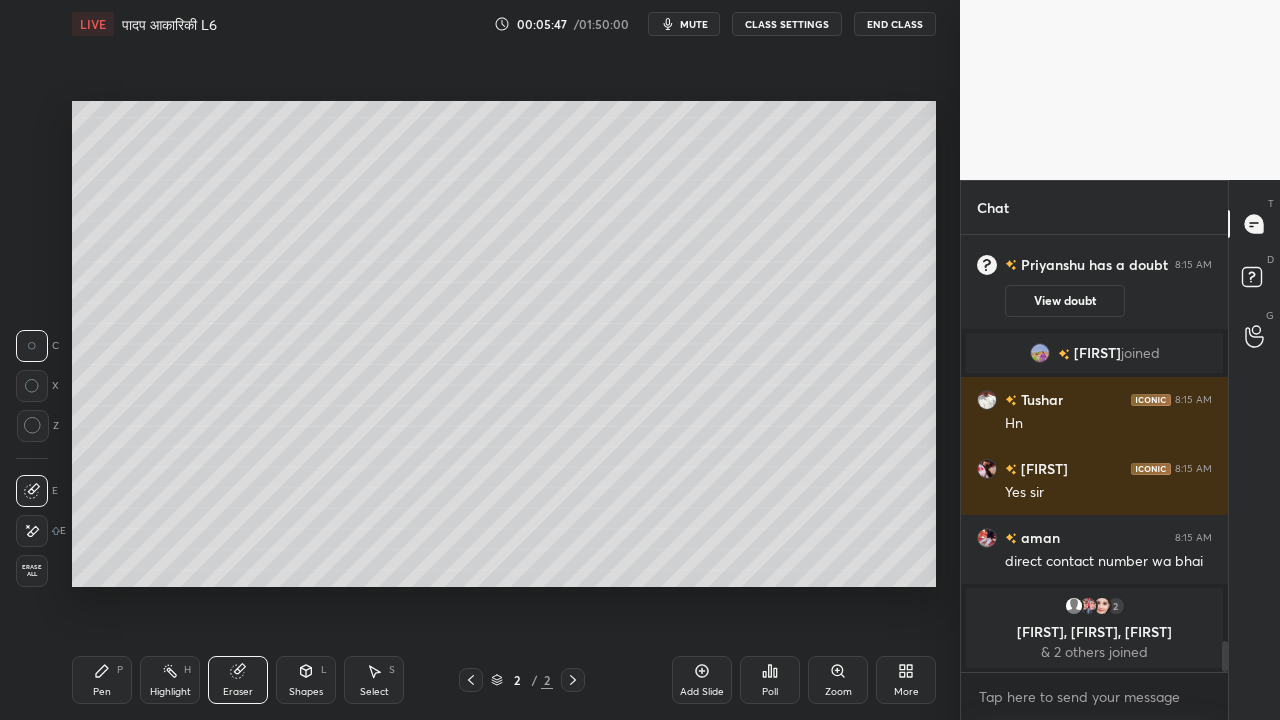 click on "Pen P" at bounding box center [102, 680] 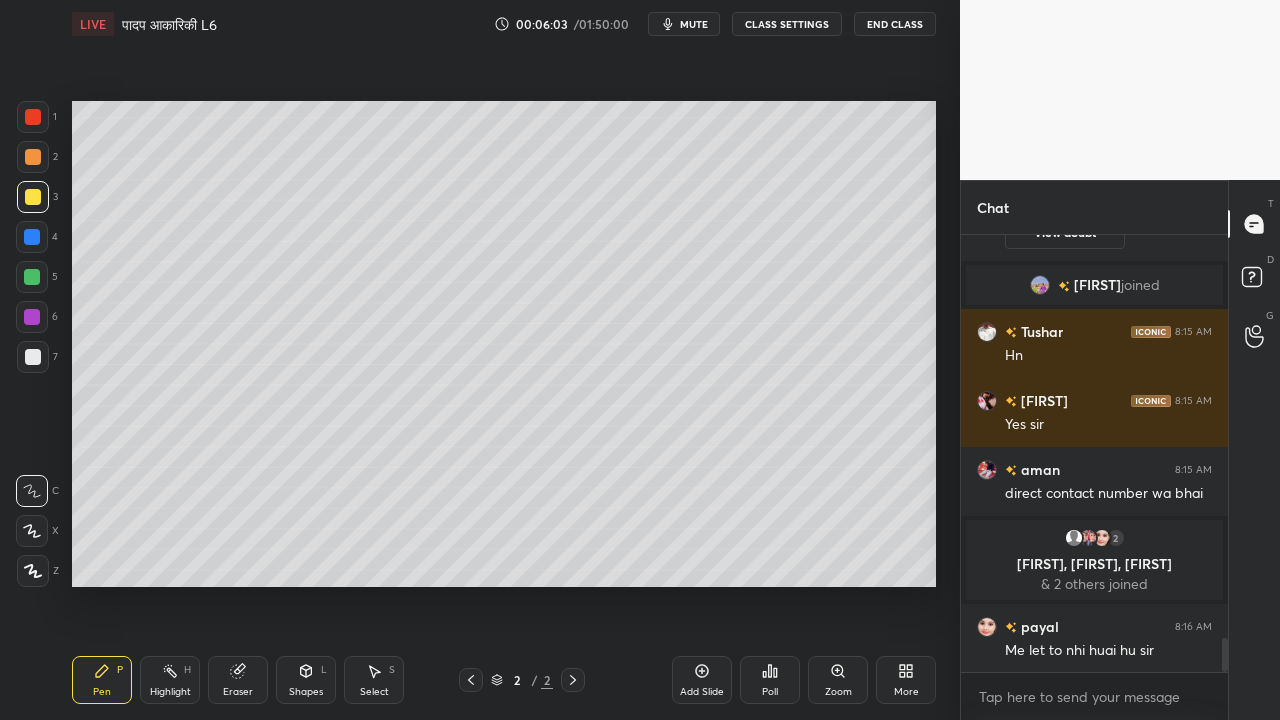 scroll, scrollTop: 5262, scrollLeft: 0, axis: vertical 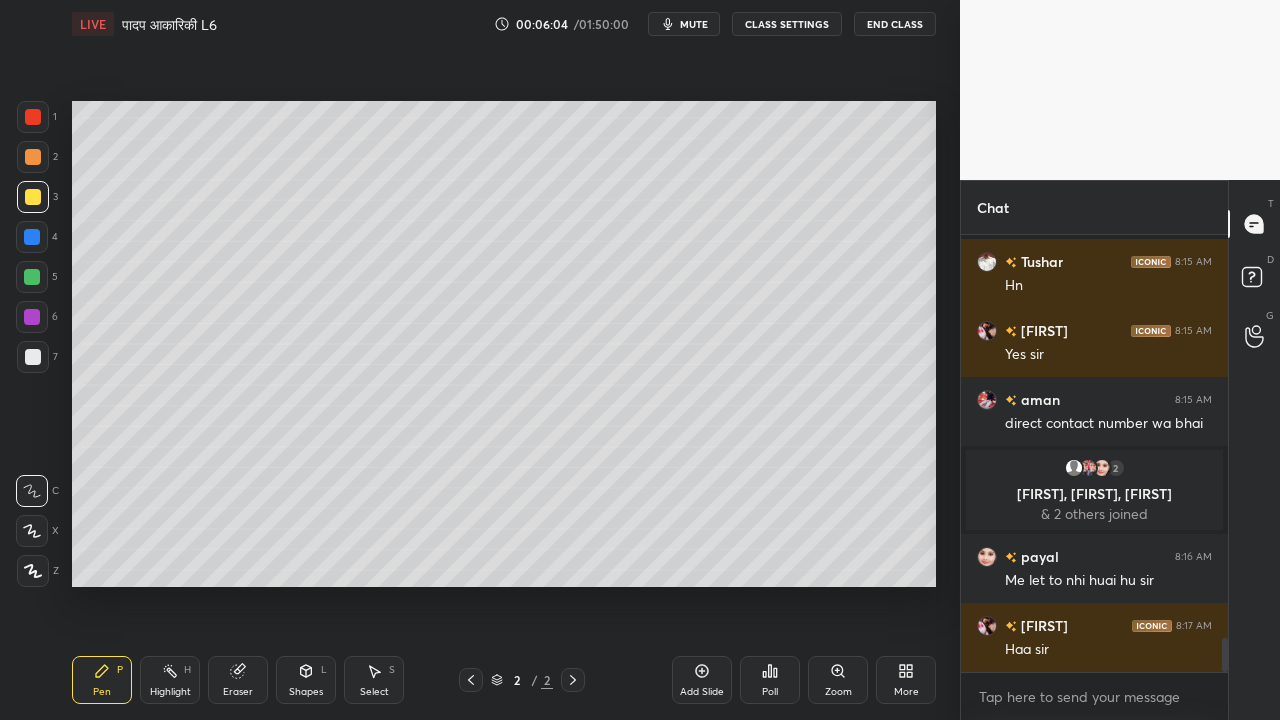 click at bounding box center (33, 357) 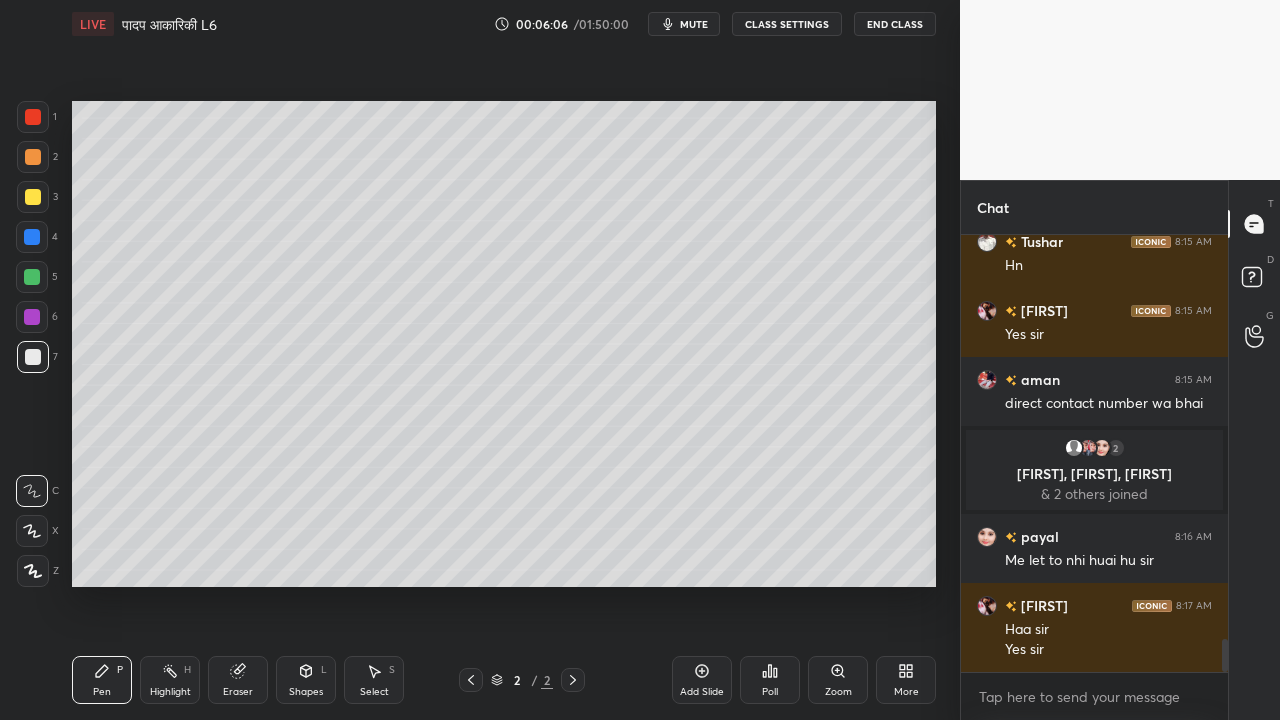 scroll, scrollTop: 5330, scrollLeft: 0, axis: vertical 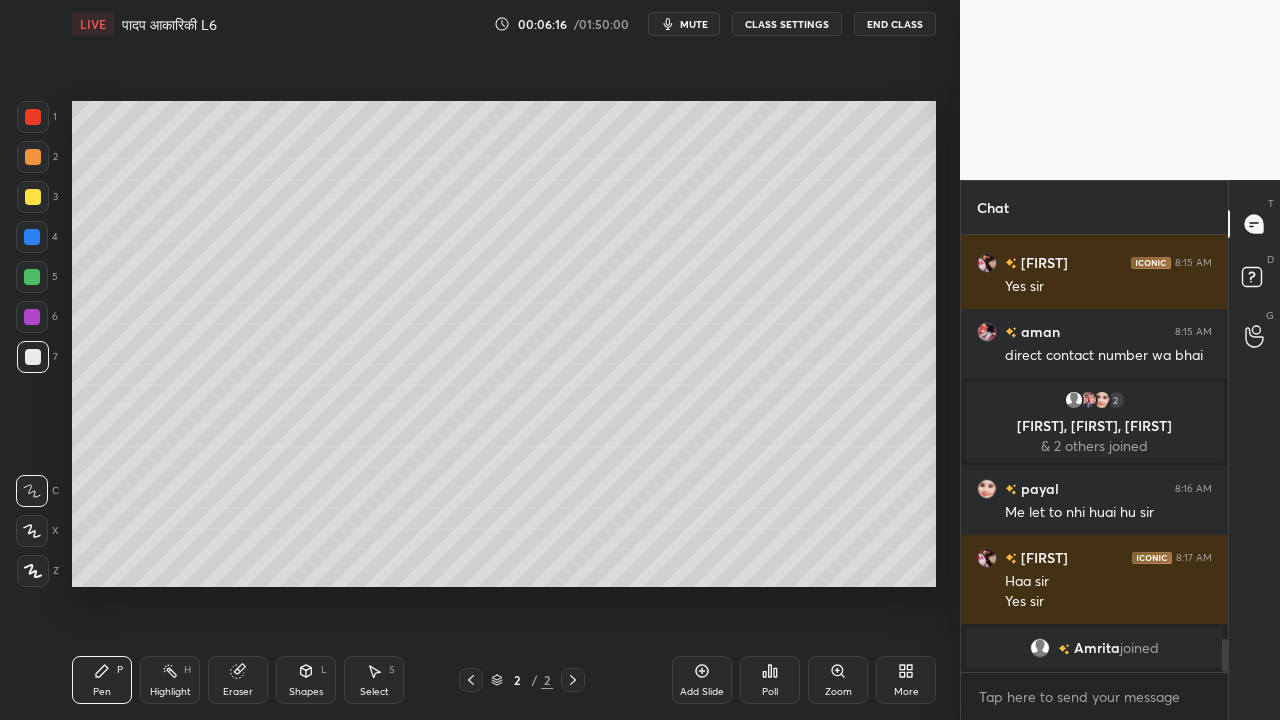 click on "Eraser" at bounding box center [238, 680] 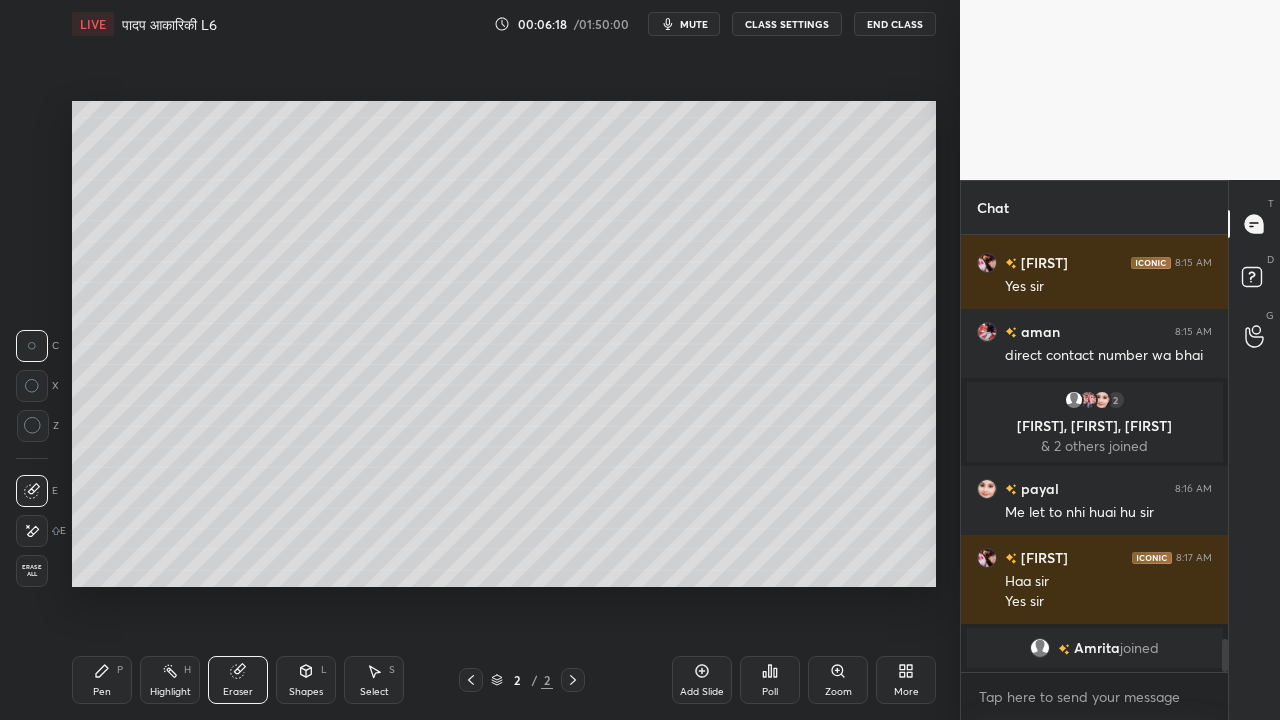 click on "Pen P" at bounding box center [102, 680] 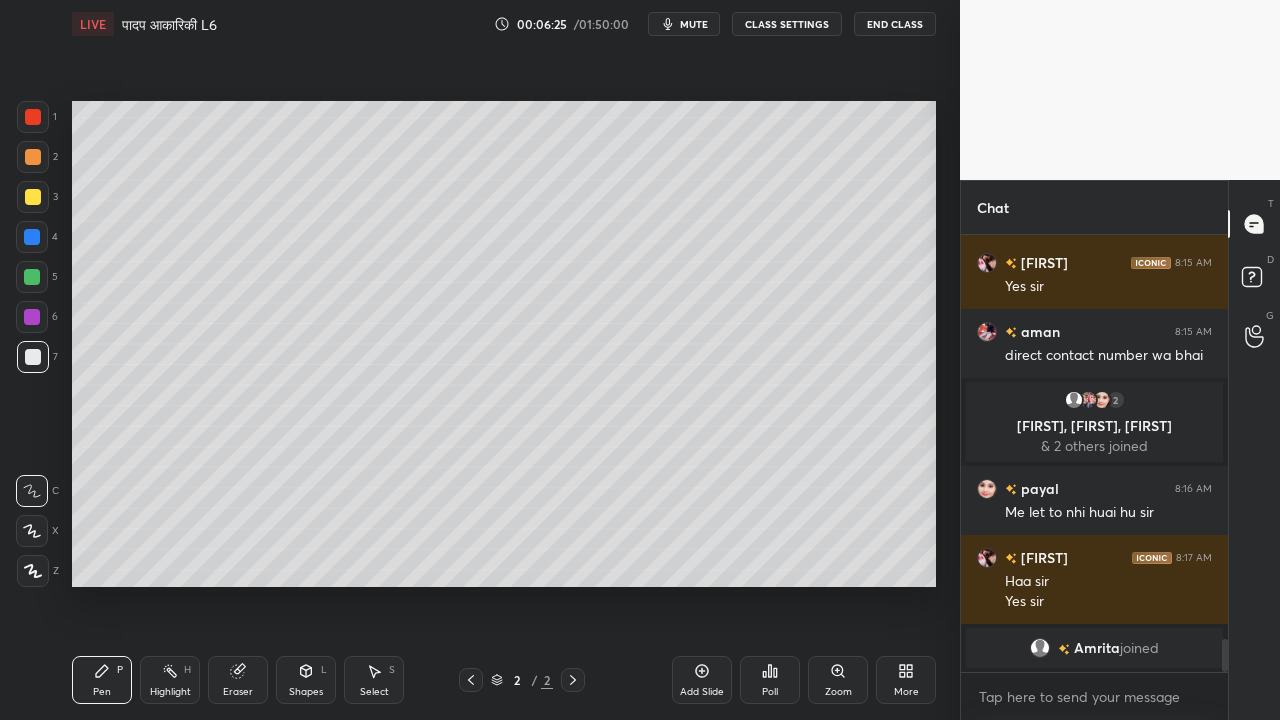 scroll, scrollTop: 400, scrollLeft: 261, axis: both 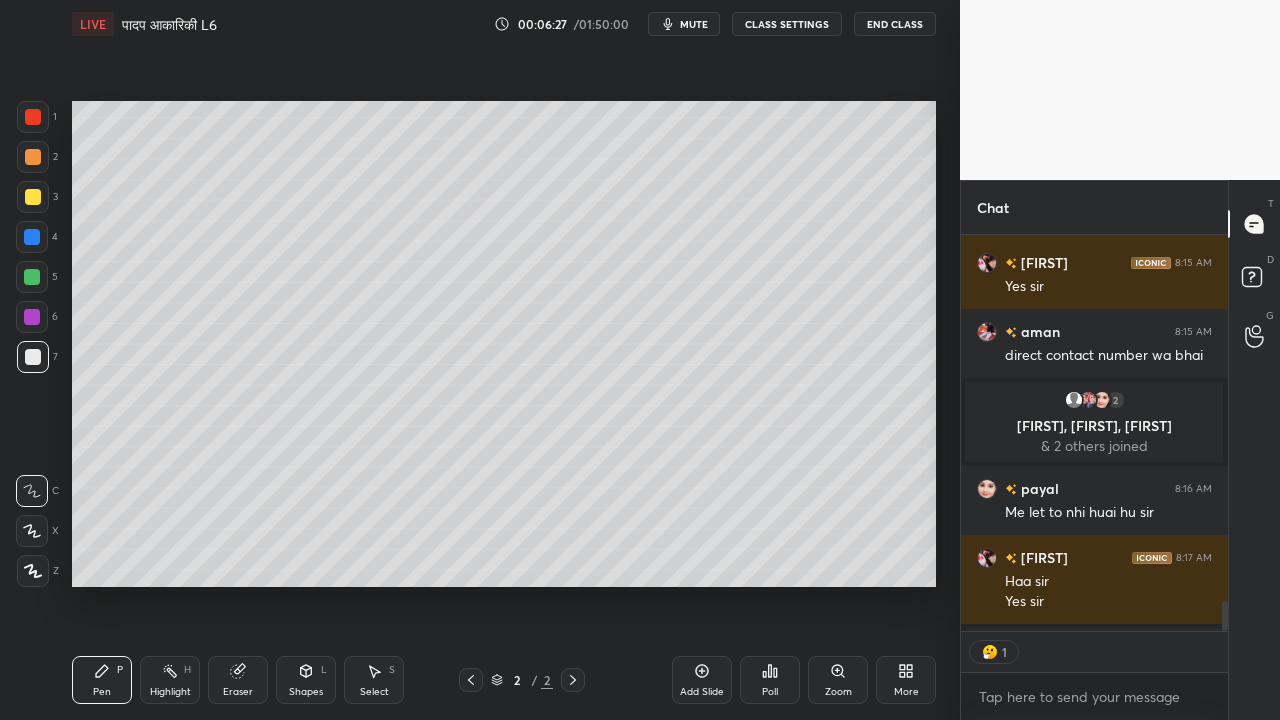 click at bounding box center (33, 197) 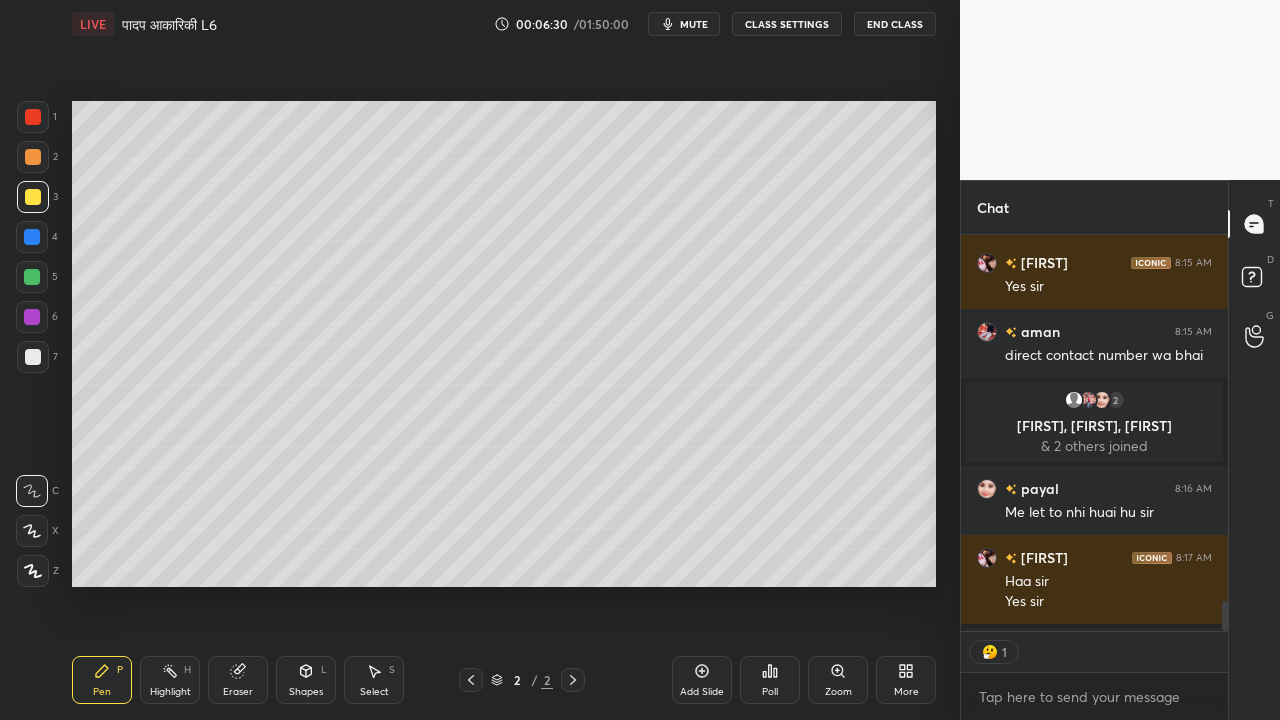 scroll, scrollTop: 5395, scrollLeft: 0, axis: vertical 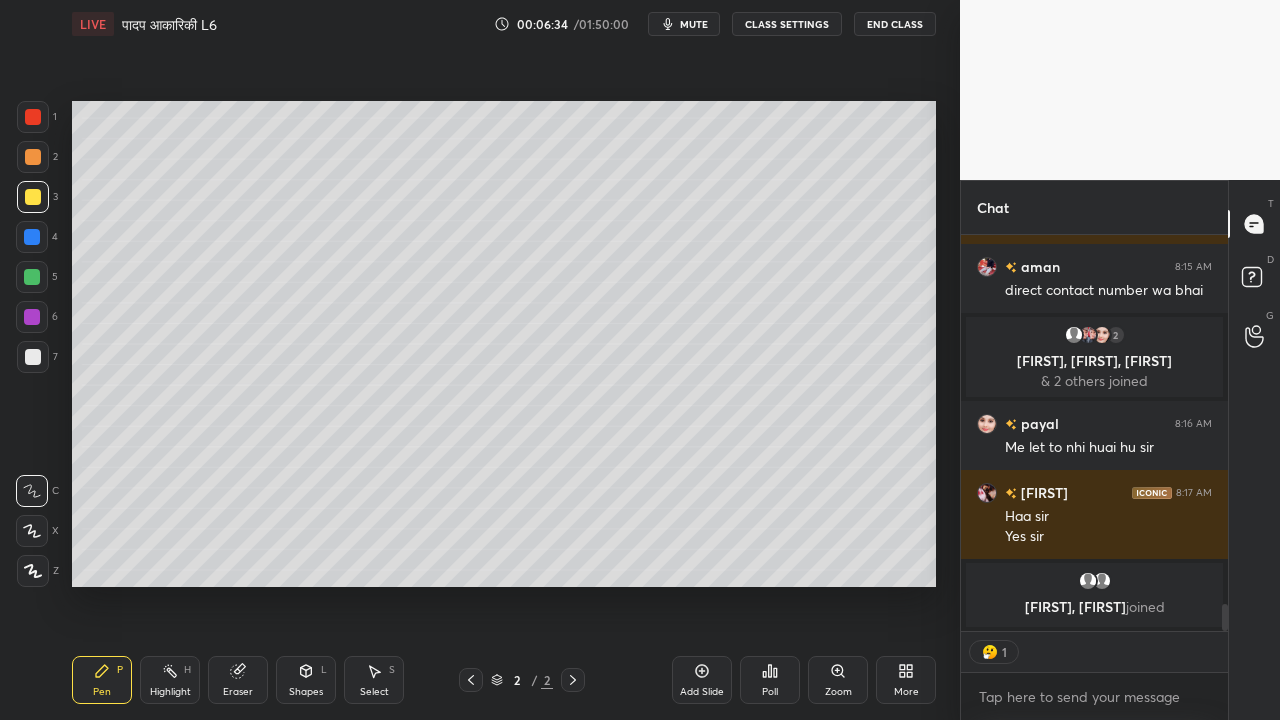 drag, startPoint x: 242, startPoint y: 676, endPoint x: 280, endPoint y: 634, distance: 56.63921 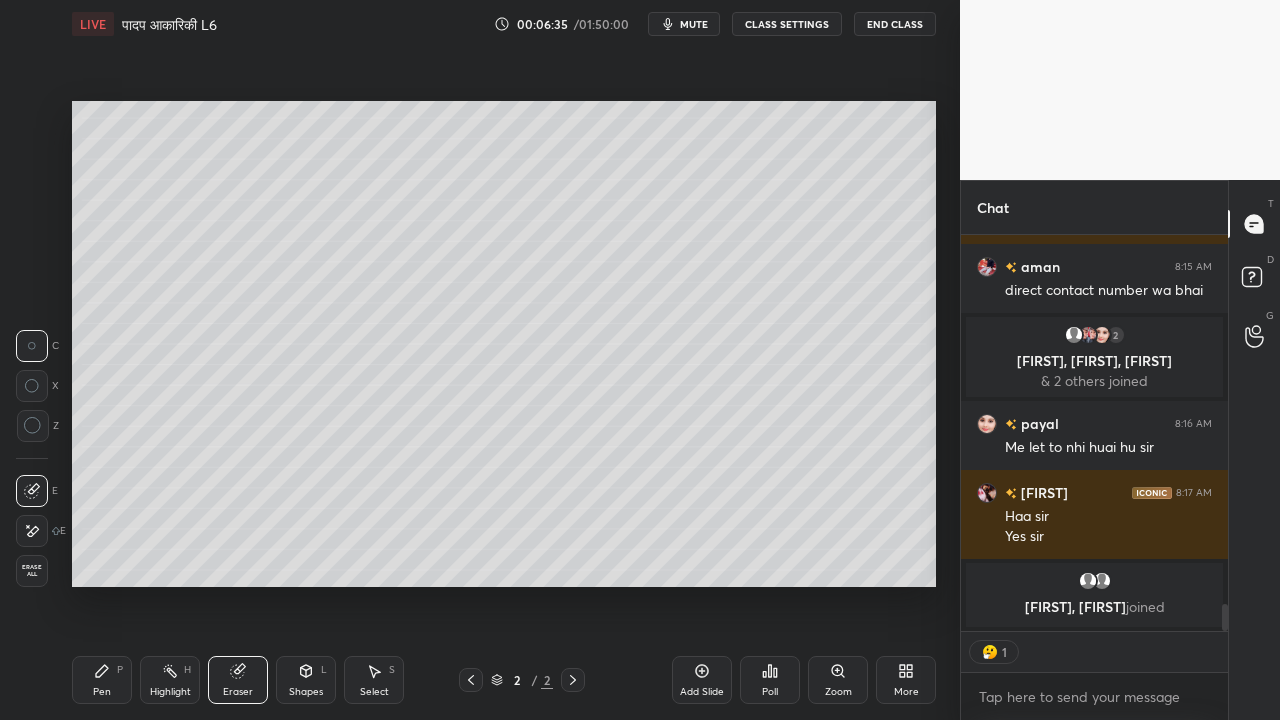 scroll, scrollTop: 6, scrollLeft: 6, axis: both 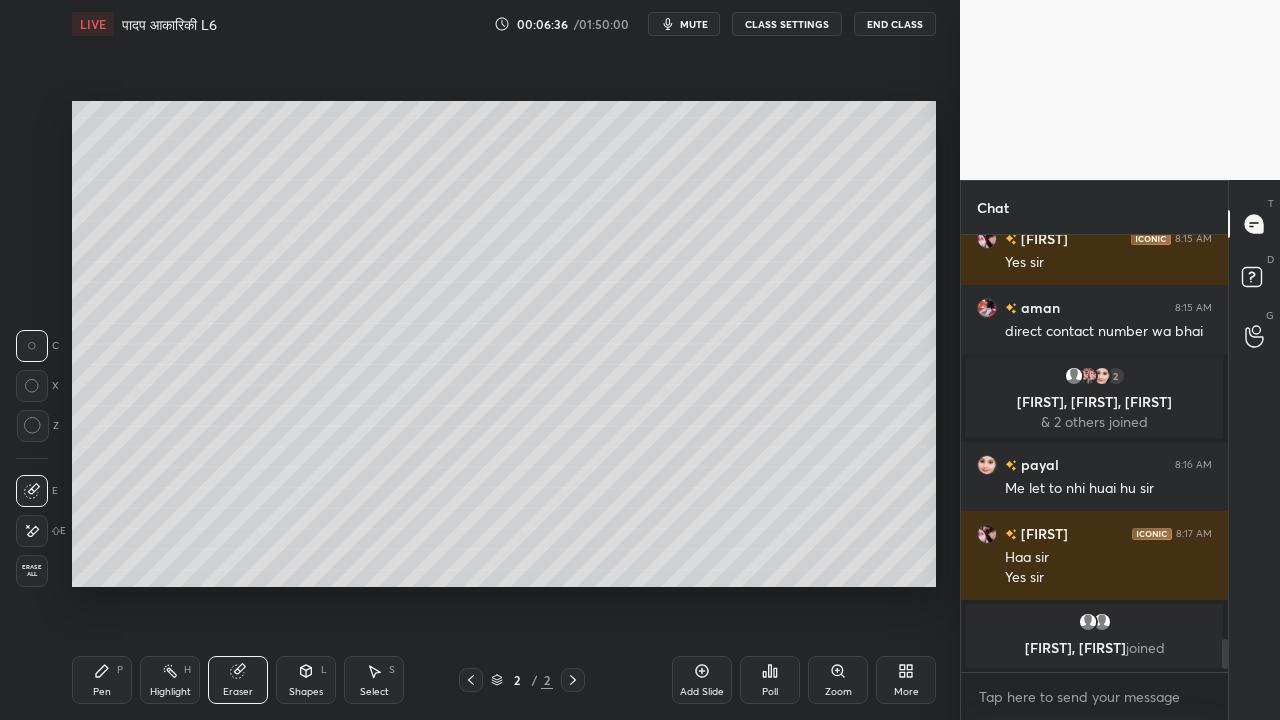 click on "Pen" at bounding box center (102, 692) 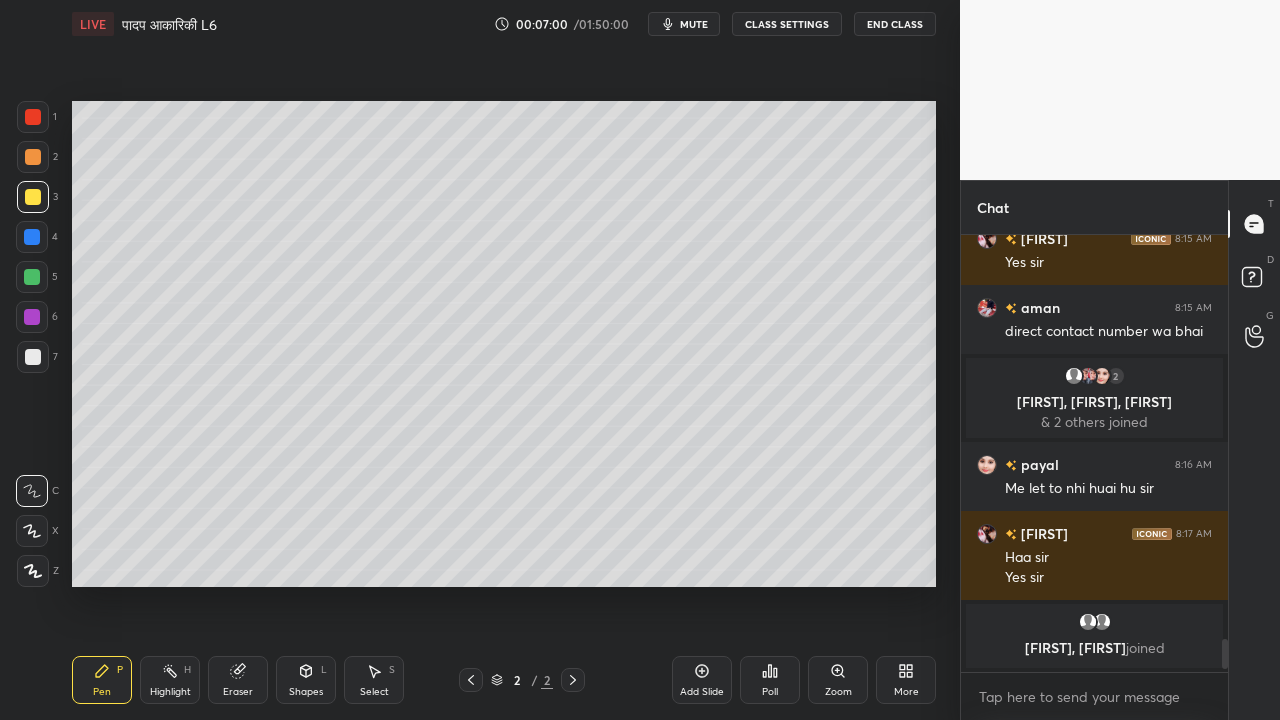 click at bounding box center (33, 357) 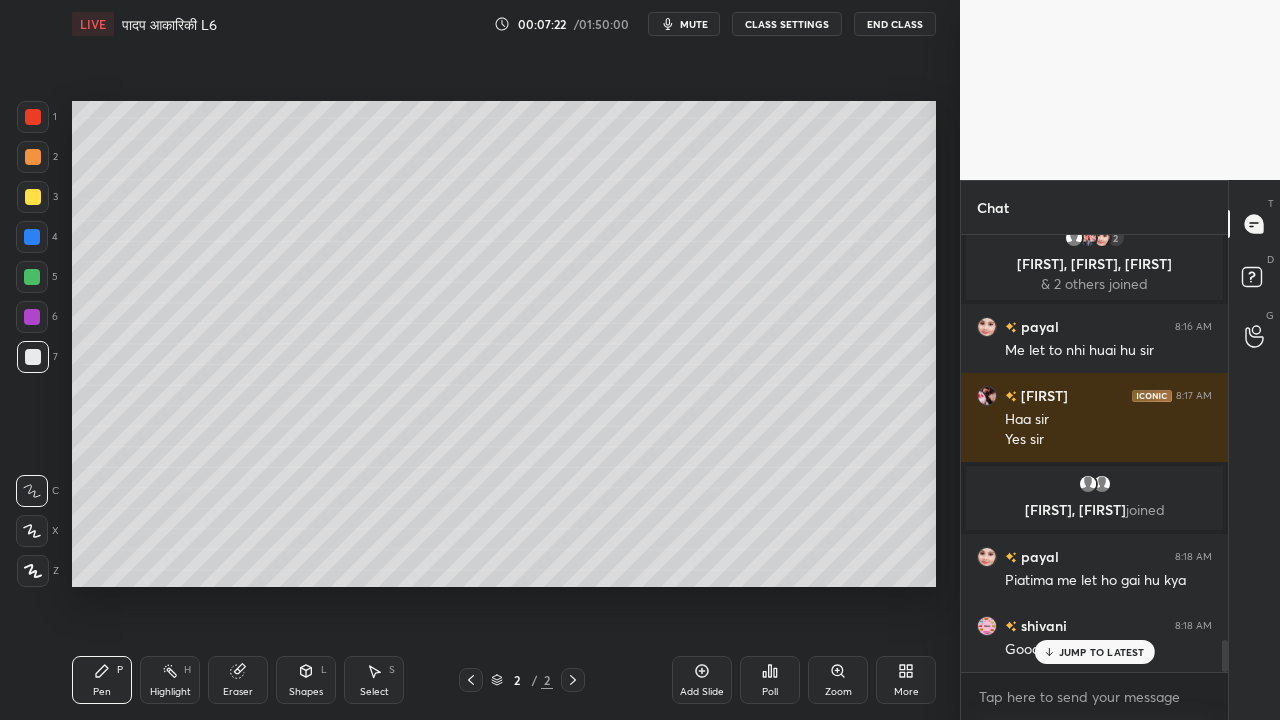 scroll, scrollTop: 5486, scrollLeft: 0, axis: vertical 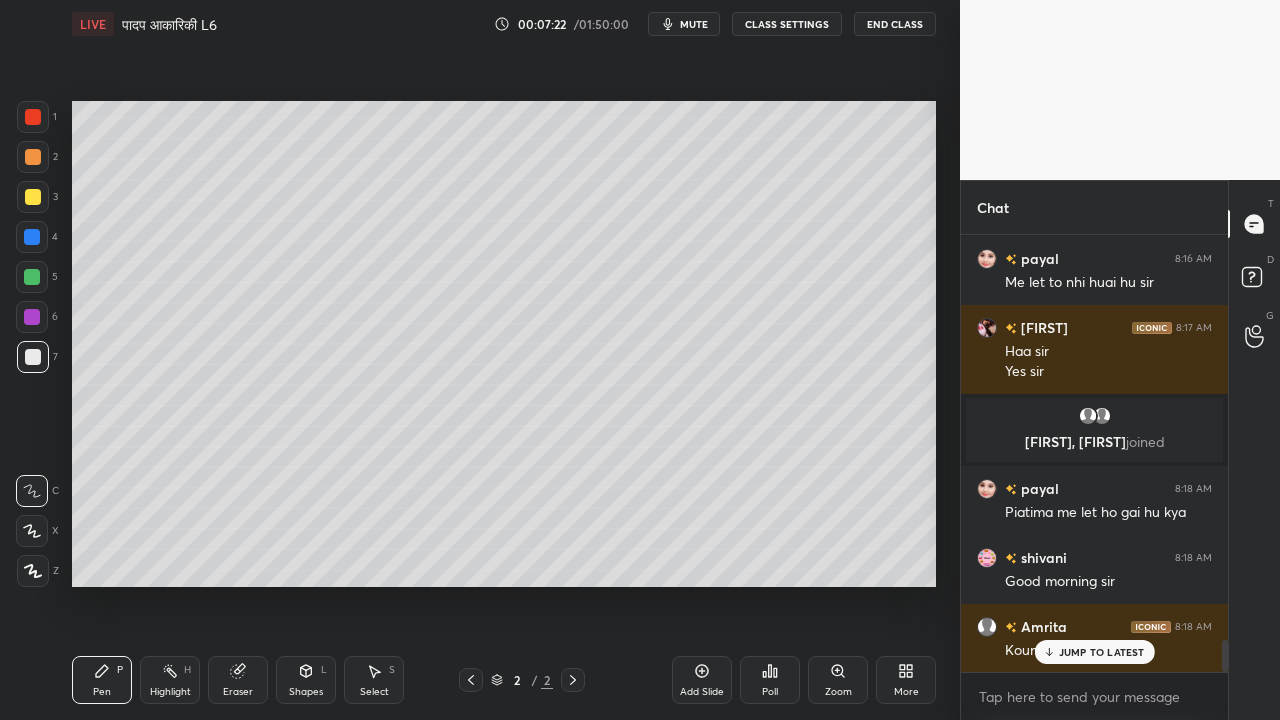 click 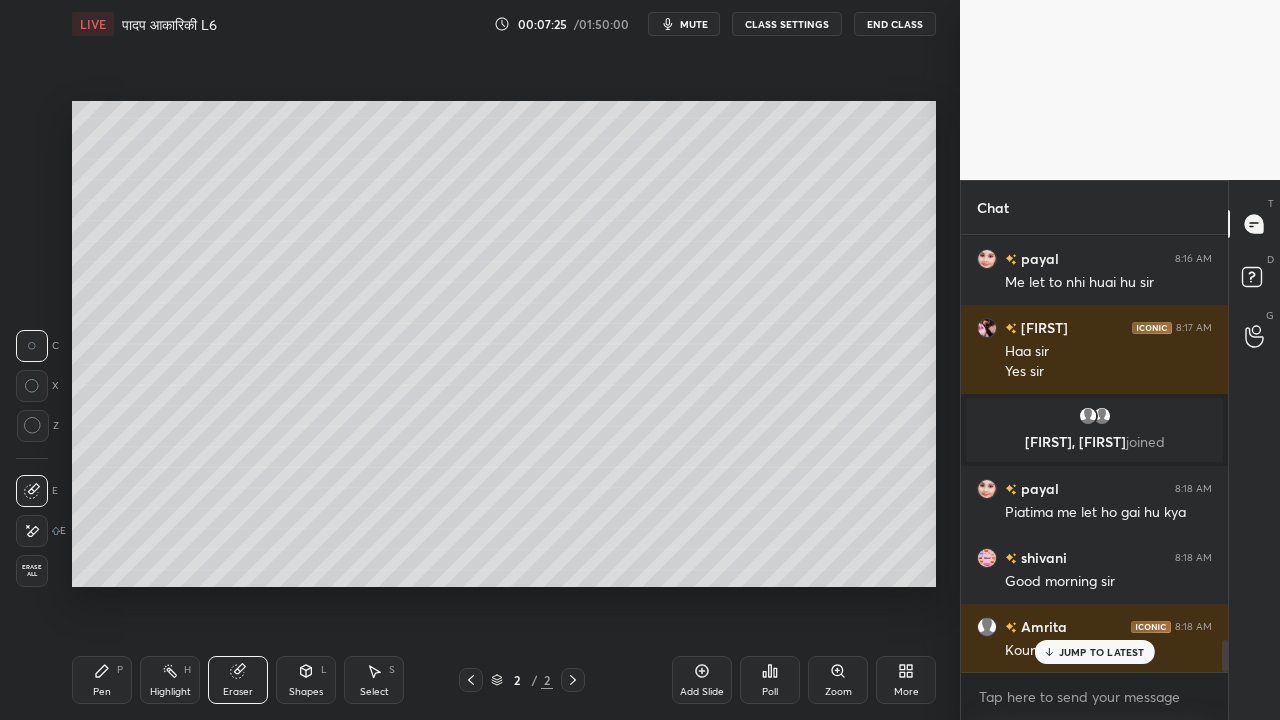 click 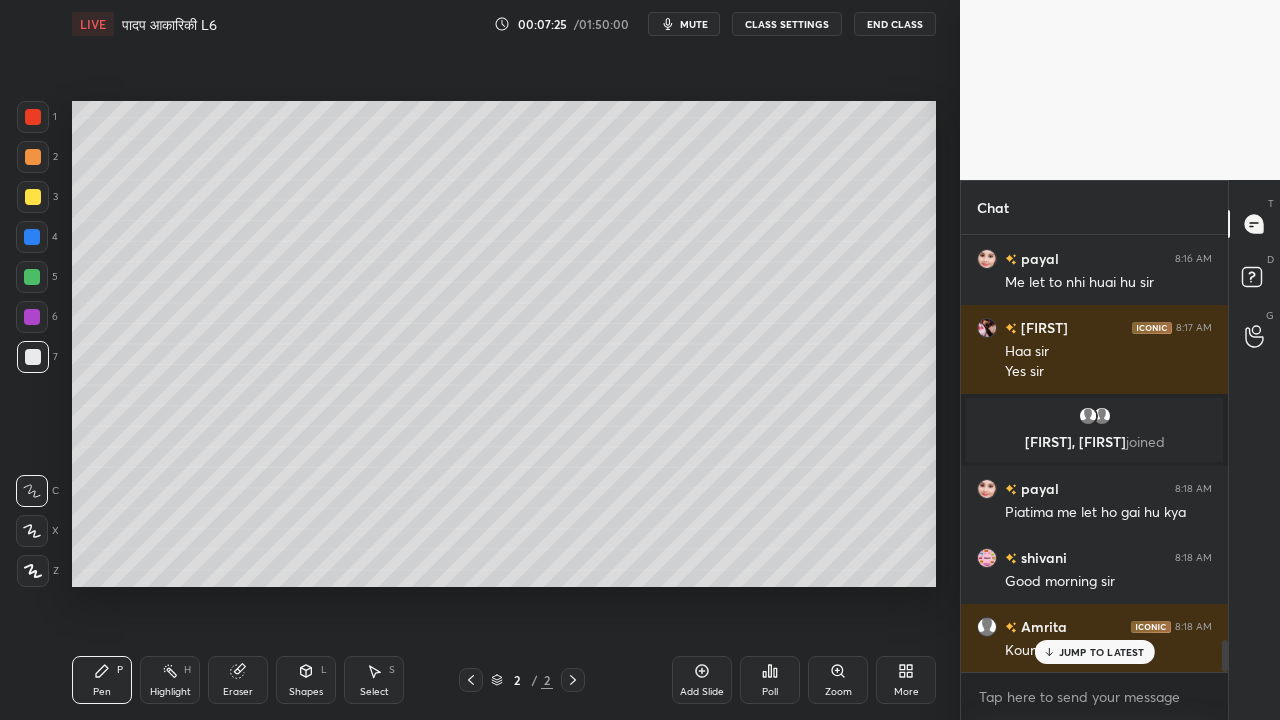 click on "Pen P" at bounding box center [102, 680] 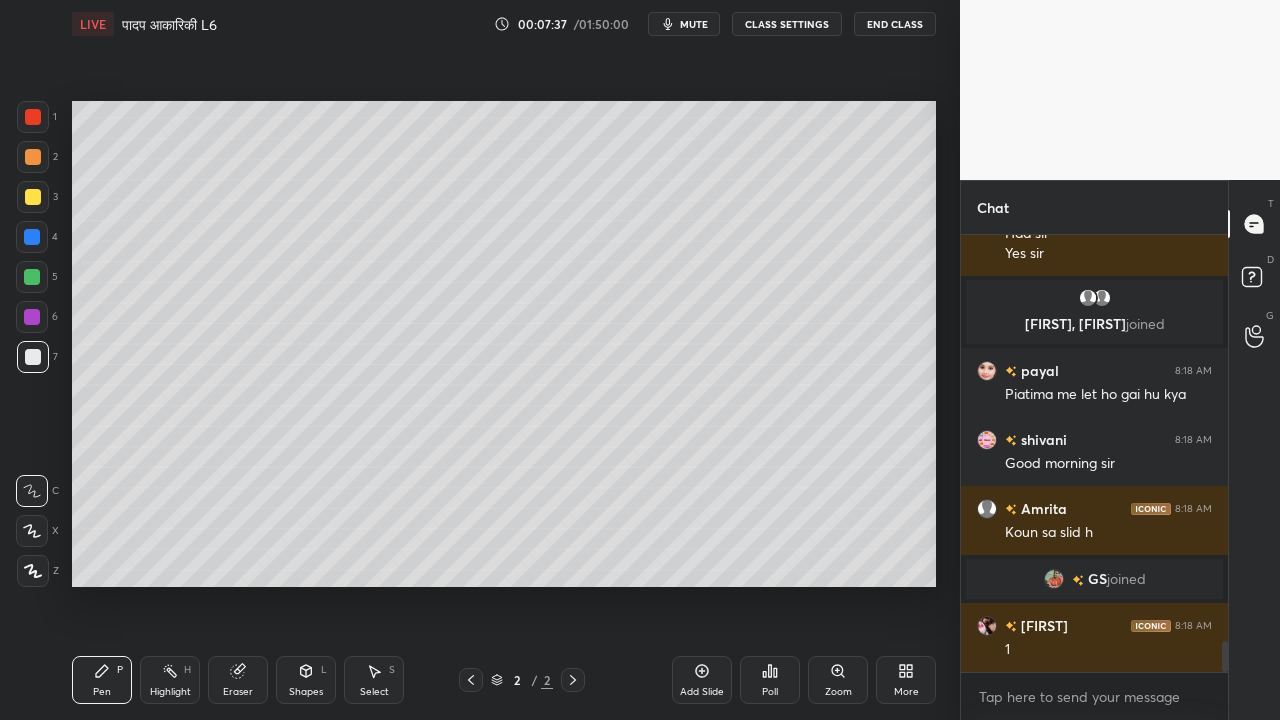 scroll, scrollTop: 5672, scrollLeft: 0, axis: vertical 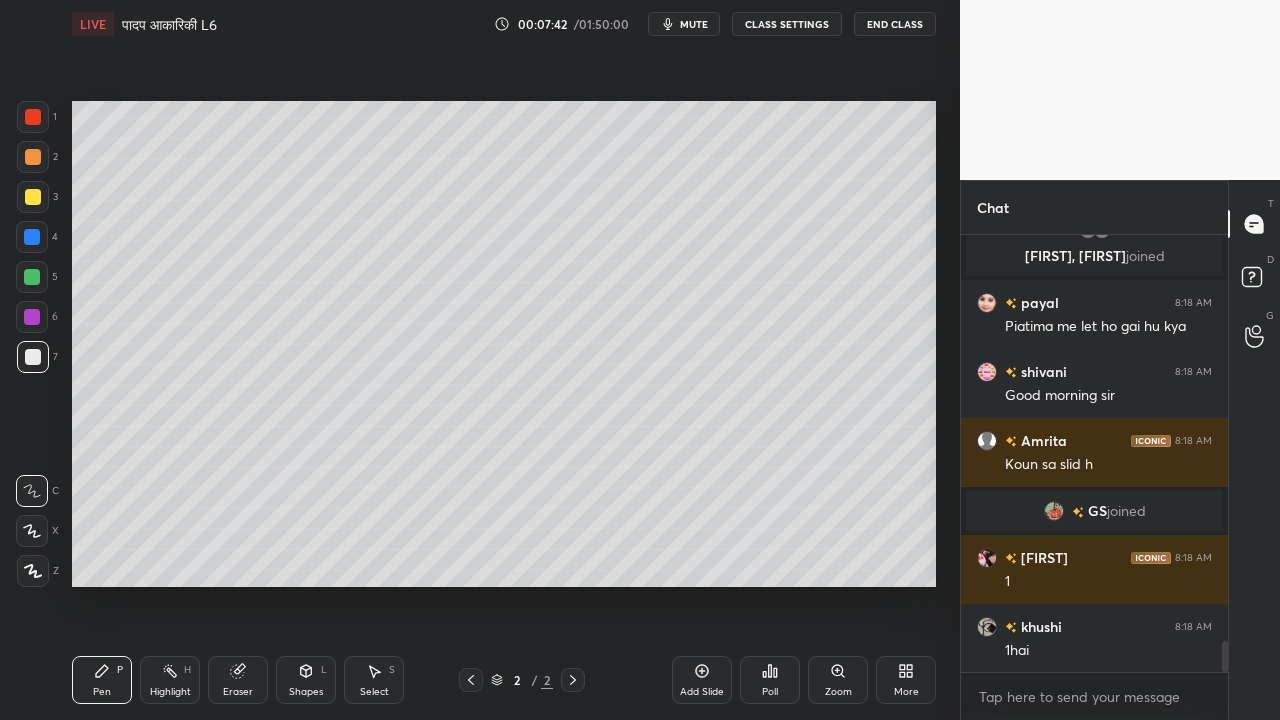 click at bounding box center [33, 197] 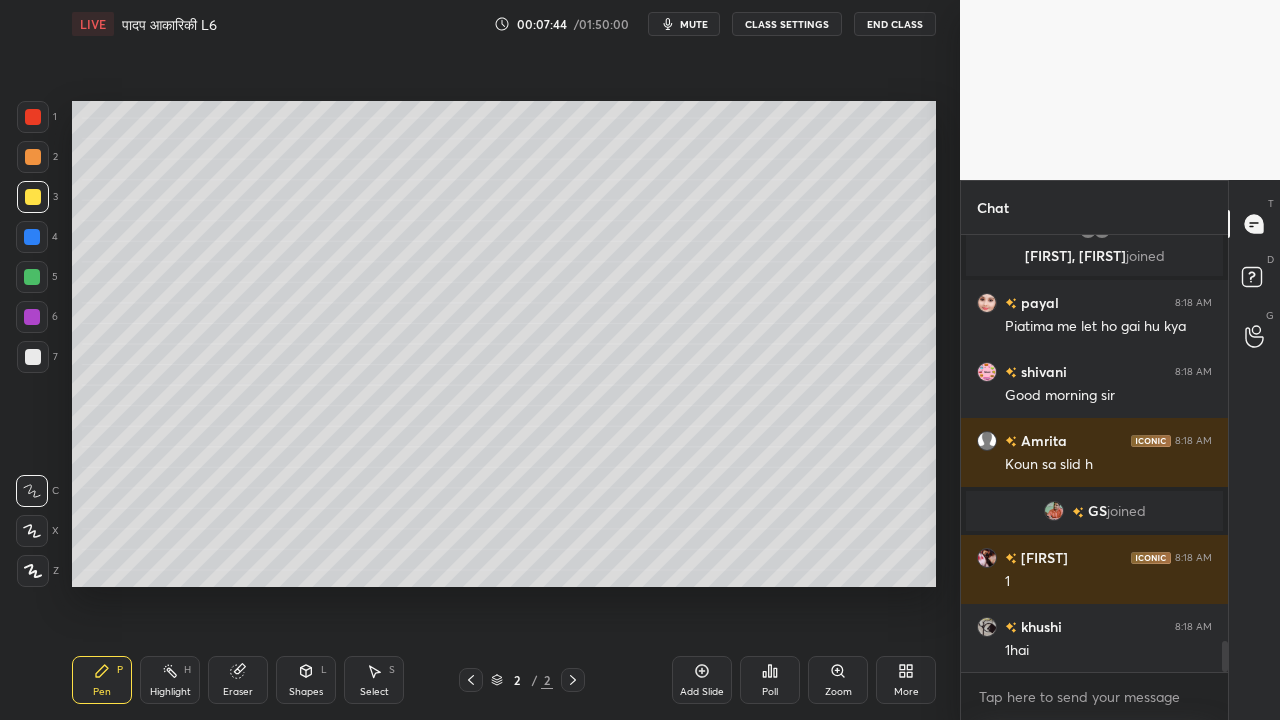 scroll, scrollTop: 5720, scrollLeft: 0, axis: vertical 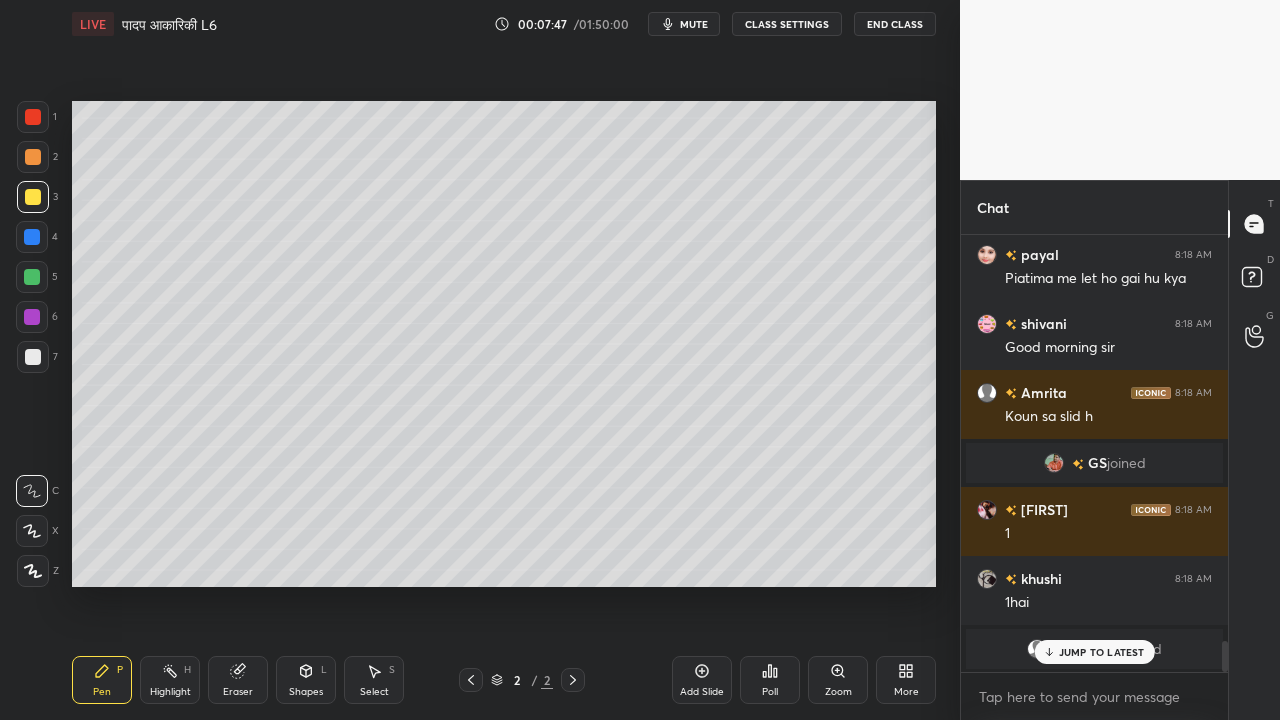 click at bounding box center [33, 357] 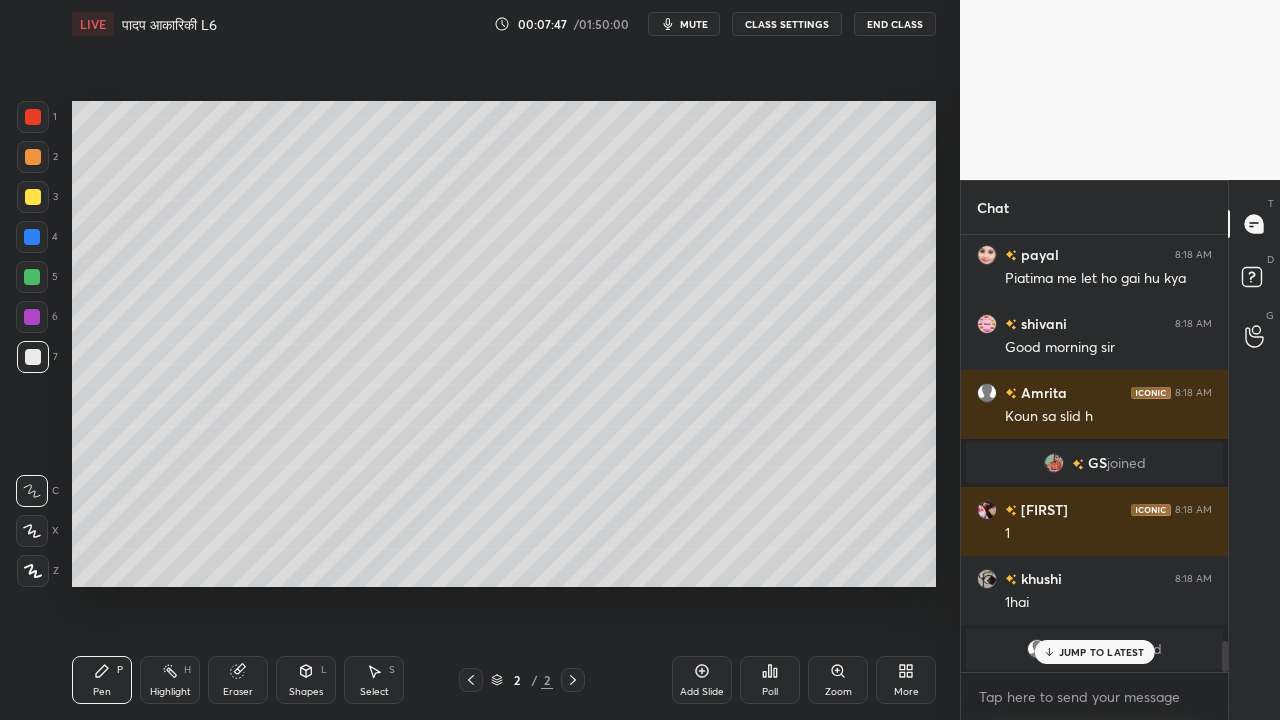 click at bounding box center [33, 357] 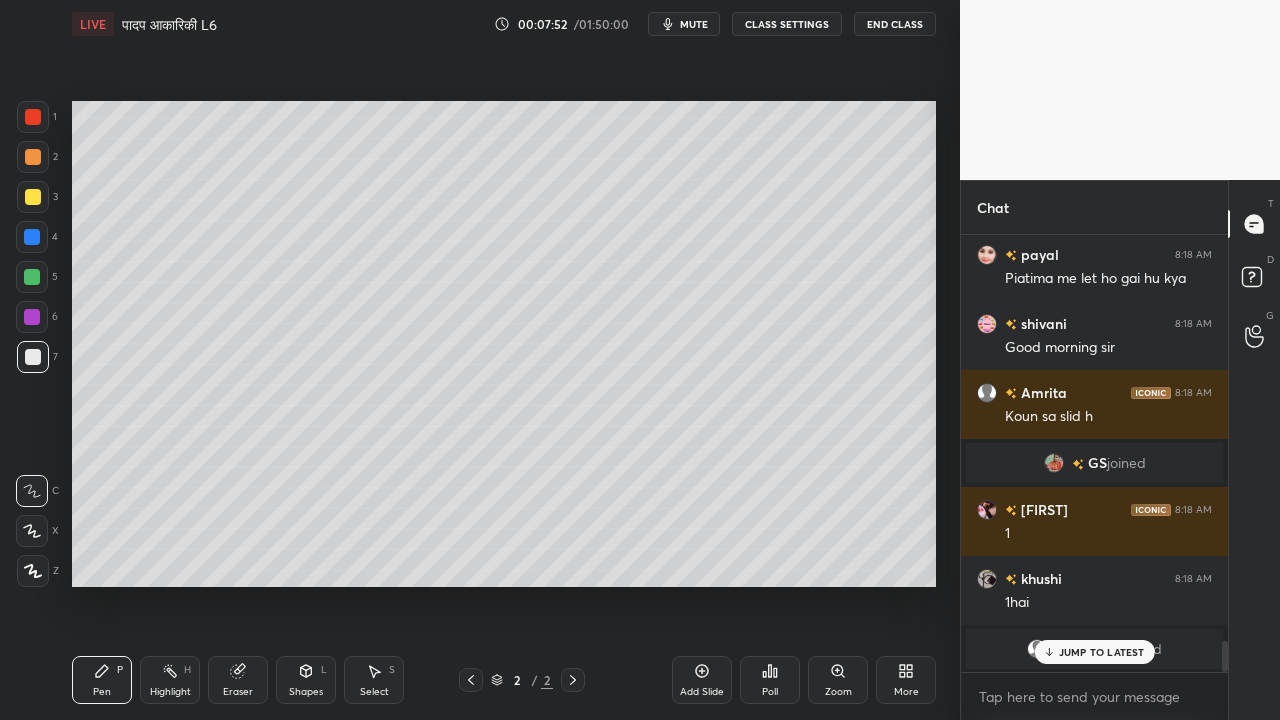 scroll, scrollTop: 5618, scrollLeft: 0, axis: vertical 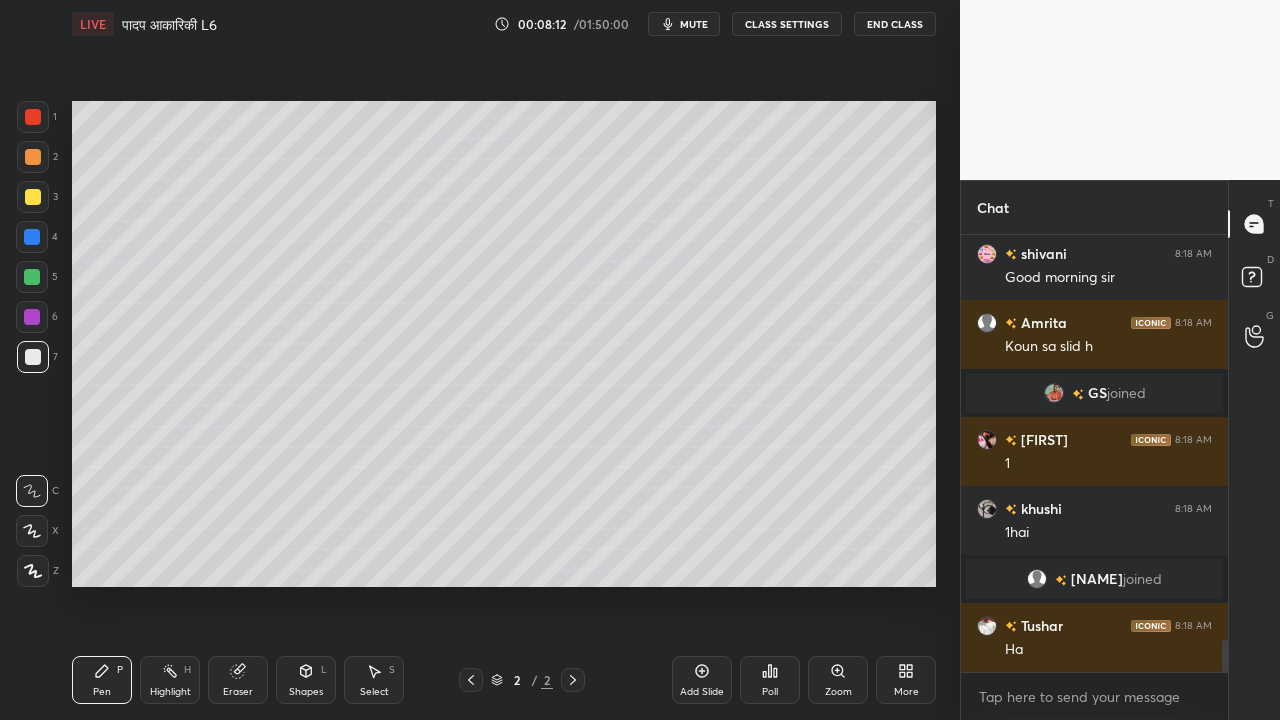 click at bounding box center [33, 197] 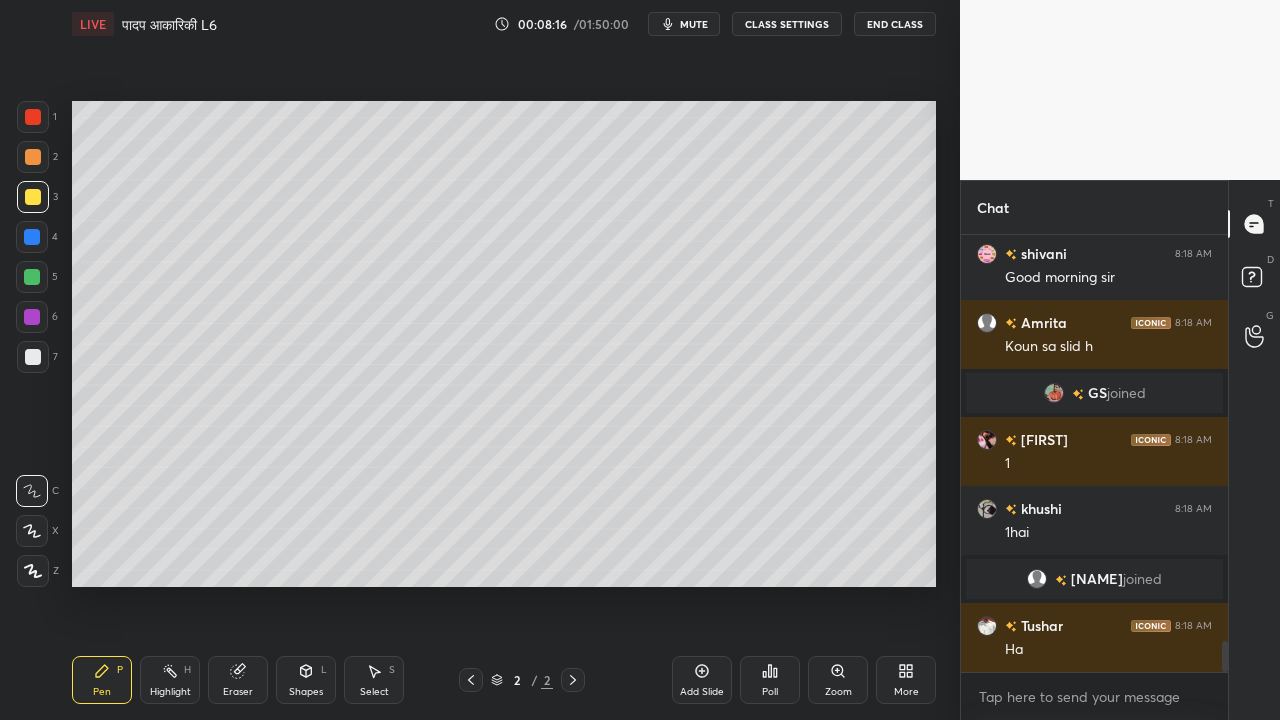 scroll, scrollTop: 5666, scrollLeft: 0, axis: vertical 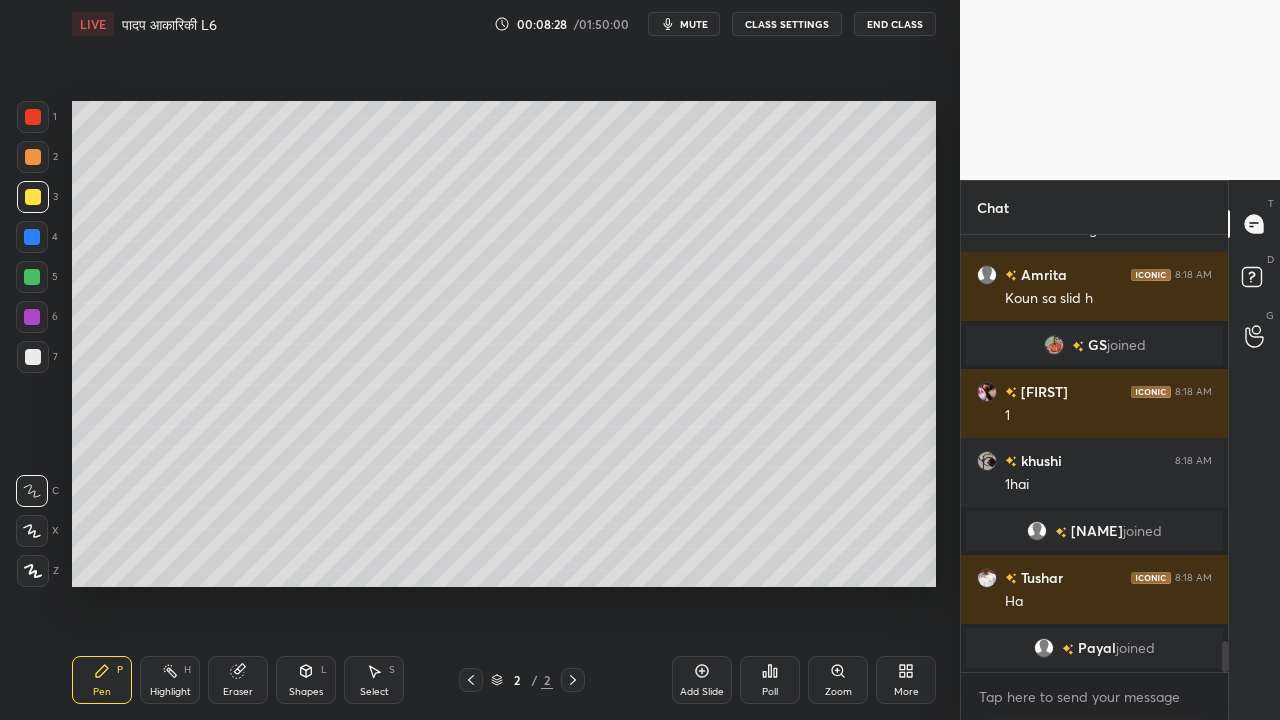 click at bounding box center [33, 357] 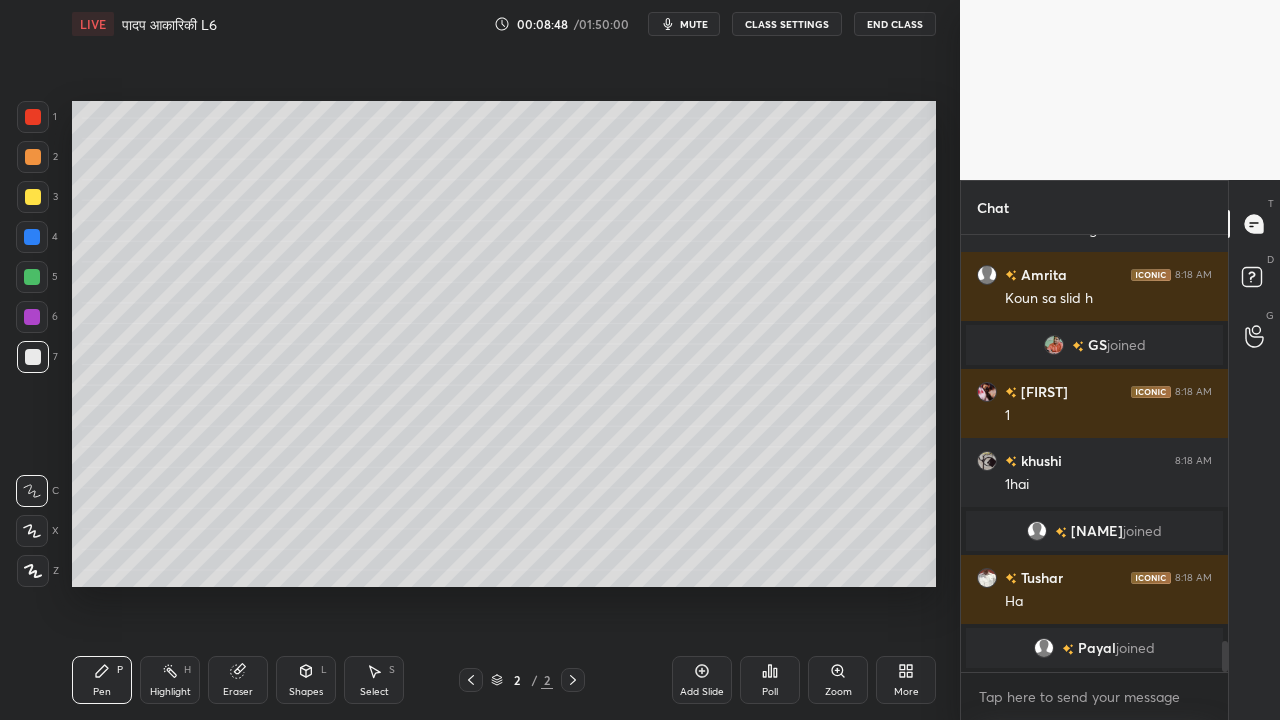 click at bounding box center (33, 197) 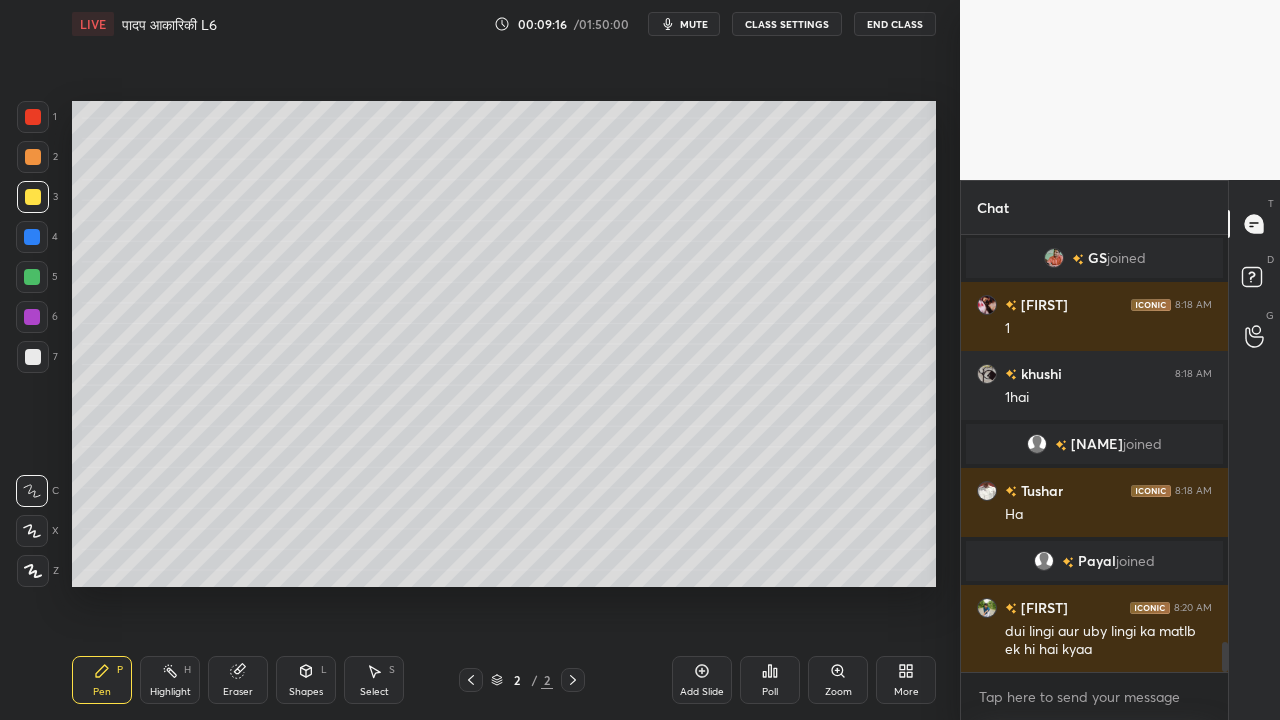 scroll, scrollTop: 5856, scrollLeft: 0, axis: vertical 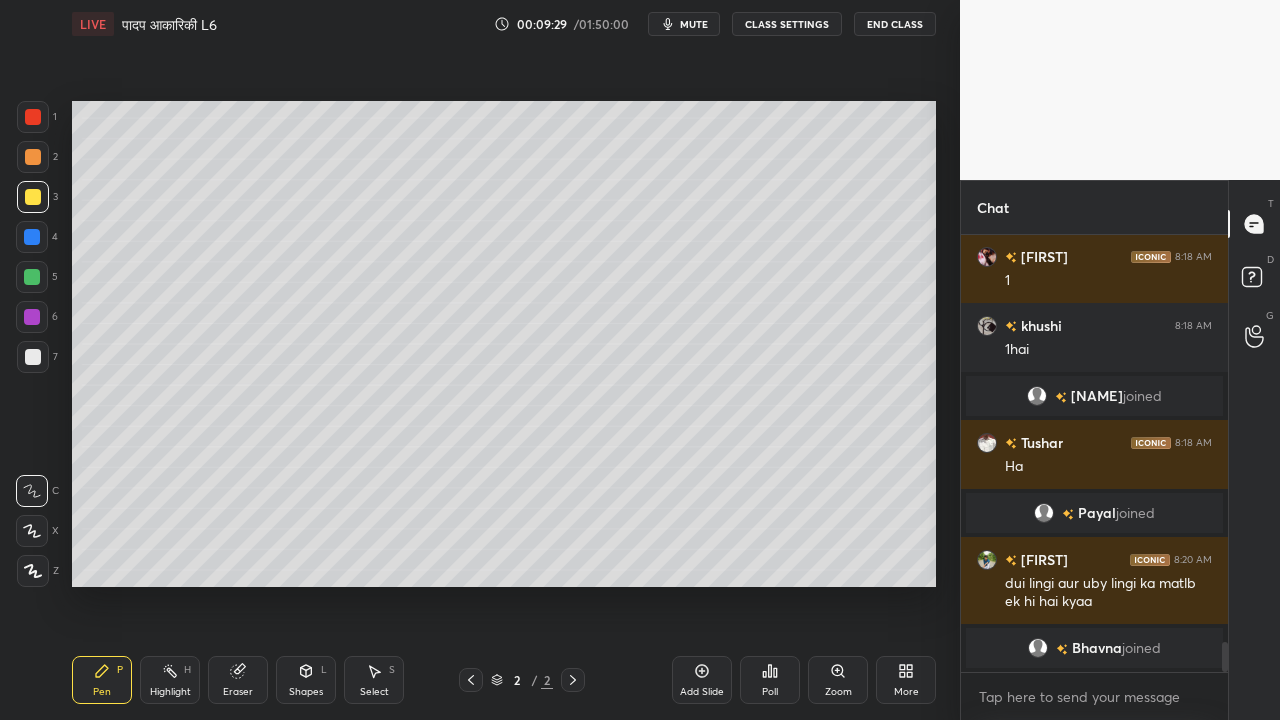 click at bounding box center (33, 357) 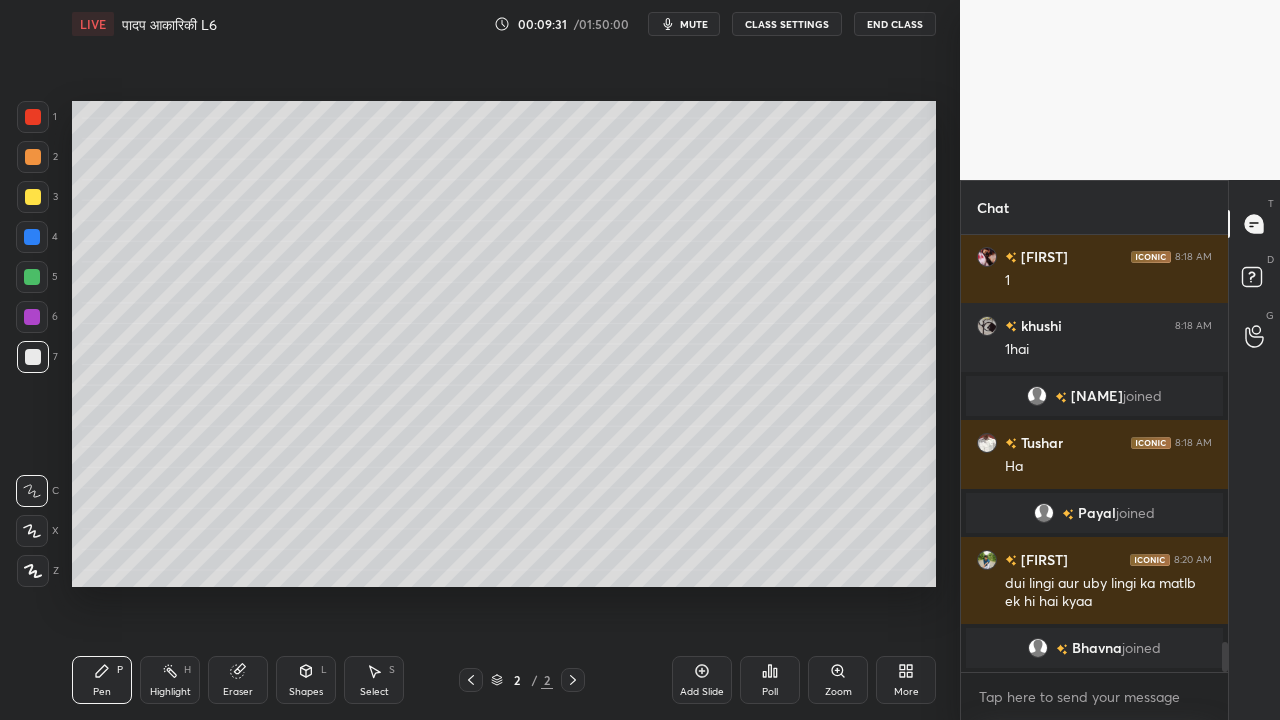 scroll, scrollTop: 5880, scrollLeft: 0, axis: vertical 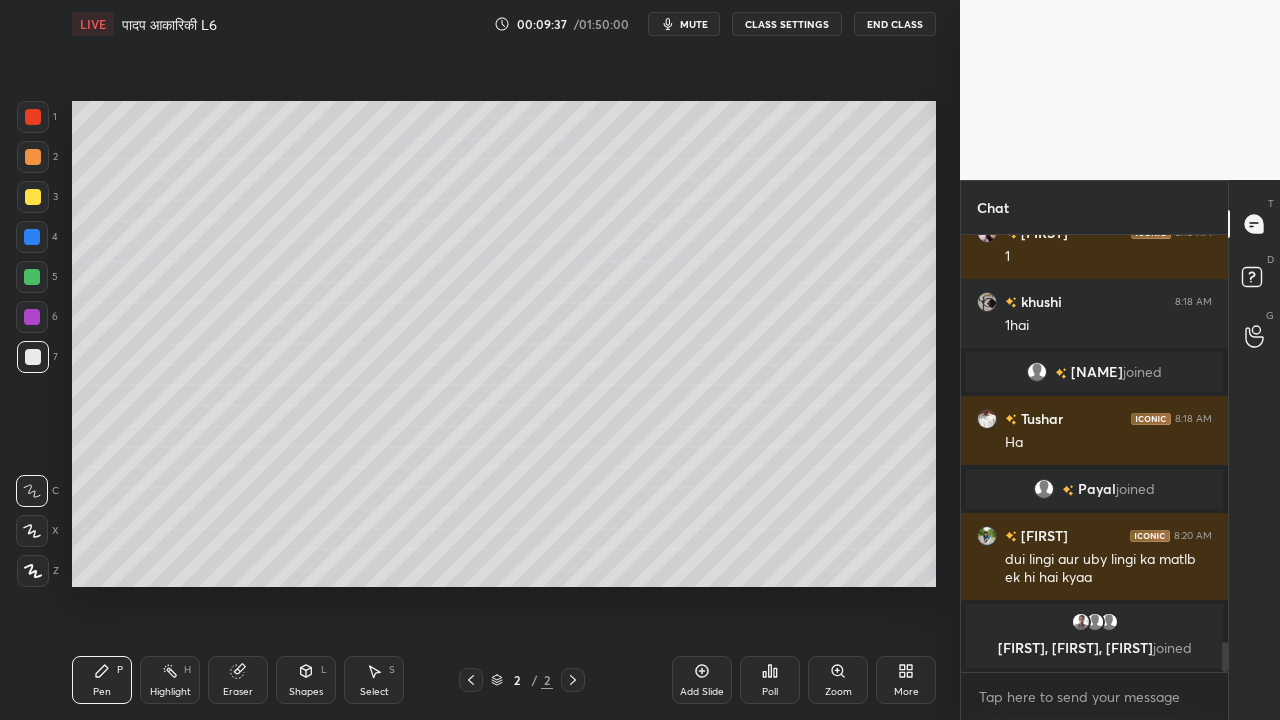 click at bounding box center [33, 197] 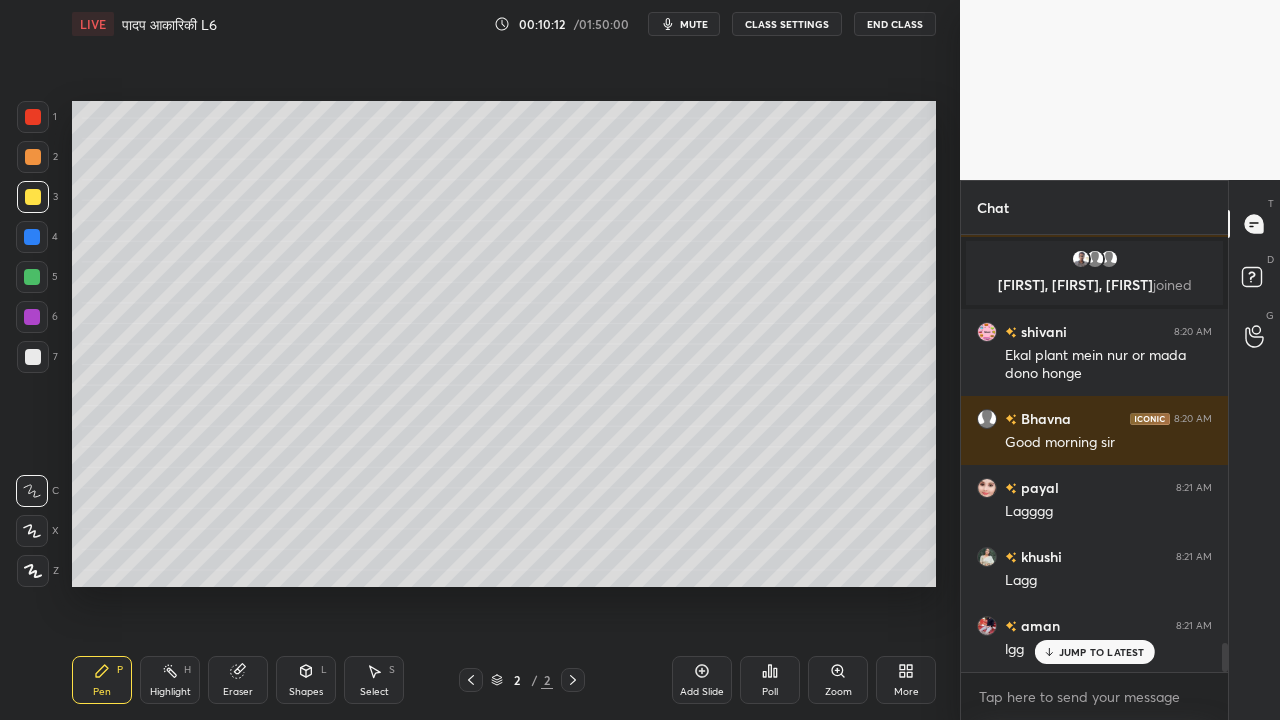 scroll, scrollTop: 6256, scrollLeft: 0, axis: vertical 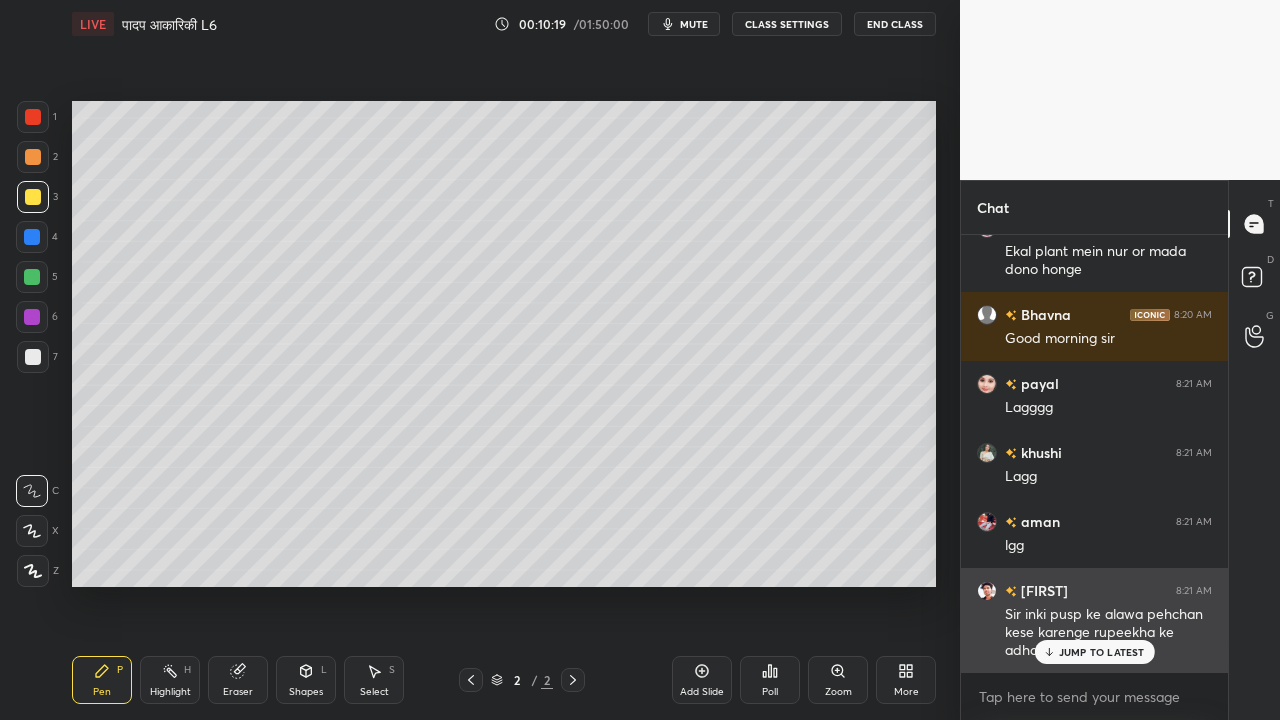 click on "JUMP TO LATEST" at bounding box center [1094, 652] 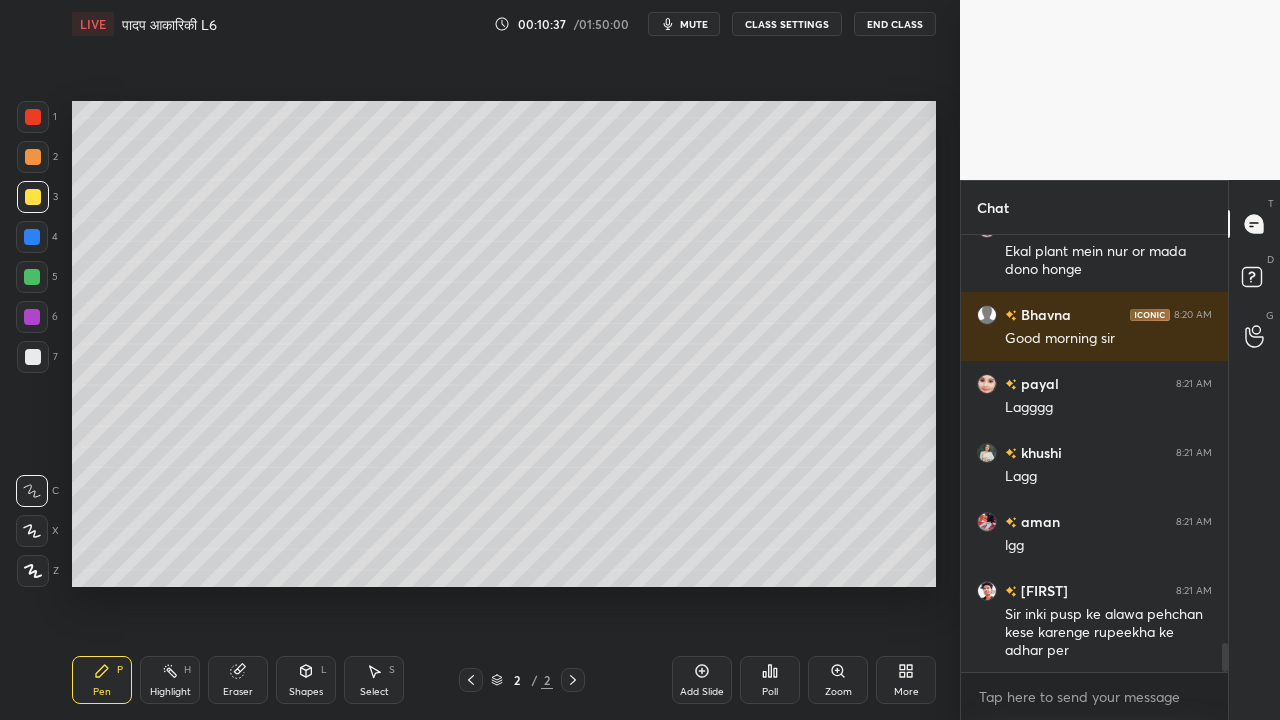 scroll, scrollTop: 6276, scrollLeft: 0, axis: vertical 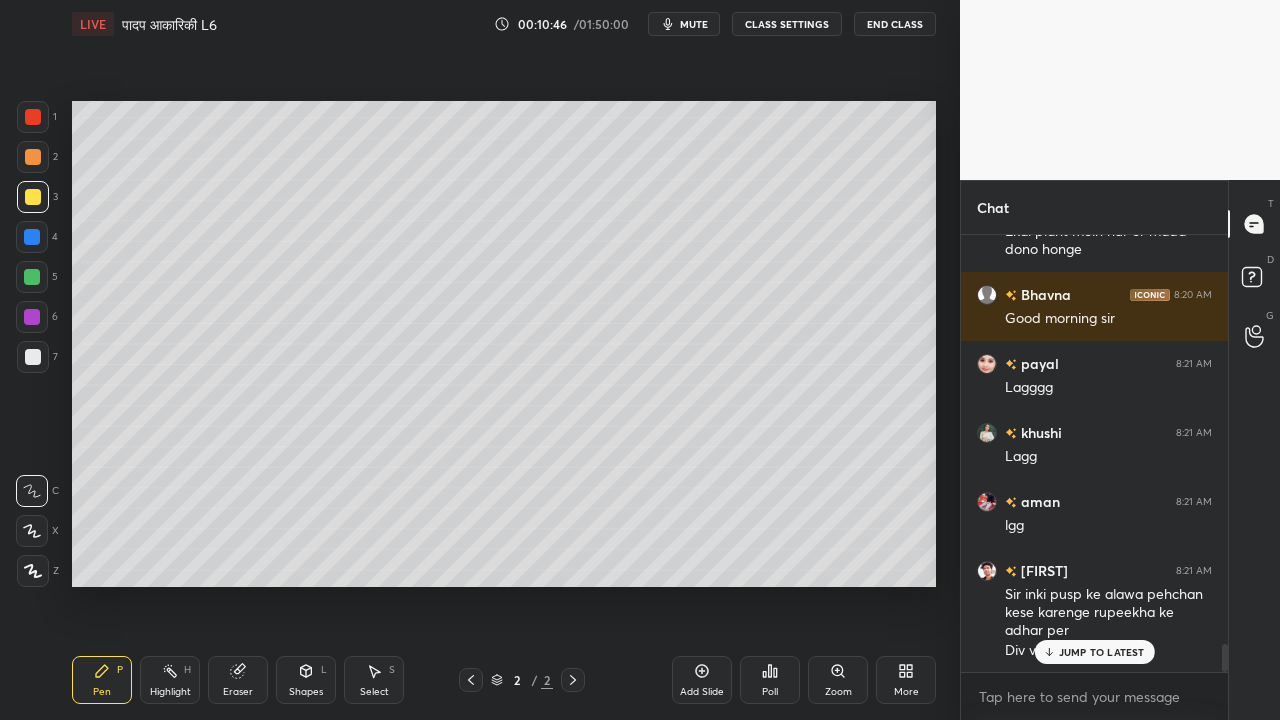 click at bounding box center [33, 357] 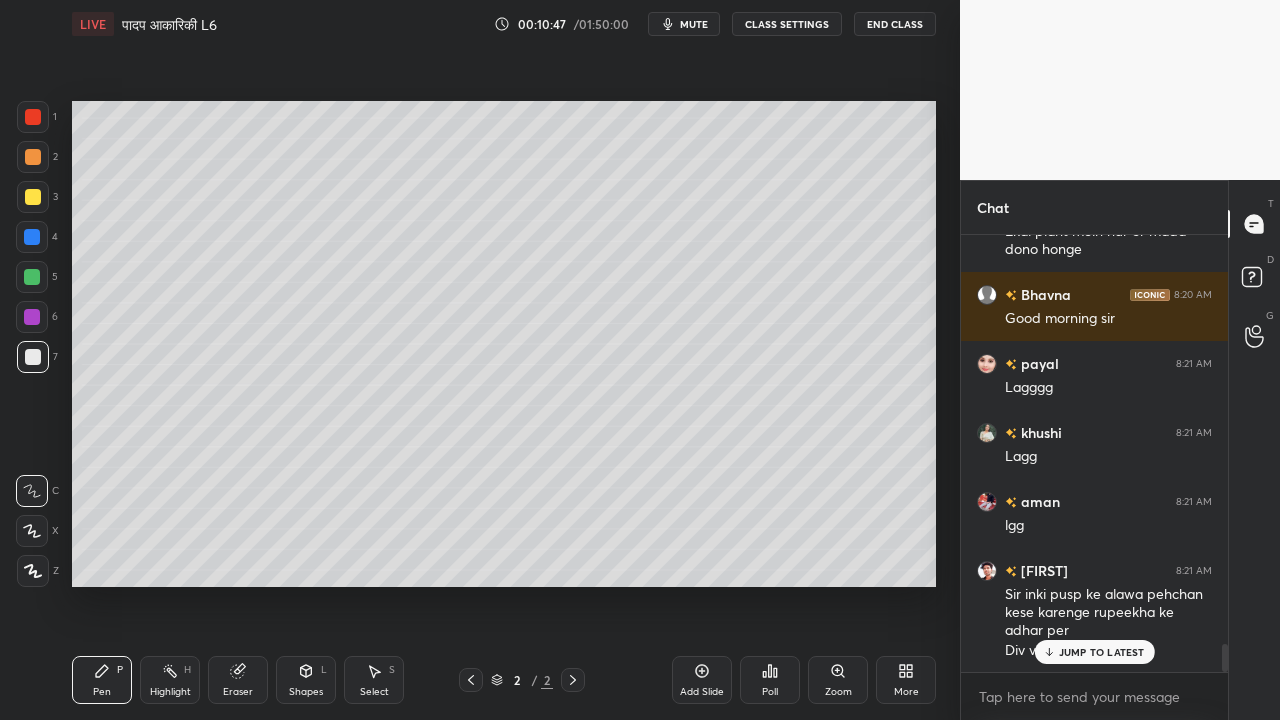 drag, startPoint x: 20, startPoint y: 180, endPoint x: 24, endPoint y: 196, distance: 16.492422 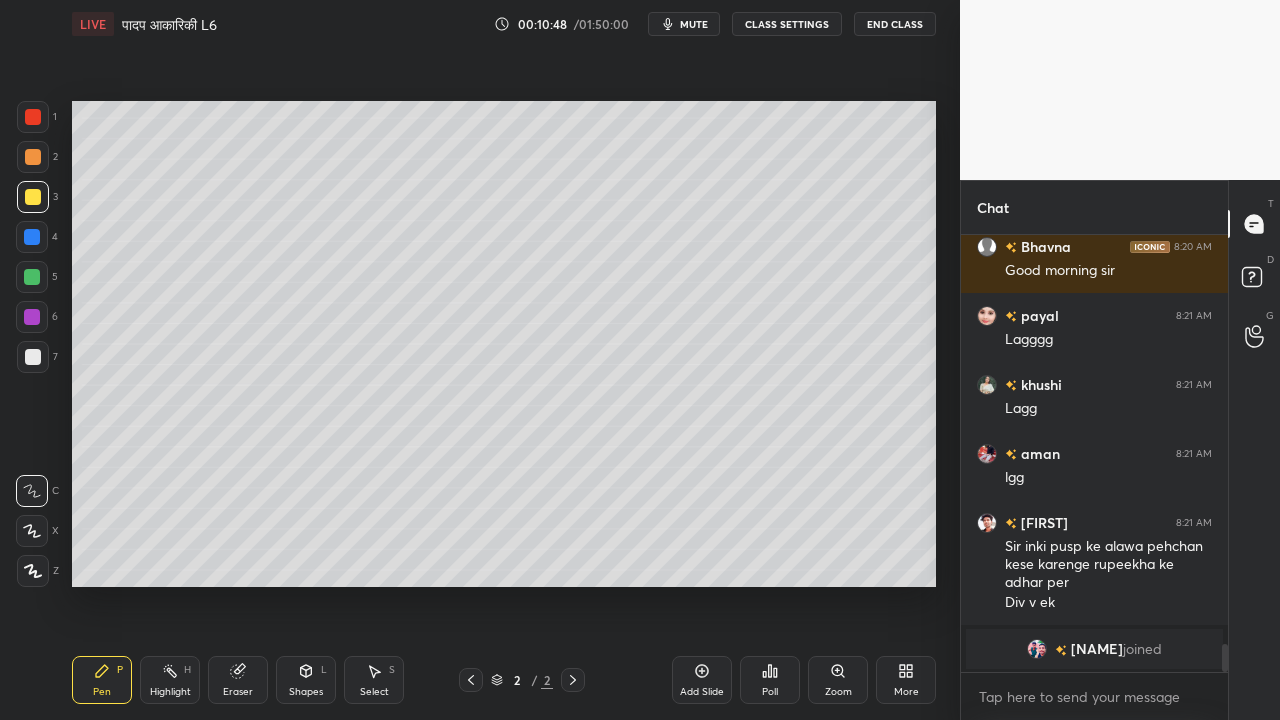 click at bounding box center (33, 357) 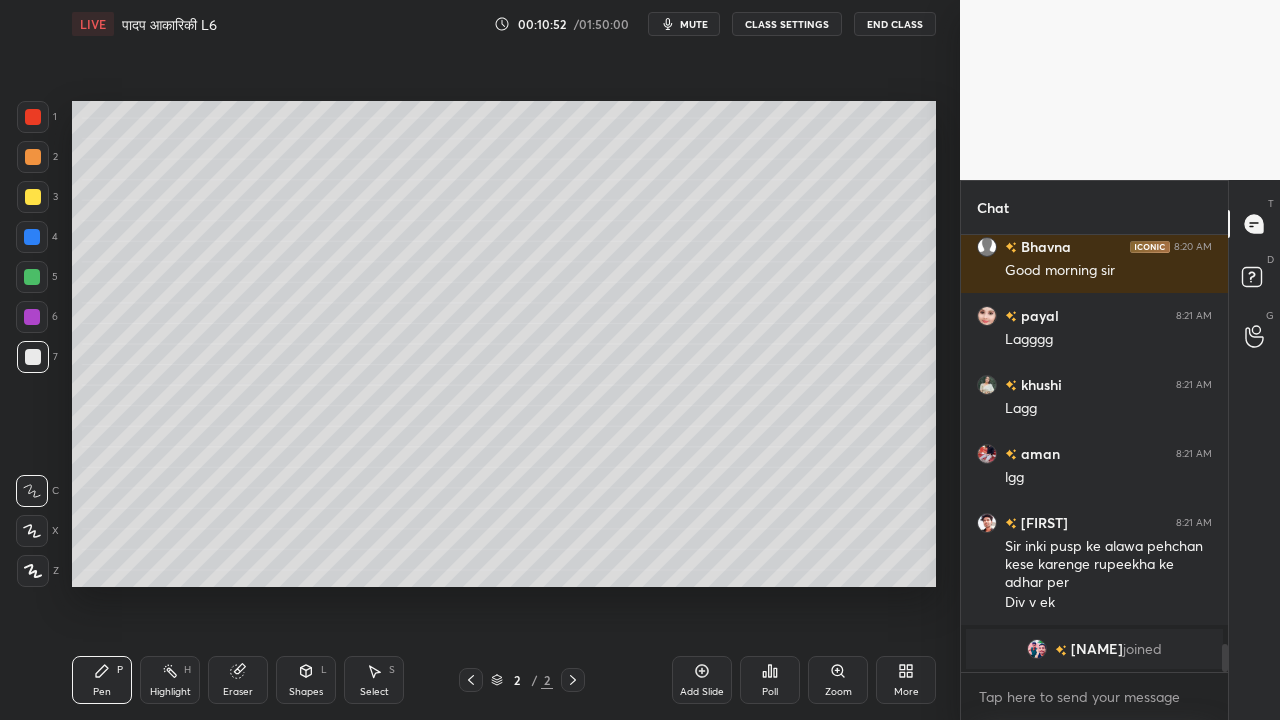click at bounding box center (33, 197) 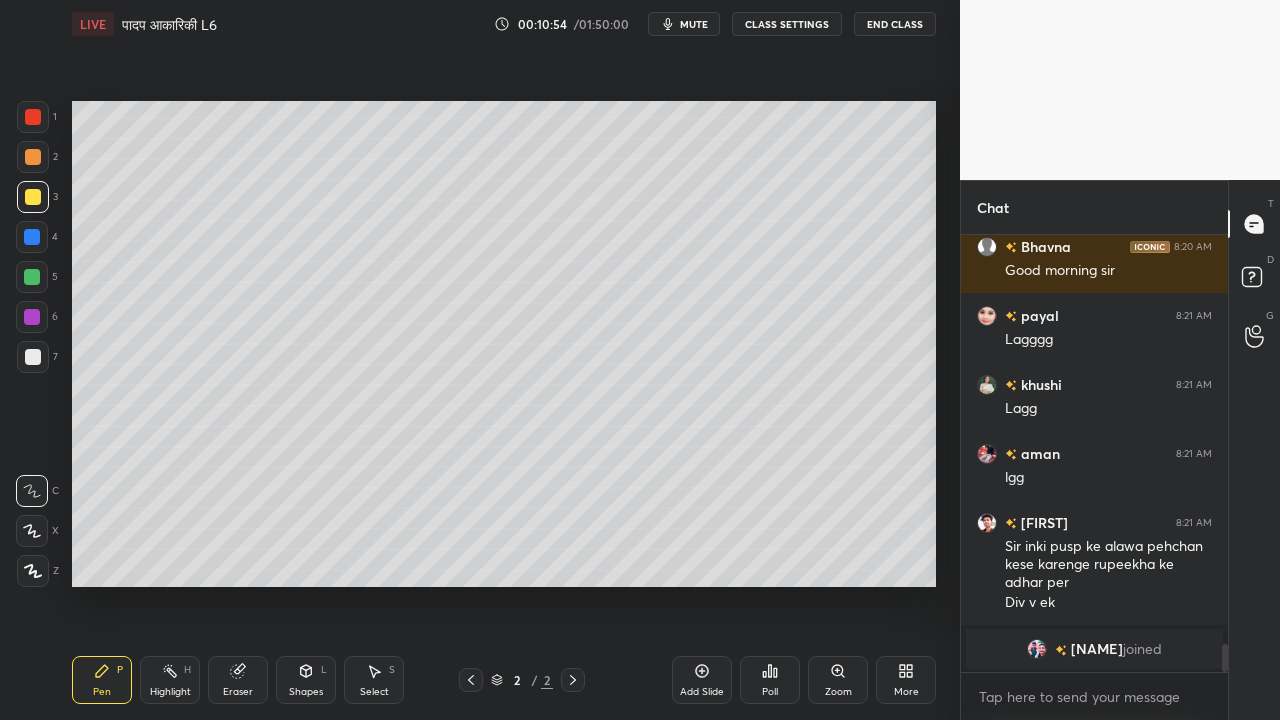 click at bounding box center (33, 357) 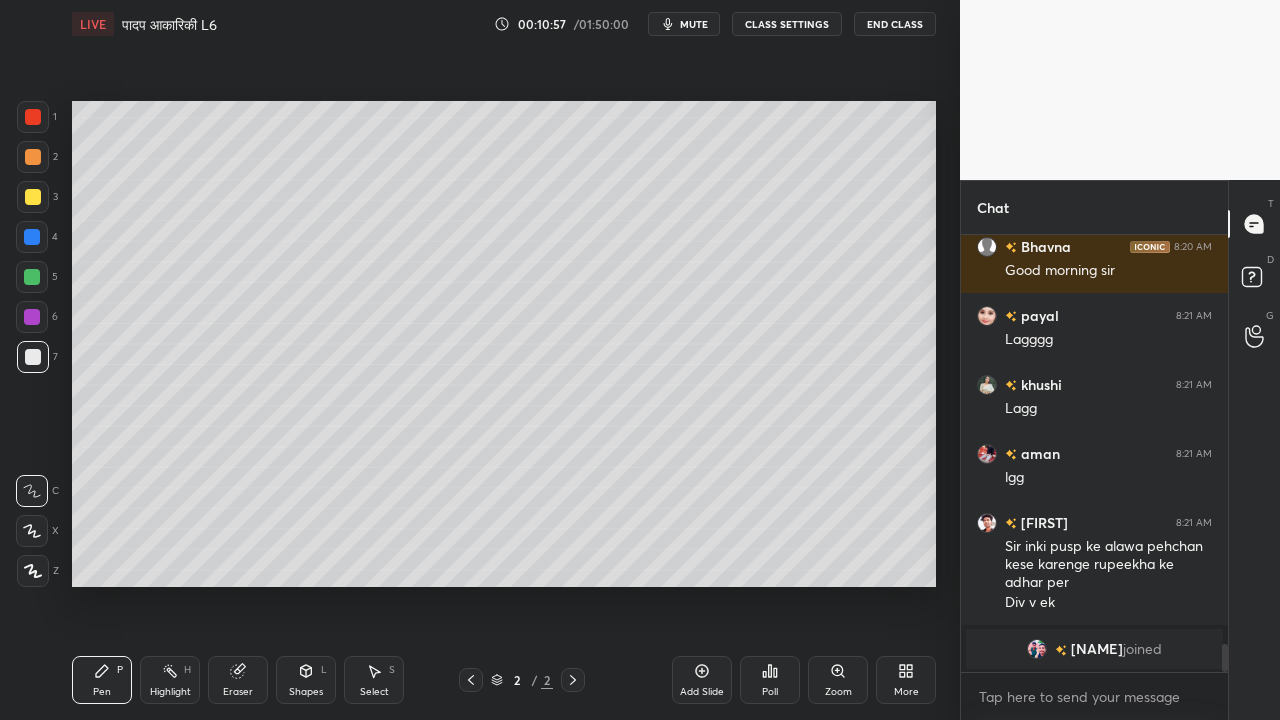 click at bounding box center (33, 197) 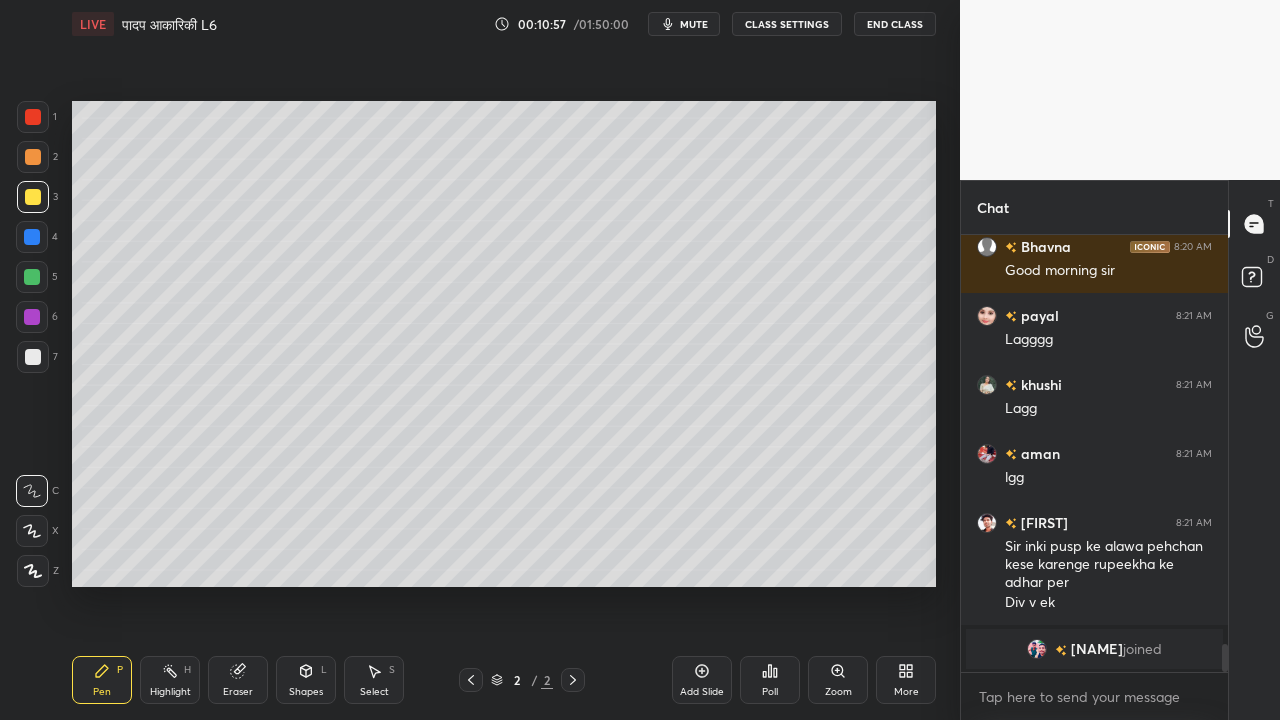 click at bounding box center [32, 277] 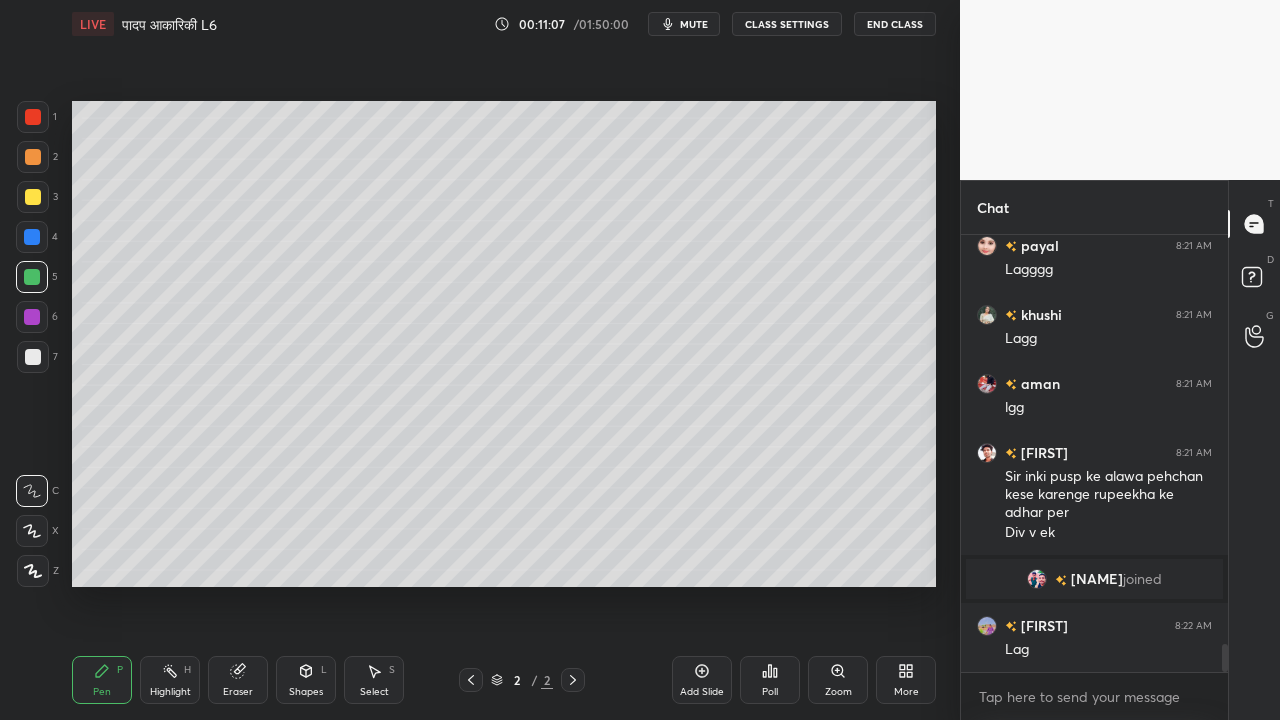 scroll, scrollTop: 6462, scrollLeft: 0, axis: vertical 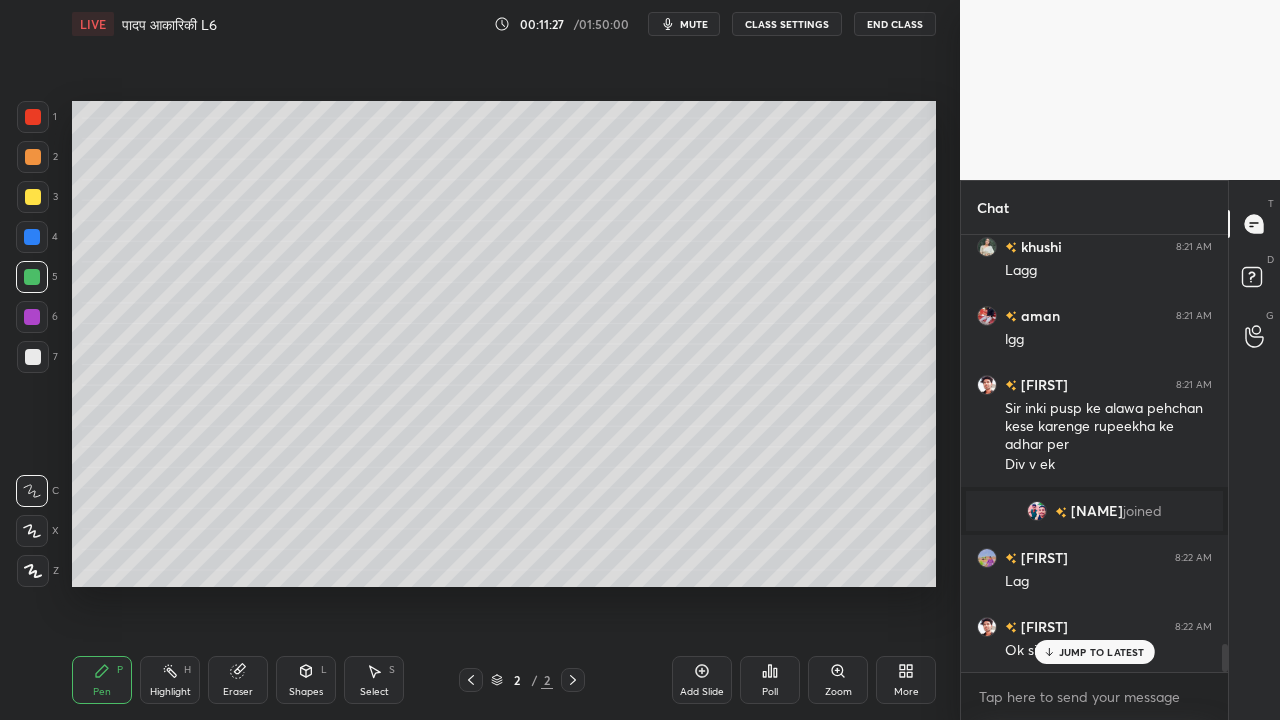 click at bounding box center [33, 357] 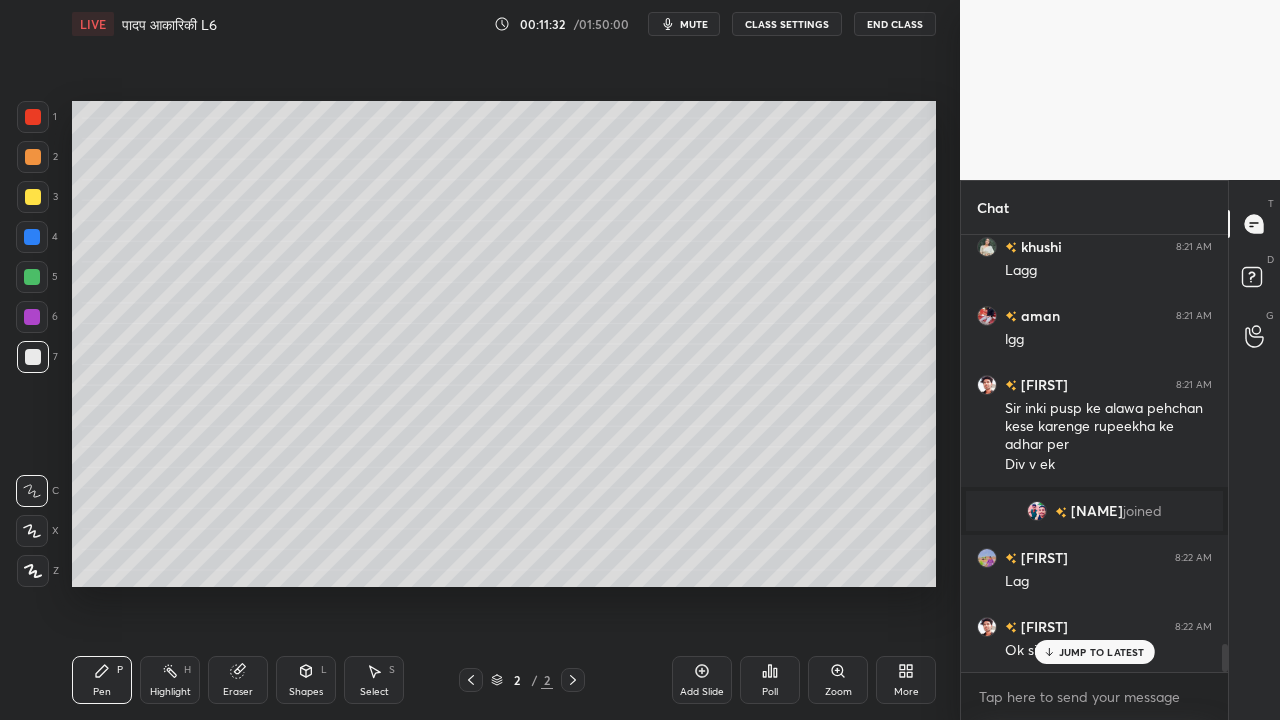 click at bounding box center (33, 197) 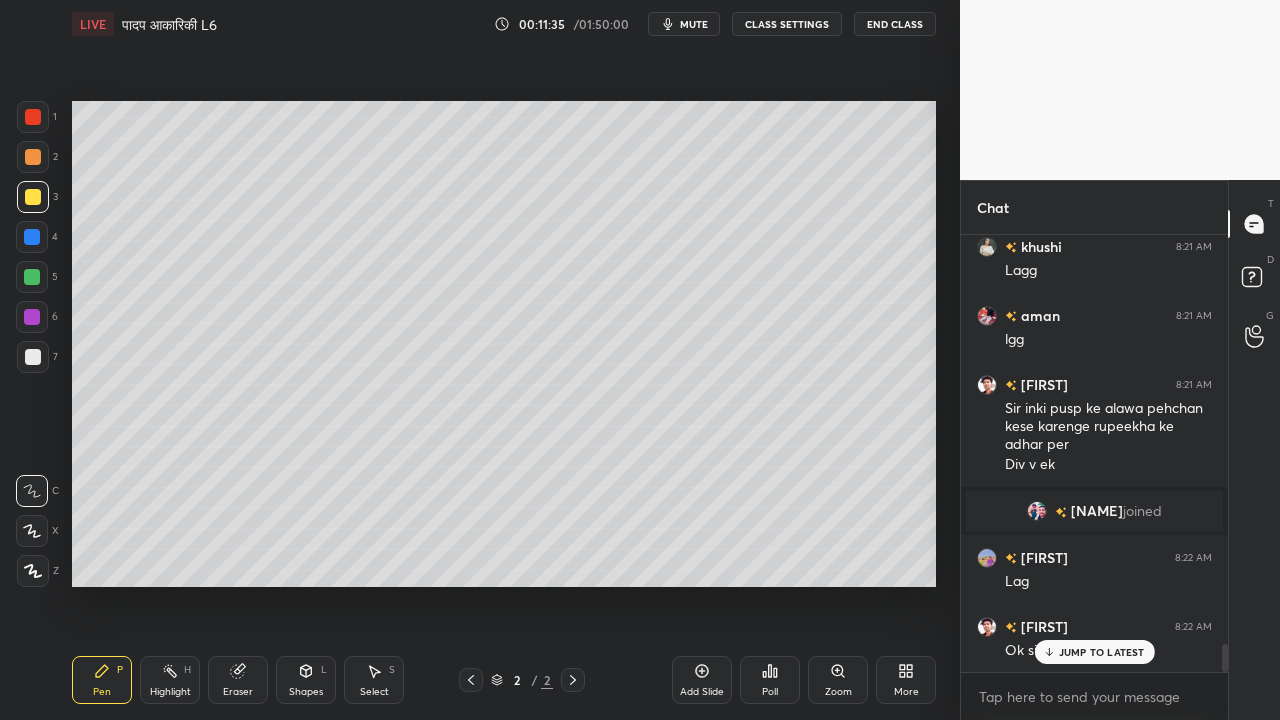 click at bounding box center [33, 357] 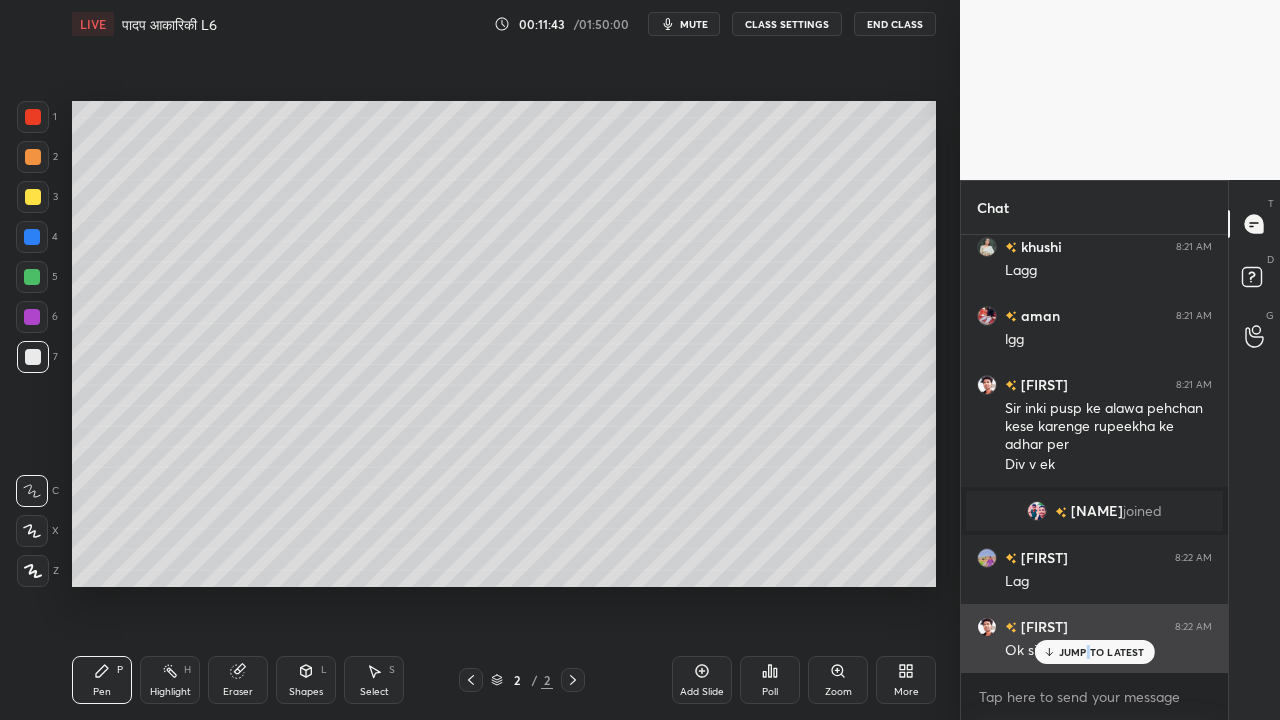 click on "JUMP TO LATEST" at bounding box center [1094, 652] 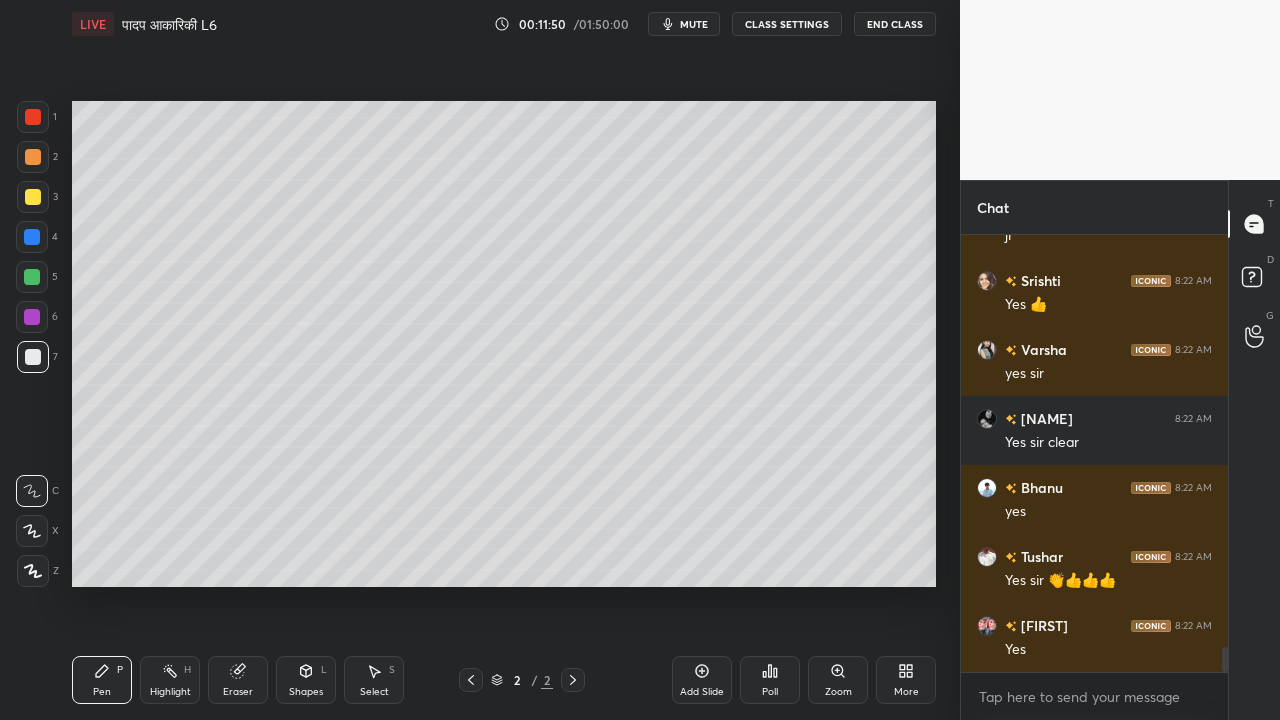 scroll, scrollTop: 7152, scrollLeft: 0, axis: vertical 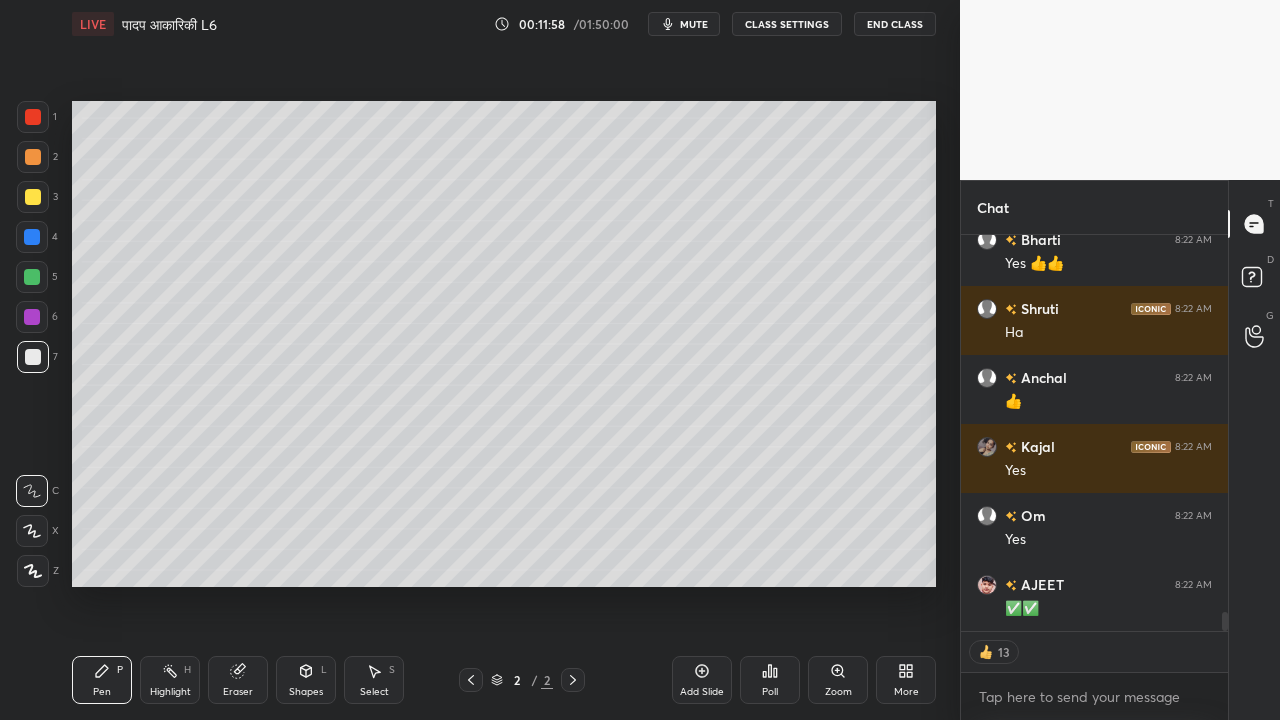 click on "Add Slide" at bounding box center [702, 680] 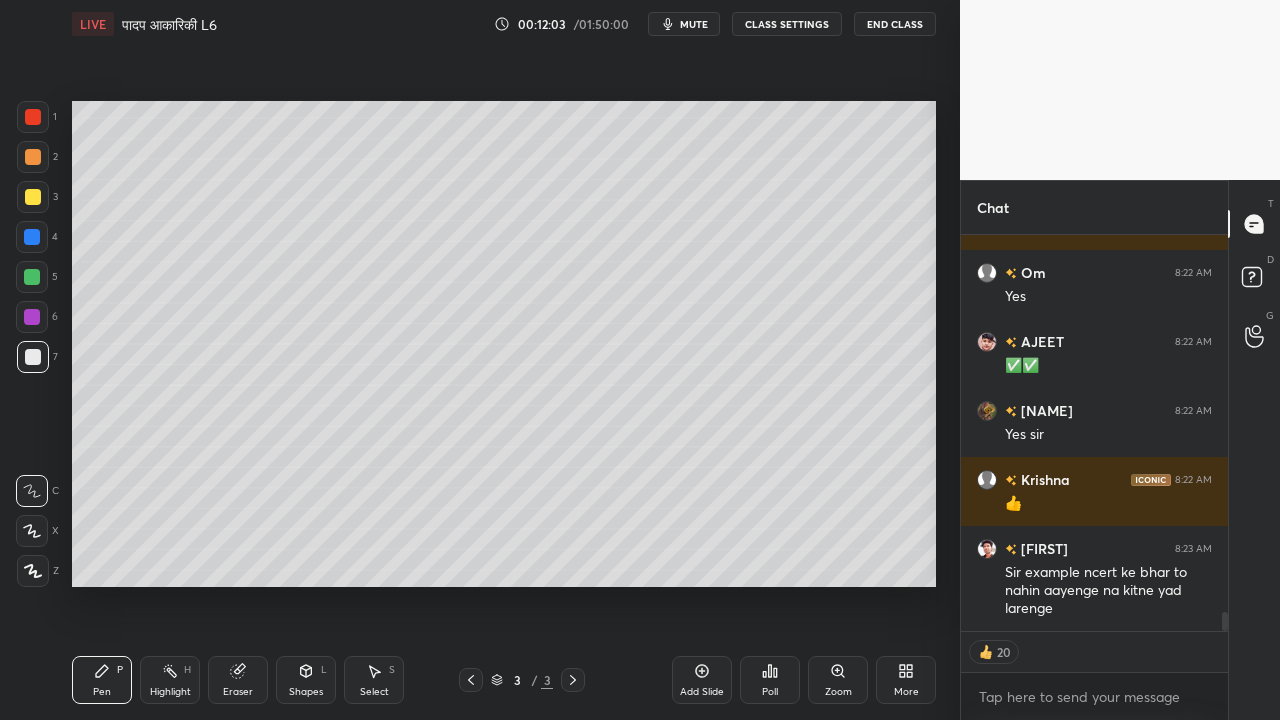 scroll, scrollTop: 7989, scrollLeft: 0, axis: vertical 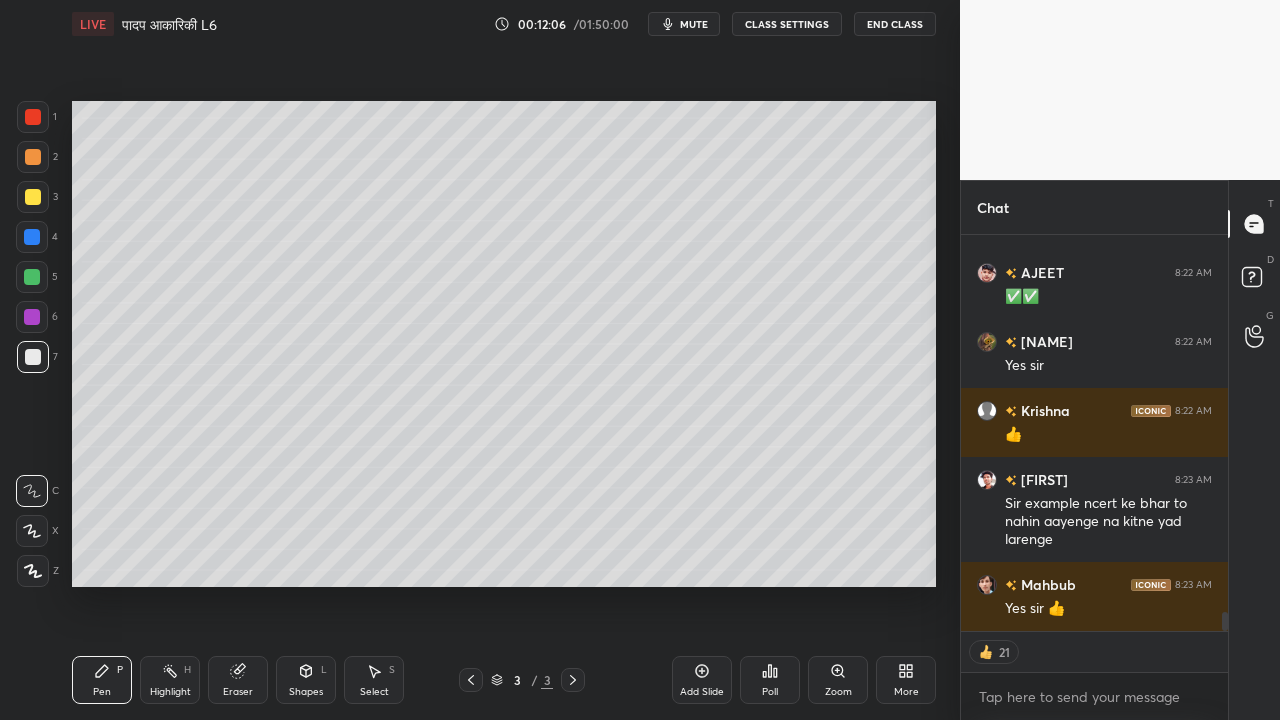 click at bounding box center [33, 197] 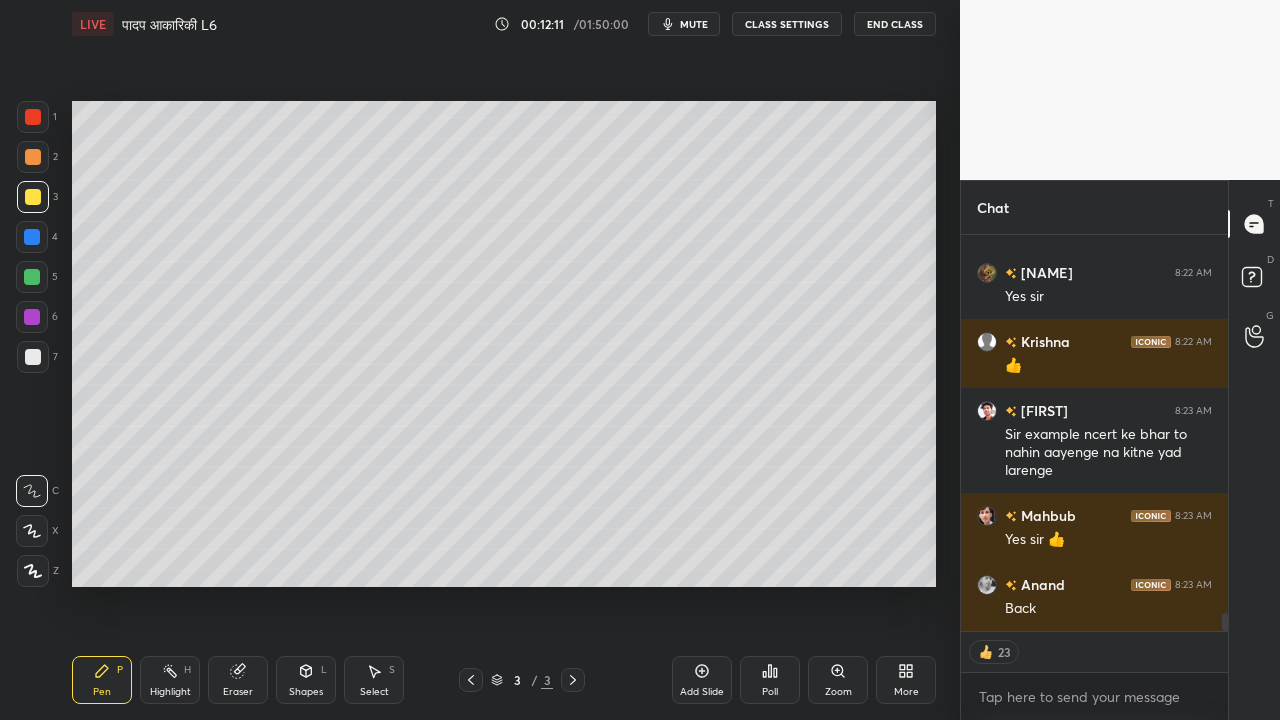 scroll, scrollTop: 8127, scrollLeft: 0, axis: vertical 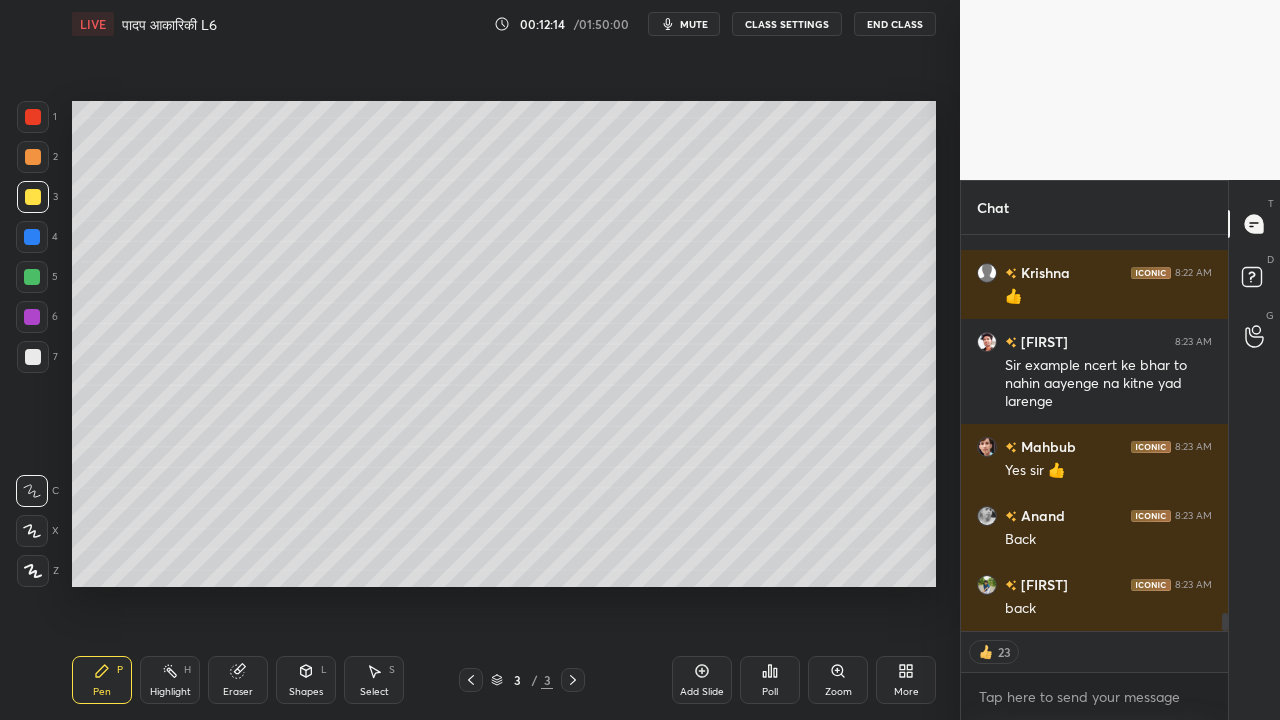 click 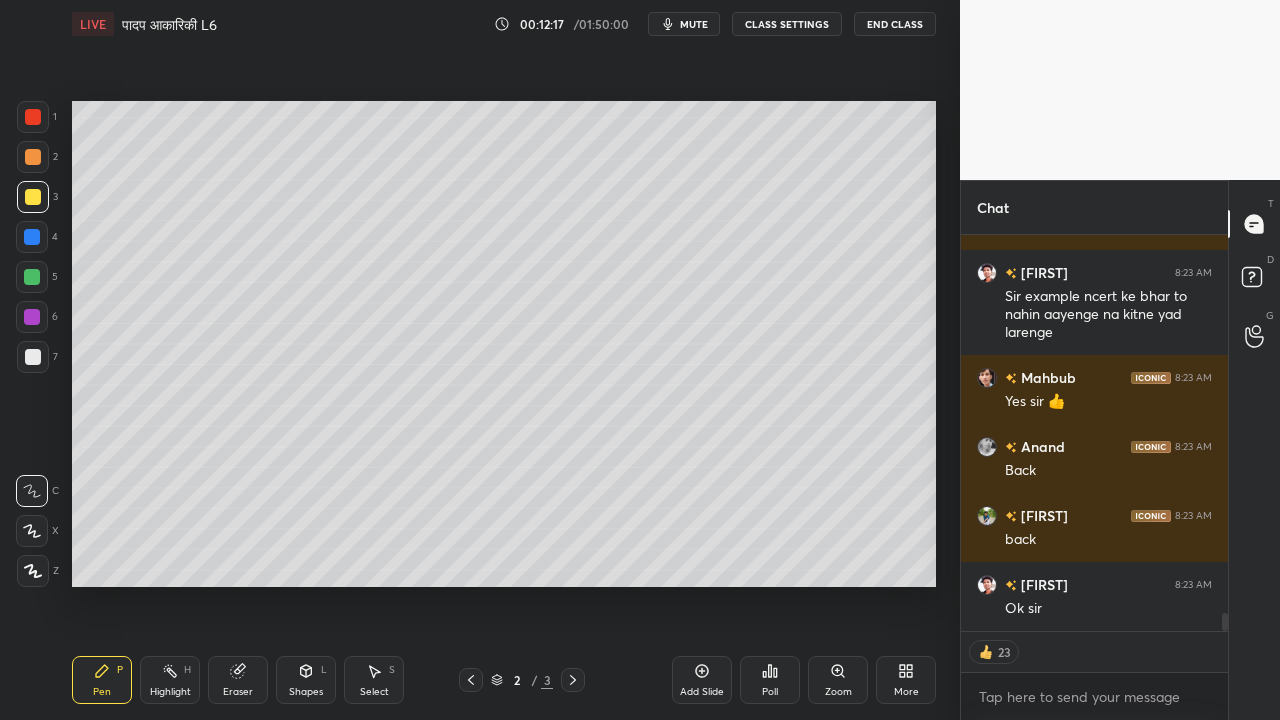 scroll, scrollTop: 8244, scrollLeft: 0, axis: vertical 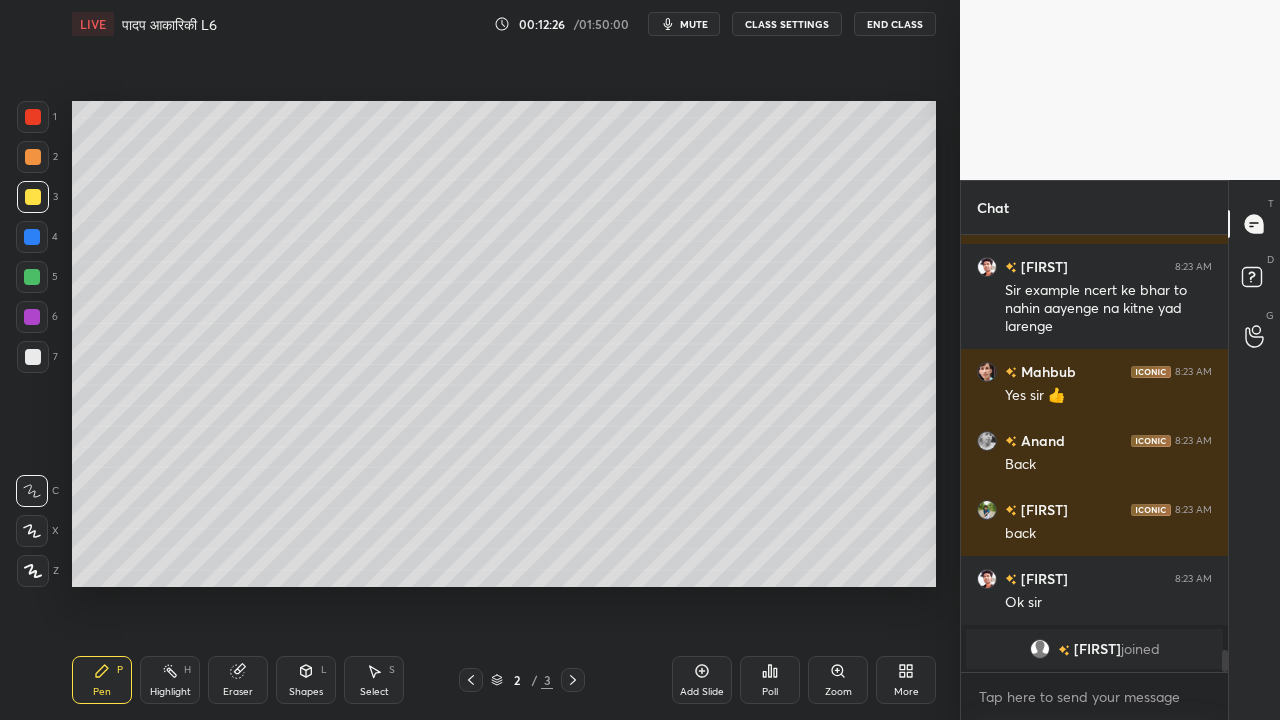 click 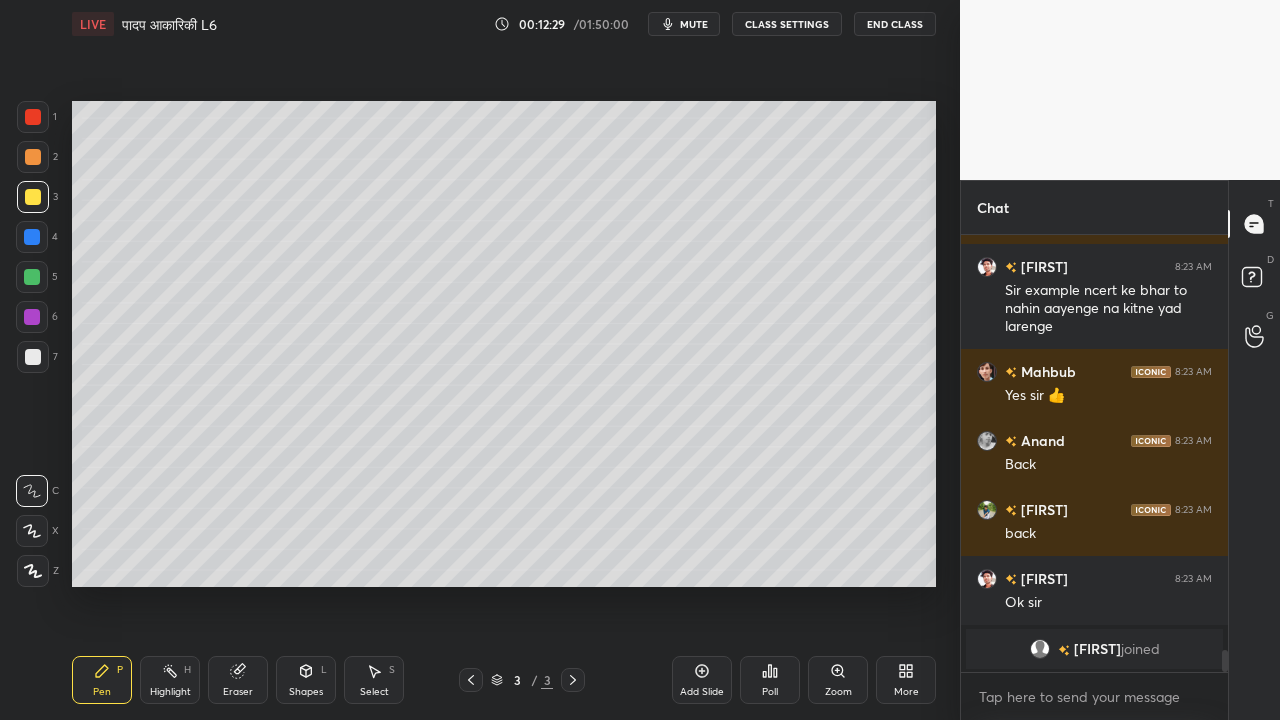 click at bounding box center [33, 357] 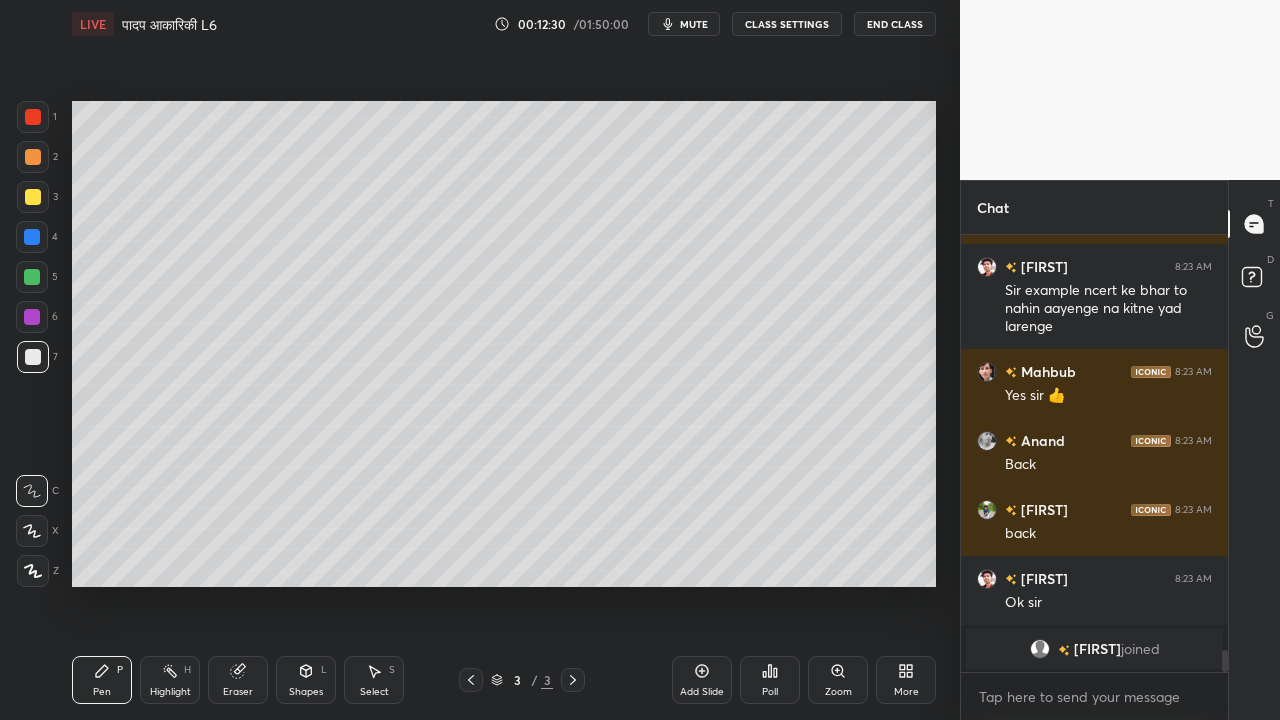 click at bounding box center (33, 197) 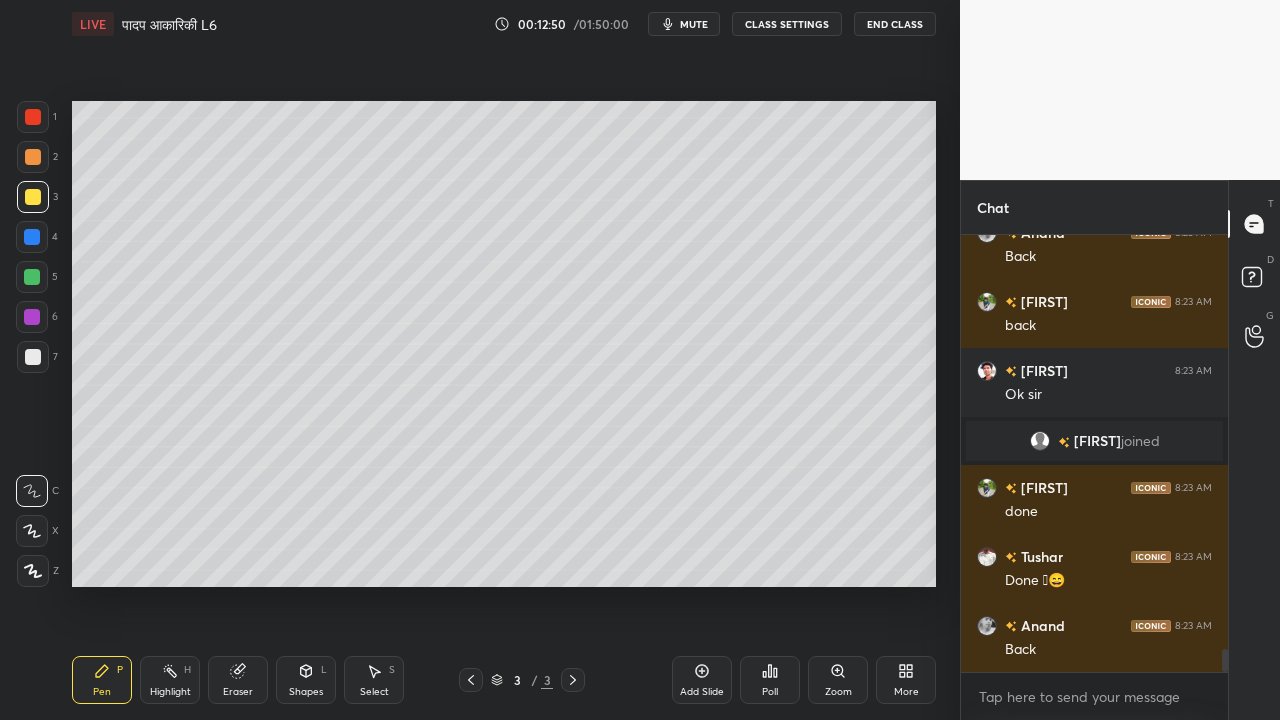 scroll, scrollTop: 7726, scrollLeft: 0, axis: vertical 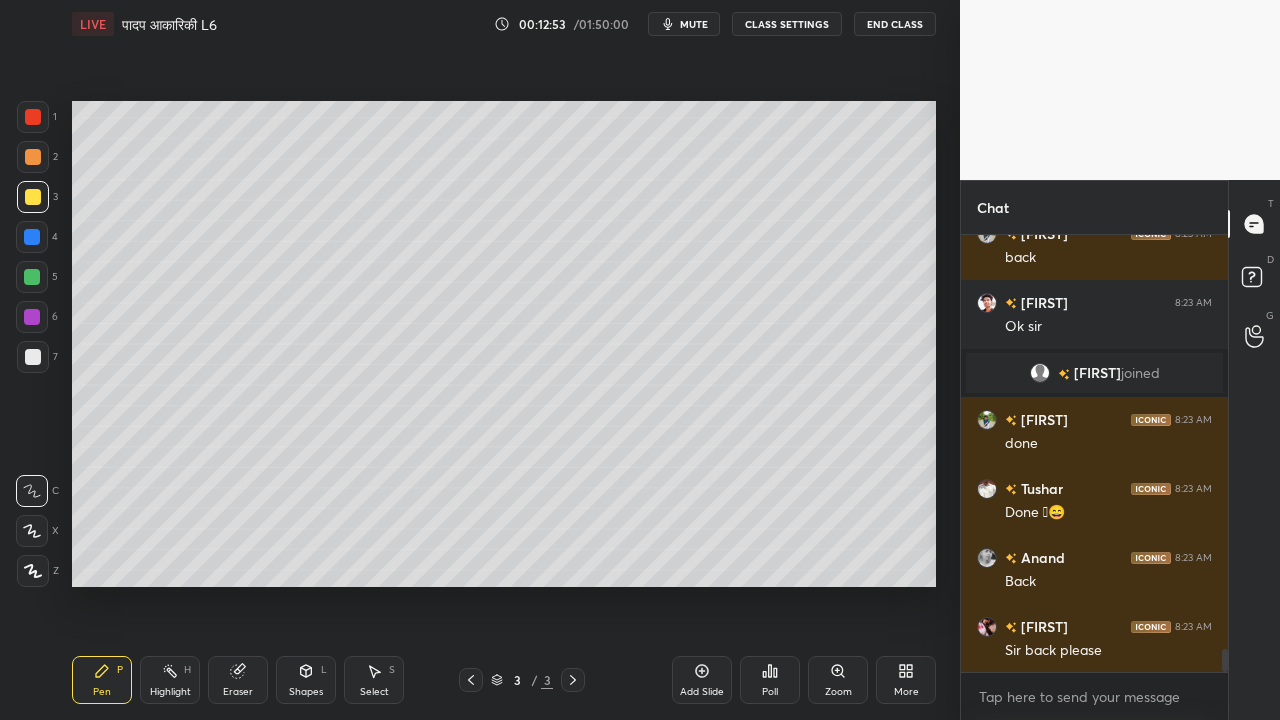 click 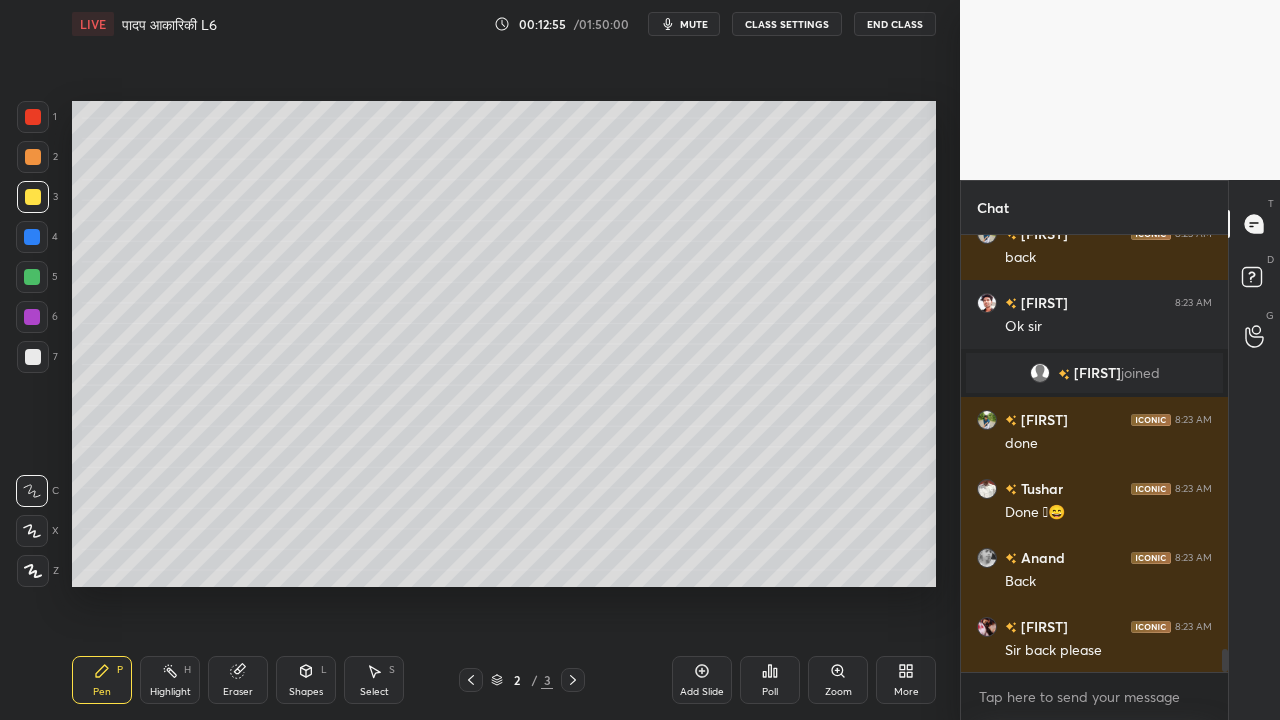 click at bounding box center (33, 357) 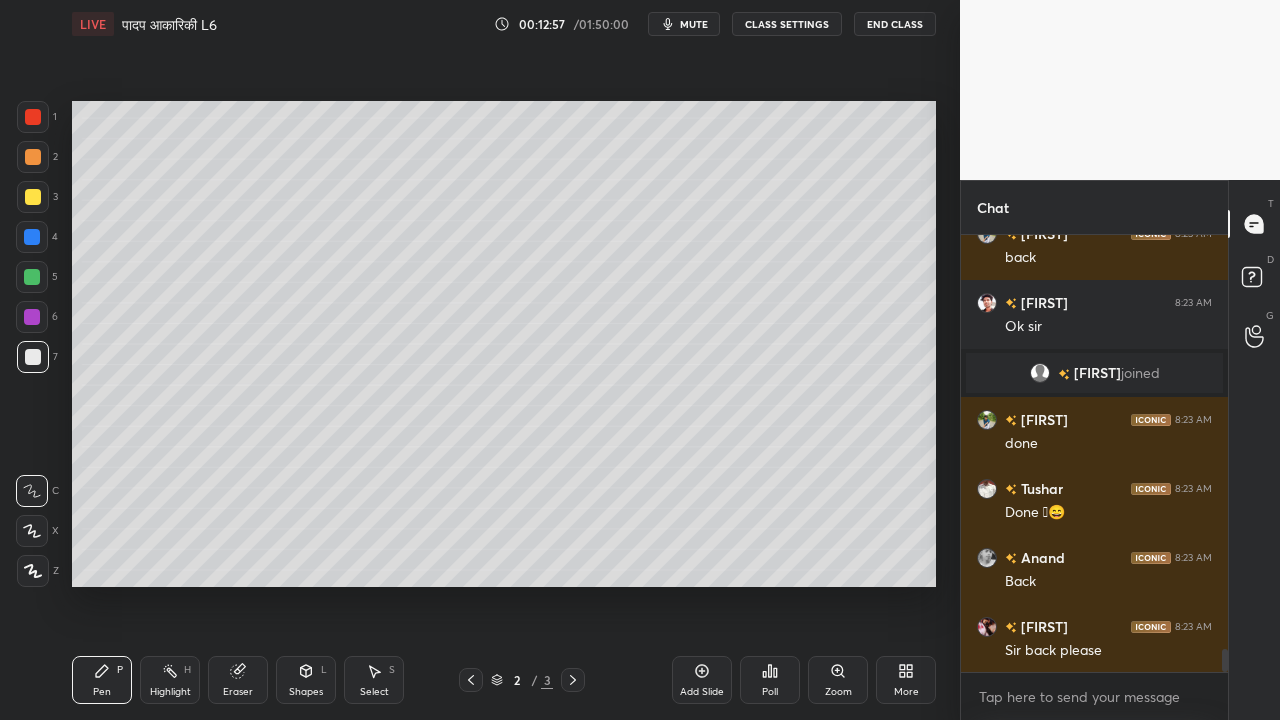 click at bounding box center (33, 197) 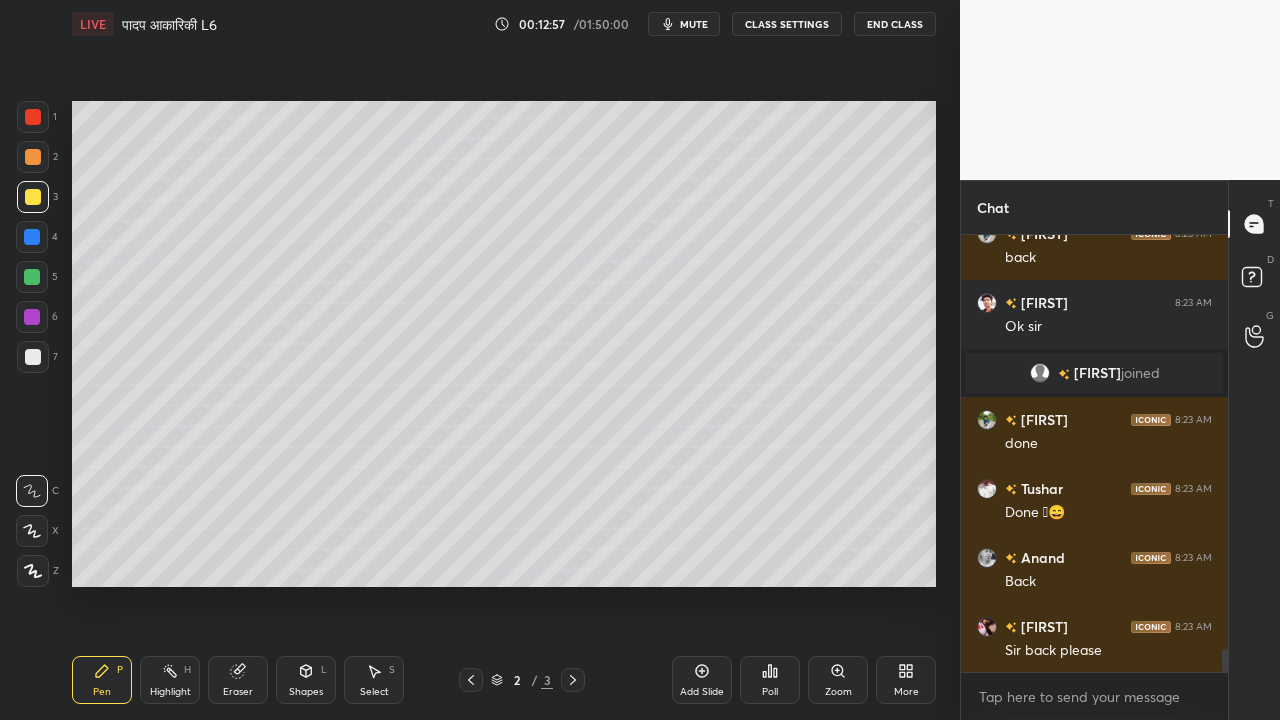 drag, startPoint x: 28, startPoint y: 359, endPoint x: 20, endPoint y: 350, distance: 12.0415945 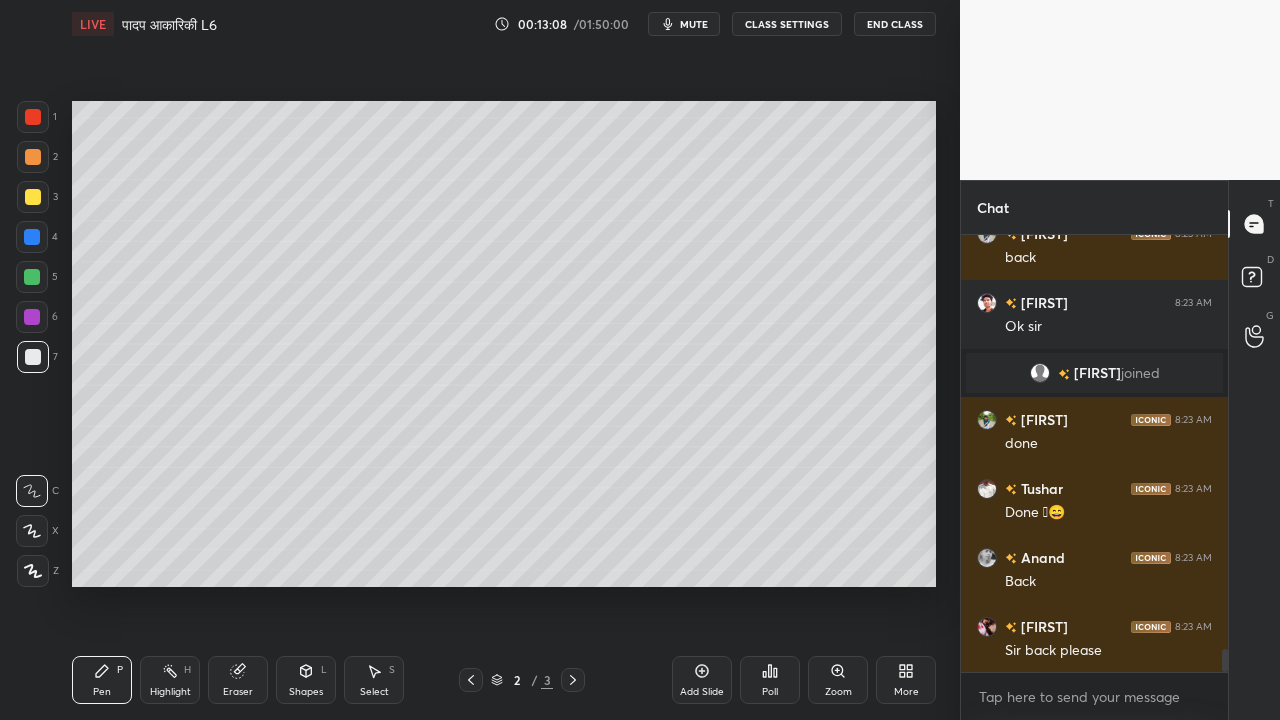 click at bounding box center [33, 197] 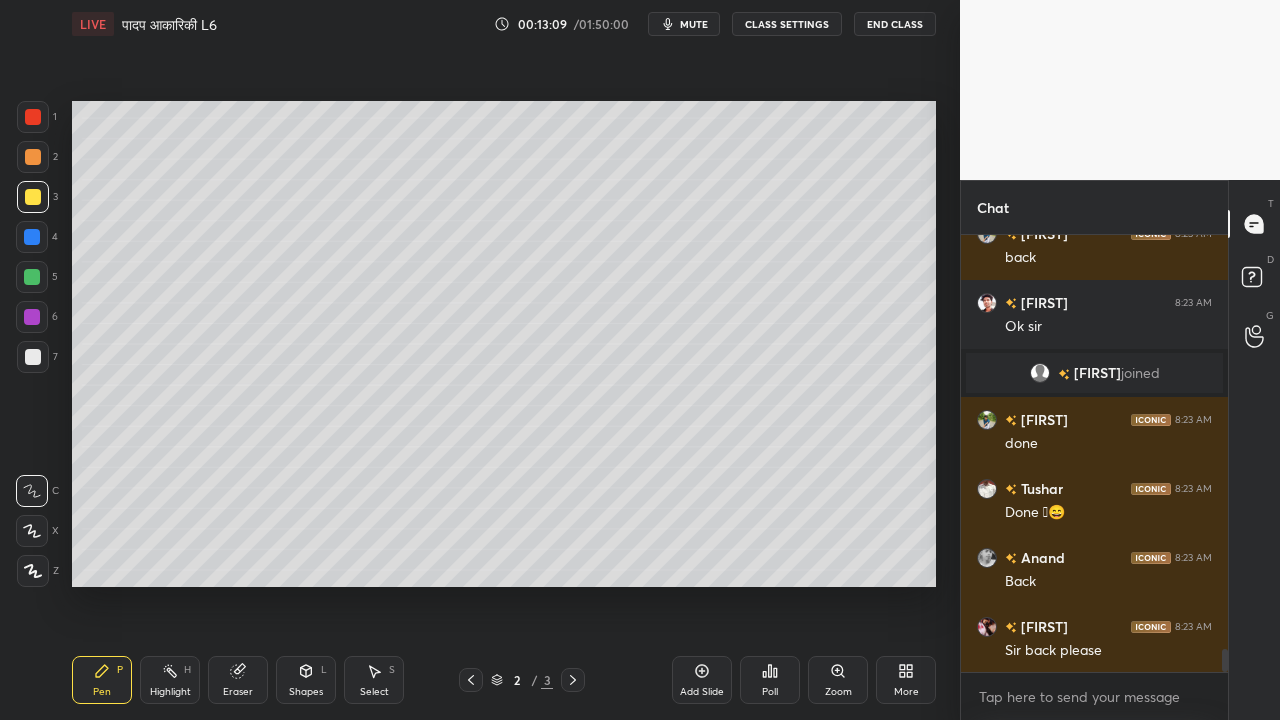 click at bounding box center [33, 357] 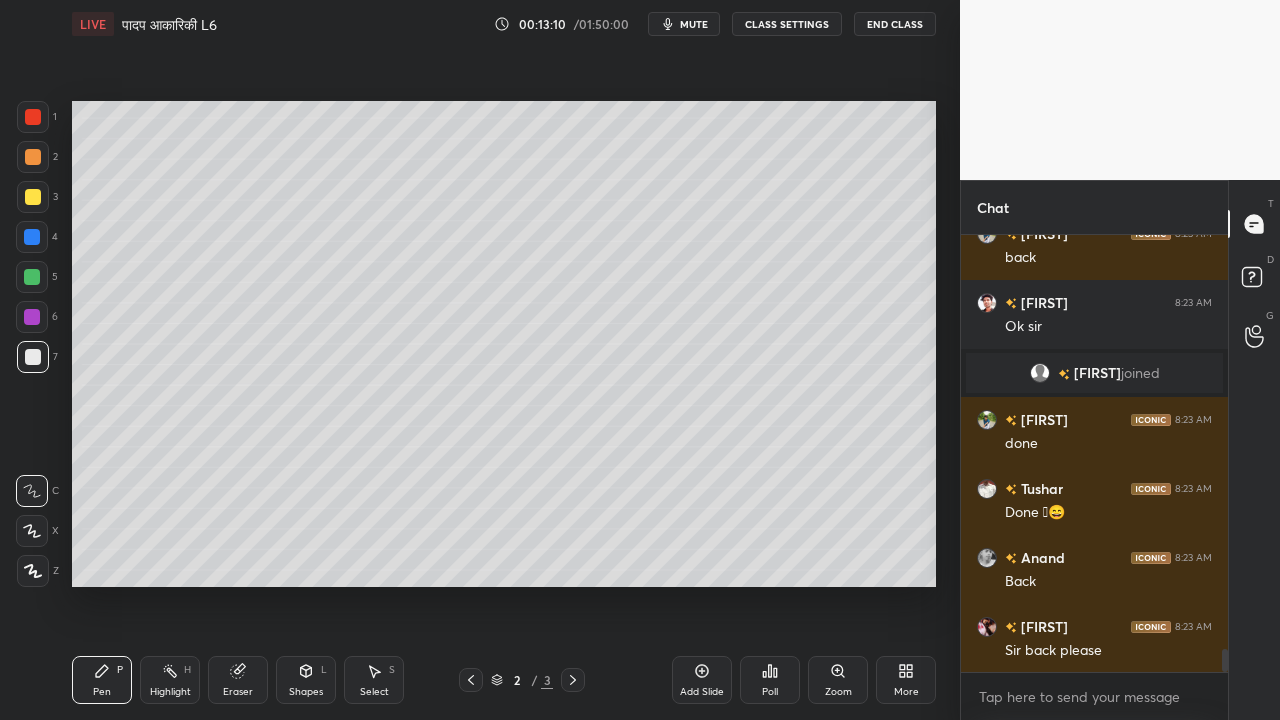 drag, startPoint x: 575, startPoint y: 679, endPoint x: 552, endPoint y: 674, distance: 23.537205 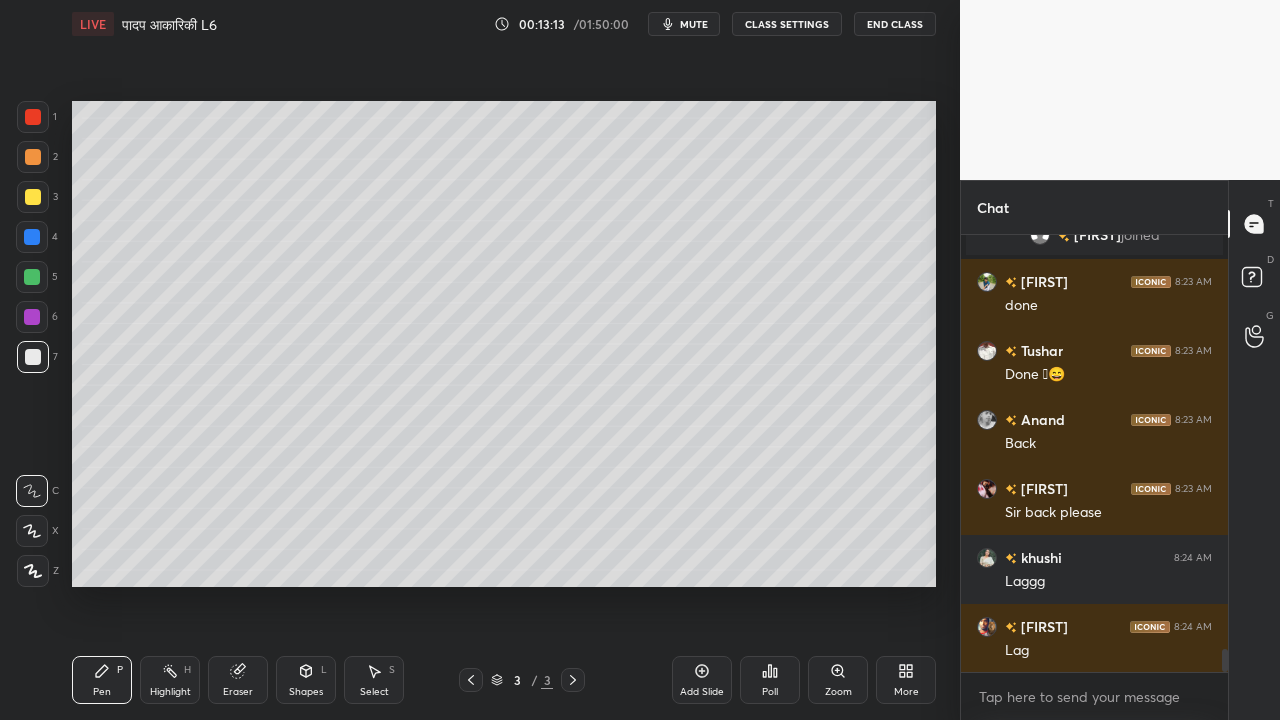 scroll, scrollTop: 7934, scrollLeft: 0, axis: vertical 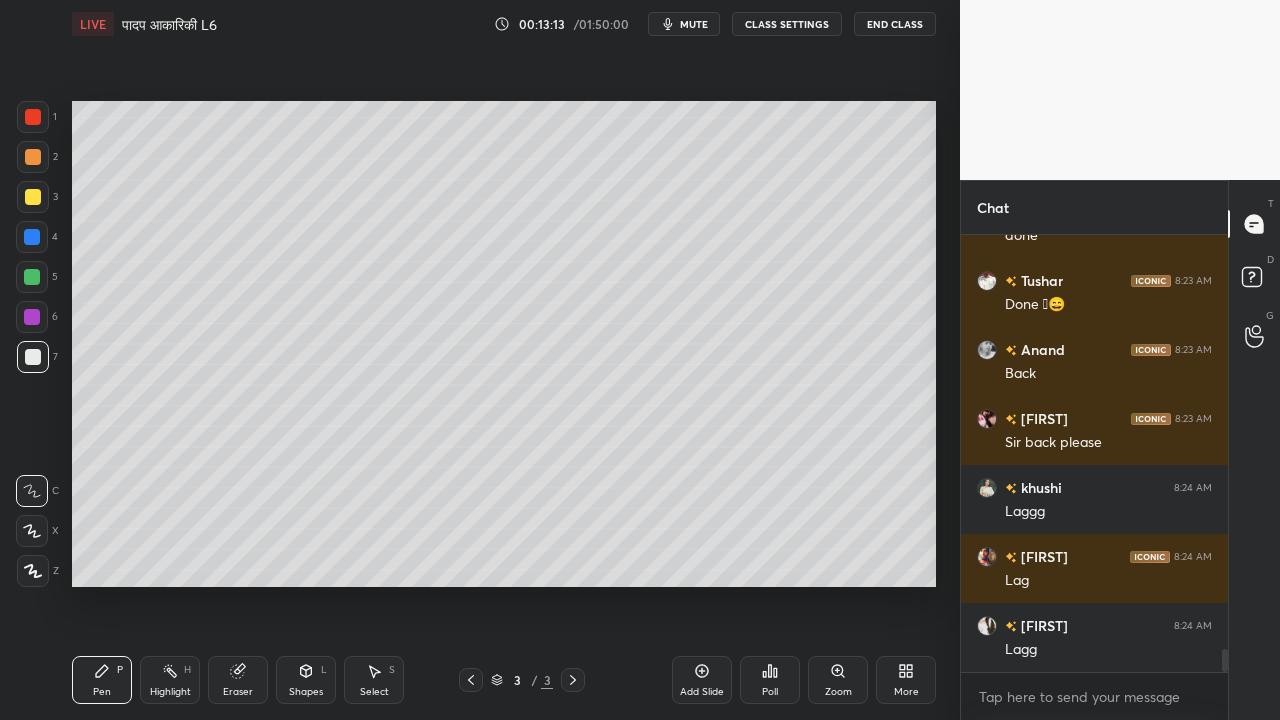 click at bounding box center [33, 197] 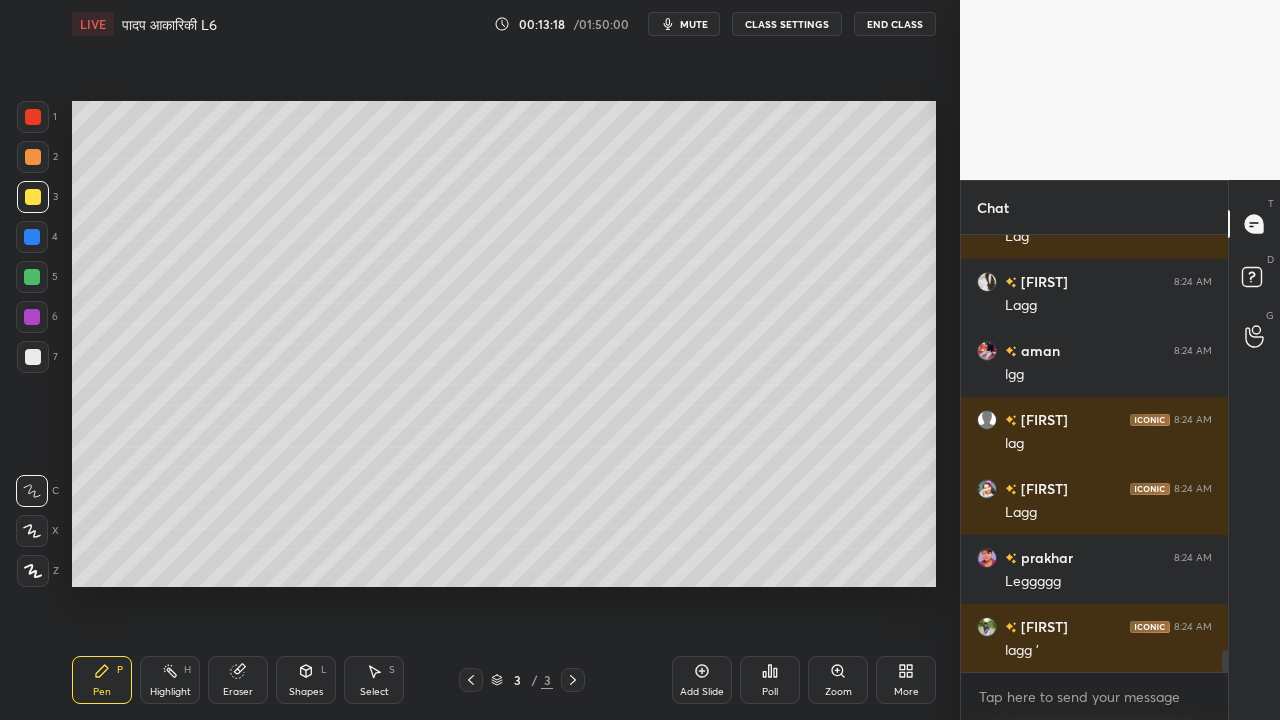 scroll, scrollTop: 8348, scrollLeft: 0, axis: vertical 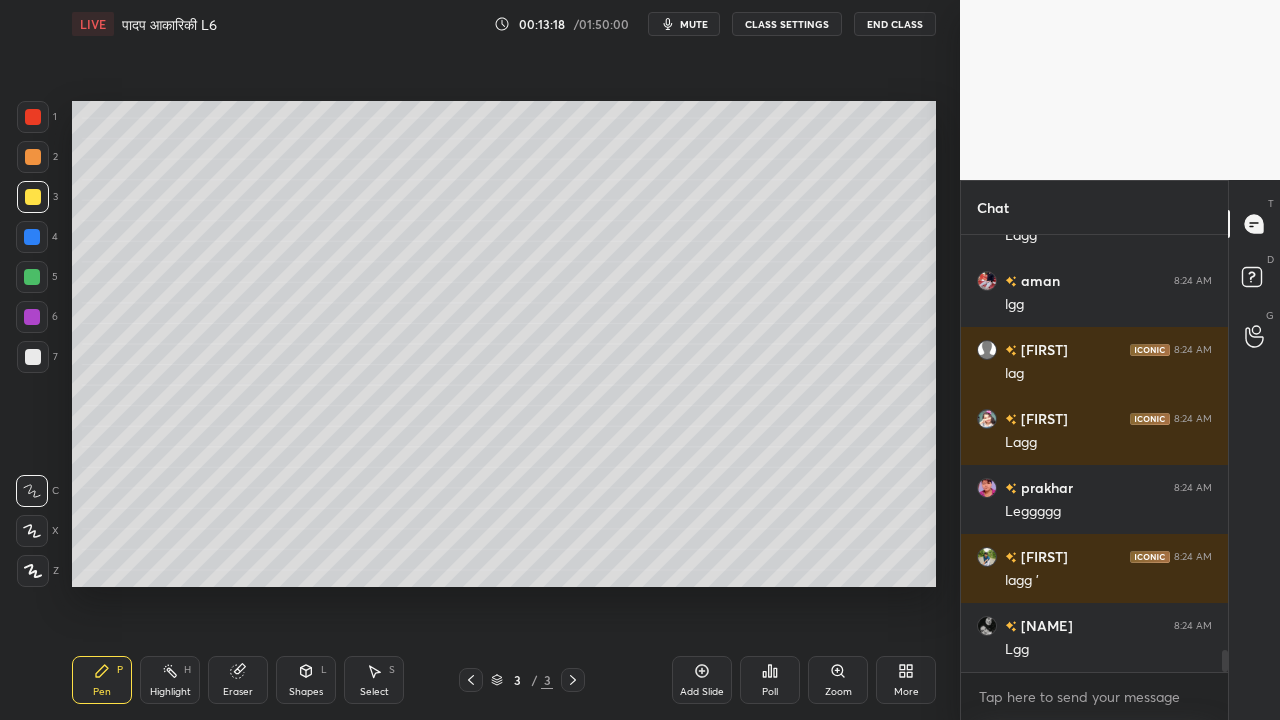 click at bounding box center (33, 357) 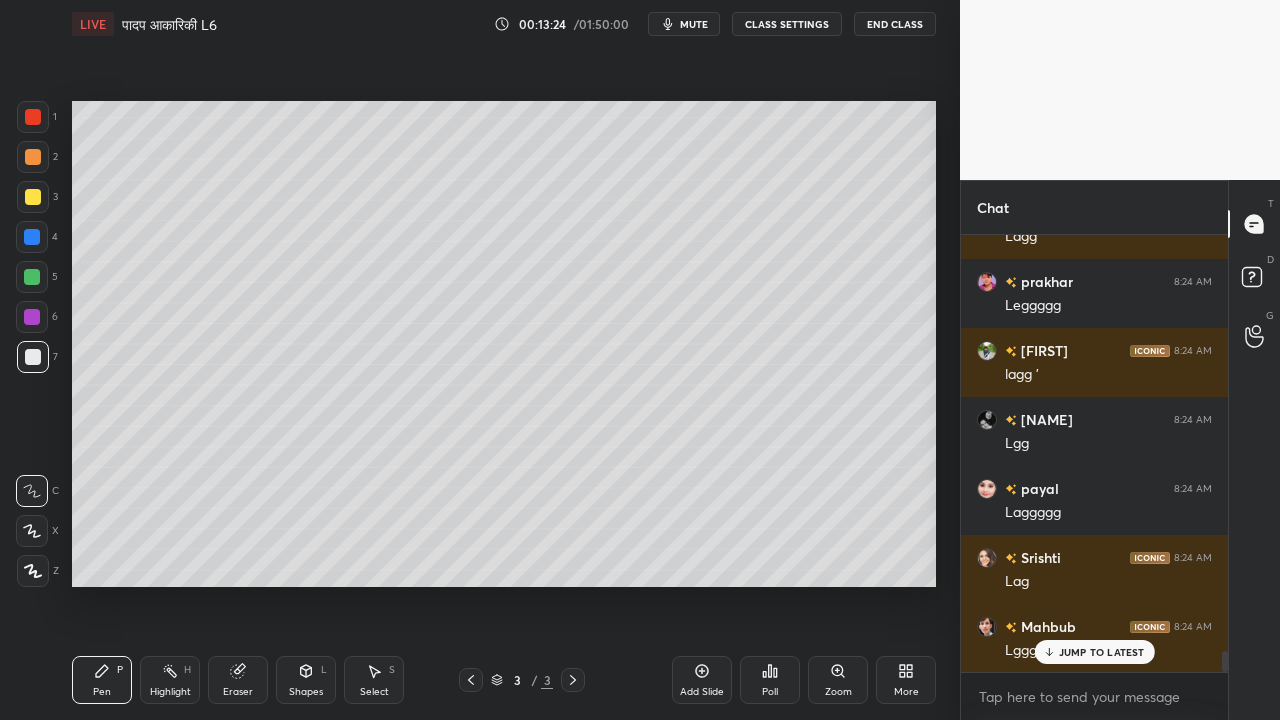 scroll, scrollTop: 8624, scrollLeft: 0, axis: vertical 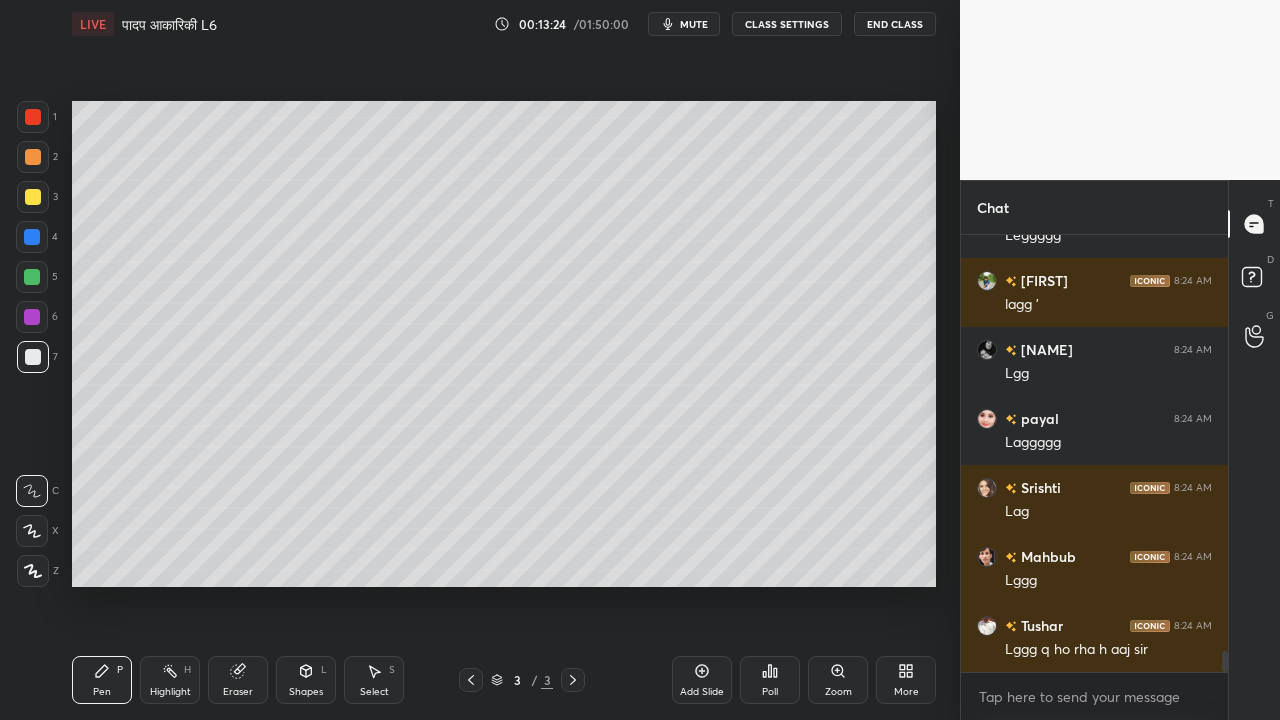click at bounding box center (33, 197) 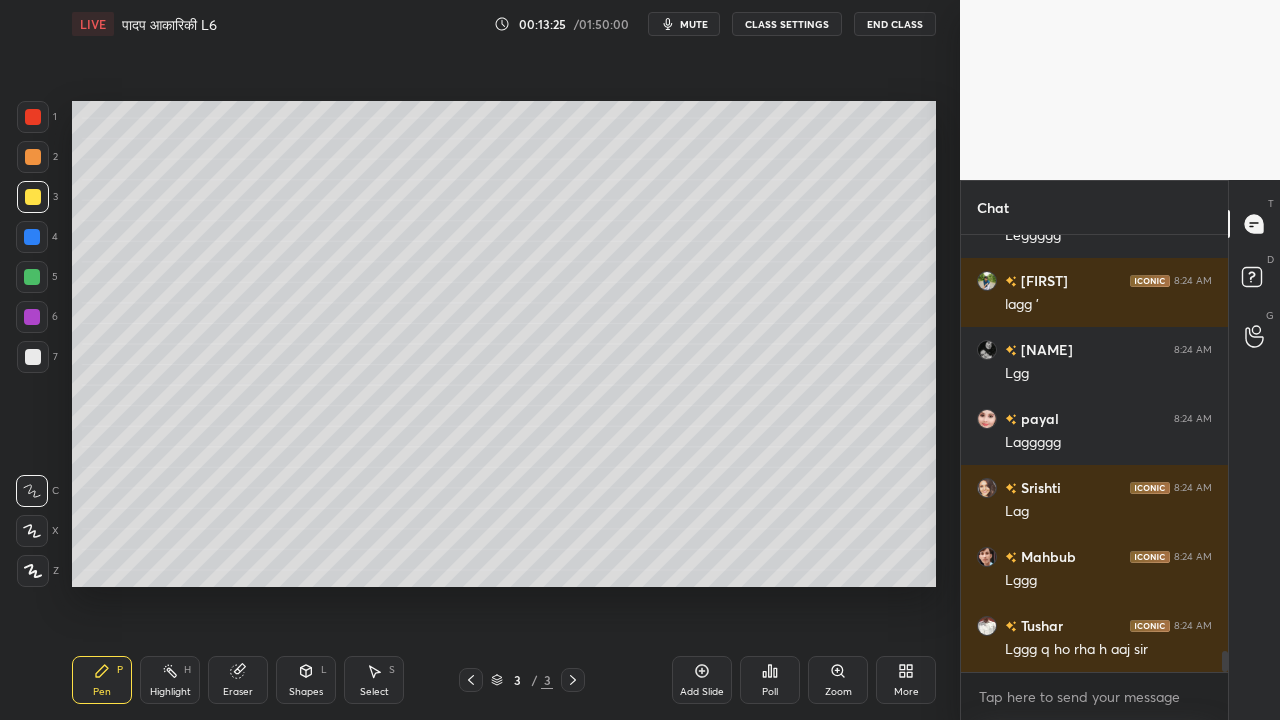 scroll, scrollTop: 8692, scrollLeft: 0, axis: vertical 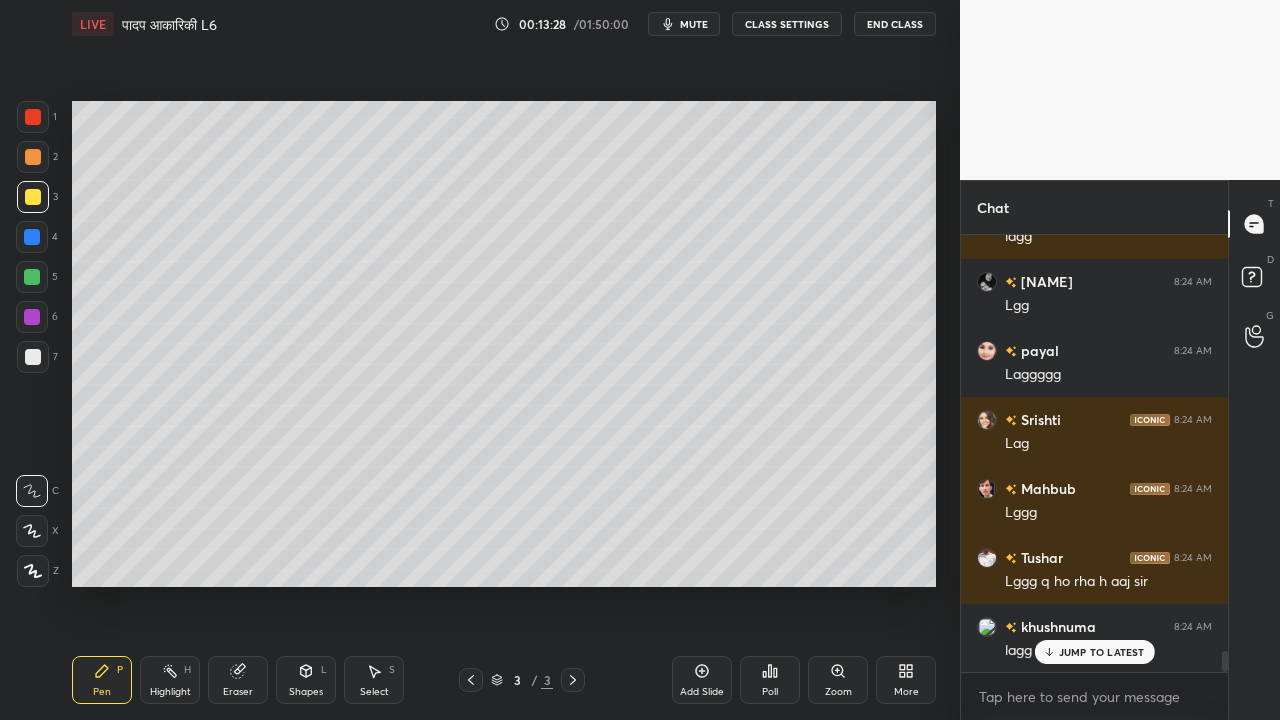 click at bounding box center (33, 357) 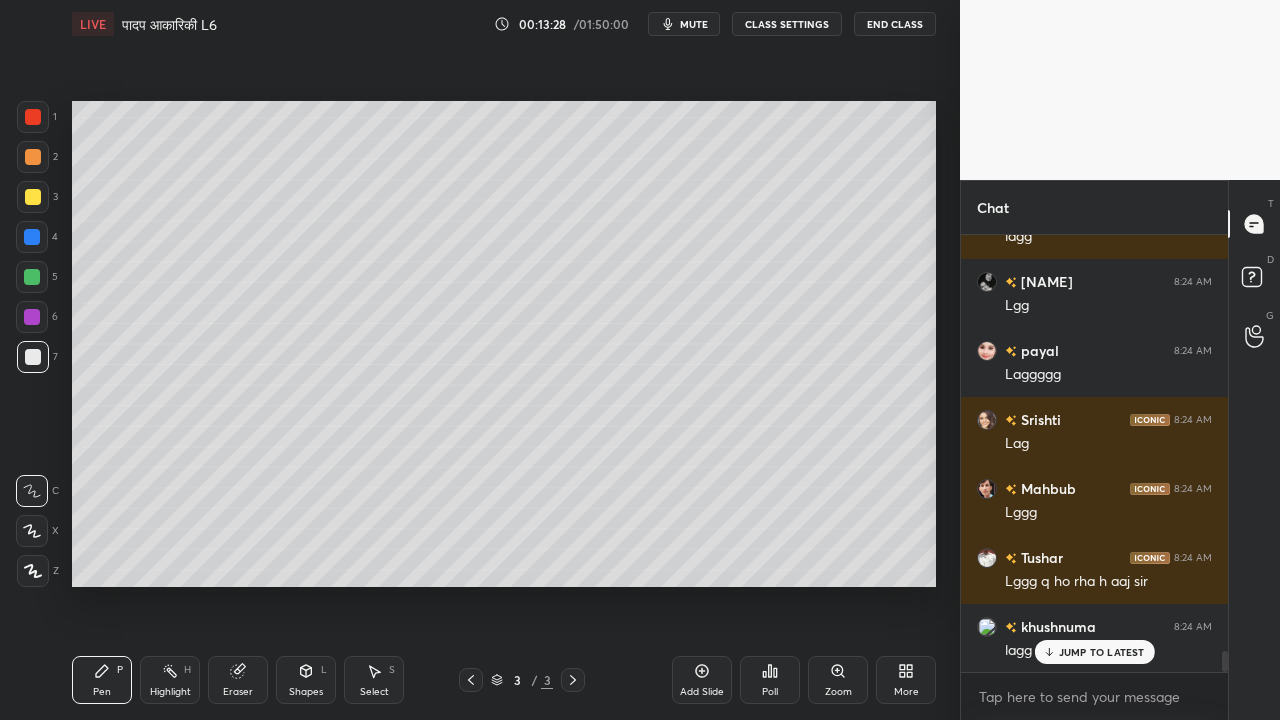 scroll, scrollTop: 8762, scrollLeft: 0, axis: vertical 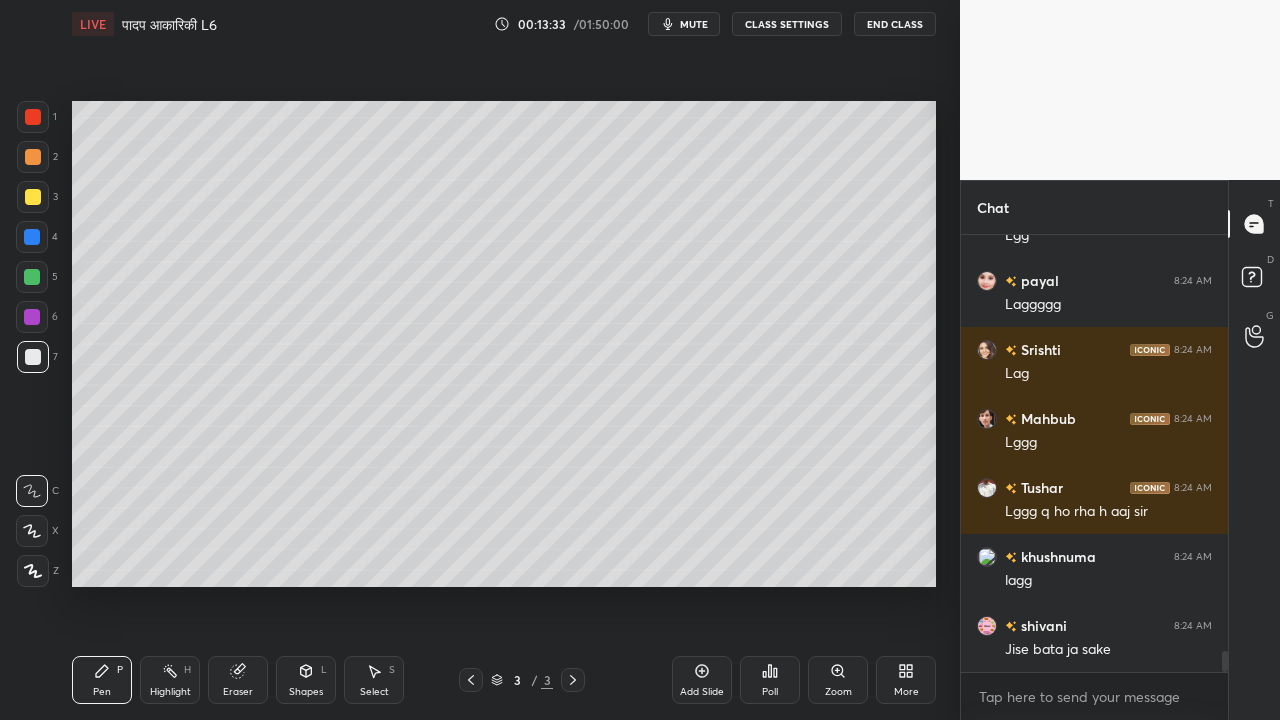 click at bounding box center (33, 357) 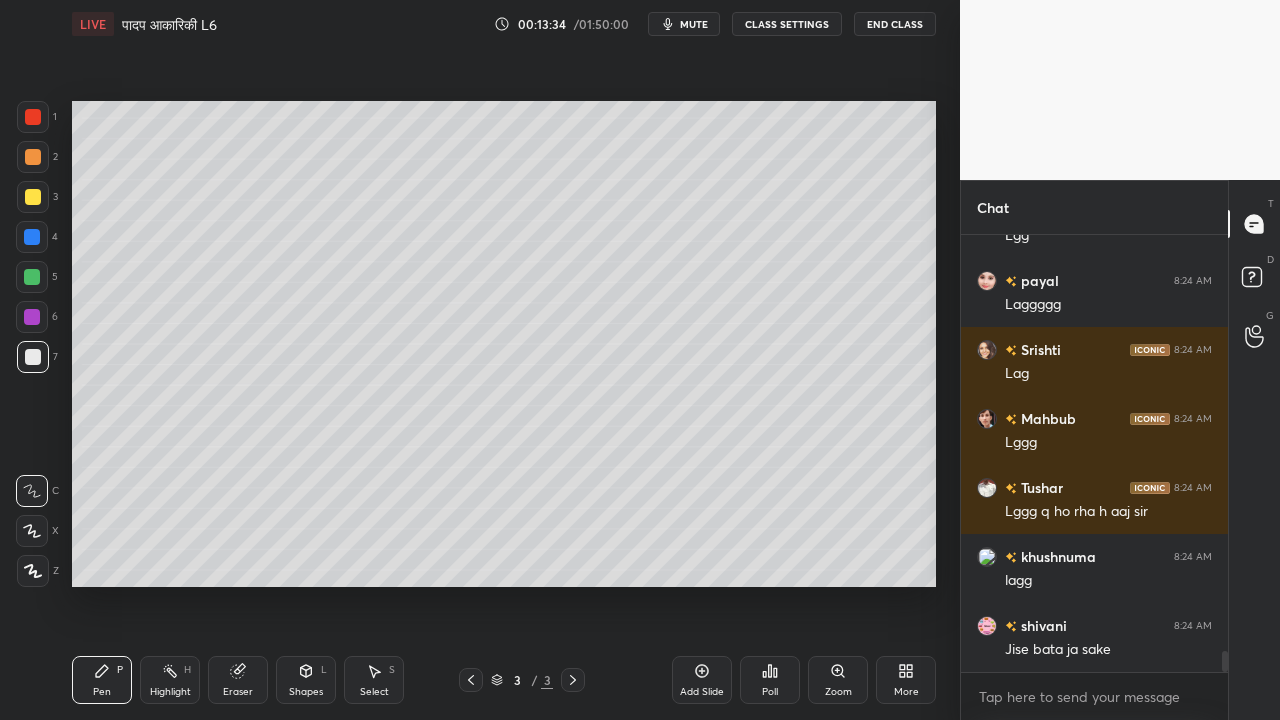 click at bounding box center (33, 197) 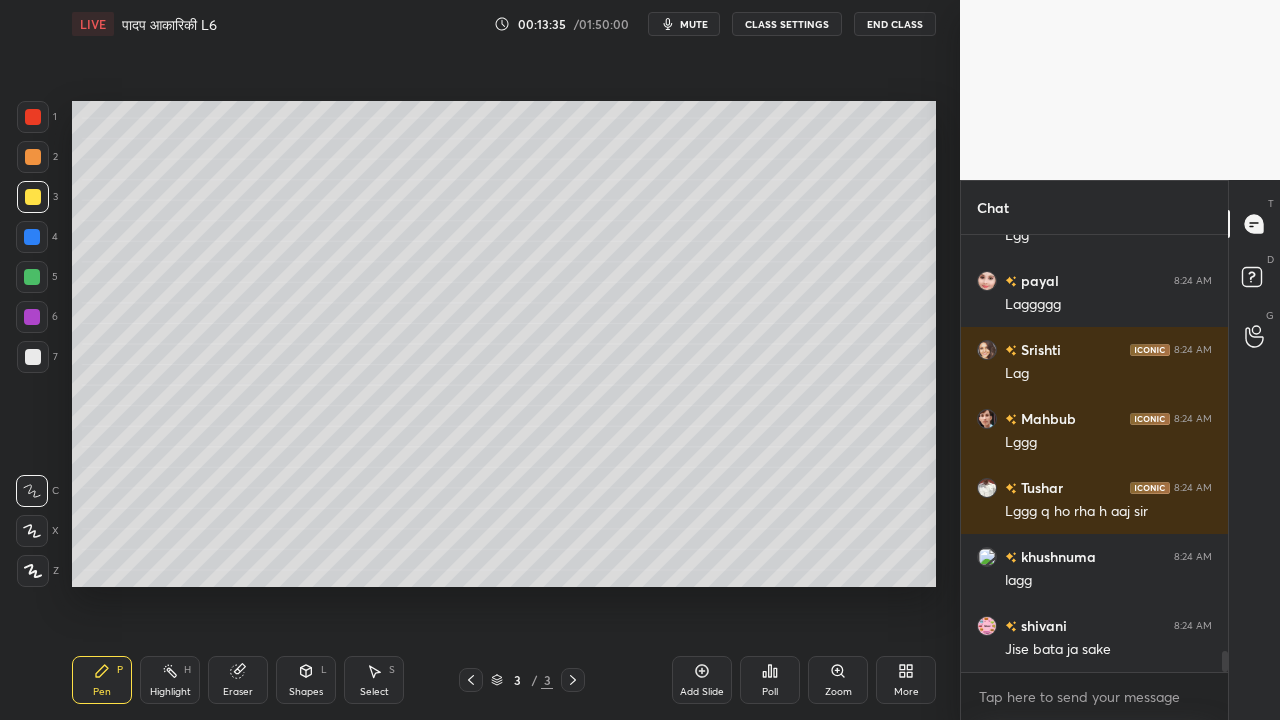 scroll, scrollTop: 8830, scrollLeft: 0, axis: vertical 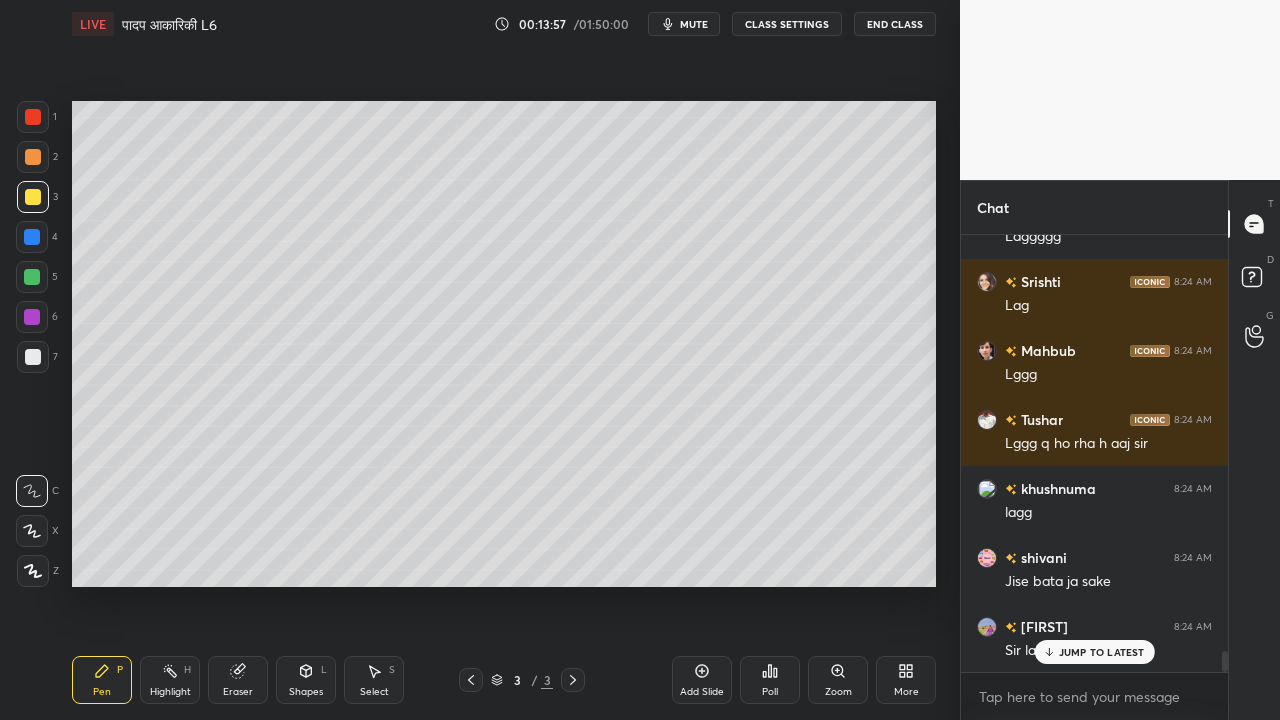 click on "Eraser" at bounding box center [238, 680] 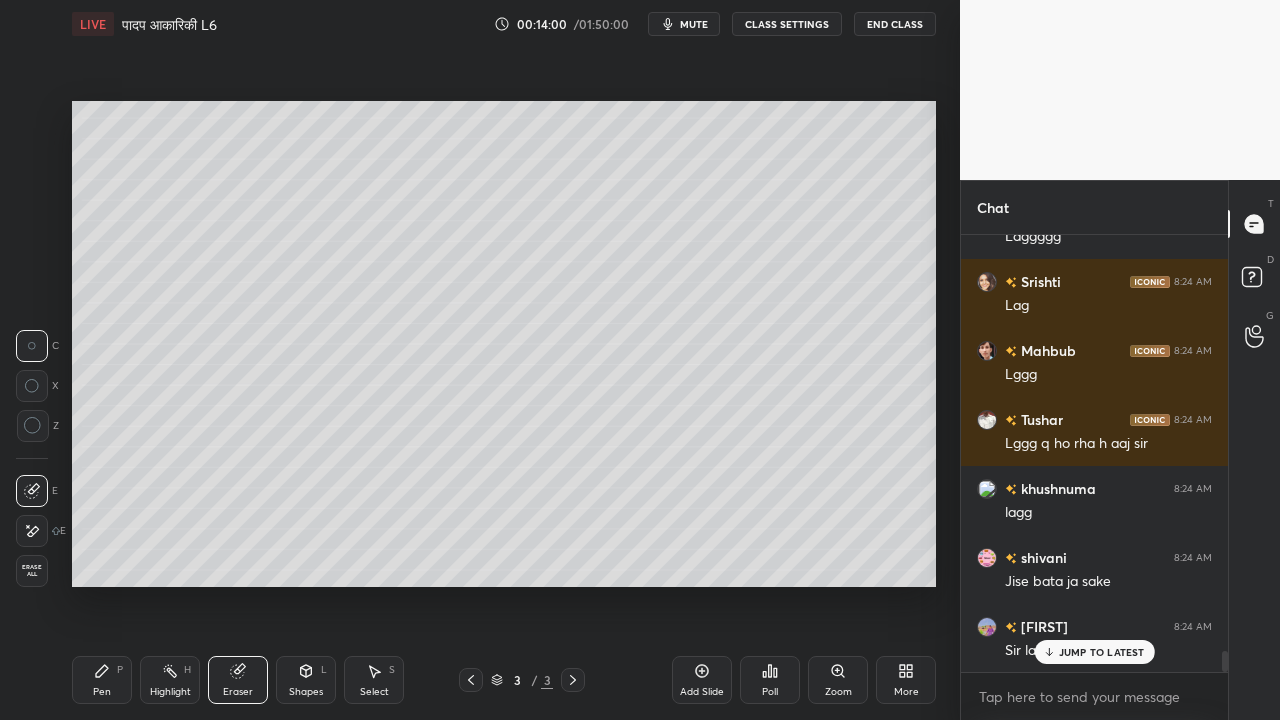 drag, startPoint x: 104, startPoint y: 679, endPoint x: 116, endPoint y: 640, distance: 40.804413 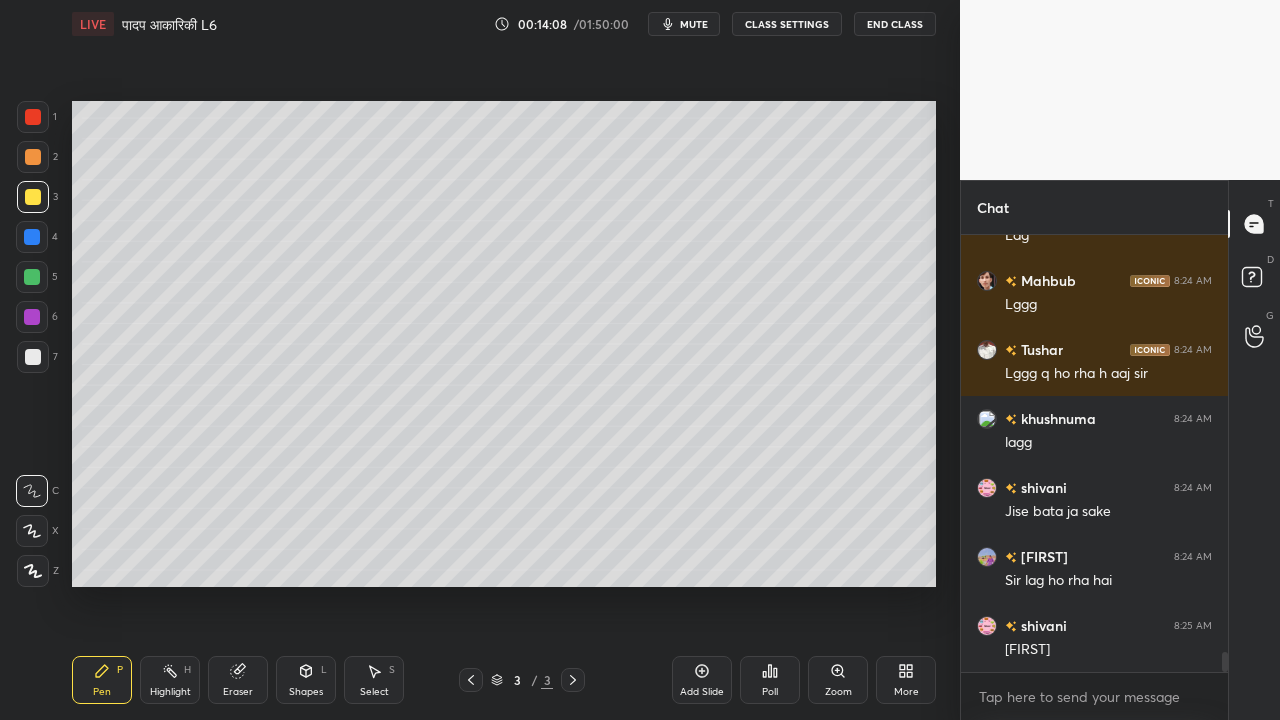 scroll, scrollTop: 8948, scrollLeft: 0, axis: vertical 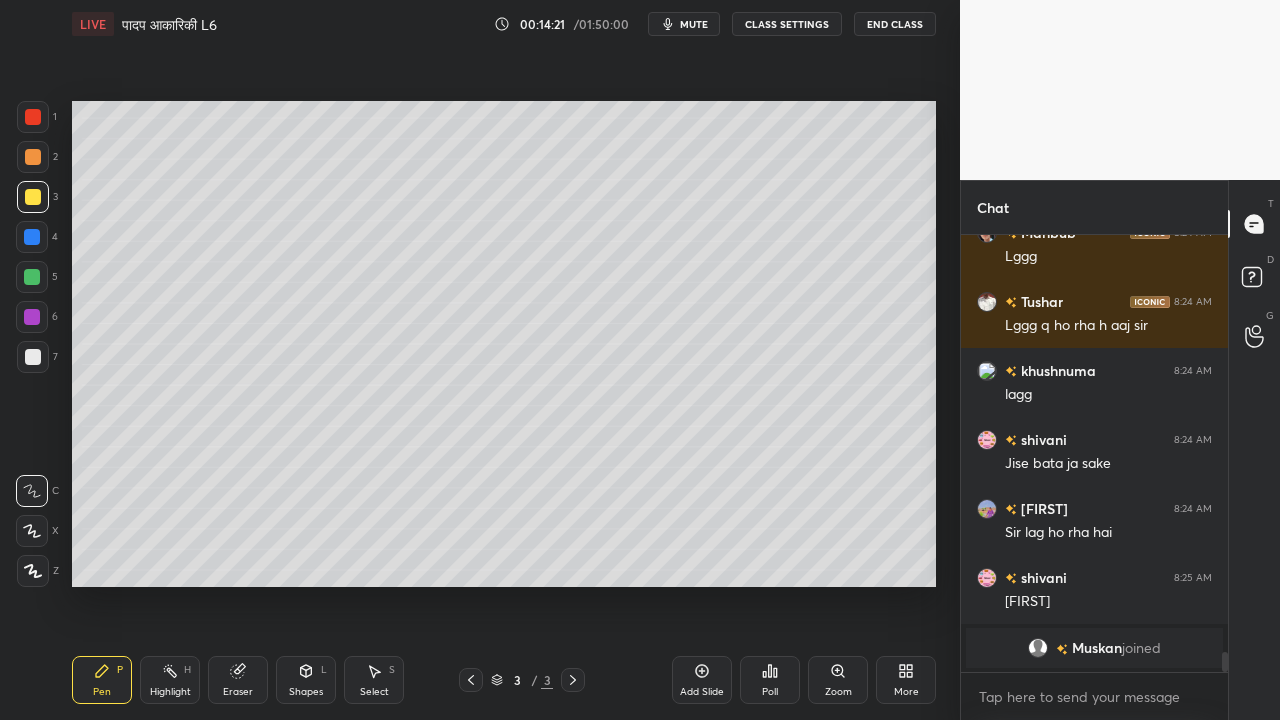 drag, startPoint x: 249, startPoint y: 667, endPoint x: 330, endPoint y: 596, distance: 107.71258 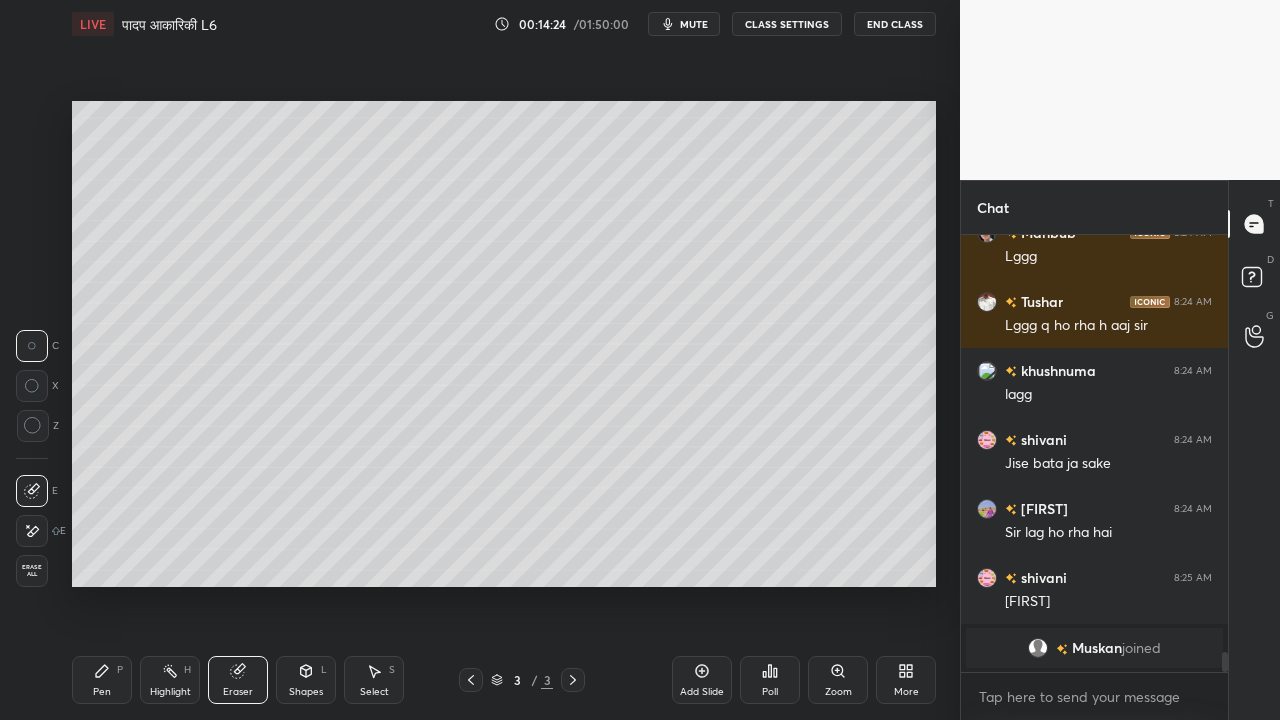 drag, startPoint x: 115, startPoint y: 684, endPoint x: 190, endPoint y: 637, distance: 88.50989 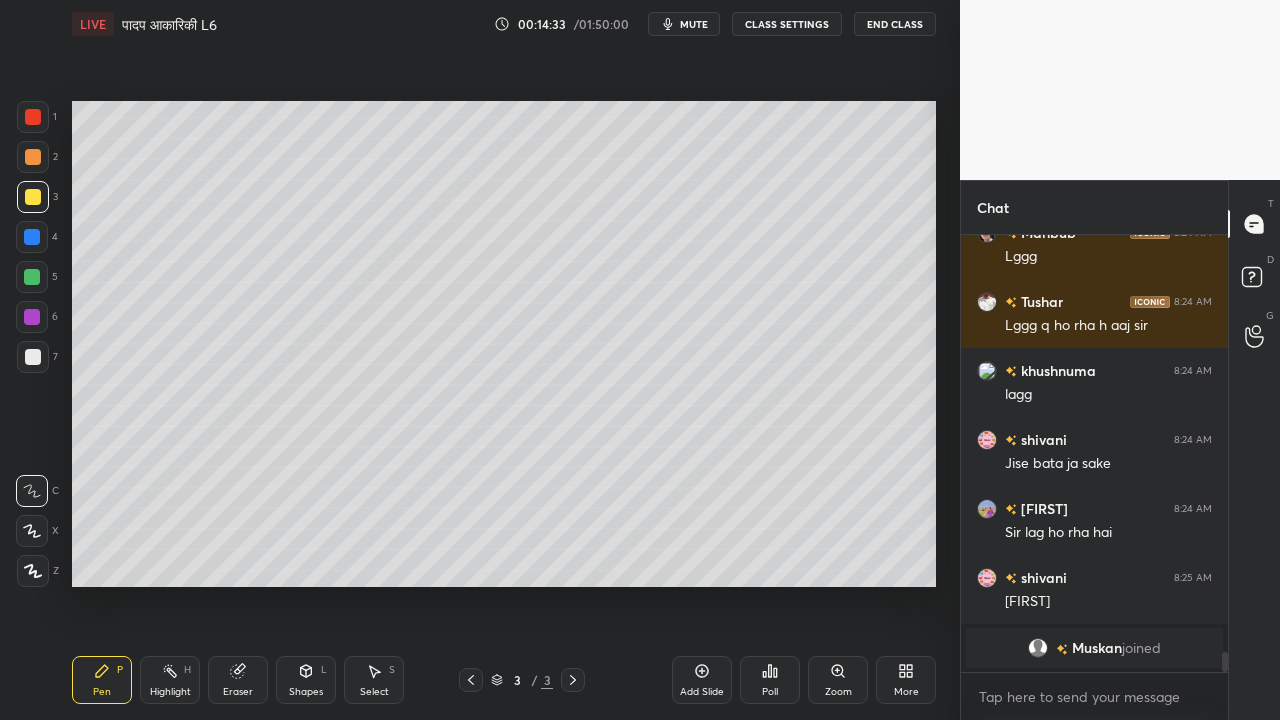 click at bounding box center [33, 357] 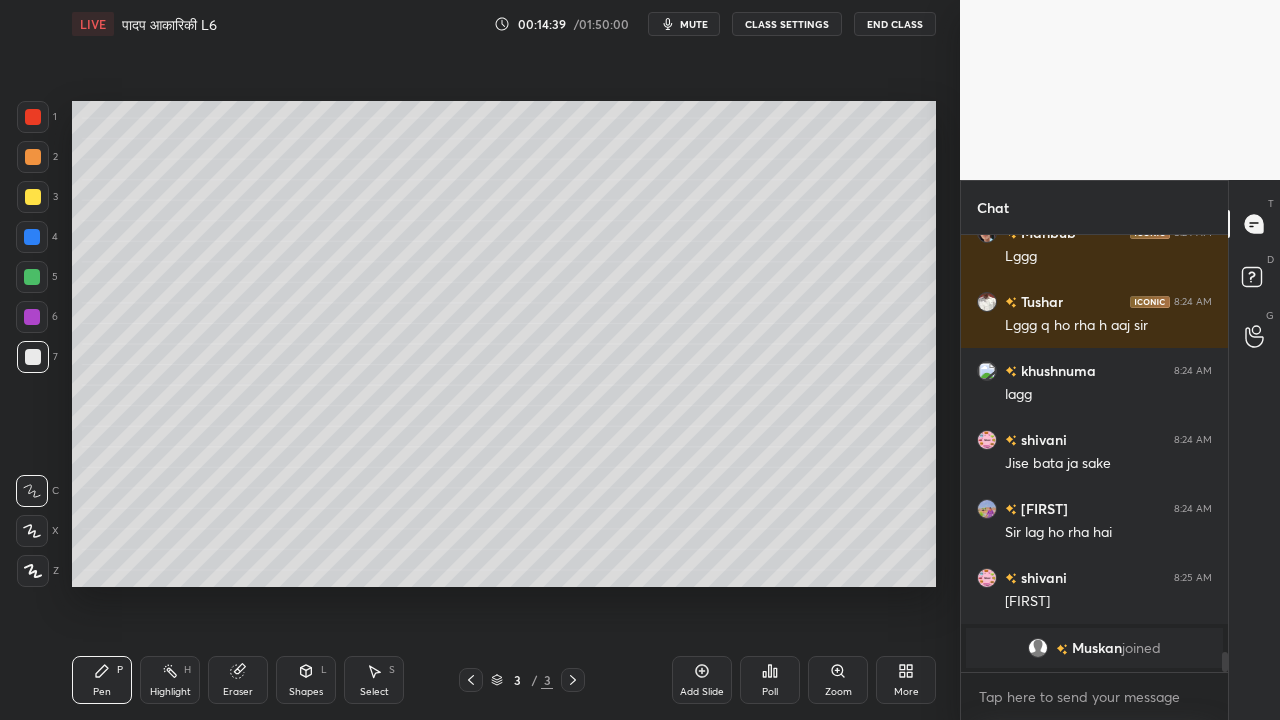 drag, startPoint x: 238, startPoint y: 678, endPoint x: 234, endPoint y: 592, distance: 86.09297 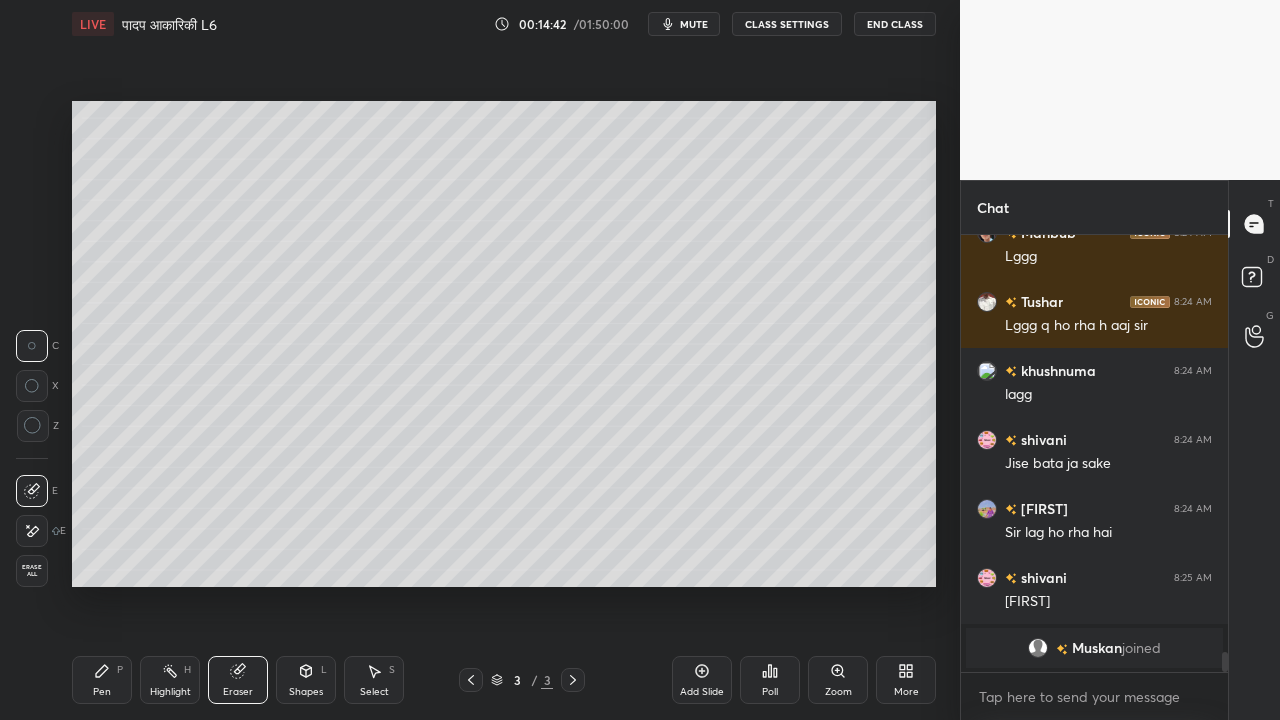 click on "Pen" at bounding box center (102, 692) 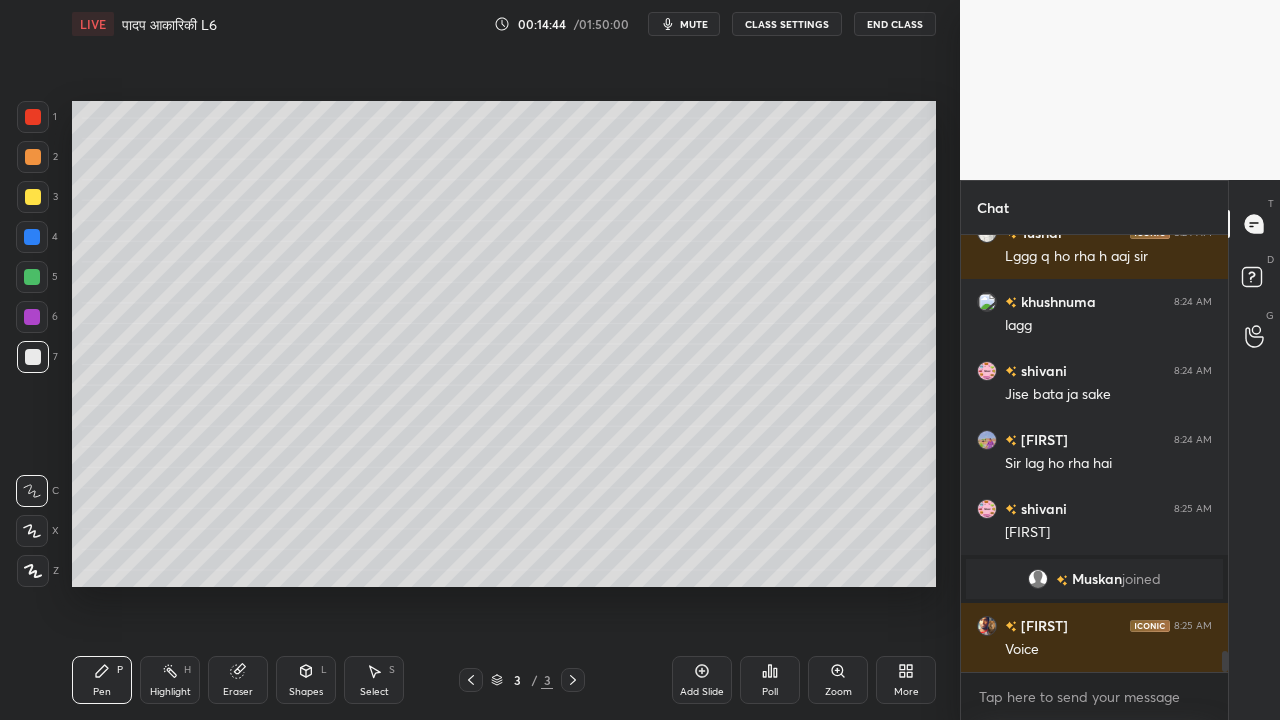 scroll, scrollTop: 8622, scrollLeft: 0, axis: vertical 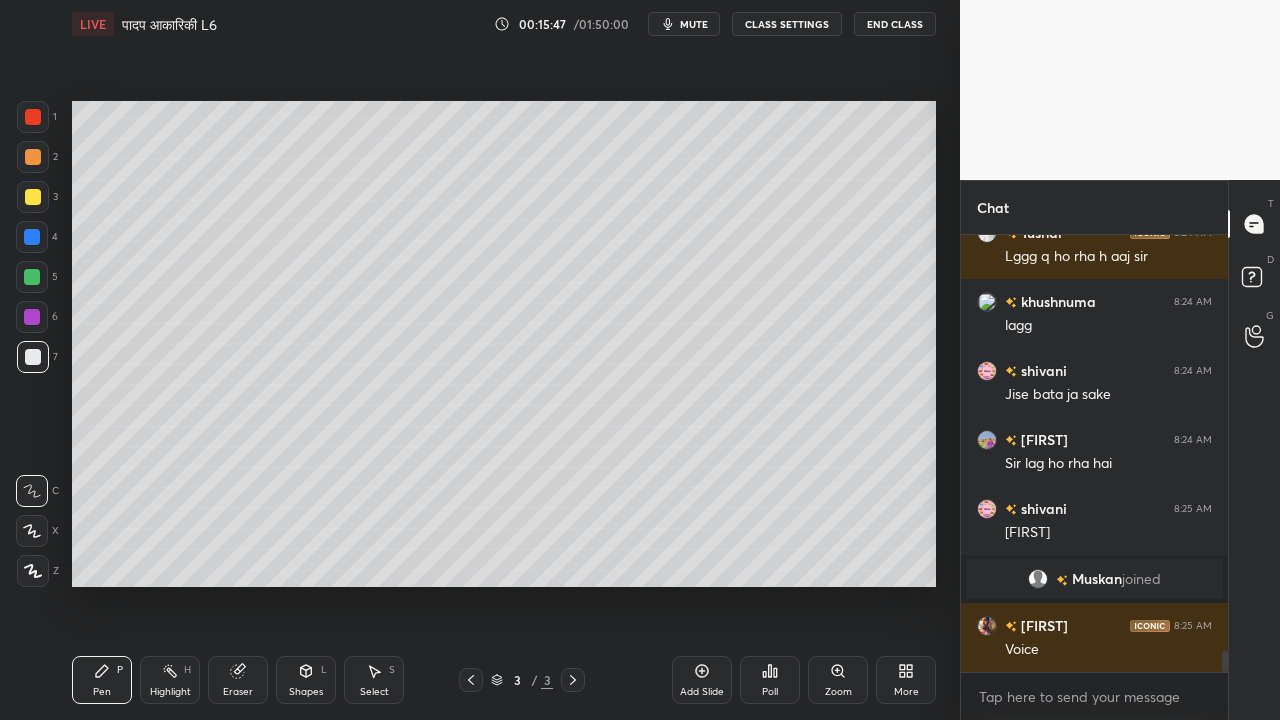 click at bounding box center (33, 197) 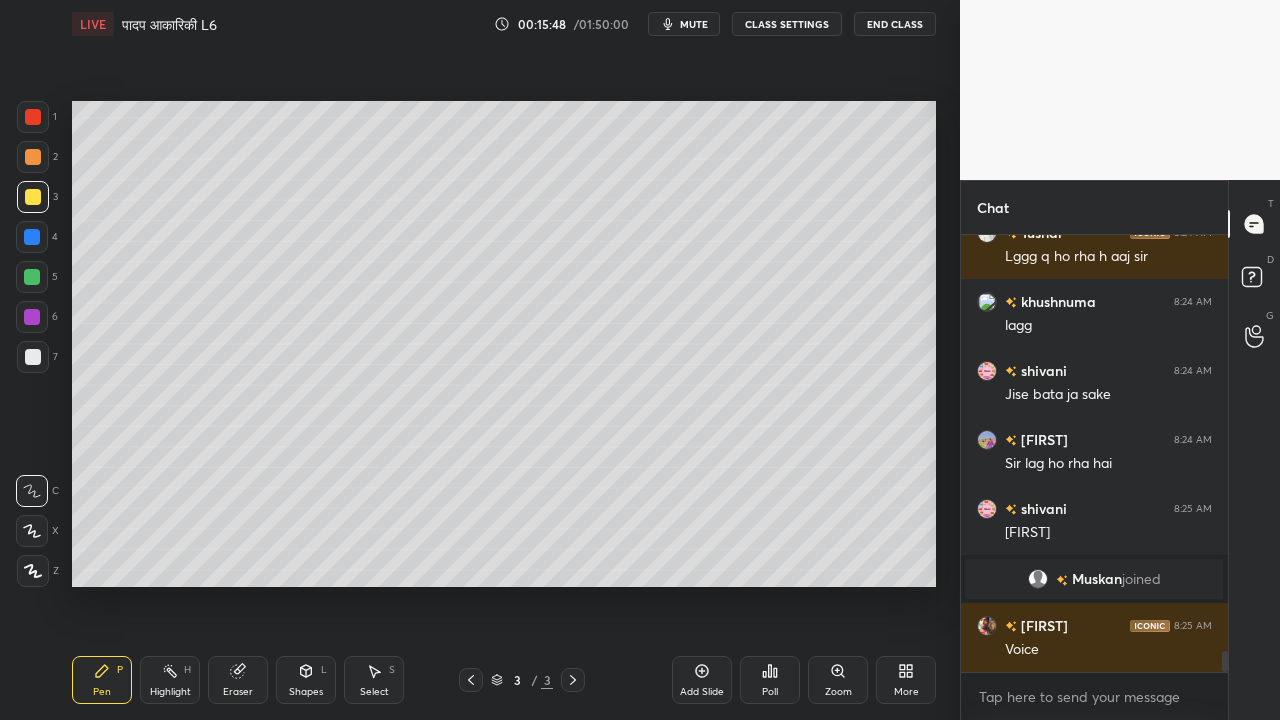 click at bounding box center [33, 357] 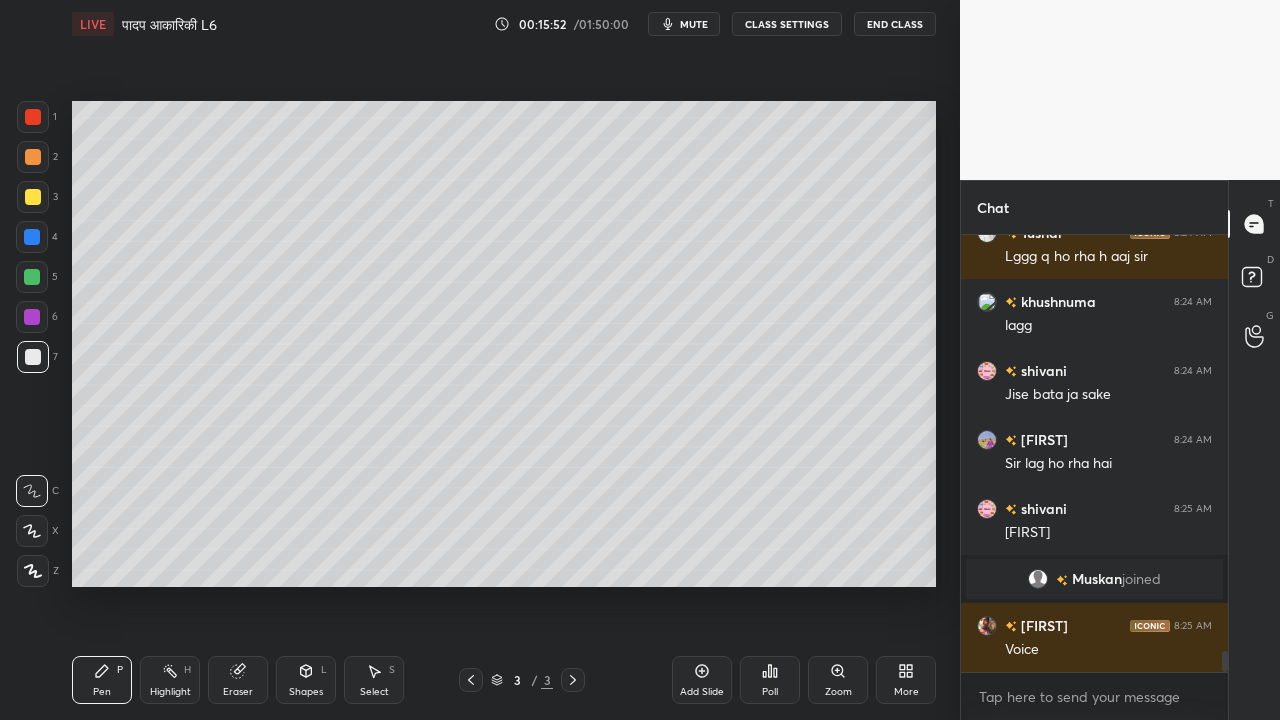 click at bounding box center [33, 197] 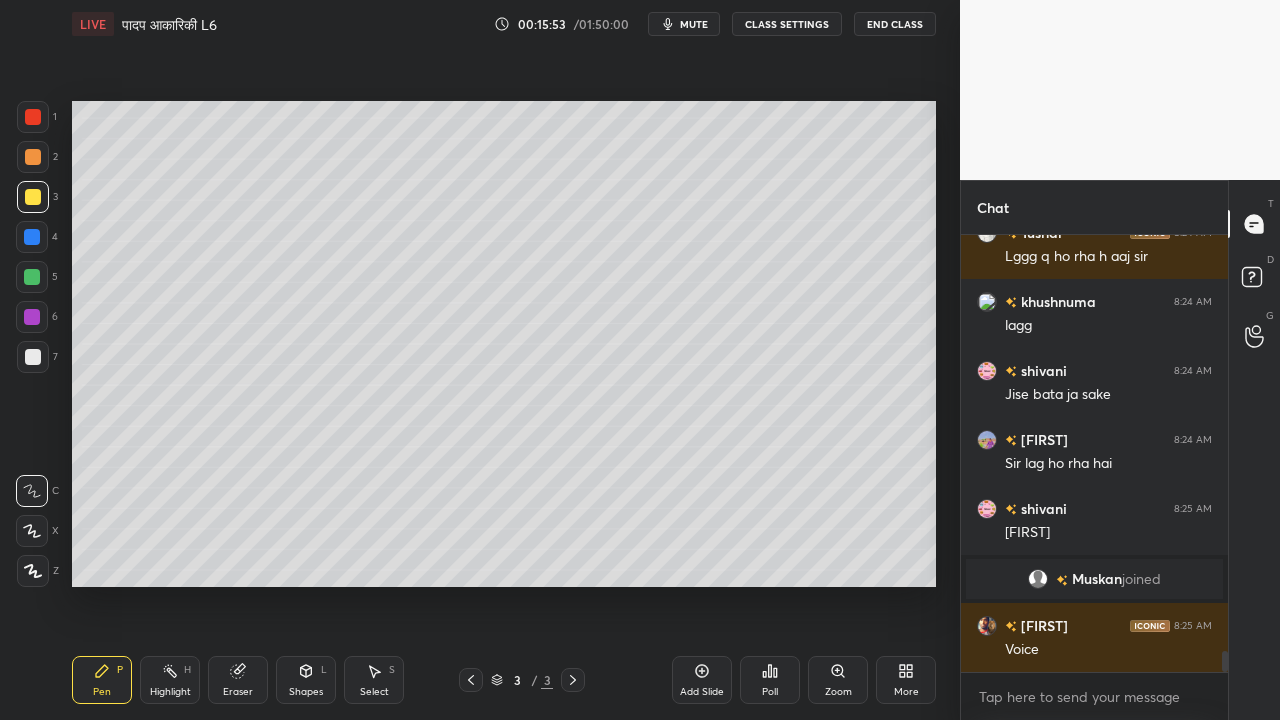 click on "Shapes L" at bounding box center (306, 680) 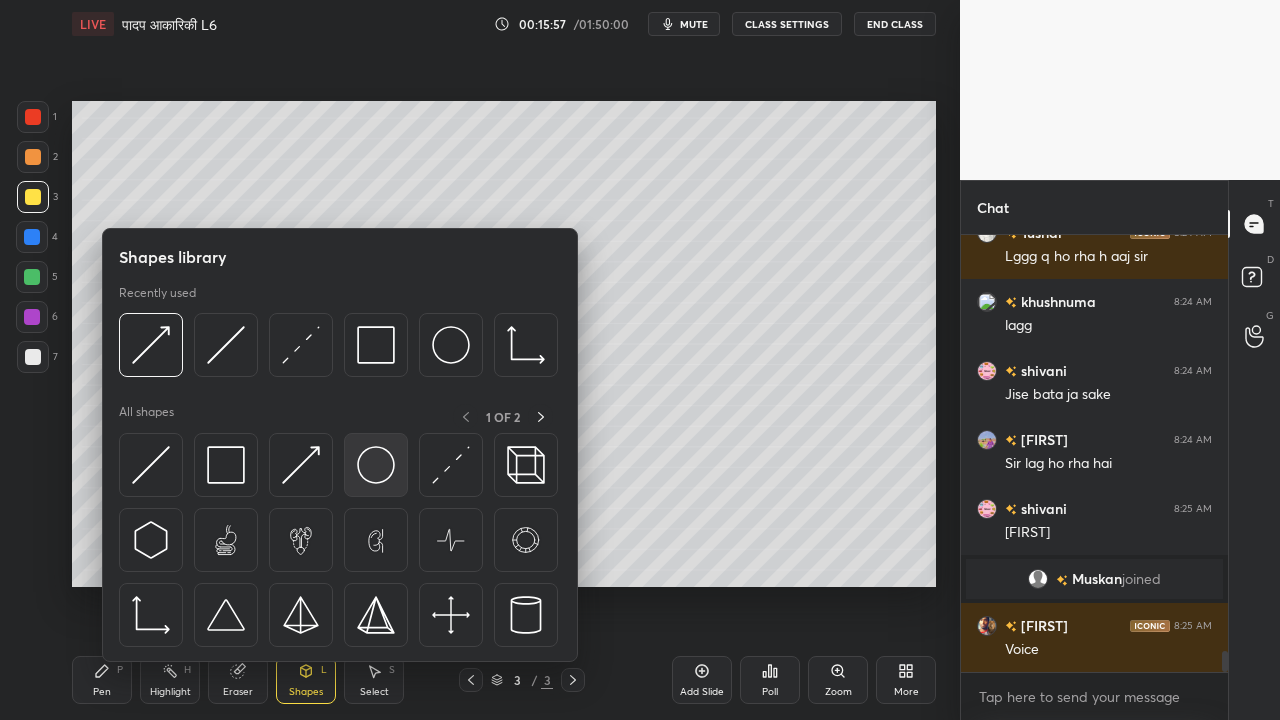 click at bounding box center [376, 465] 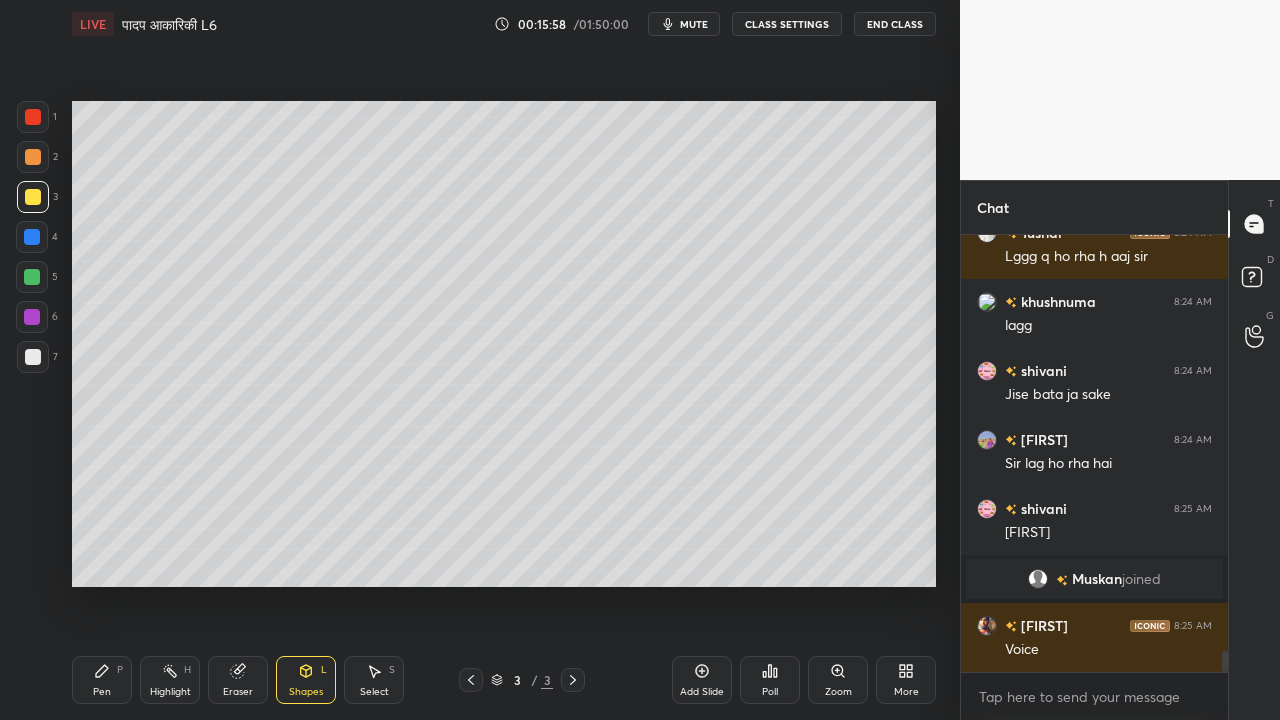 drag, startPoint x: 102, startPoint y: 670, endPoint x: 123, endPoint y: 652, distance: 27.658634 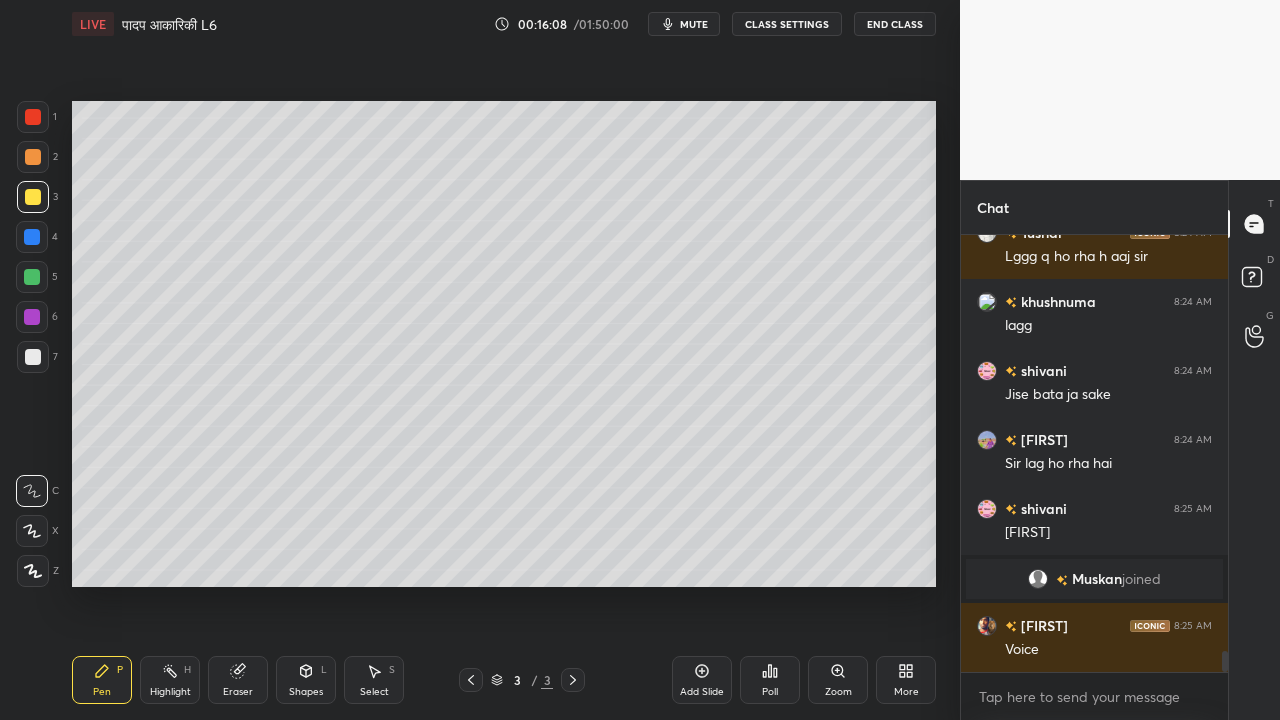 drag, startPoint x: 250, startPoint y: 678, endPoint x: 264, endPoint y: 665, distance: 19.104973 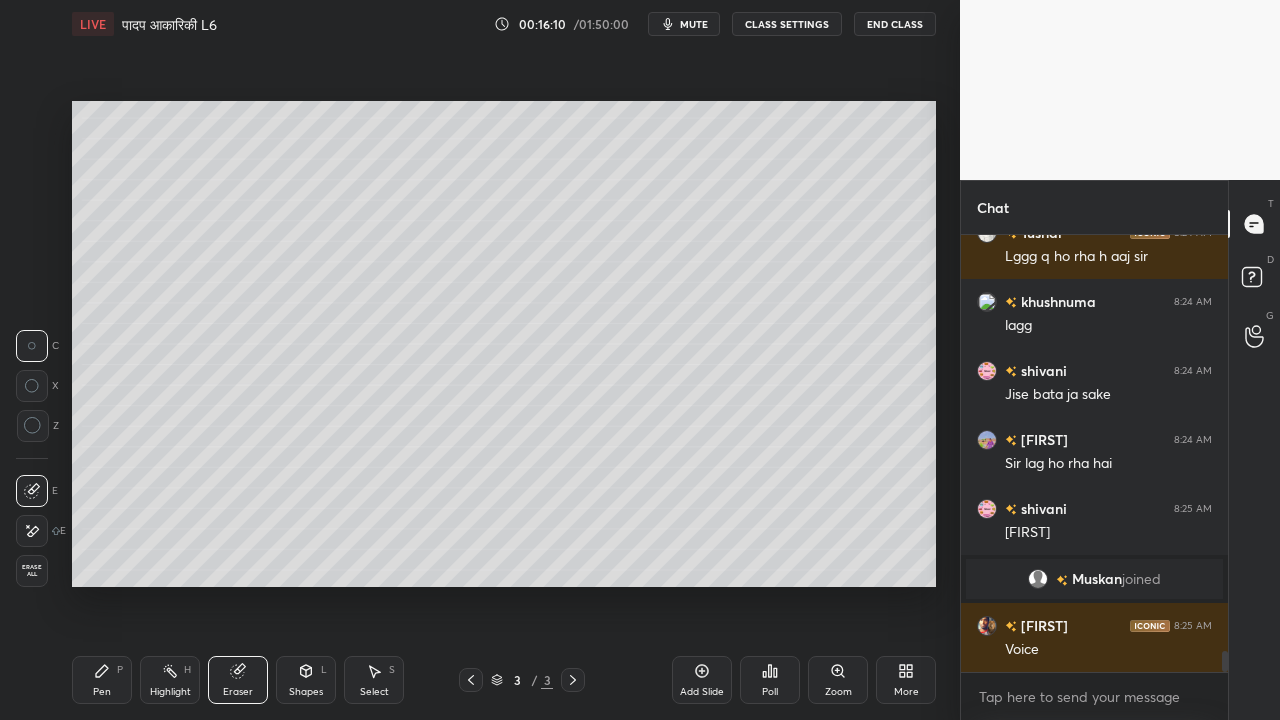 click 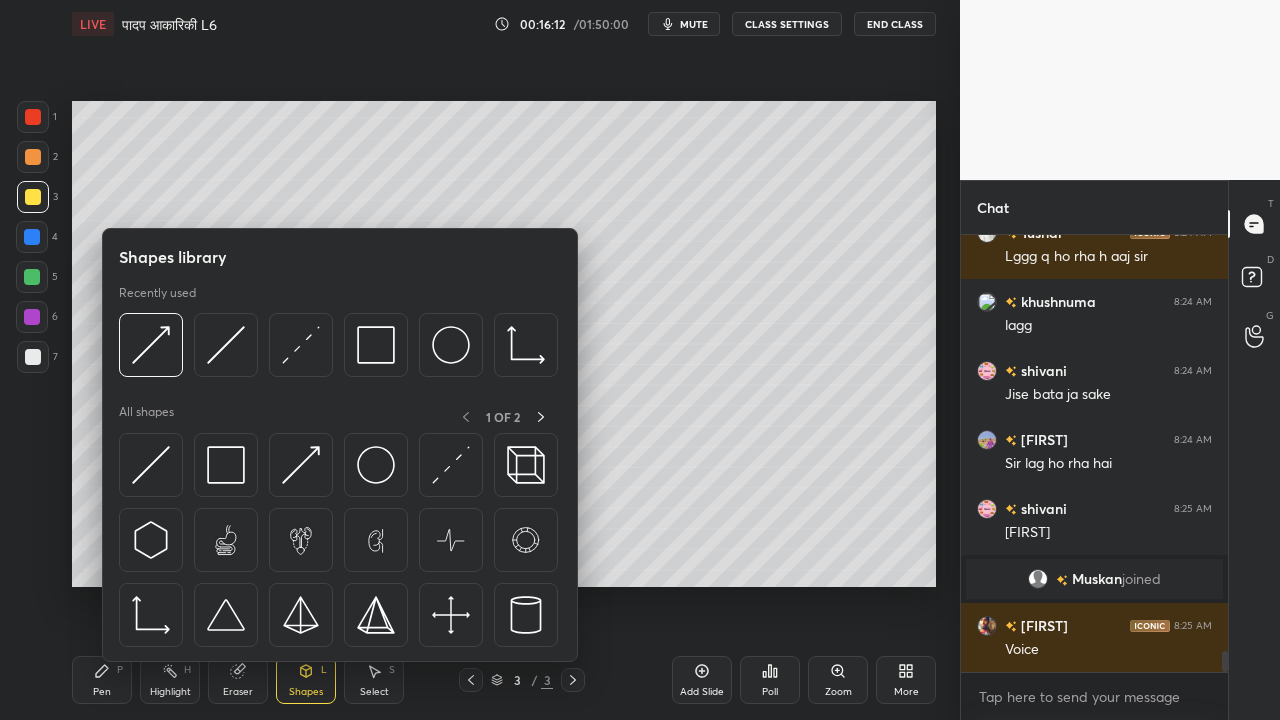 click on "Eraser" at bounding box center [238, 680] 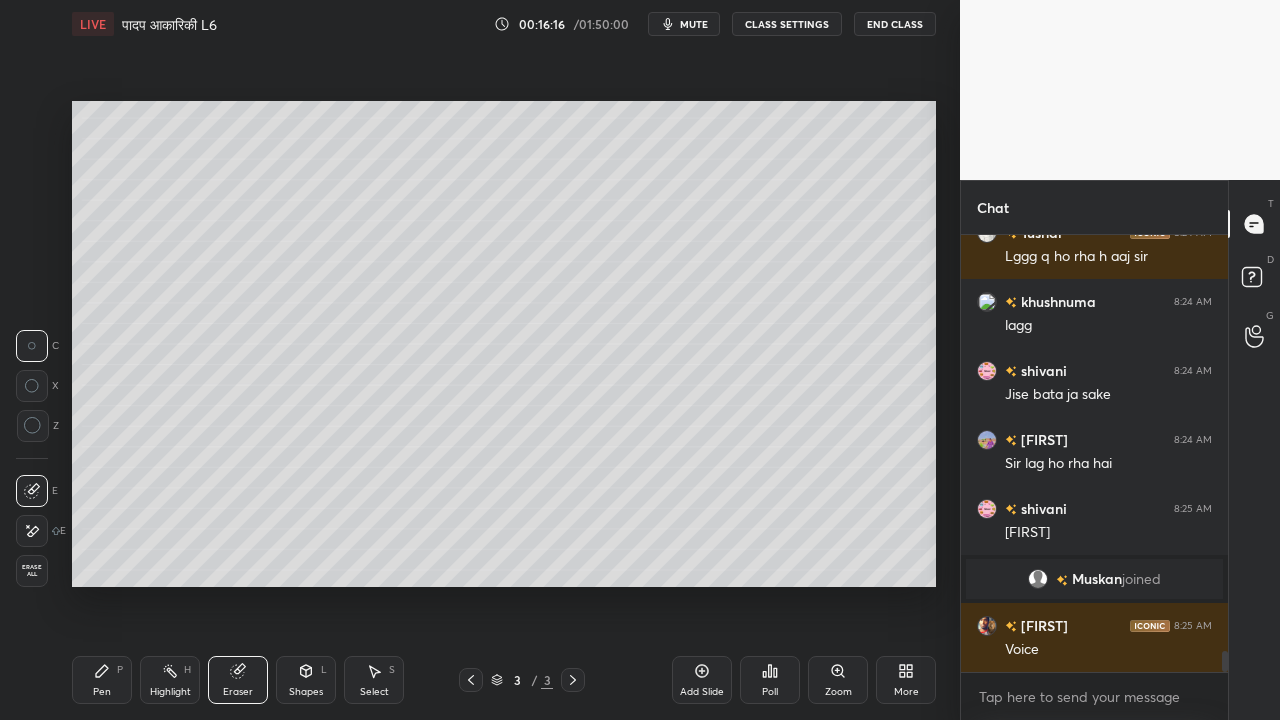 click 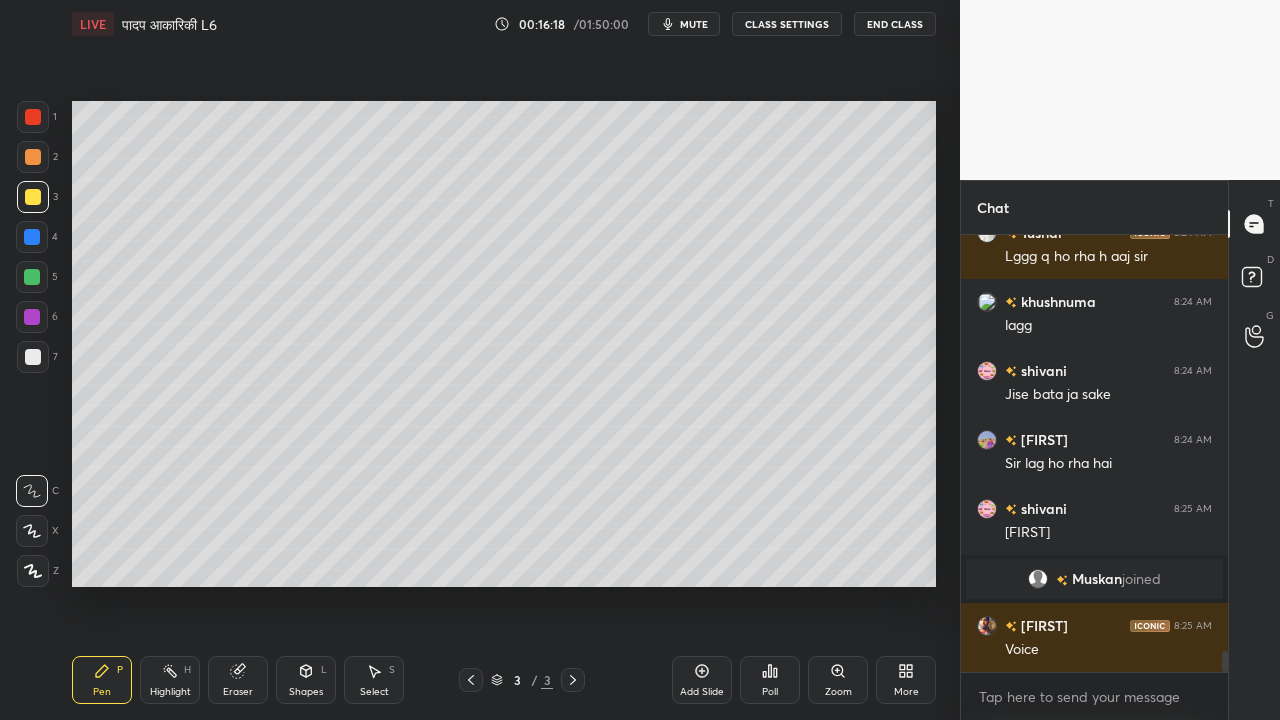 click at bounding box center [33, 357] 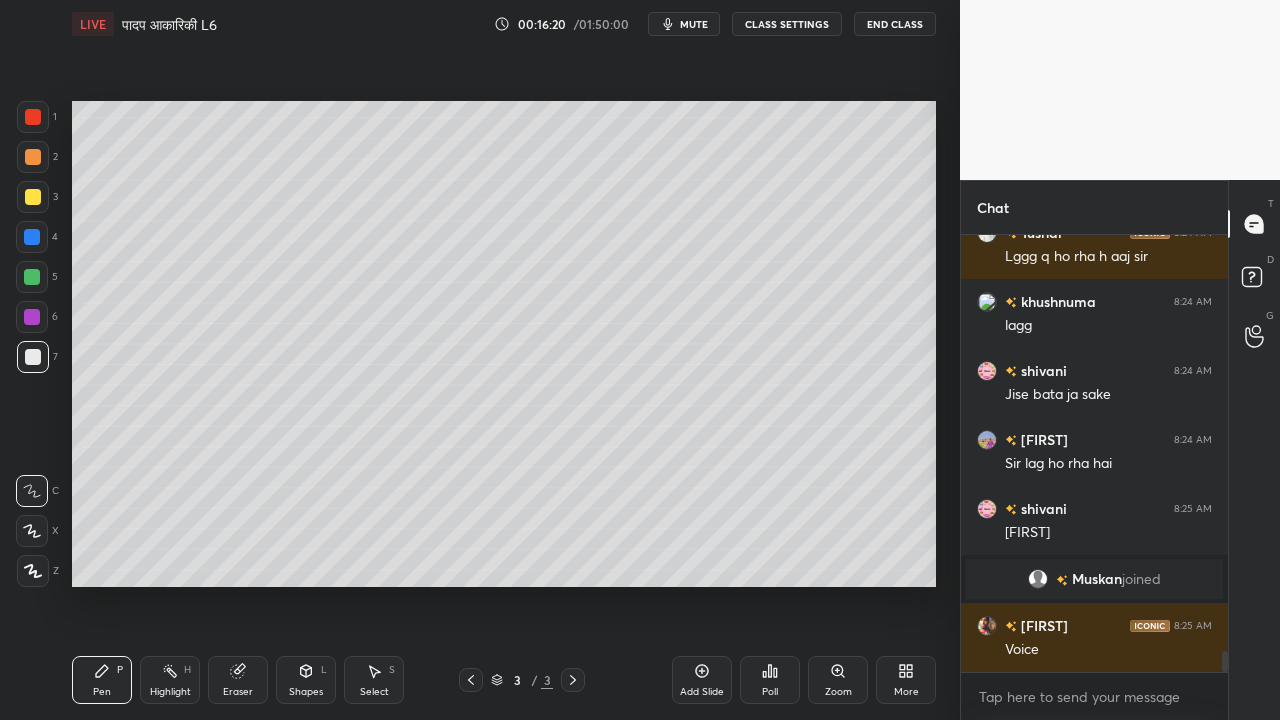 scroll, scrollTop: 8670, scrollLeft: 0, axis: vertical 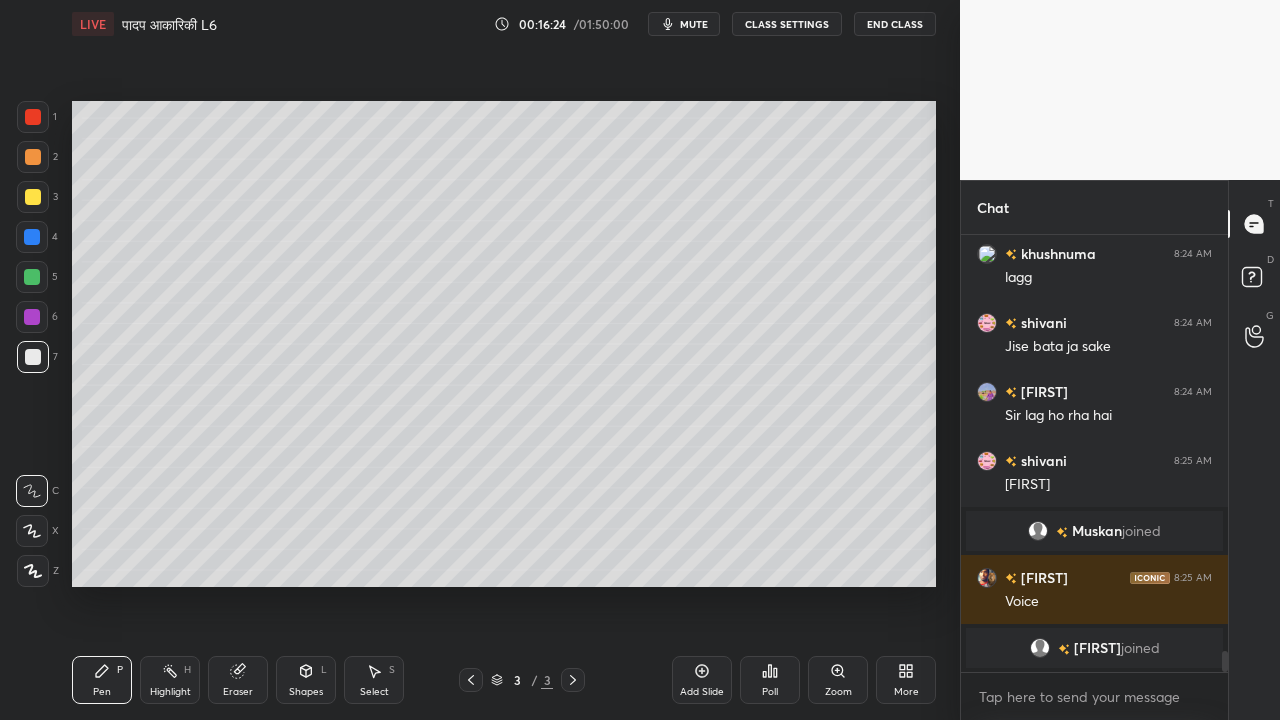 drag, startPoint x: 371, startPoint y: 681, endPoint x: 428, endPoint y: 626, distance: 79.20859 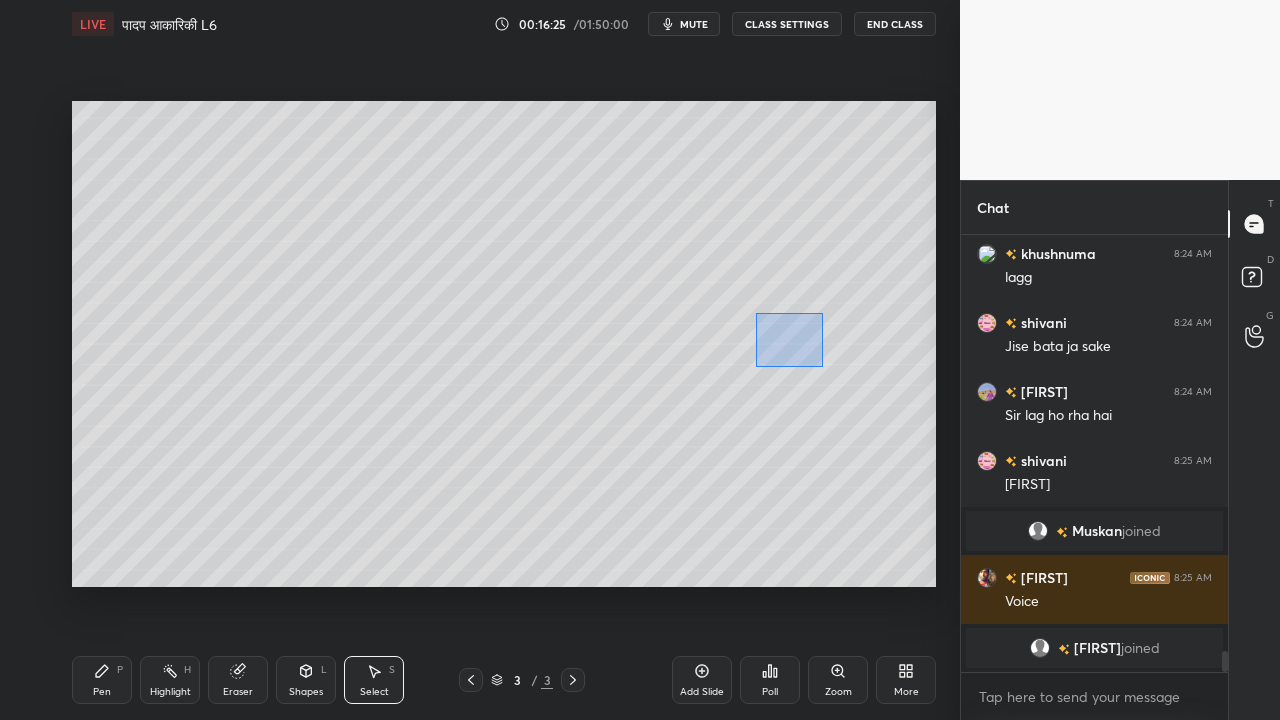 drag, startPoint x: 754, startPoint y: 311, endPoint x: 809, endPoint y: 366, distance: 77.781746 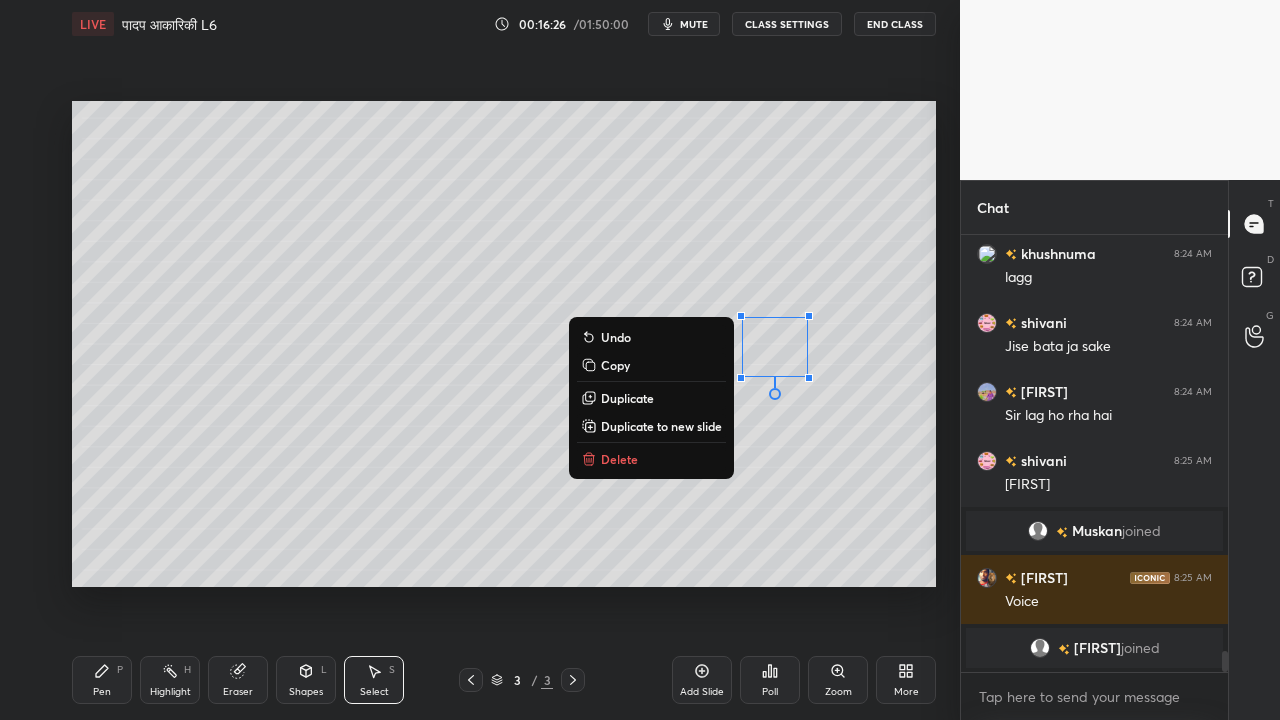 click on "Copy" at bounding box center (615, 365) 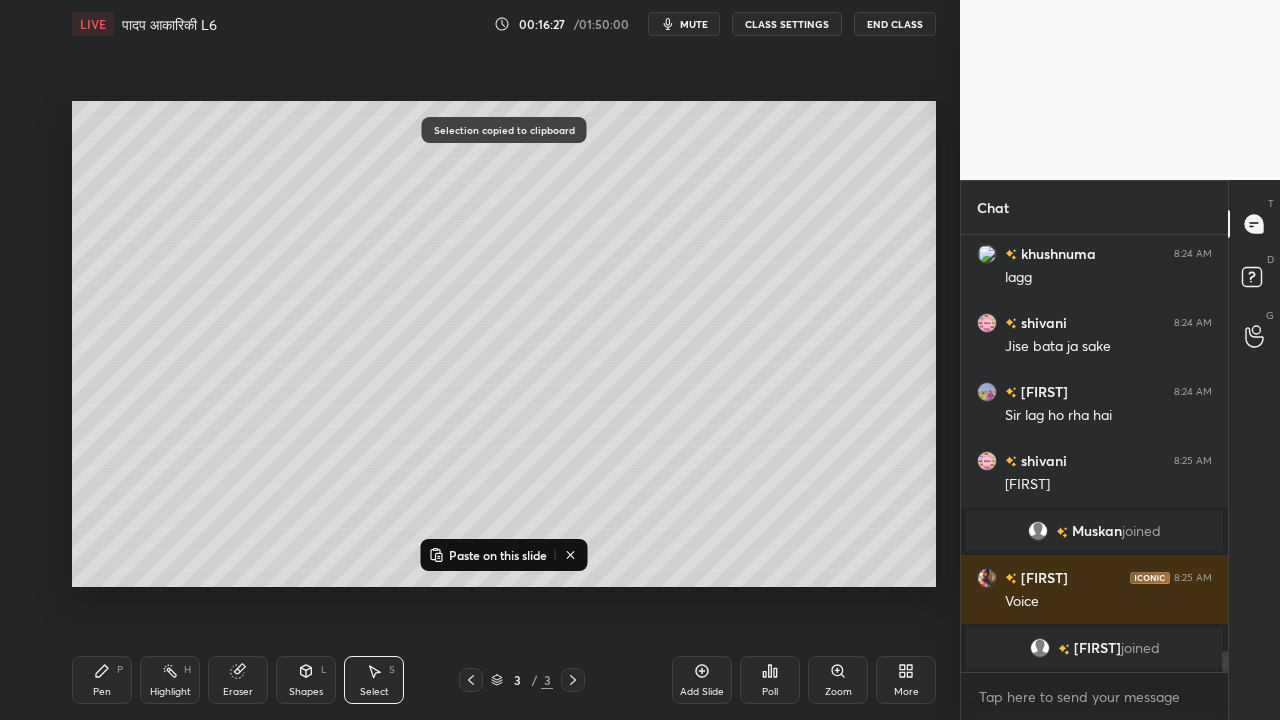 click on "Paste on this slide" at bounding box center (498, 555) 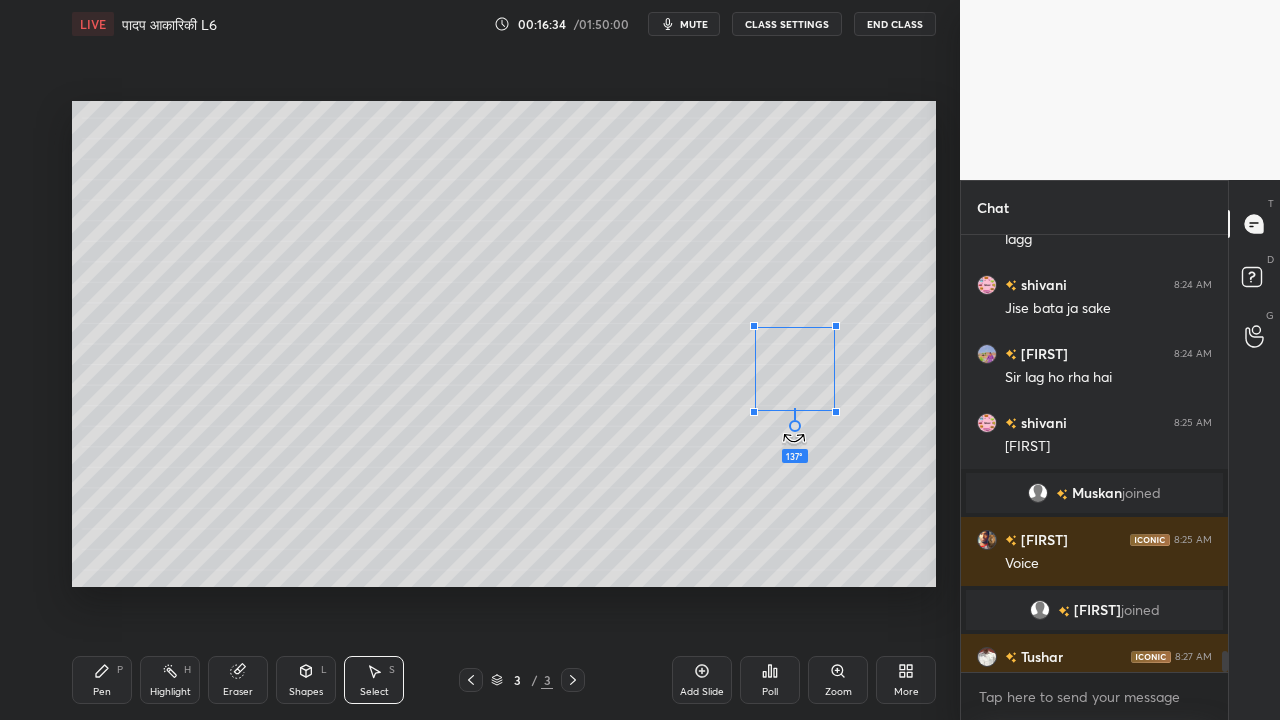 scroll, scrollTop: 8700, scrollLeft: 0, axis: vertical 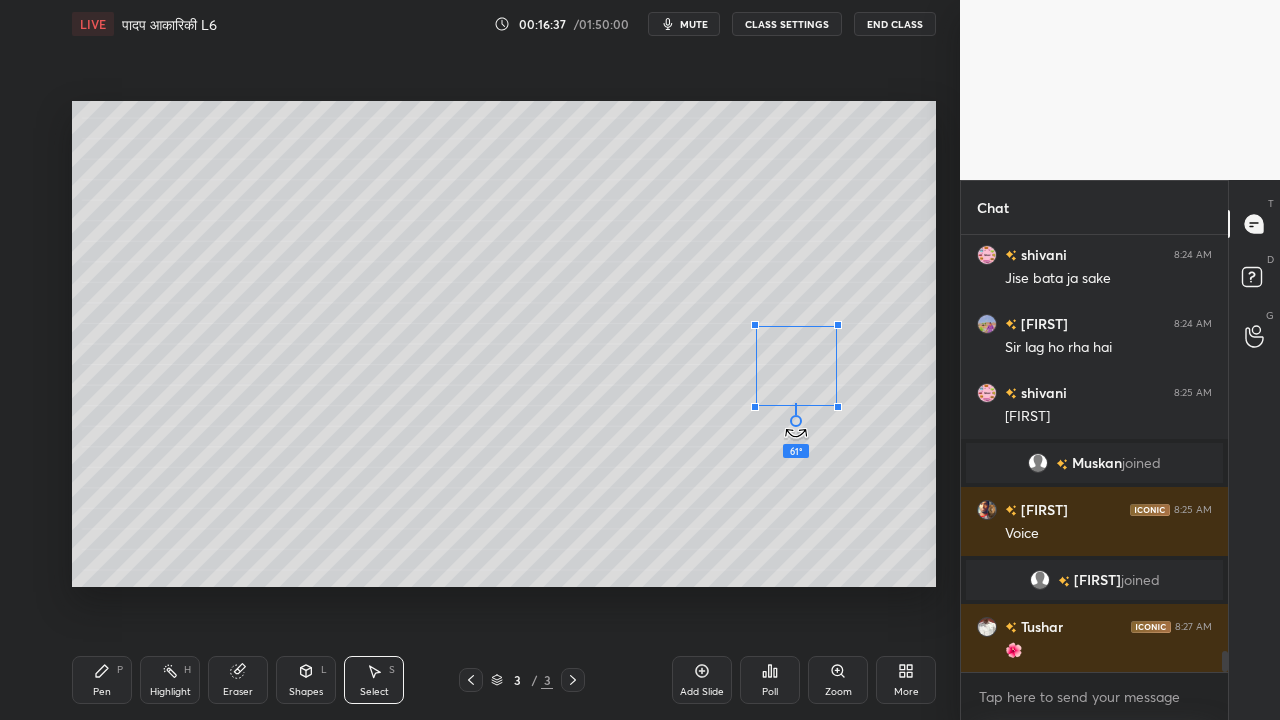 drag, startPoint x: 789, startPoint y: 416, endPoint x: 779, endPoint y: 365, distance: 51.971146 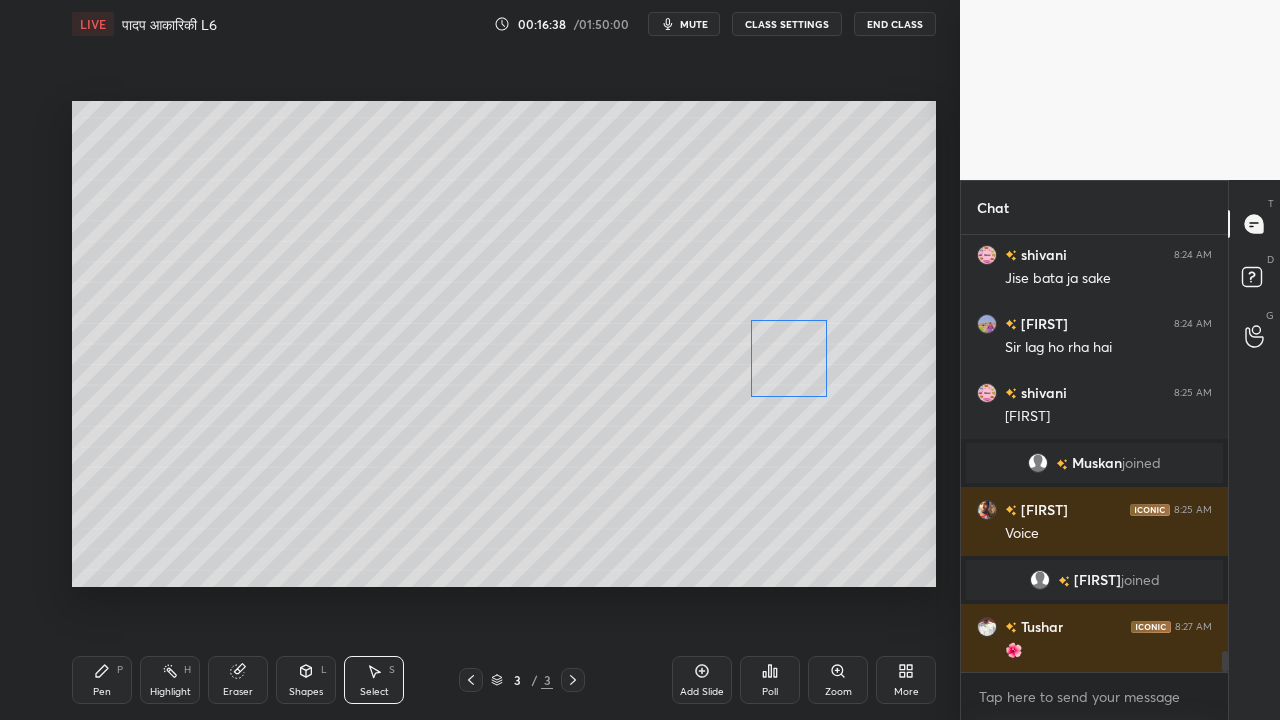 scroll, scrollTop: 8770, scrollLeft: 0, axis: vertical 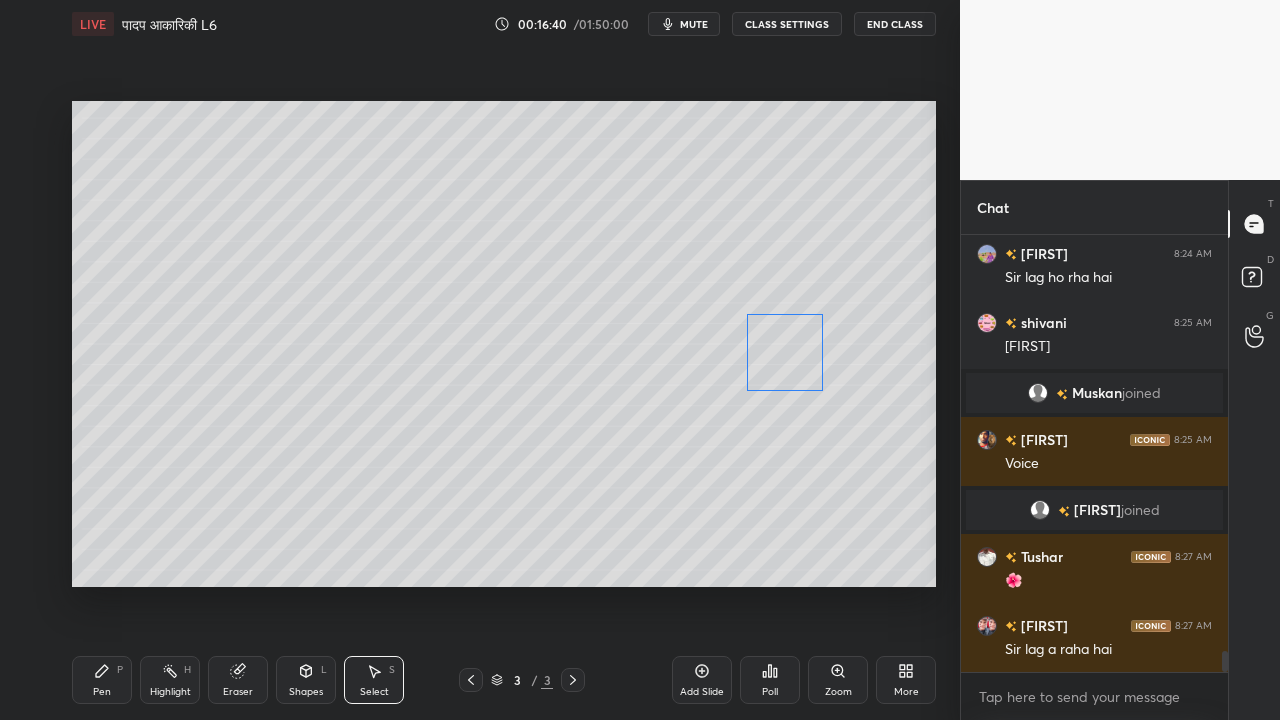 drag, startPoint x: 806, startPoint y: 371, endPoint x: 796, endPoint y: 360, distance: 14.866069 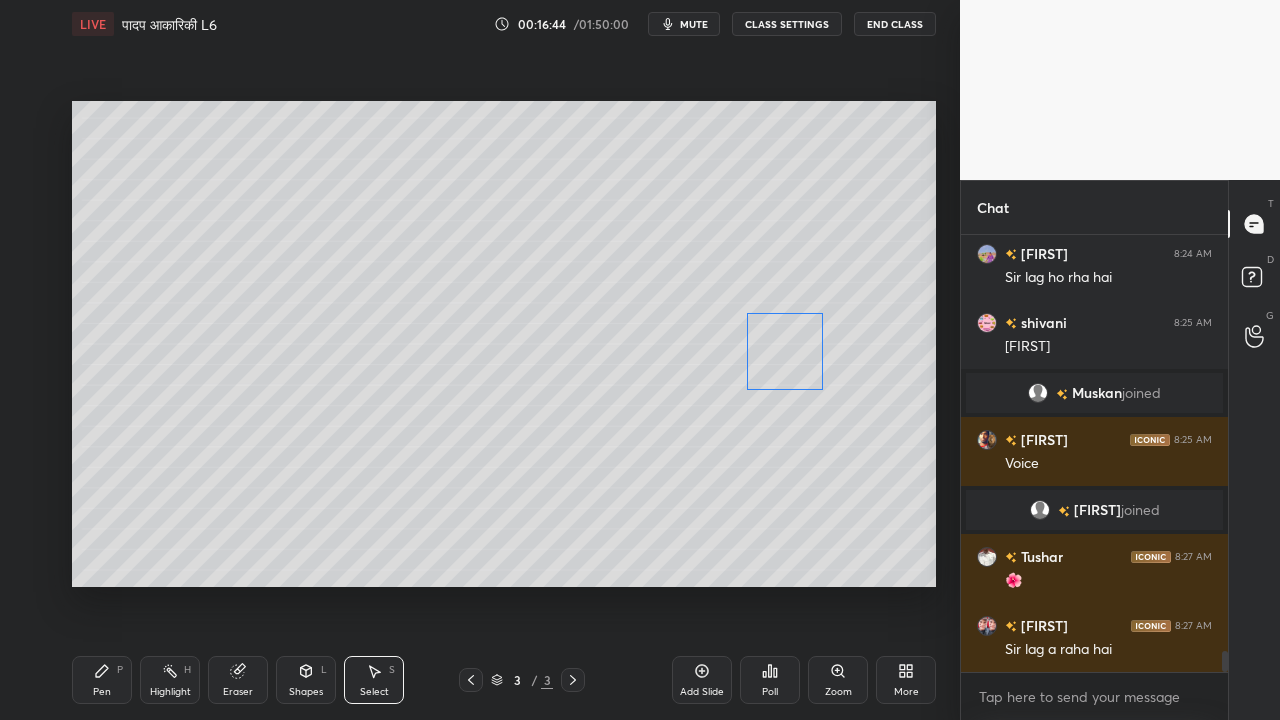 click on "0 ° Undo Copy Paste here Duplicate Duplicate to new slide Delete" at bounding box center [504, 344] 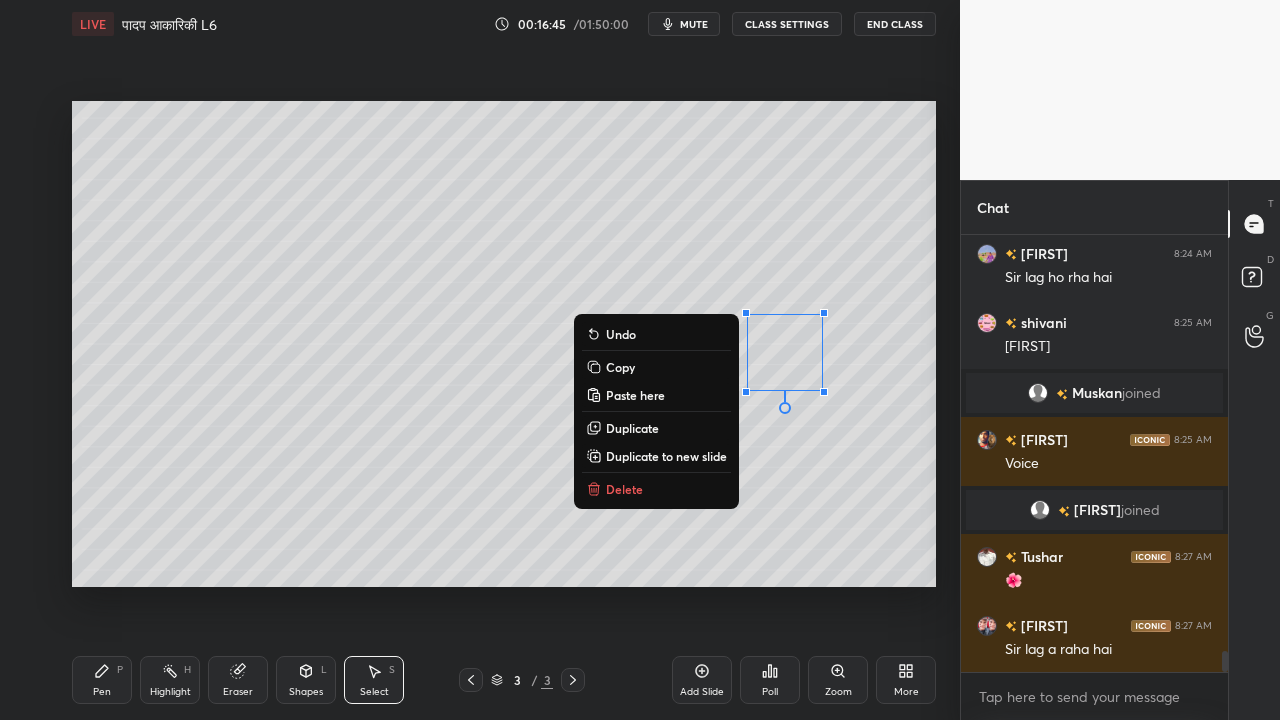 click on "Paste here" at bounding box center [635, 395] 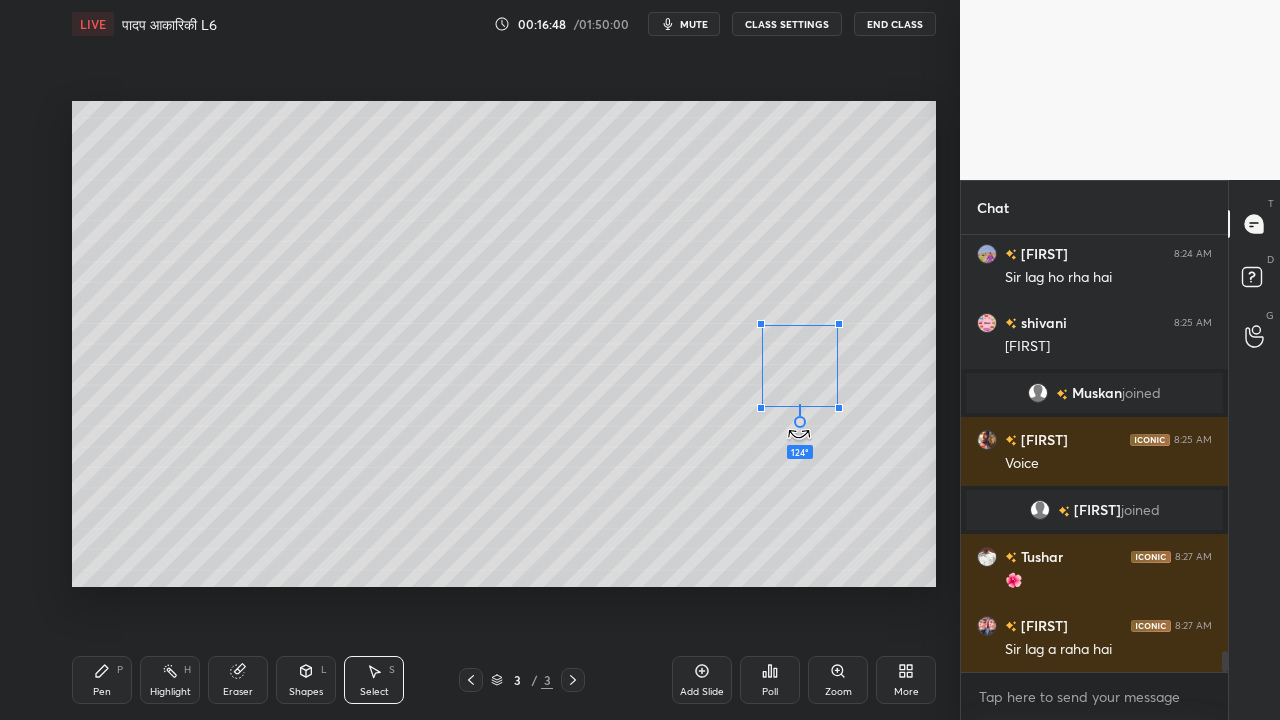 drag, startPoint x: 798, startPoint y: 412, endPoint x: 753, endPoint y: 344, distance: 81.5414 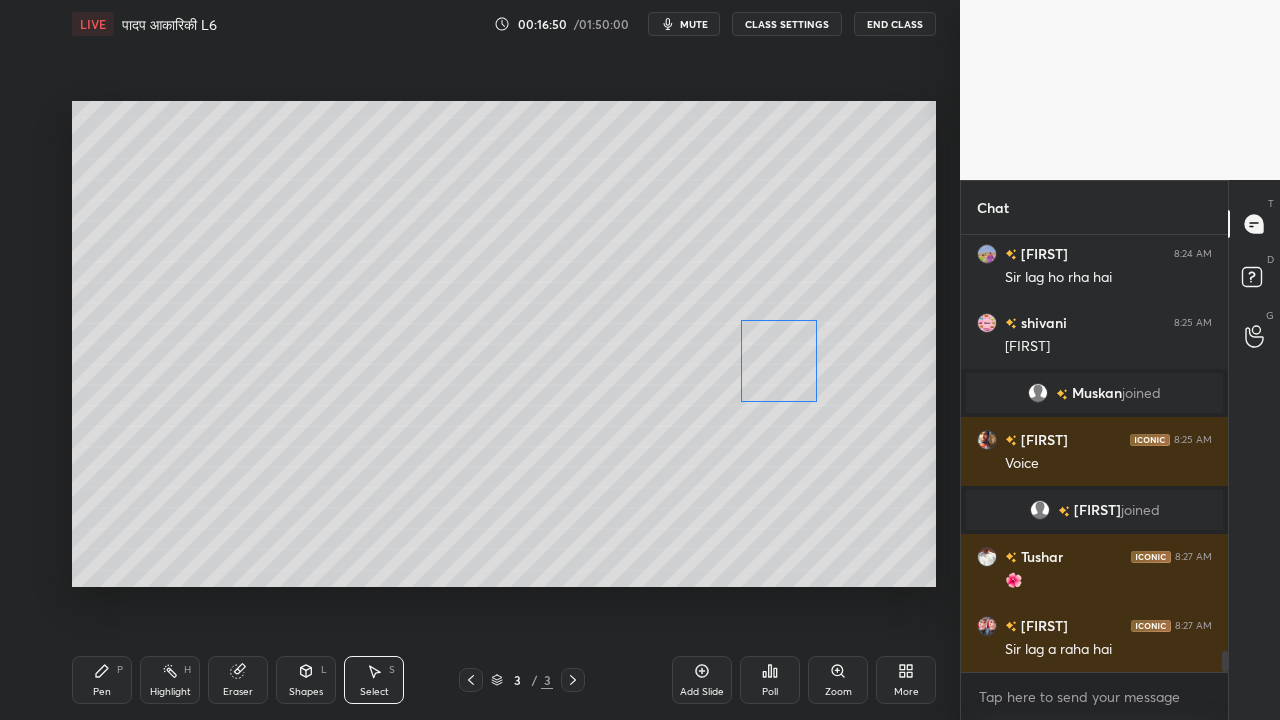 drag, startPoint x: 802, startPoint y: 388, endPoint x: 781, endPoint y: 383, distance: 21.587032 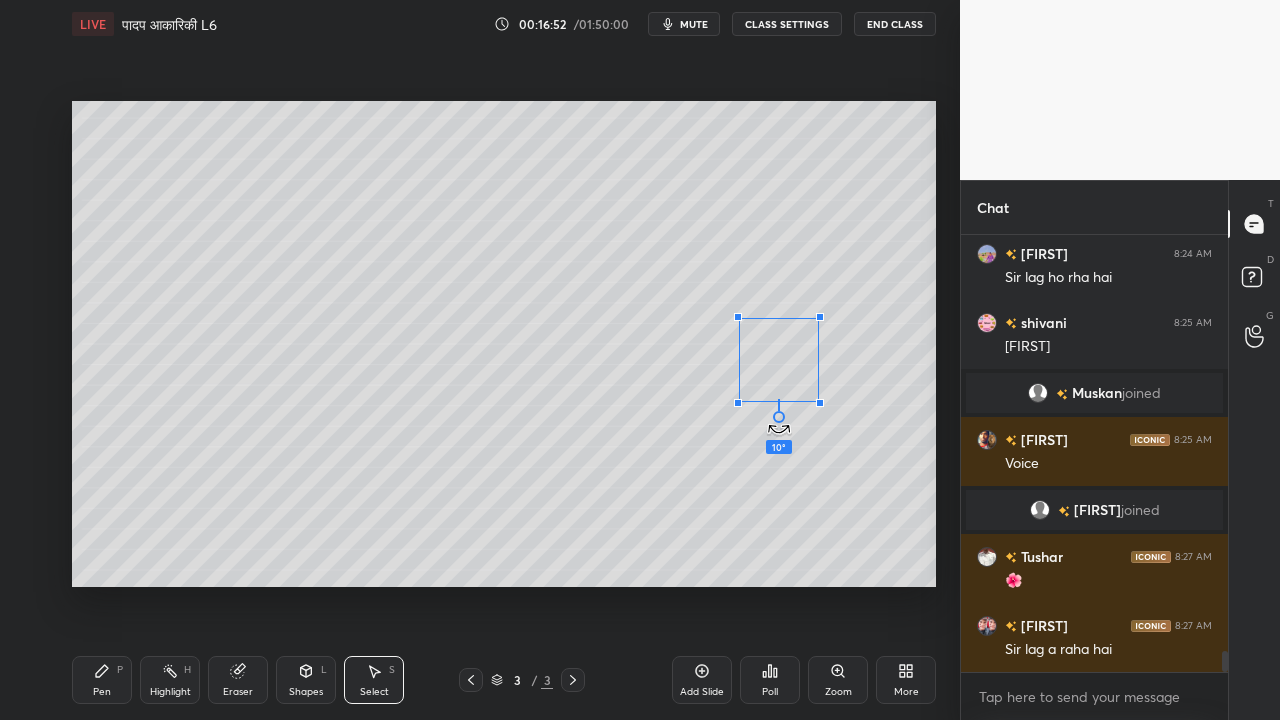 drag, startPoint x: 774, startPoint y: 416, endPoint x: 756, endPoint y: 413, distance: 18.248287 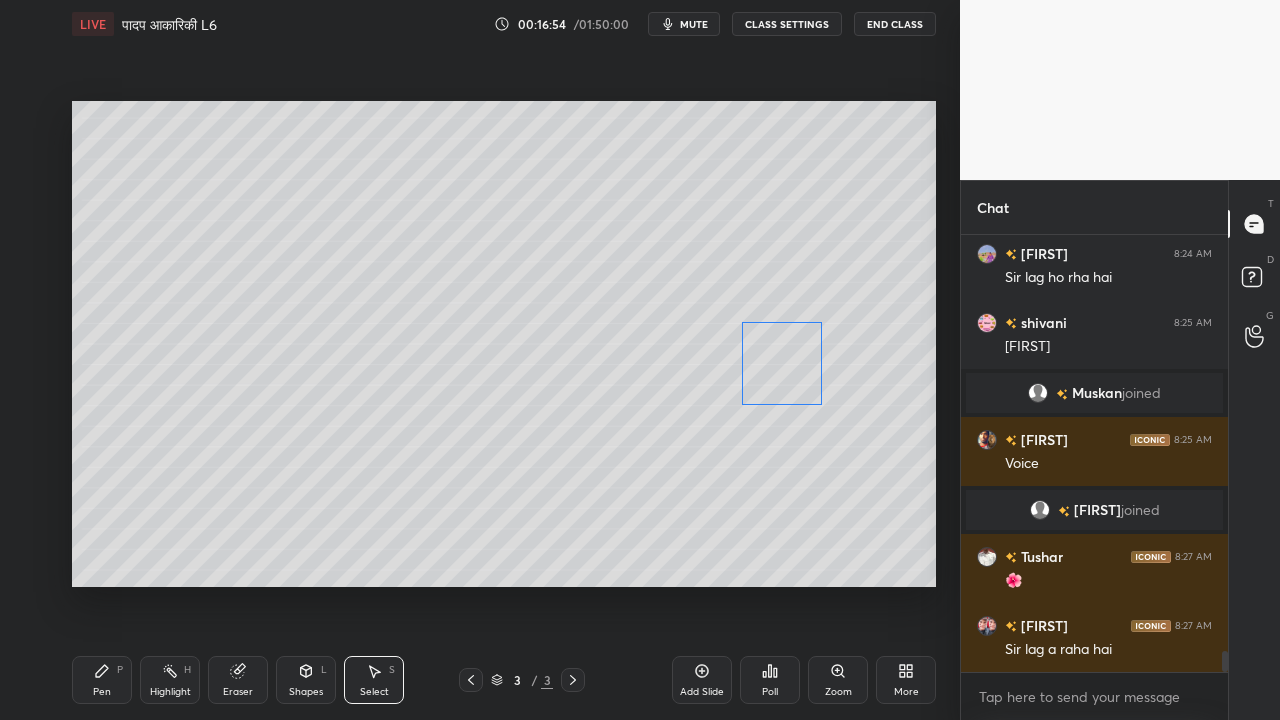 click on "0 ° Undo Copy Paste here Duplicate Duplicate to new slide Delete" at bounding box center [504, 344] 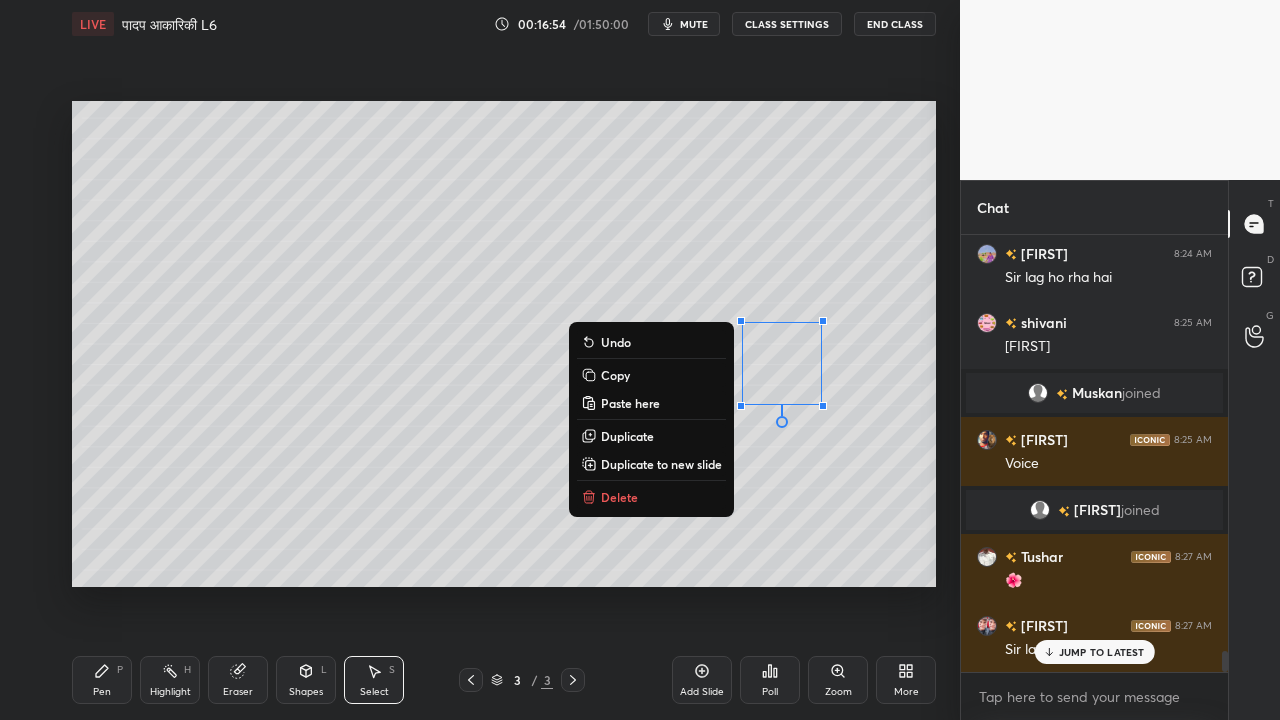 scroll, scrollTop: 8838, scrollLeft: 0, axis: vertical 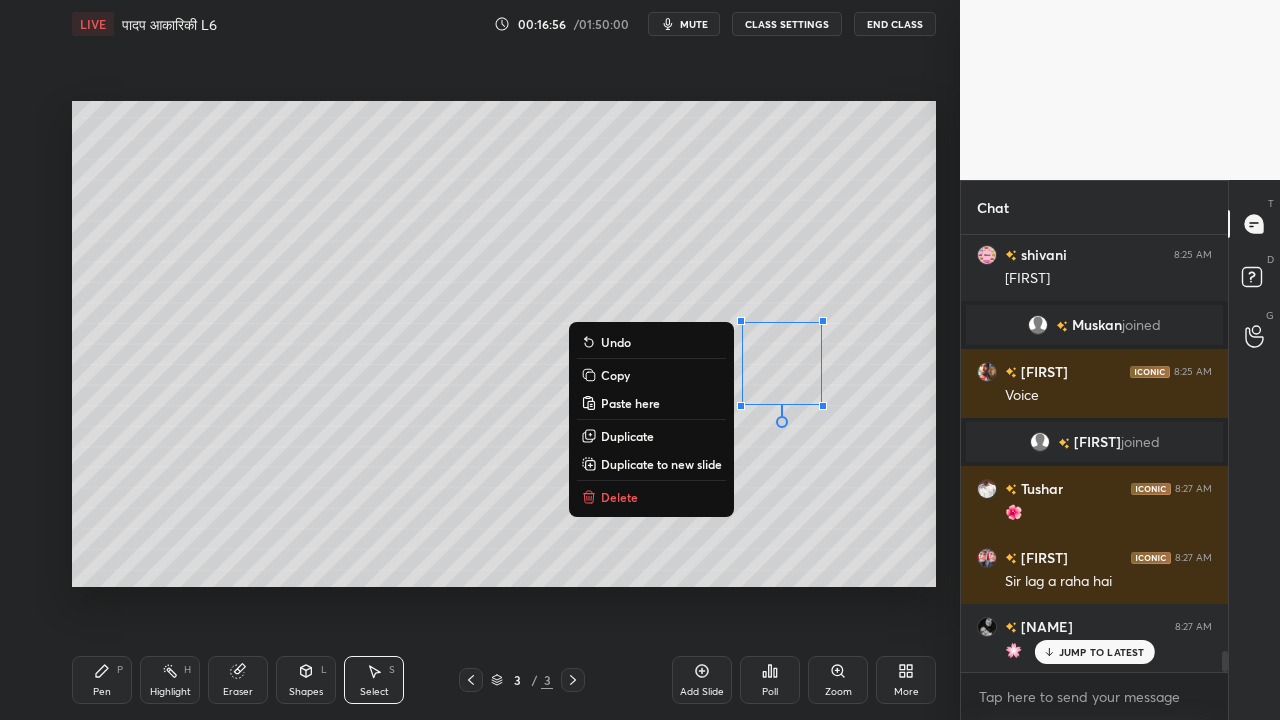 click on "Paste here" at bounding box center [630, 403] 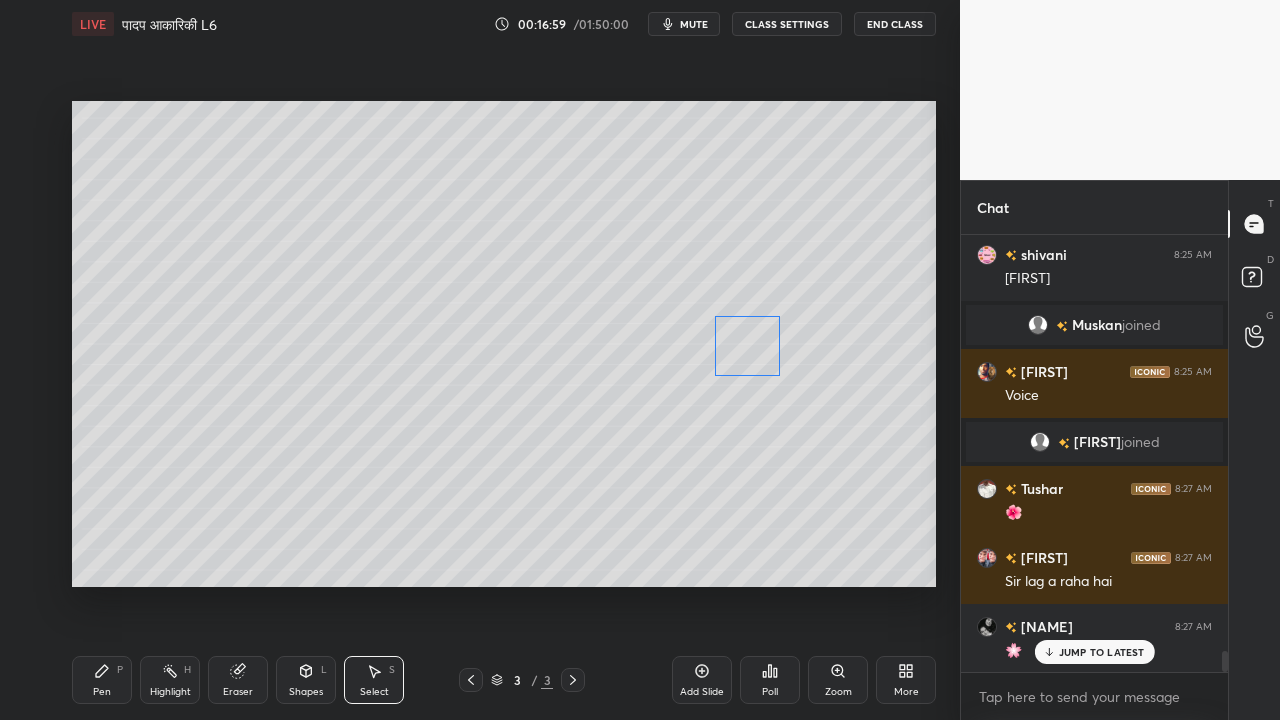 drag, startPoint x: 804, startPoint y: 372, endPoint x: 753, endPoint y: 356, distance: 53.450912 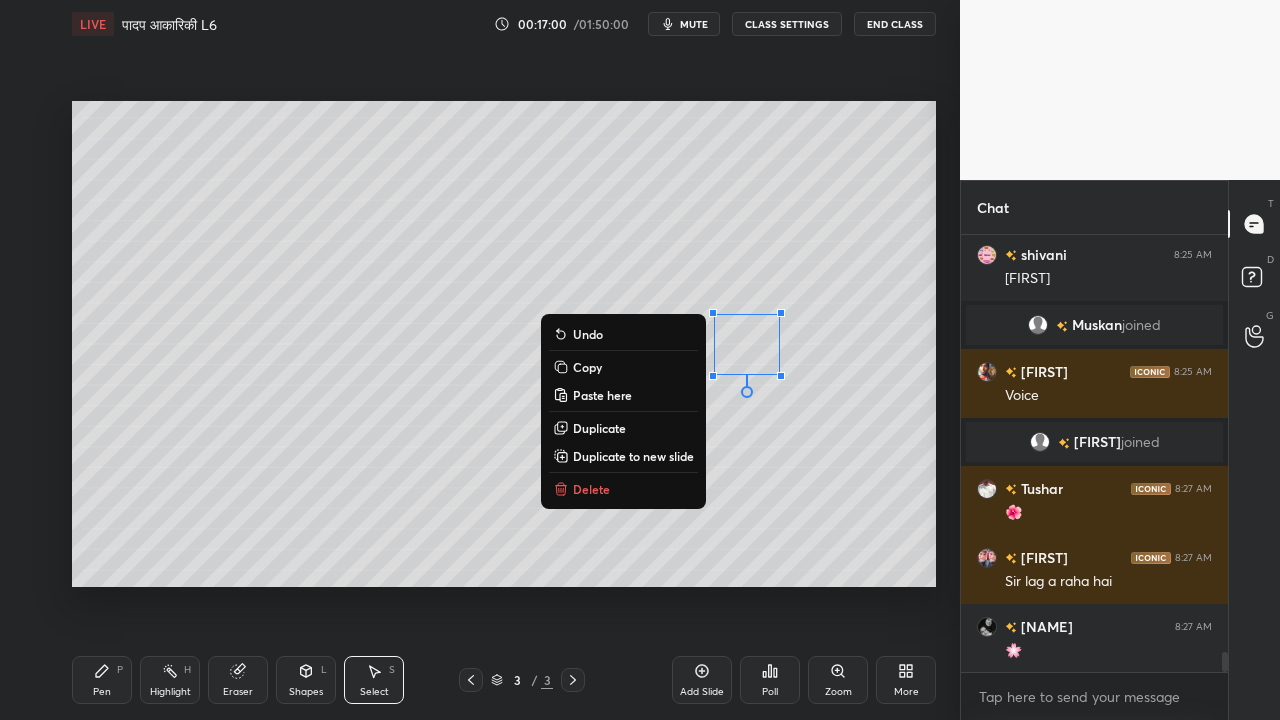 scroll, scrollTop: 8908, scrollLeft: 0, axis: vertical 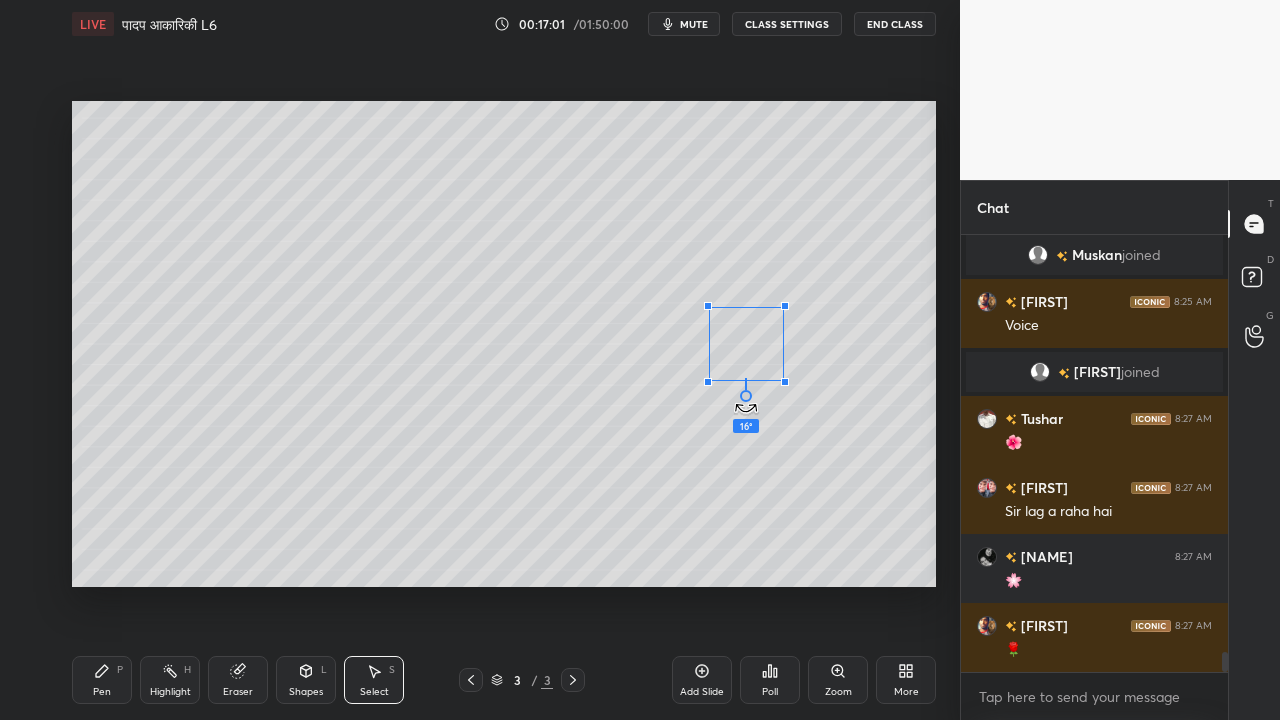 drag, startPoint x: 740, startPoint y: 391, endPoint x: 763, endPoint y: 390, distance: 23.021729 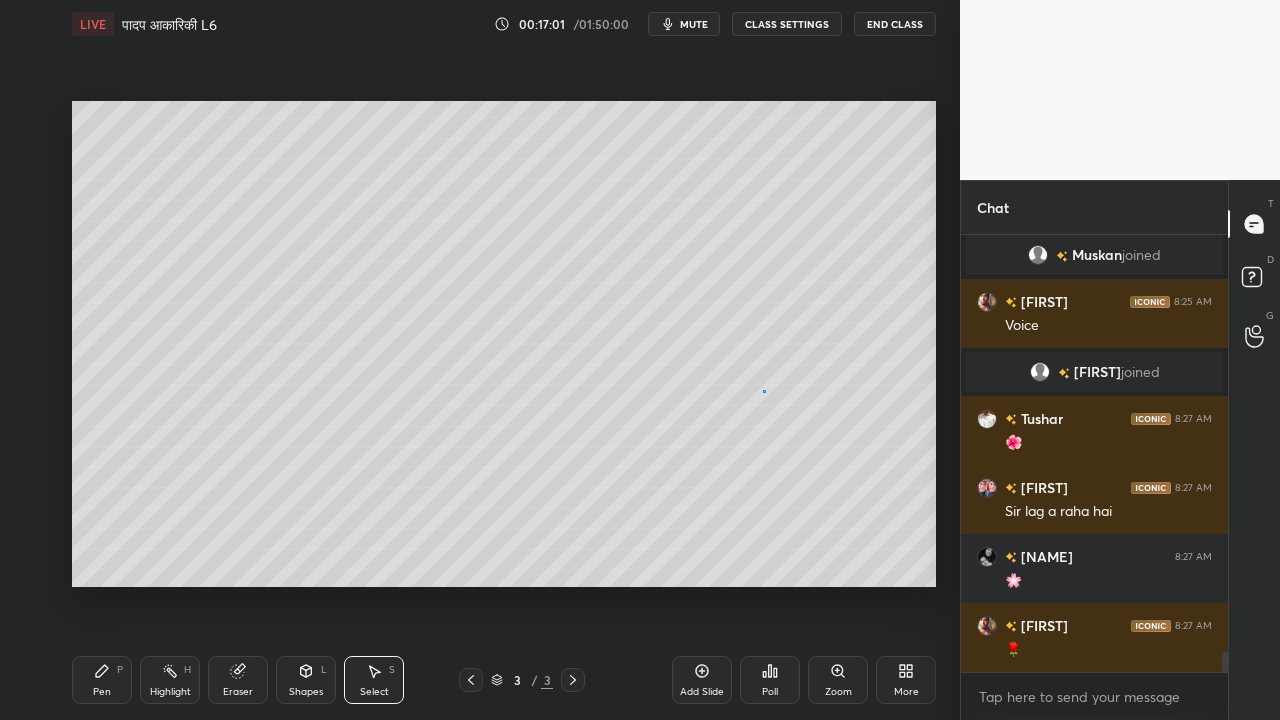 click on "0 ° Undo Copy Paste here Duplicate Duplicate to new slide Delete" at bounding box center [504, 344] 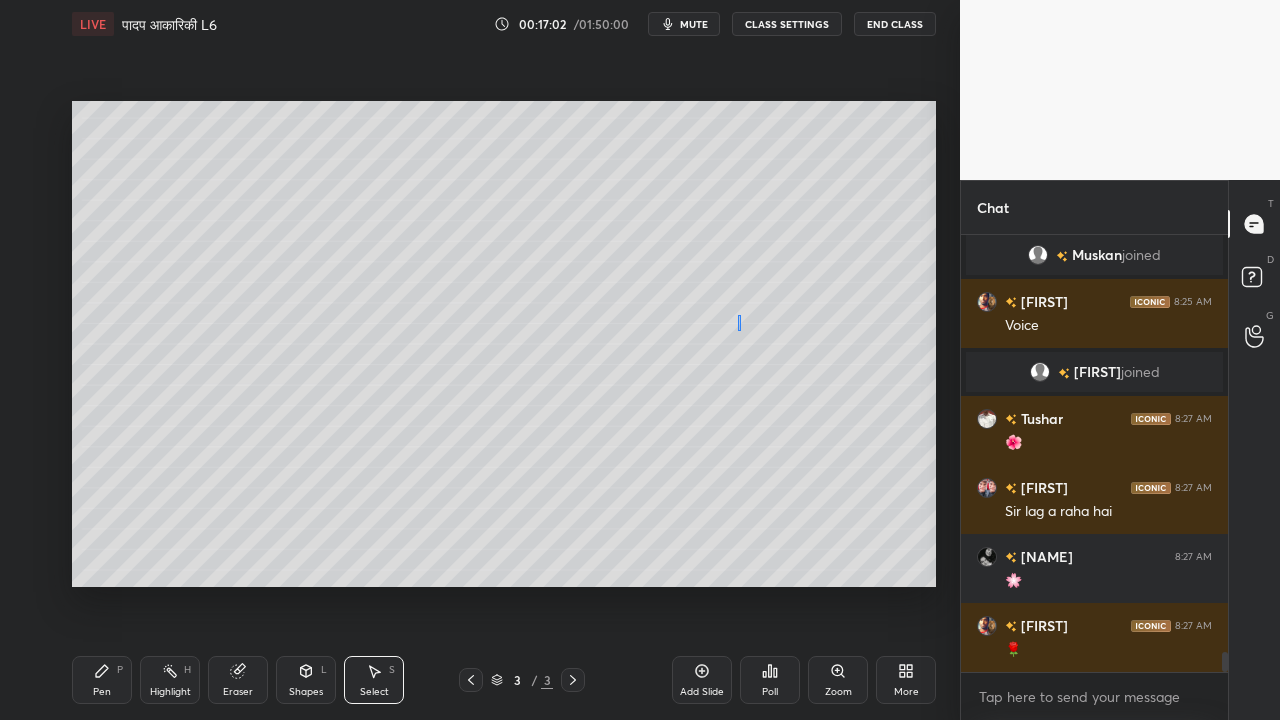 drag, startPoint x: 738, startPoint y: 312, endPoint x: 751, endPoint y: 336, distance: 27.294687 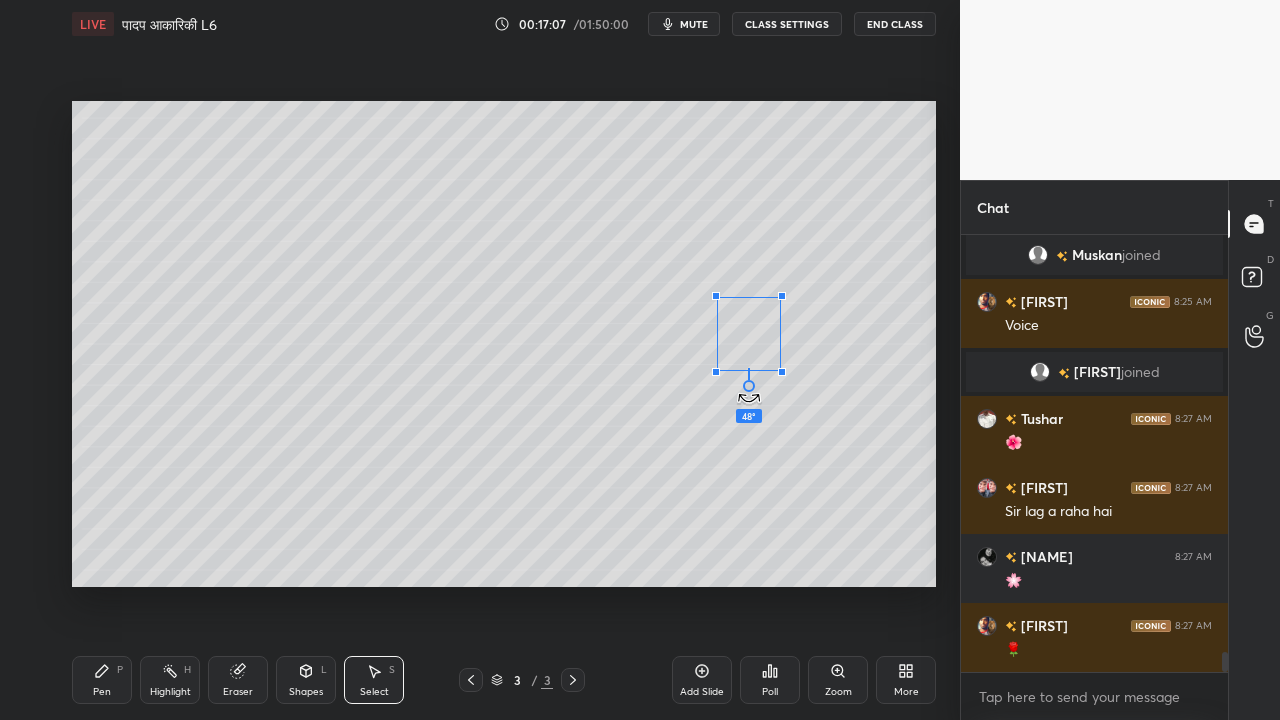 drag, startPoint x: 742, startPoint y: 379, endPoint x: 807, endPoint y: 367, distance: 66.09841 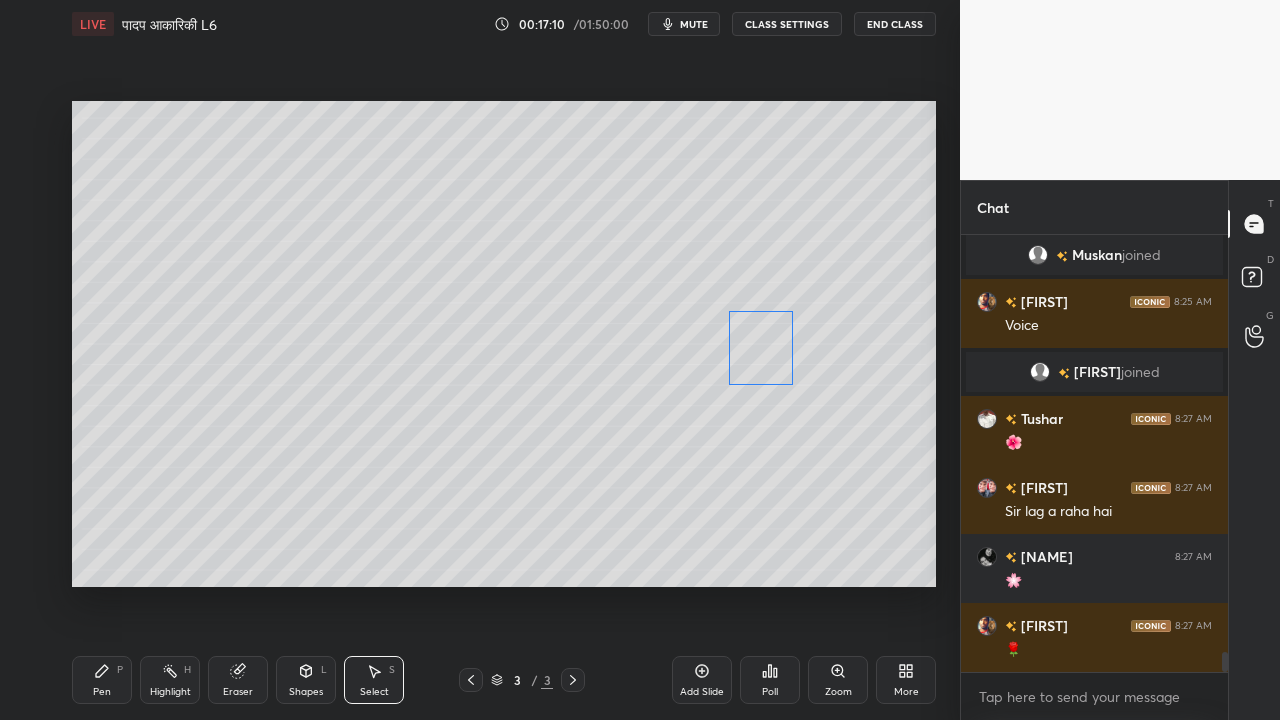 drag, startPoint x: 750, startPoint y: 332, endPoint x: 758, endPoint y: 342, distance: 12.806249 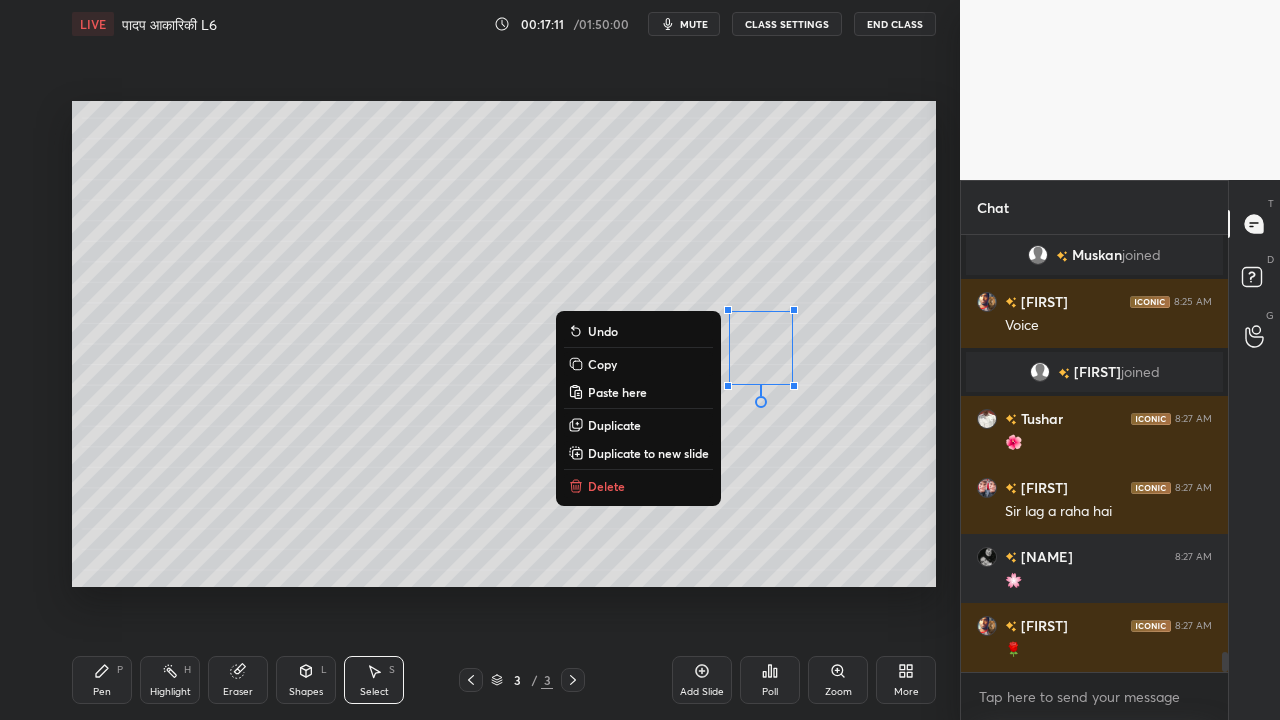 drag, startPoint x: 624, startPoint y: 392, endPoint x: 650, endPoint y: 401, distance: 27.513634 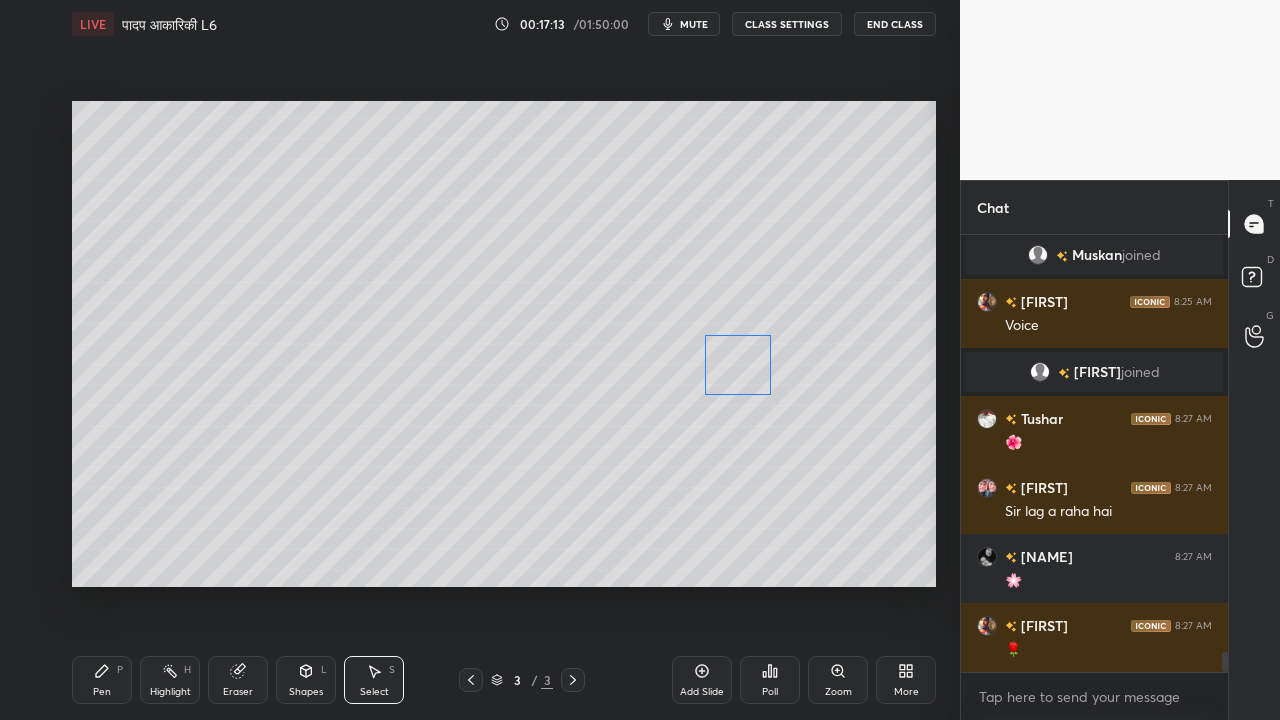 drag, startPoint x: 787, startPoint y: 367, endPoint x: 730, endPoint y: 375, distance: 57.558666 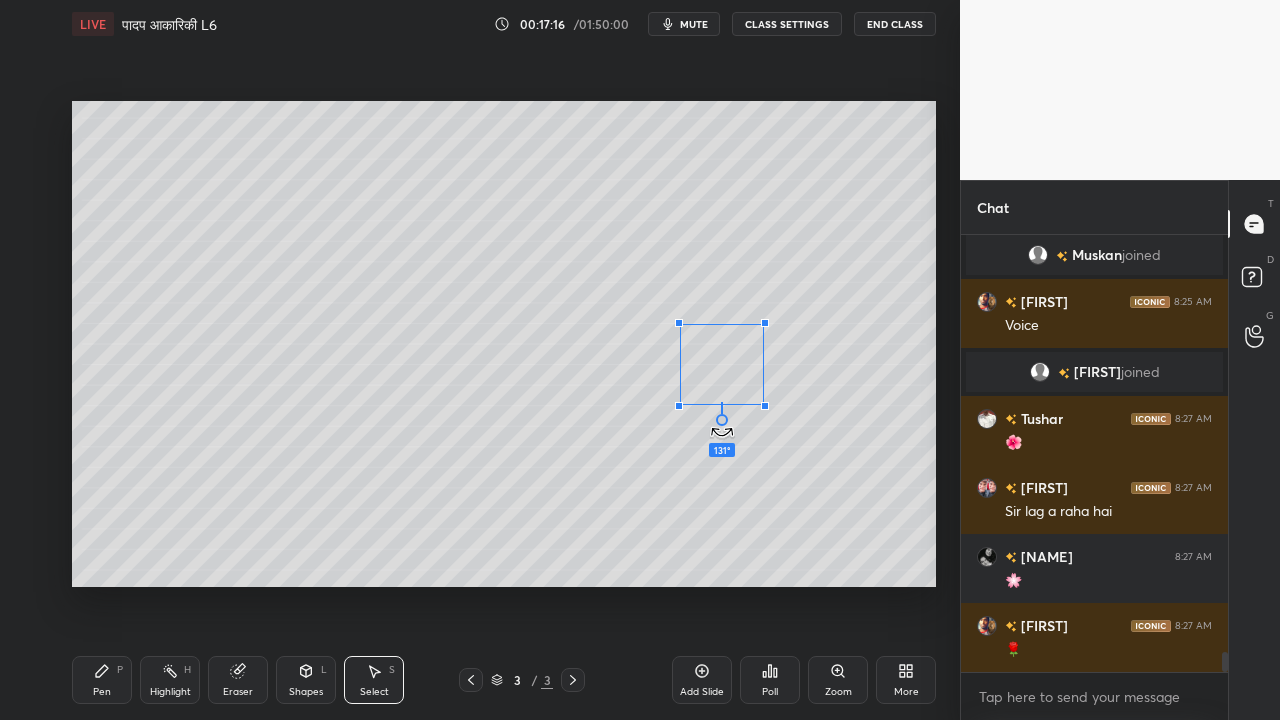 drag, startPoint x: 721, startPoint y: 412, endPoint x: 752, endPoint y: 349, distance: 70.21396 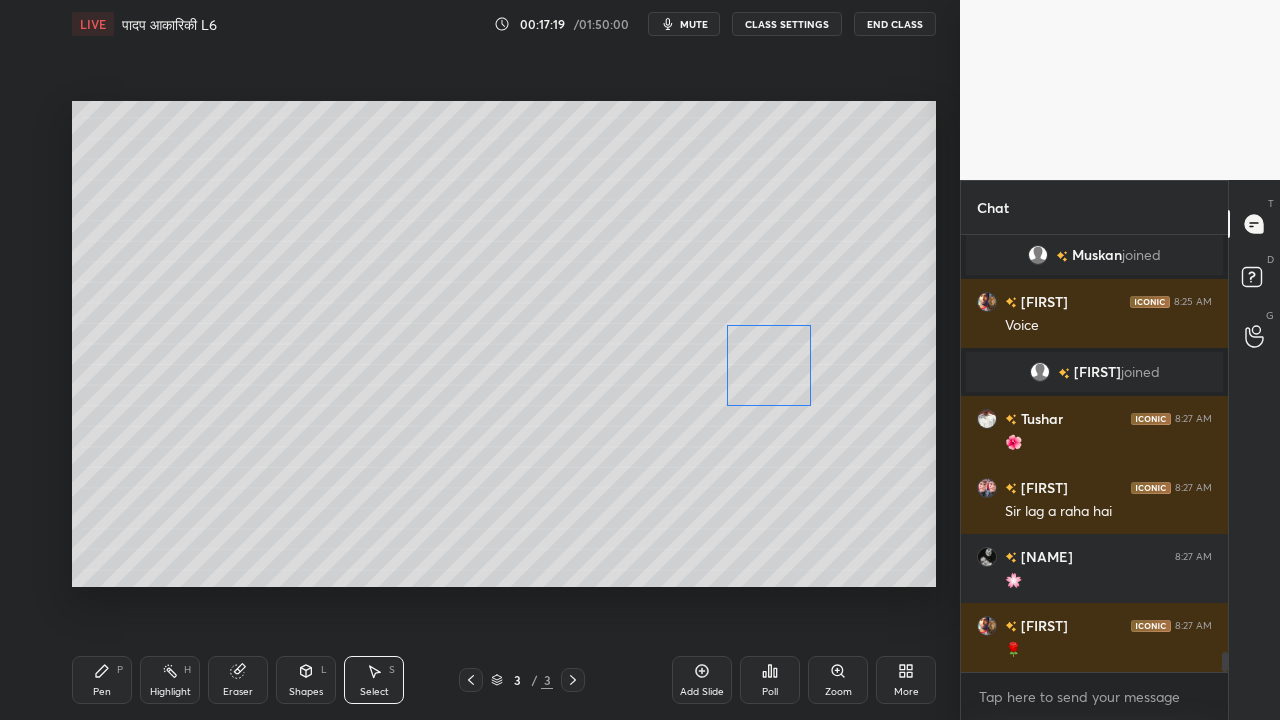 drag, startPoint x: 740, startPoint y: 369, endPoint x: 758, endPoint y: 367, distance: 18.110771 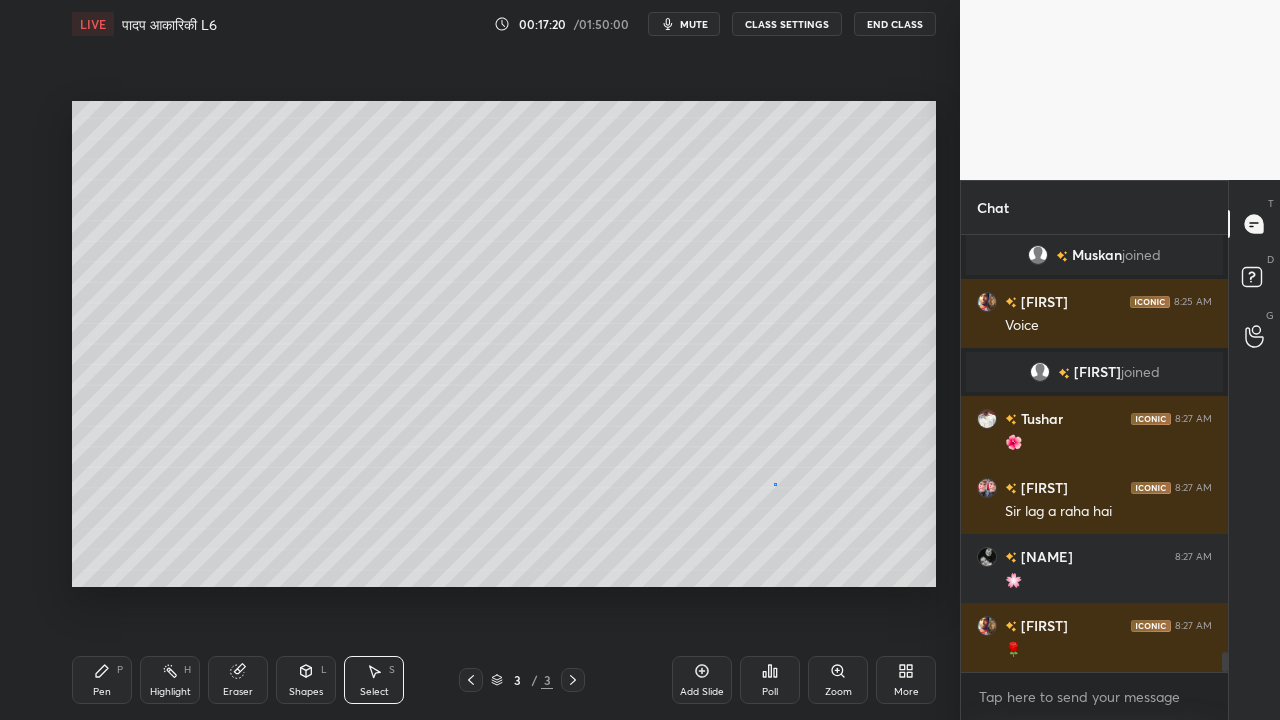 click on "0 ° Undo Copy Paste here Duplicate Duplicate to new slide Delete" at bounding box center [504, 344] 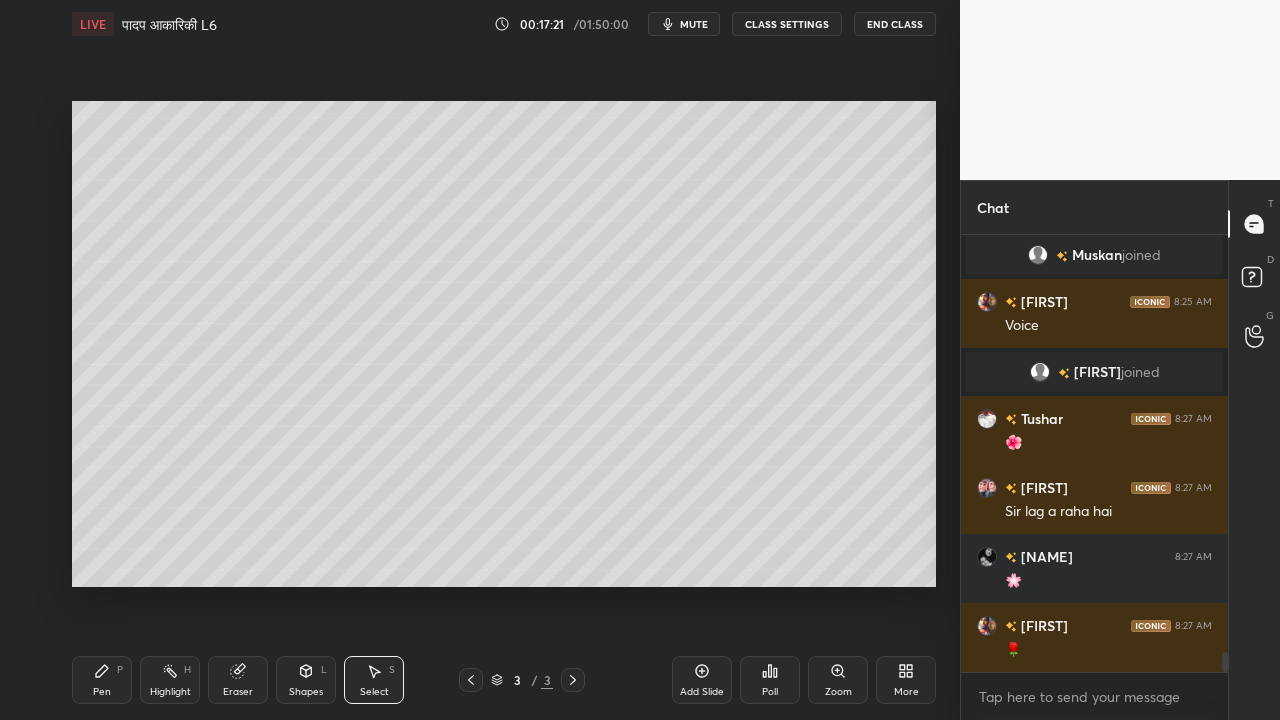 scroll, scrollTop: 8956, scrollLeft: 0, axis: vertical 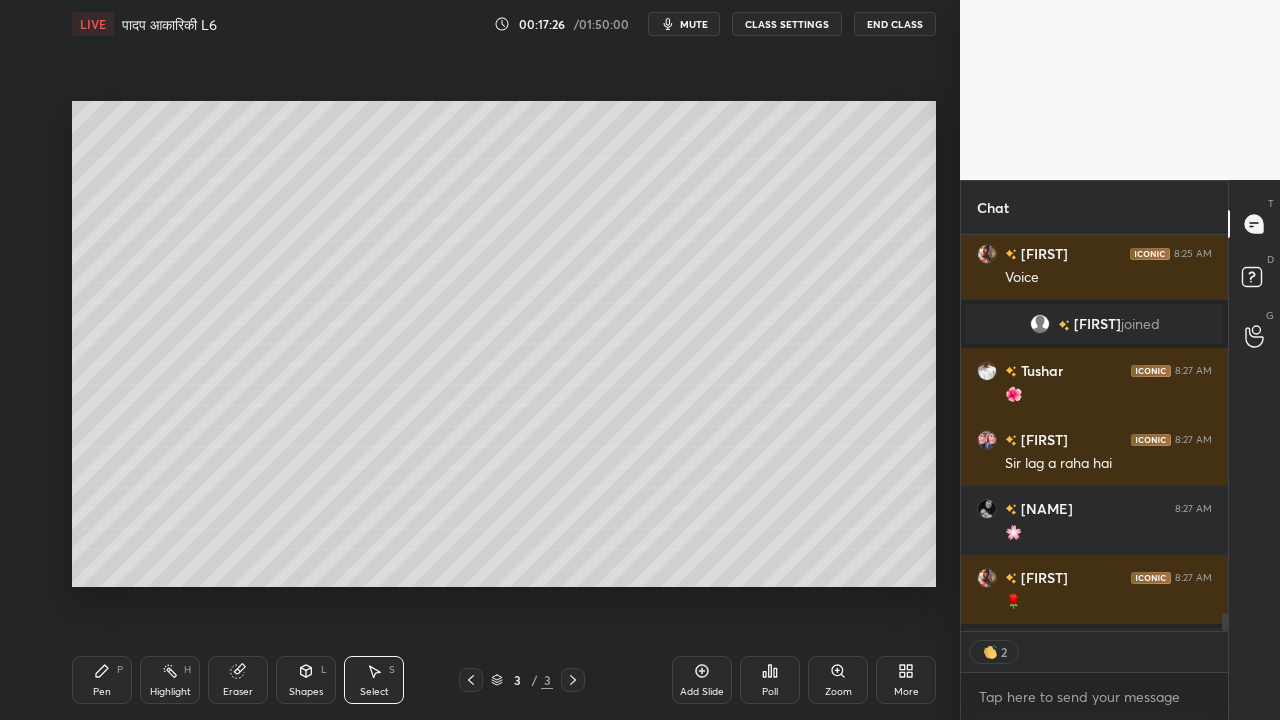 click on "Shapes L" at bounding box center (306, 680) 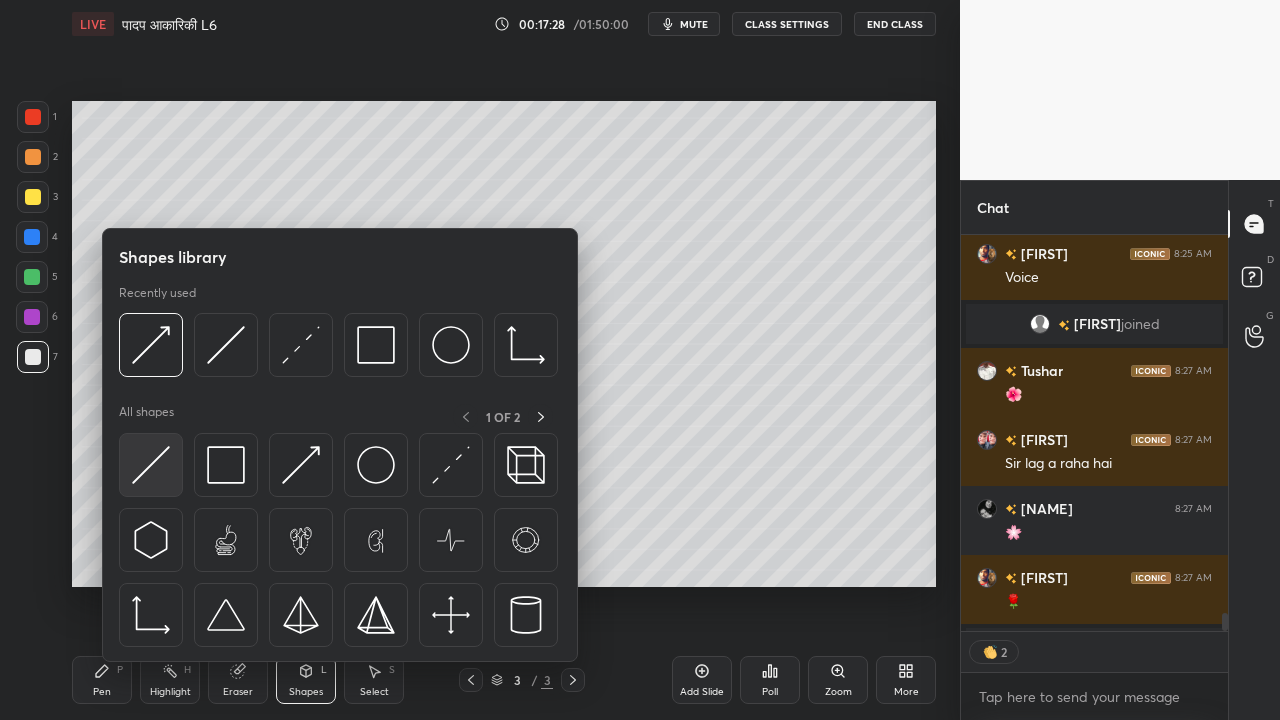 click at bounding box center (151, 465) 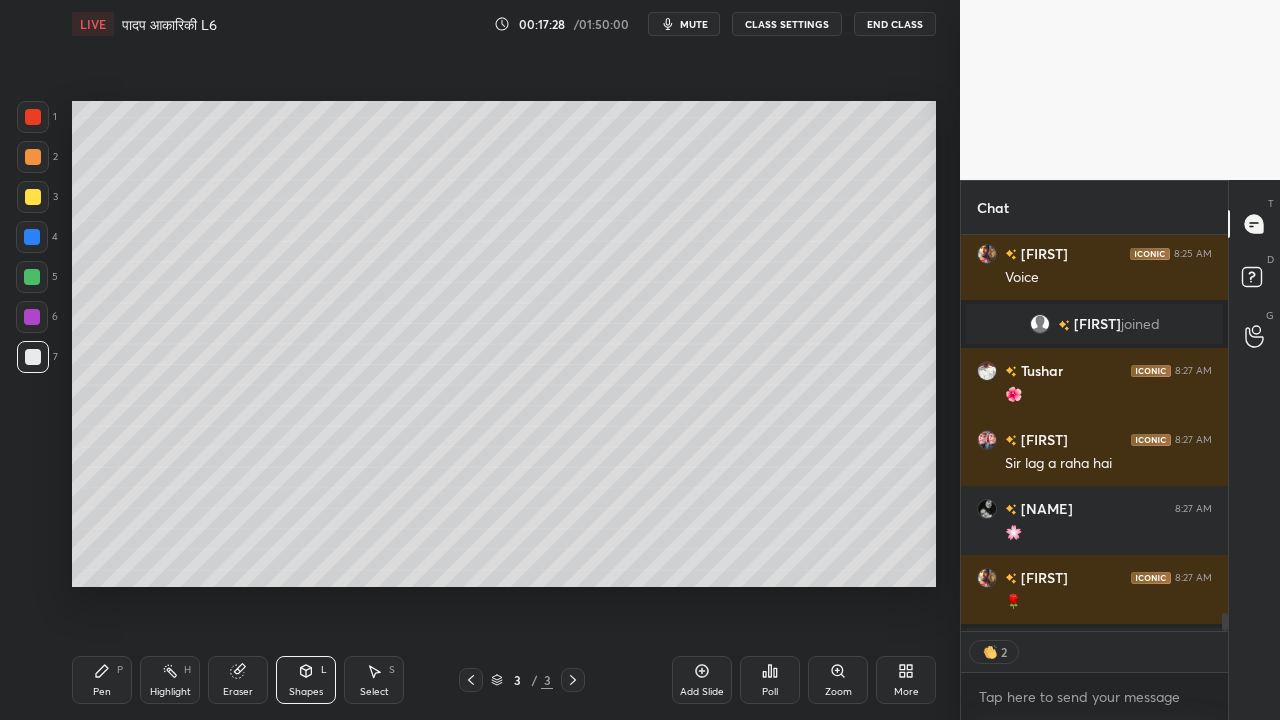 scroll, scrollTop: 8971, scrollLeft: 0, axis: vertical 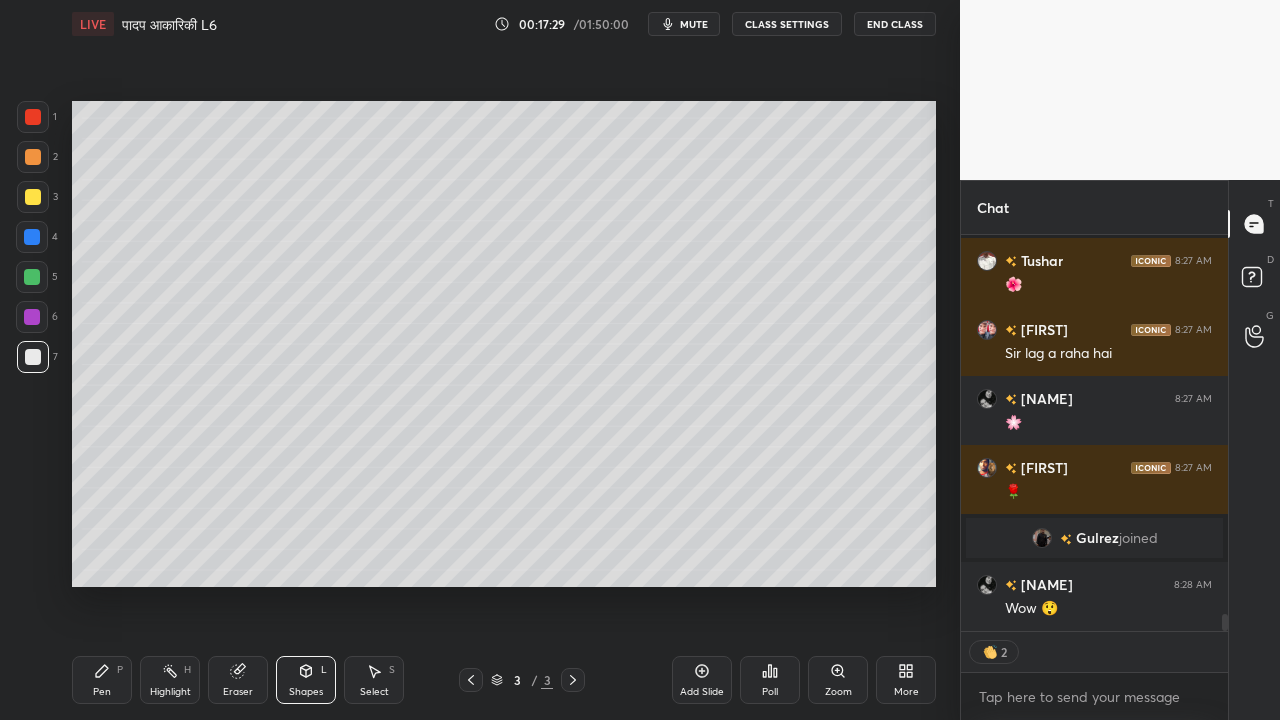 click at bounding box center (33, 197) 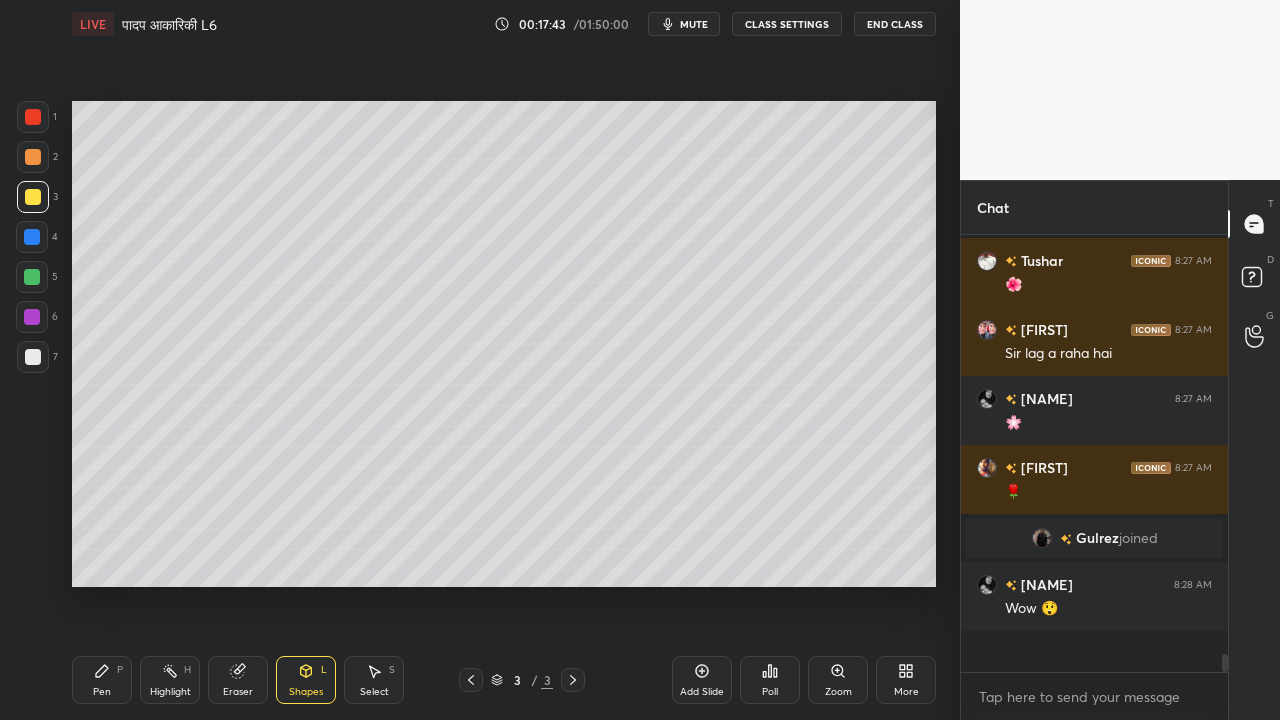 scroll, scrollTop: 6, scrollLeft: 6, axis: both 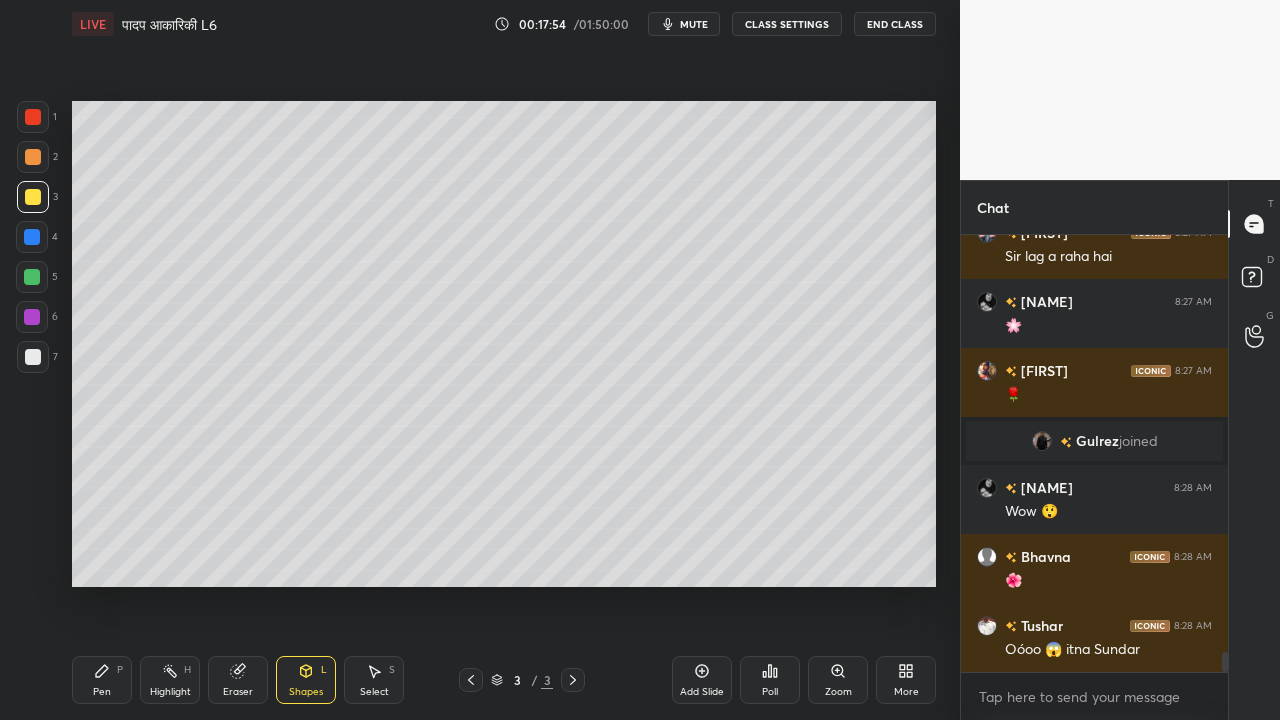 click on "Pen" at bounding box center [102, 692] 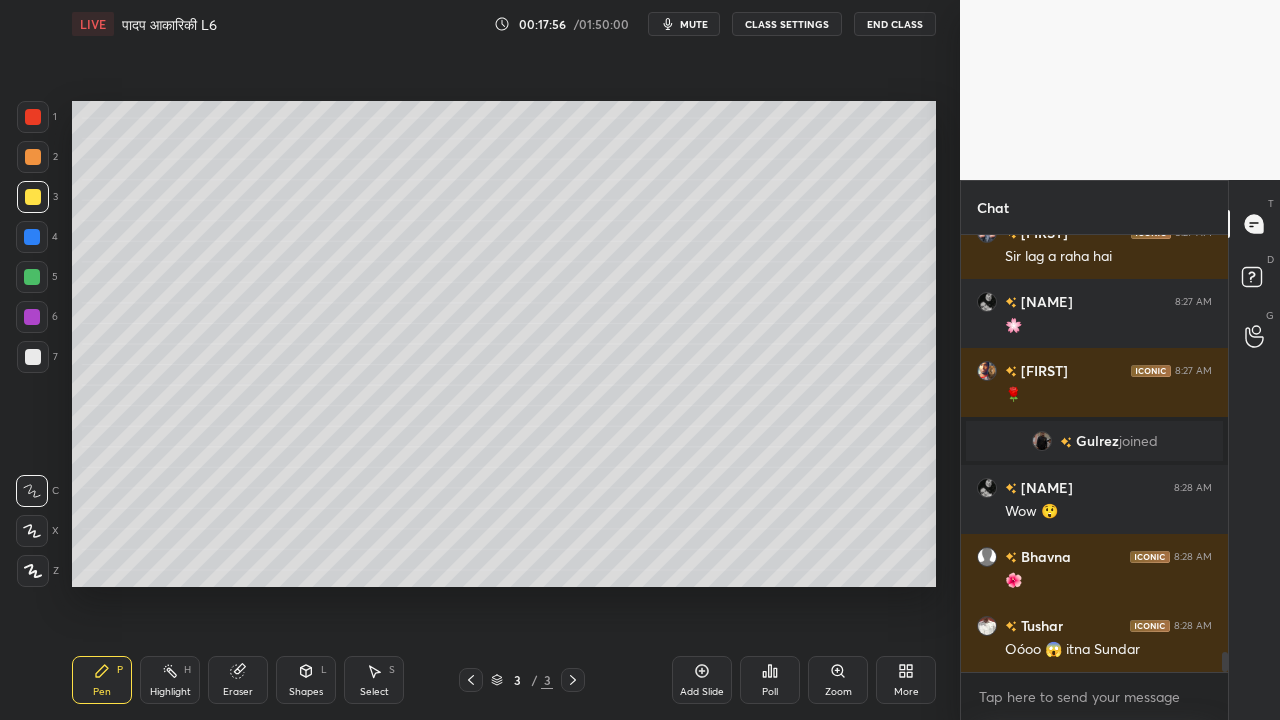 click at bounding box center [33, 357] 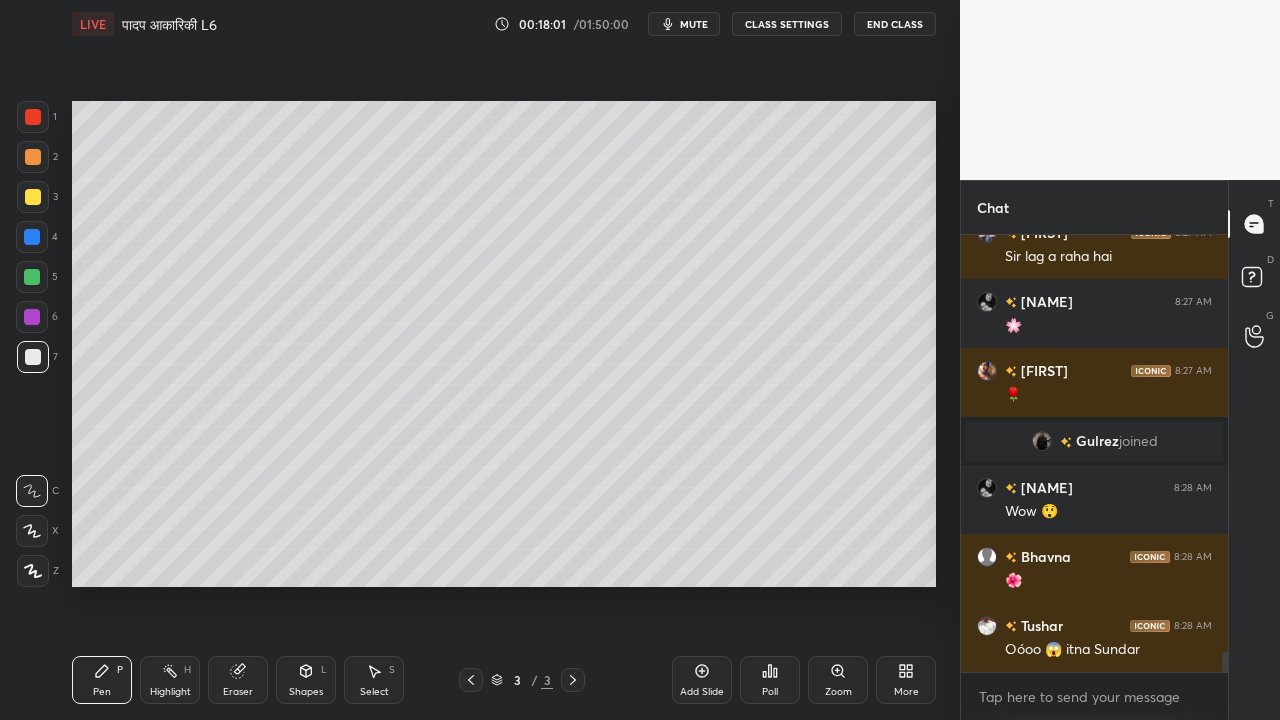 click at bounding box center [33, 197] 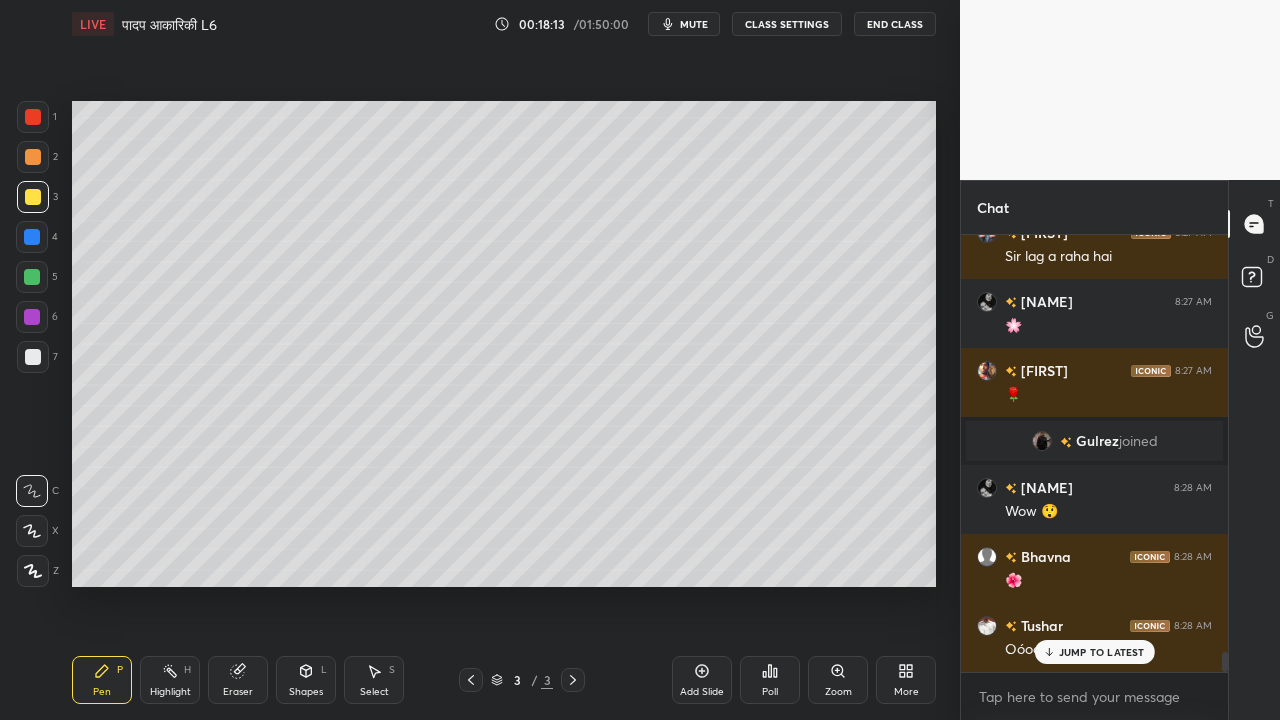 scroll, scrollTop: 9136, scrollLeft: 0, axis: vertical 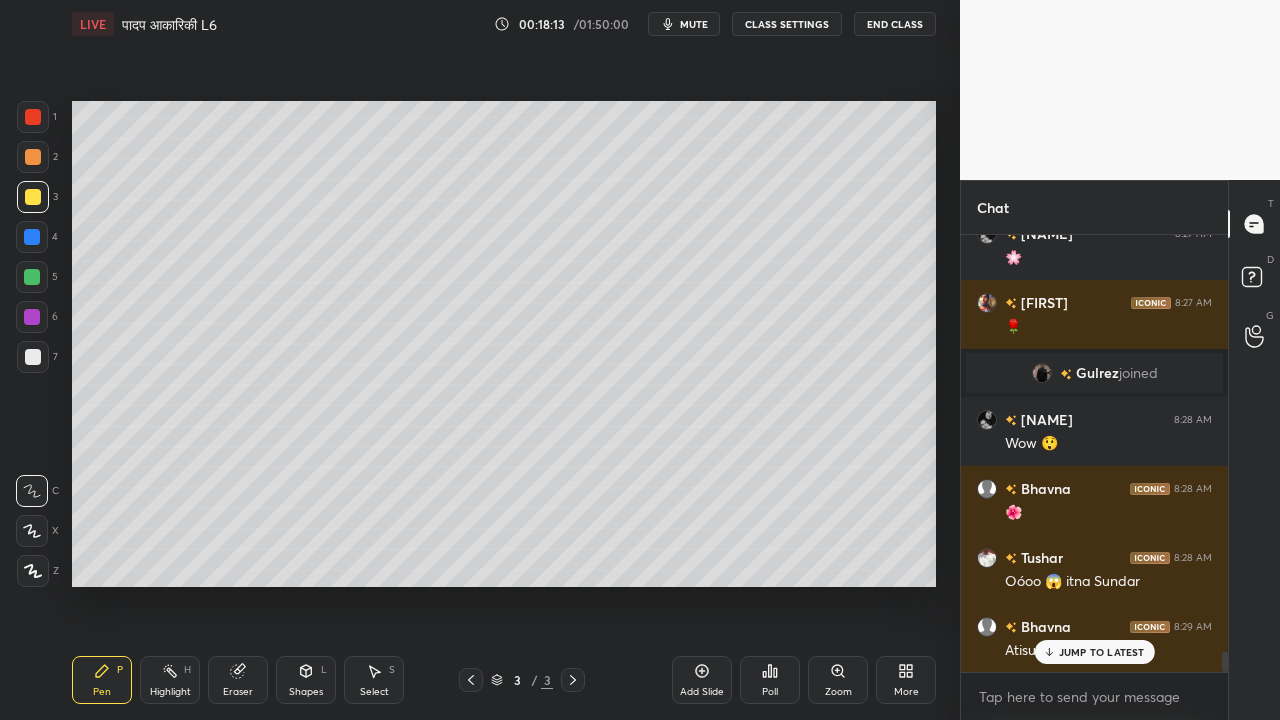 click on "Eraser" at bounding box center [238, 680] 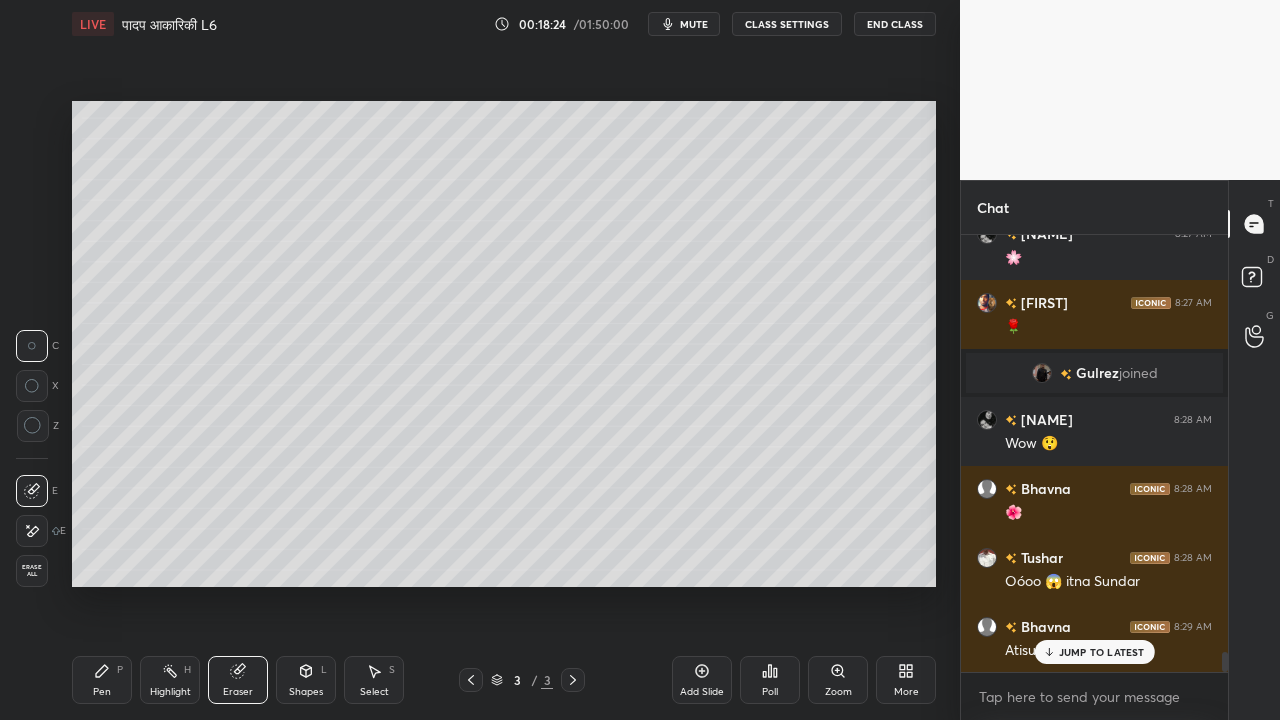 click on "Select S" at bounding box center [374, 680] 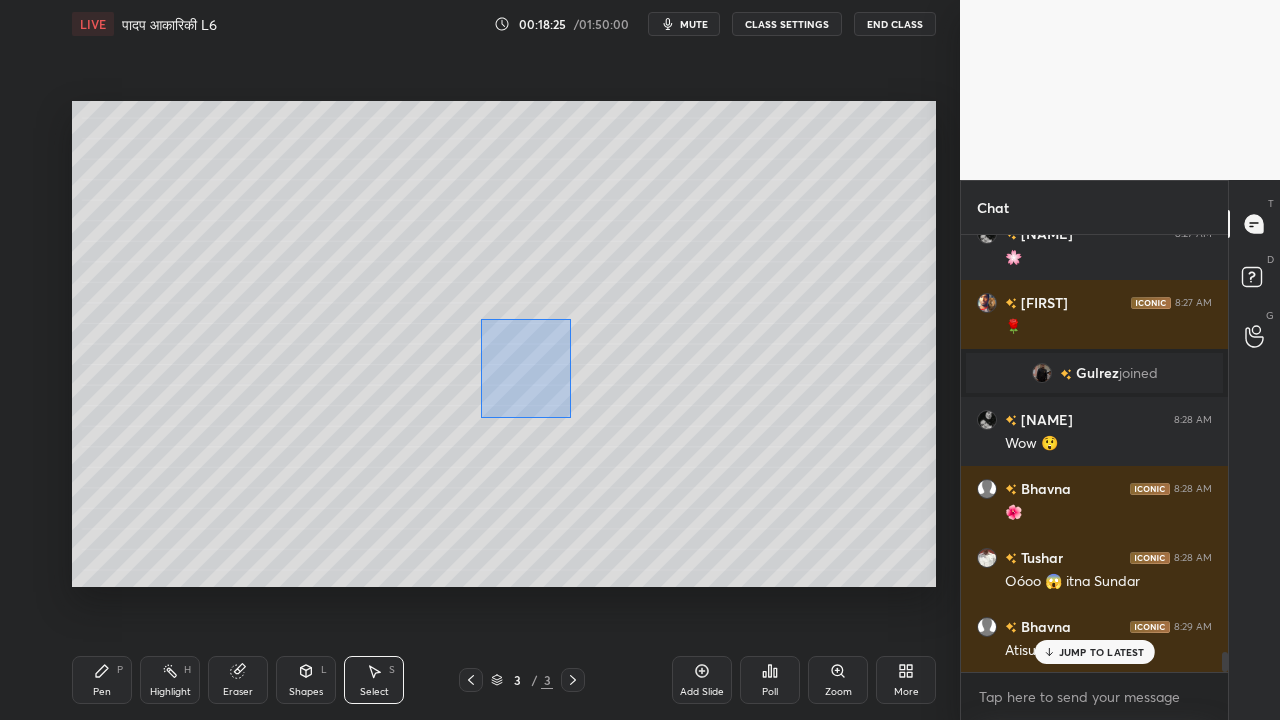 drag, startPoint x: 482, startPoint y: 342, endPoint x: 552, endPoint y: 415, distance: 101.13852 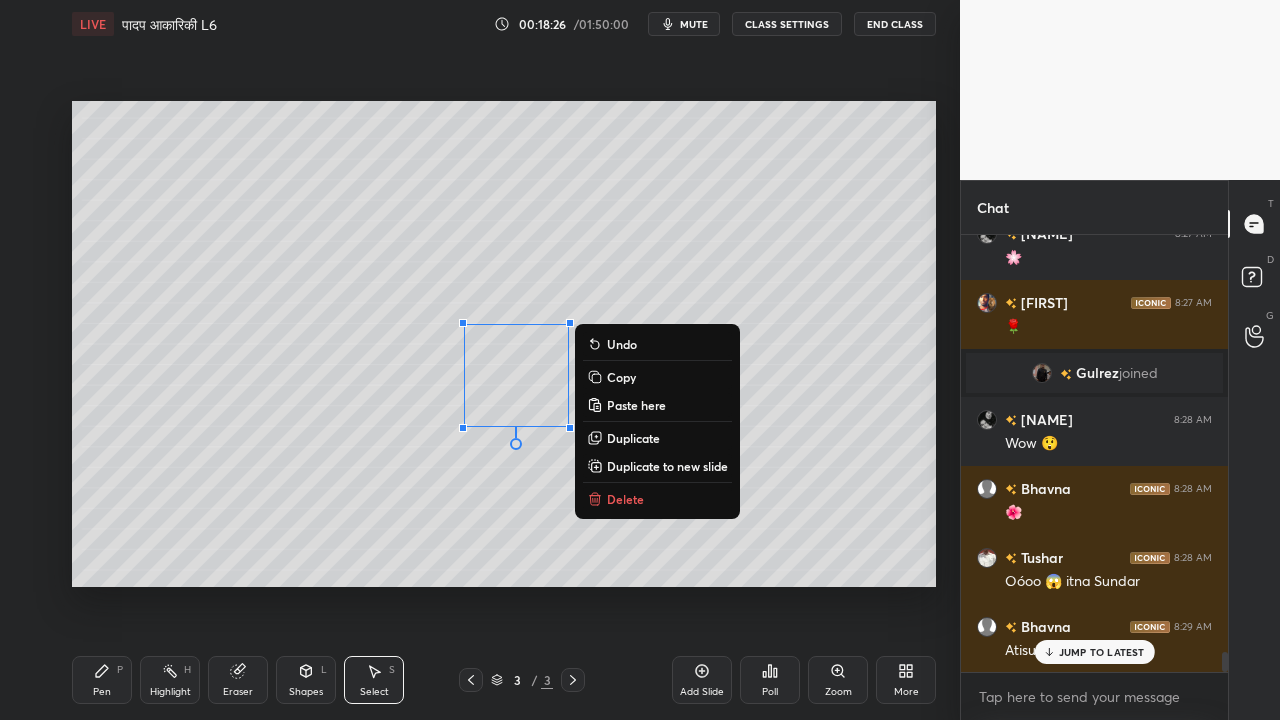click on "Copy" at bounding box center [621, 377] 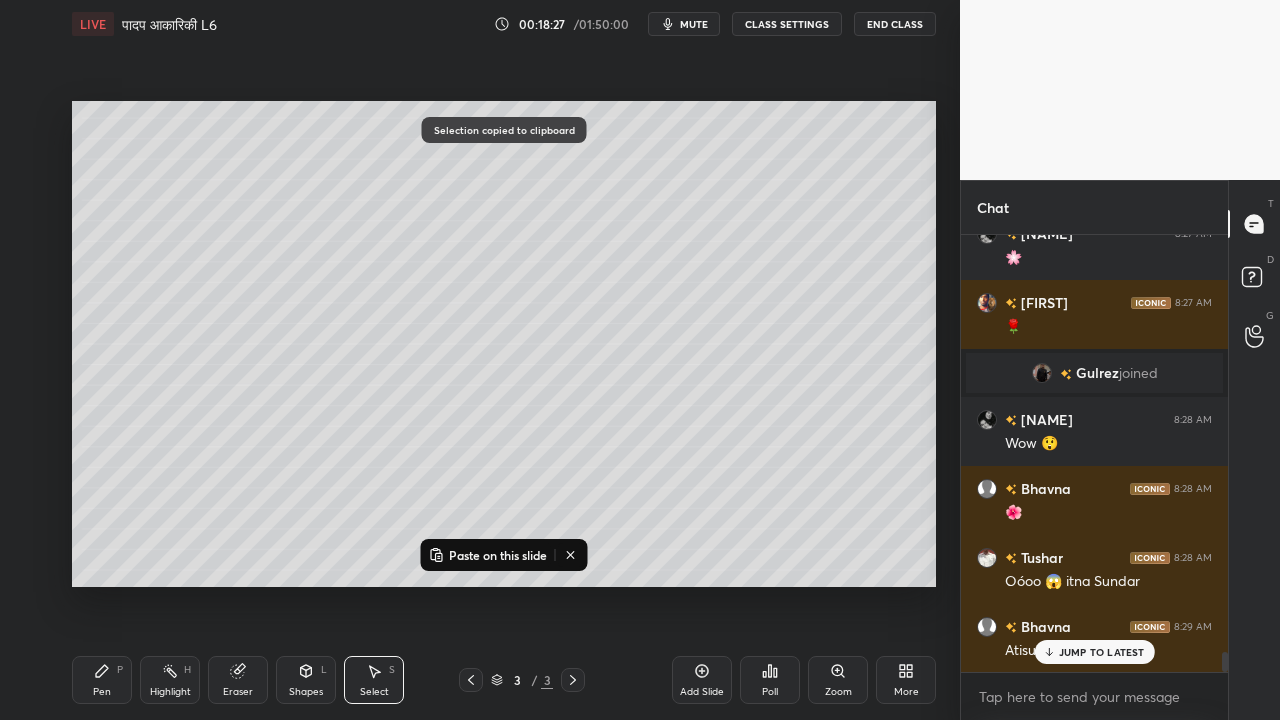 click on "Paste on this slide" at bounding box center (498, 555) 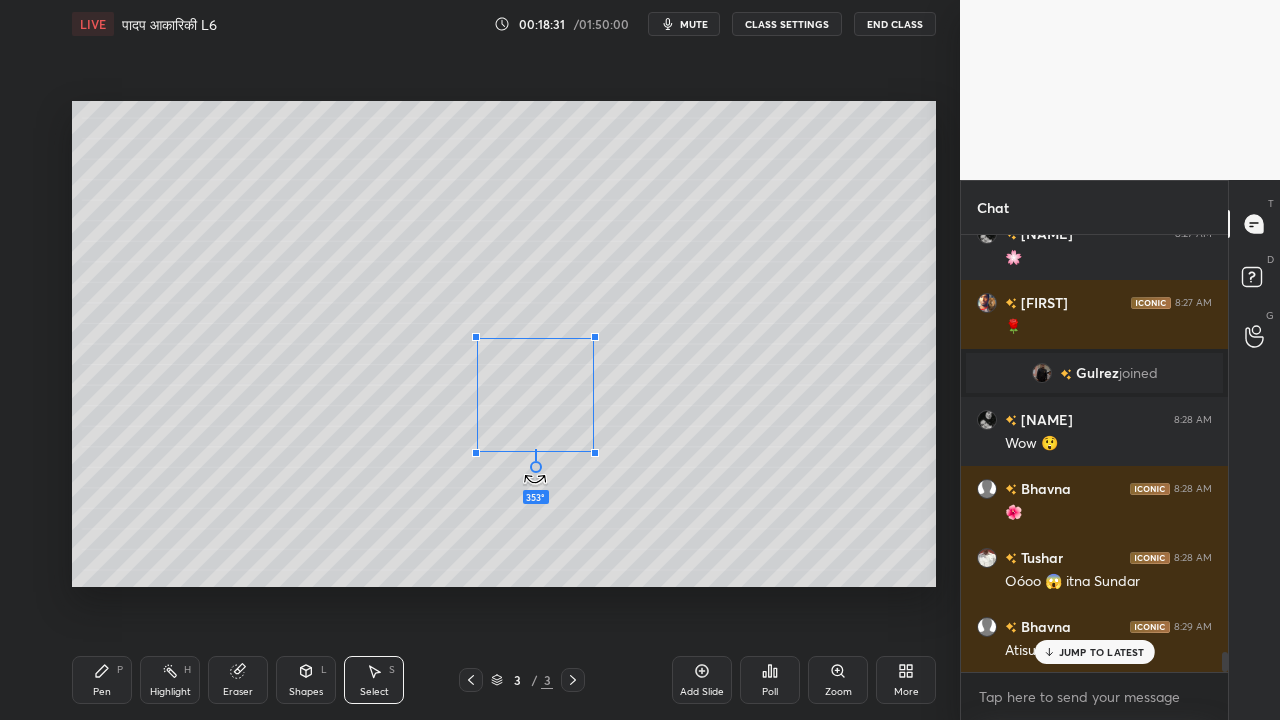 drag, startPoint x: 534, startPoint y: 464, endPoint x: 547, endPoint y: 462, distance: 13.152946 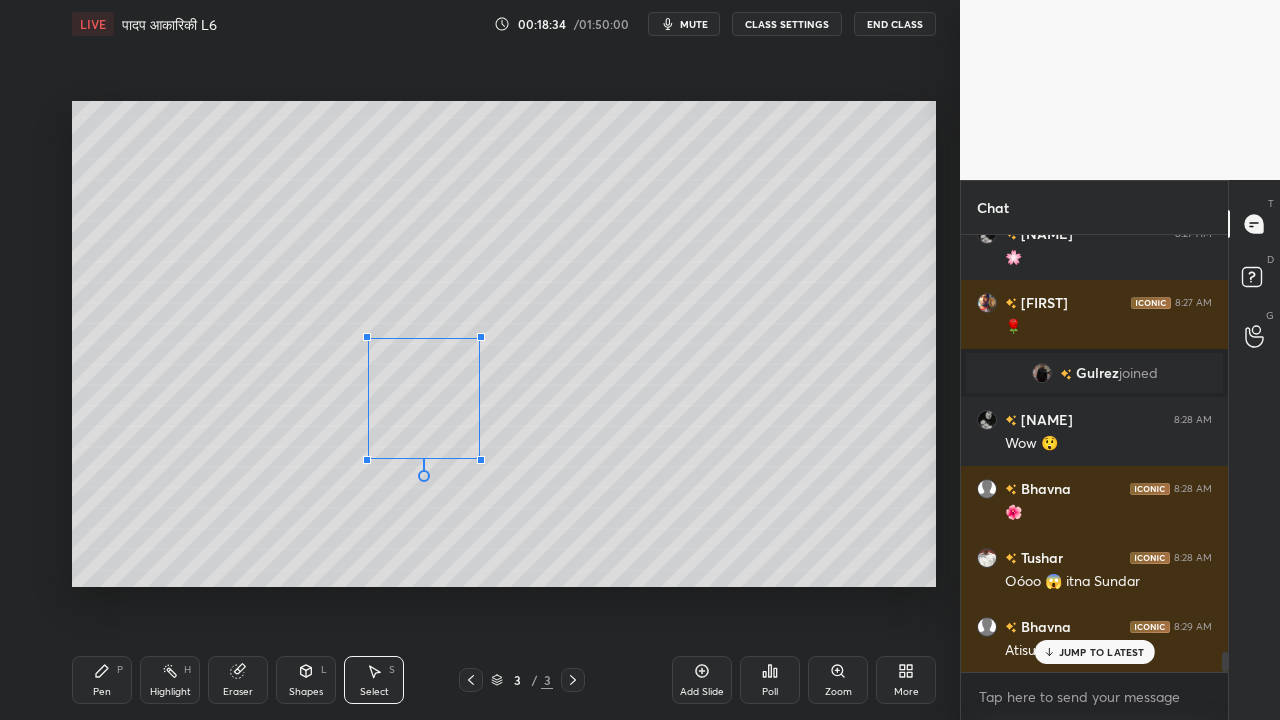 drag, startPoint x: 593, startPoint y: 455, endPoint x: 390, endPoint y: 445, distance: 203.24615 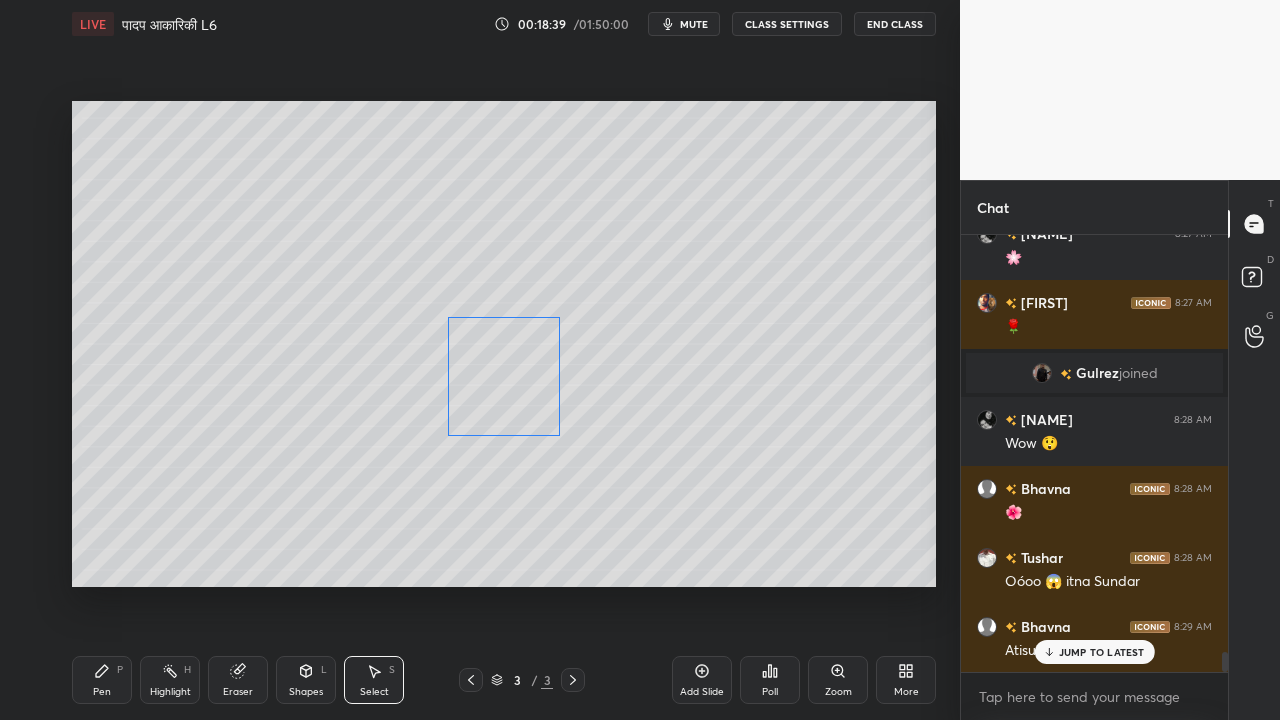 drag, startPoint x: 419, startPoint y: 428, endPoint x: 484, endPoint y: 411, distance: 67.18631 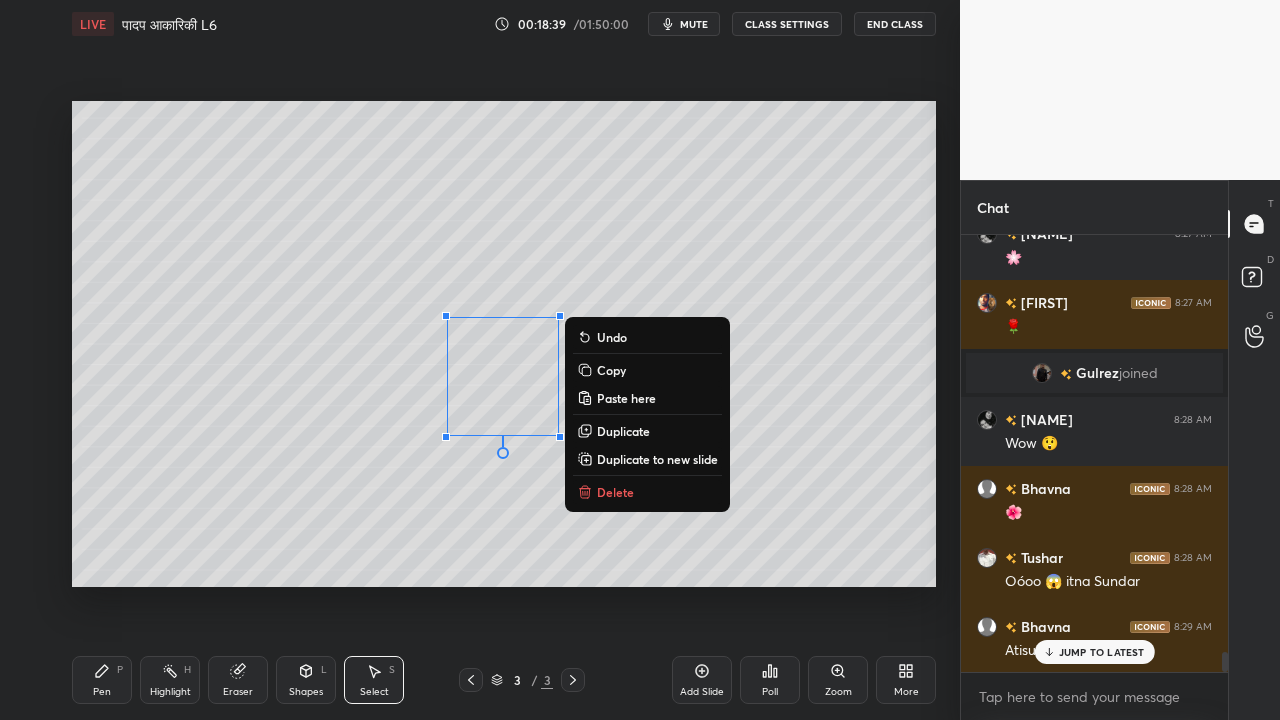 click on "0 ° Undo Copy Paste here Duplicate Duplicate to new slide Delete" at bounding box center (504, 344) 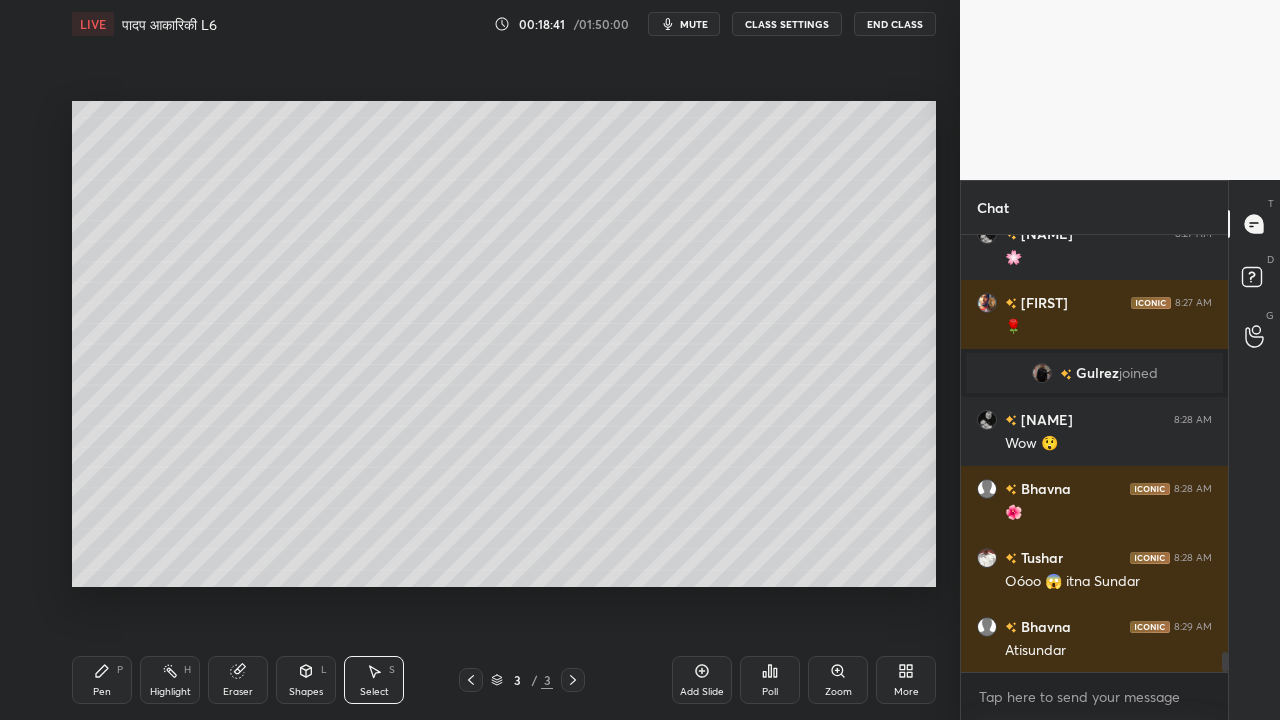 scroll, scrollTop: 9206, scrollLeft: 0, axis: vertical 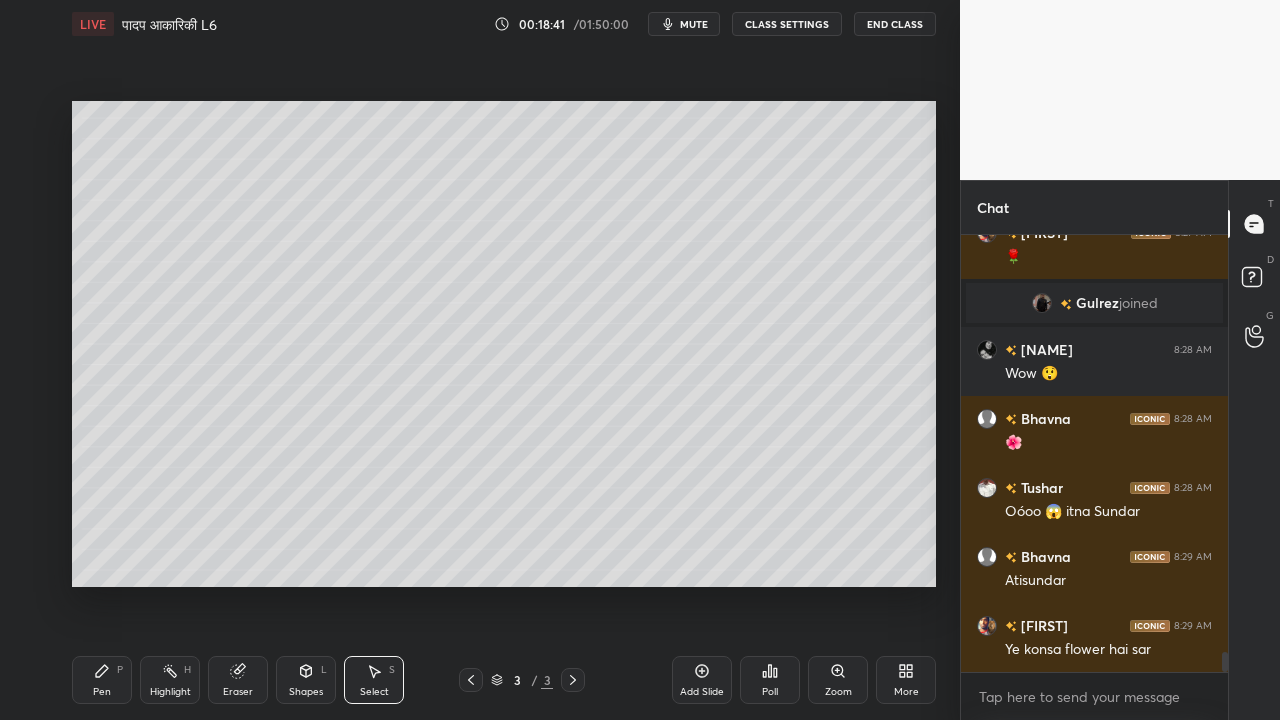 click on "Pen" at bounding box center (102, 692) 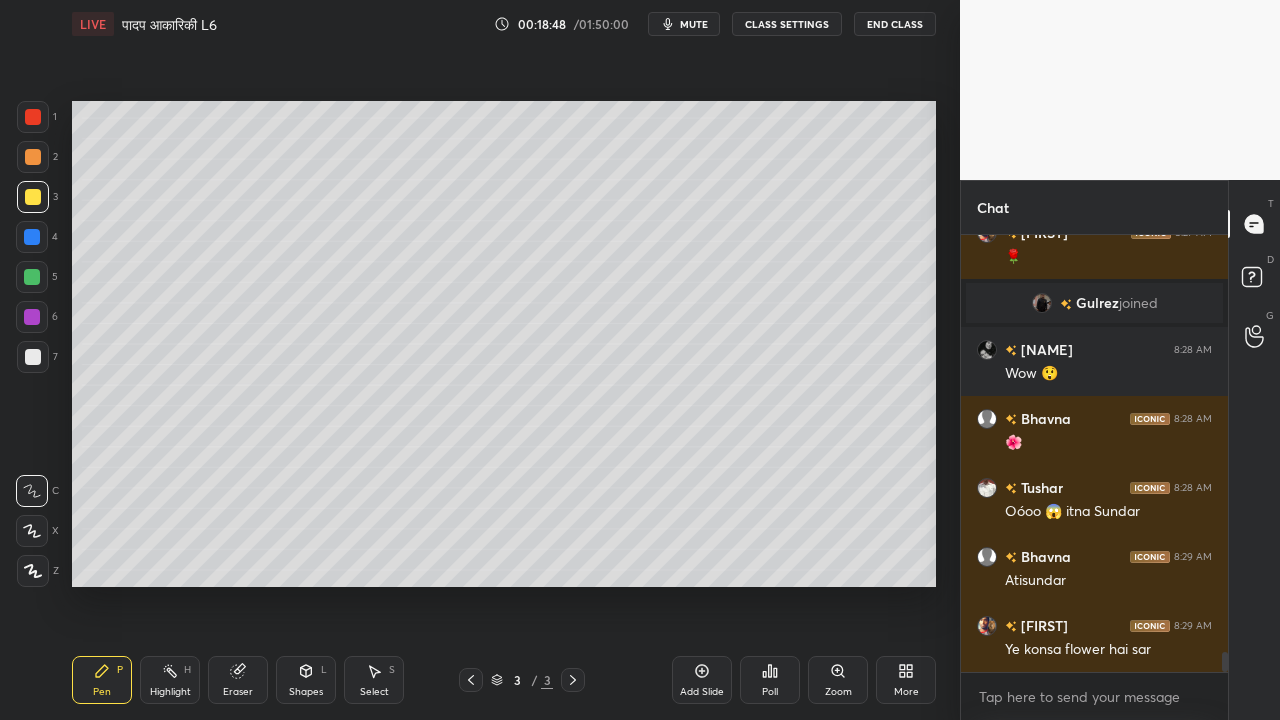 click on "Shapes L" at bounding box center [306, 680] 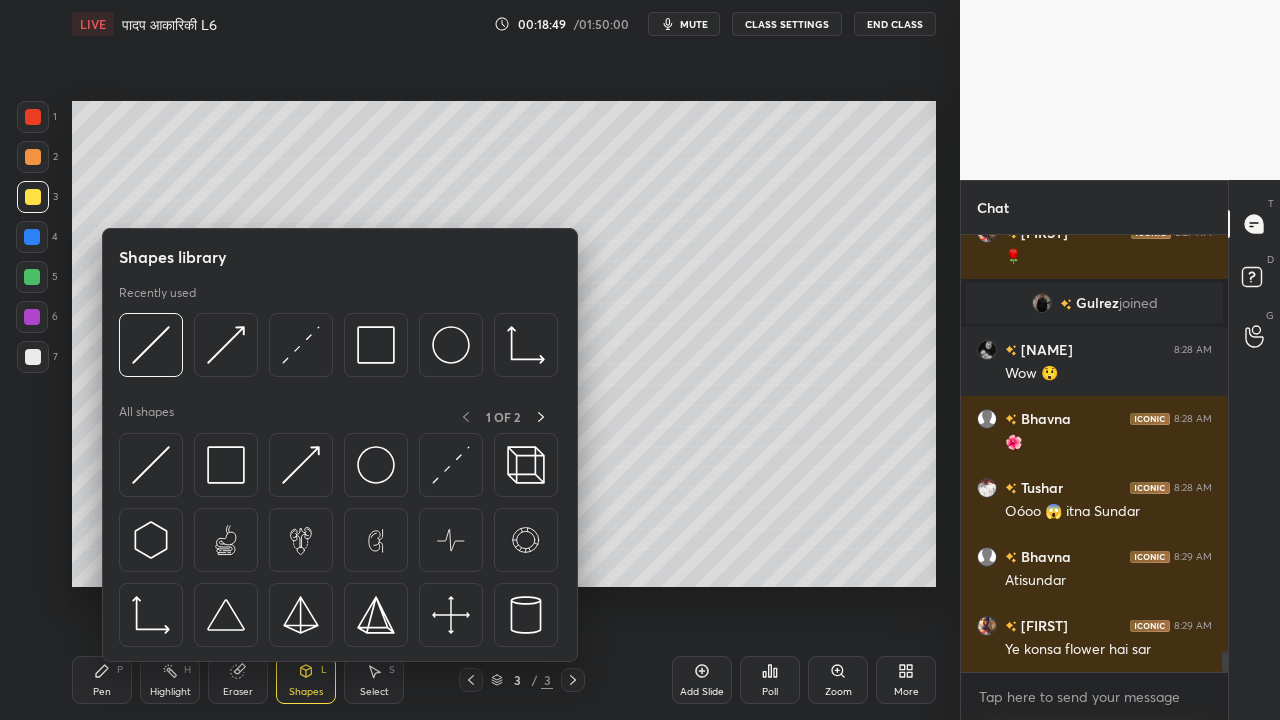 click at bounding box center [33, 357] 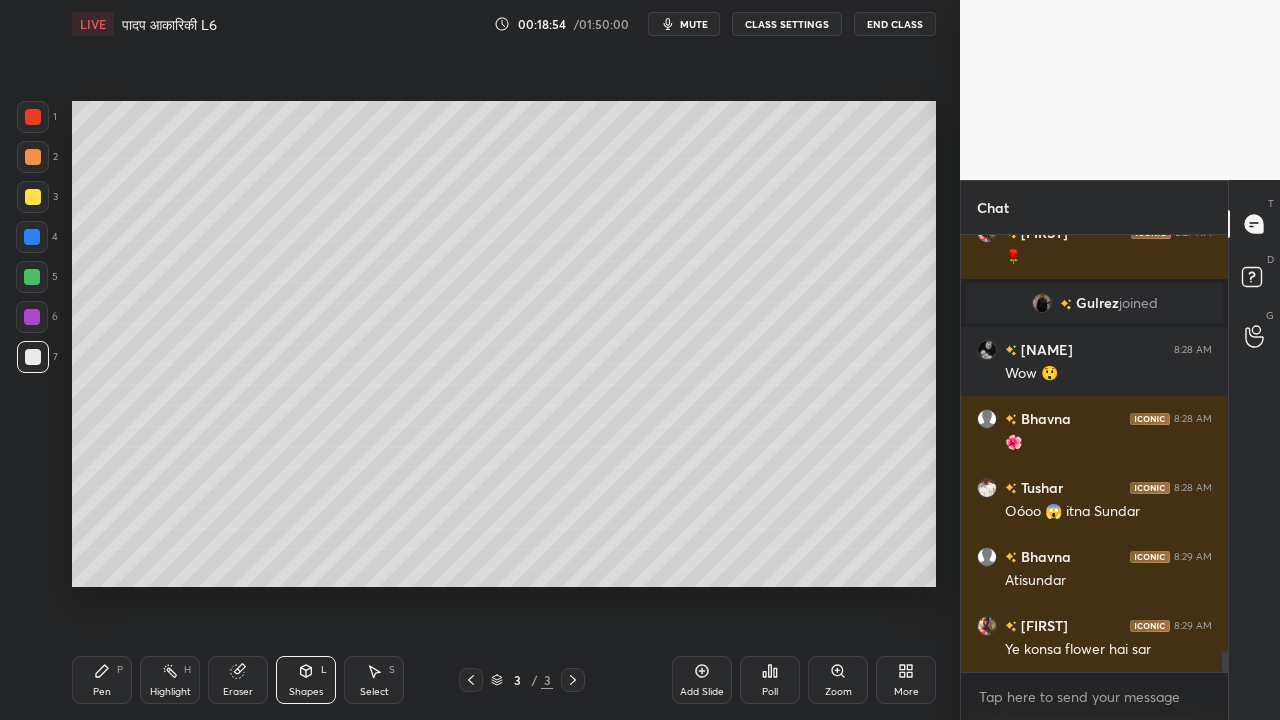 click on "Pen P" at bounding box center (102, 680) 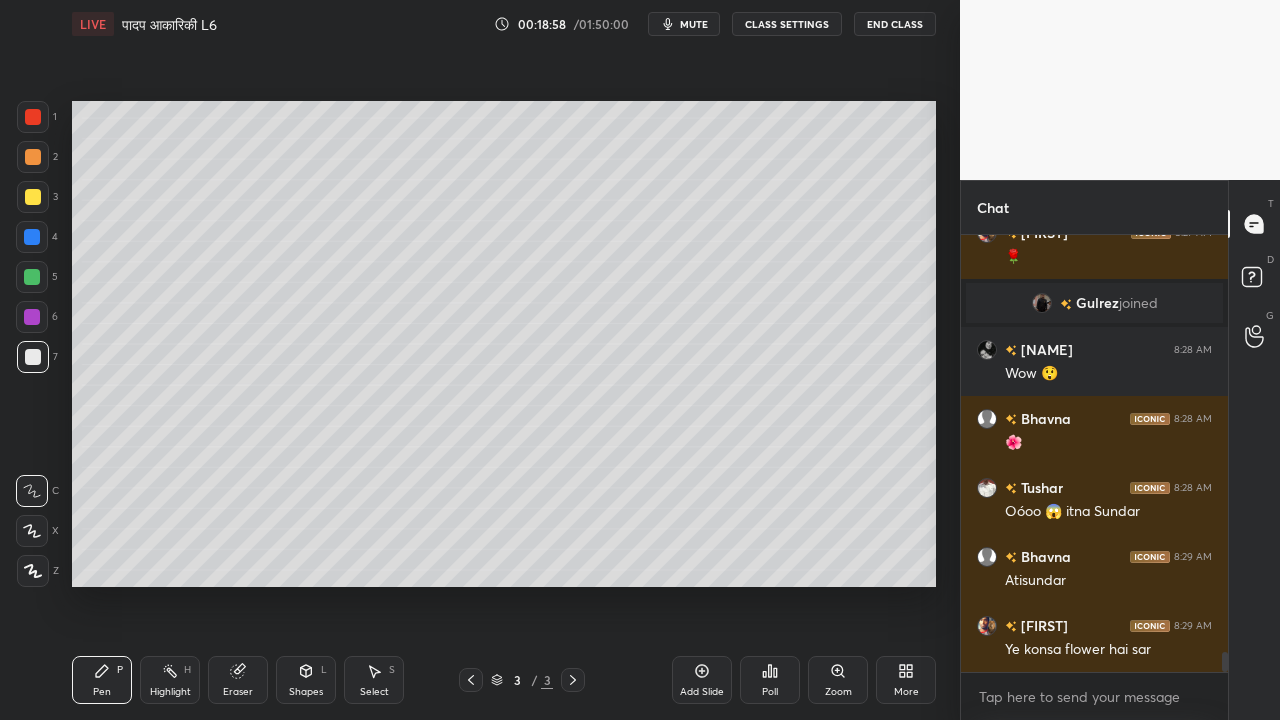 click at bounding box center (33, 197) 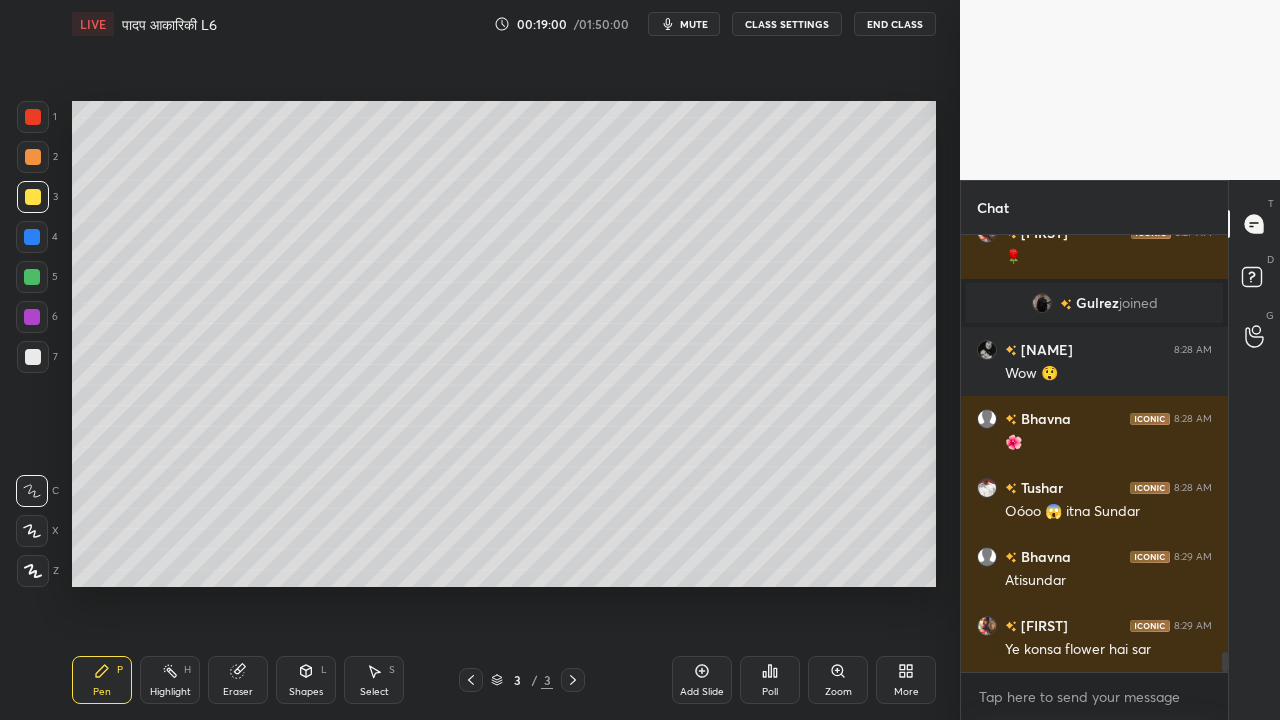 click at bounding box center [33, 157] 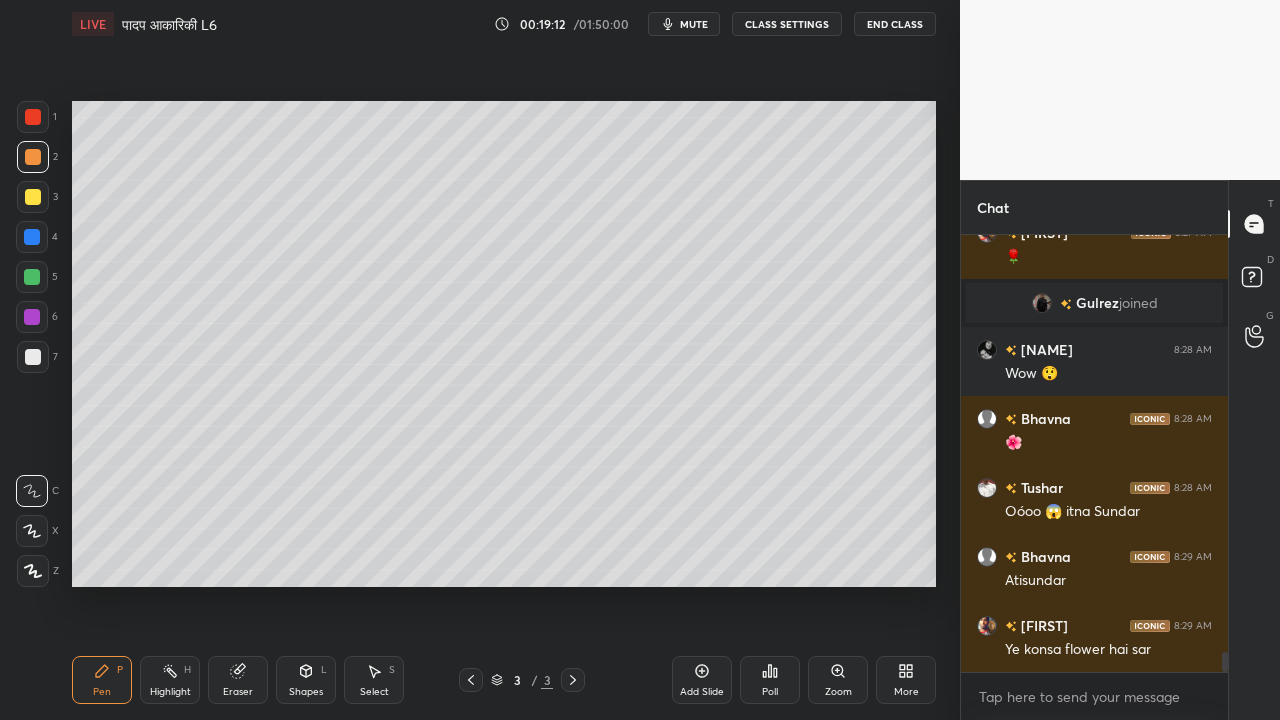 click on "Select S" at bounding box center (374, 680) 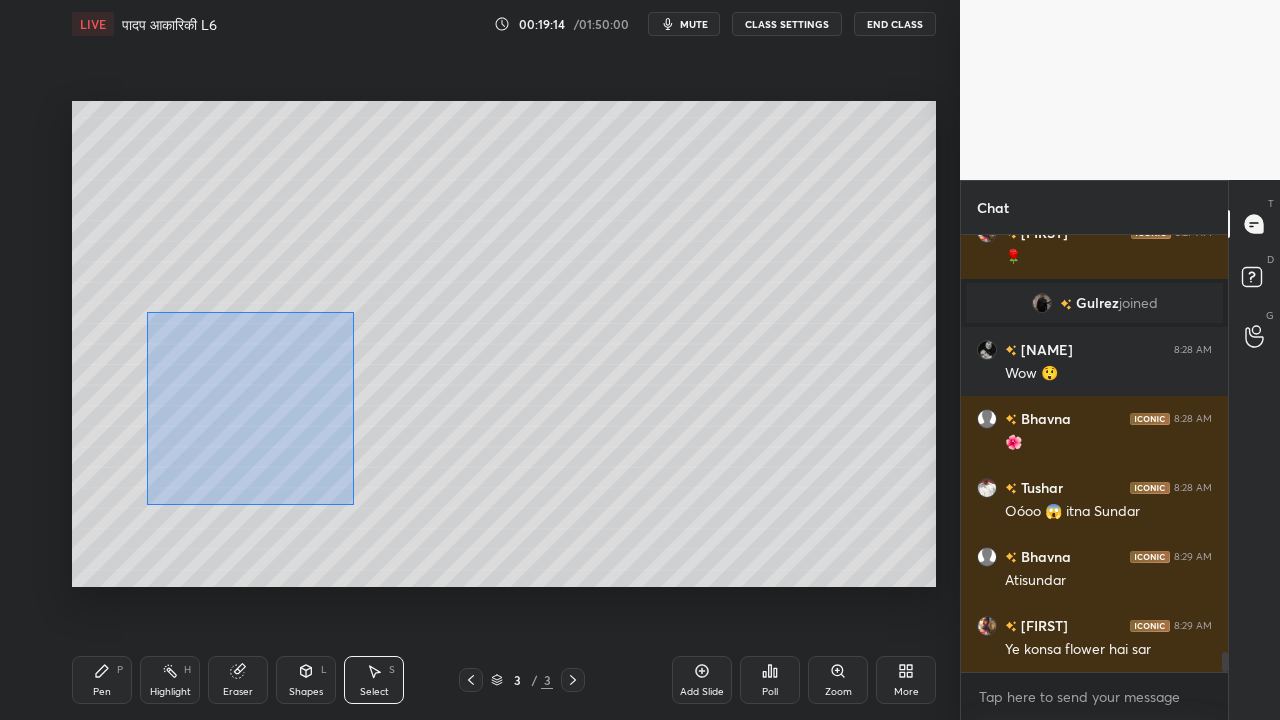 drag, startPoint x: 146, startPoint y: 312, endPoint x: 329, endPoint y: 501, distance: 263.07794 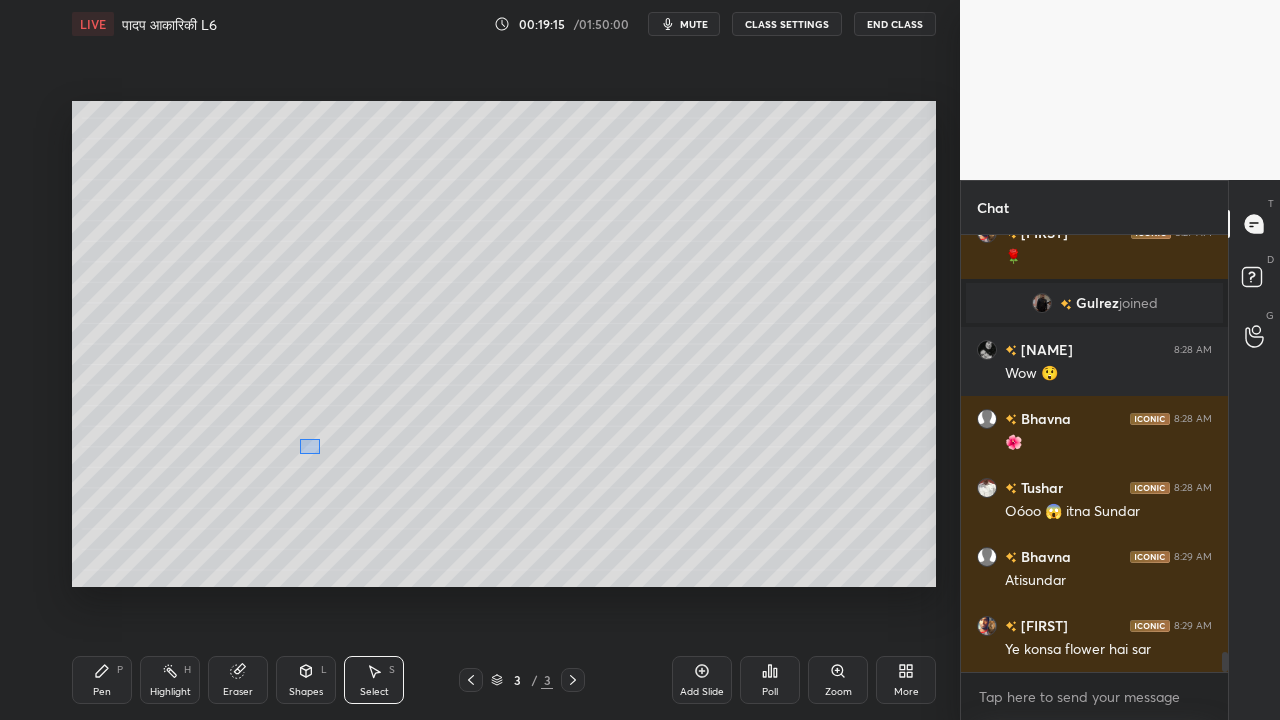 drag, startPoint x: 320, startPoint y: 454, endPoint x: 296, endPoint y: 439, distance: 28.301943 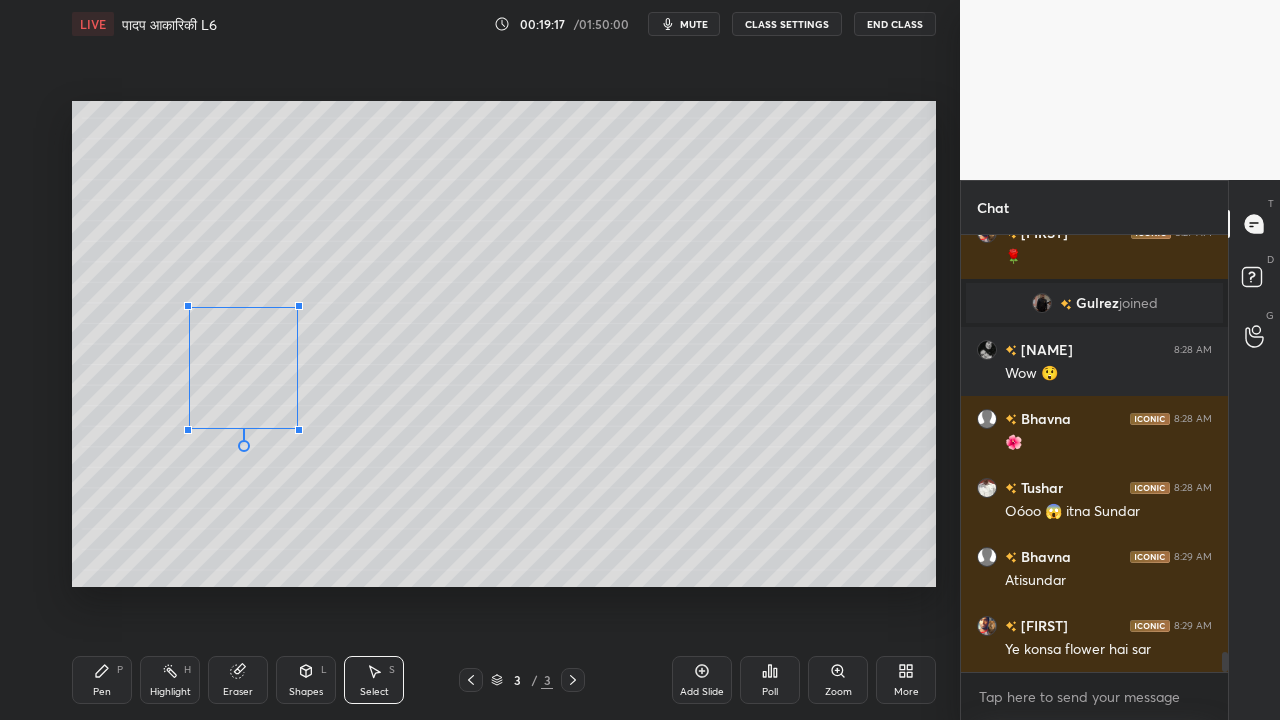 drag, startPoint x: 322, startPoint y: 453, endPoint x: 292, endPoint y: 430, distance: 37.802116 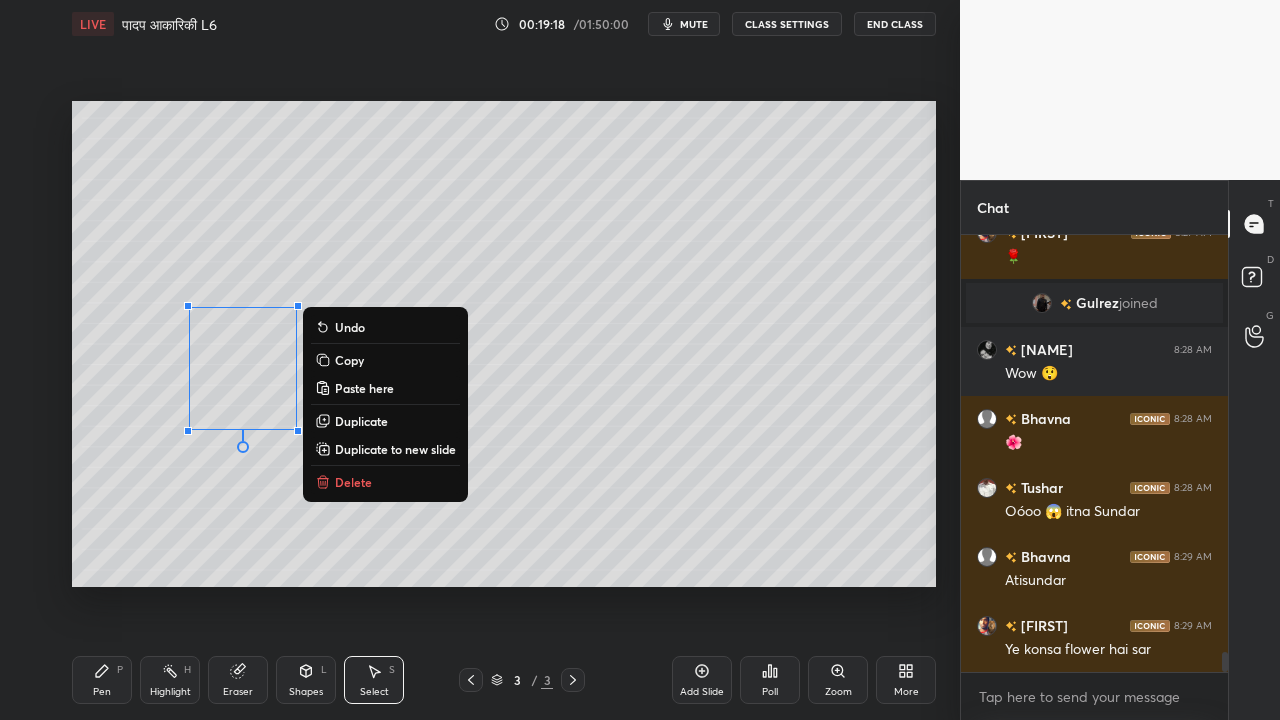 click on "0 ° Undo Copy Paste here Duplicate Duplicate to new slide Delete" at bounding box center (504, 344) 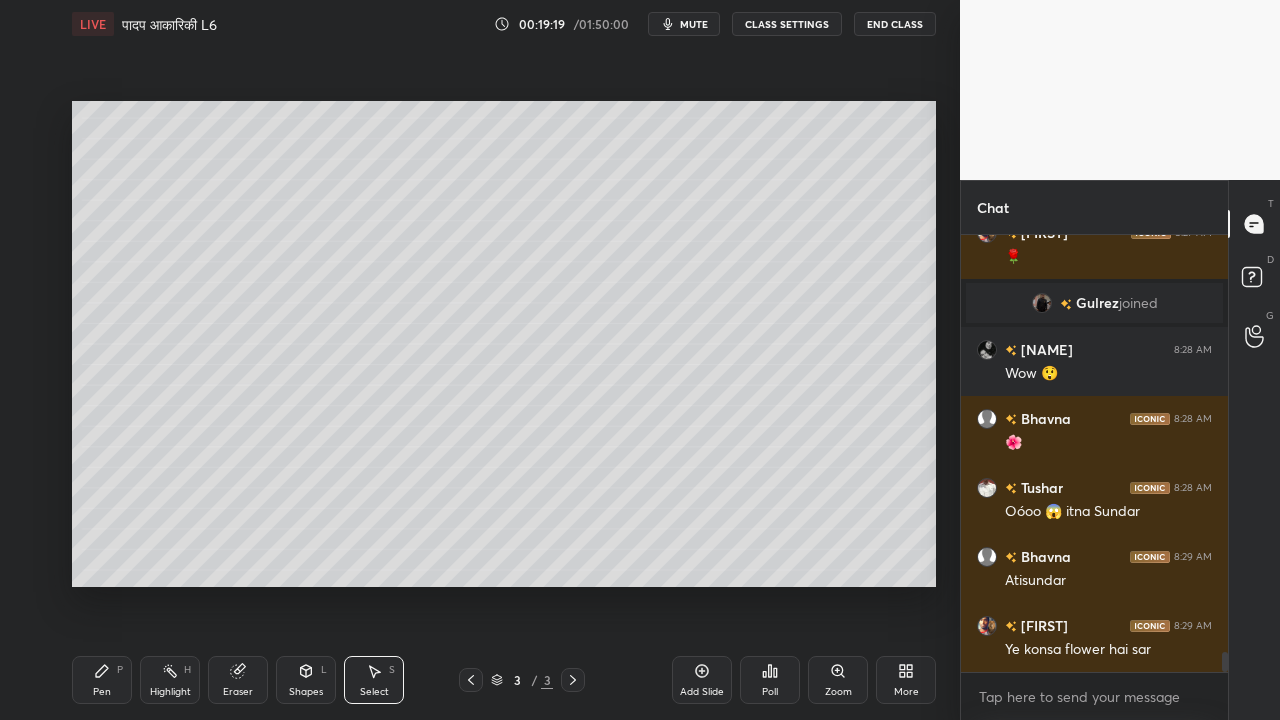 click on "Pen P" at bounding box center [102, 680] 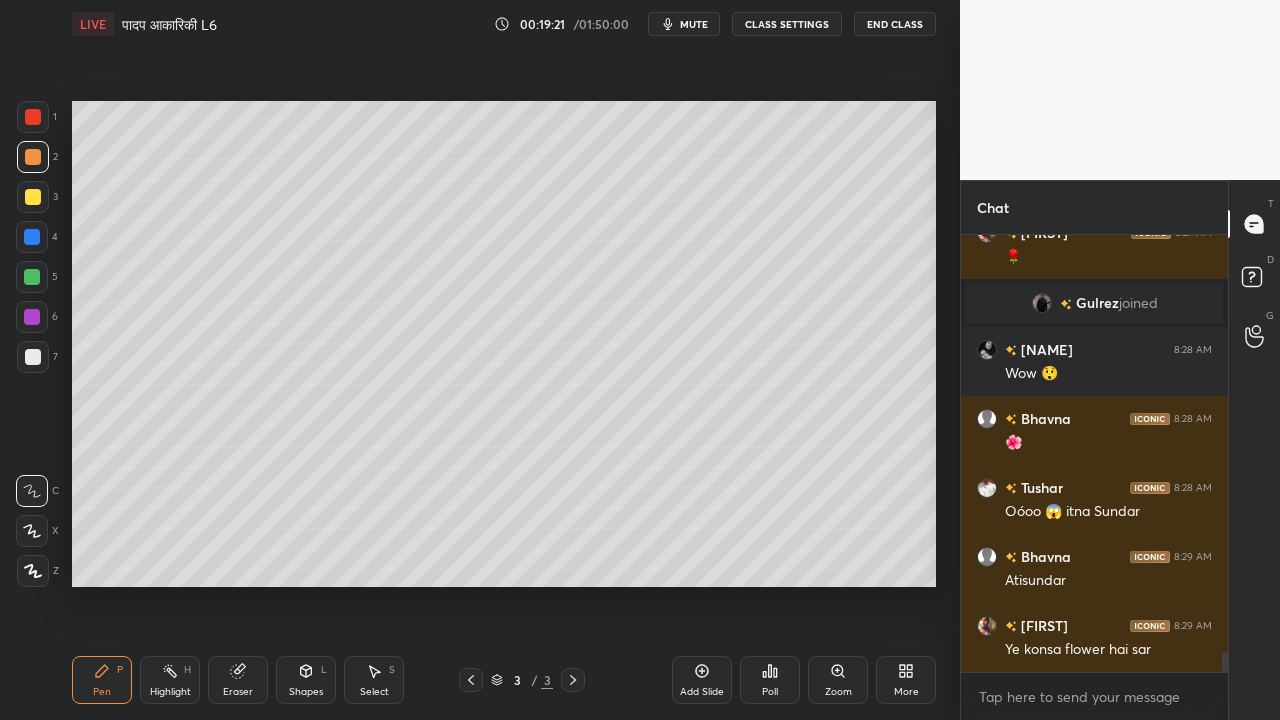 click at bounding box center [33, 357] 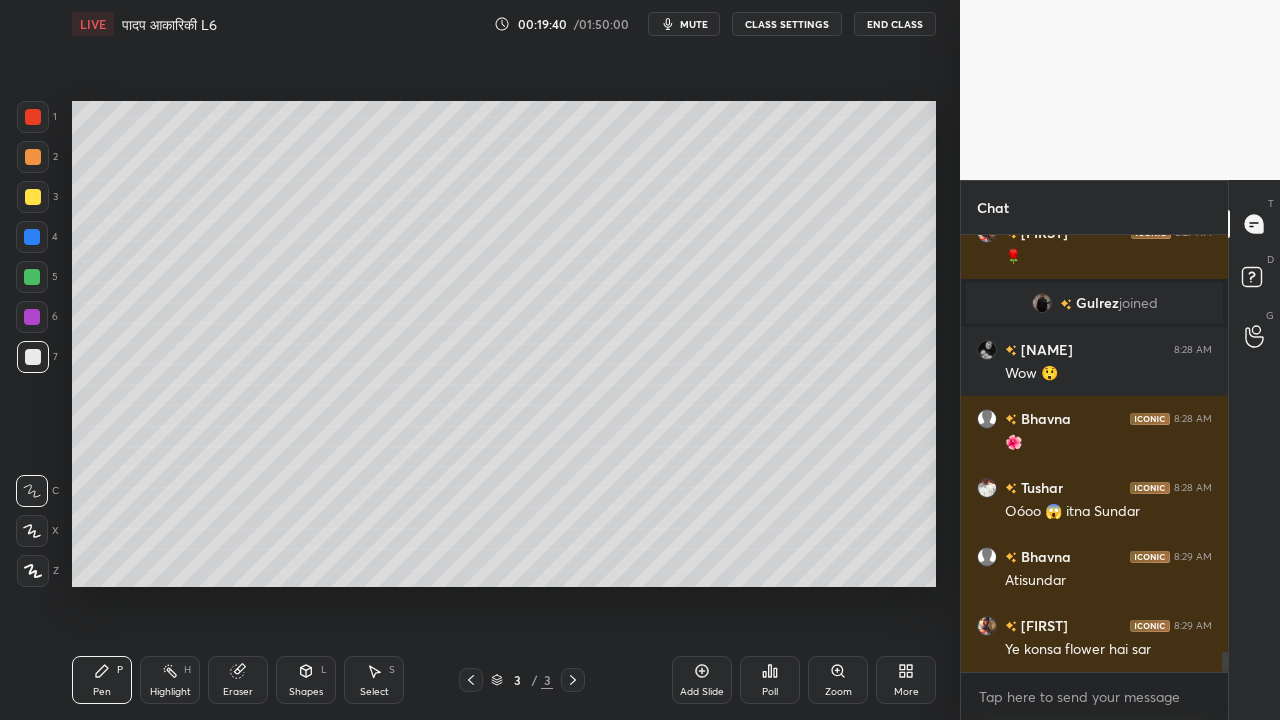click 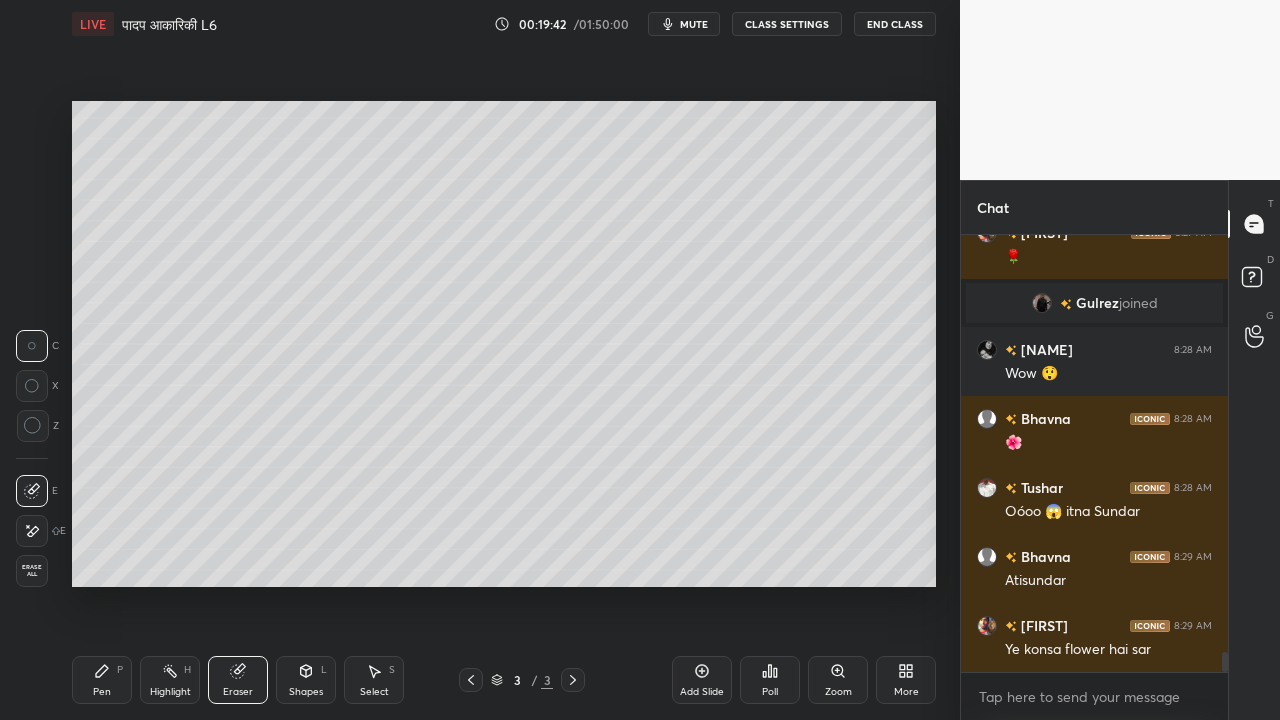 click on "Pen P" at bounding box center [102, 680] 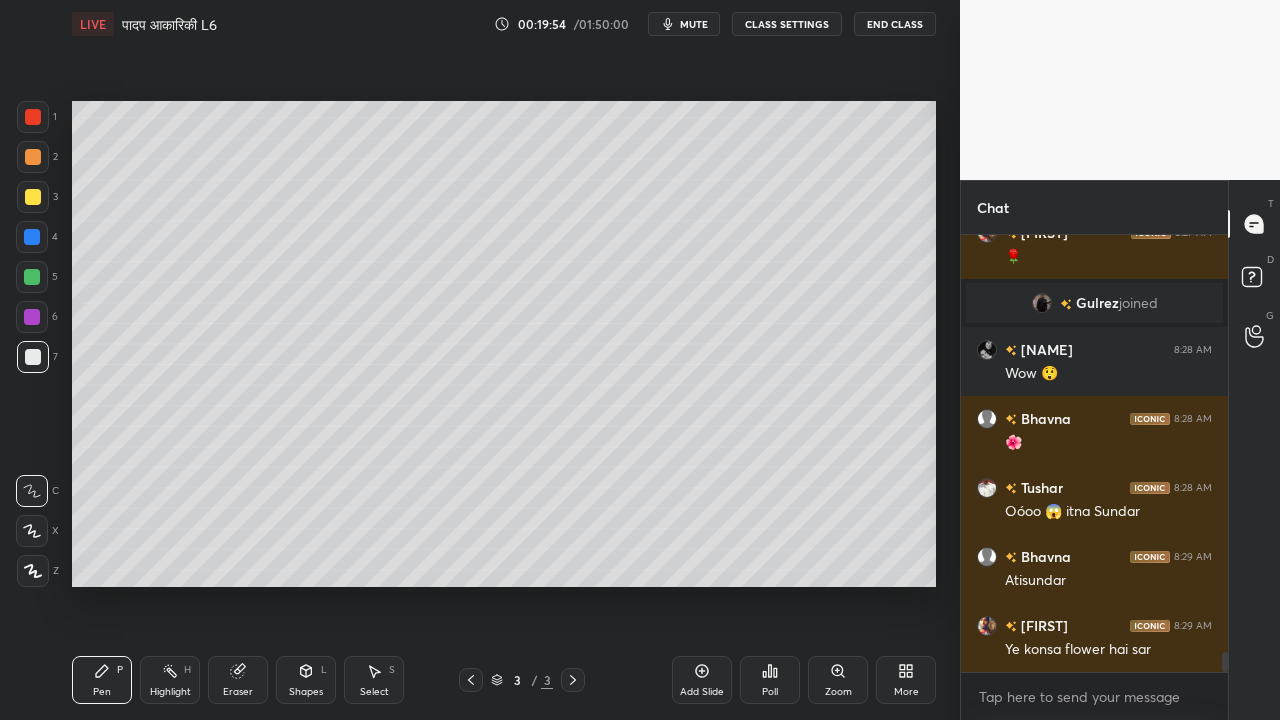click 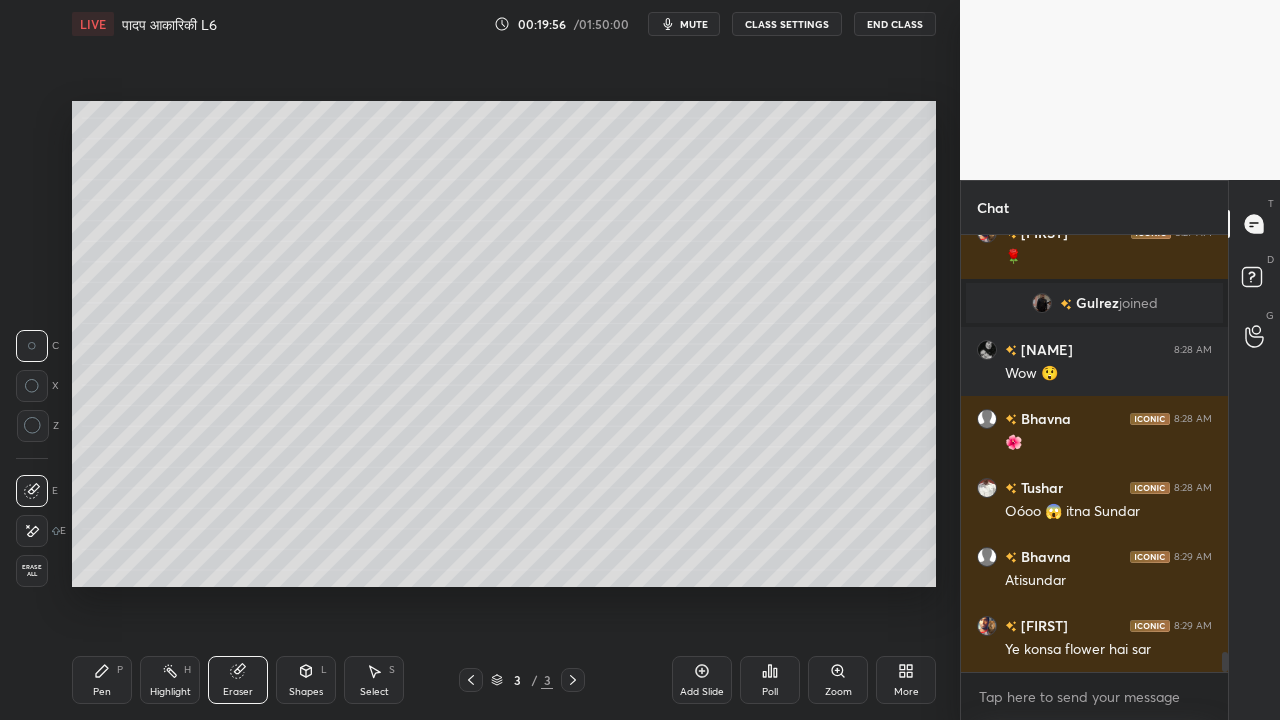 drag, startPoint x: 108, startPoint y: 662, endPoint x: 156, endPoint y: 618, distance: 65.11528 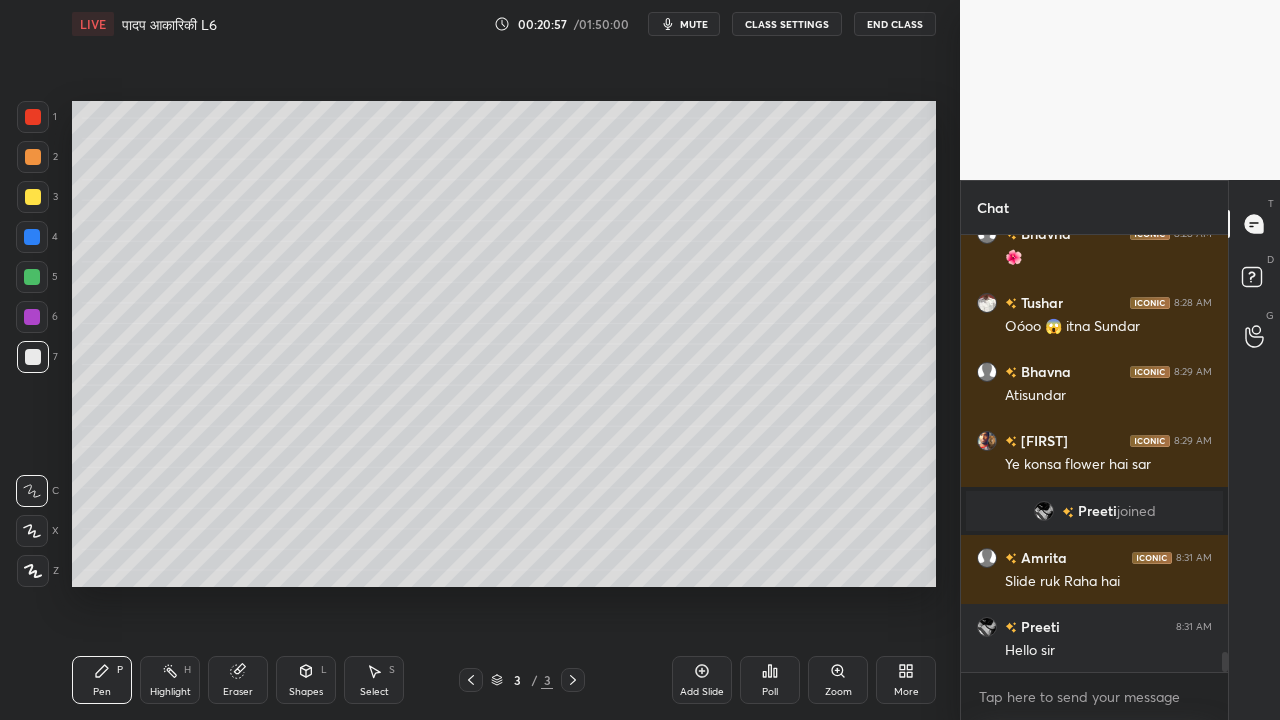 scroll, scrollTop: 9328, scrollLeft: 0, axis: vertical 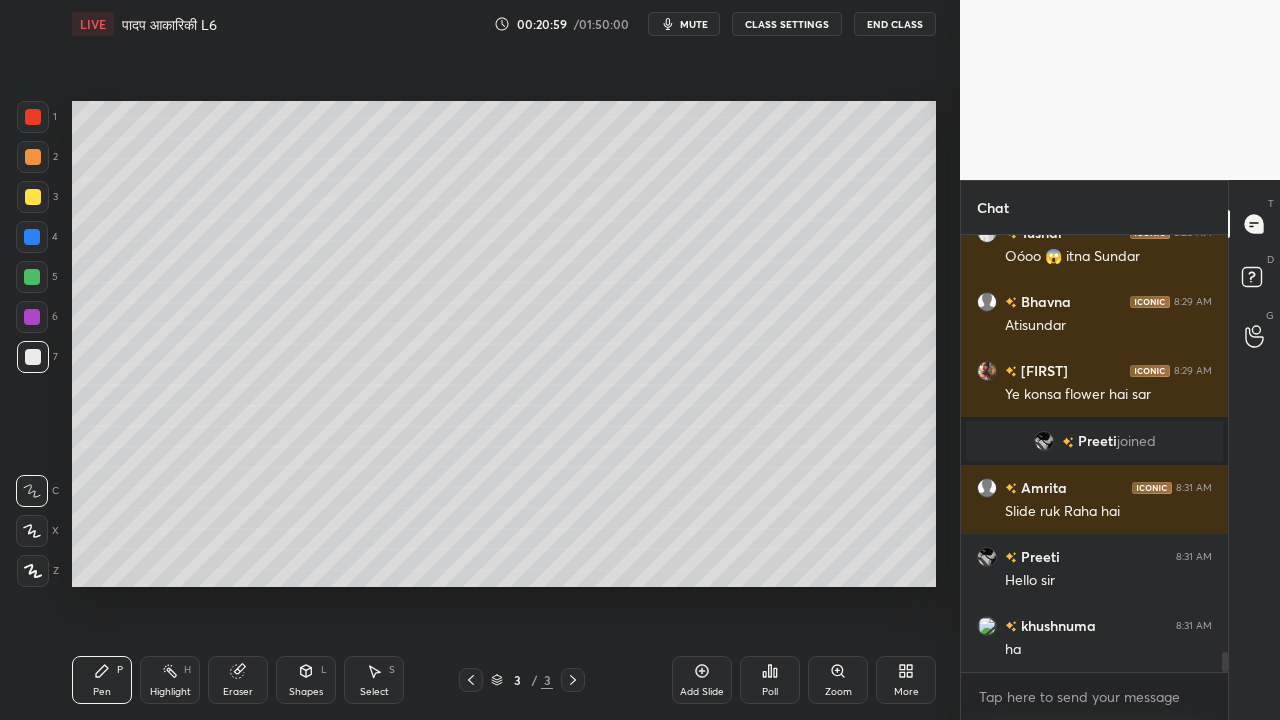 click at bounding box center (33, 197) 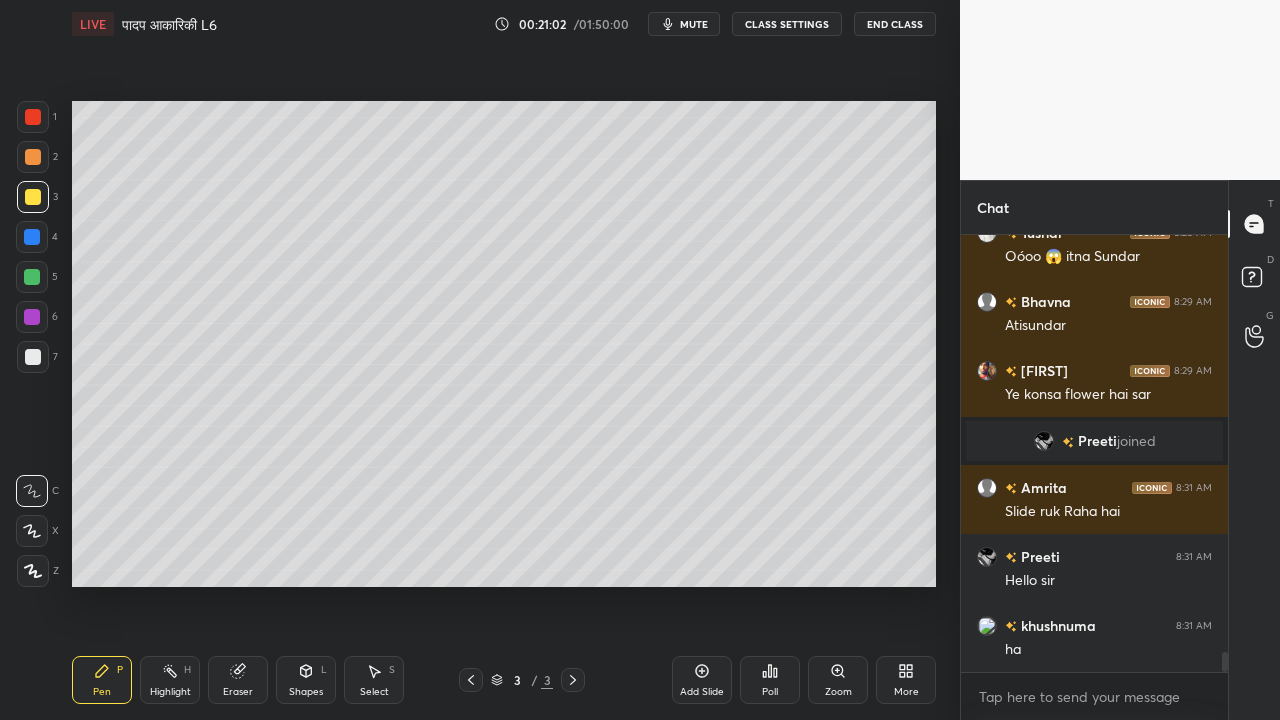 click at bounding box center [33, 357] 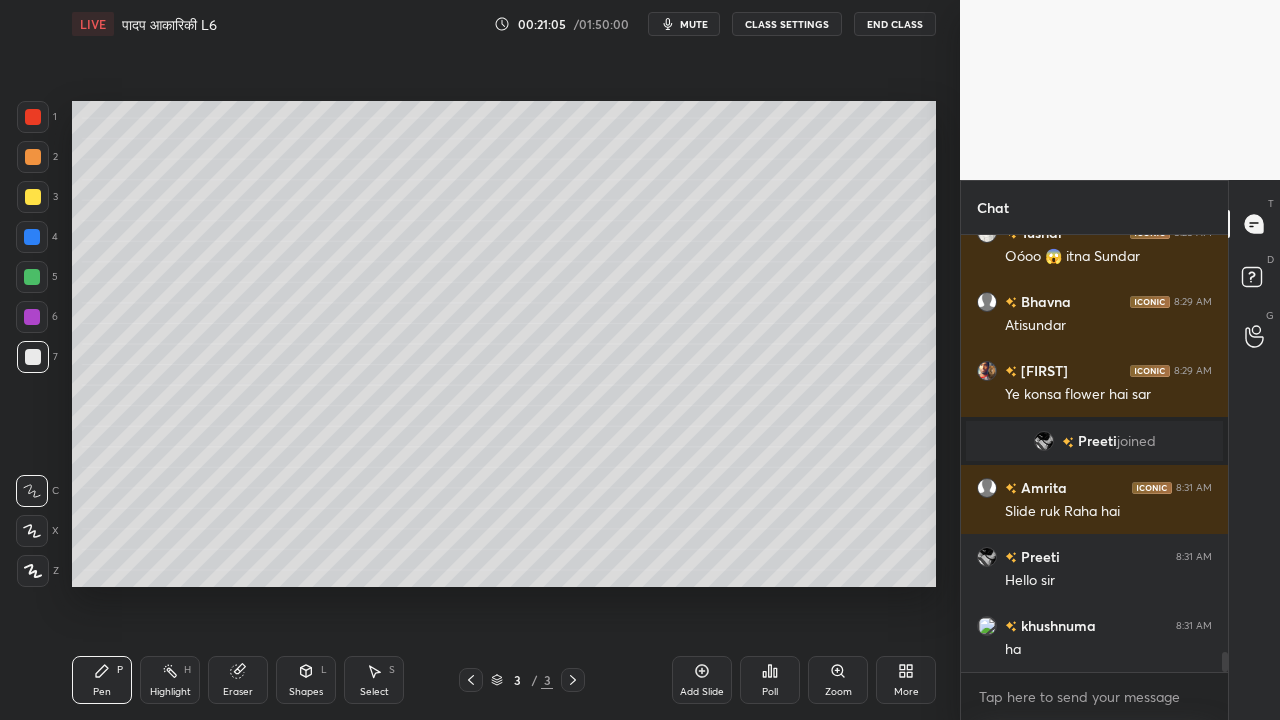 click at bounding box center (33, 197) 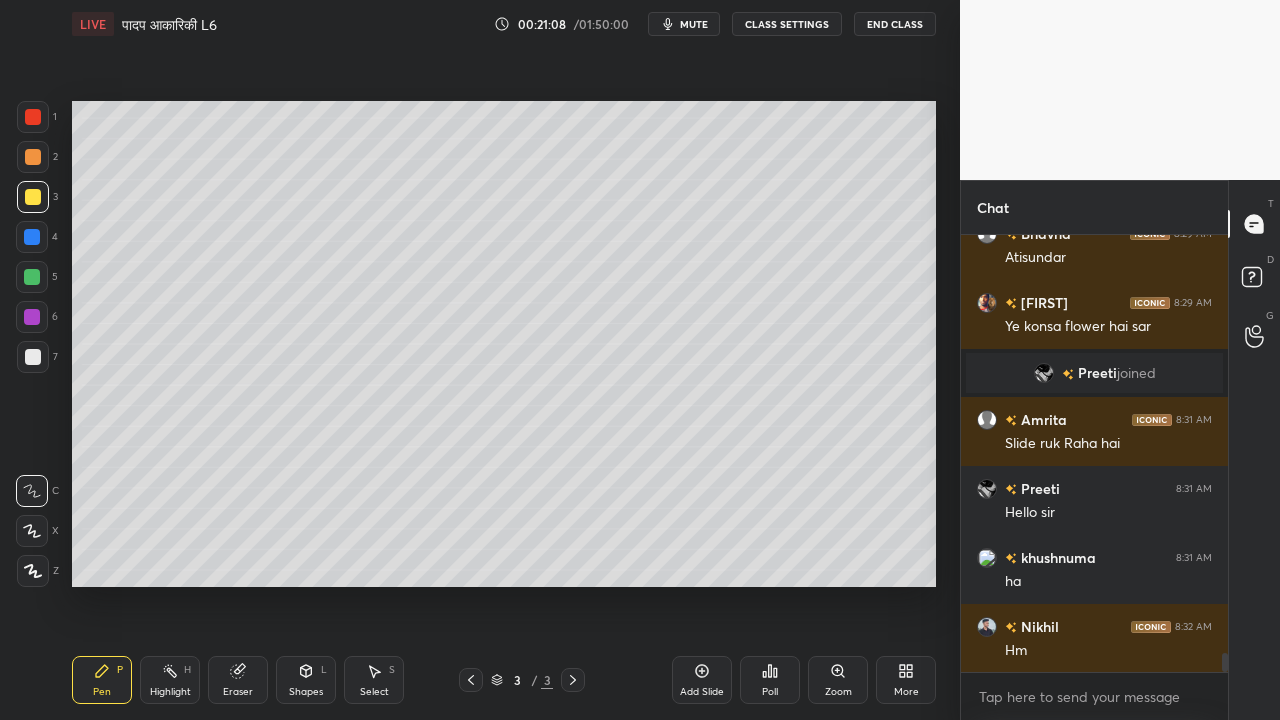 scroll, scrollTop: 9466, scrollLeft: 0, axis: vertical 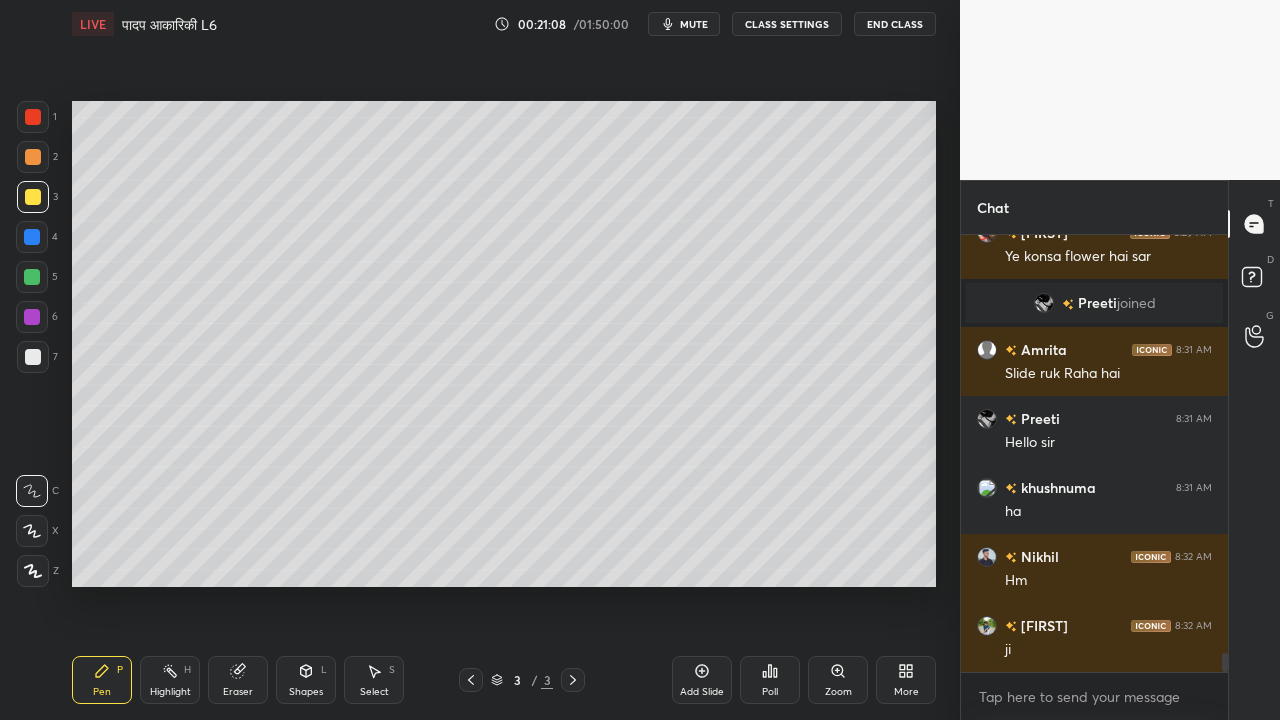 drag, startPoint x: 687, startPoint y: 670, endPoint x: 673, endPoint y: 680, distance: 17.20465 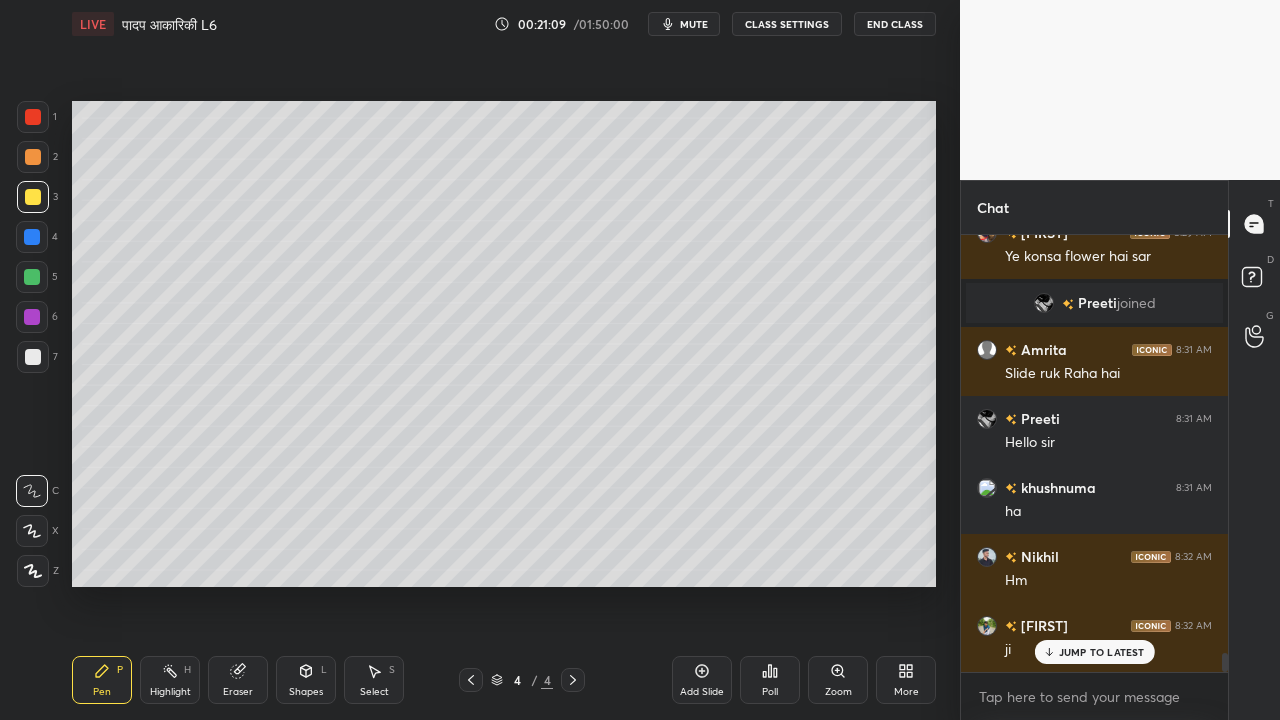 scroll, scrollTop: 9534, scrollLeft: 0, axis: vertical 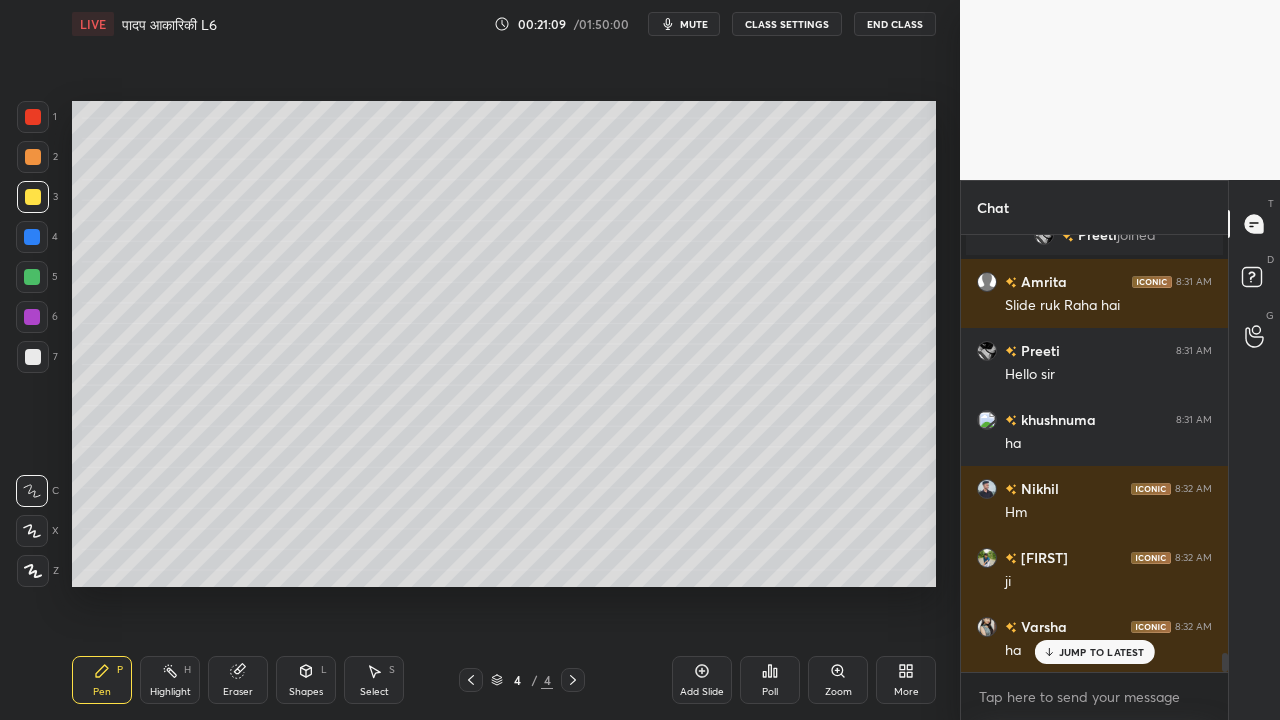 click at bounding box center [33, 357] 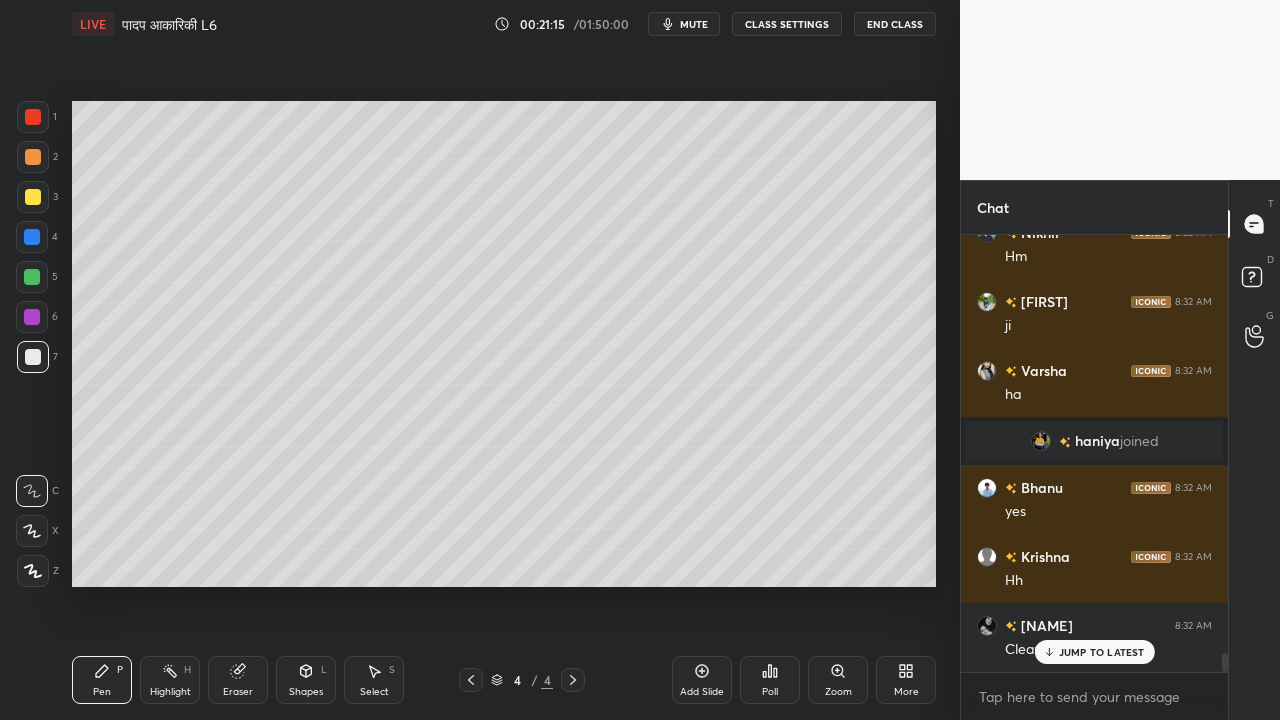 scroll, scrollTop: 9858, scrollLeft: 0, axis: vertical 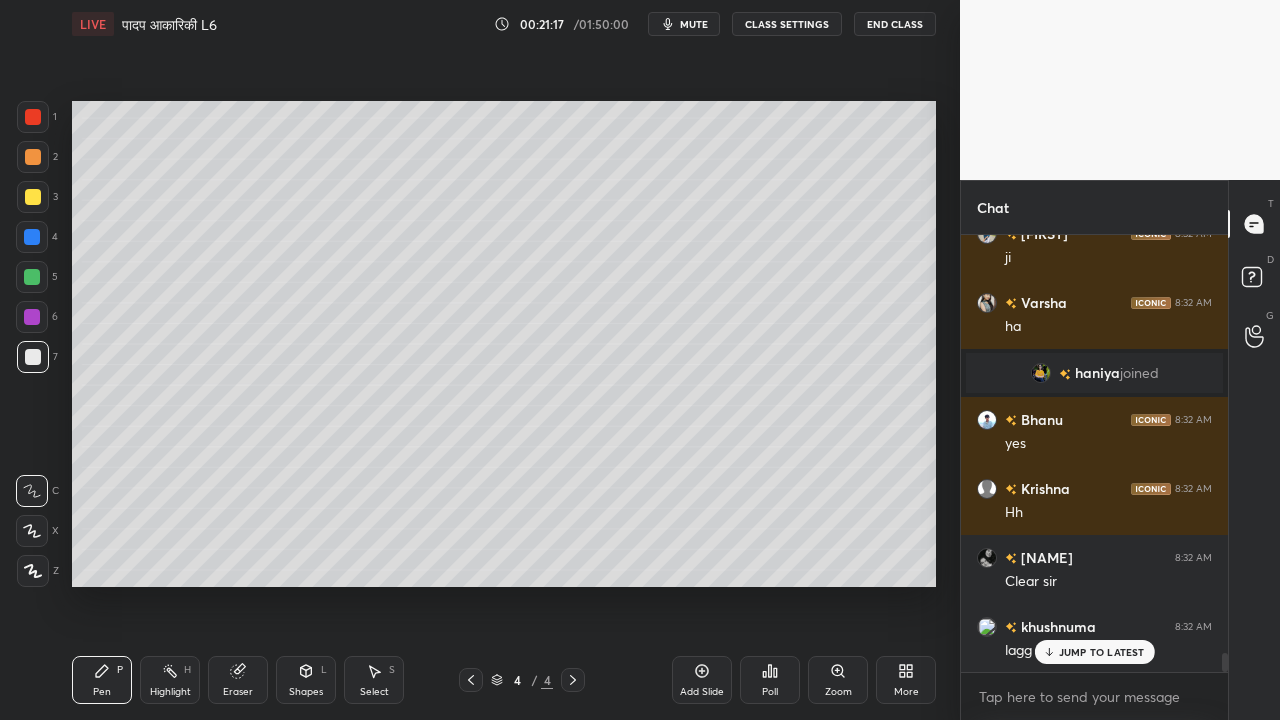 drag, startPoint x: 469, startPoint y: 682, endPoint x: 439, endPoint y: 641, distance: 50.803543 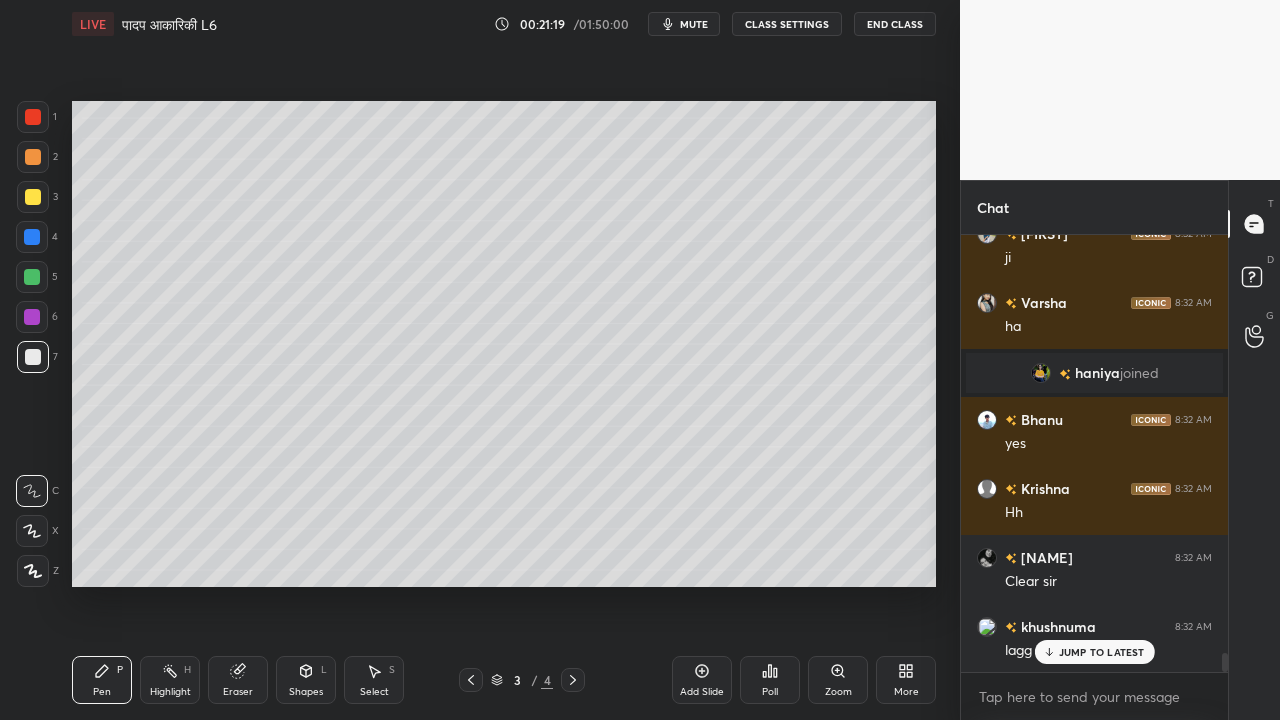 click on "Select S" at bounding box center (374, 680) 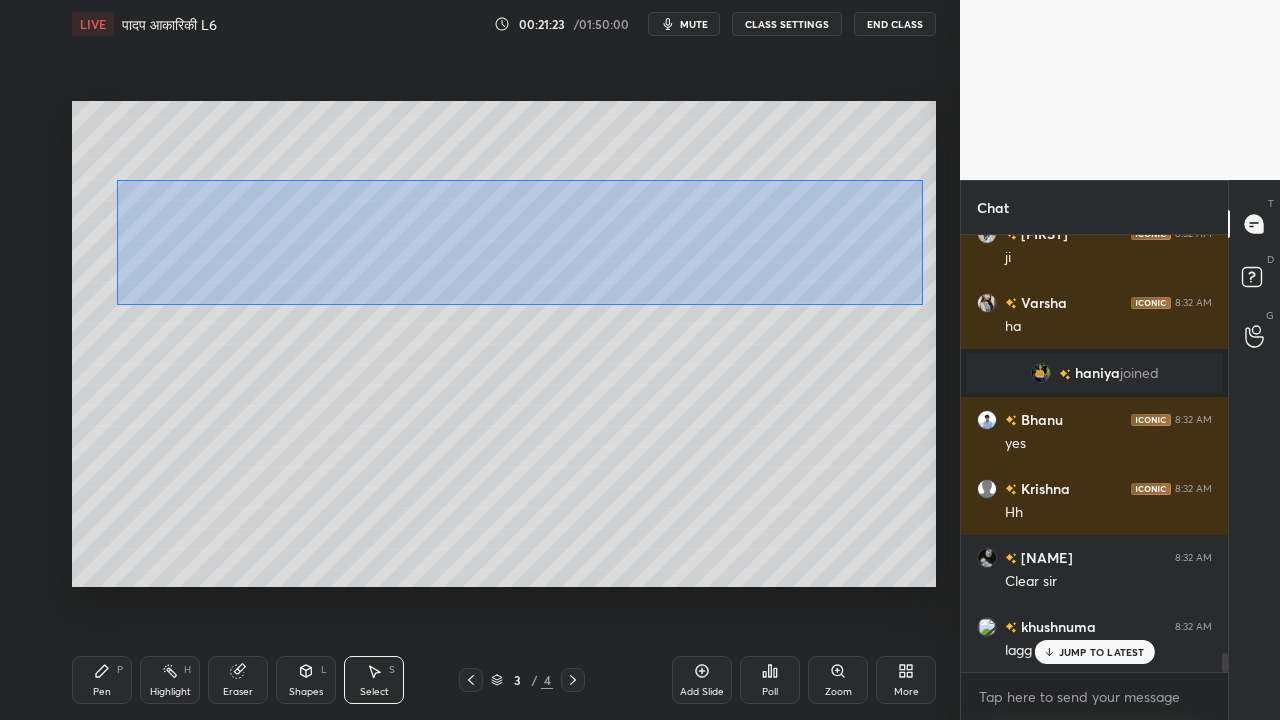 drag, startPoint x: 116, startPoint y: 178, endPoint x: 880, endPoint y: 290, distance: 772.1658 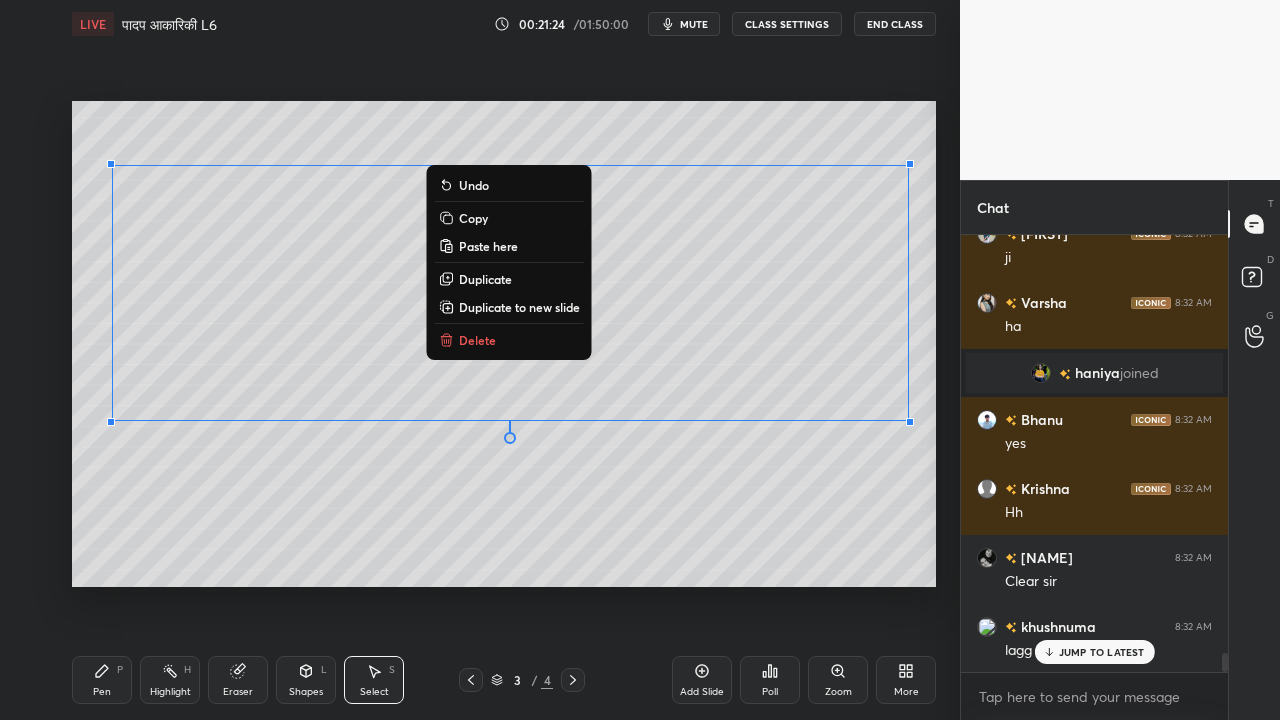 click on "Copy" at bounding box center [473, 218] 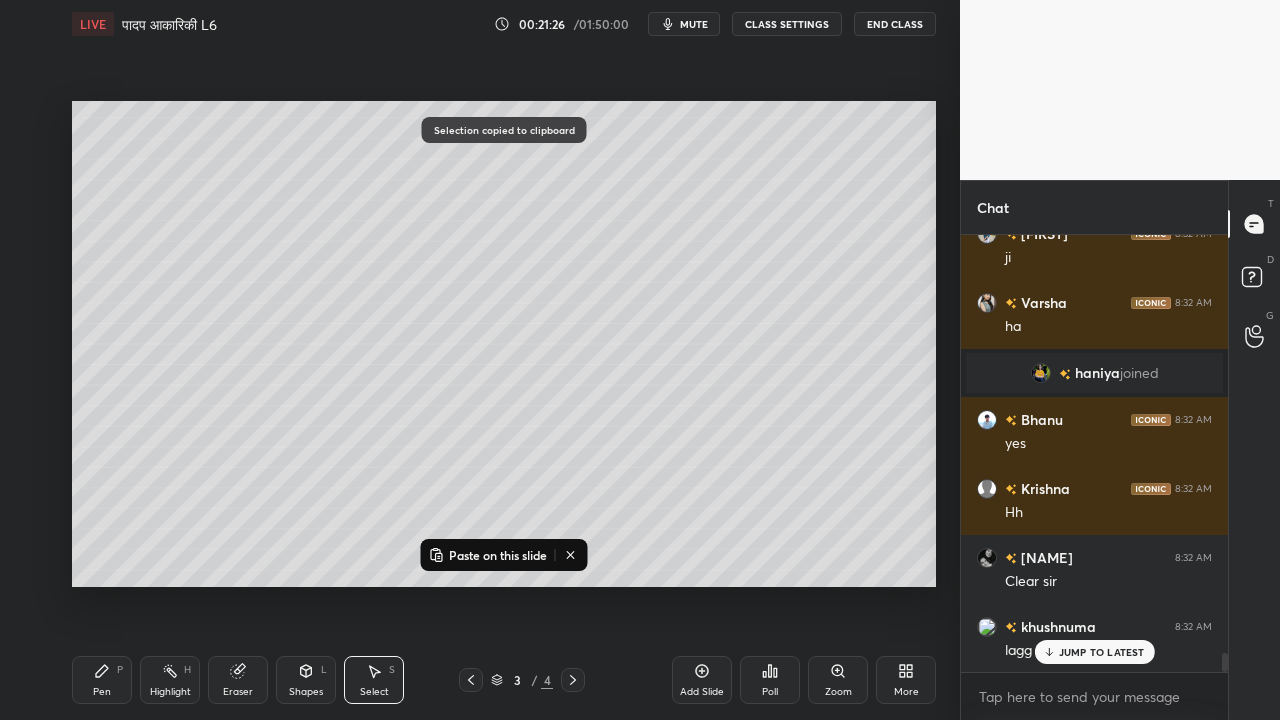 click 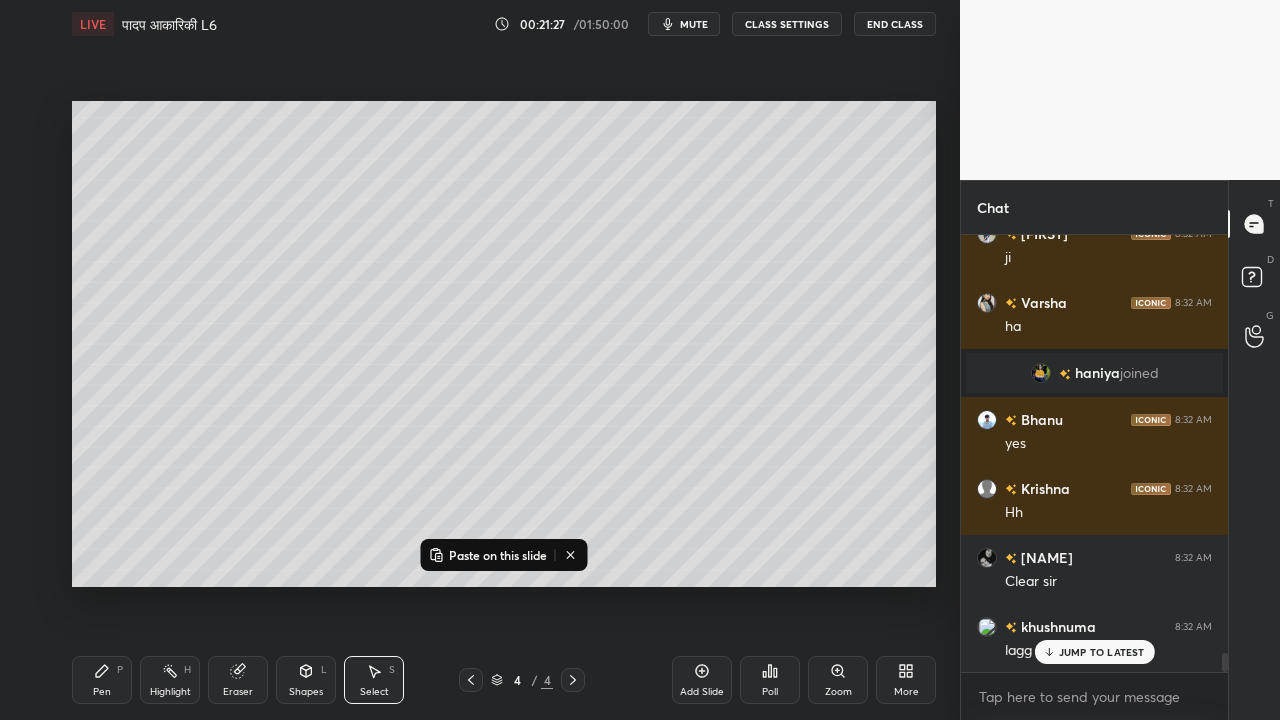 drag, startPoint x: 478, startPoint y: 558, endPoint x: 451, endPoint y: 508, distance: 56.82429 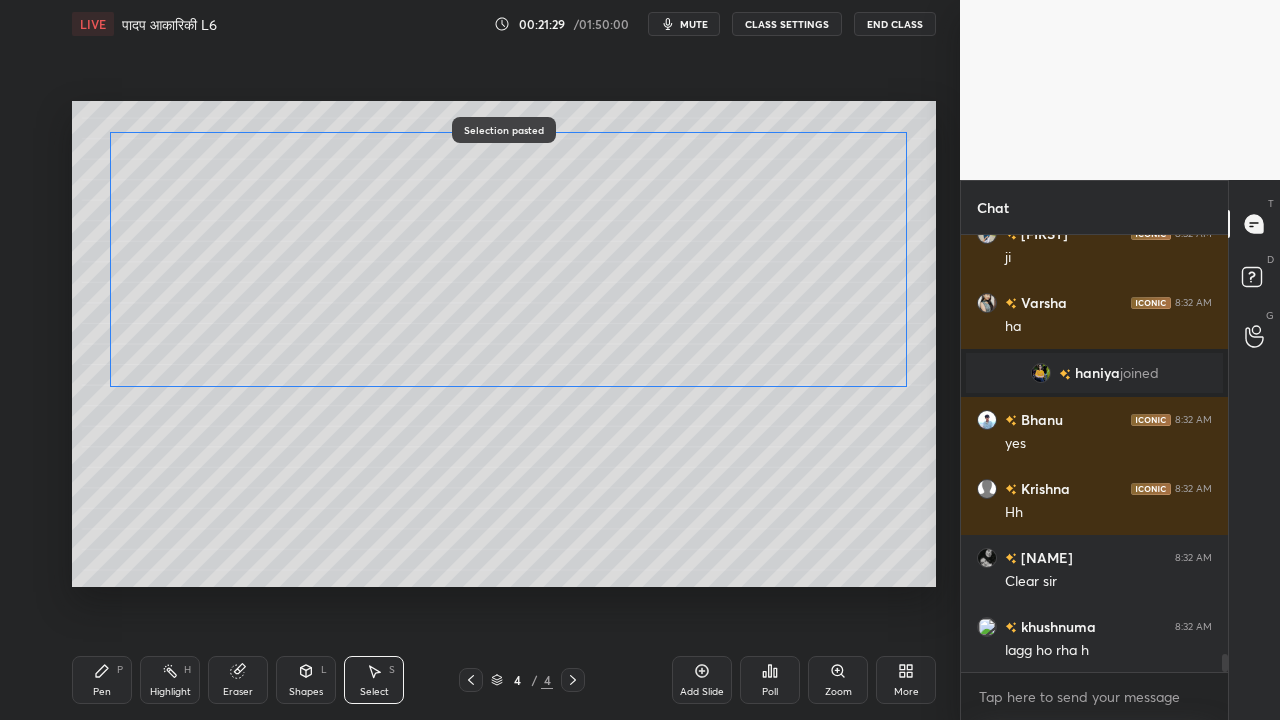 drag, startPoint x: 377, startPoint y: 334, endPoint x: 377, endPoint y: 310, distance: 24 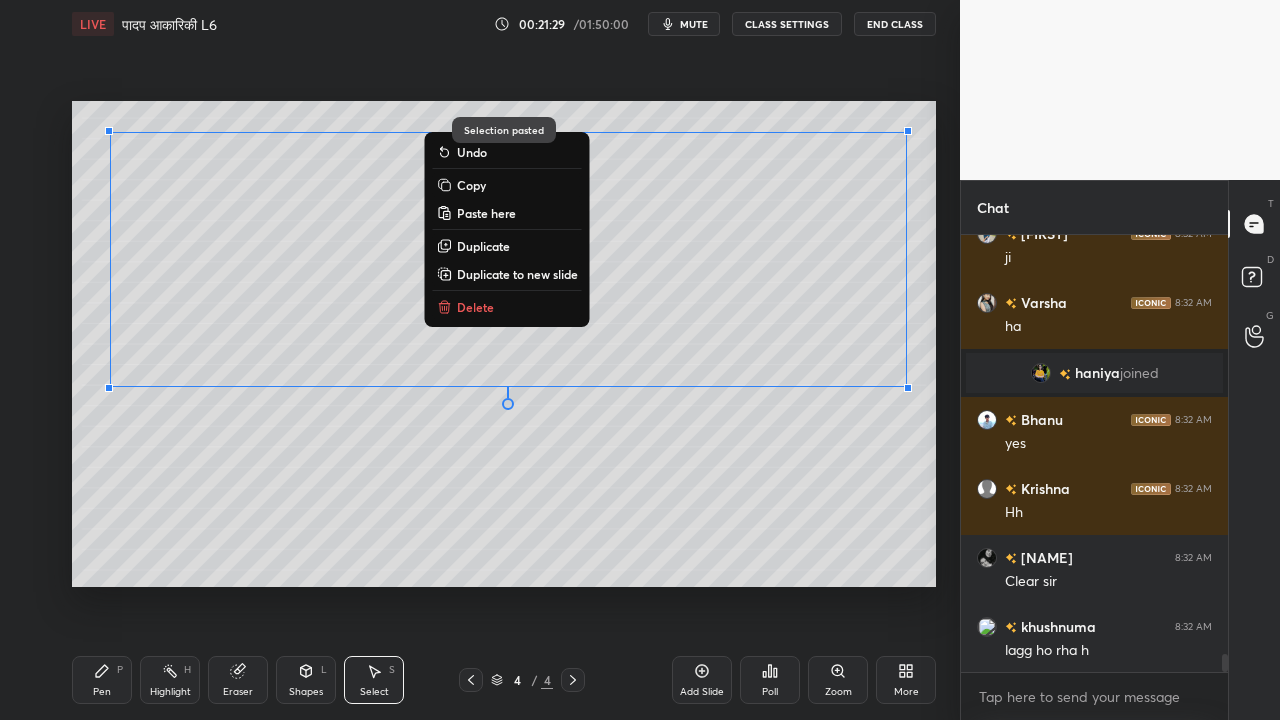 scroll, scrollTop: 9928, scrollLeft: 0, axis: vertical 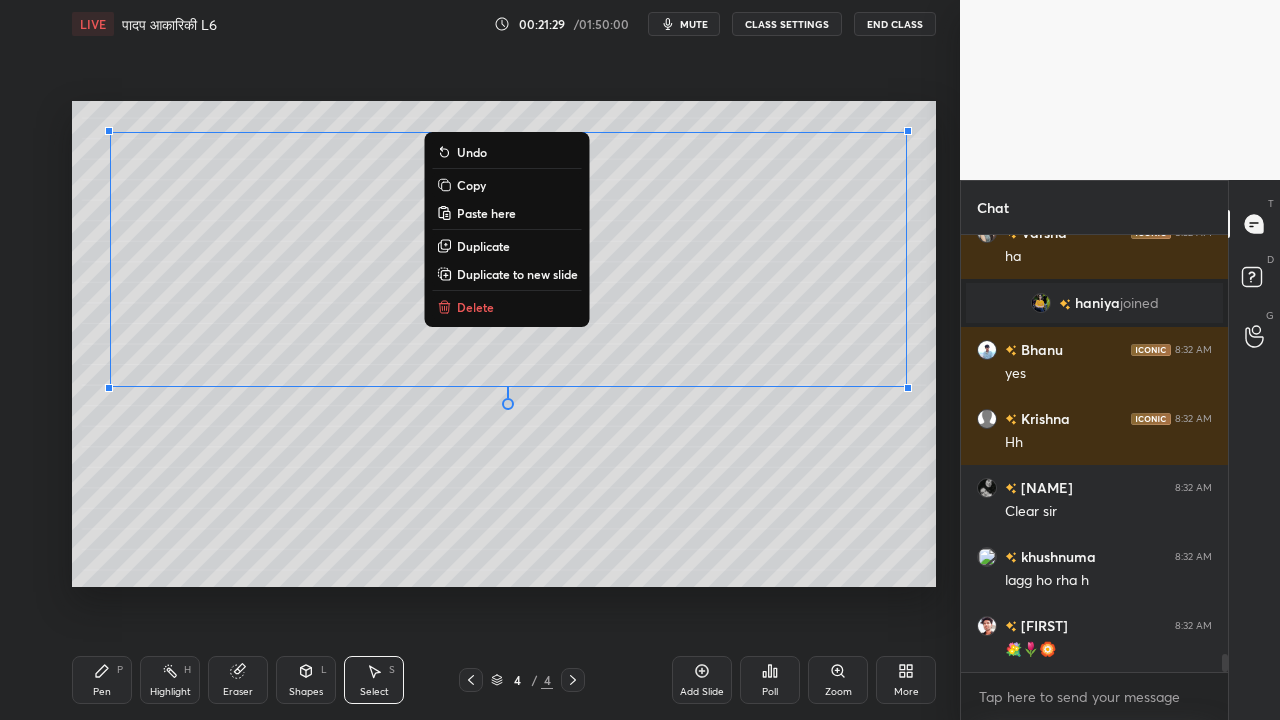 click on "0 ° Undo Copy Paste here Duplicate Duplicate to new slide Delete" at bounding box center [504, 344] 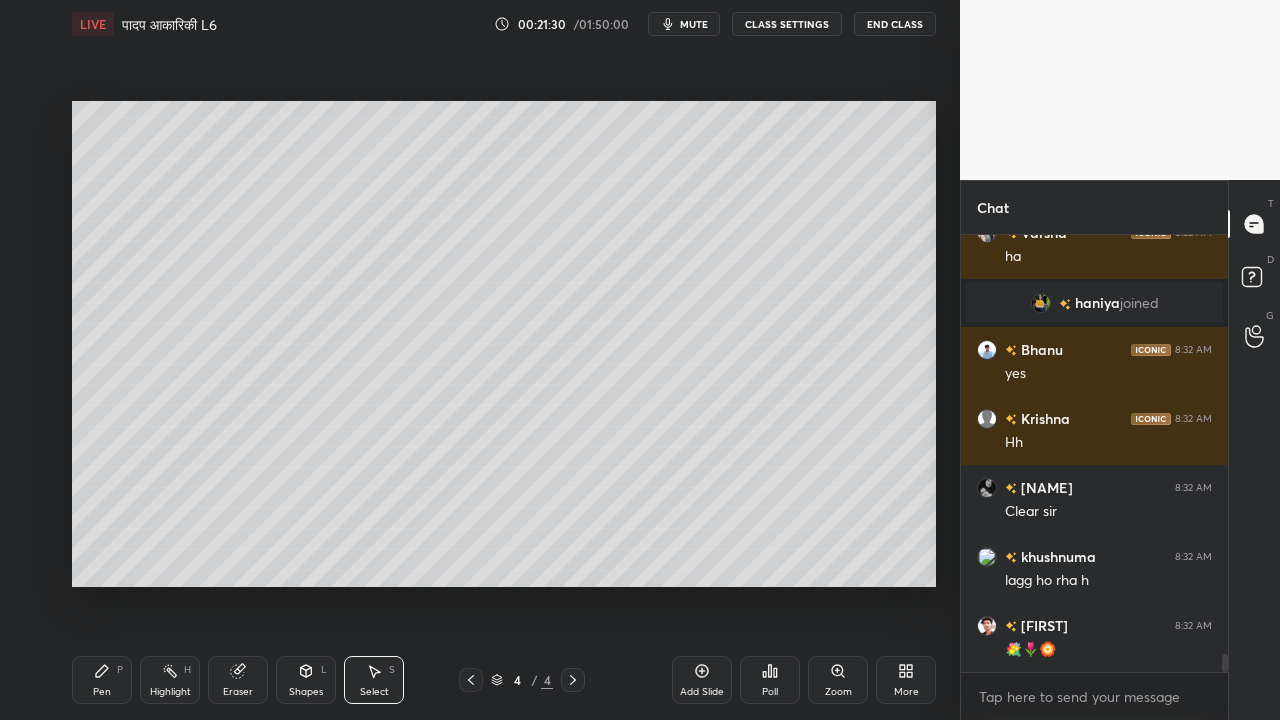 drag, startPoint x: 234, startPoint y: 676, endPoint x: 248, endPoint y: 669, distance: 15.652476 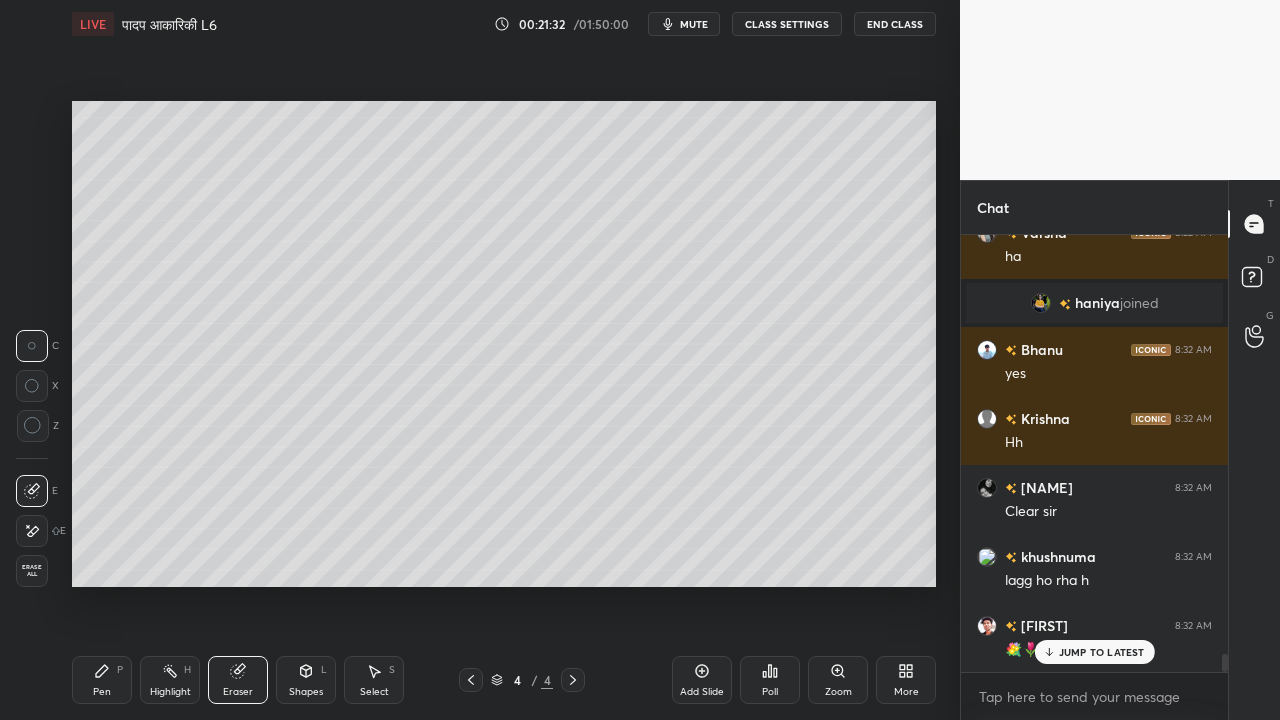 scroll, scrollTop: 9996, scrollLeft: 0, axis: vertical 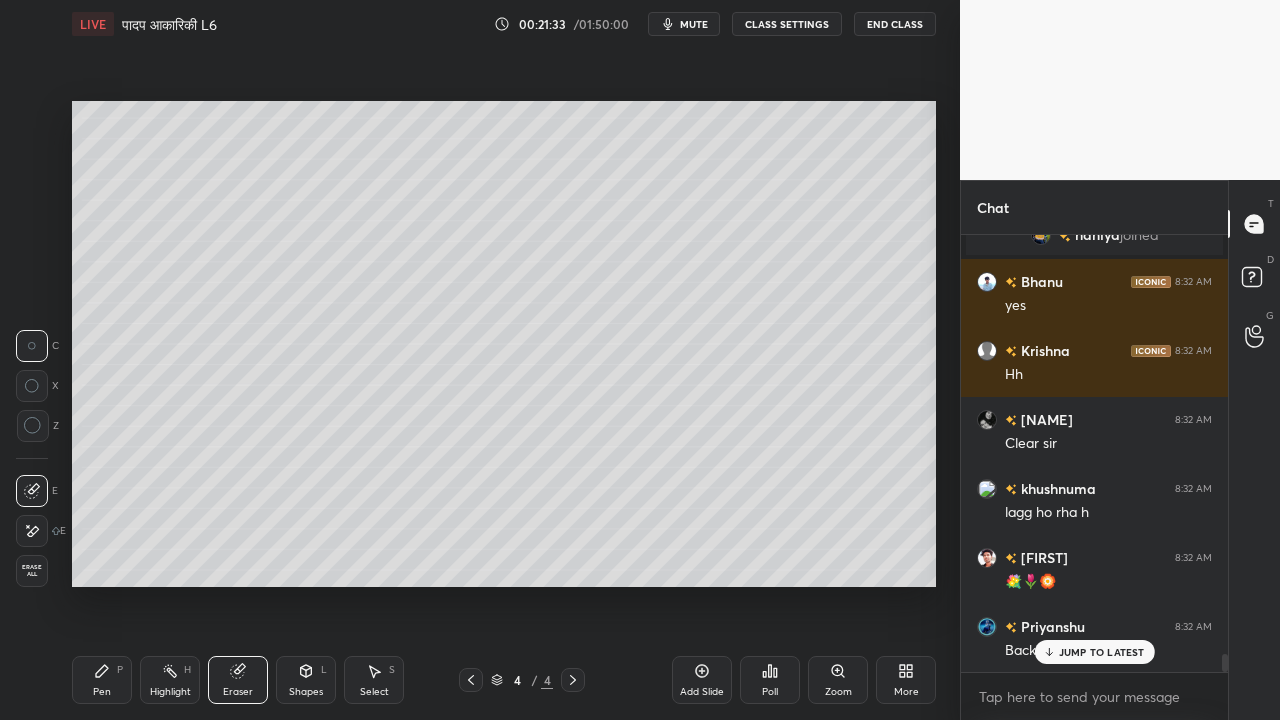 click 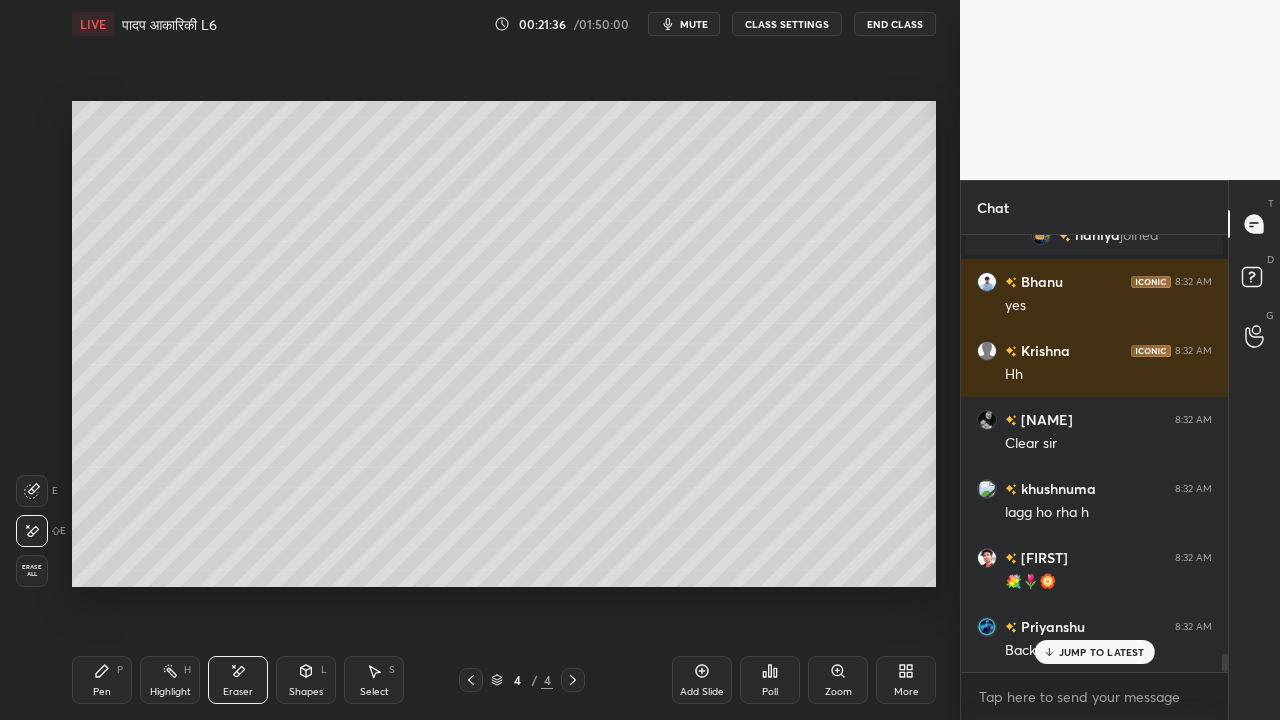 click on "Pen P" at bounding box center [102, 680] 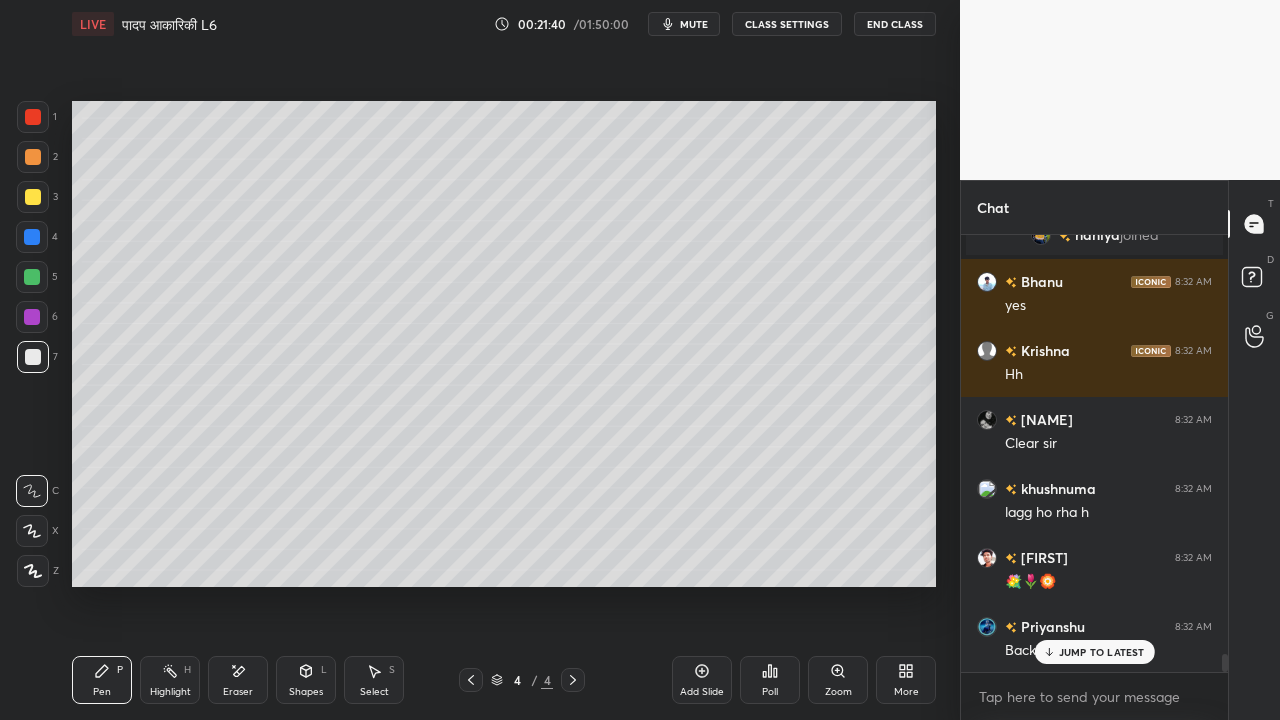 click at bounding box center [33, 357] 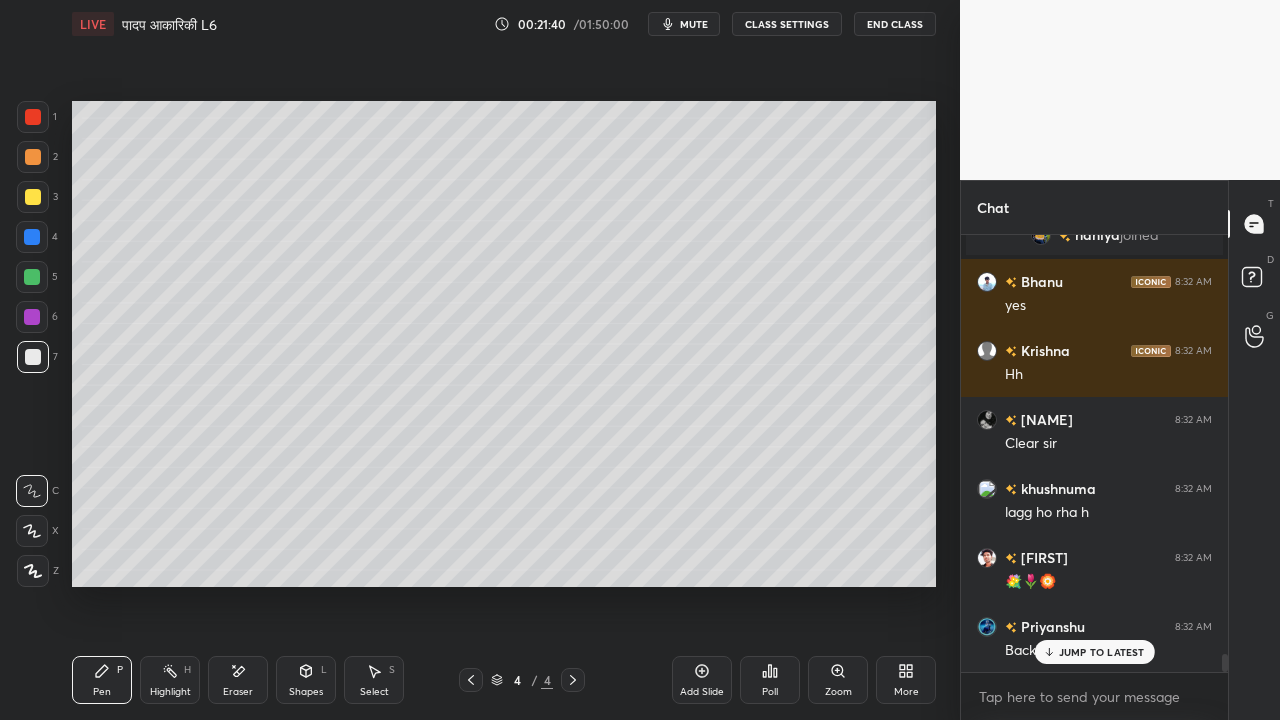 click at bounding box center [33, 197] 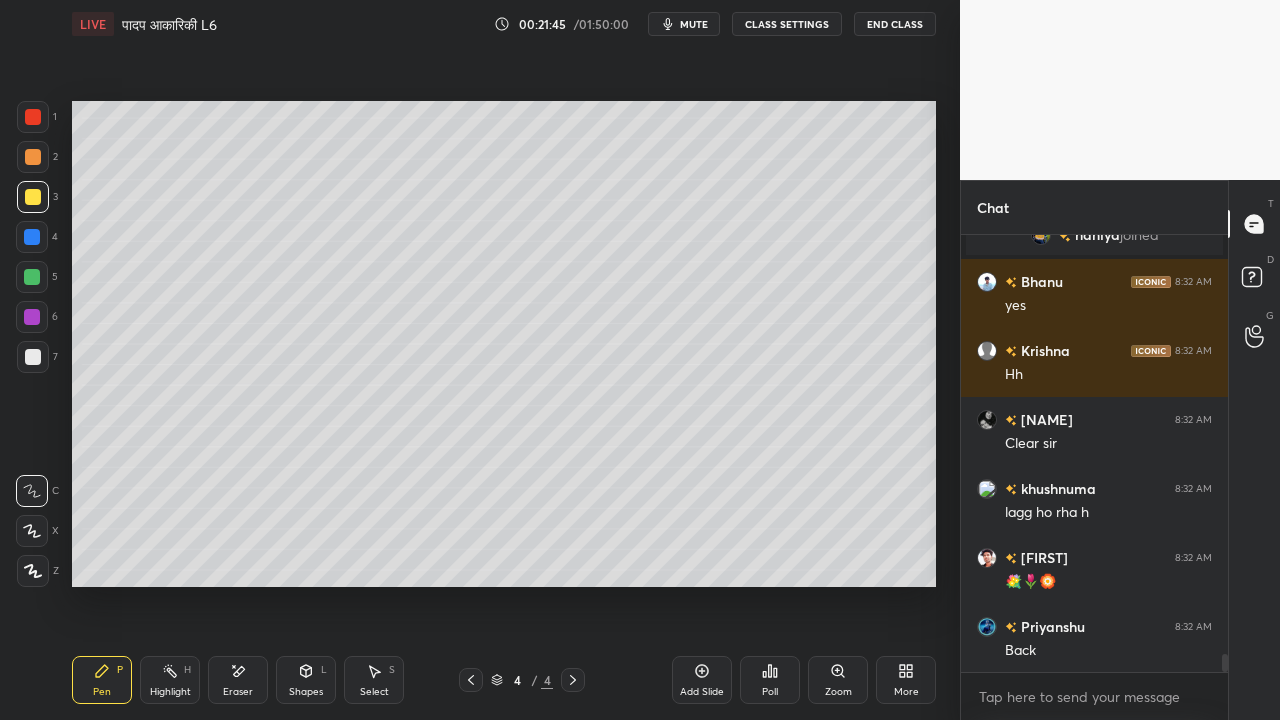 scroll, scrollTop: 10066, scrollLeft: 0, axis: vertical 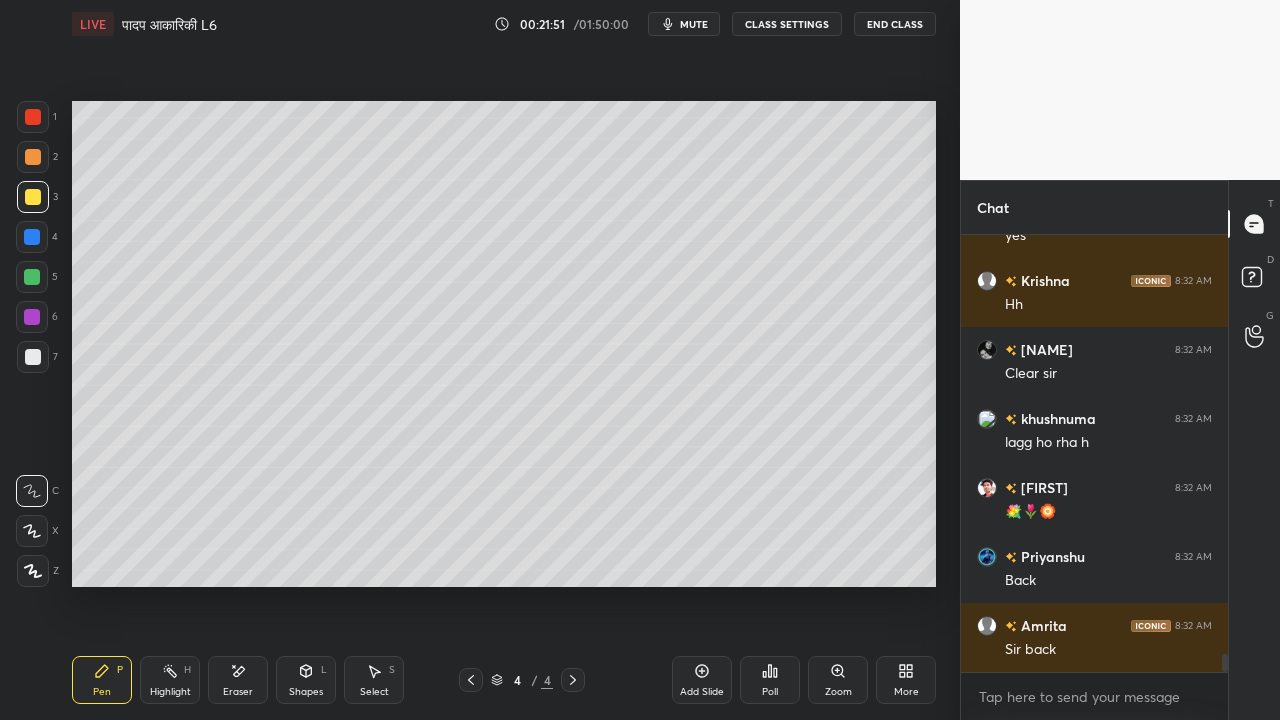click 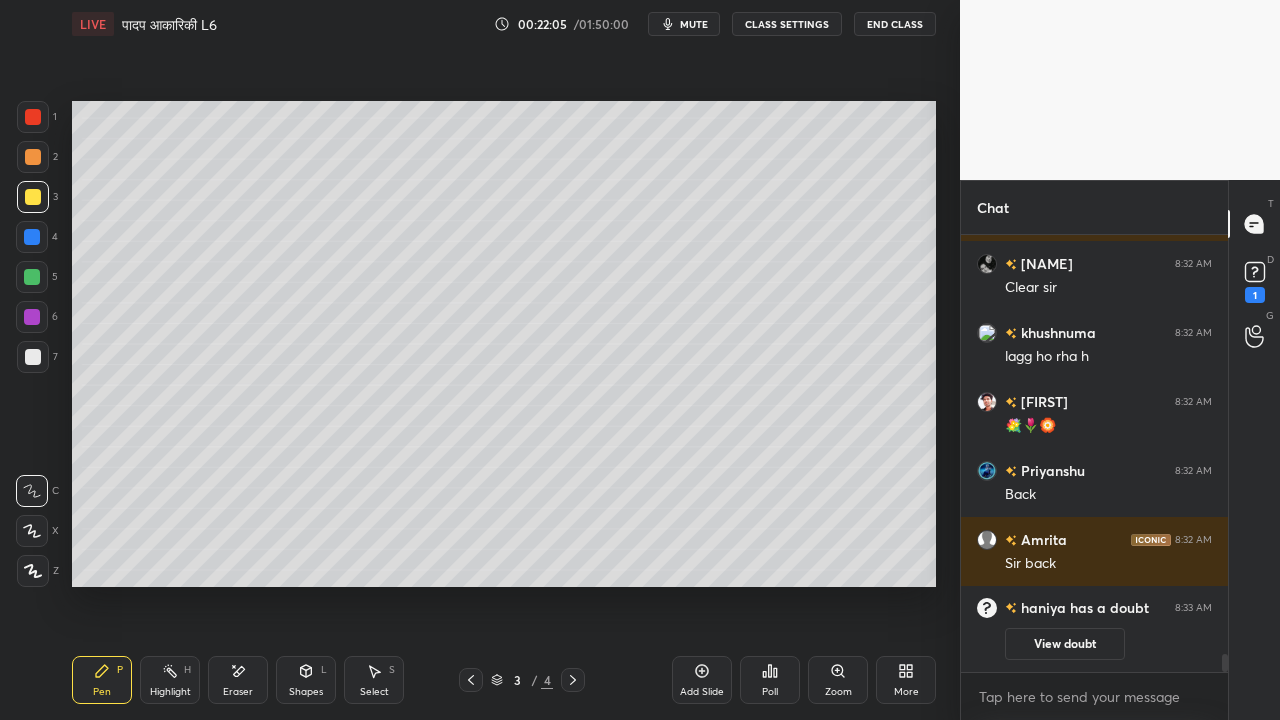 scroll, scrollTop: 9980, scrollLeft: 0, axis: vertical 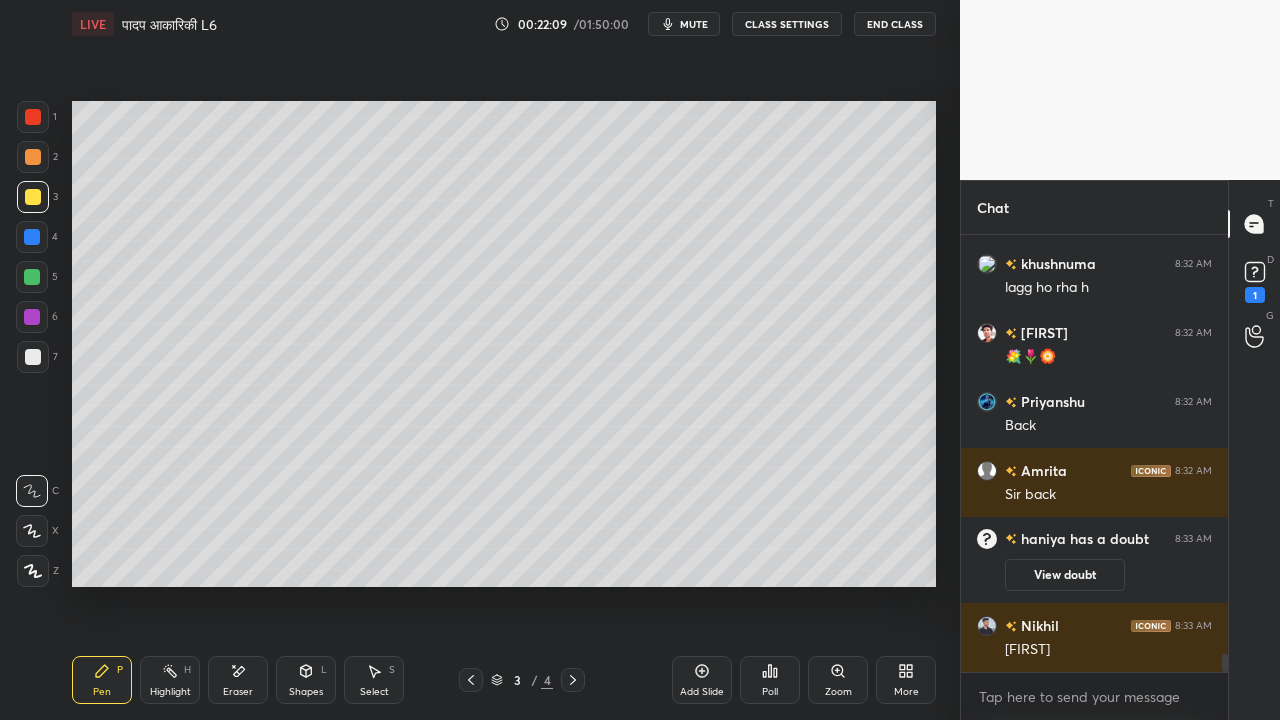click 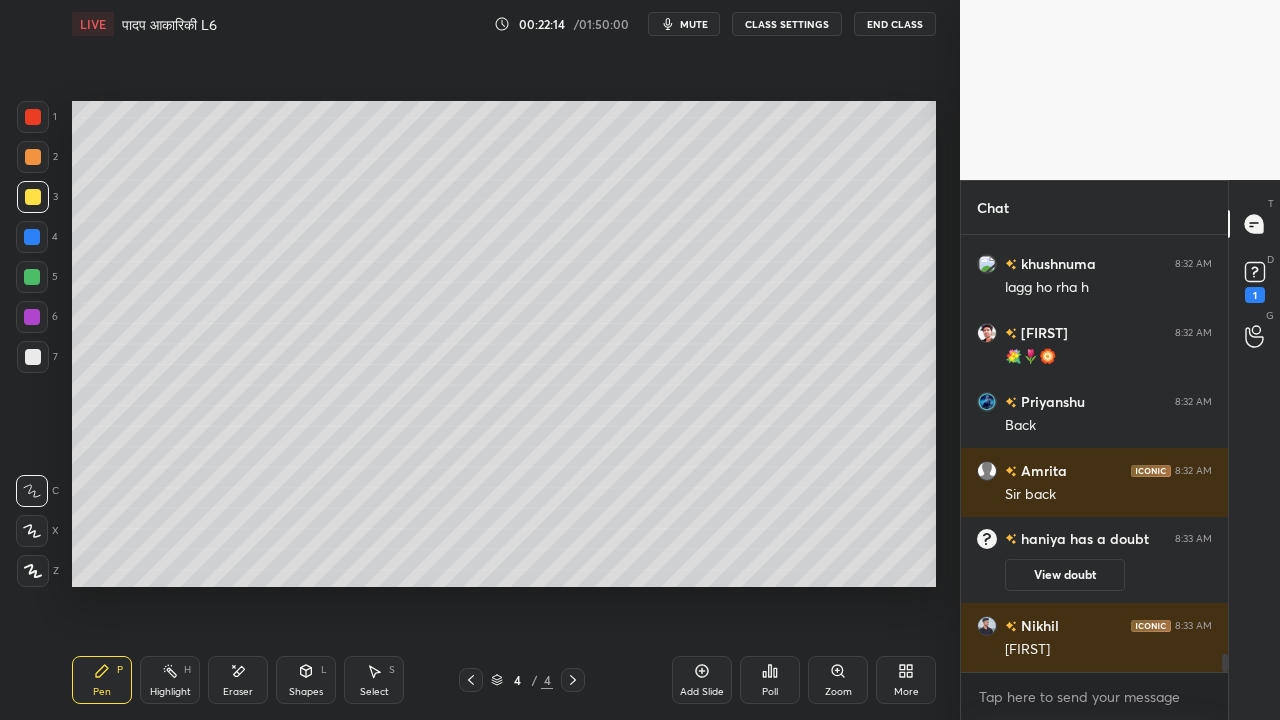 click at bounding box center (33, 357) 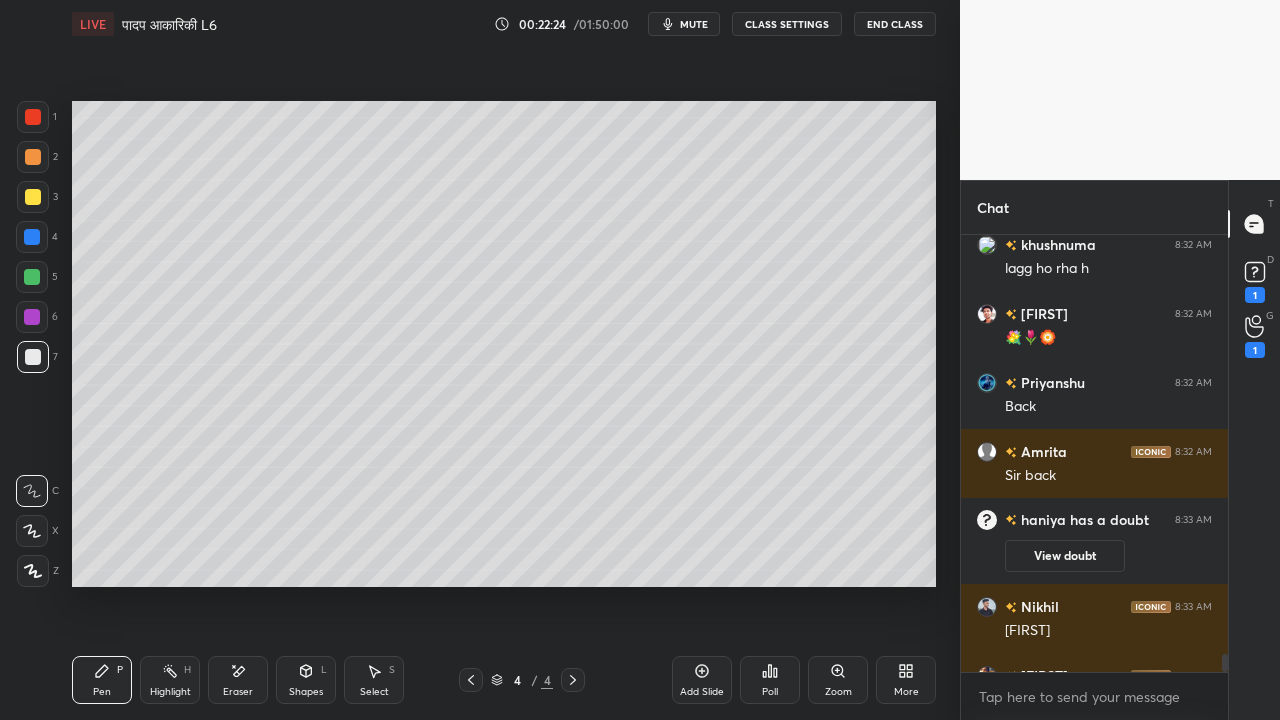 scroll, scrollTop: 10030, scrollLeft: 0, axis: vertical 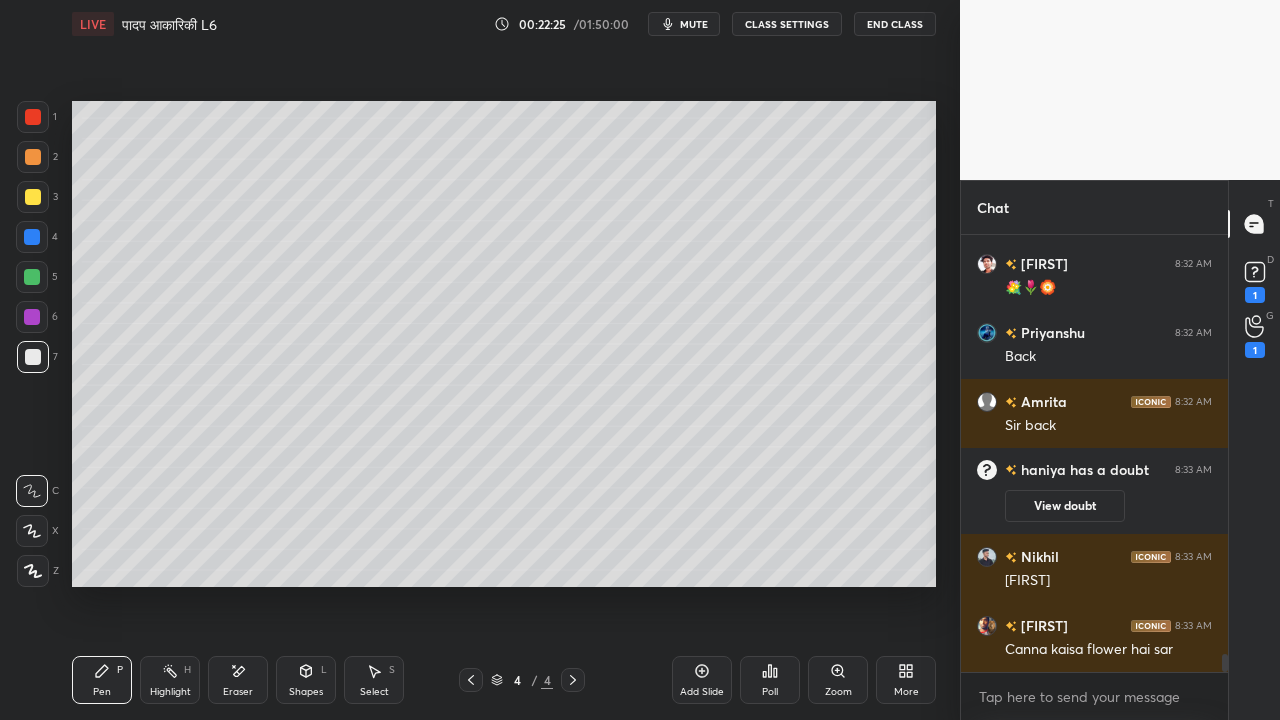 click at bounding box center [33, 197] 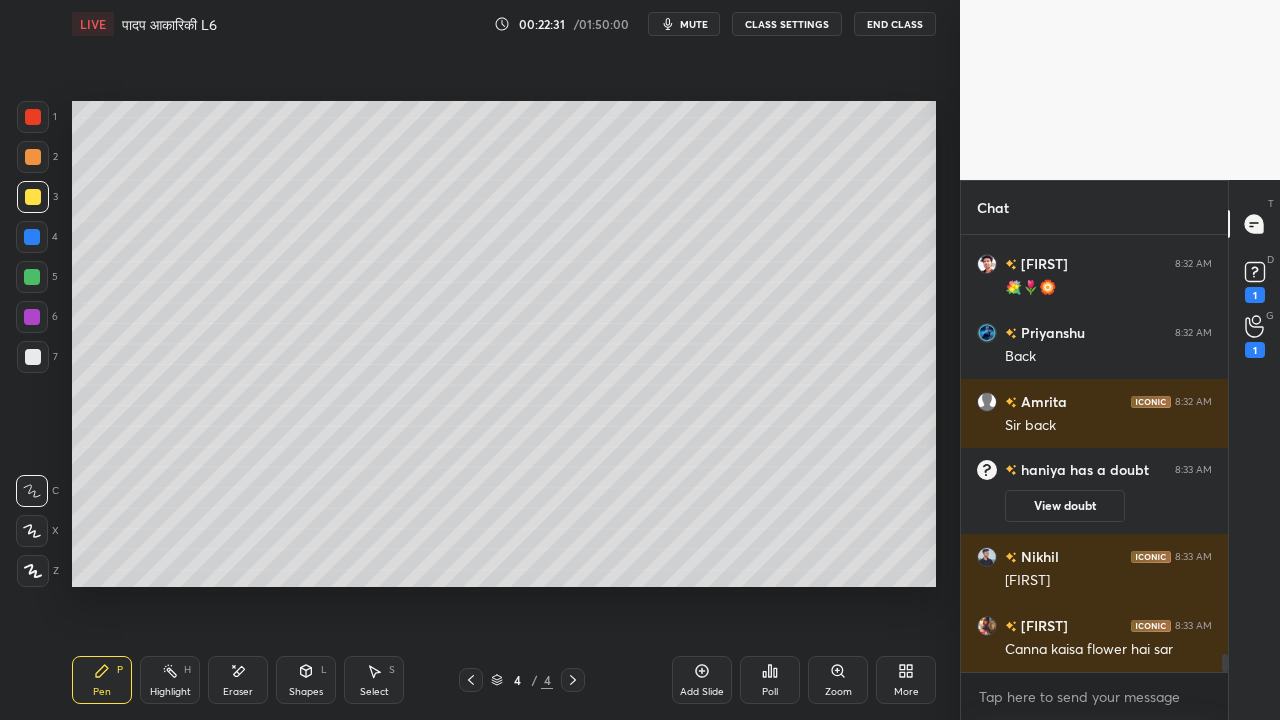 click at bounding box center (33, 357) 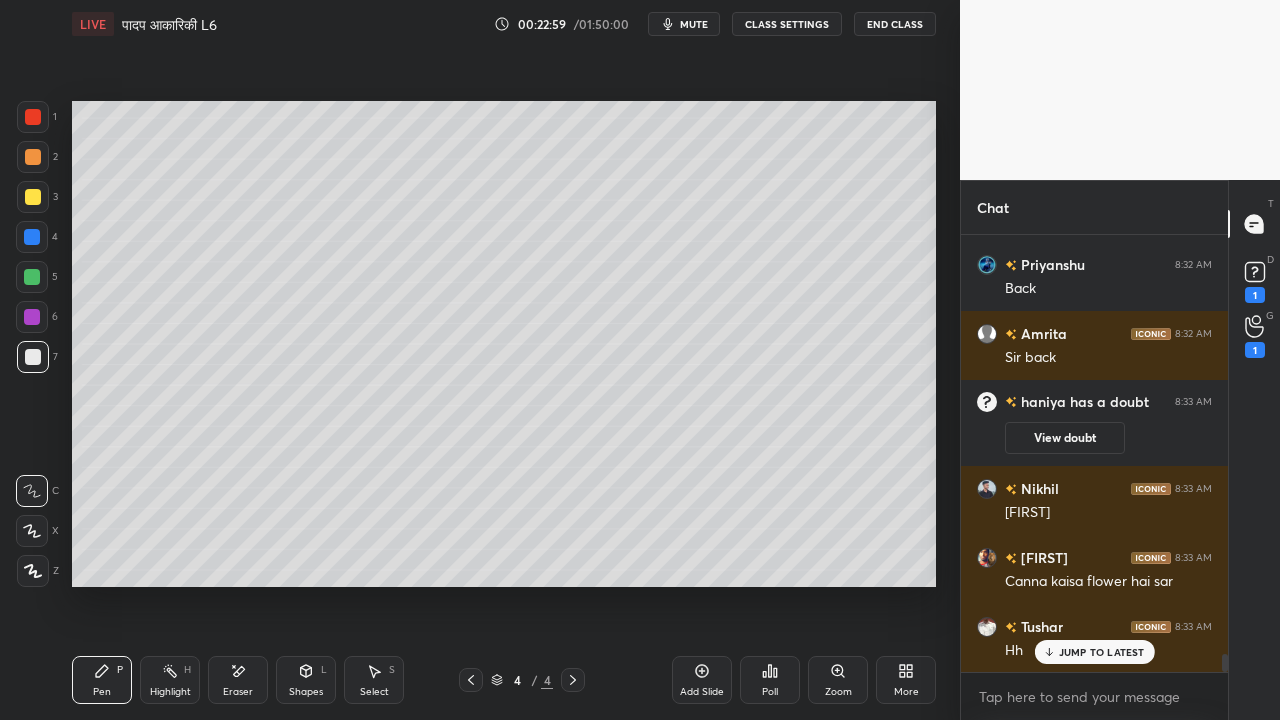 scroll, scrollTop: 10146, scrollLeft: 0, axis: vertical 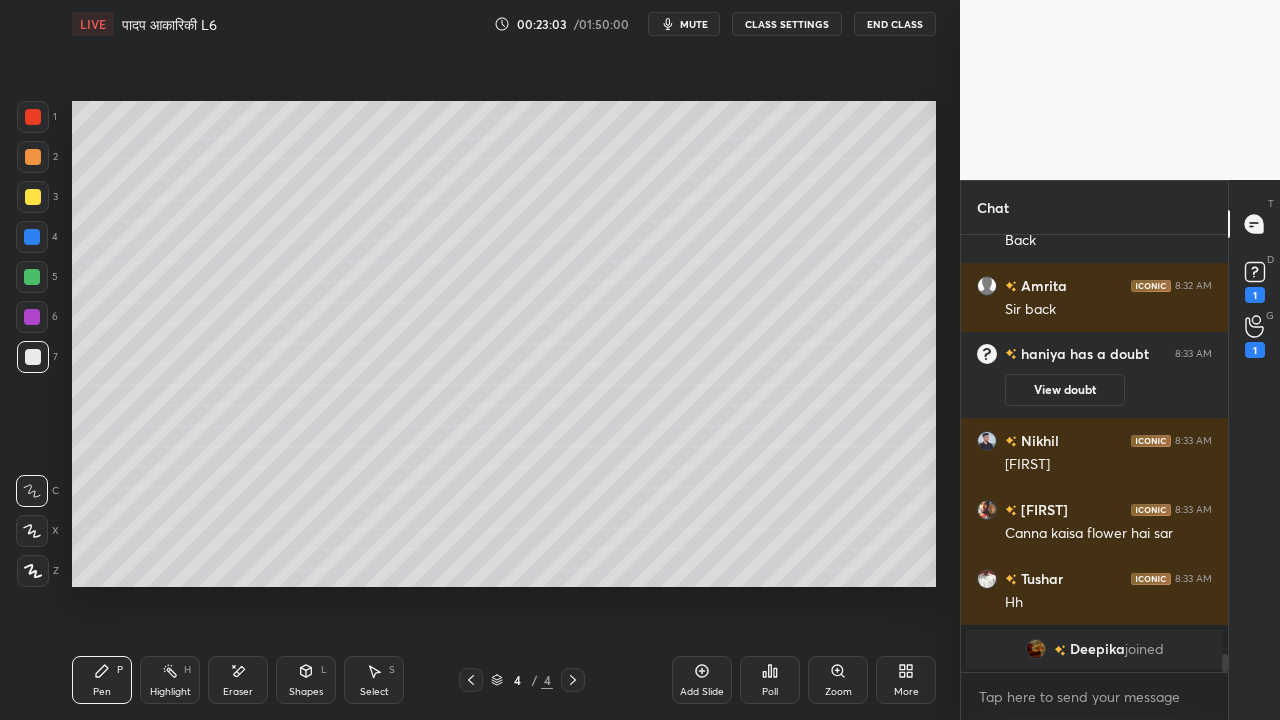 click at bounding box center [33, 197] 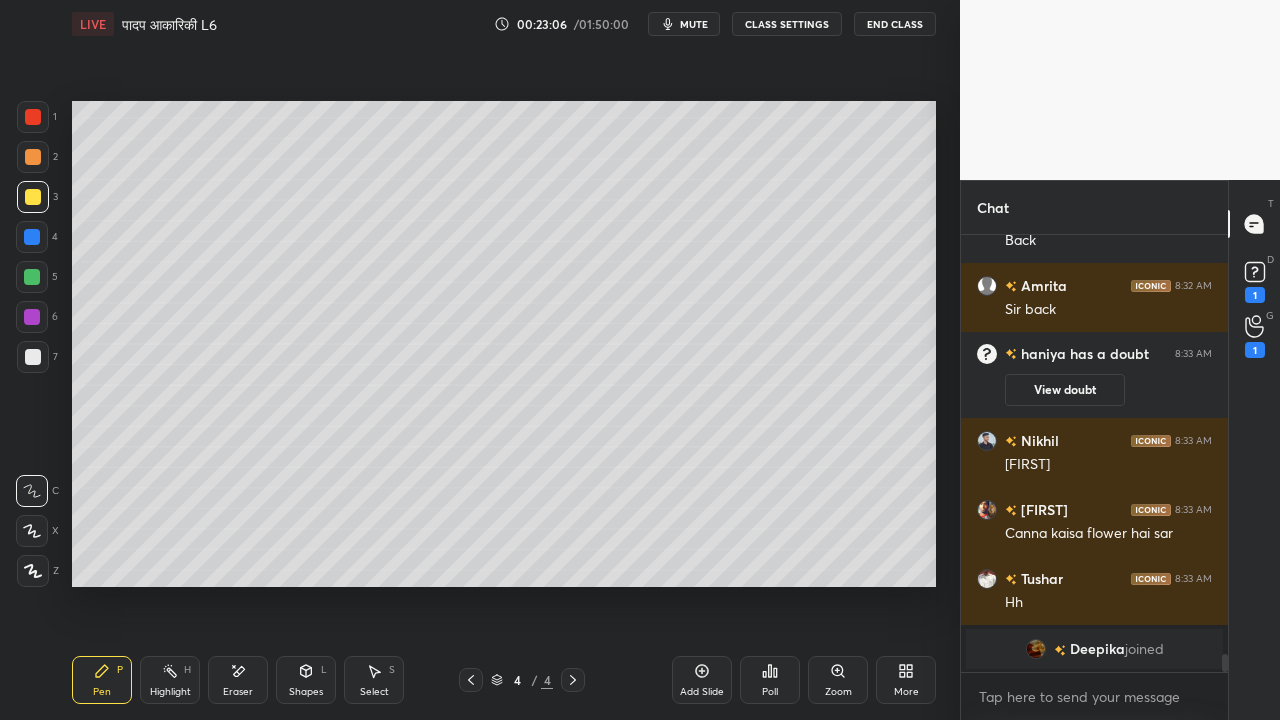 click at bounding box center [33, 357] 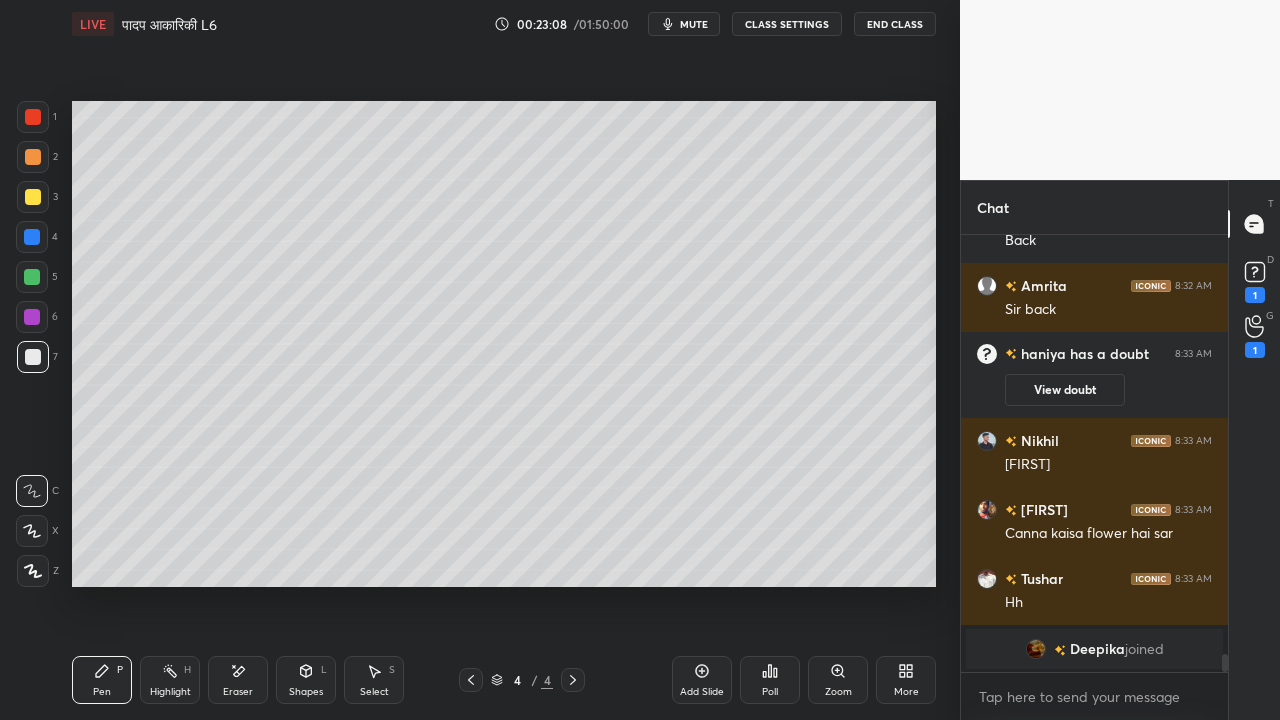 click at bounding box center [32, 237] 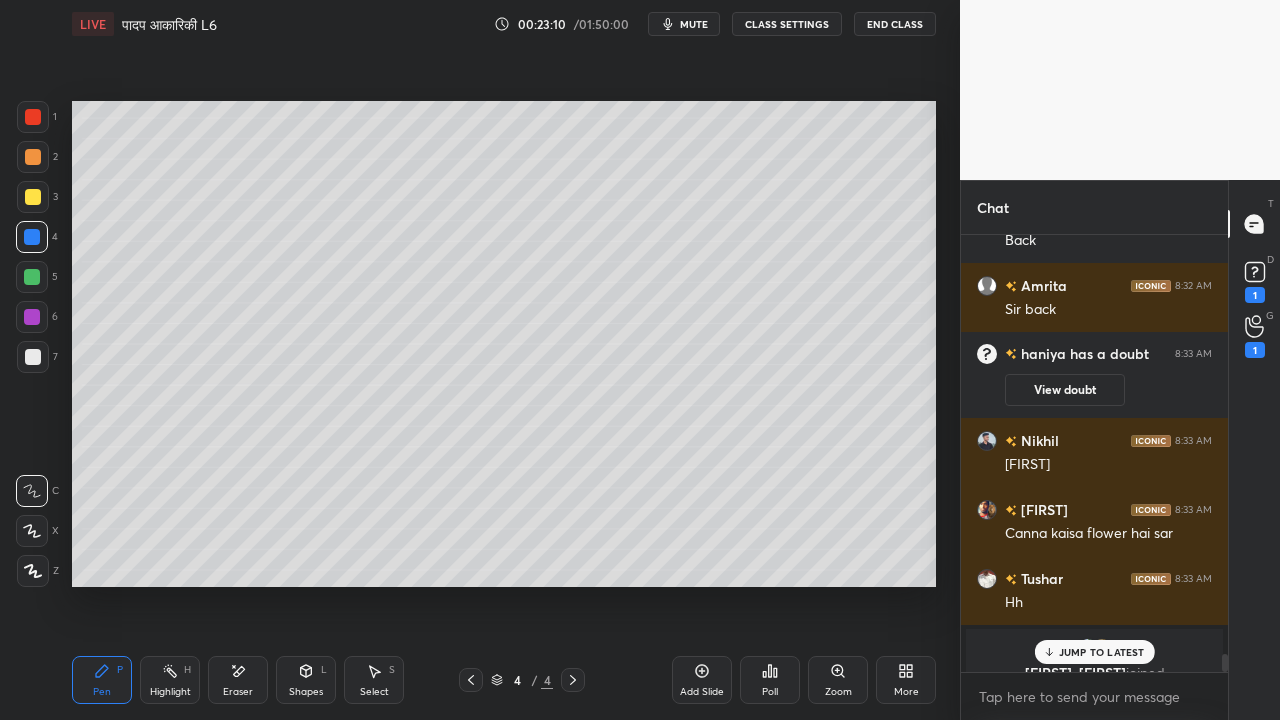 scroll, scrollTop: 10170, scrollLeft: 0, axis: vertical 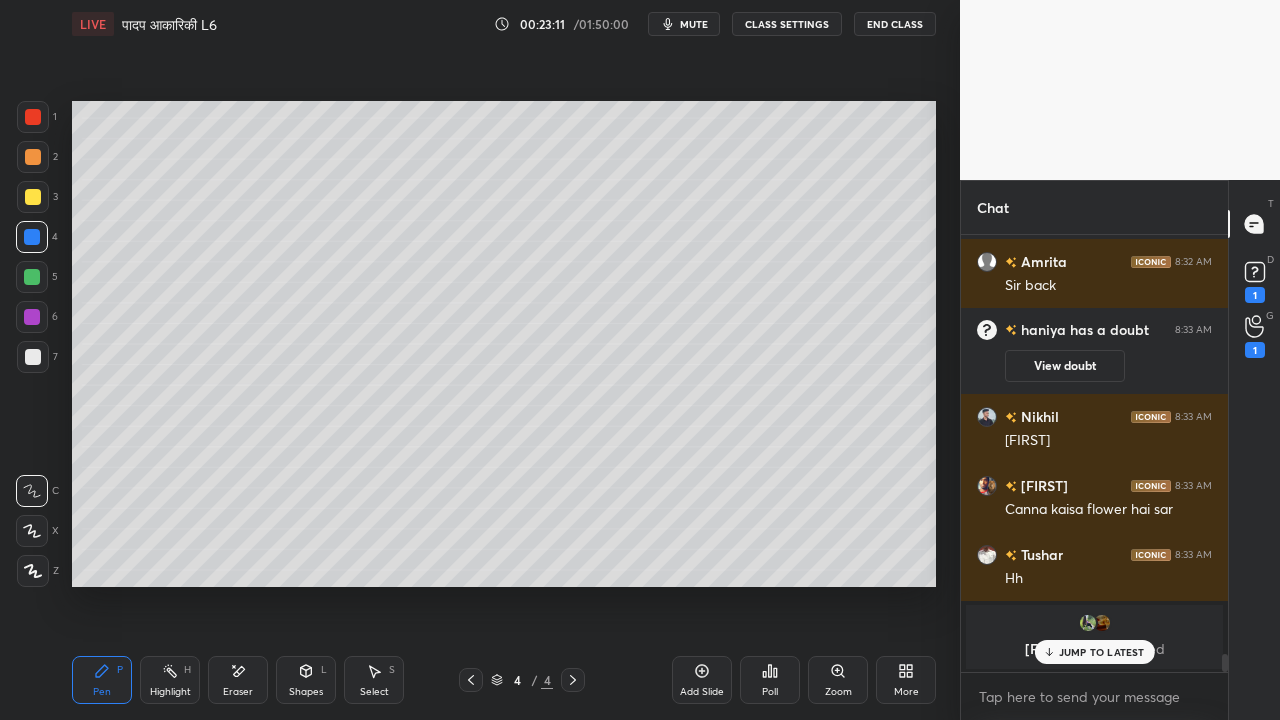 drag, startPoint x: 27, startPoint y: 354, endPoint x: 17, endPoint y: 352, distance: 10.198039 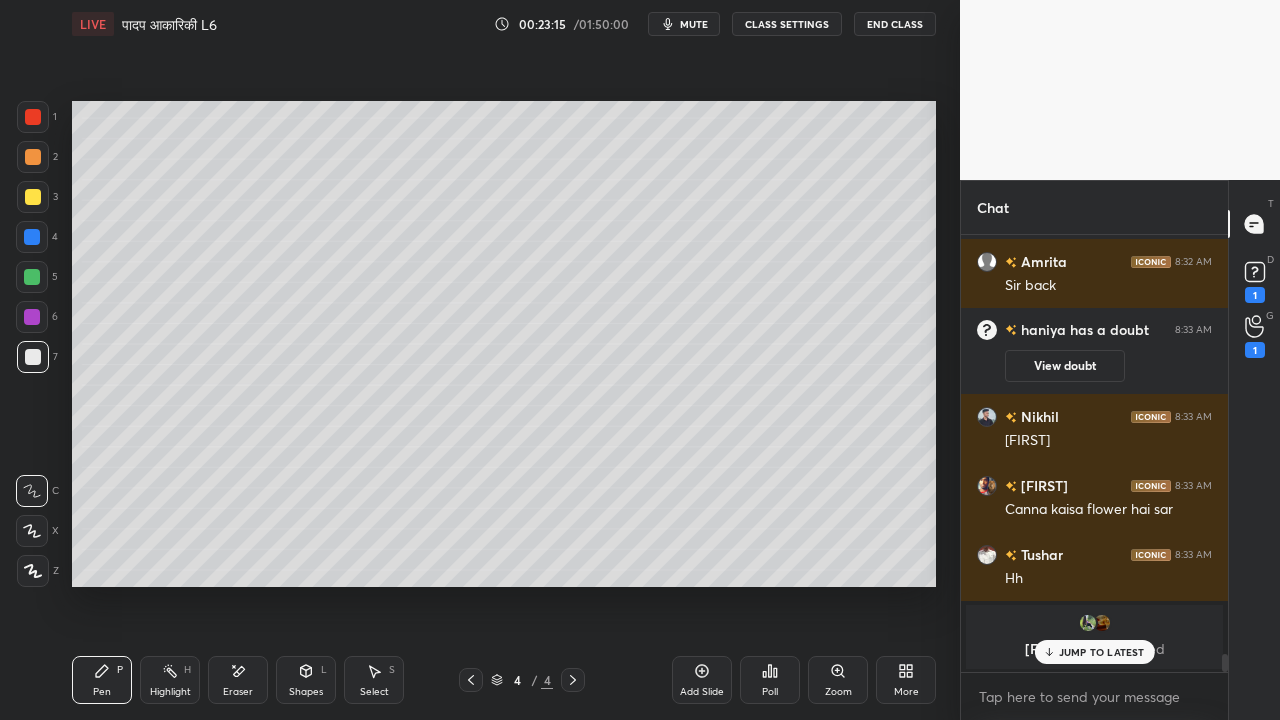 click at bounding box center [33, 357] 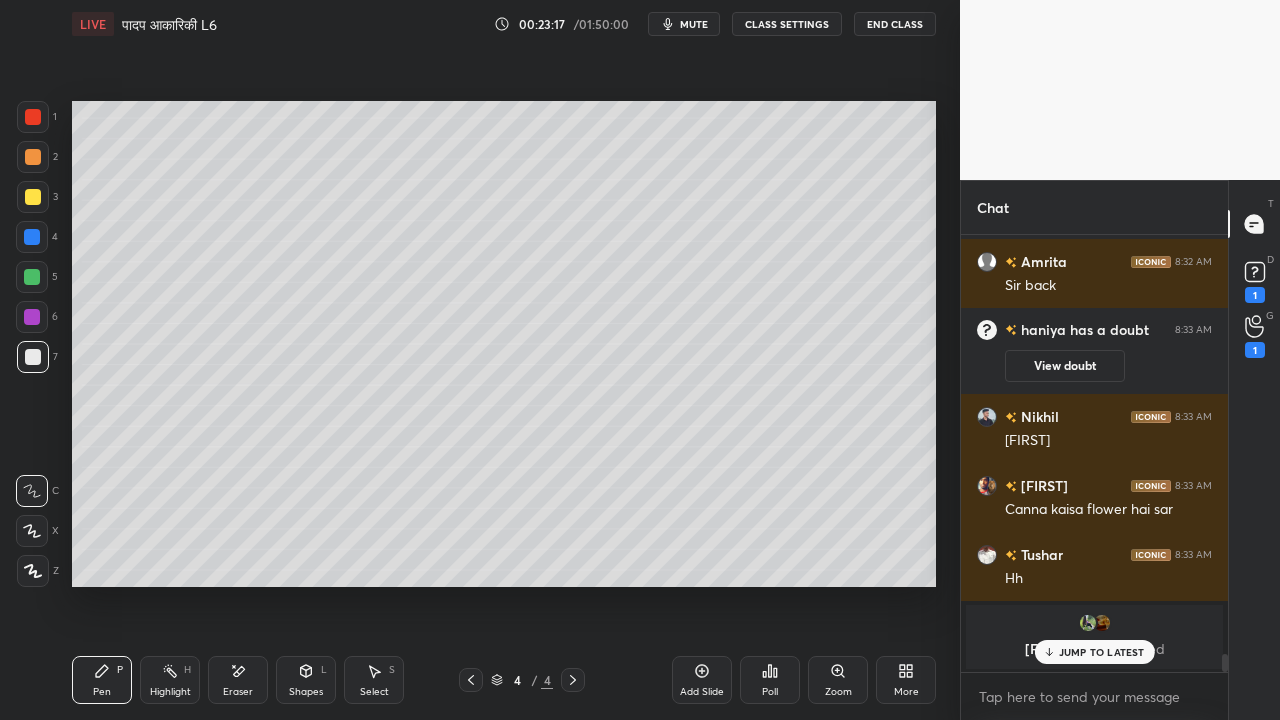 click at bounding box center [33, 197] 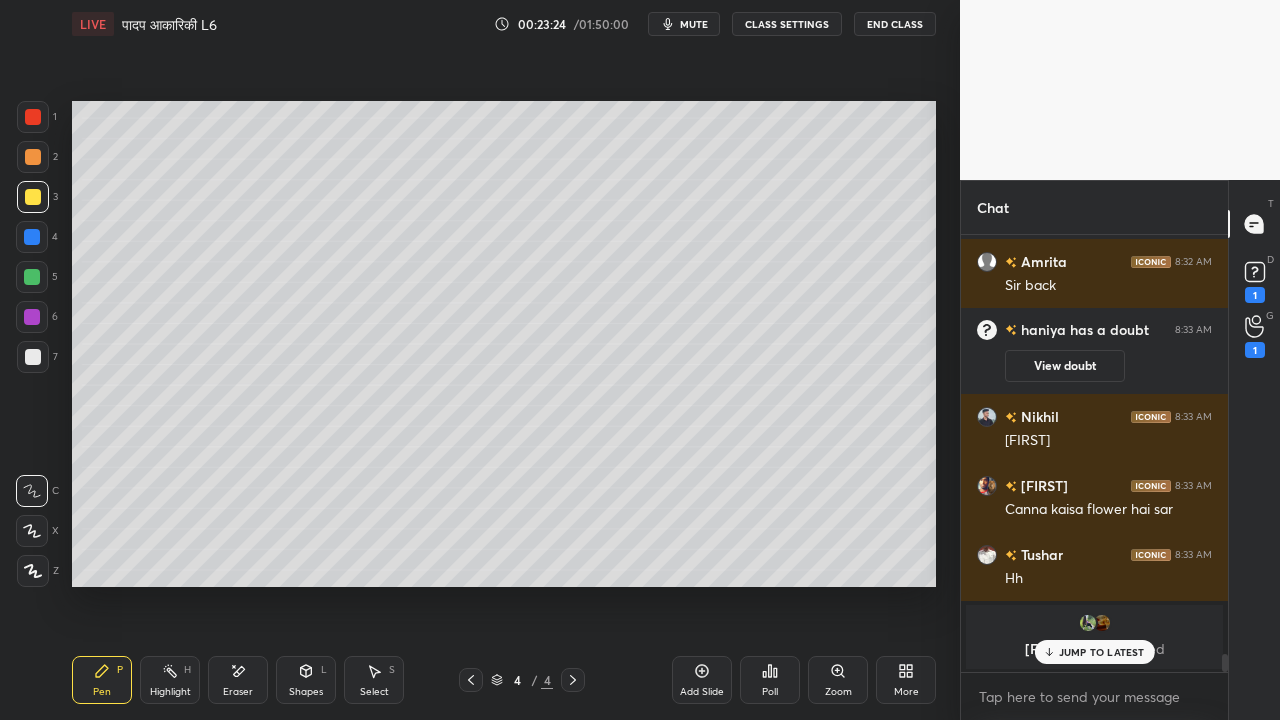 scroll, scrollTop: 10204, scrollLeft: 0, axis: vertical 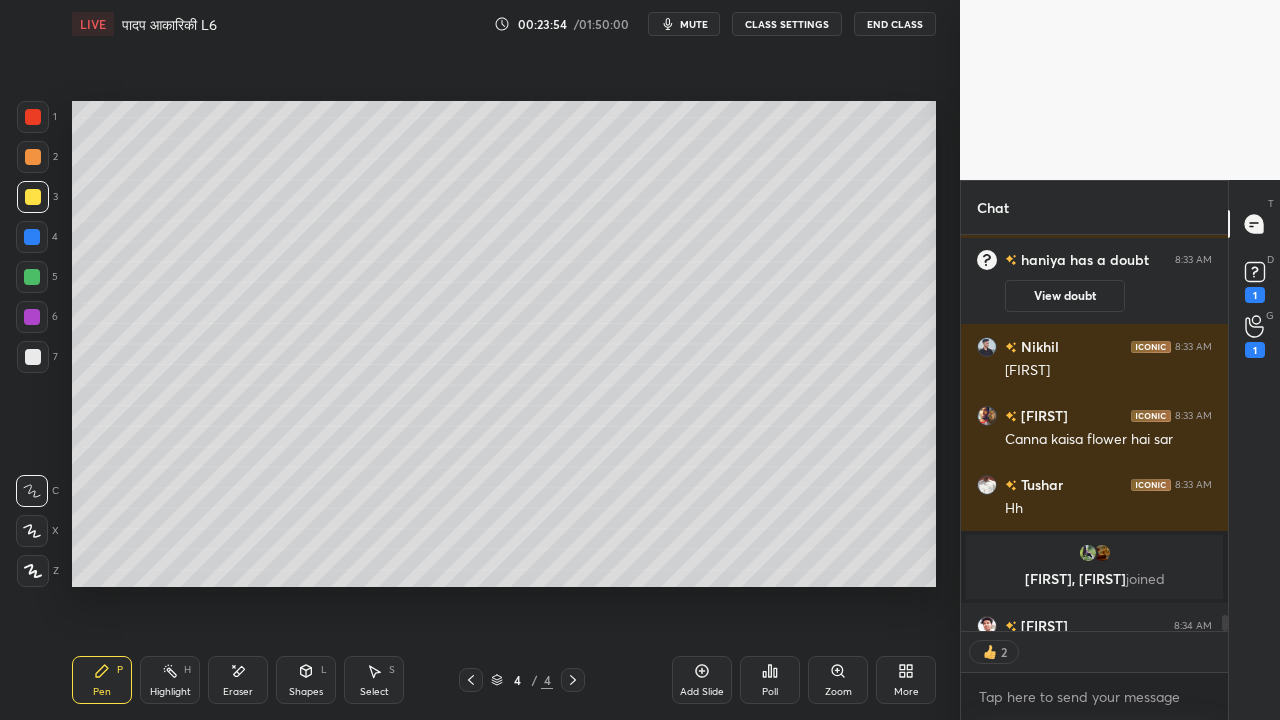 click at bounding box center [33, 357] 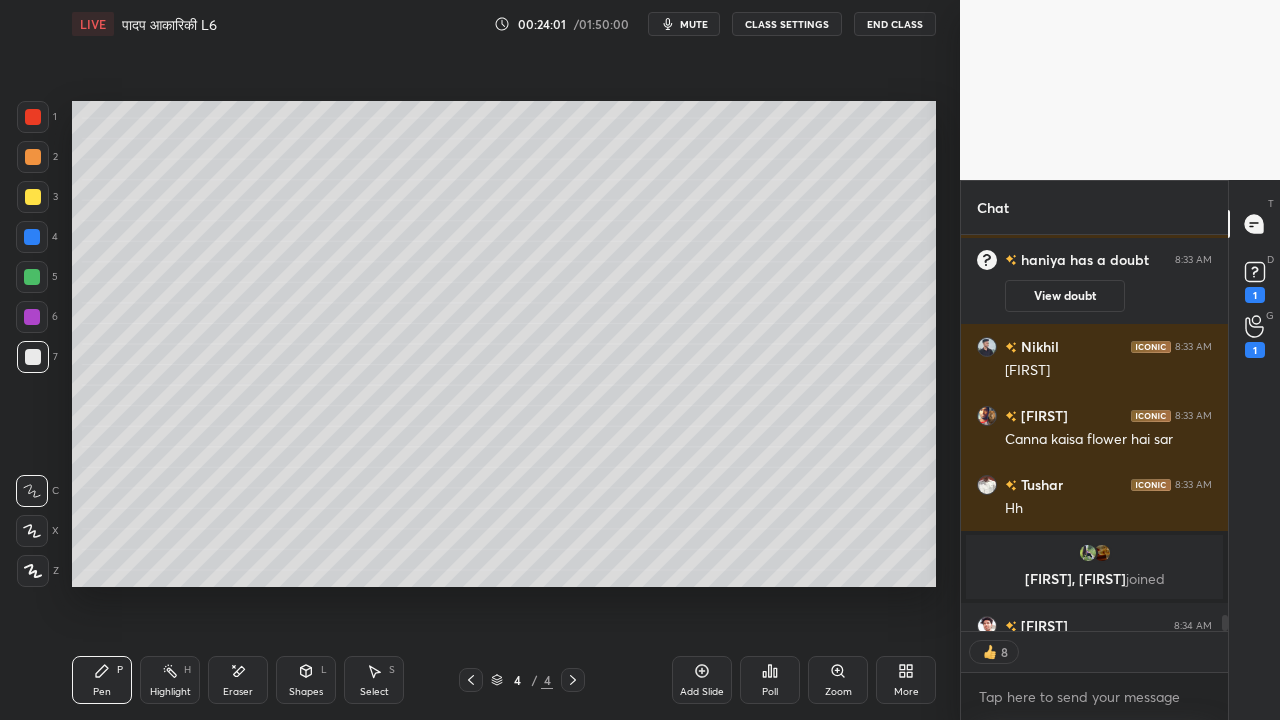 click at bounding box center (33, 197) 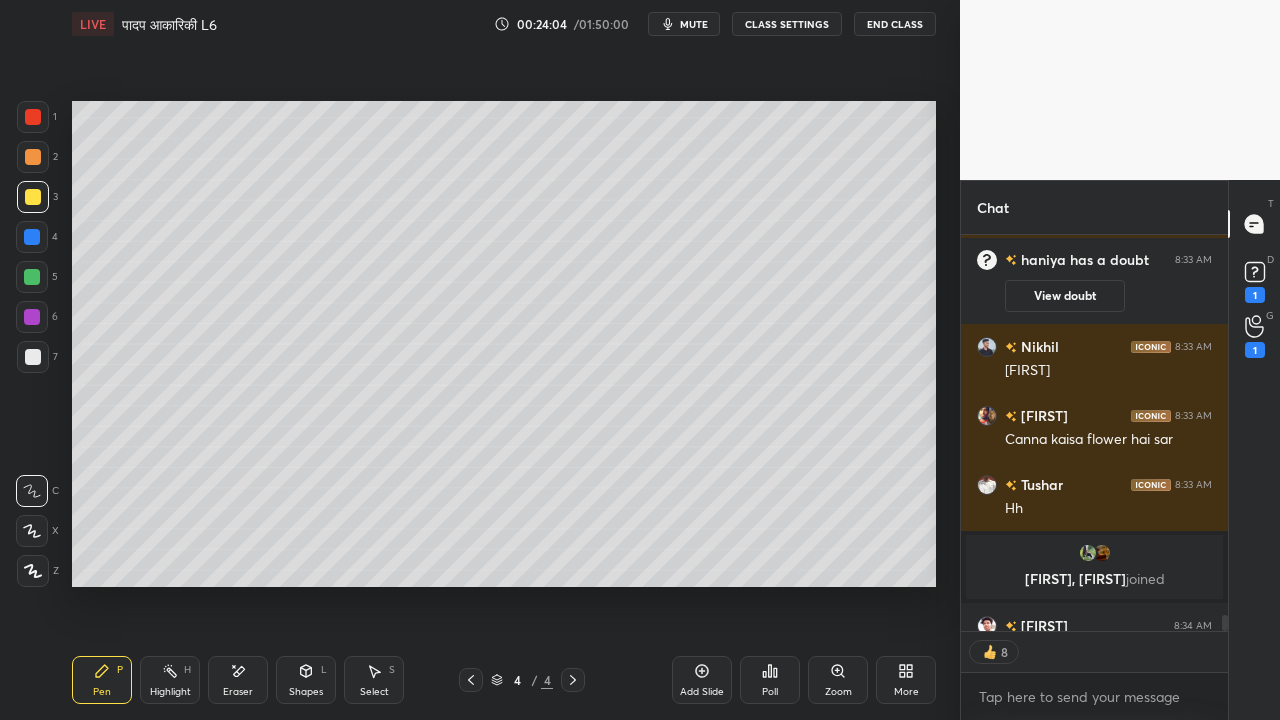 click at bounding box center (33, 357) 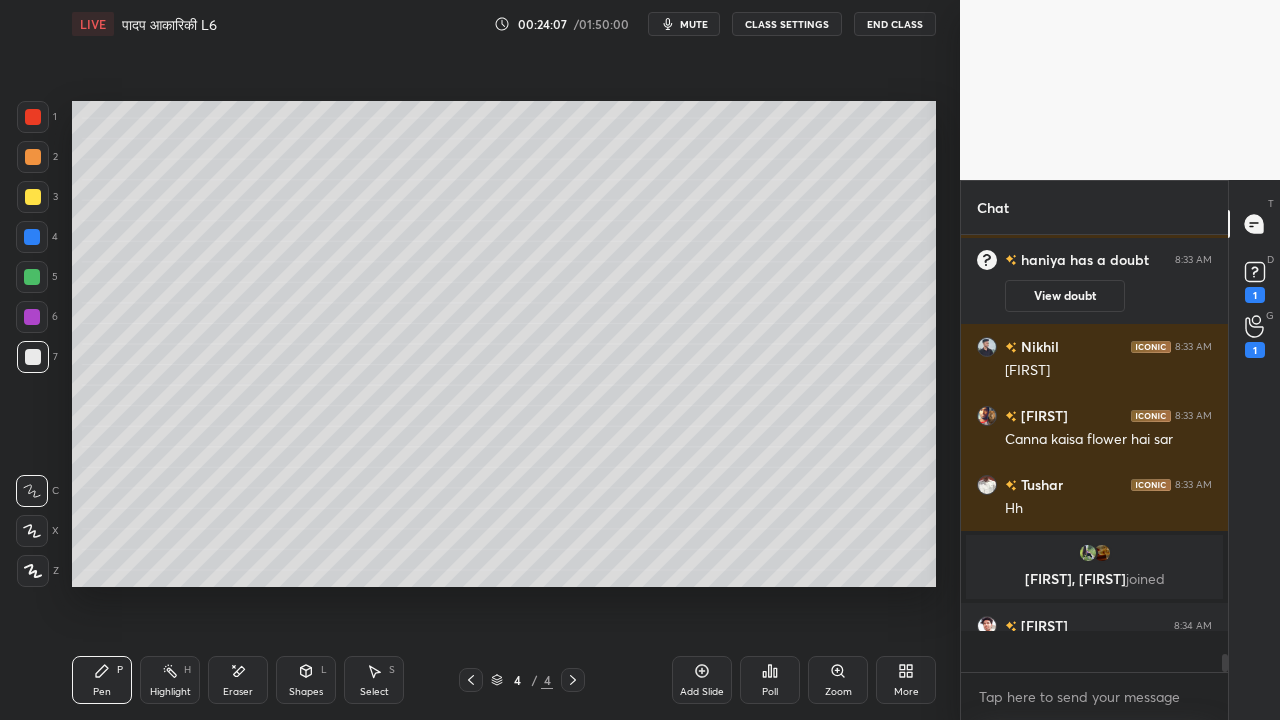 scroll, scrollTop: 6, scrollLeft: 6, axis: both 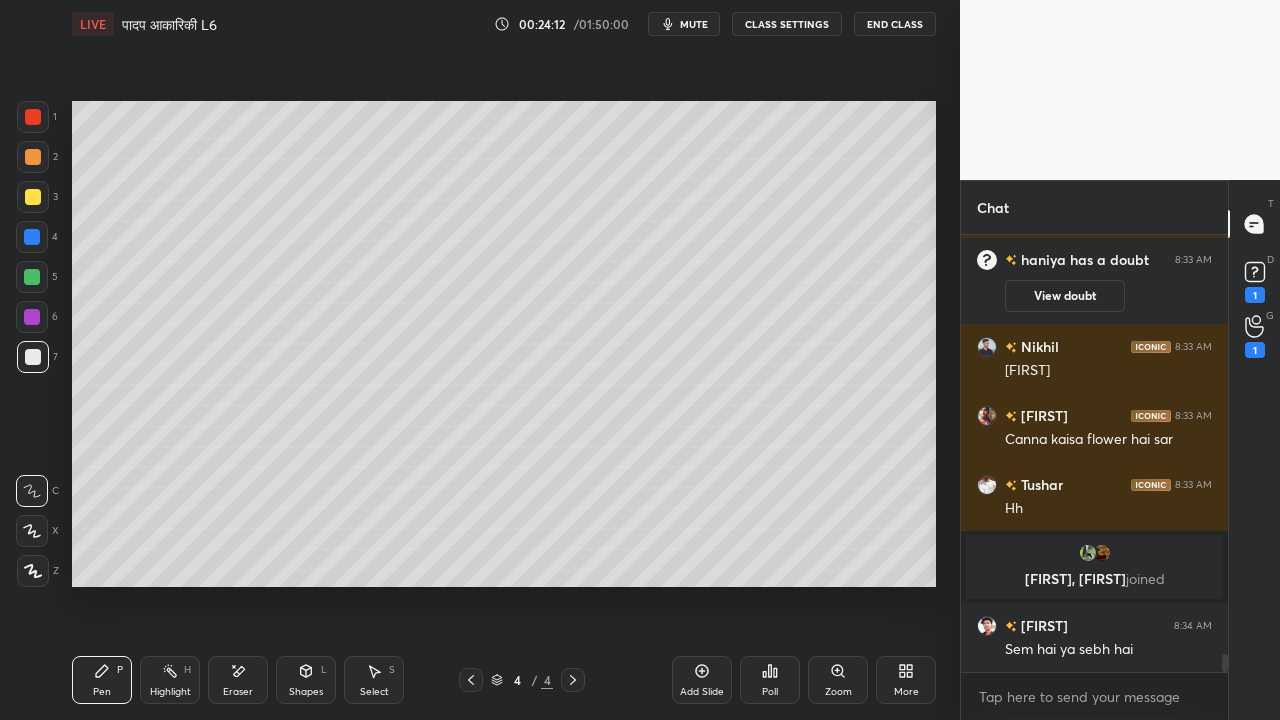 drag, startPoint x: 32, startPoint y: 356, endPoint x: 46, endPoint y: 382, distance: 29.529646 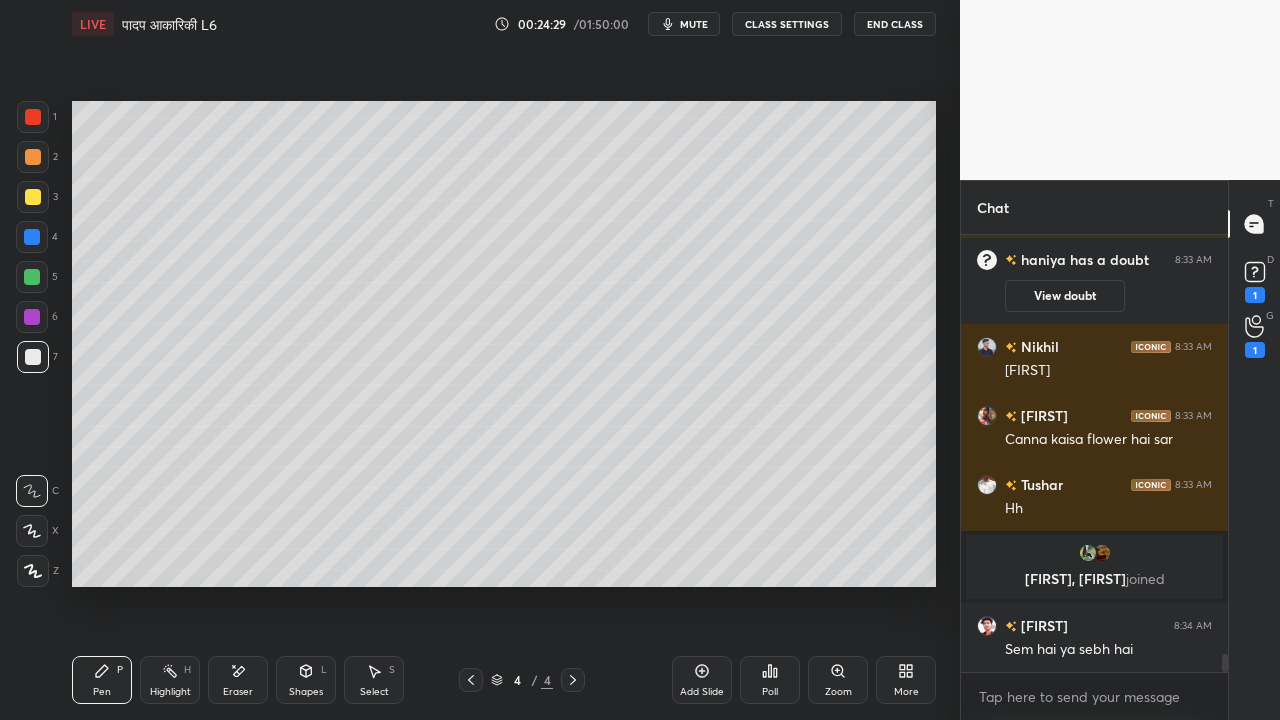click at bounding box center (33, 197) 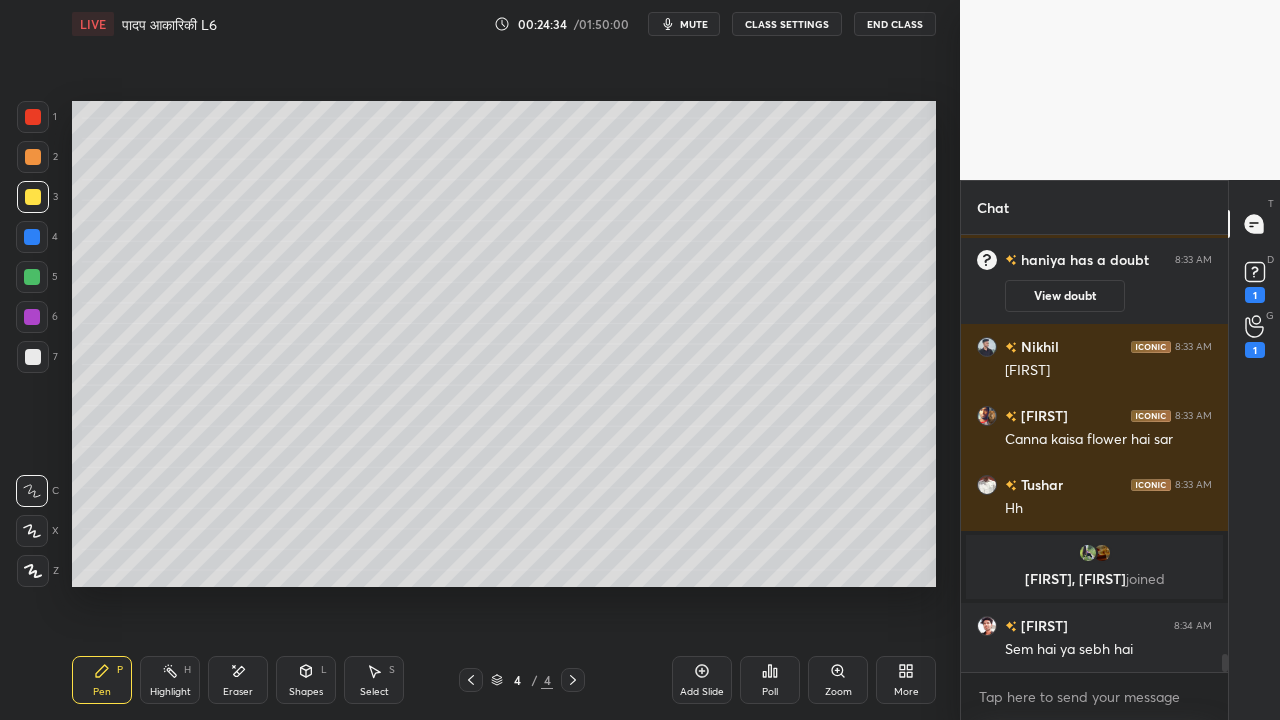 scroll, scrollTop: 10272, scrollLeft: 0, axis: vertical 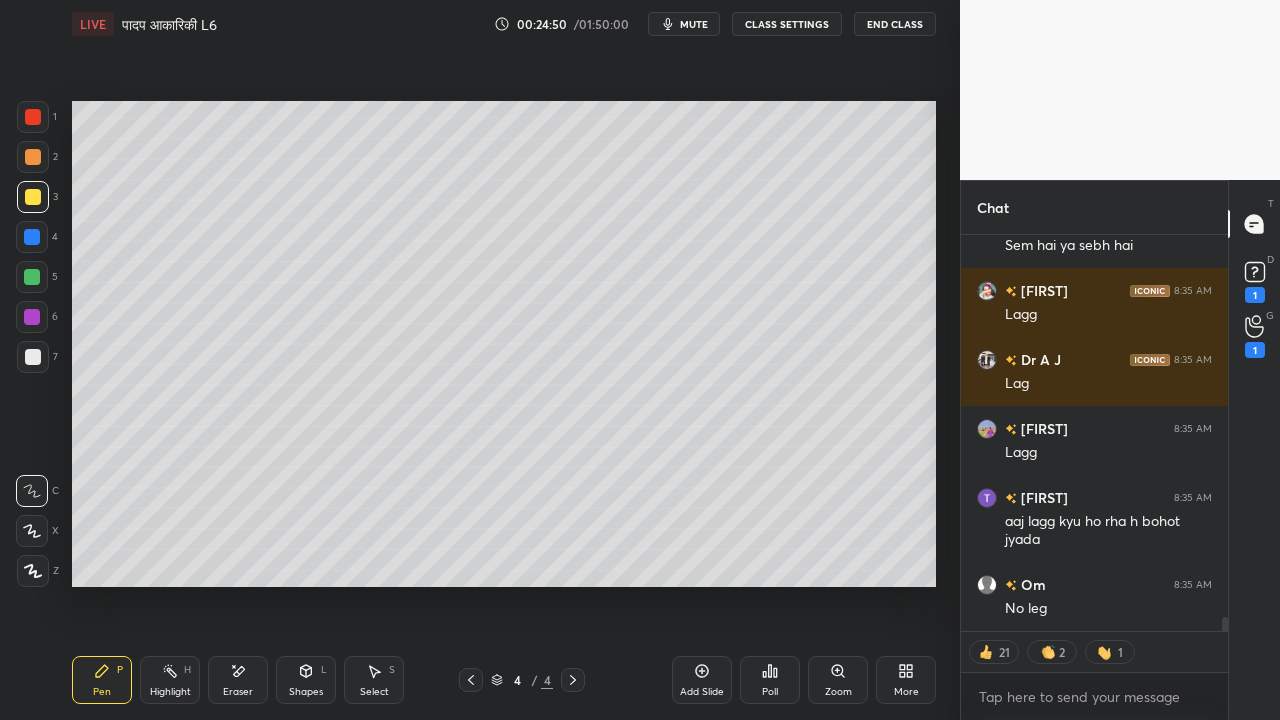 click at bounding box center (33, 357) 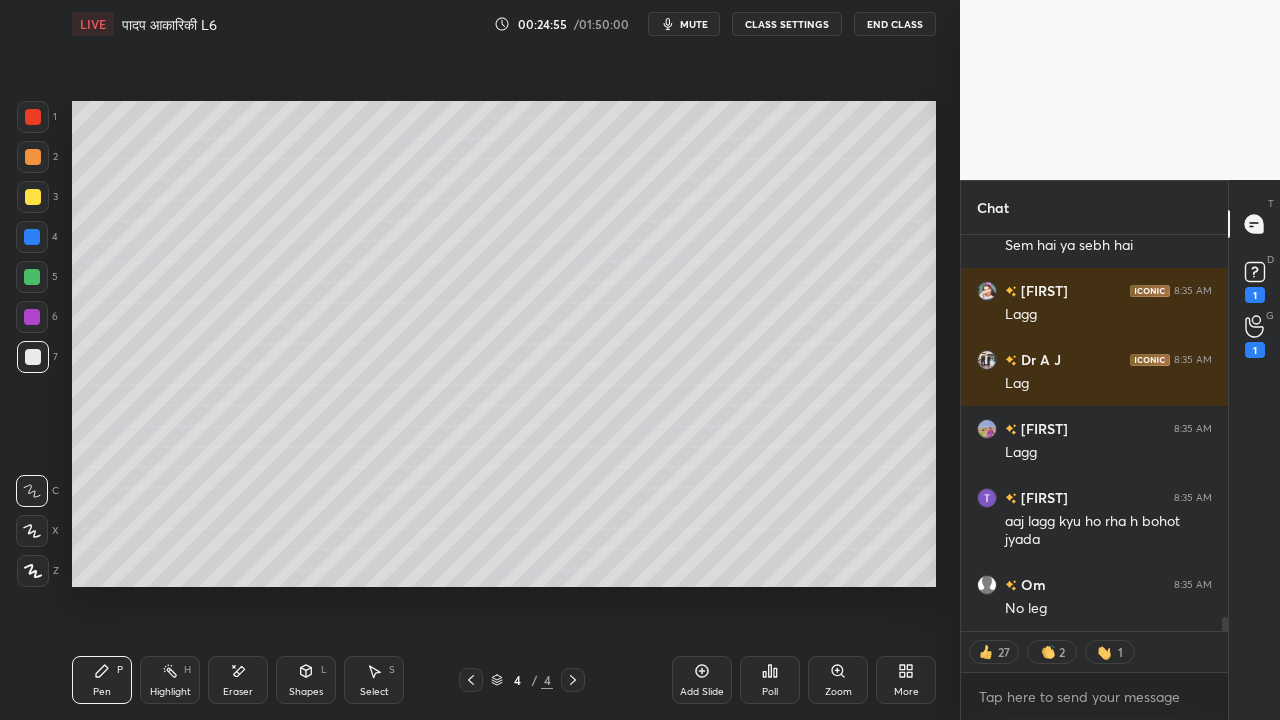click at bounding box center [33, 197] 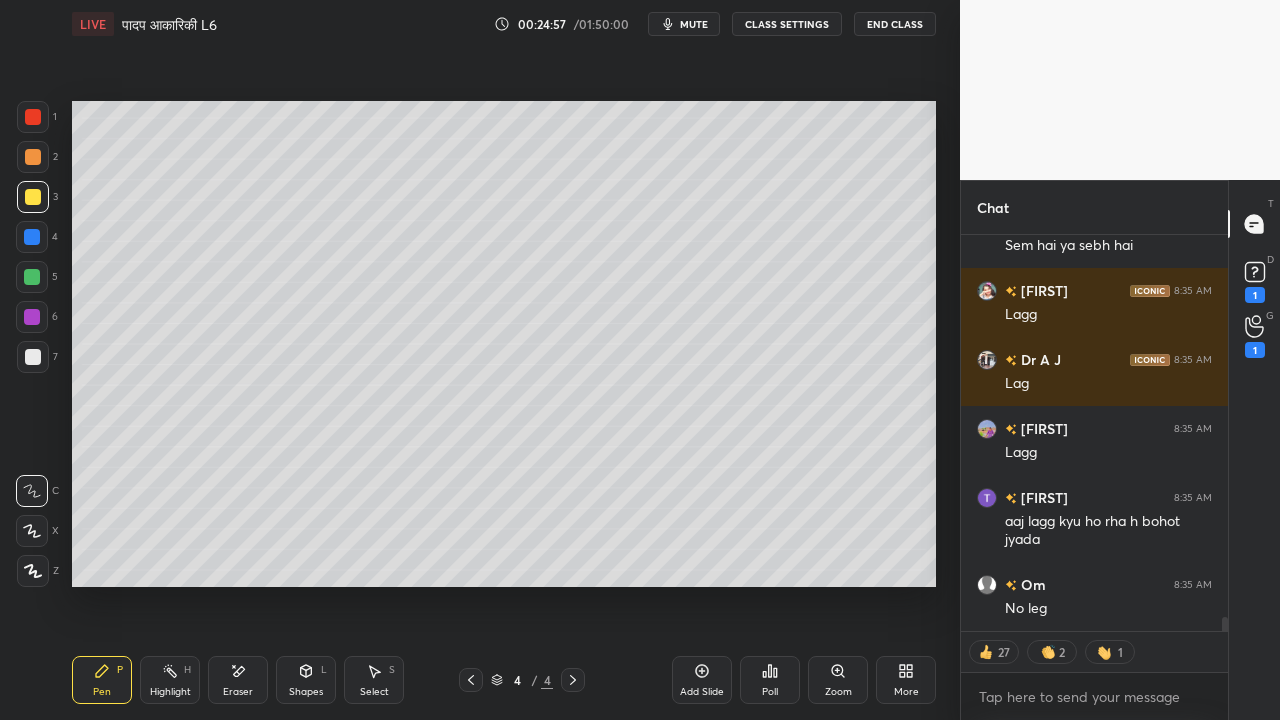 scroll, scrollTop: 10677, scrollLeft: 0, axis: vertical 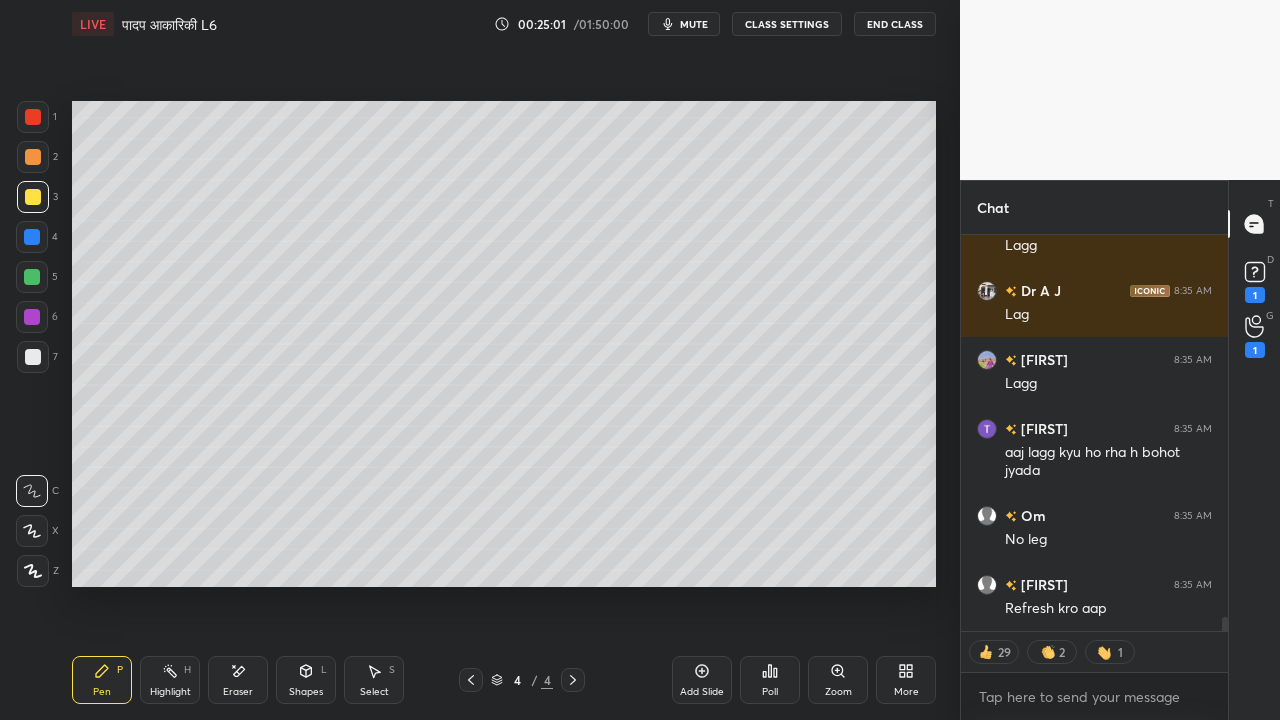 click 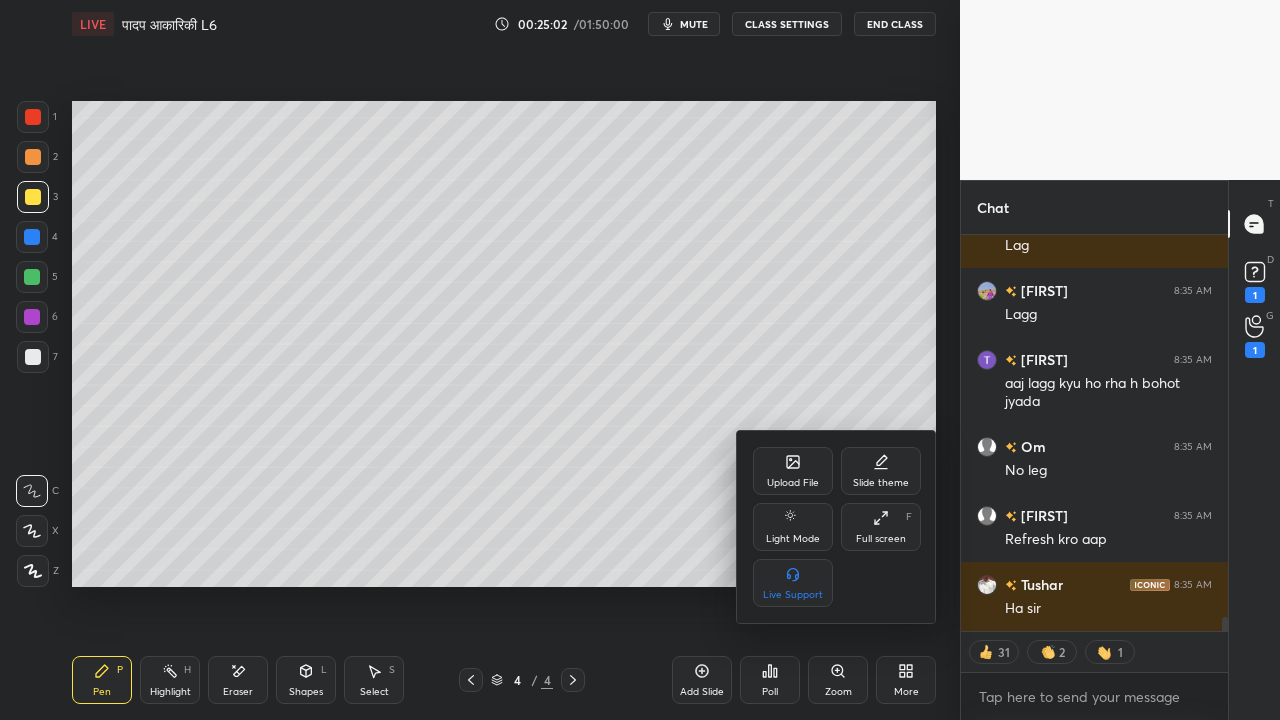 click on "Upload File" at bounding box center (793, 471) 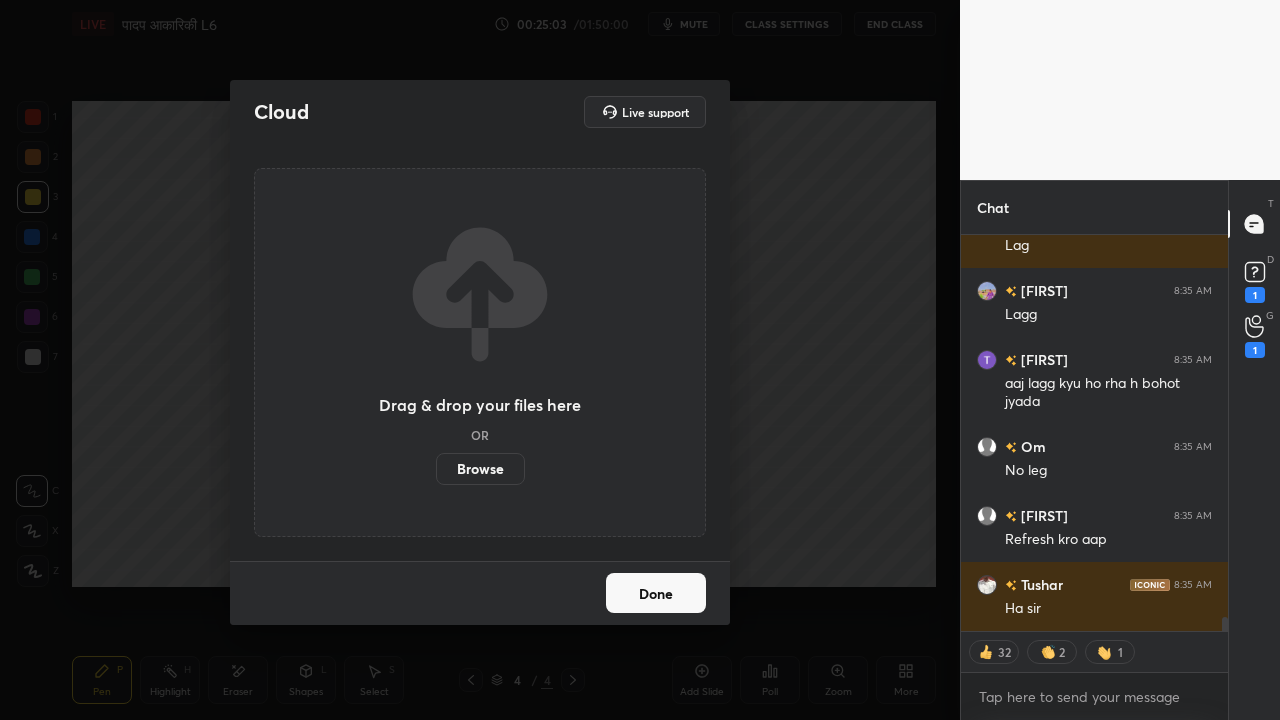 click on "Browse" at bounding box center [480, 469] 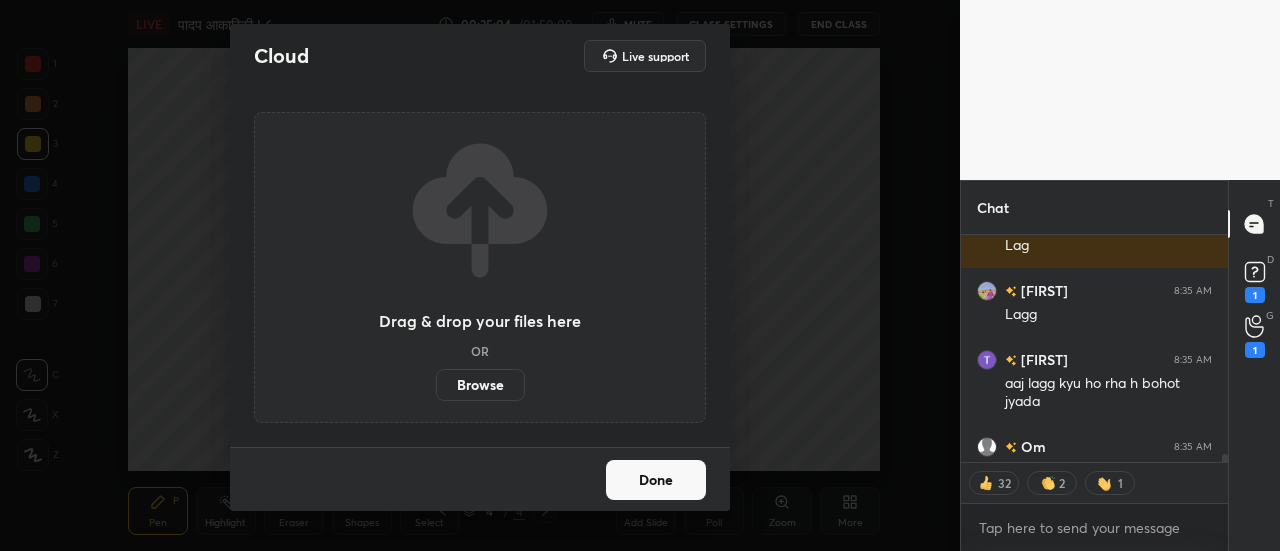 scroll, scrollTop: 423, scrollLeft: 880, axis: both 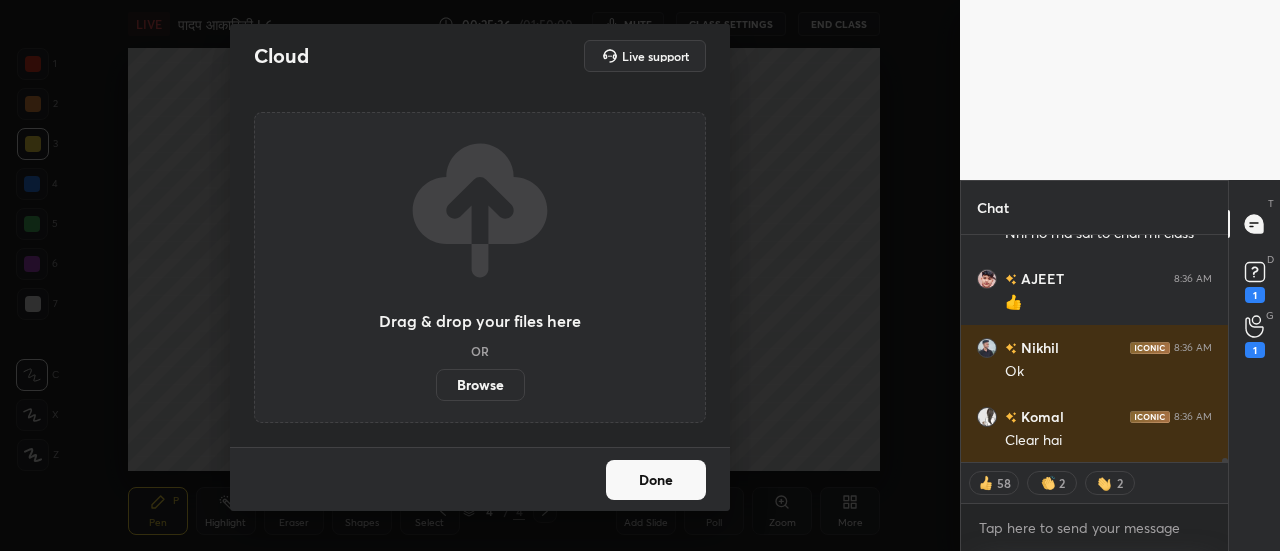 click on "Browse" at bounding box center (480, 385) 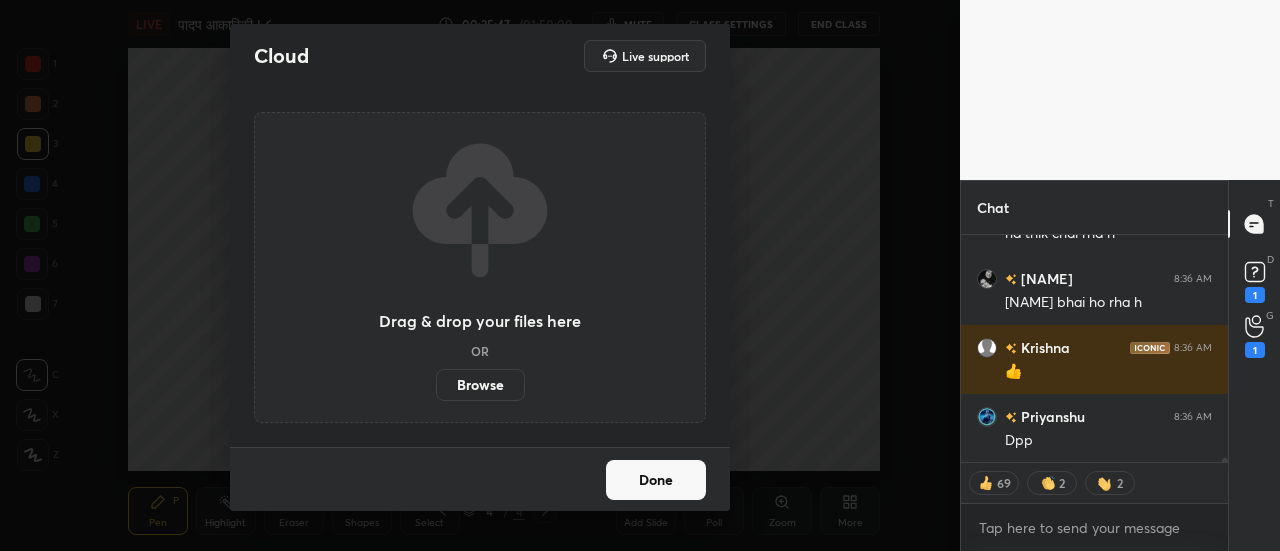 scroll, scrollTop: 11760, scrollLeft: 0, axis: vertical 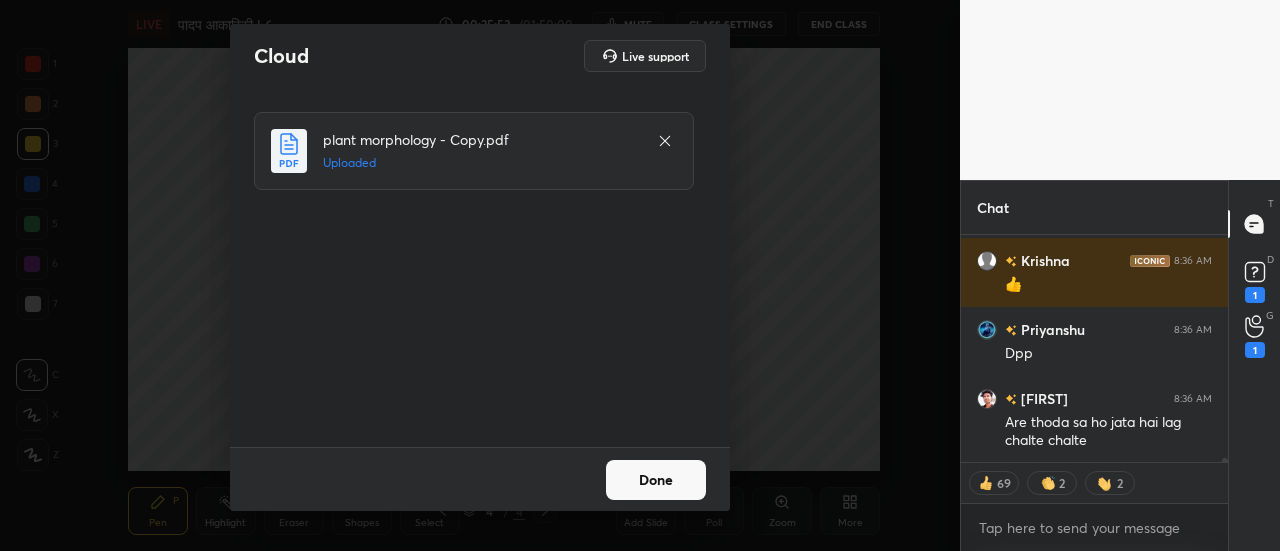 click on "Done" at bounding box center (656, 480) 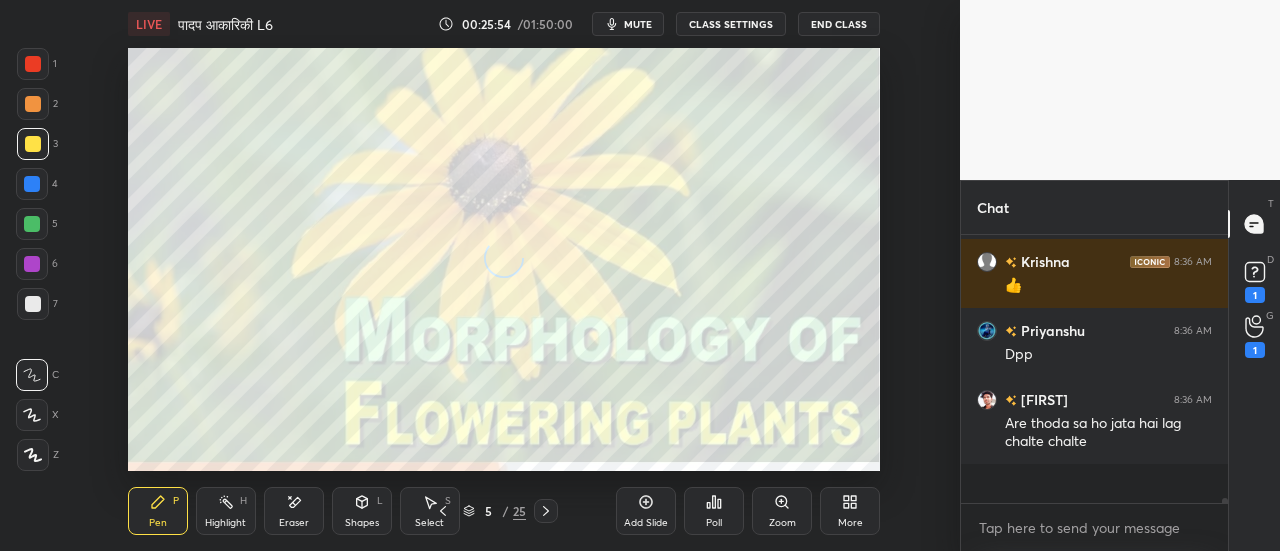 scroll, scrollTop: 7, scrollLeft: 6, axis: both 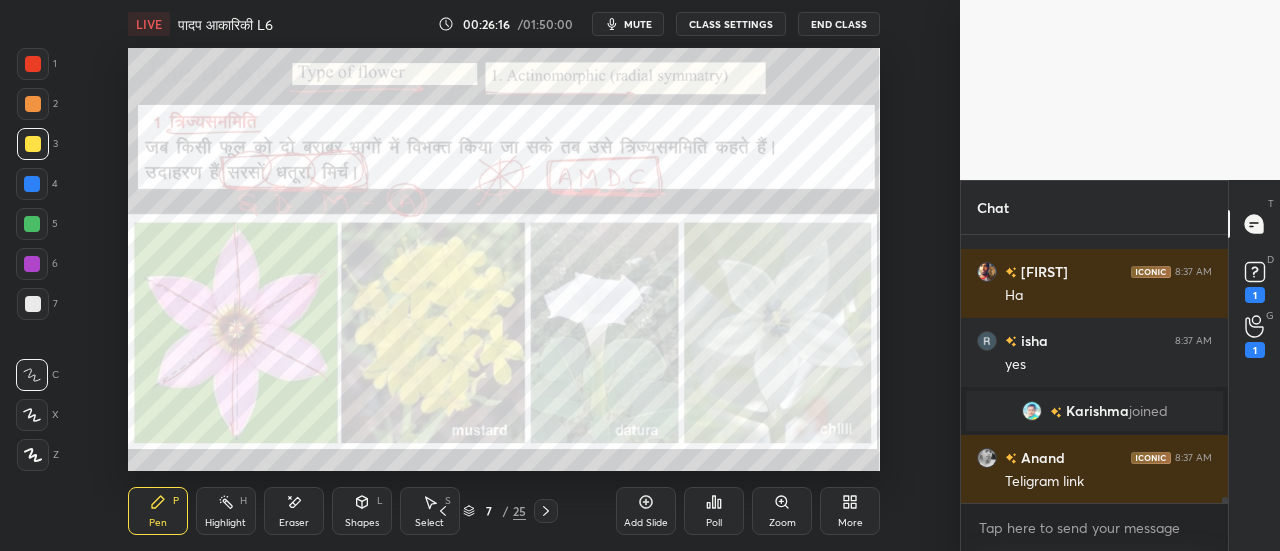 click at bounding box center [32, 184] 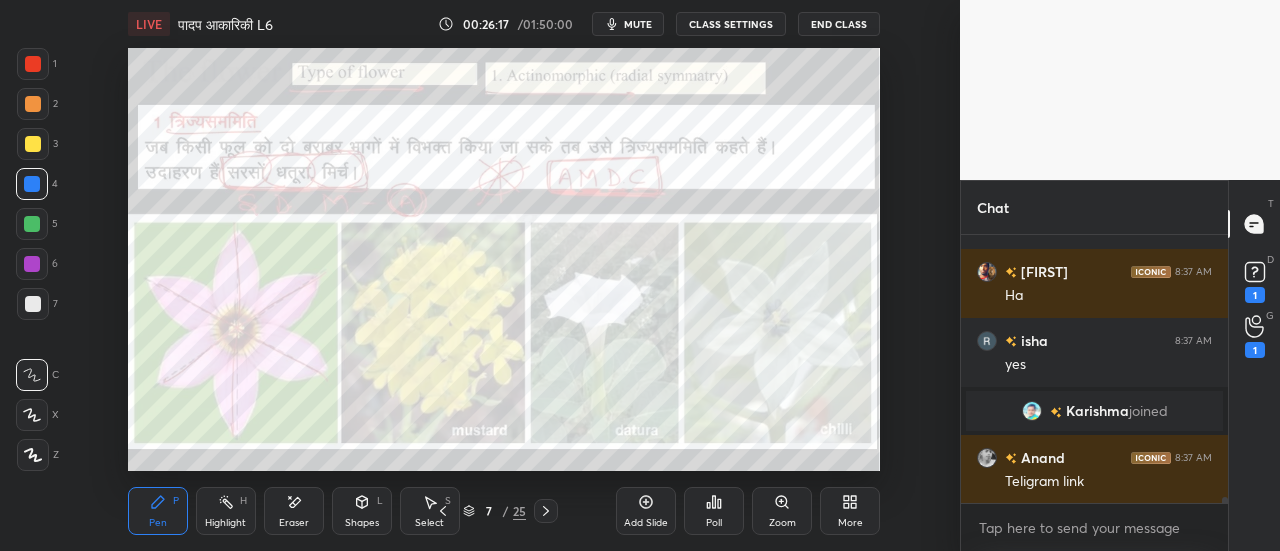 click at bounding box center [32, 184] 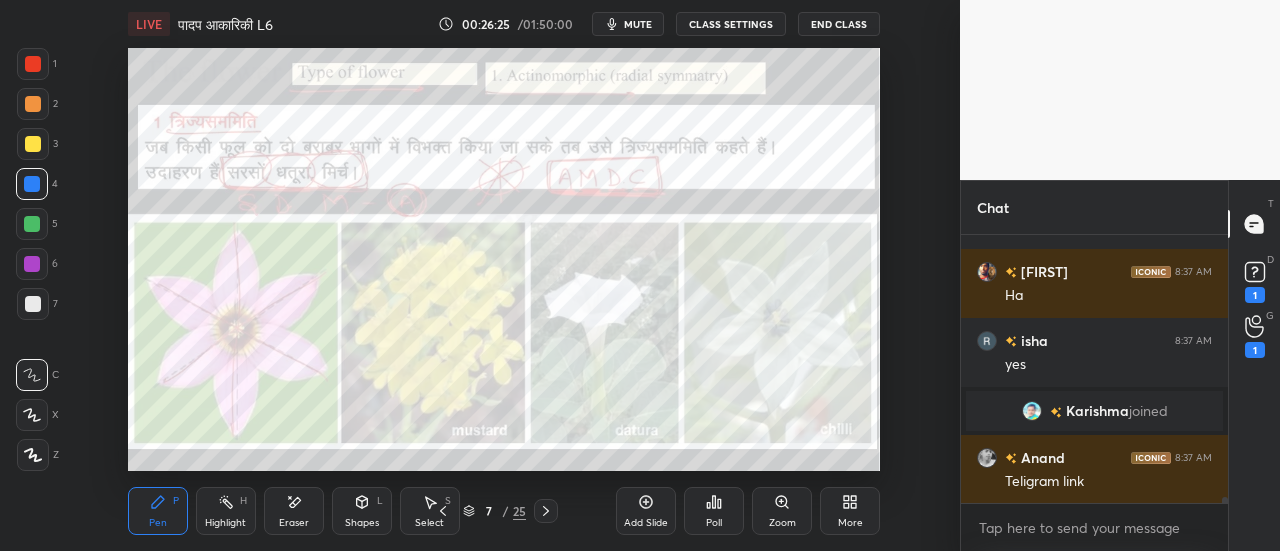 click 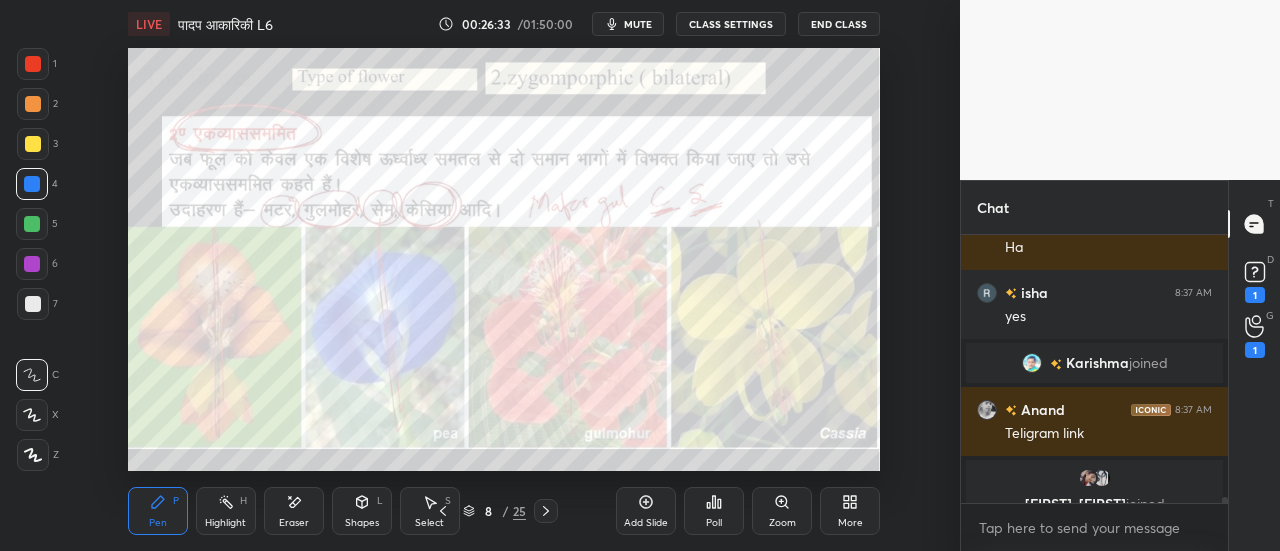 scroll, scrollTop: 12046, scrollLeft: 0, axis: vertical 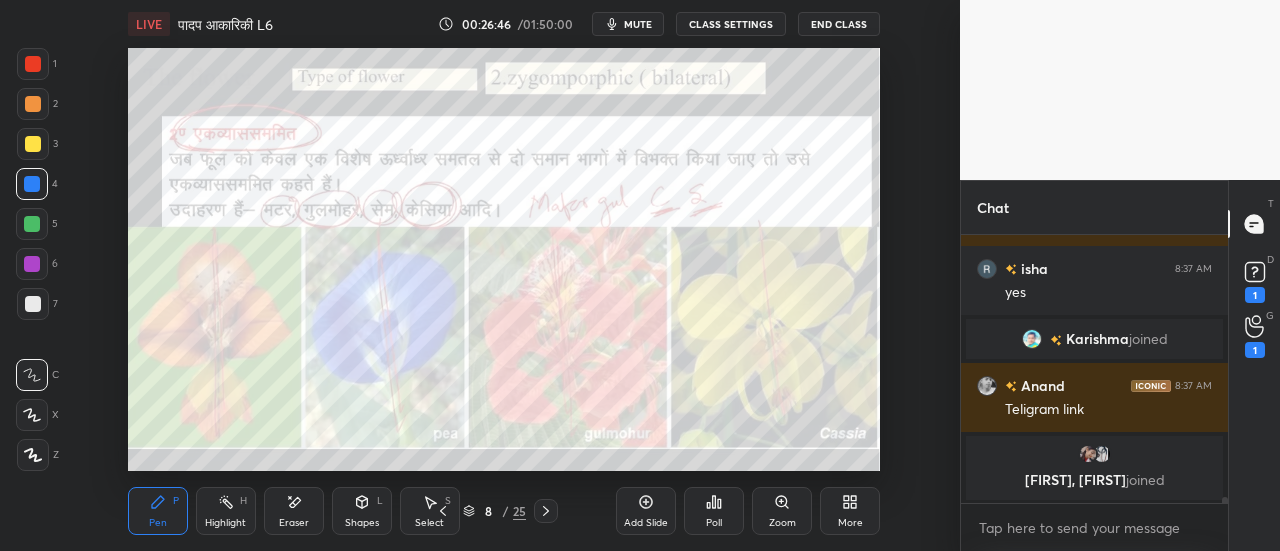 click at bounding box center (33, 144) 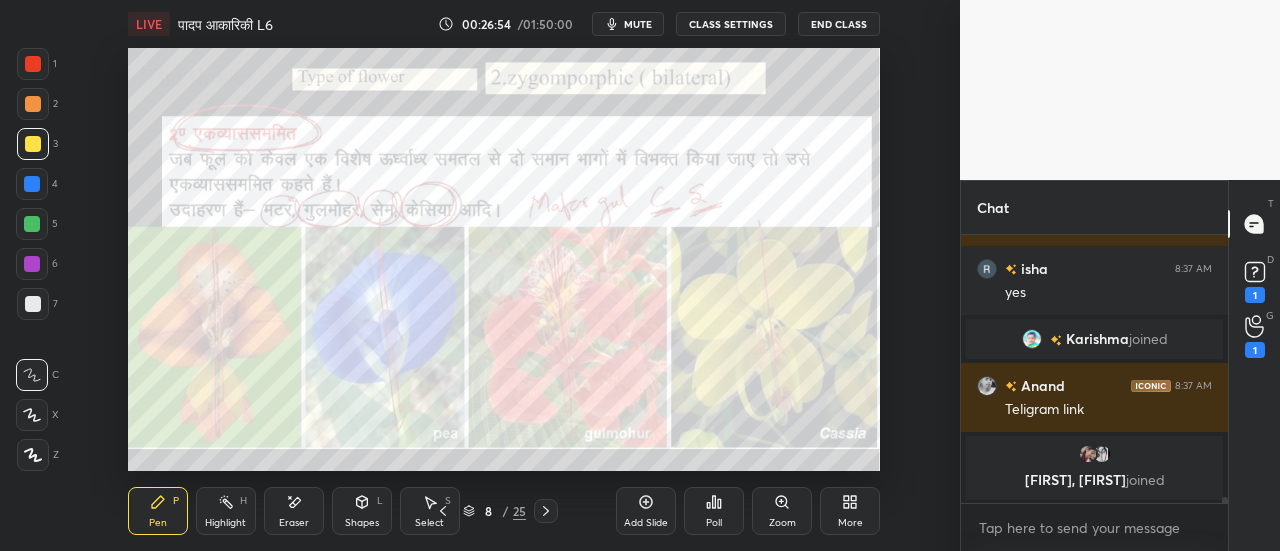 scroll, scrollTop: 11604, scrollLeft: 0, axis: vertical 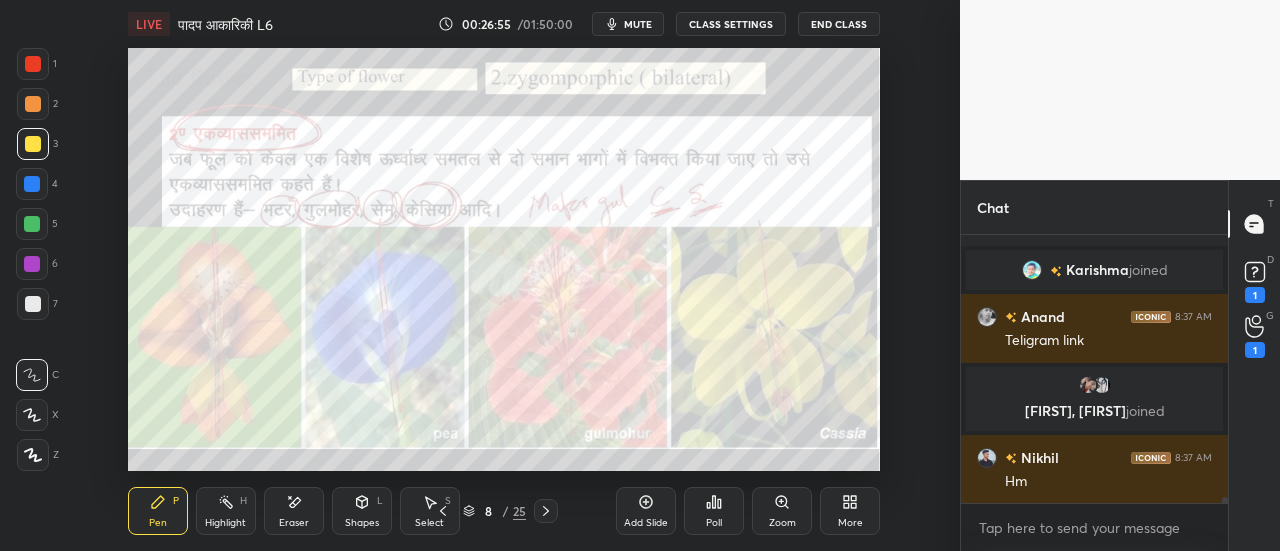 click 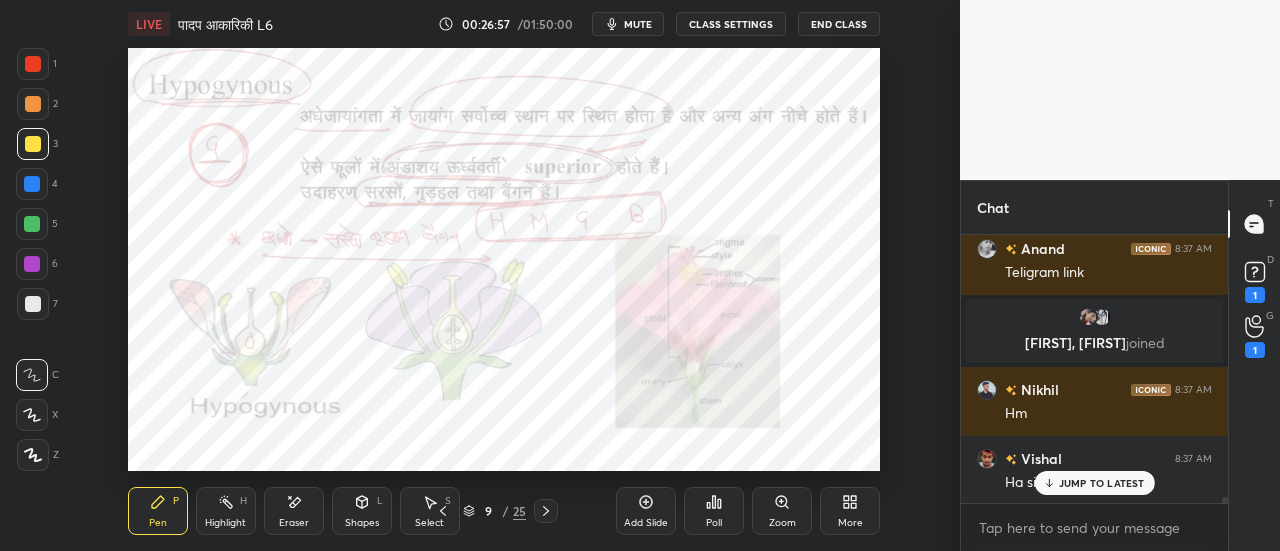 scroll, scrollTop: 11742, scrollLeft: 0, axis: vertical 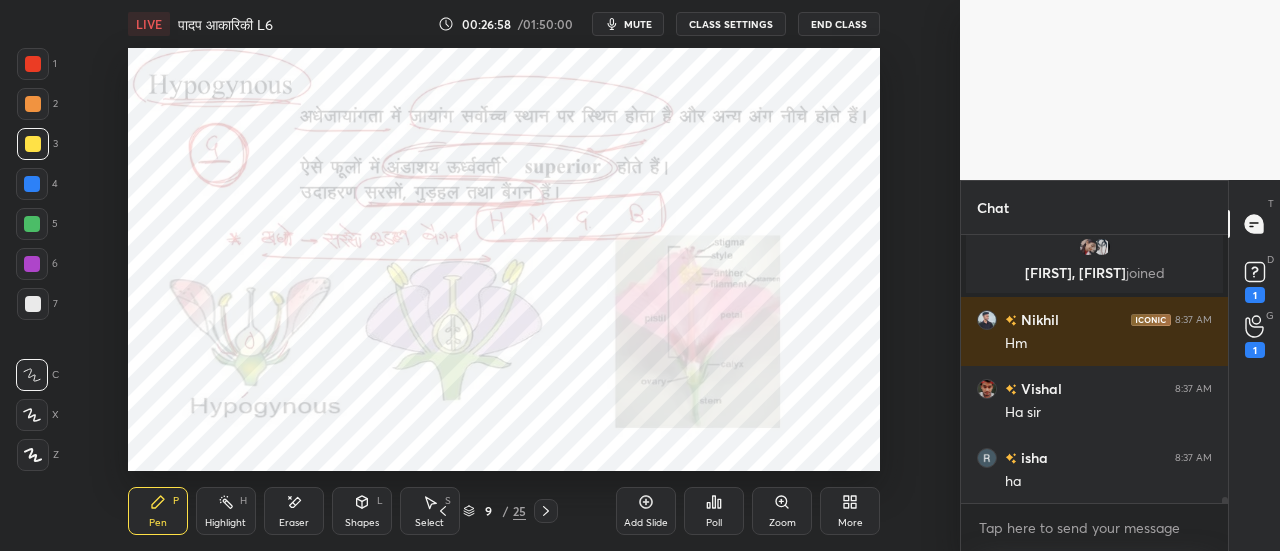 click 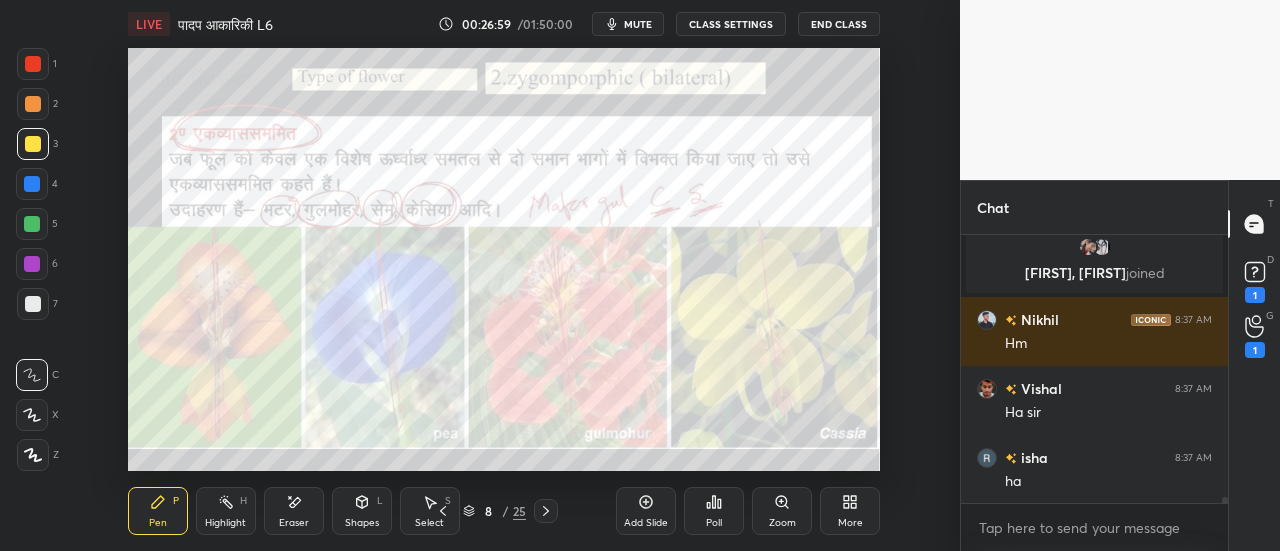 scroll, scrollTop: 11810, scrollLeft: 0, axis: vertical 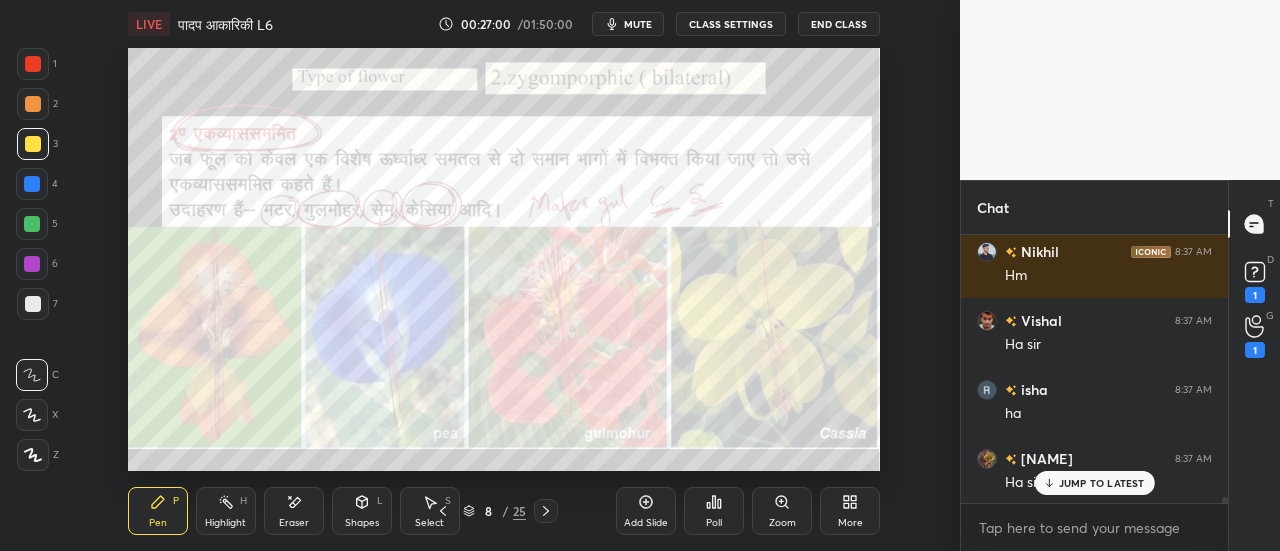 click 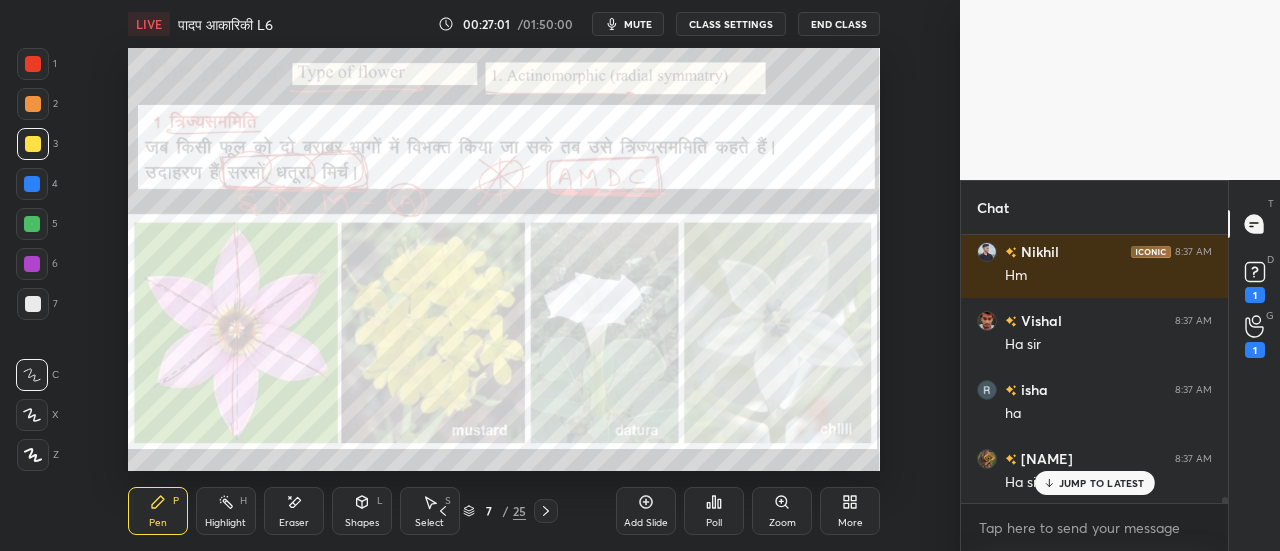 click 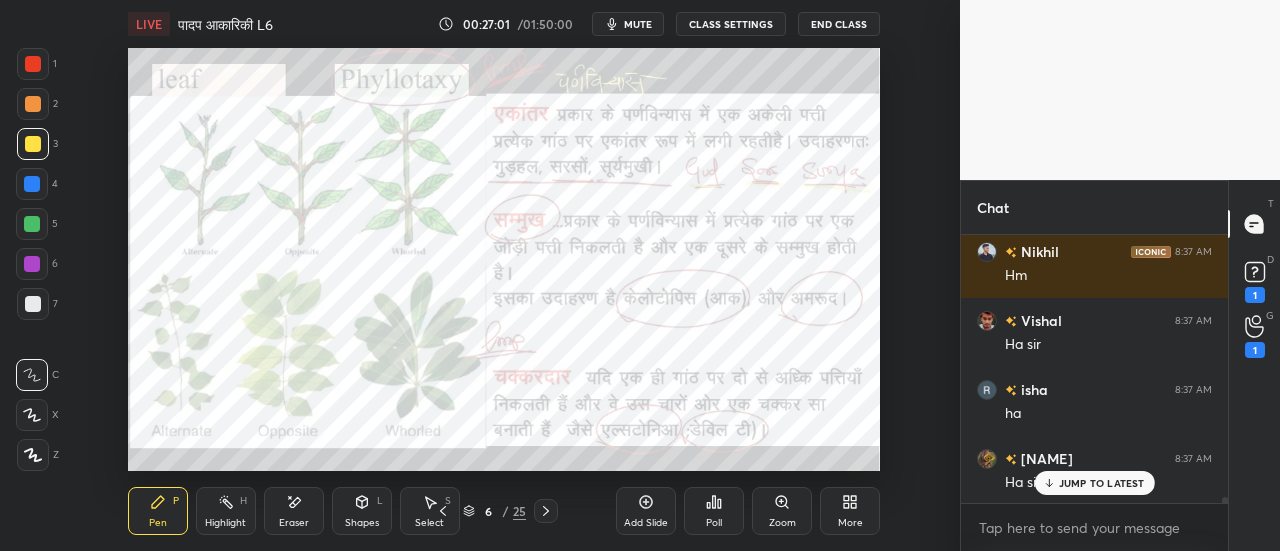 click 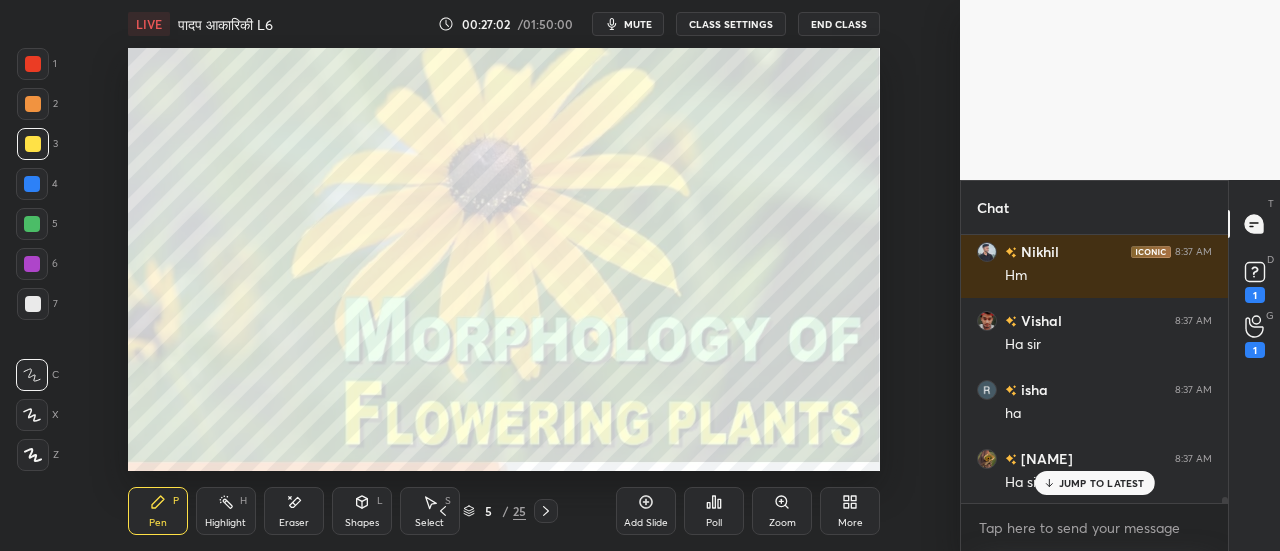 click at bounding box center (546, 511) 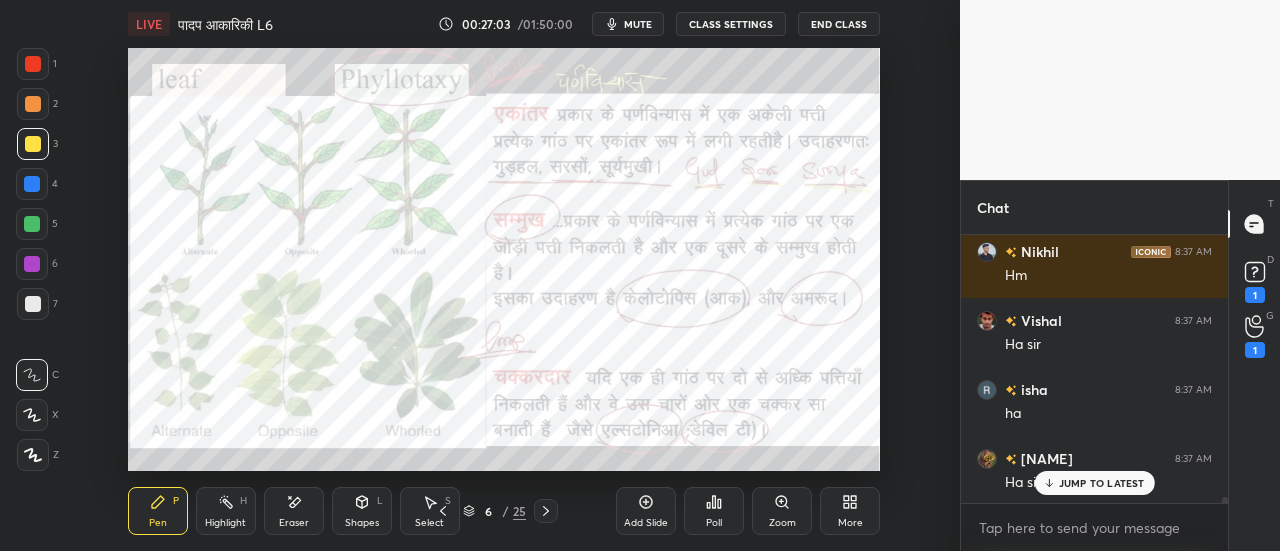 click at bounding box center (546, 511) 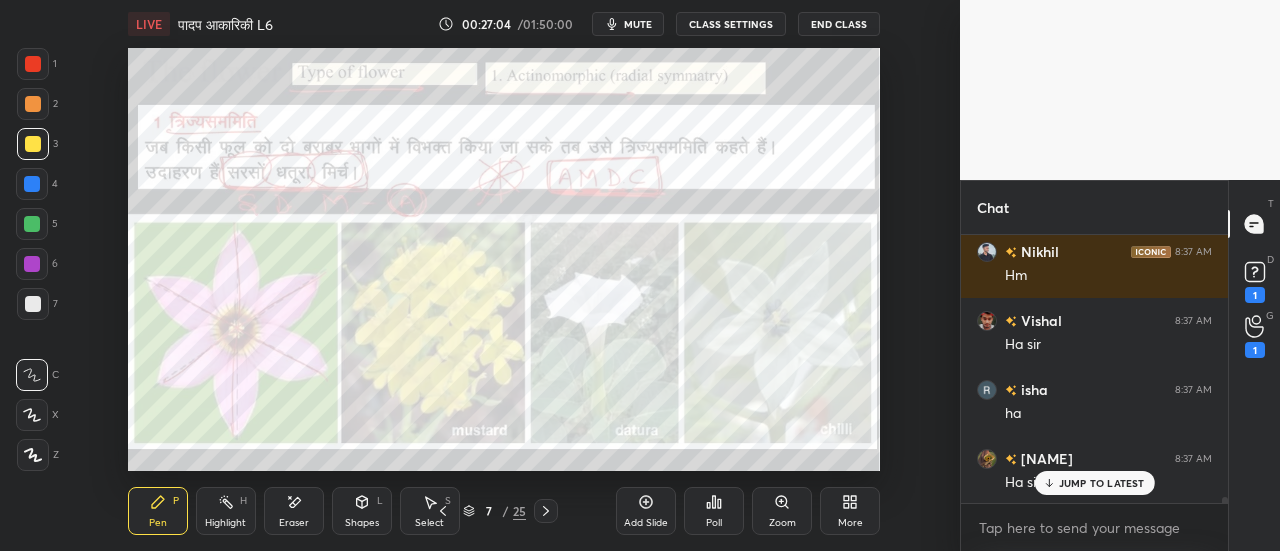 click at bounding box center (546, 511) 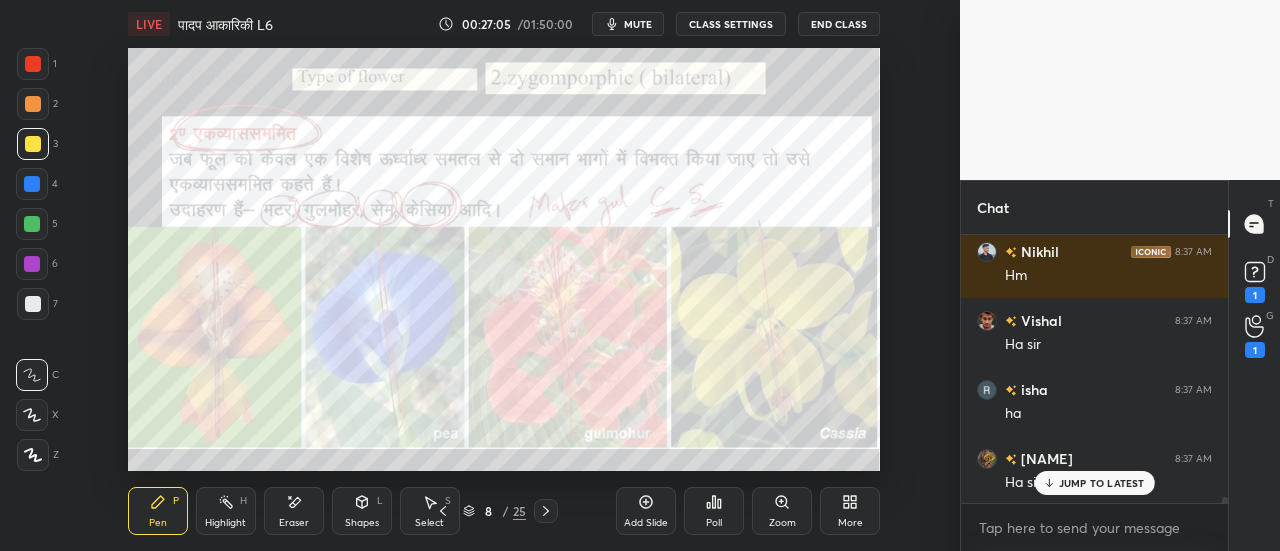 click at bounding box center (546, 511) 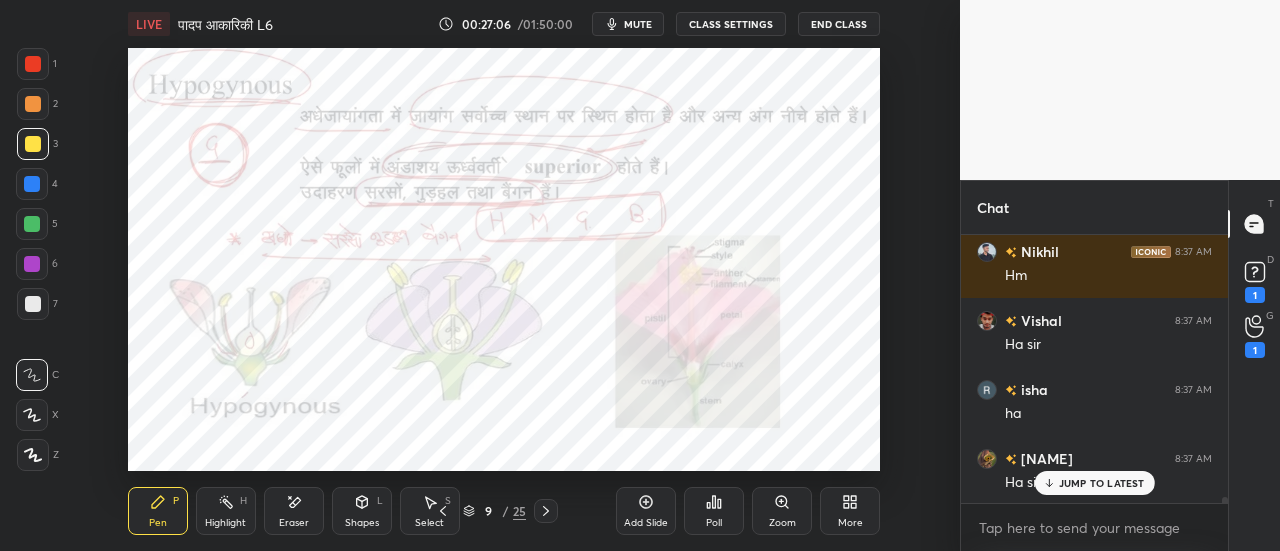 click 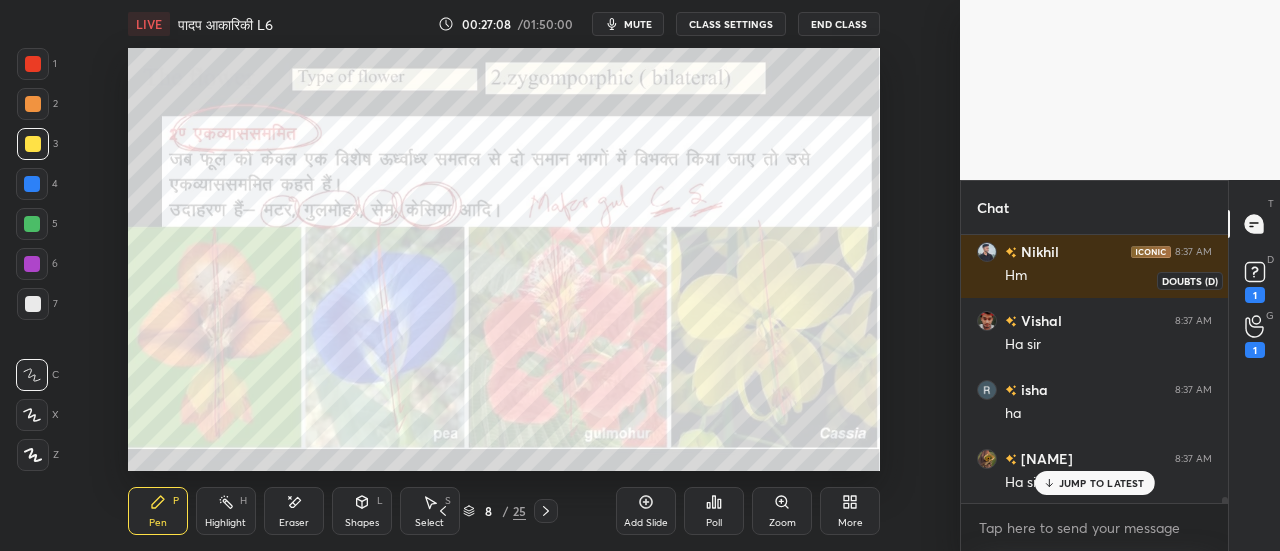 click 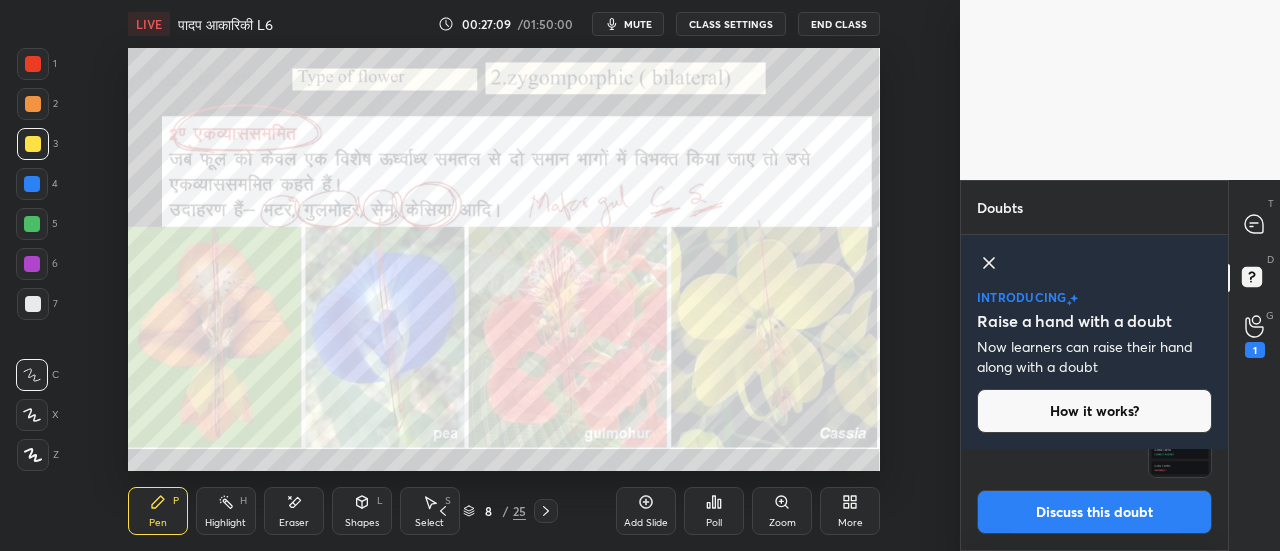 click 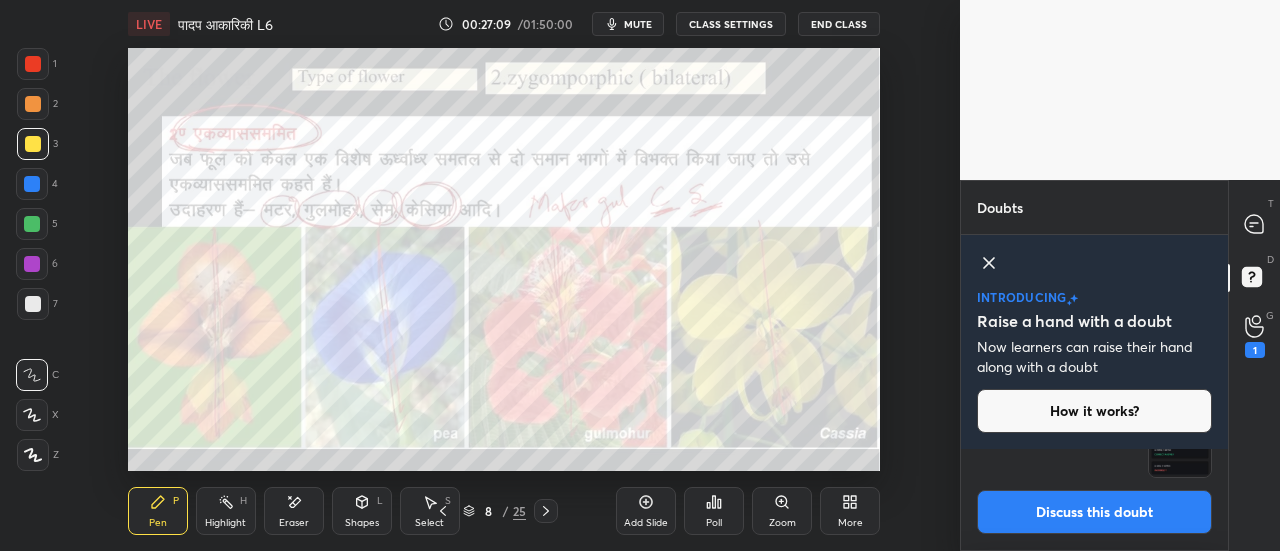 scroll, scrollTop: 7, scrollLeft: 6, axis: both 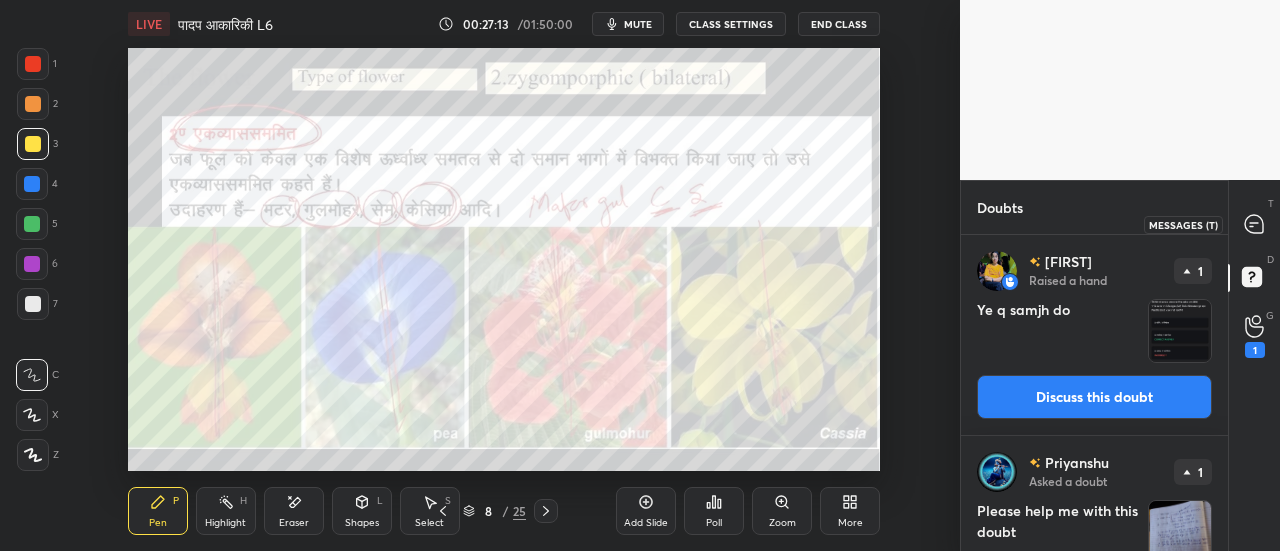click 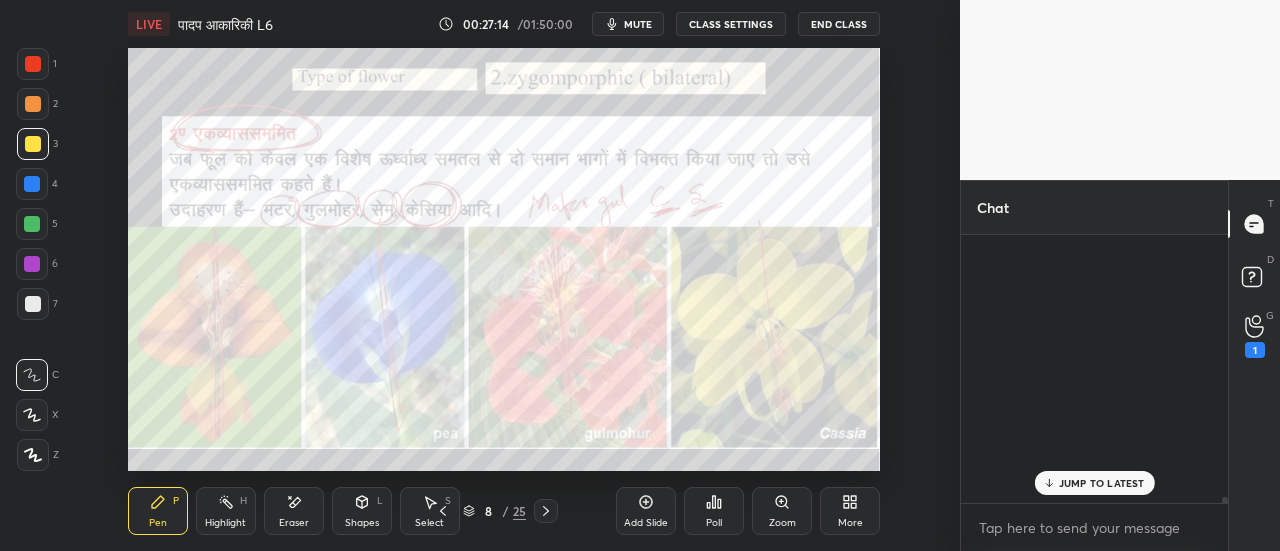 scroll, scrollTop: 12269, scrollLeft: 0, axis: vertical 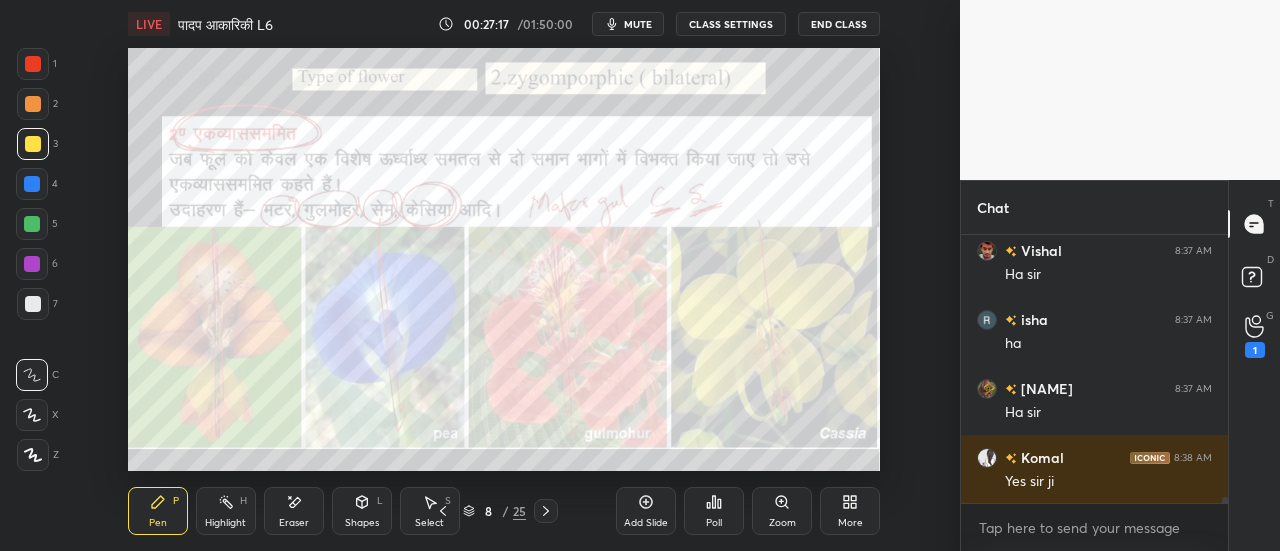 click at bounding box center (32, 224) 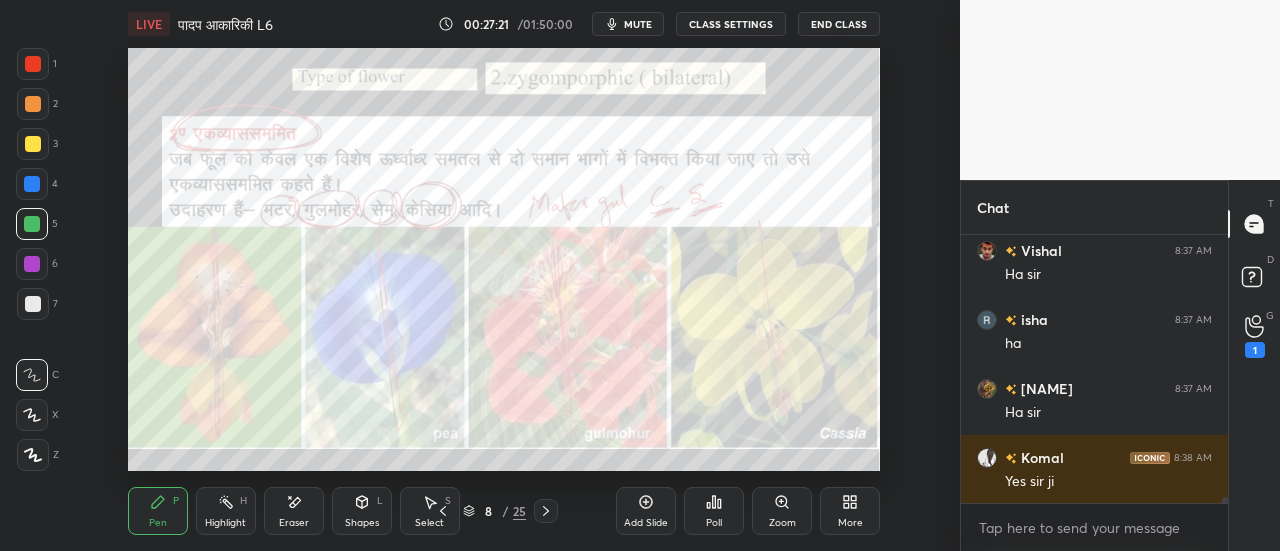 scroll, scrollTop: 221, scrollLeft: 261, axis: both 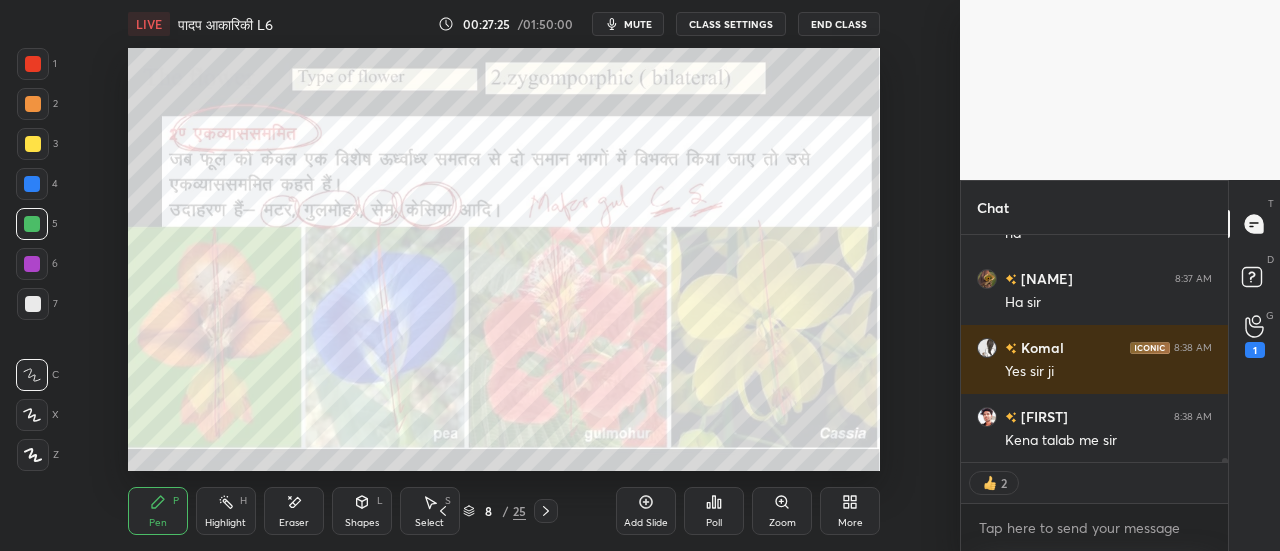 click 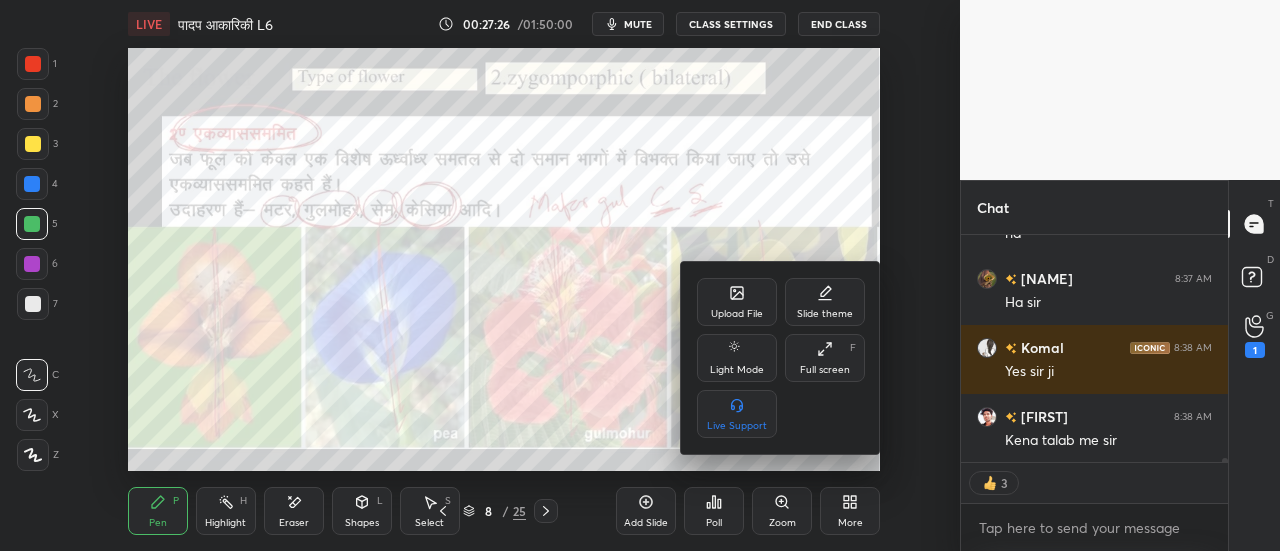click on "Full screen F" at bounding box center (825, 358) 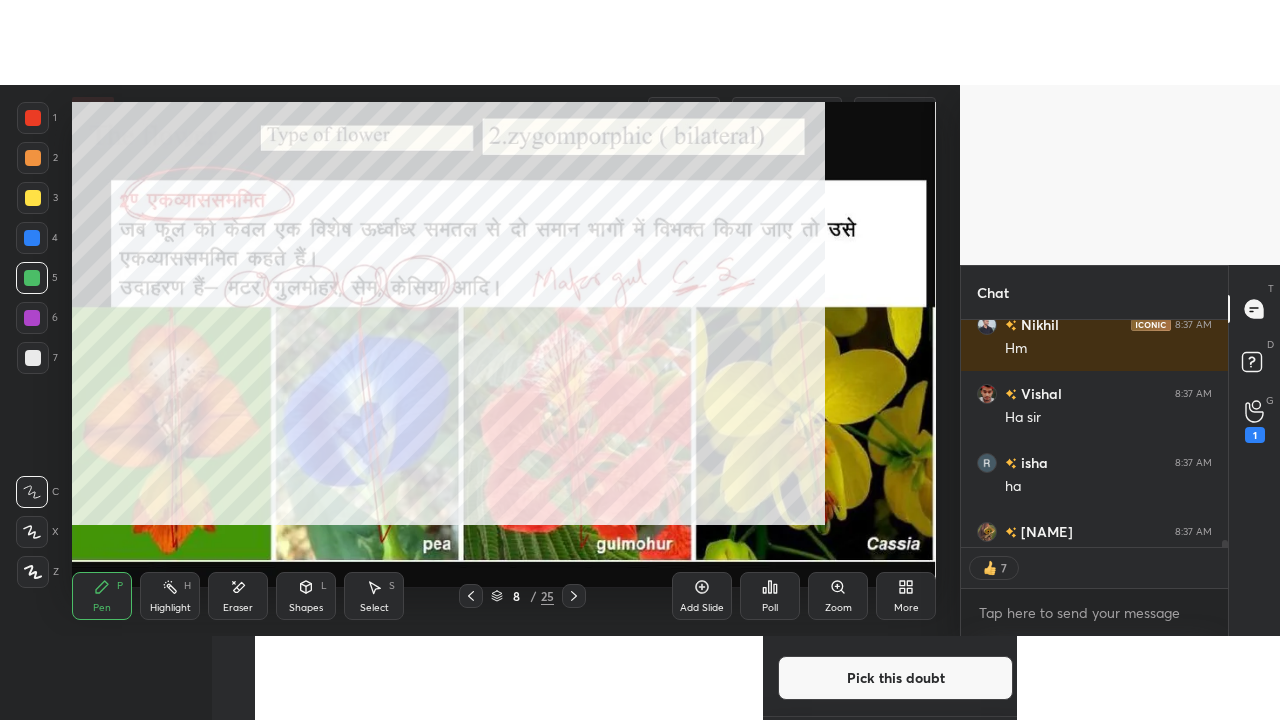 scroll, scrollTop: 99408, scrollLeft: 99120, axis: both 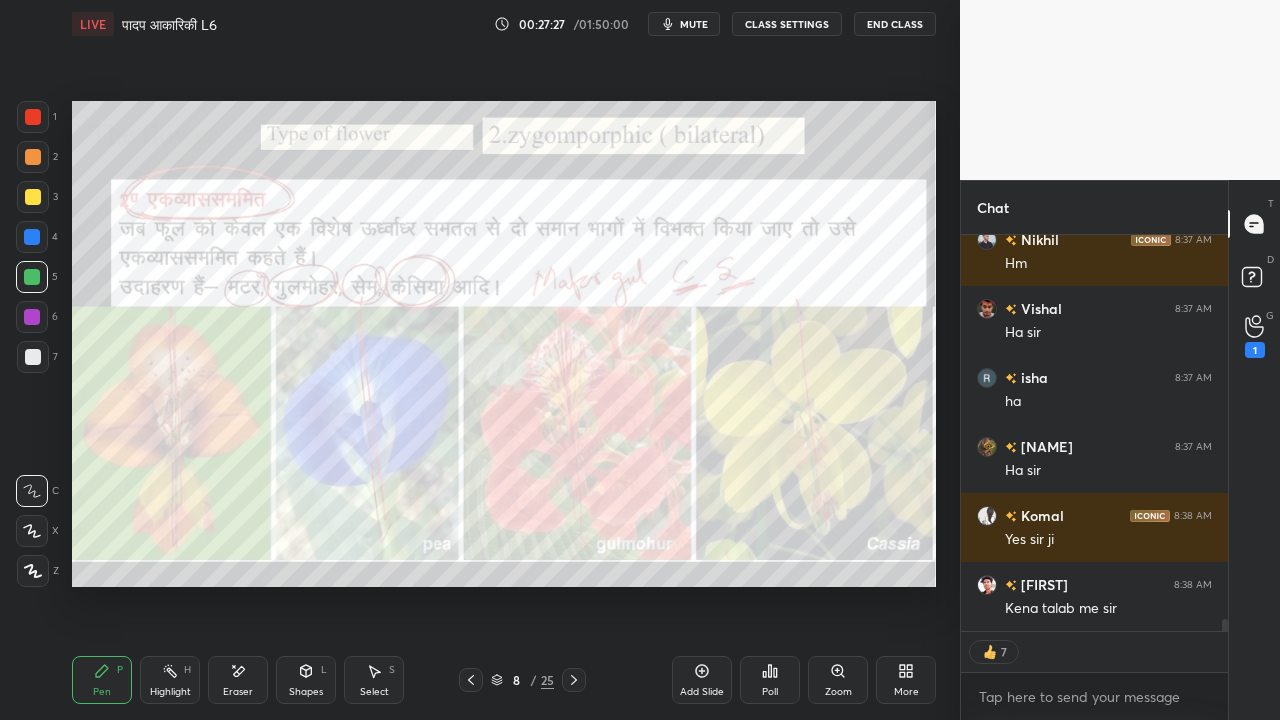 click on "Add Slide" at bounding box center [702, 680] 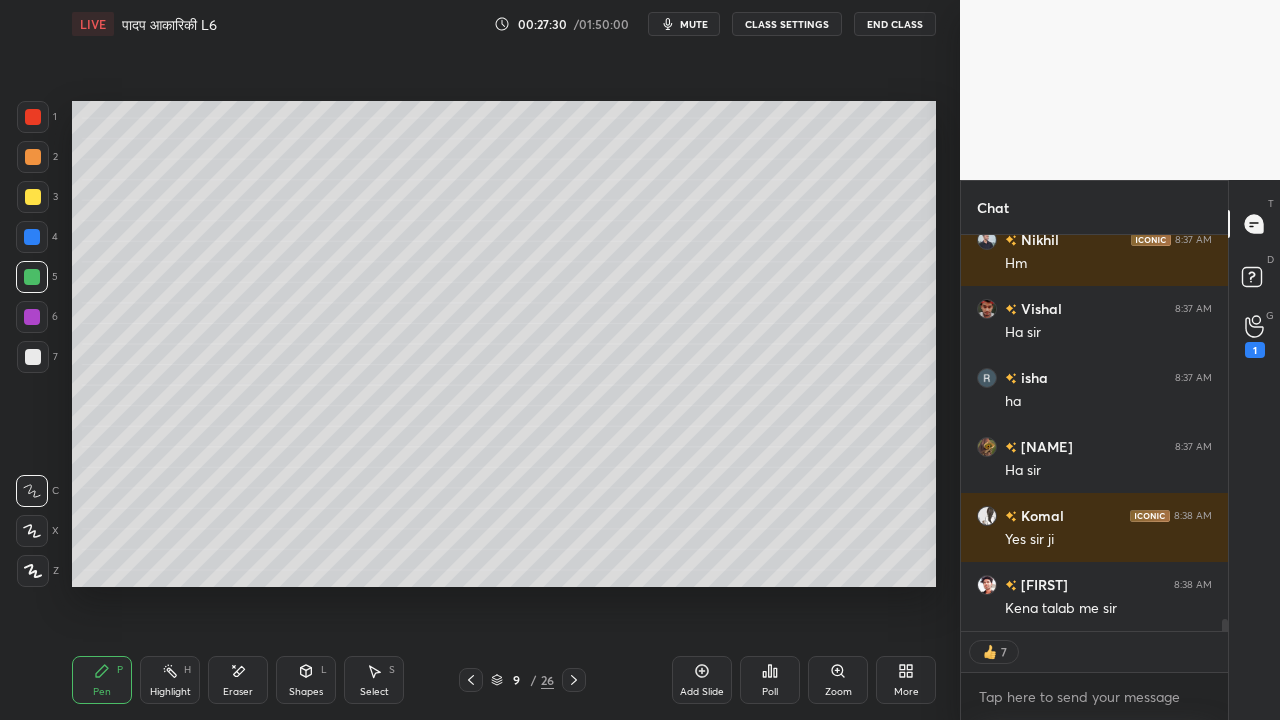 click at bounding box center [33, 357] 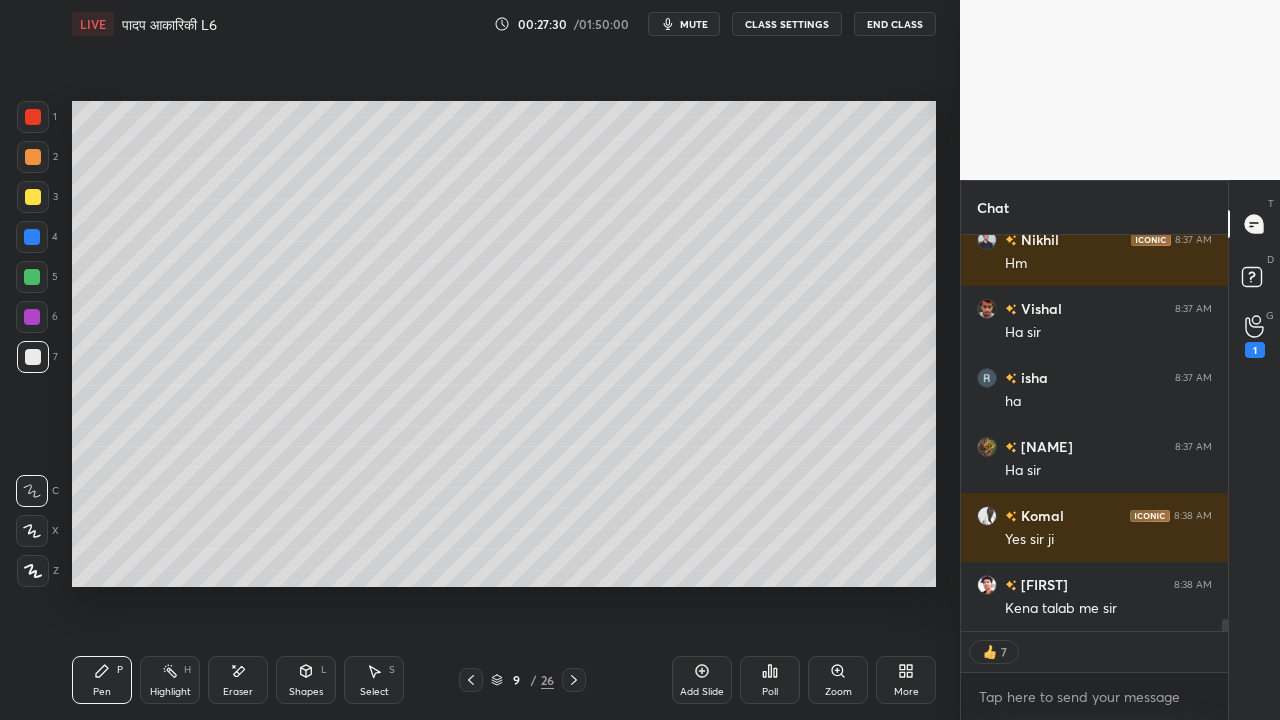 click at bounding box center [33, 197] 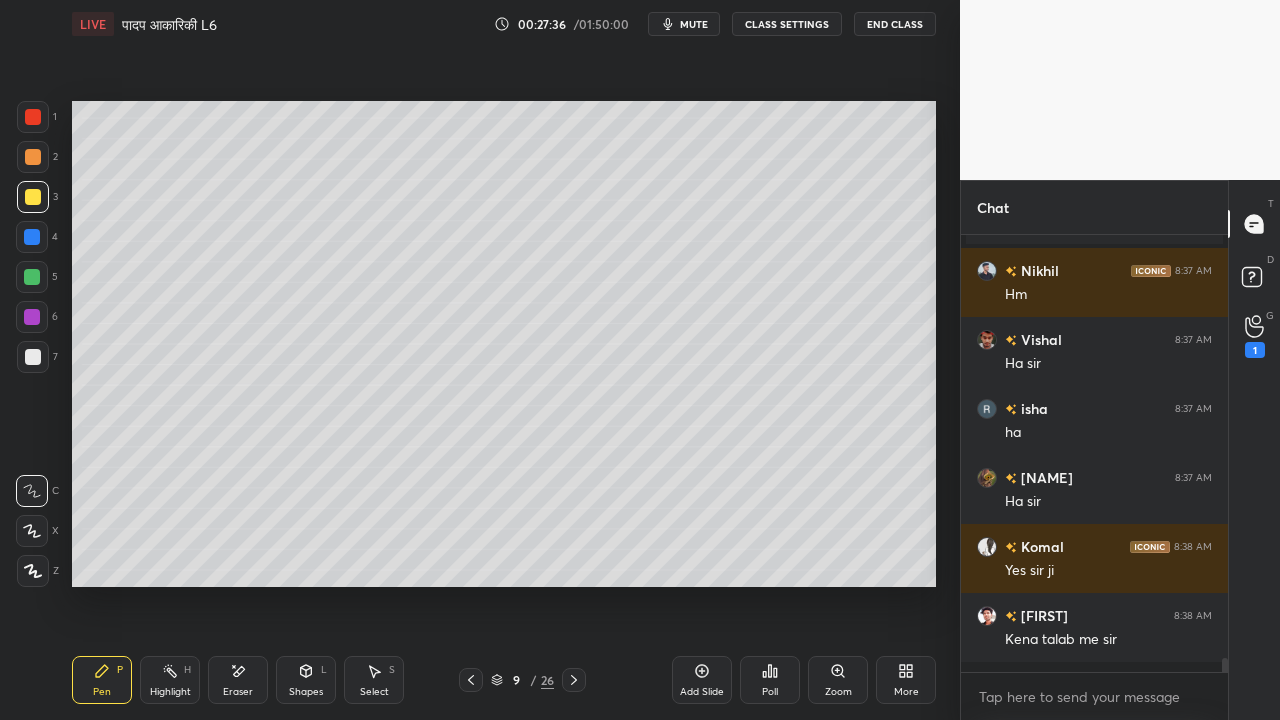scroll, scrollTop: 6, scrollLeft: 6, axis: both 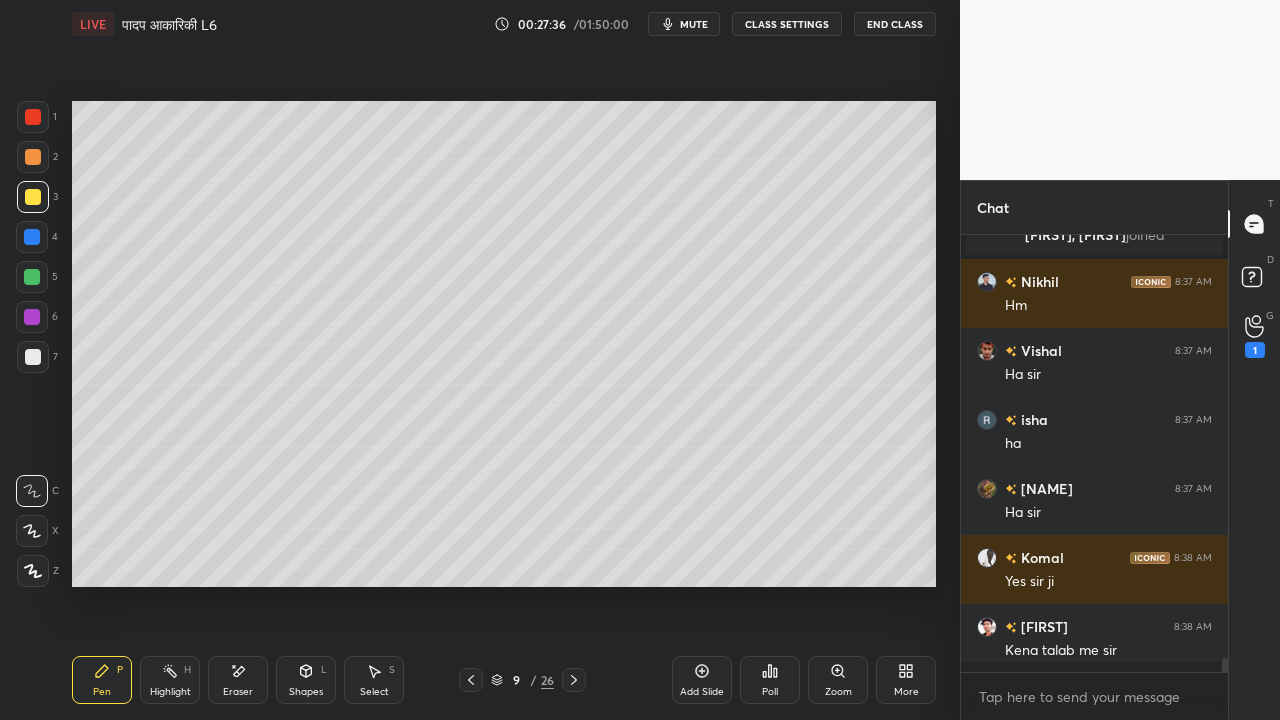 click at bounding box center [33, 357] 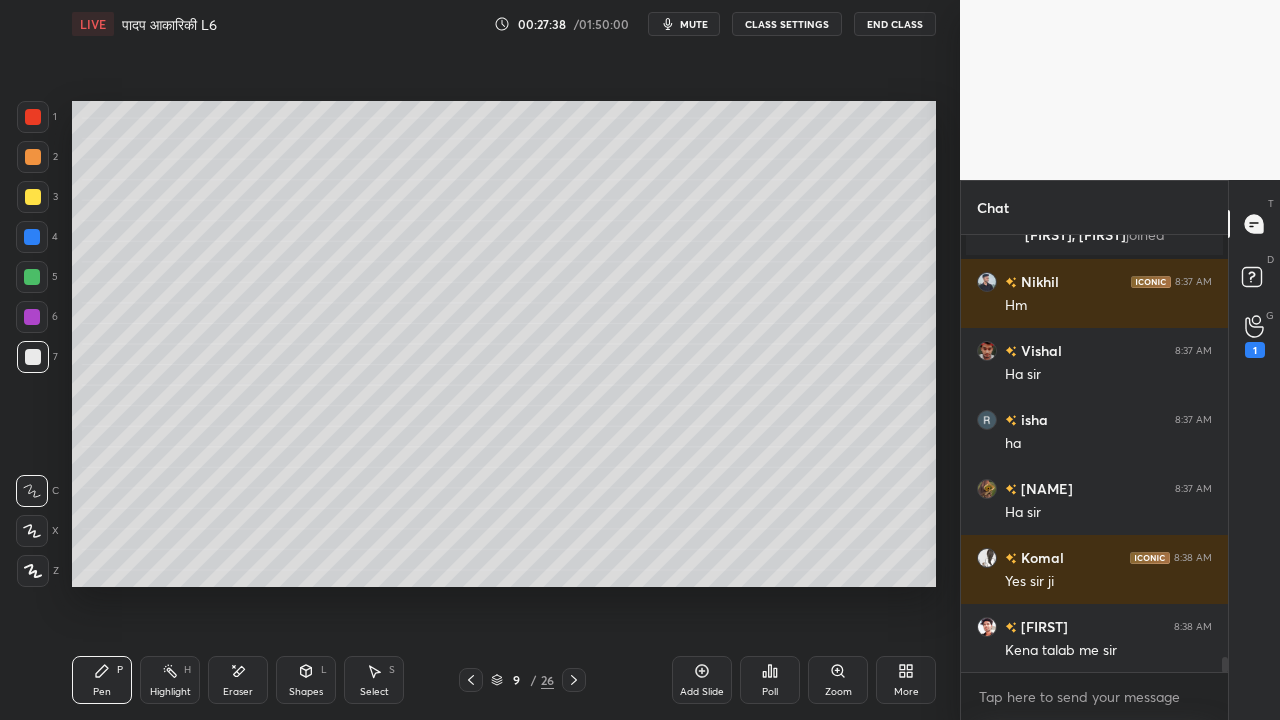 scroll, scrollTop: 12258, scrollLeft: 0, axis: vertical 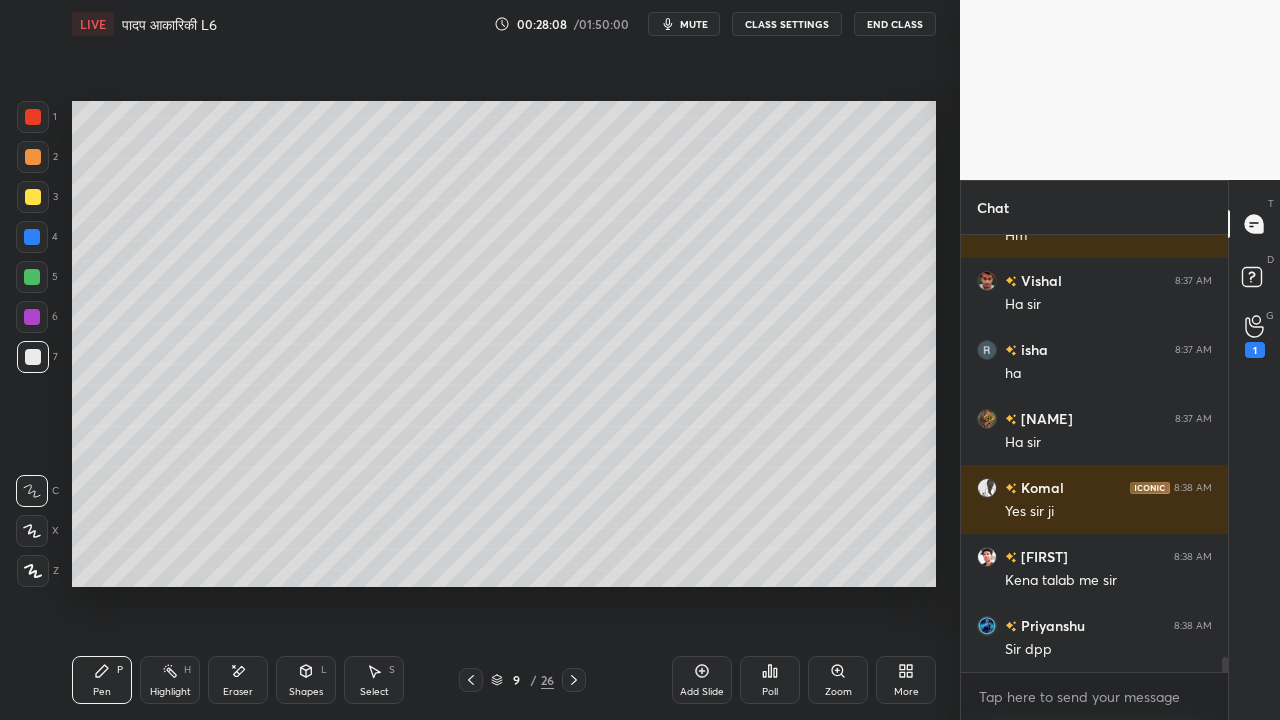 click at bounding box center (33, 197) 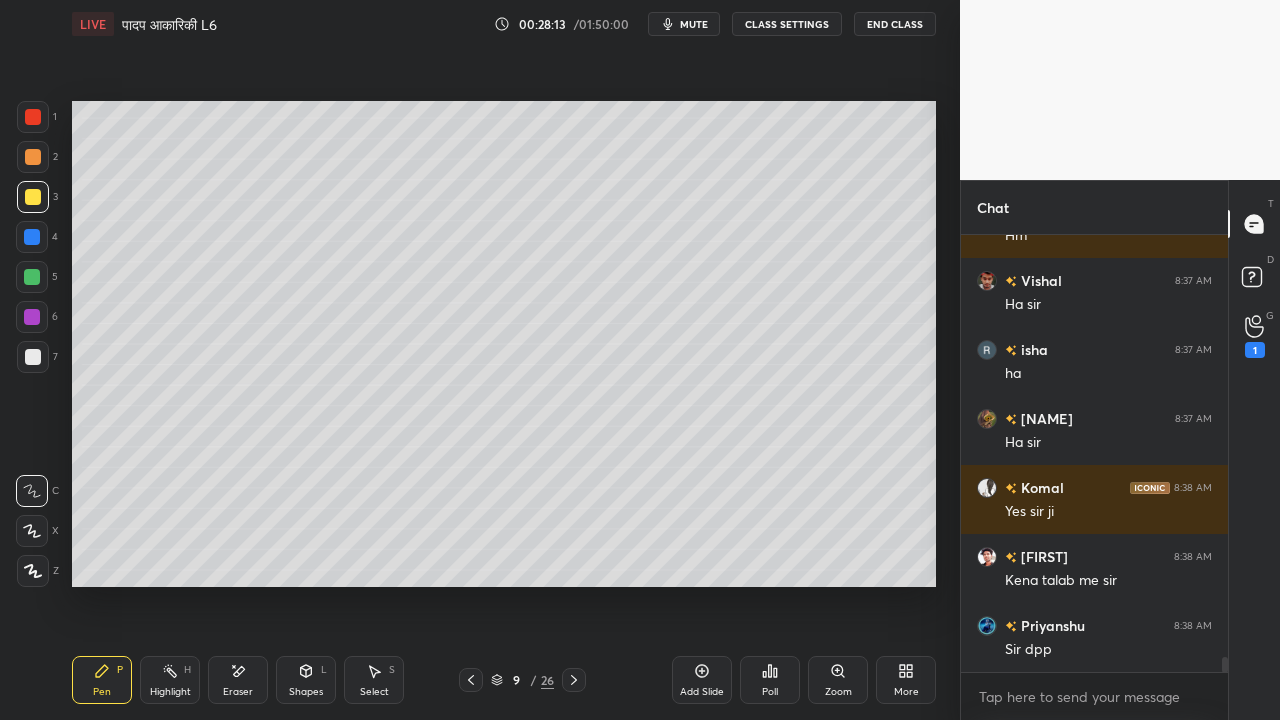 scroll, scrollTop: 12306, scrollLeft: 0, axis: vertical 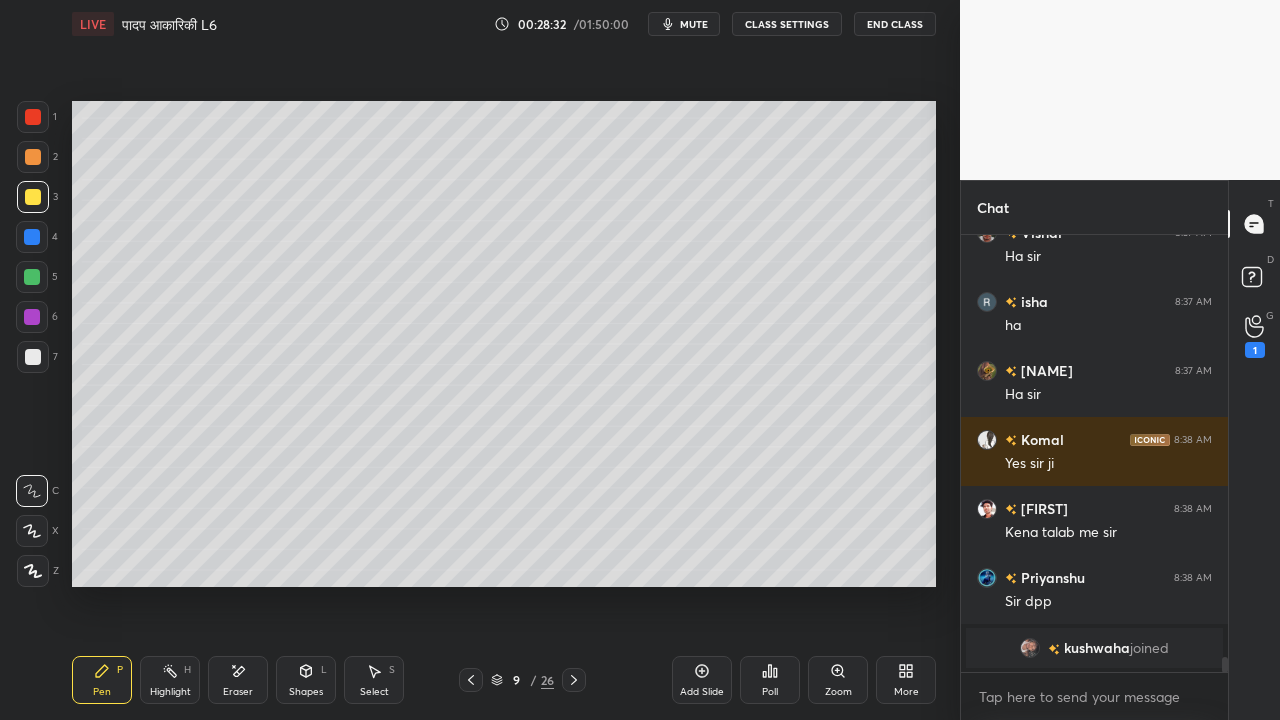 click at bounding box center (33, 357) 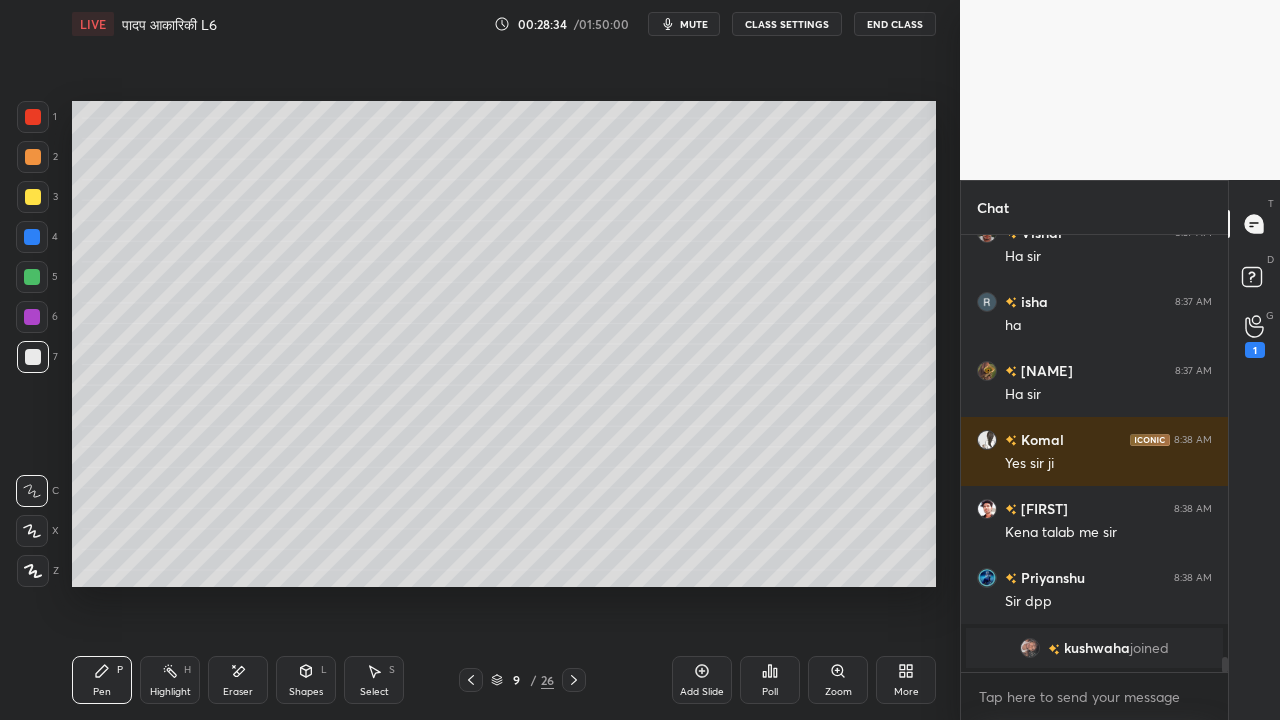 scroll, scrollTop: 11870, scrollLeft: 0, axis: vertical 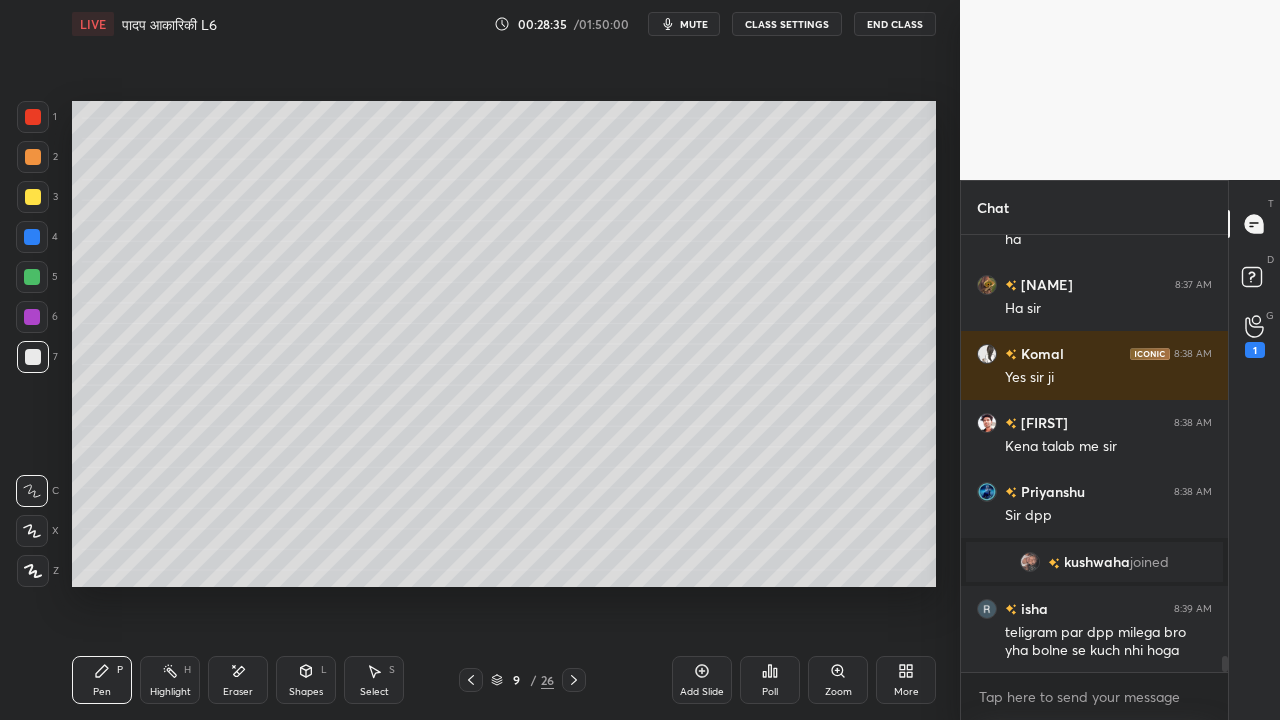 click at bounding box center (33, 197) 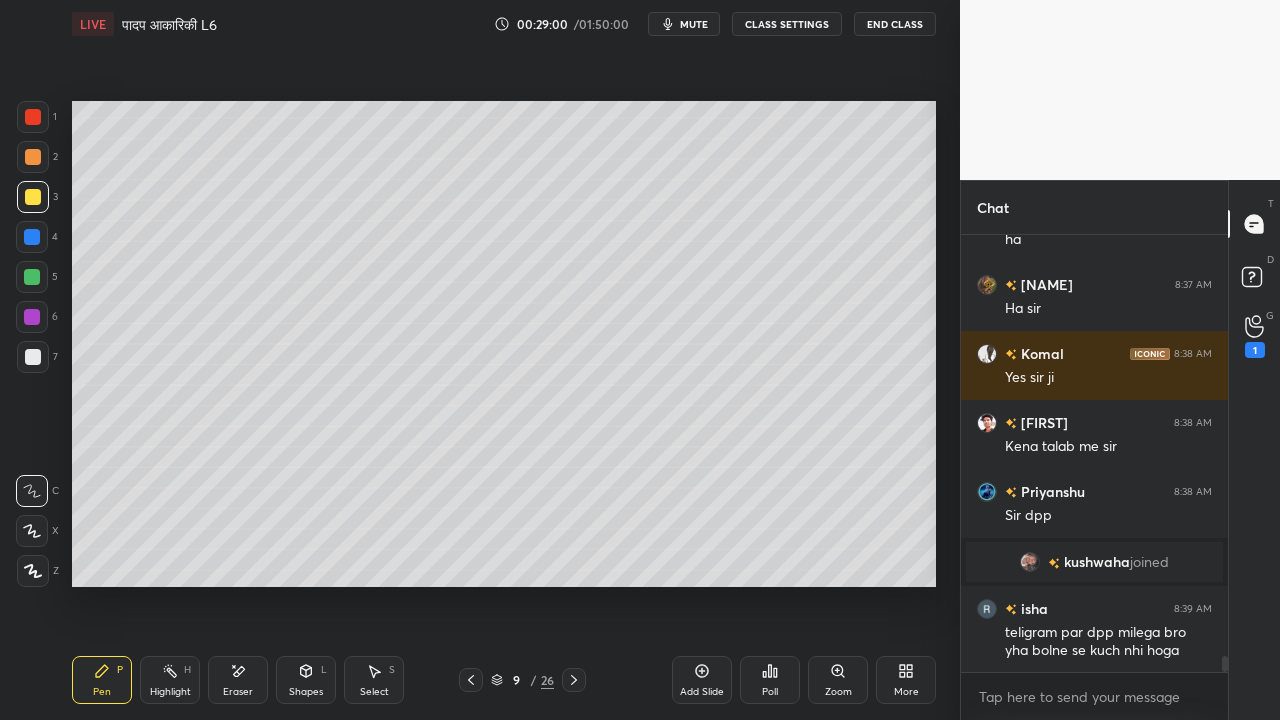 click at bounding box center (33, 357) 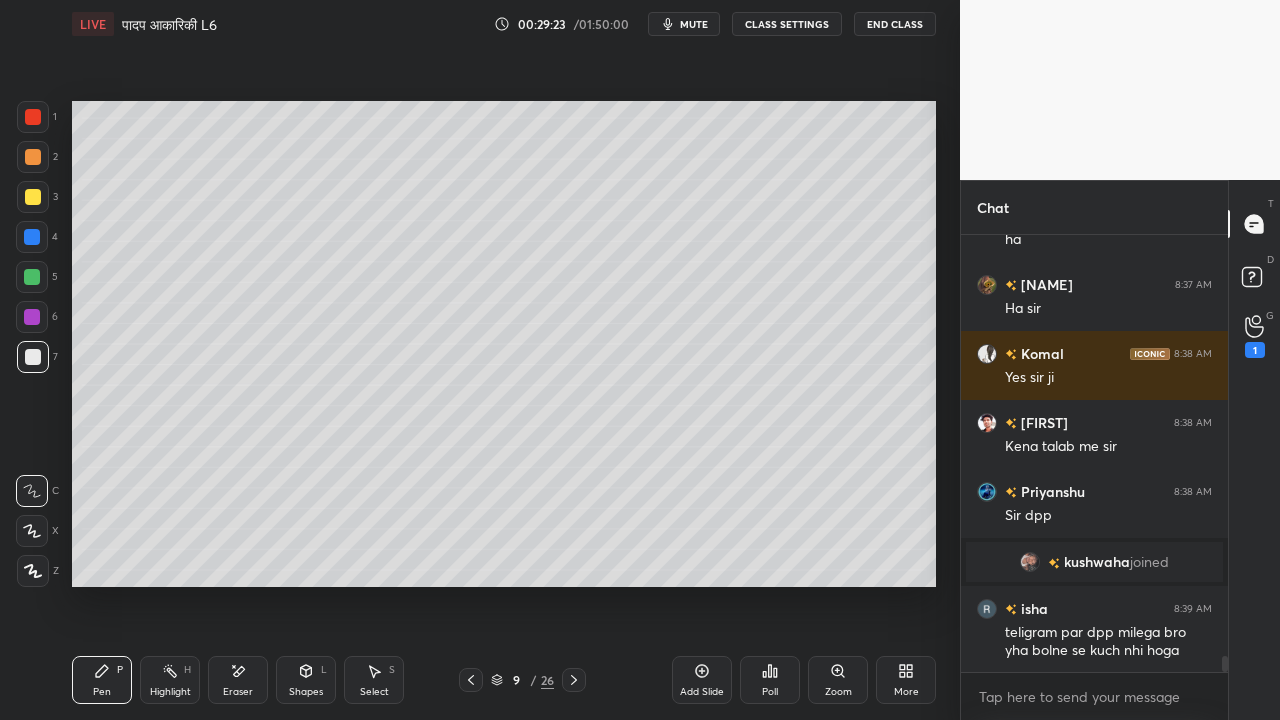 click at bounding box center [33, 197] 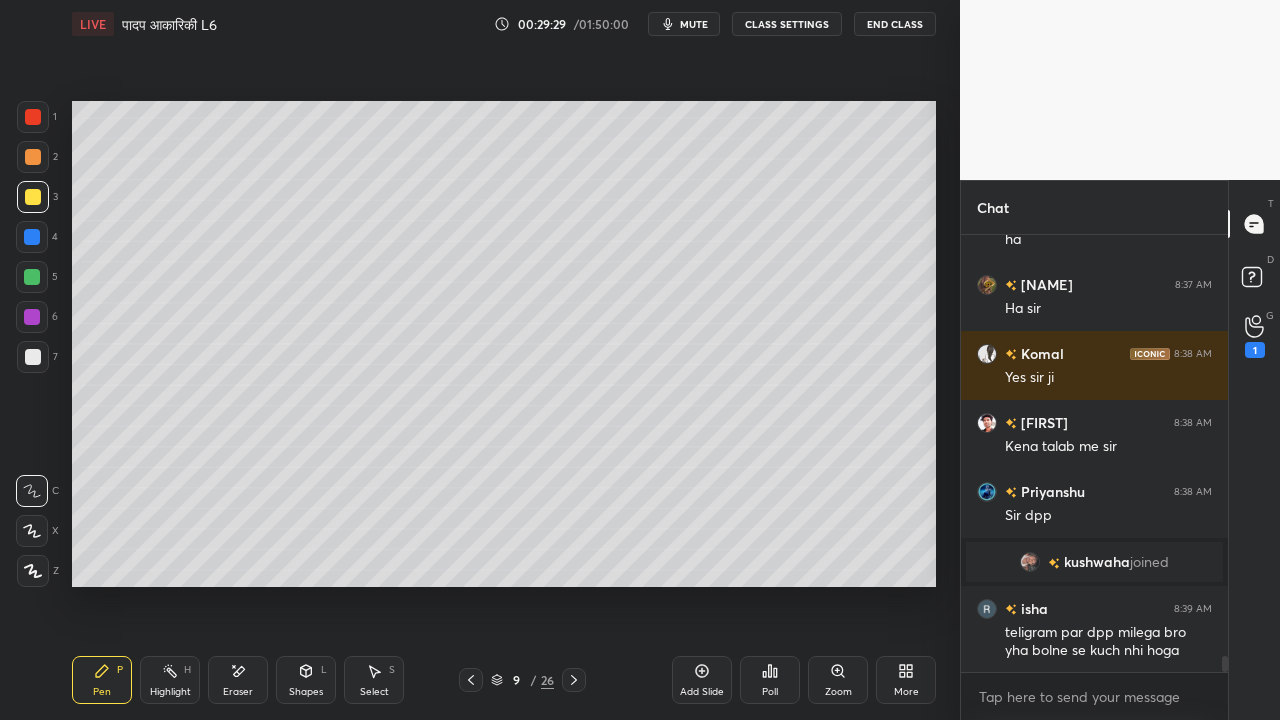 scroll, scrollTop: 11940, scrollLeft: 0, axis: vertical 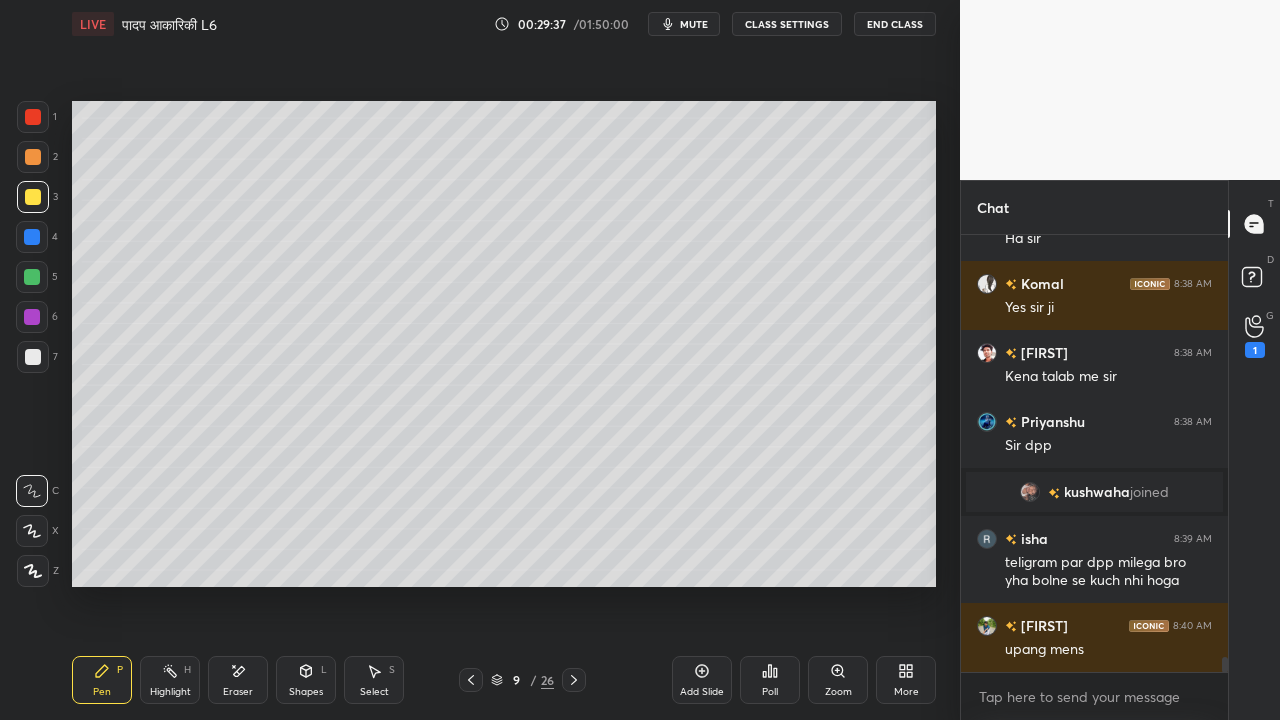 click on "7" at bounding box center [37, 361] 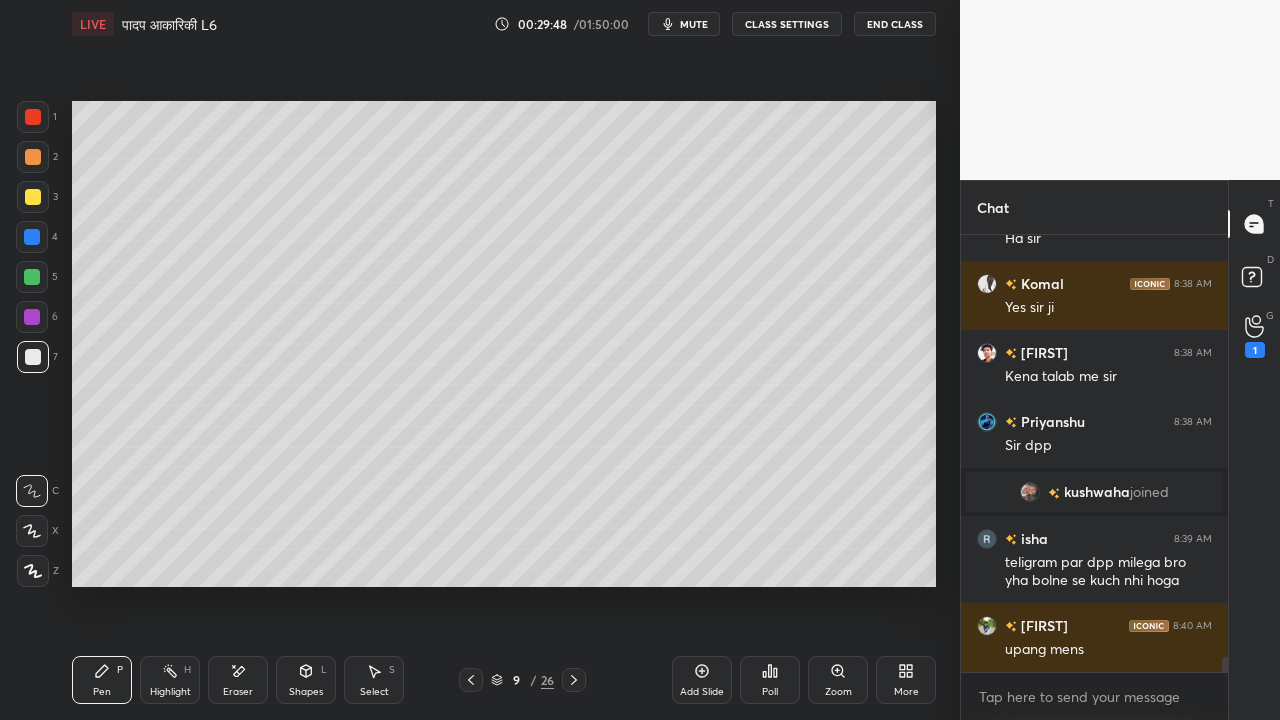 click at bounding box center [33, 197] 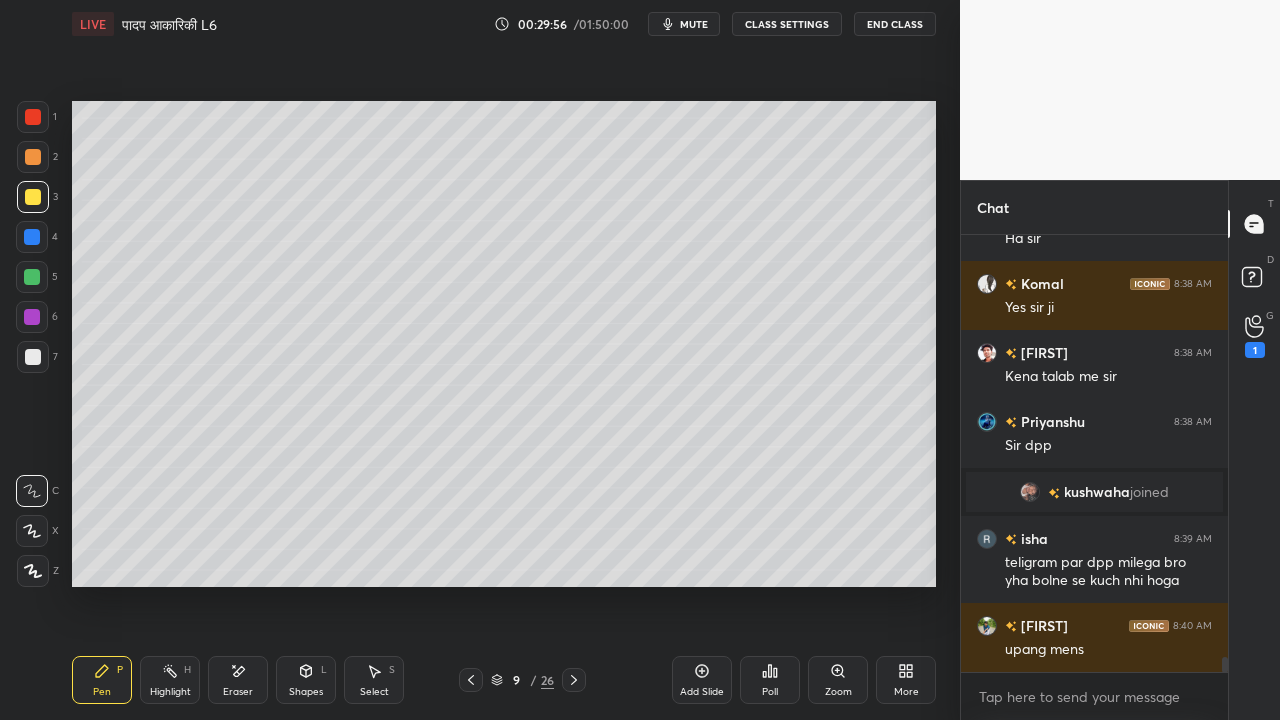 click at bounding box center [33, 357] 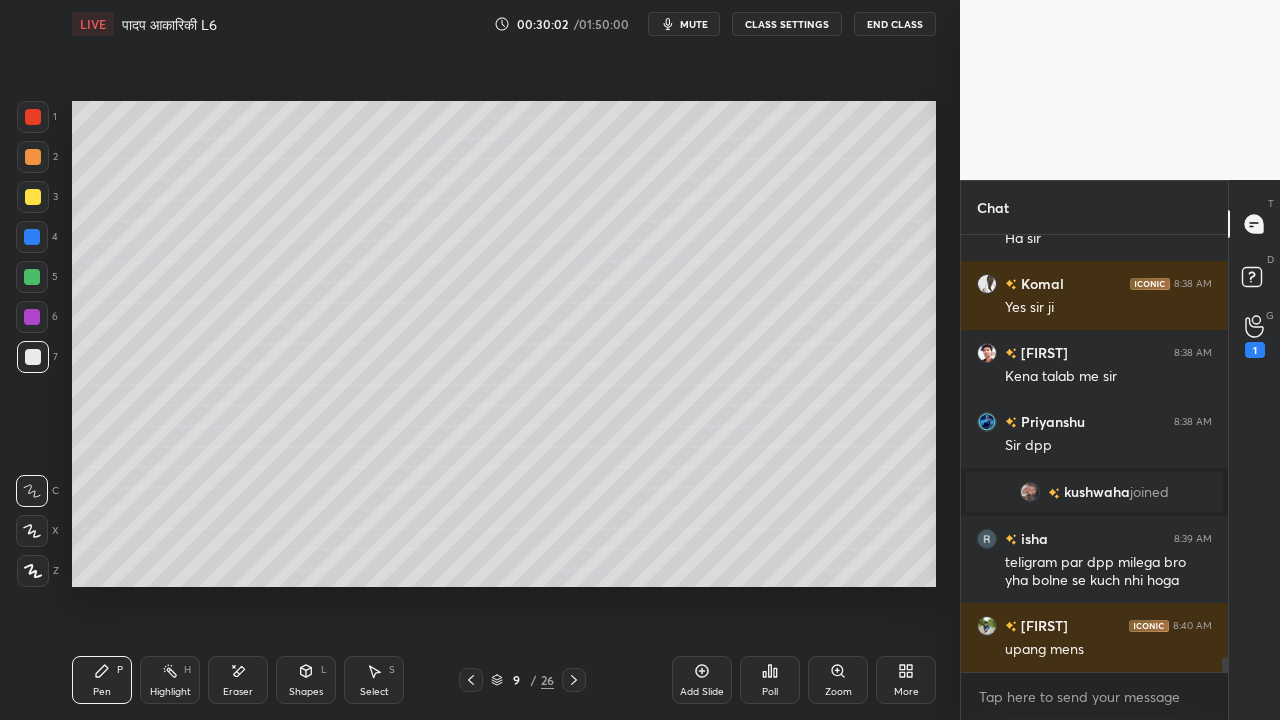 click at bounding box center (33, 197) 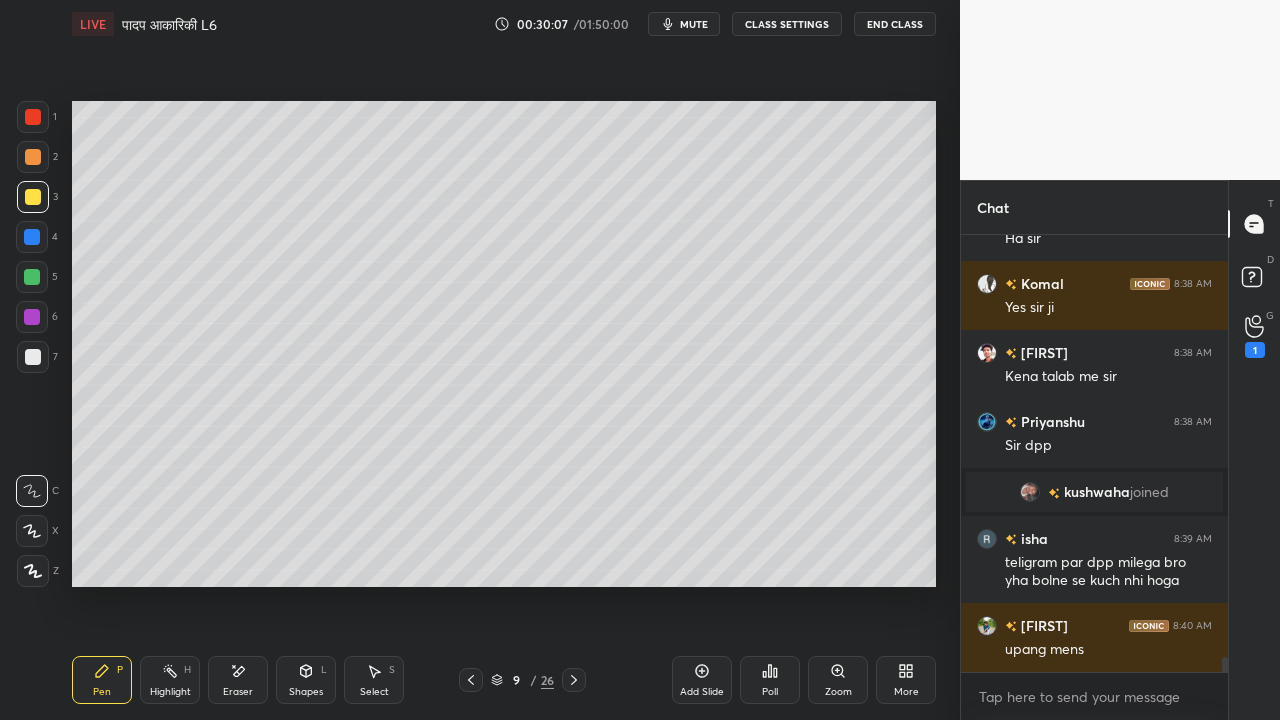 click at bounding box center [33, 357] 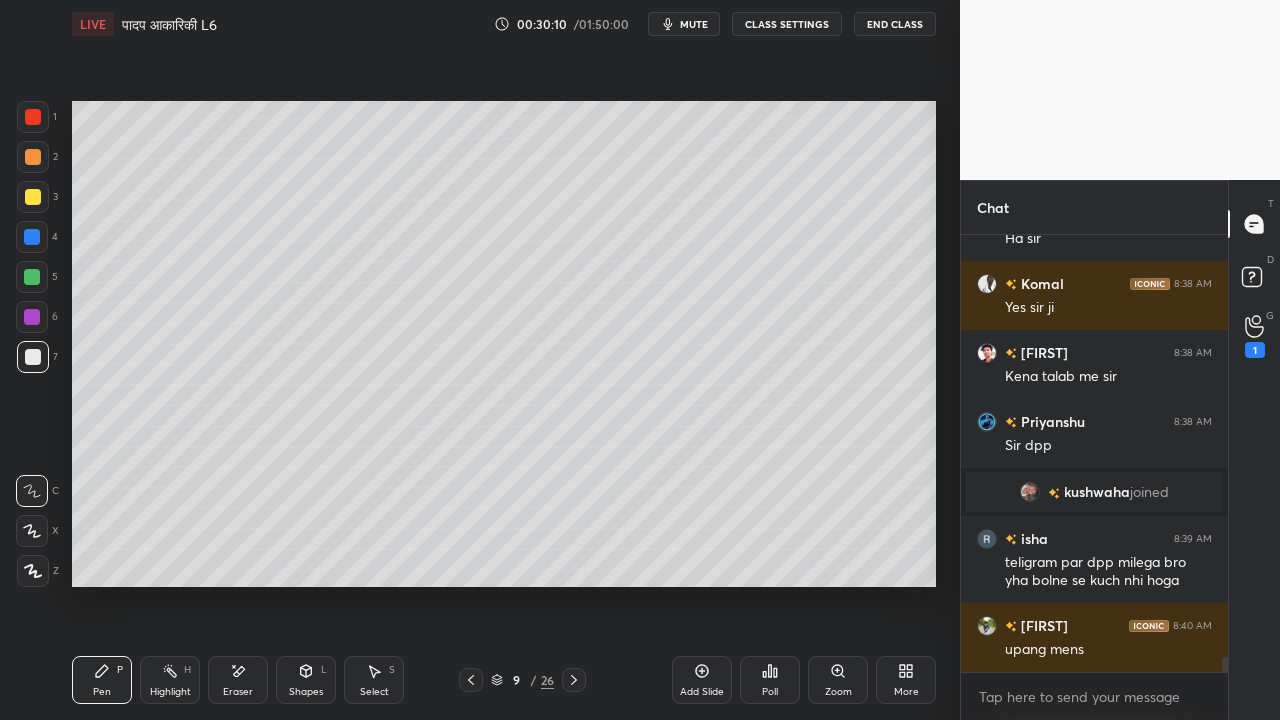 scroll, scrollTop: 12008, scrollLeft: 0, axis: vertical 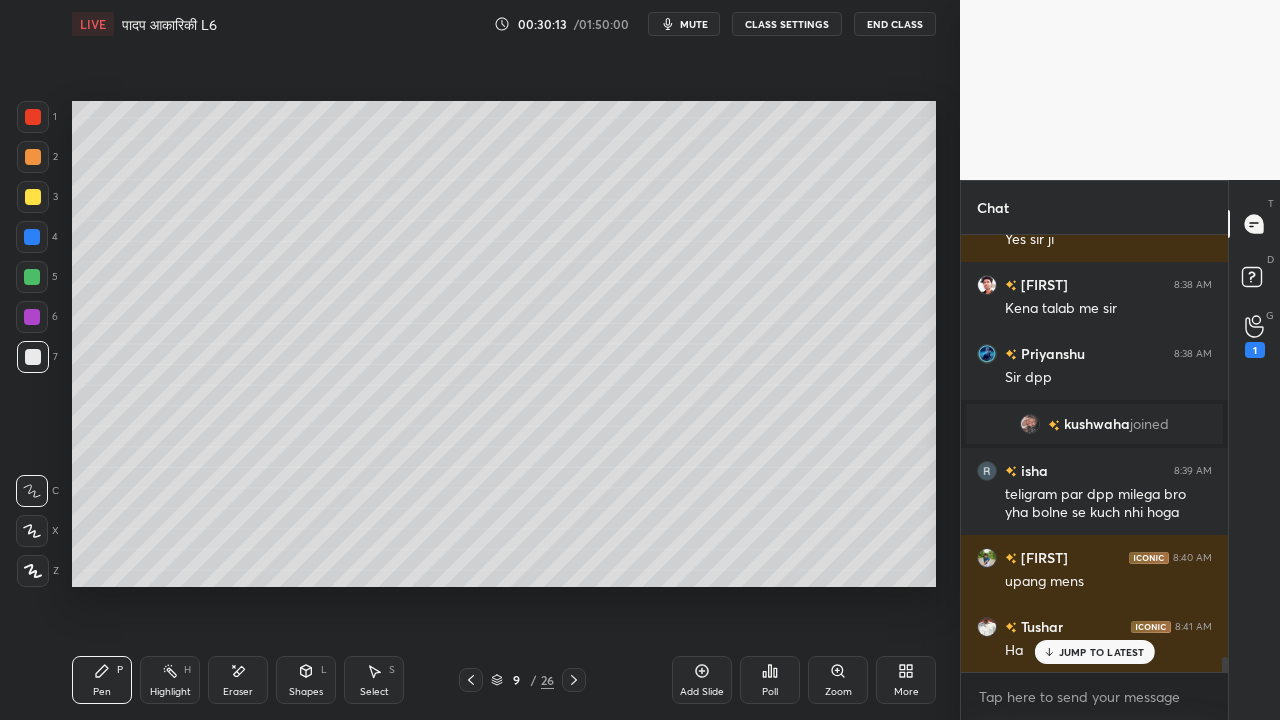 click on "Add Slide" at bounding box center [702, 692] 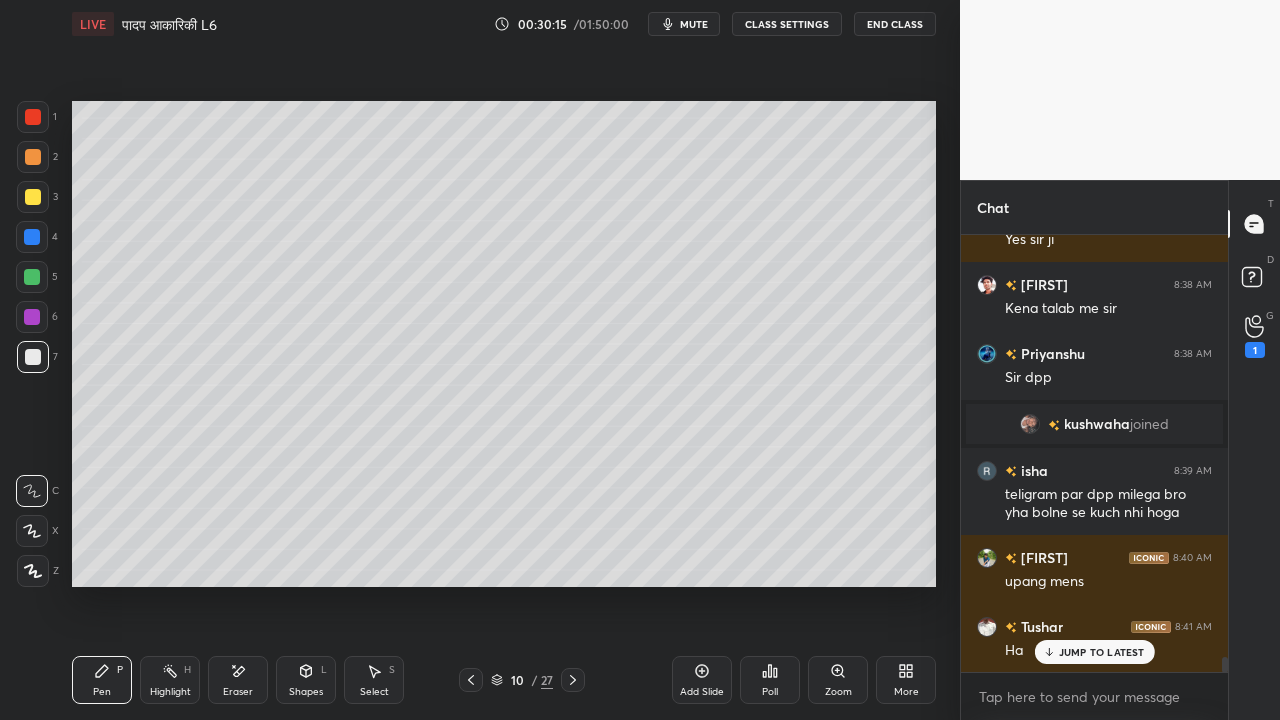 click 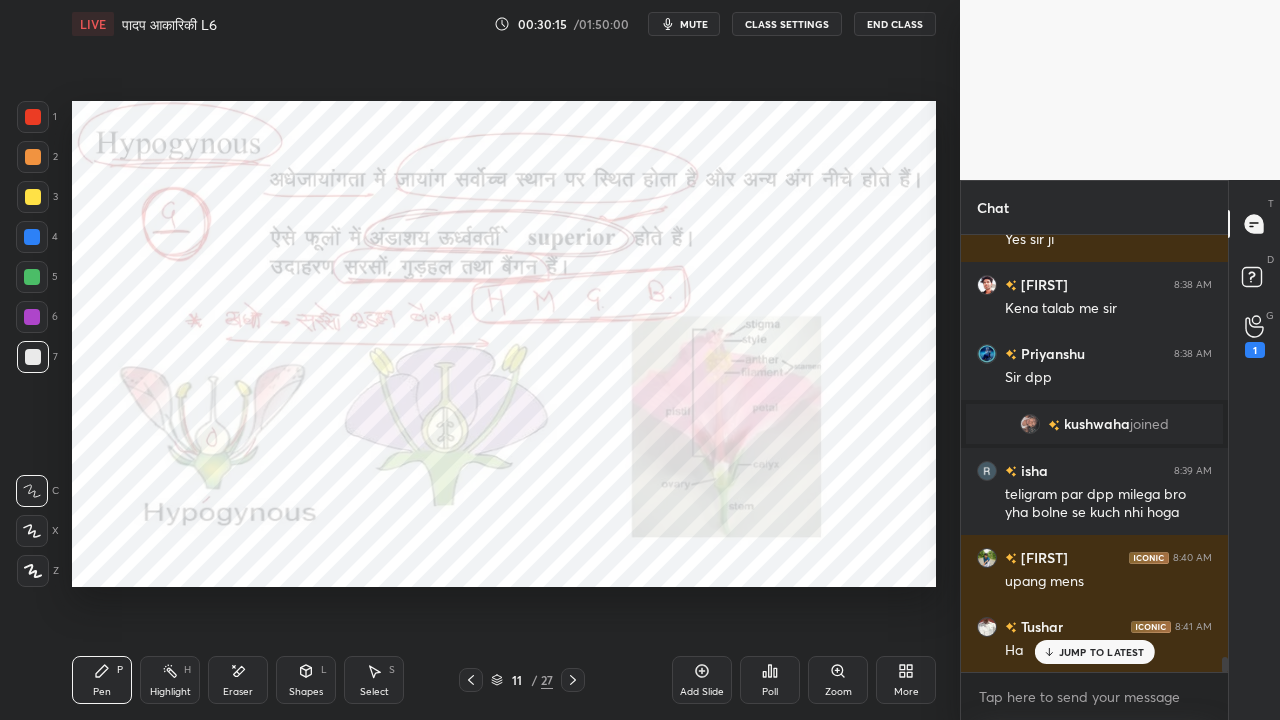 click 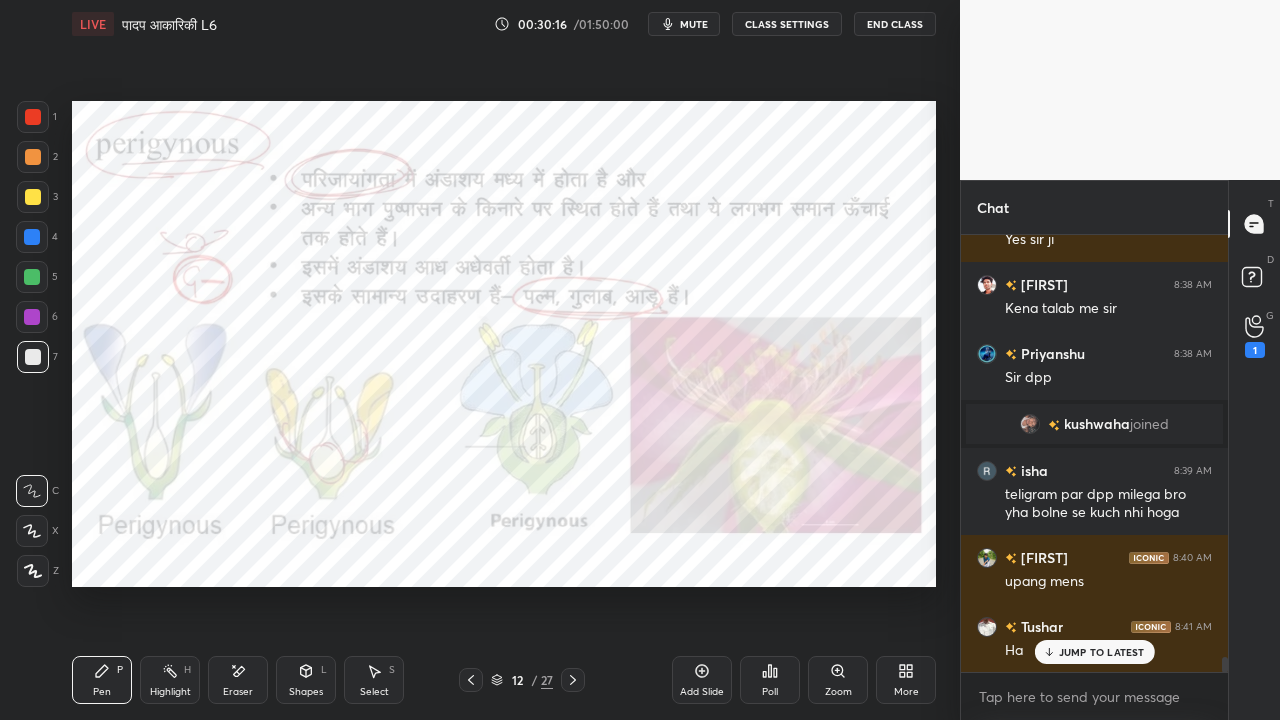 click 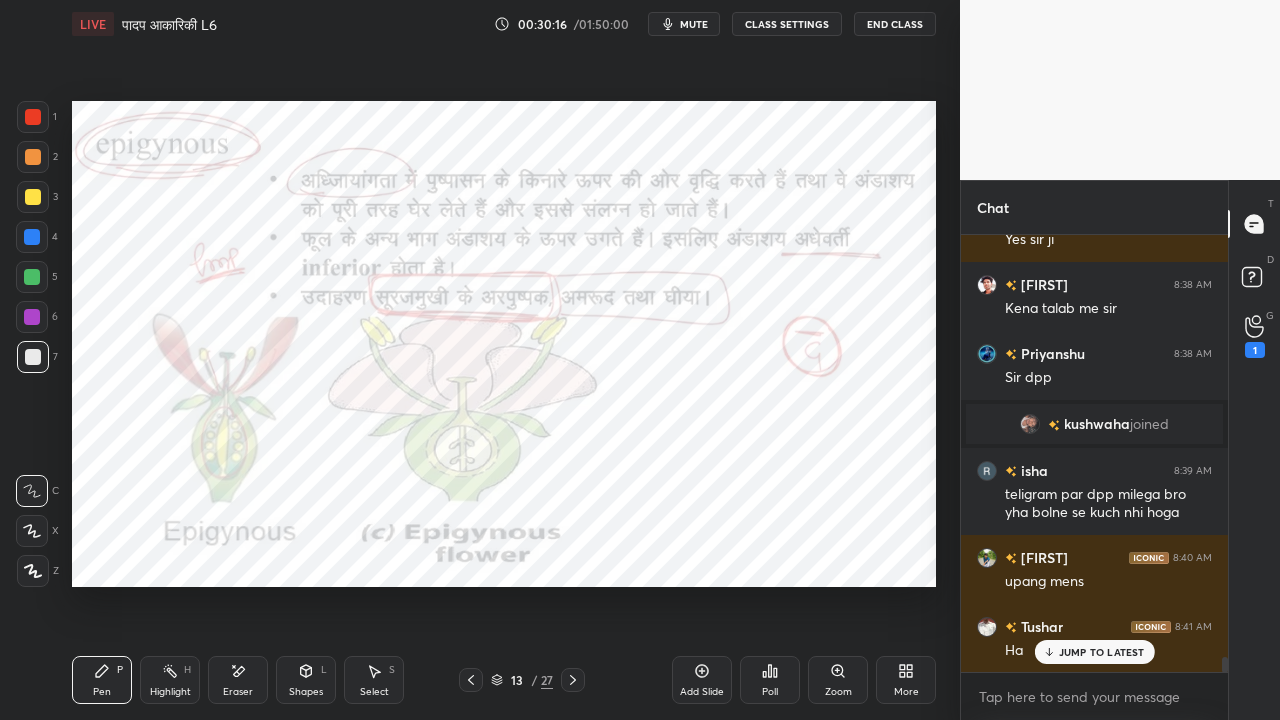 click 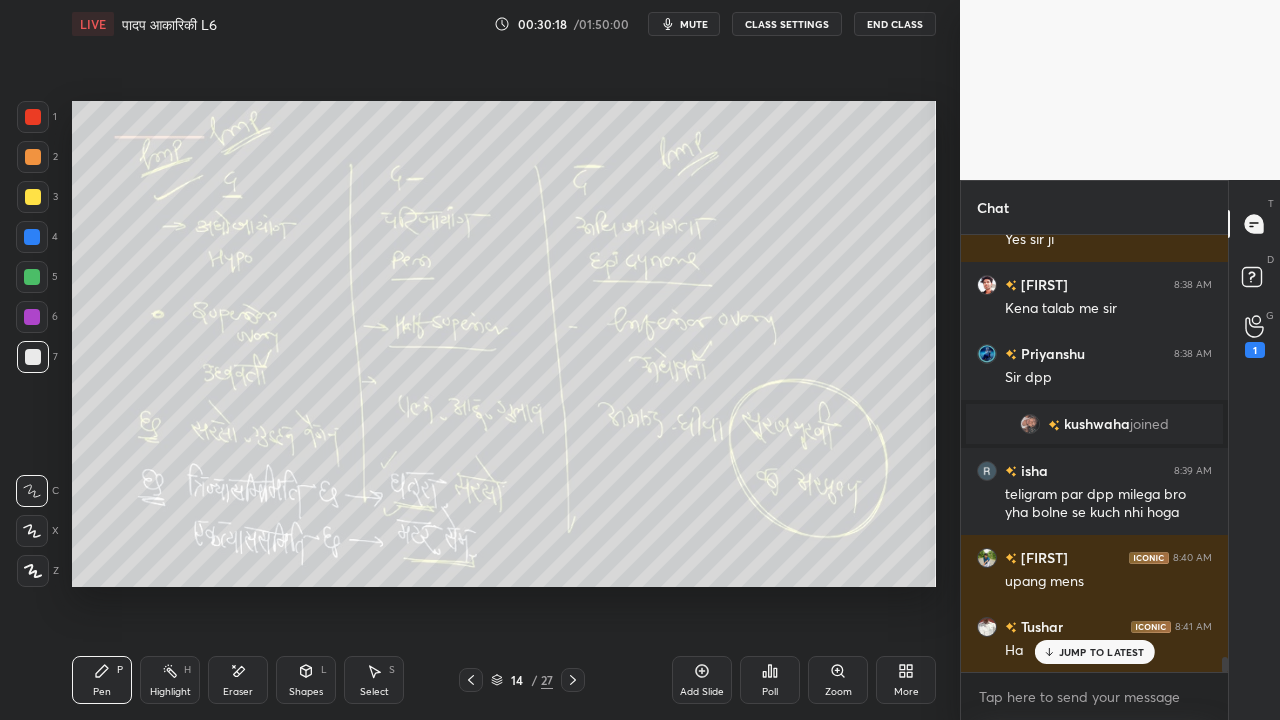 click 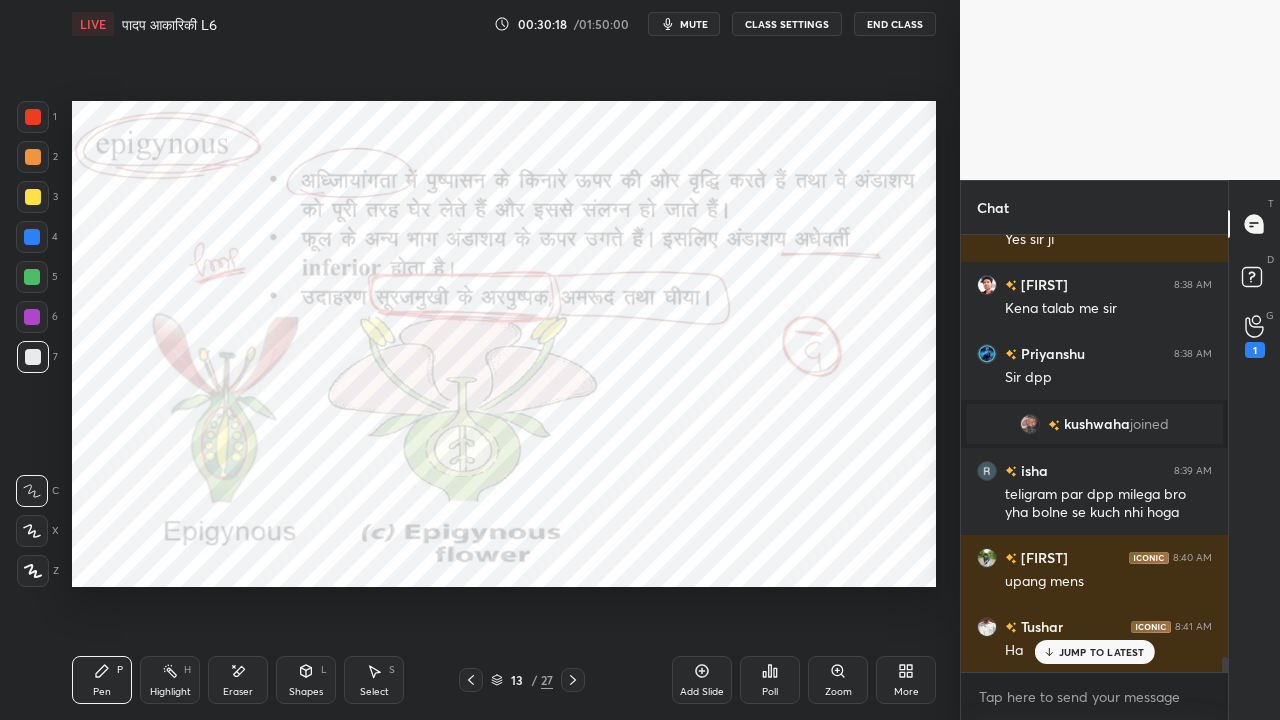 click at bounding box center [471, 680] 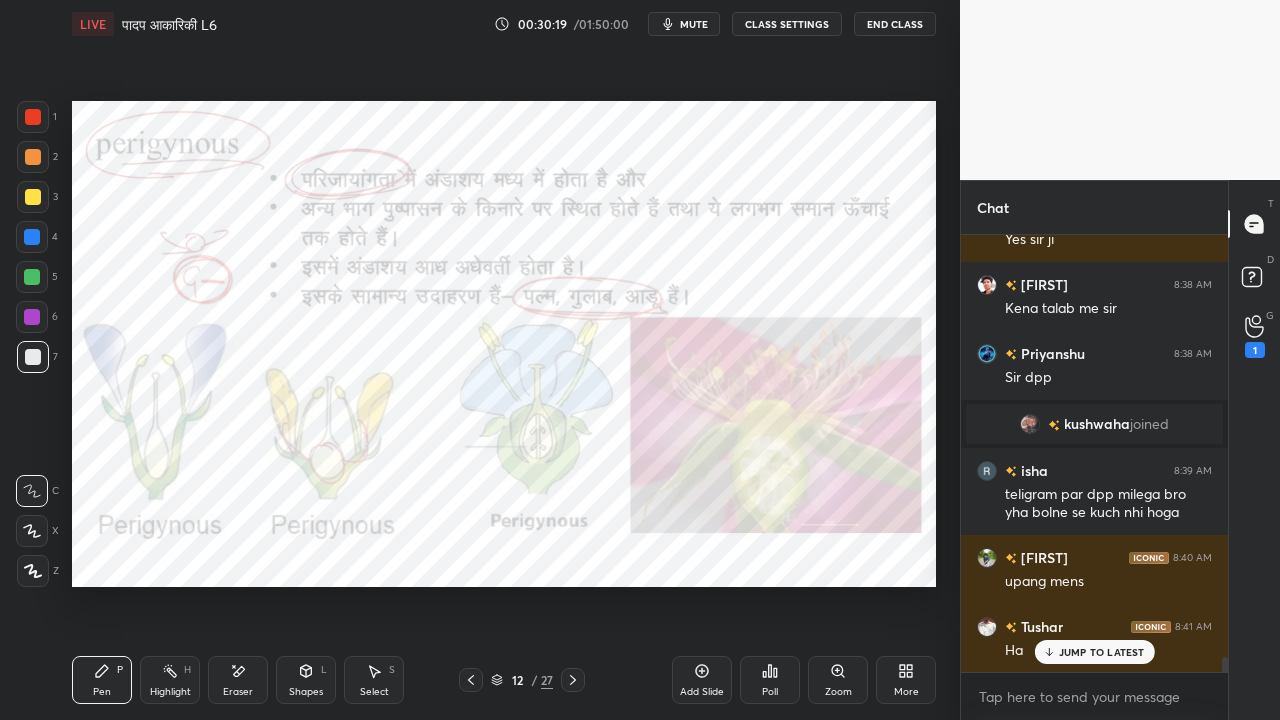 click at bounding box center (471, 680) 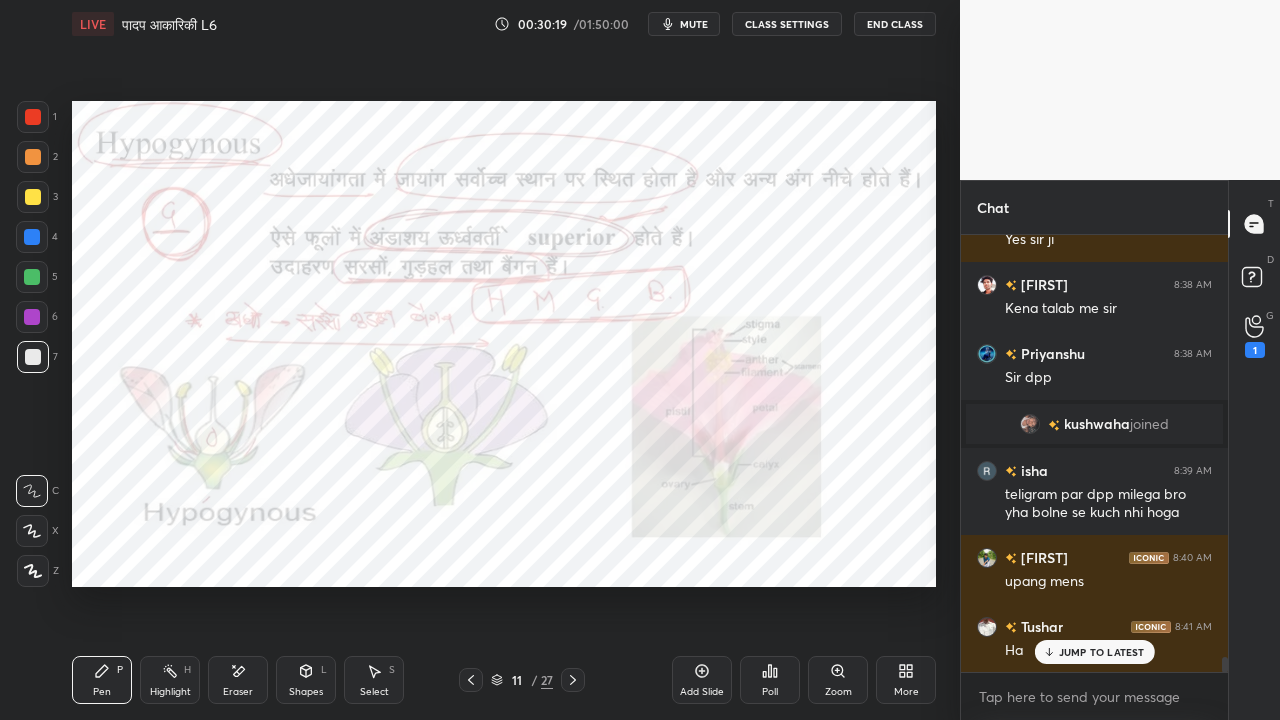 click at bounding box center [471, 680] 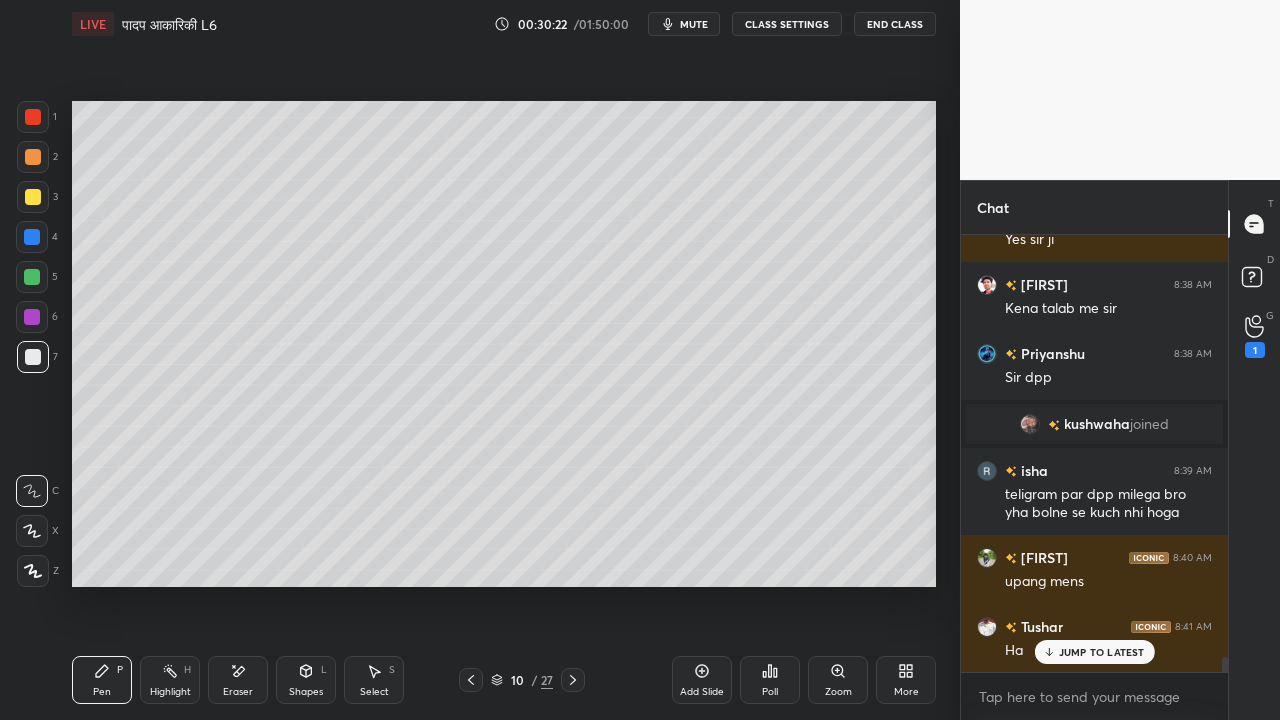 click at bounding box center [33, 197] 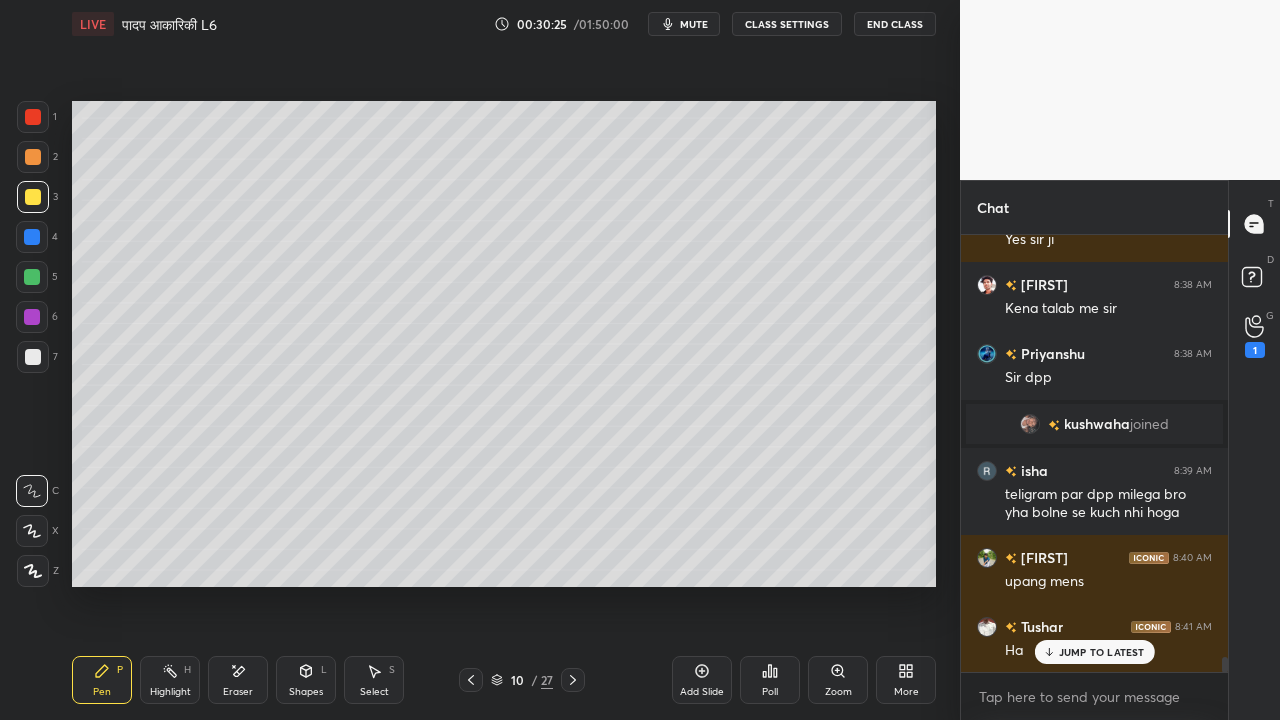 click at bounding box center [33, 357] 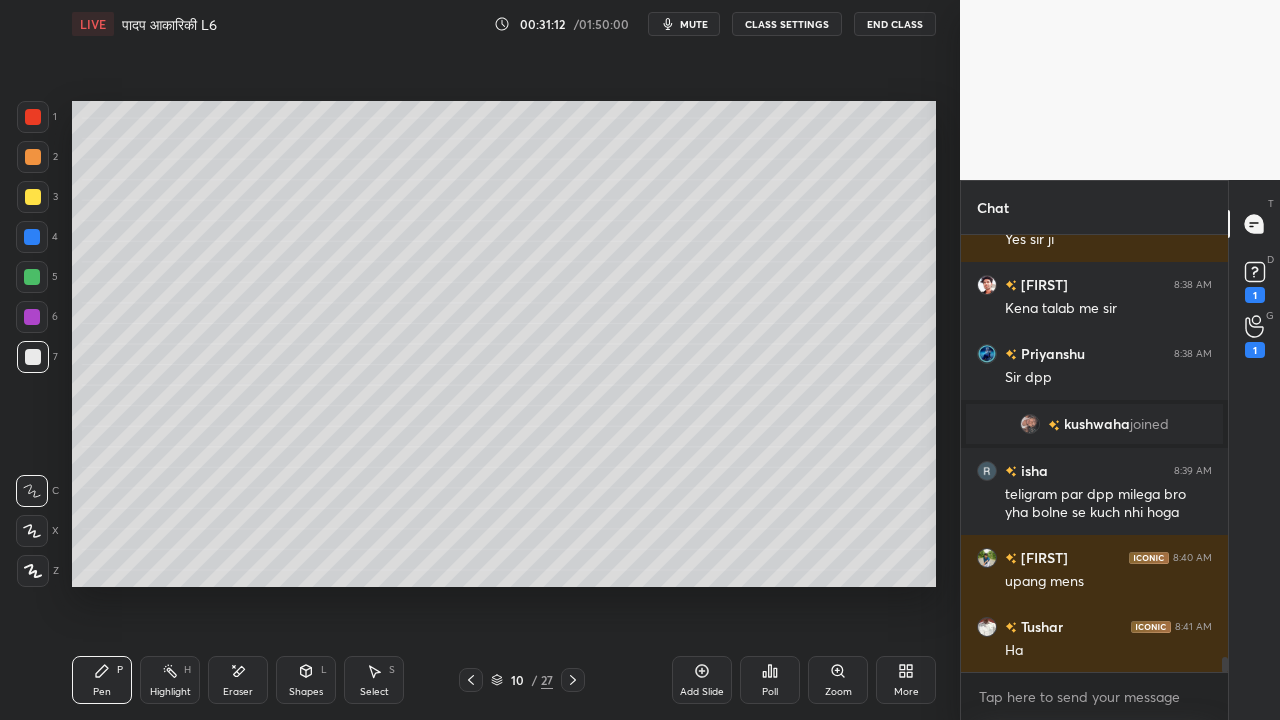 click at bounding box center [33, 197] 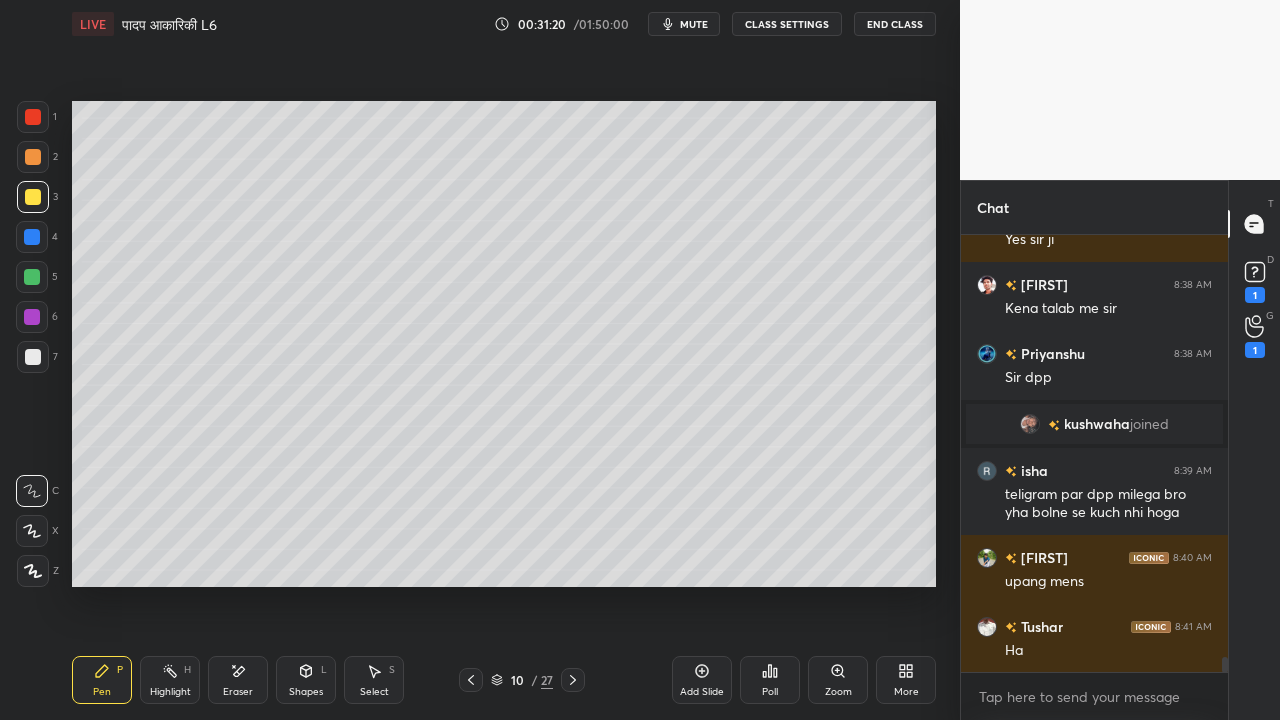 click at bounding box center (33, 357) 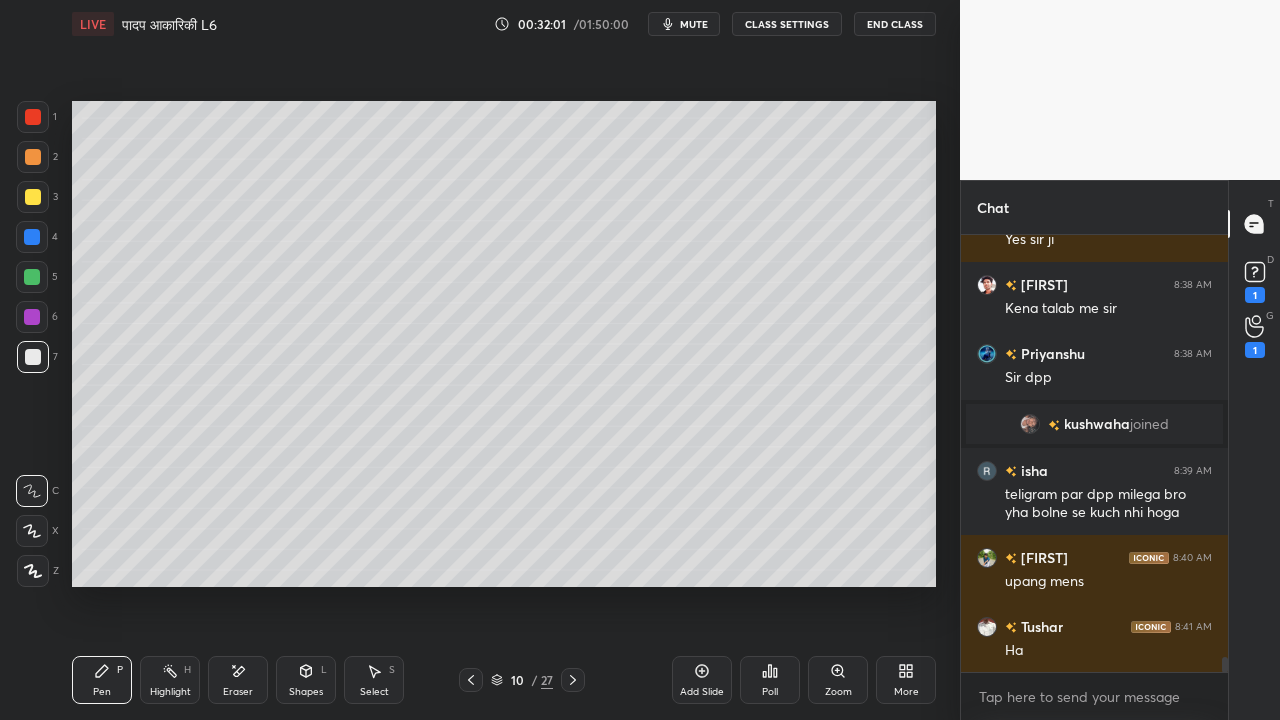 click at bounding box center [33, 197] 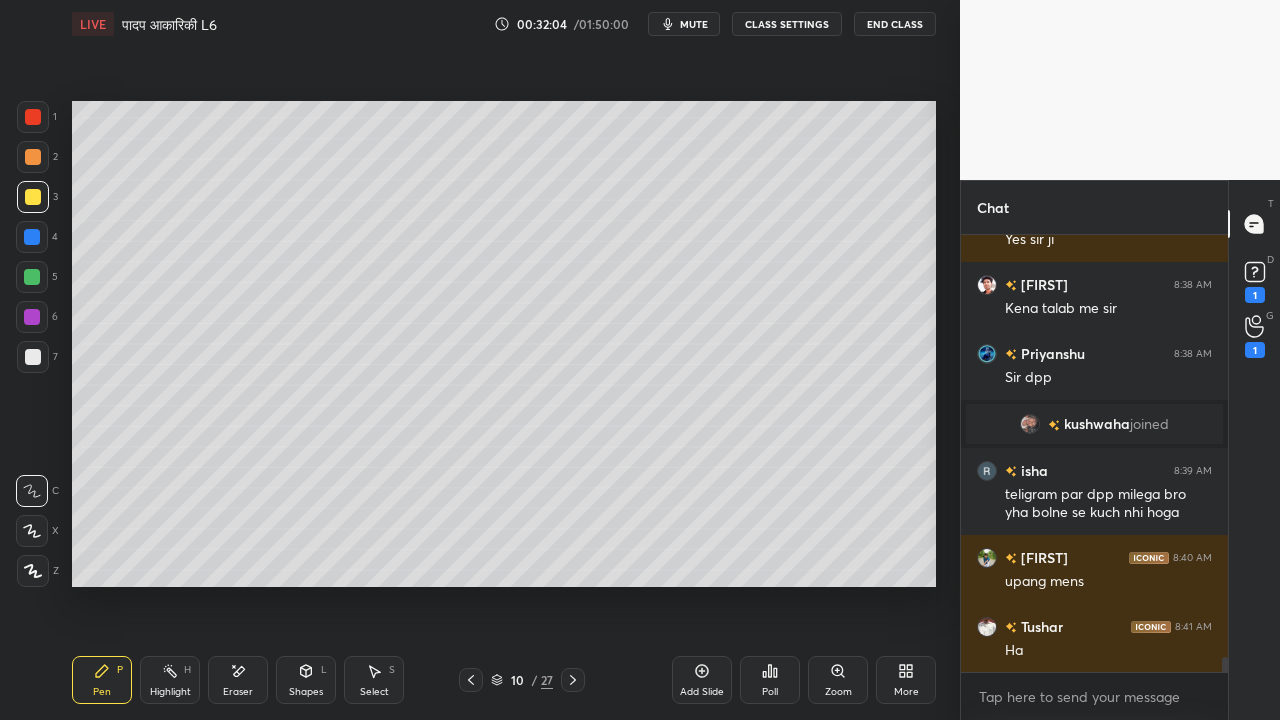 click at bounding box center [33, 357] 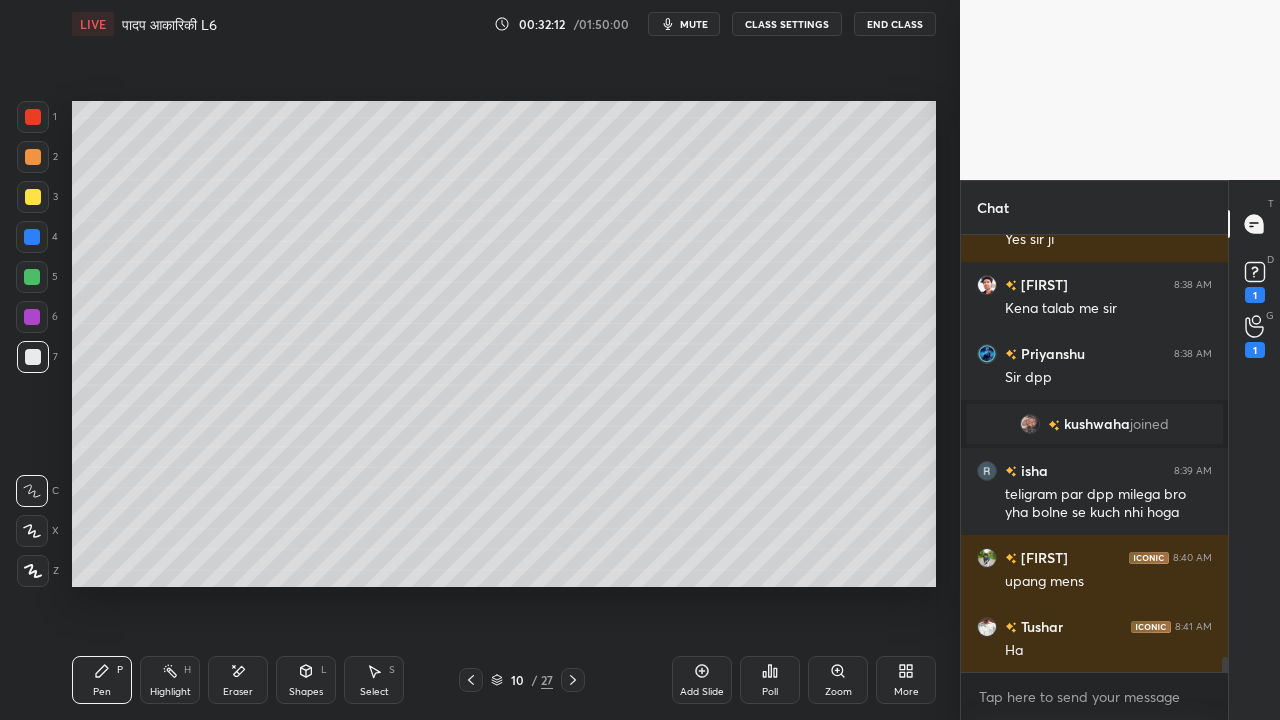 click at bounding box center [33, 197] 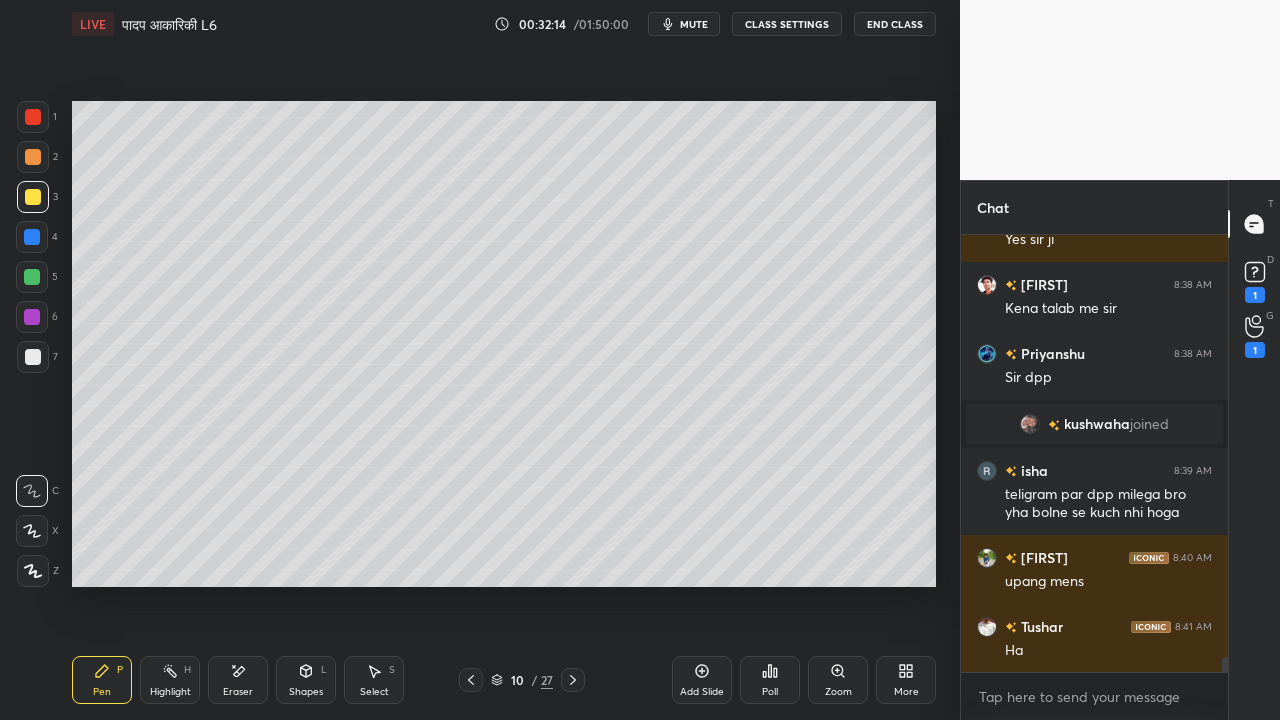 click at bounding box center (33, 357) 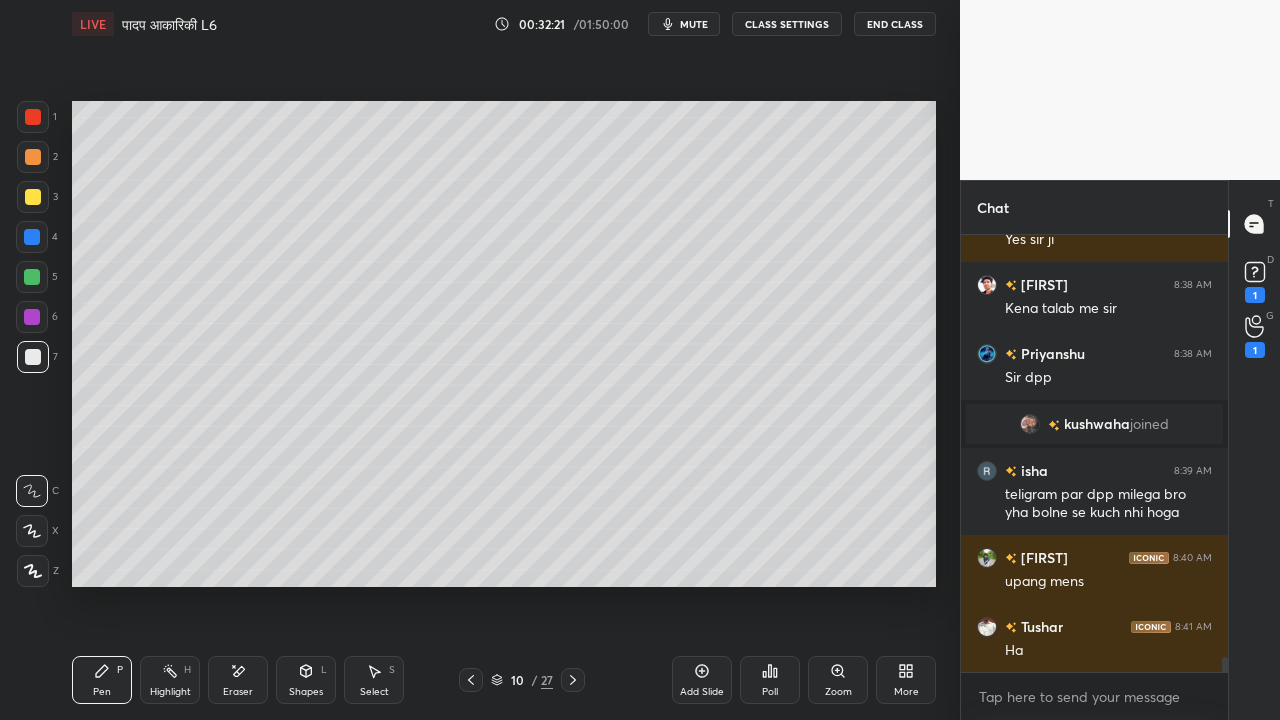 click on "3" at bounding box center (37, 201) 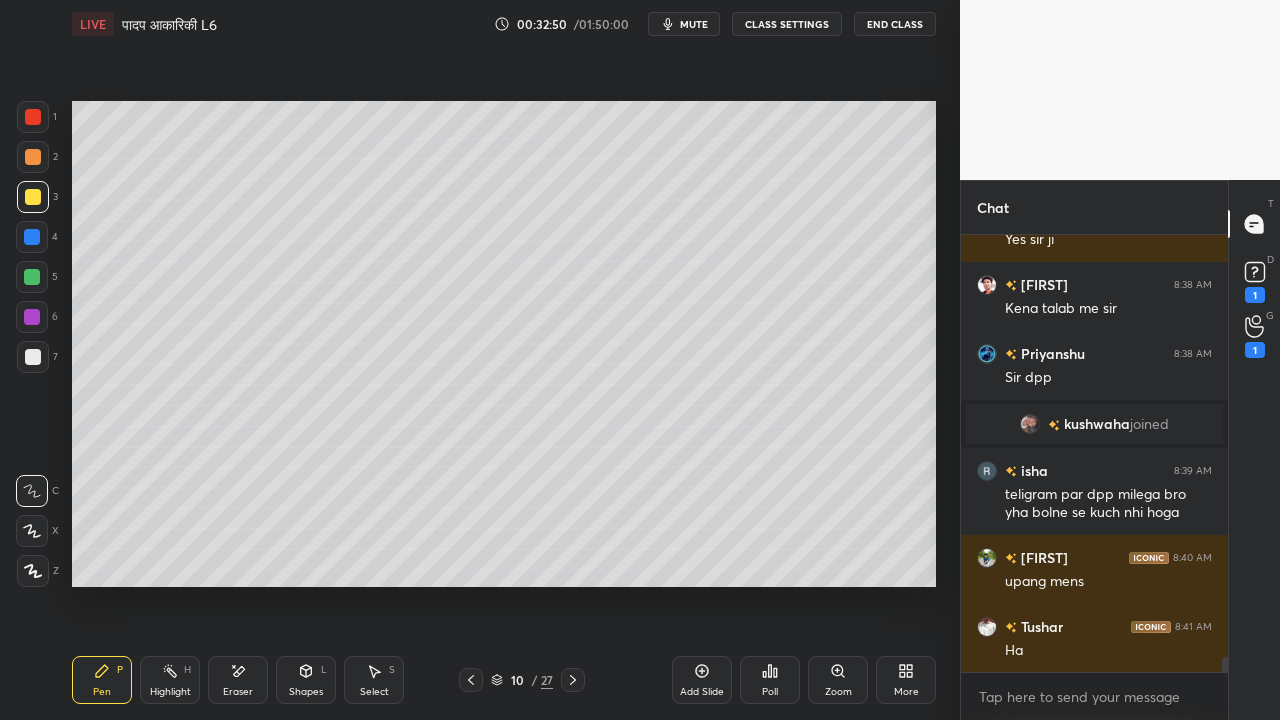 scroll, scrollTop: 12078, scrollLeft: 0, axis: vertical 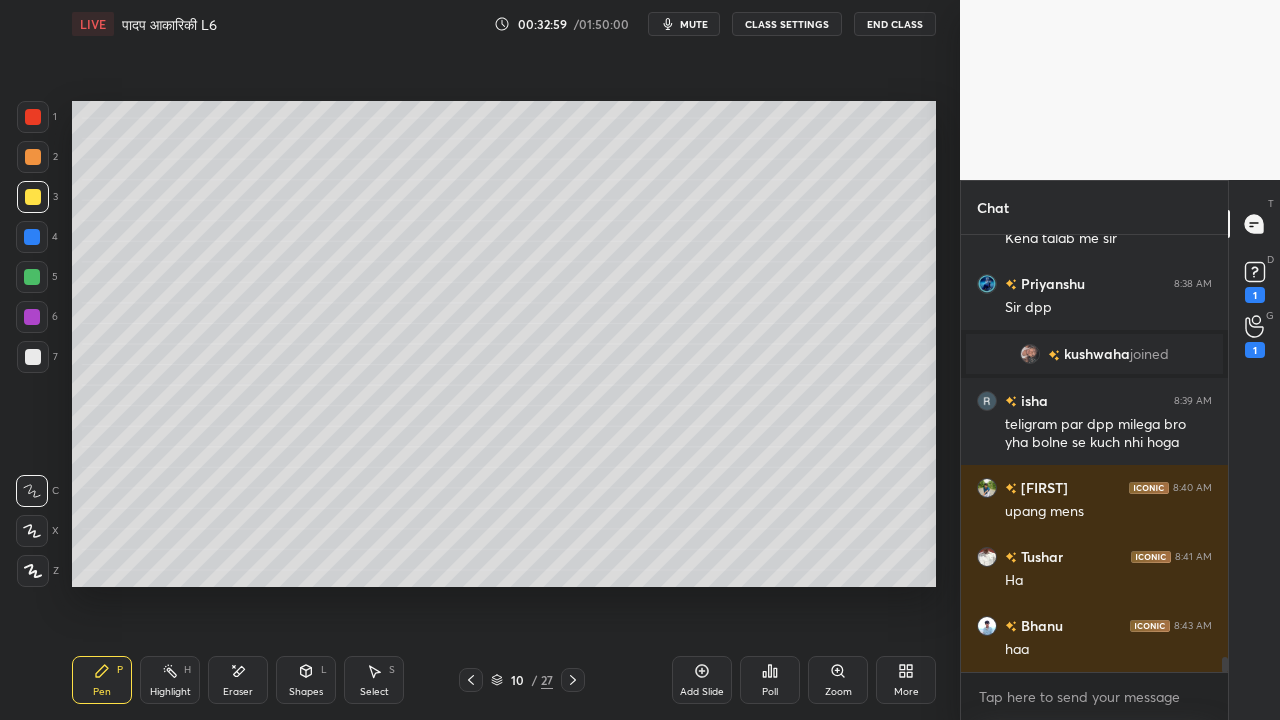 click at bounding box center [33, 357] 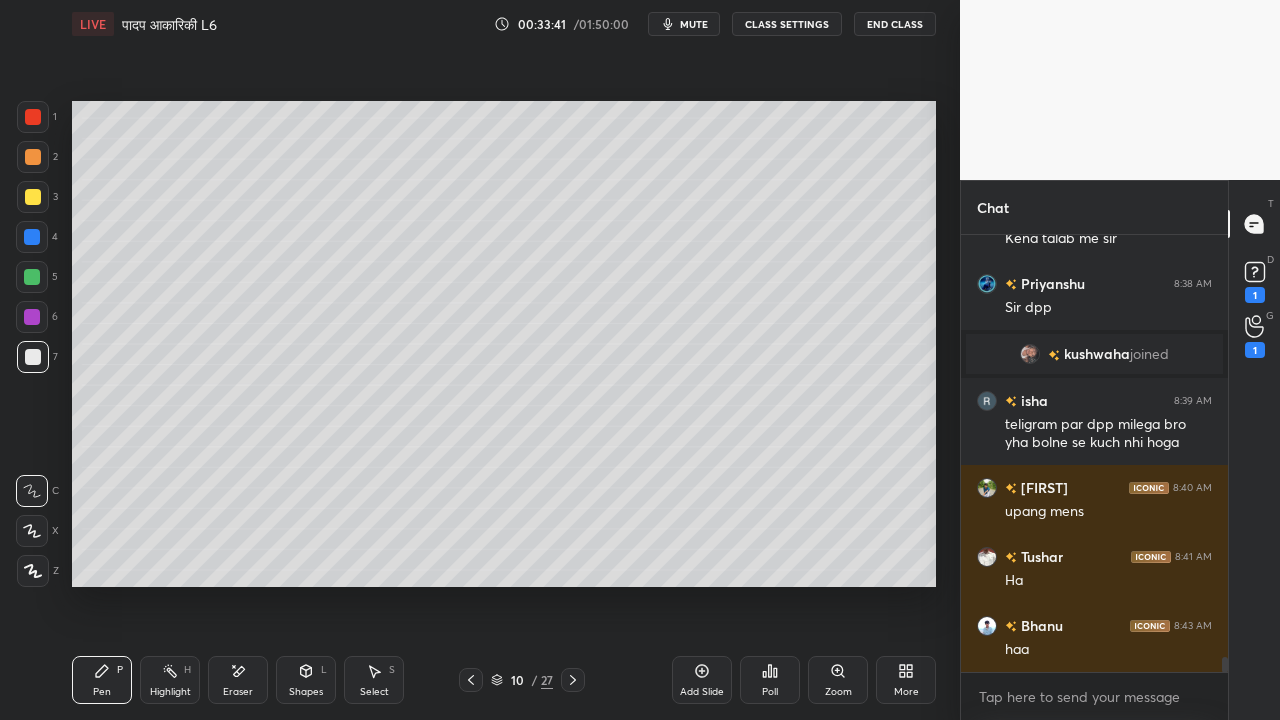 click at bounding box center [33, 197] 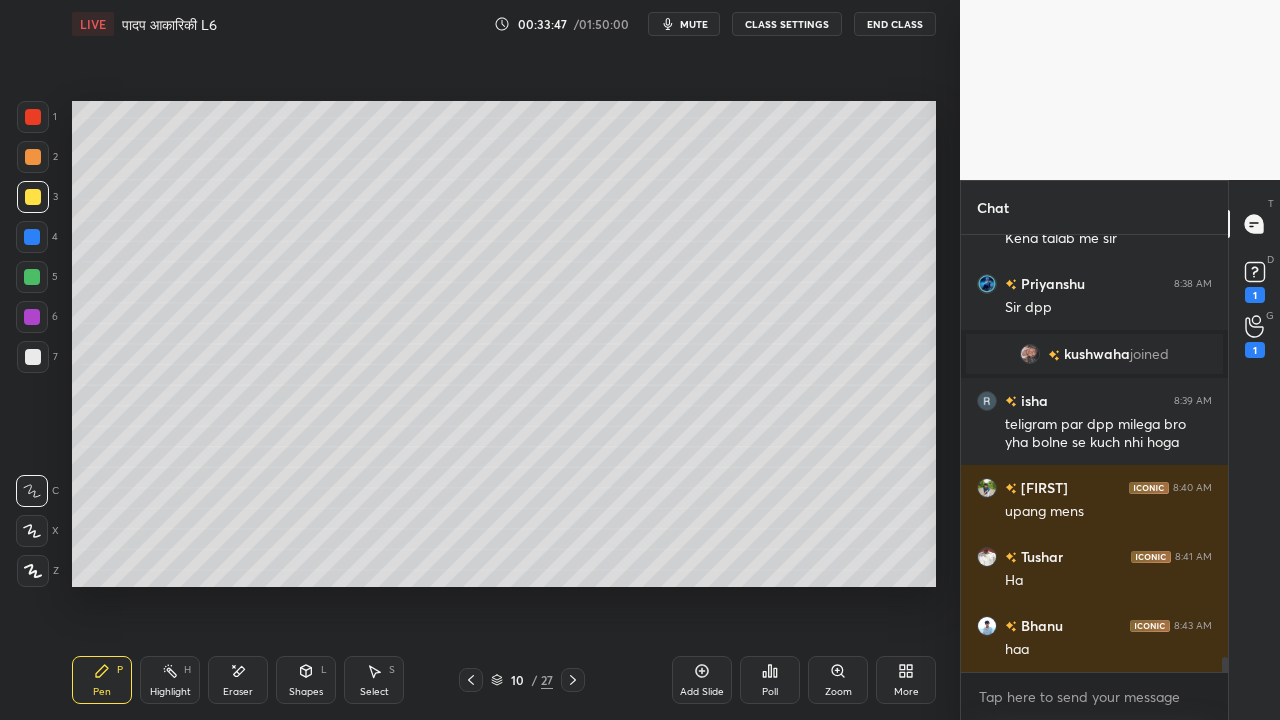 click on "7" at bounding box center (37, 361) 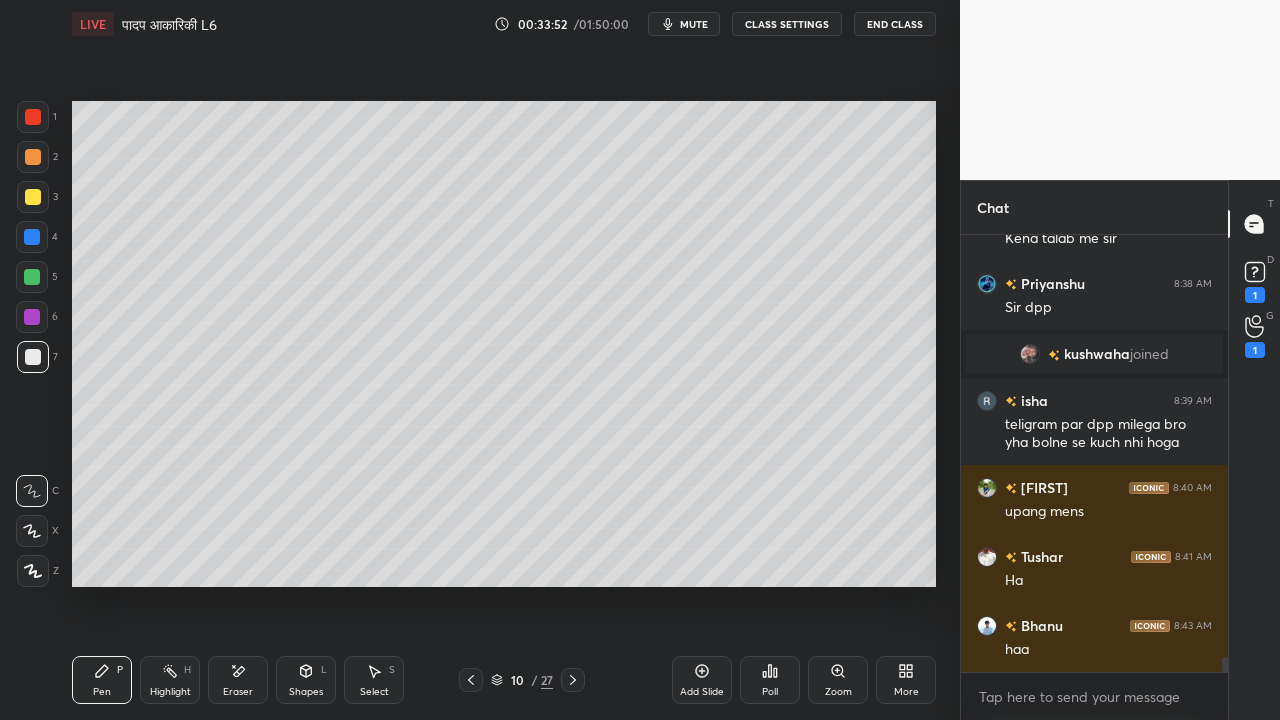 click at bounding box center [33, 197] 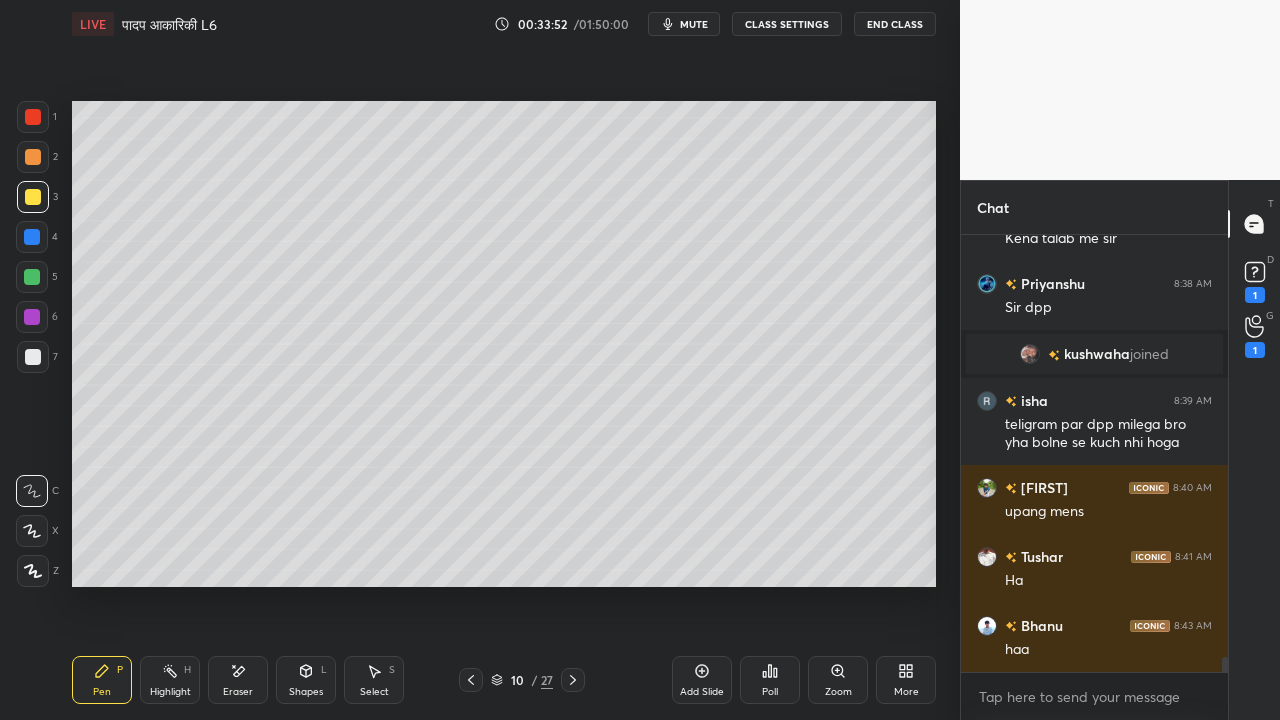 click at bounding box center [32, 277] 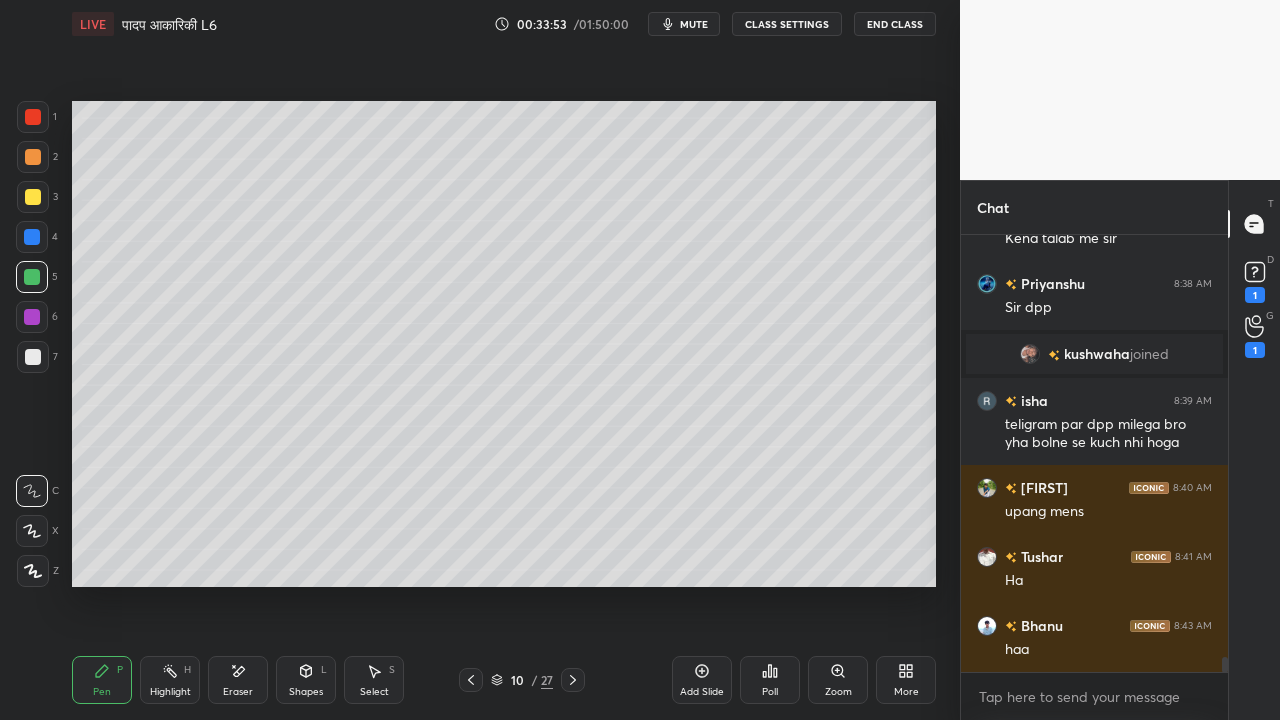 click at bounding box center (32, 317) 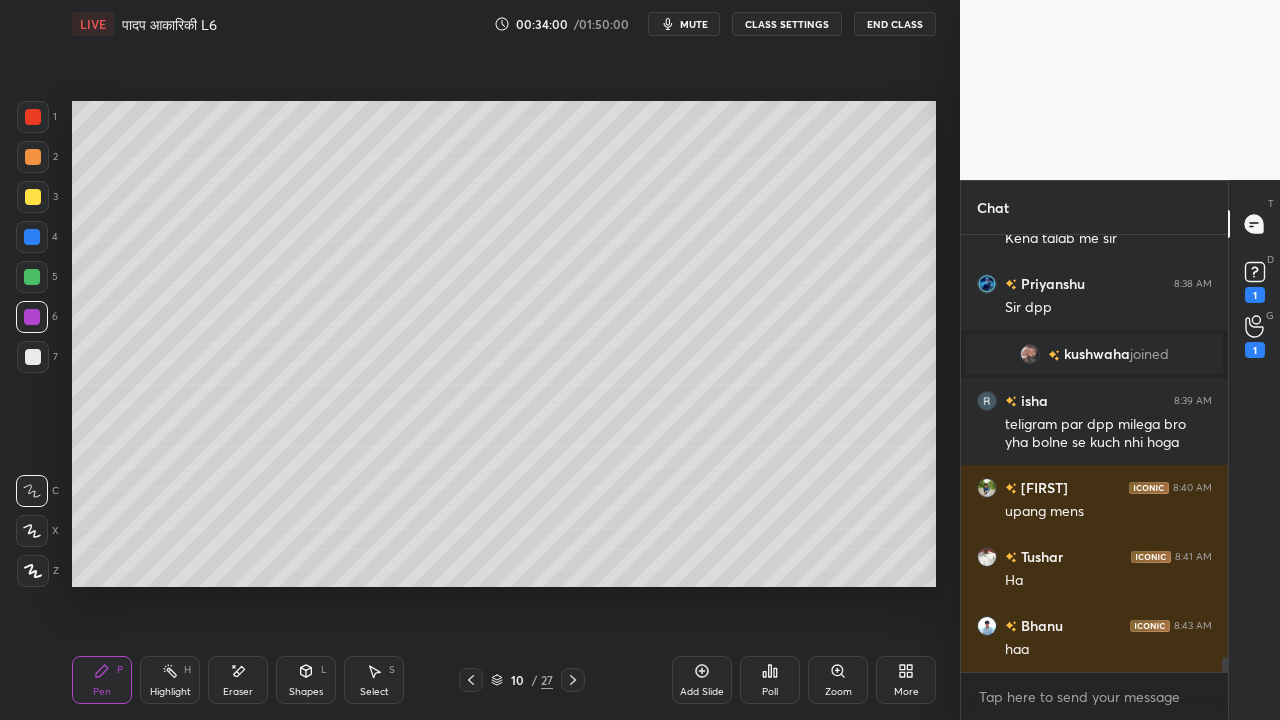 drag, startPoint x: 28, startPoint y: 276, endPoint x: 30, endPoint y: 287, distance: 11.18034 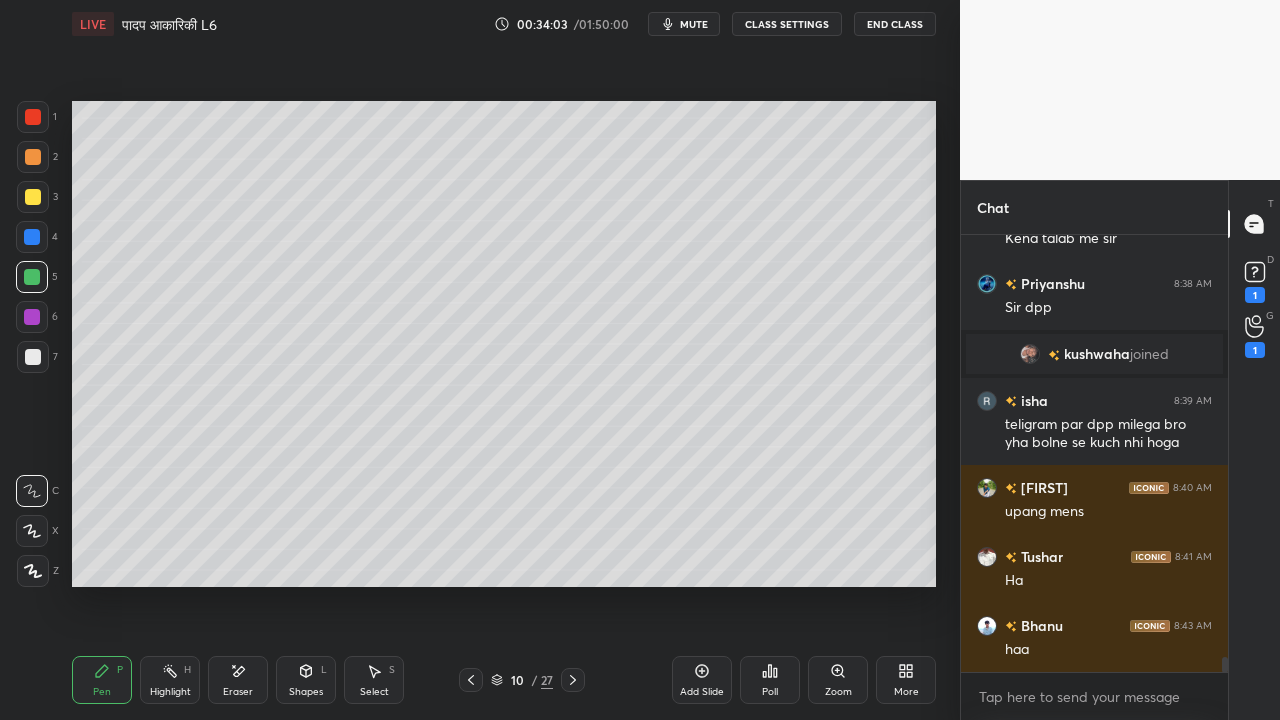 click at bounding box center [33, 357] 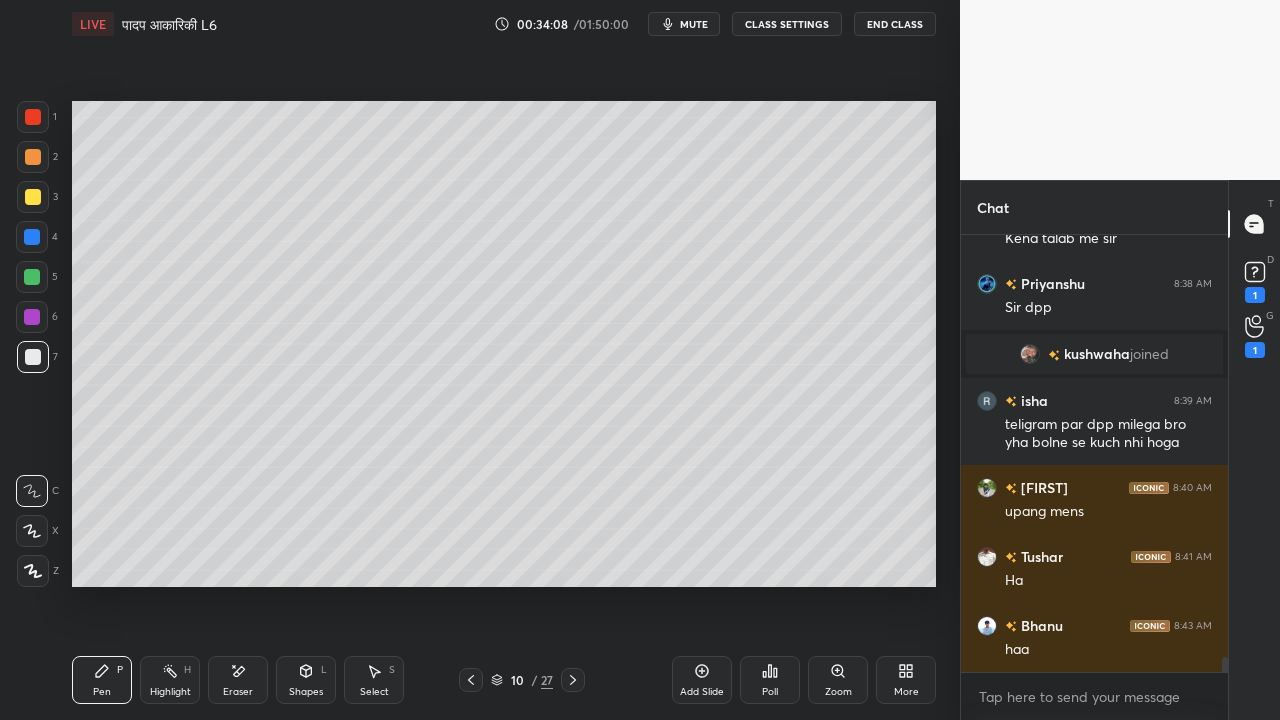 click at bounding box center (32, 277) 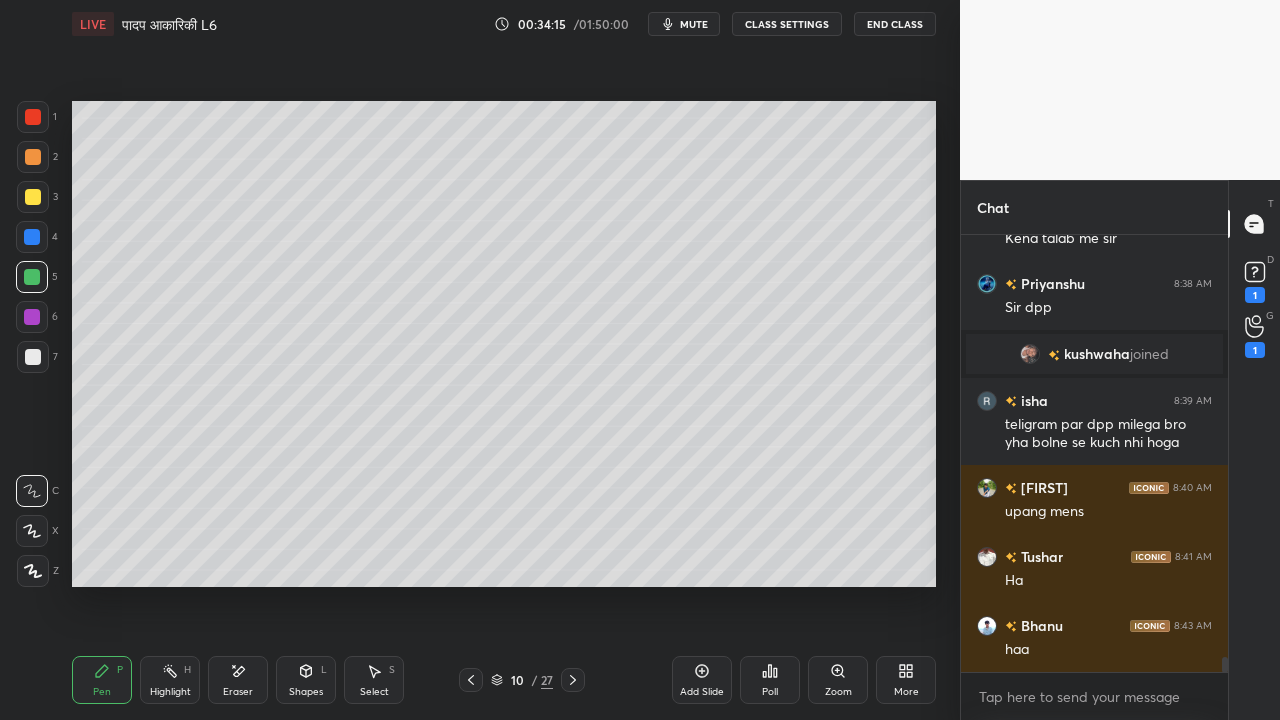 click at bounding box center [33, 197] 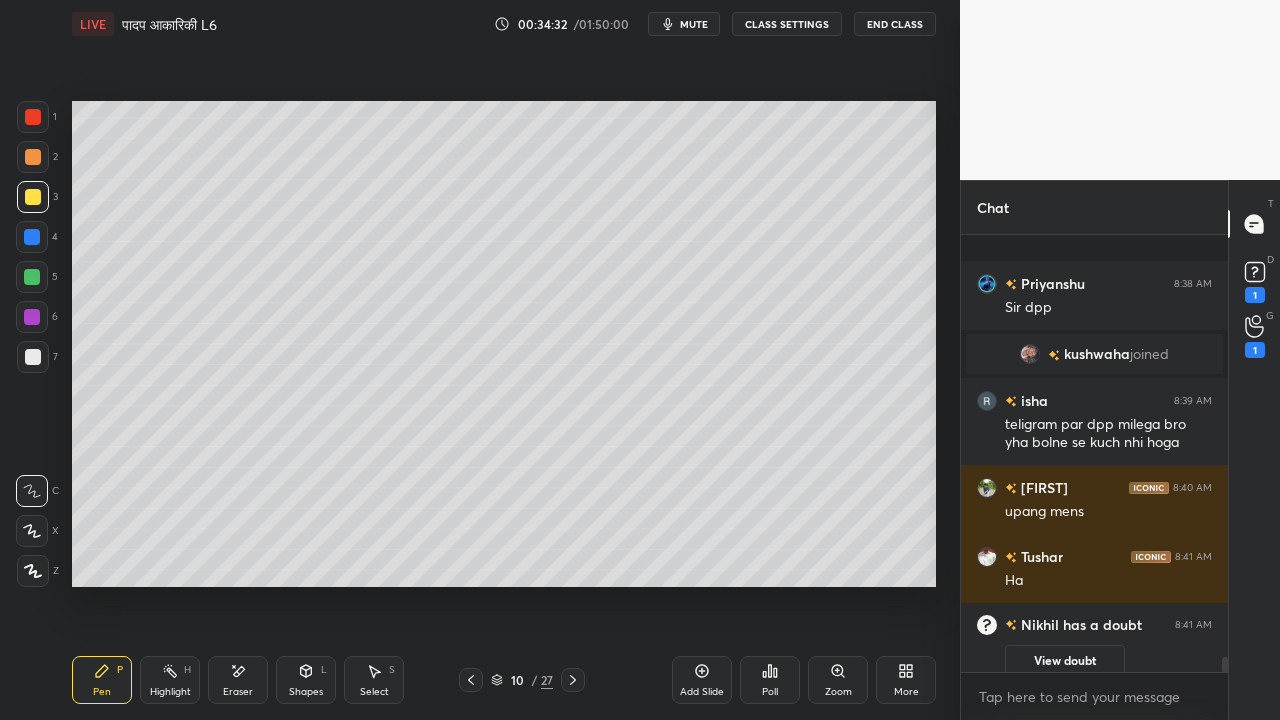 scroll, scrollTop: 12212, scrollLeft: 0, axis: vertical 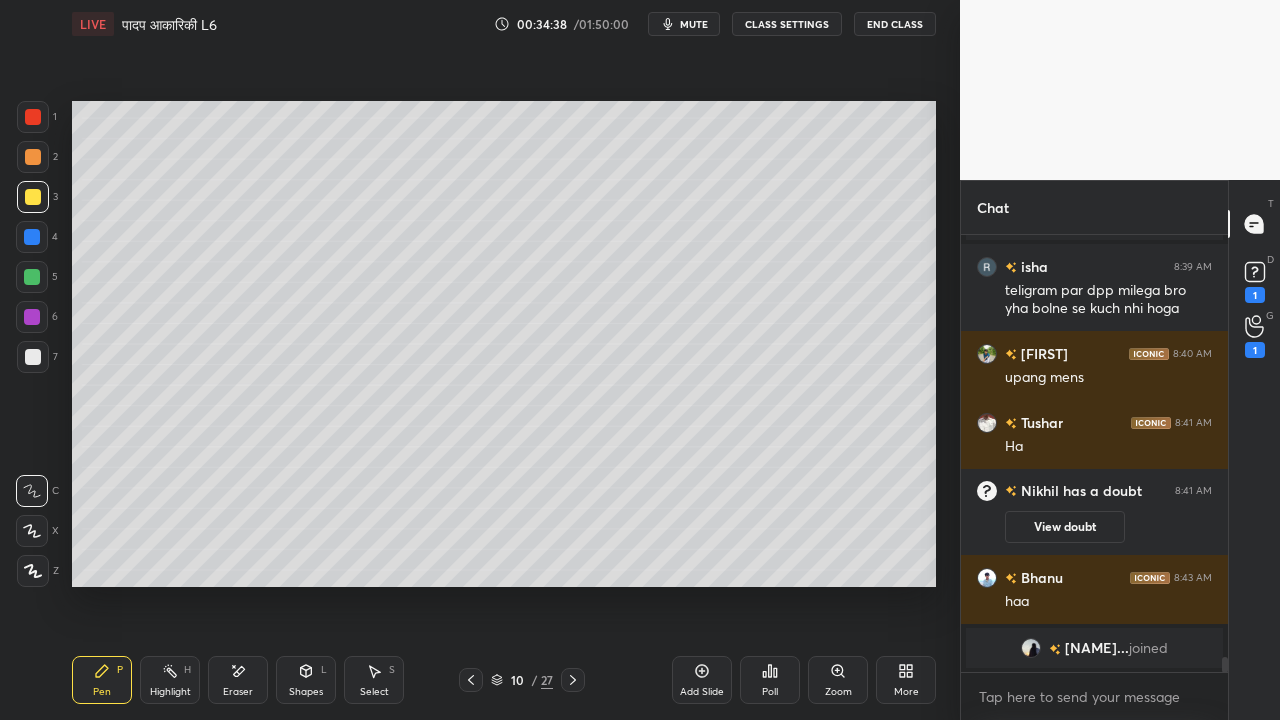 click at bounding box center [33, 357] 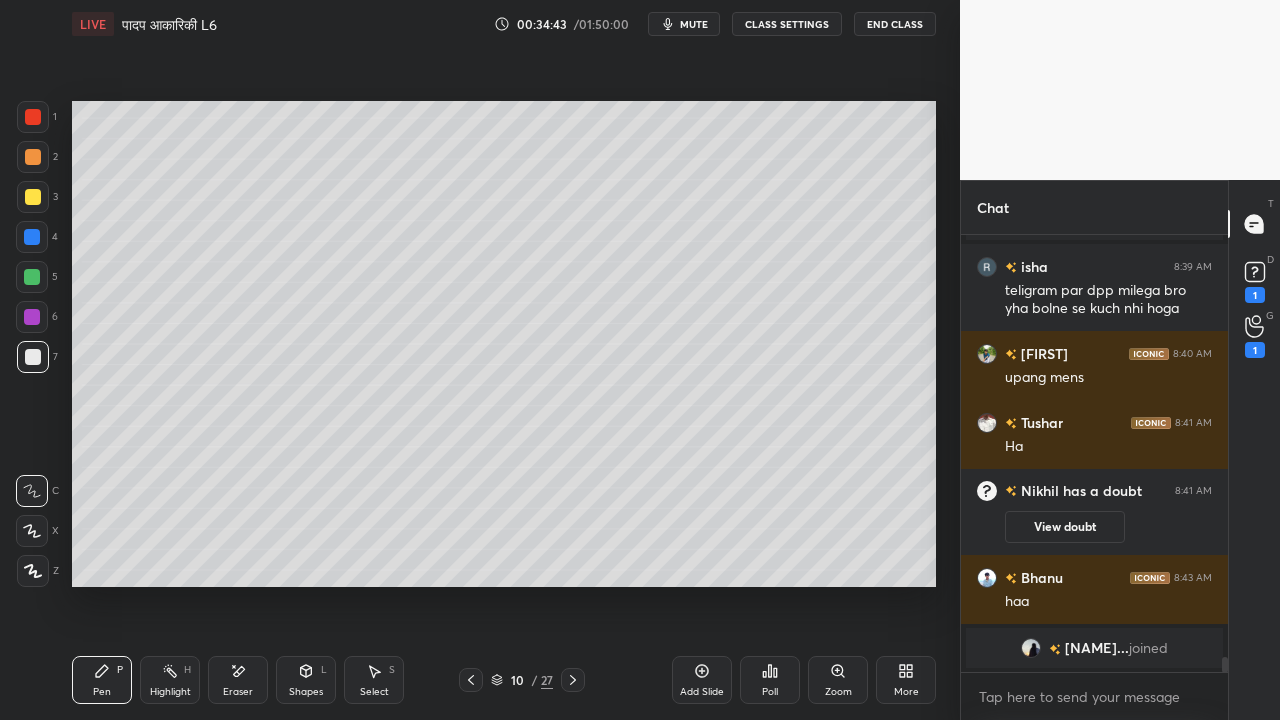 click at bounding box center (33, 197) 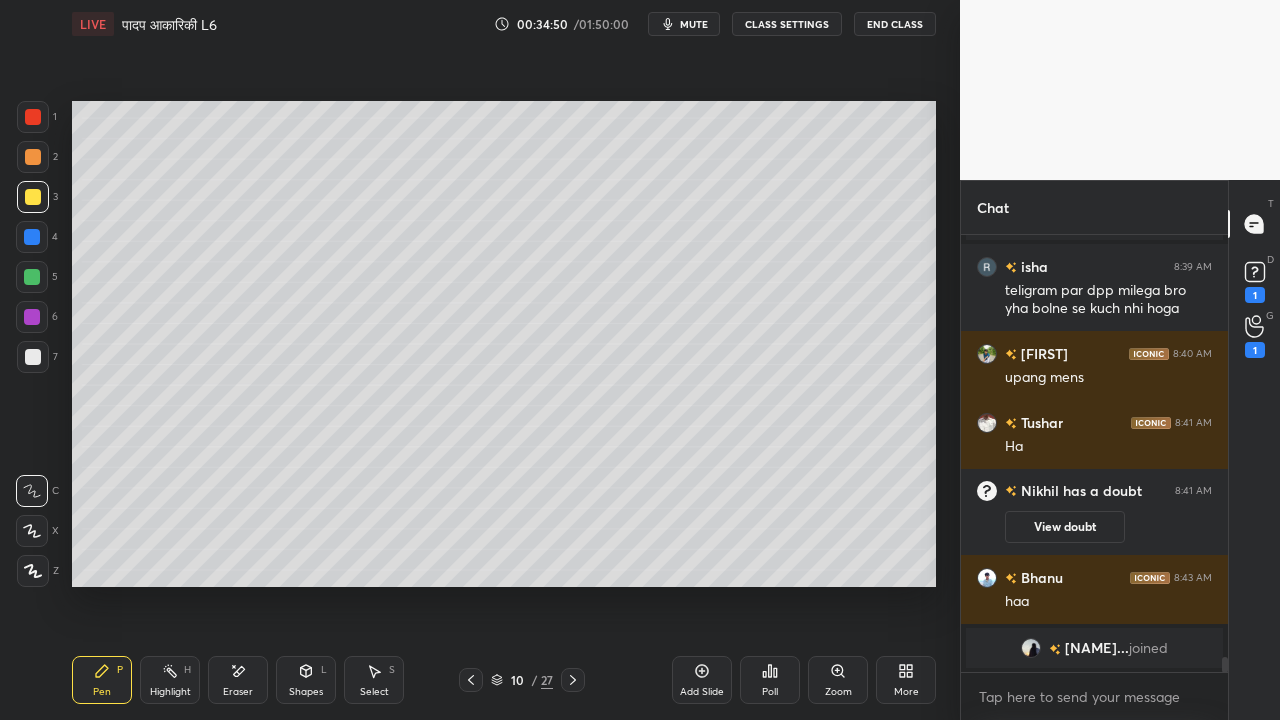 click at bounding box center [32, 277] 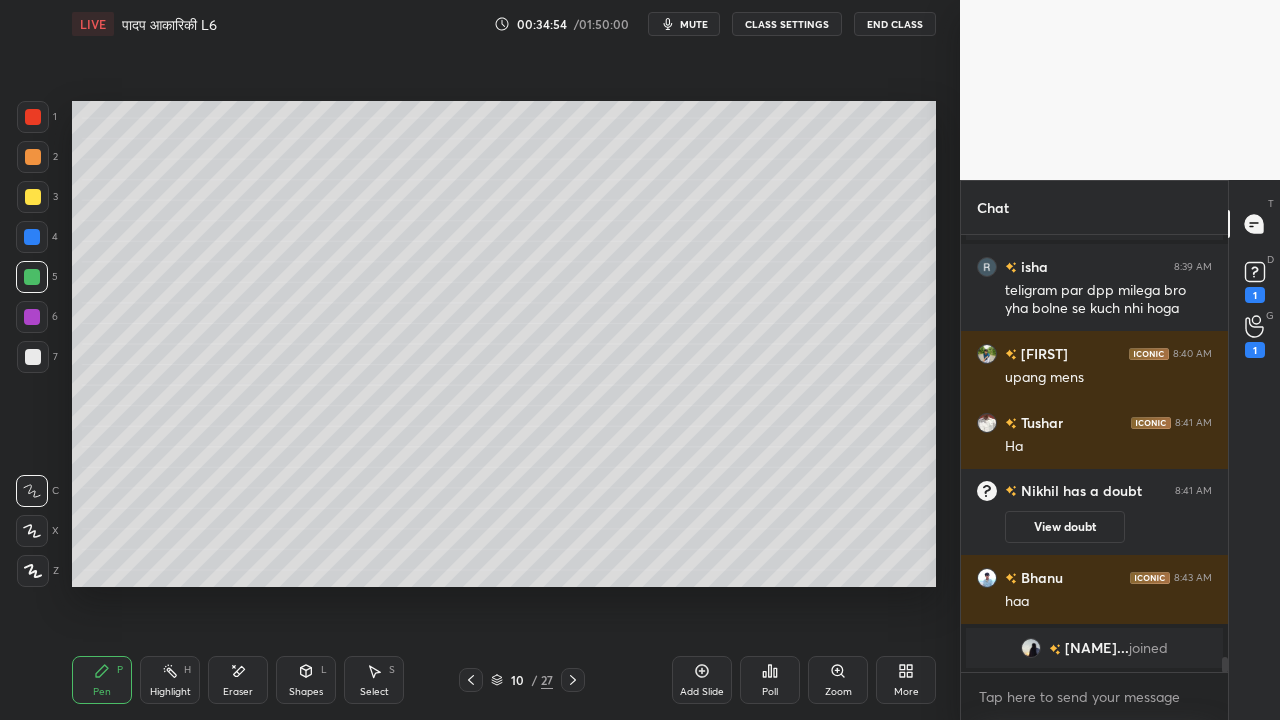 click at bounding box center (33, 357) 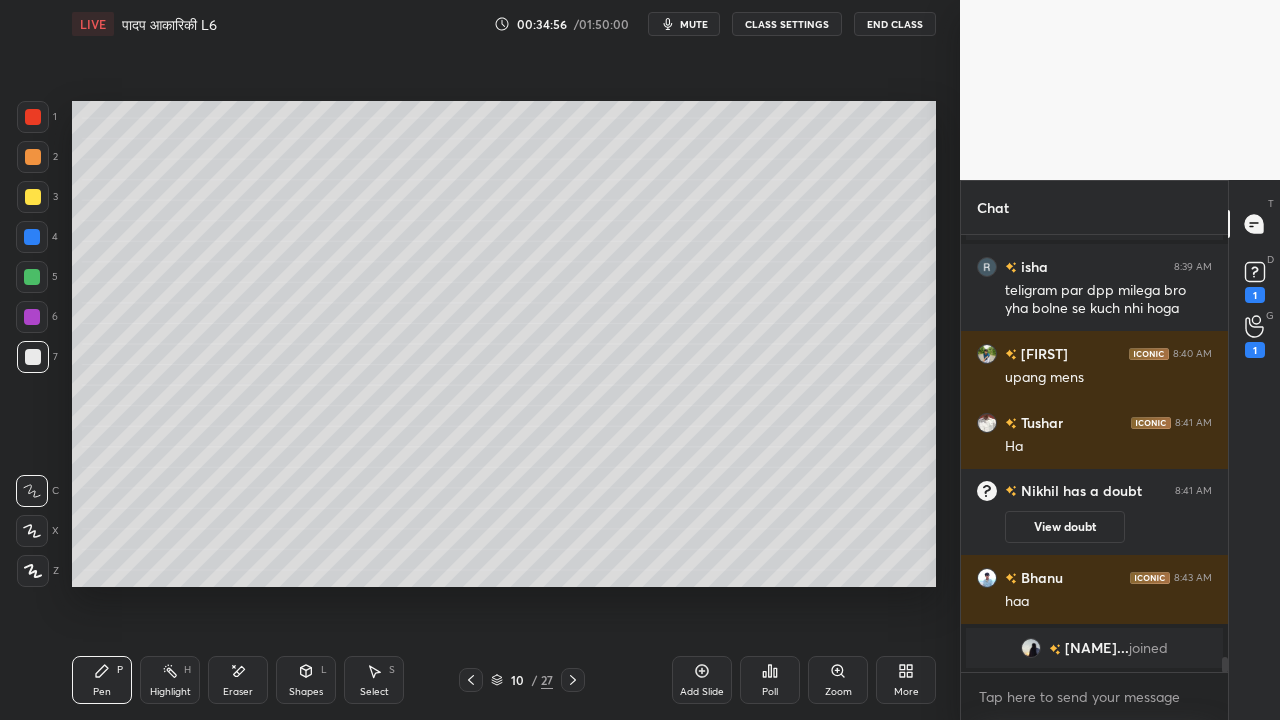 scroll, scrollTop: 12236, scrollLeft: 0, axis: vertical 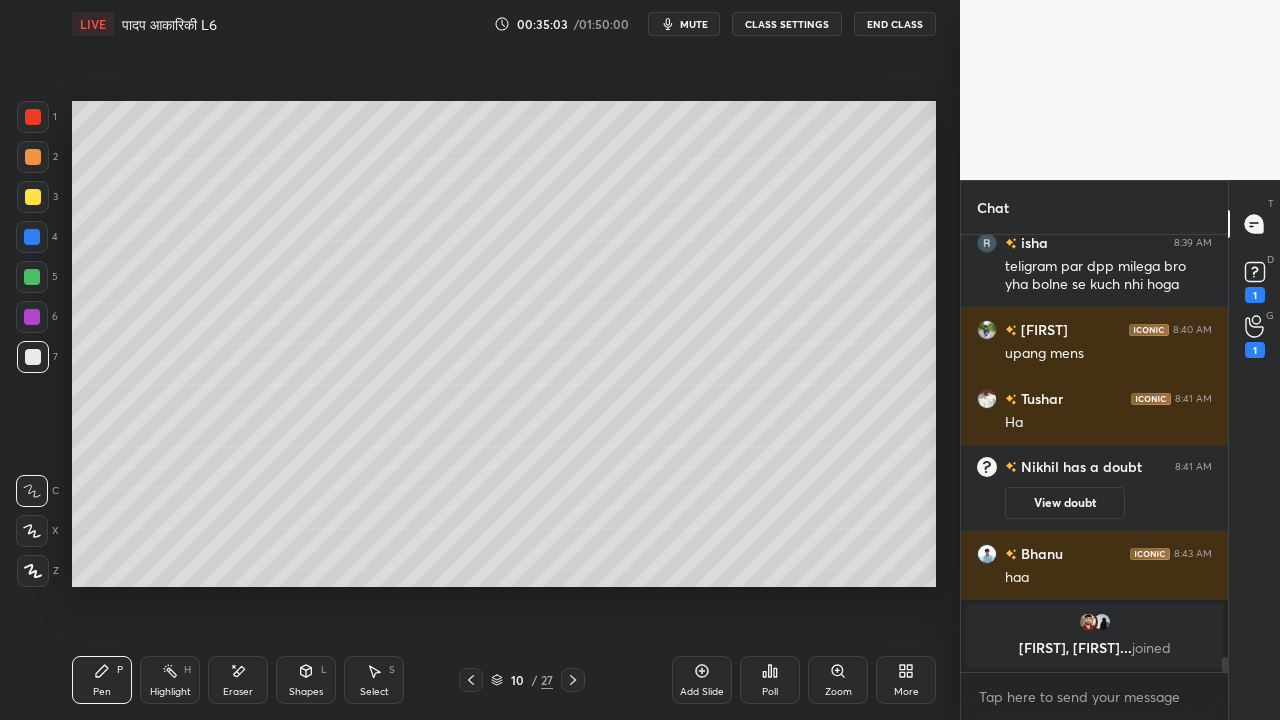 click at bounding box center (33, 197) 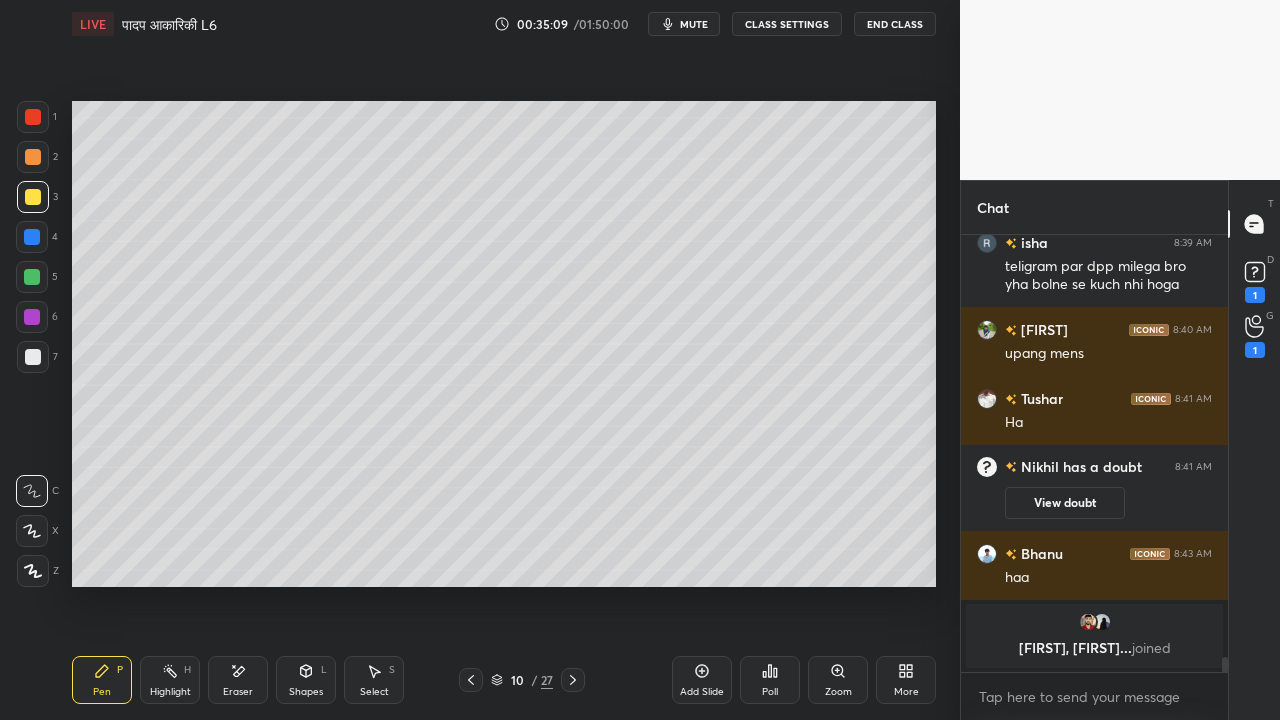 click at bounding box center (32, 317) 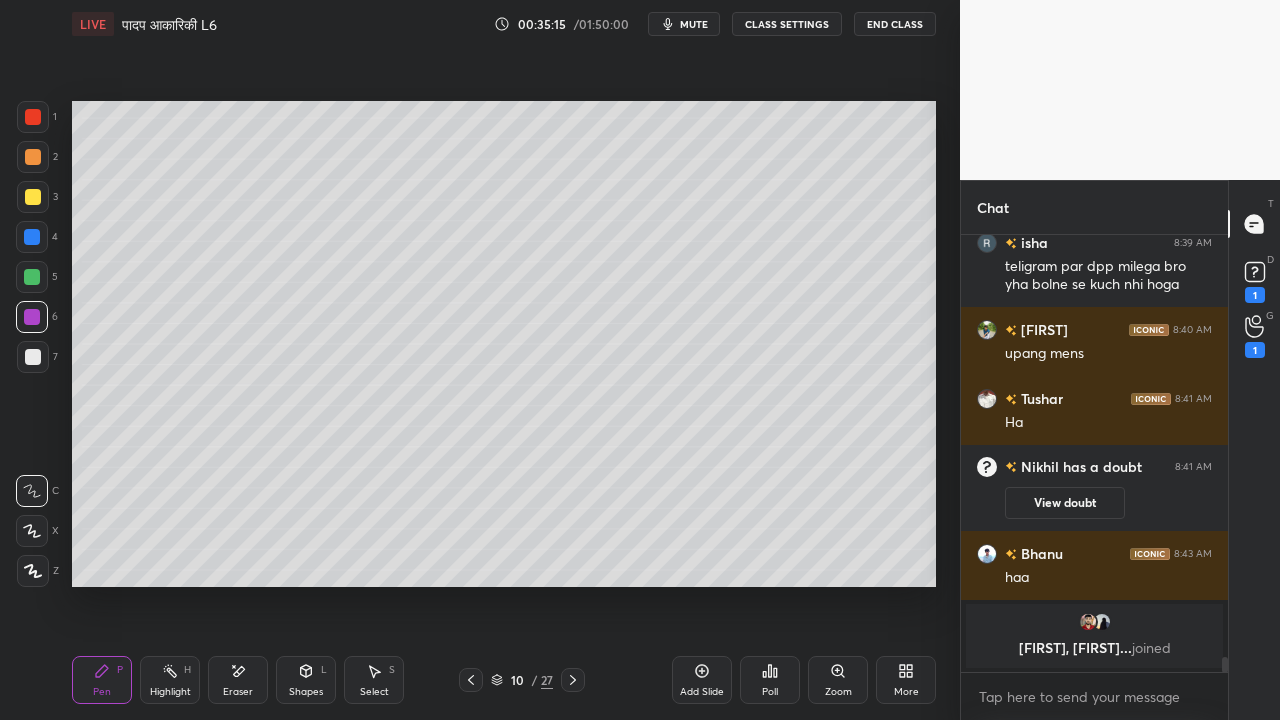 click at bounding box center (32, 277) 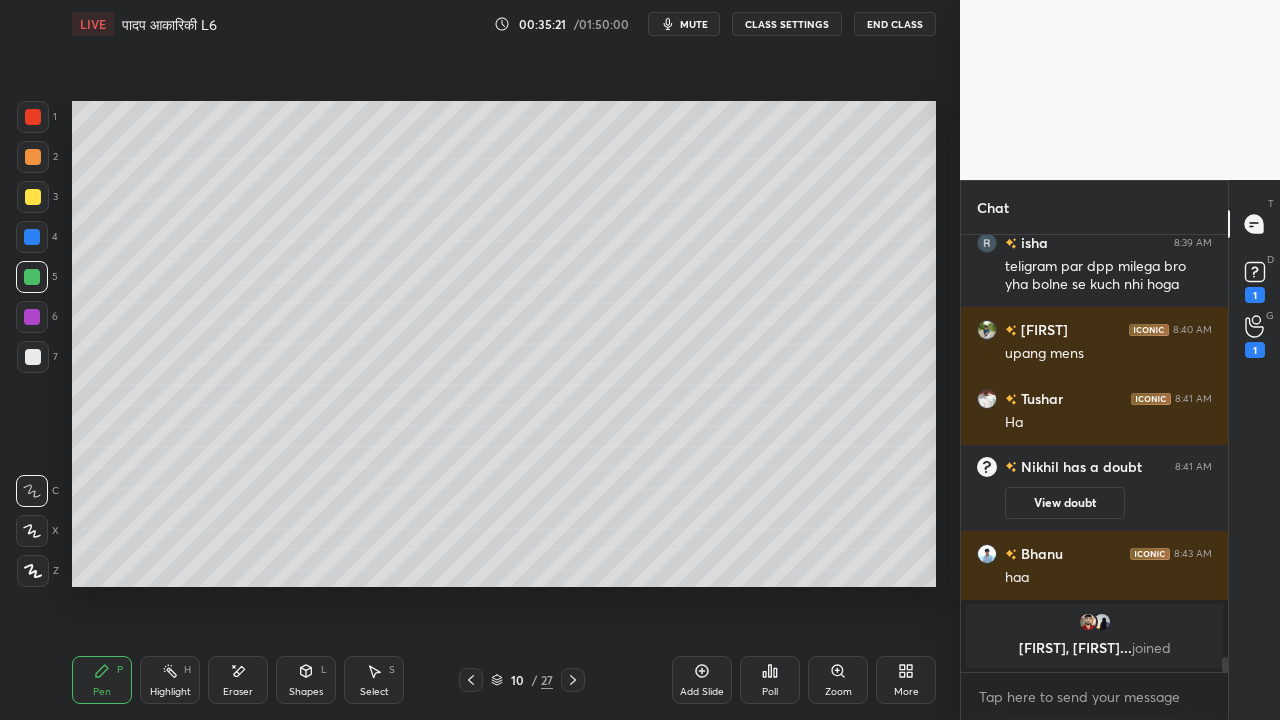 click at bounding box center [33, 197] 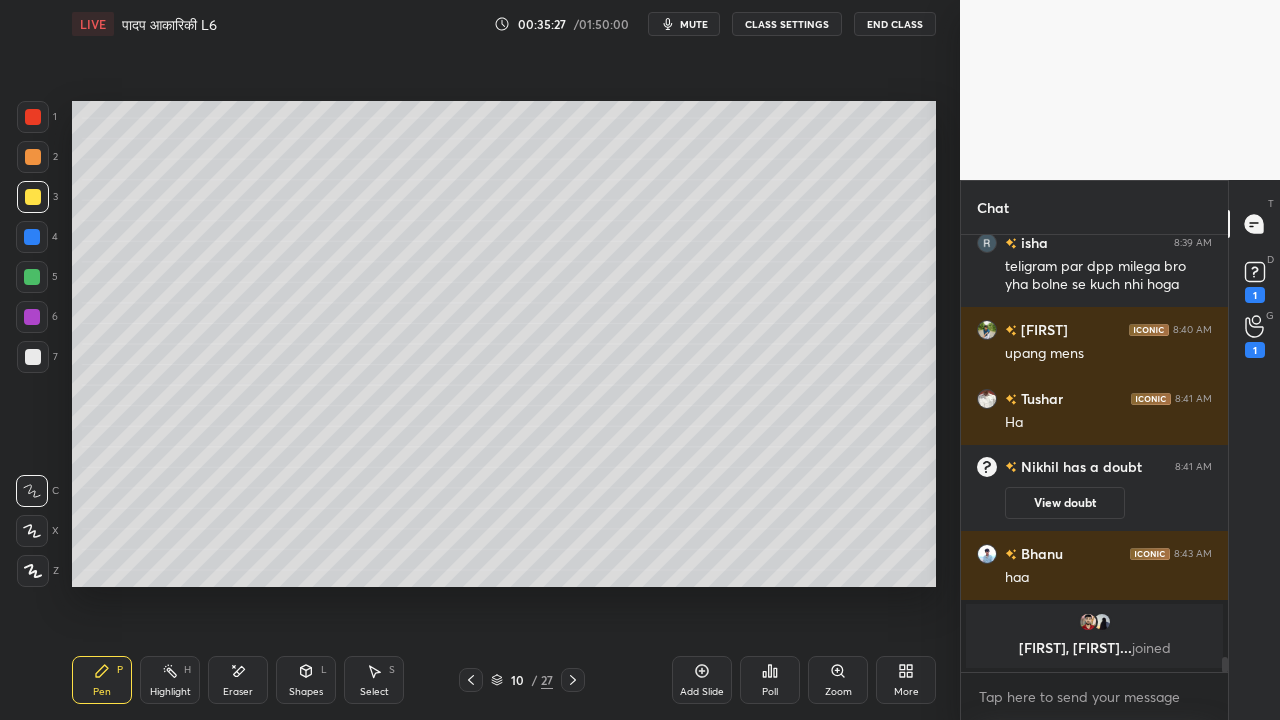 click at bounding box center [33, 357] 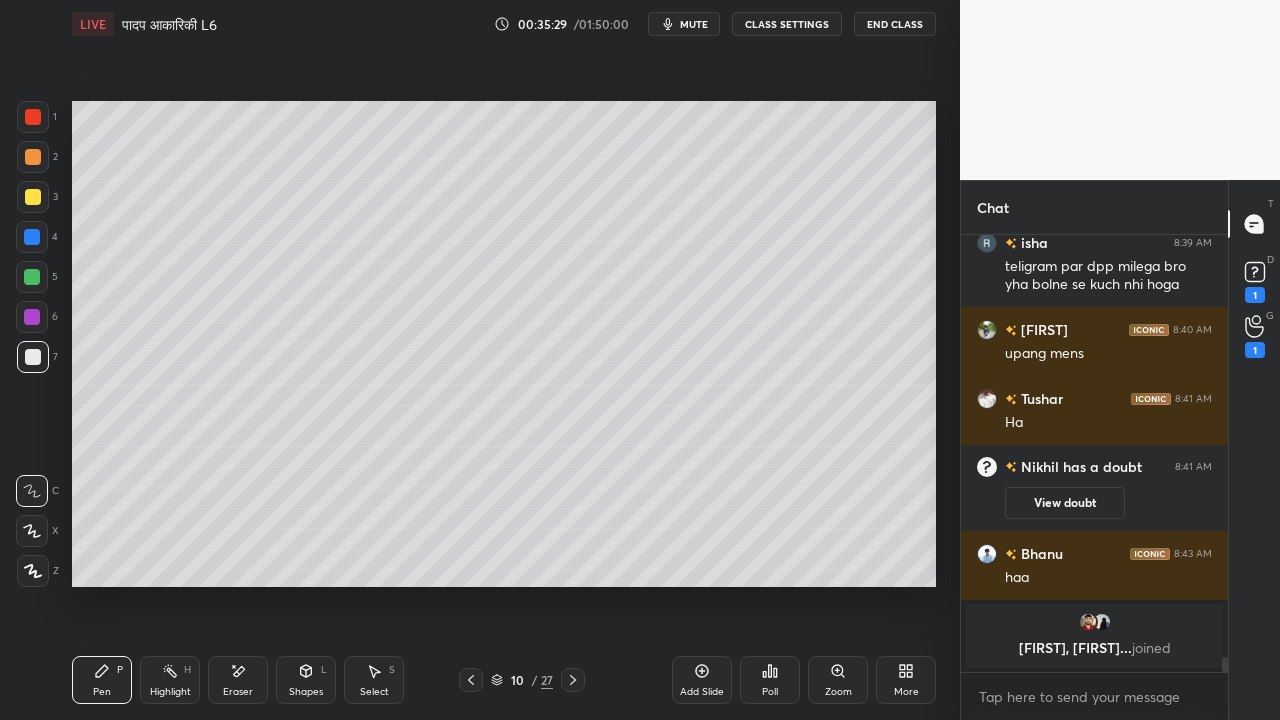 click at bounding box center (33, 197) 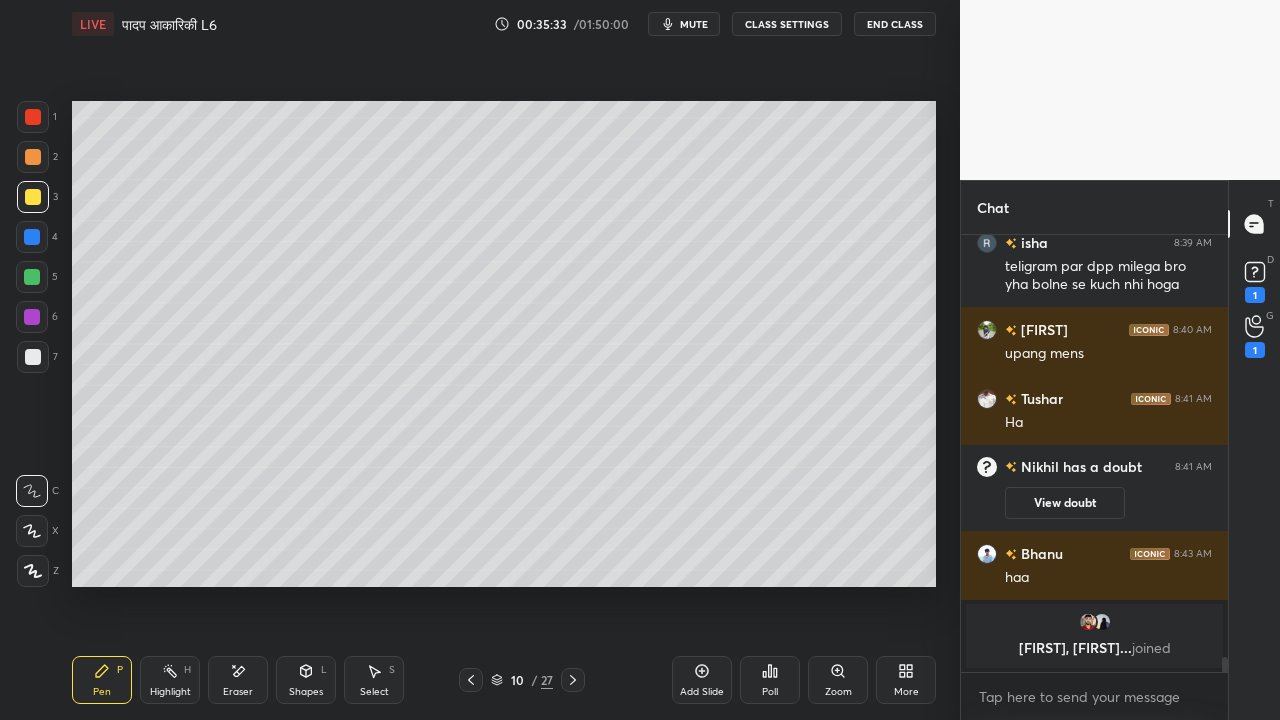 drag, startPoint x: 246, startPoint y: 672, endPoint x: 267, endPoint y: 658, distance: 25.23886 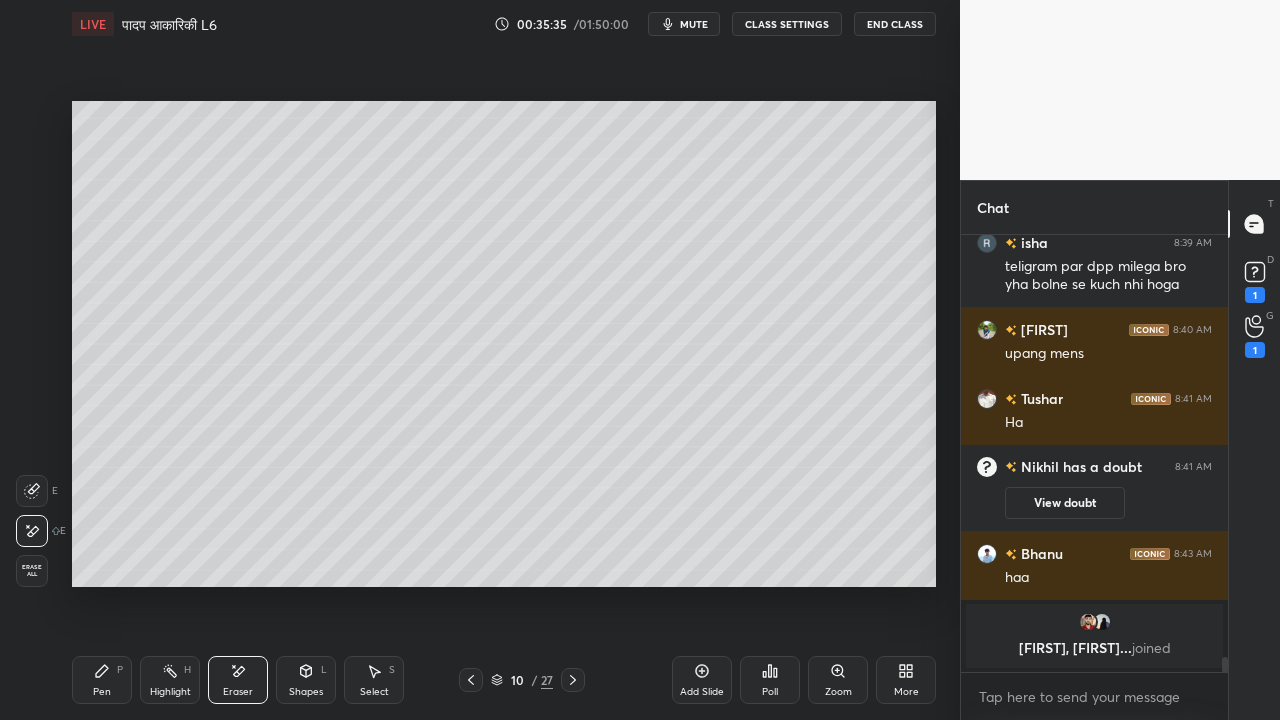 click on "Pen P" at bounding box center [102, 680] 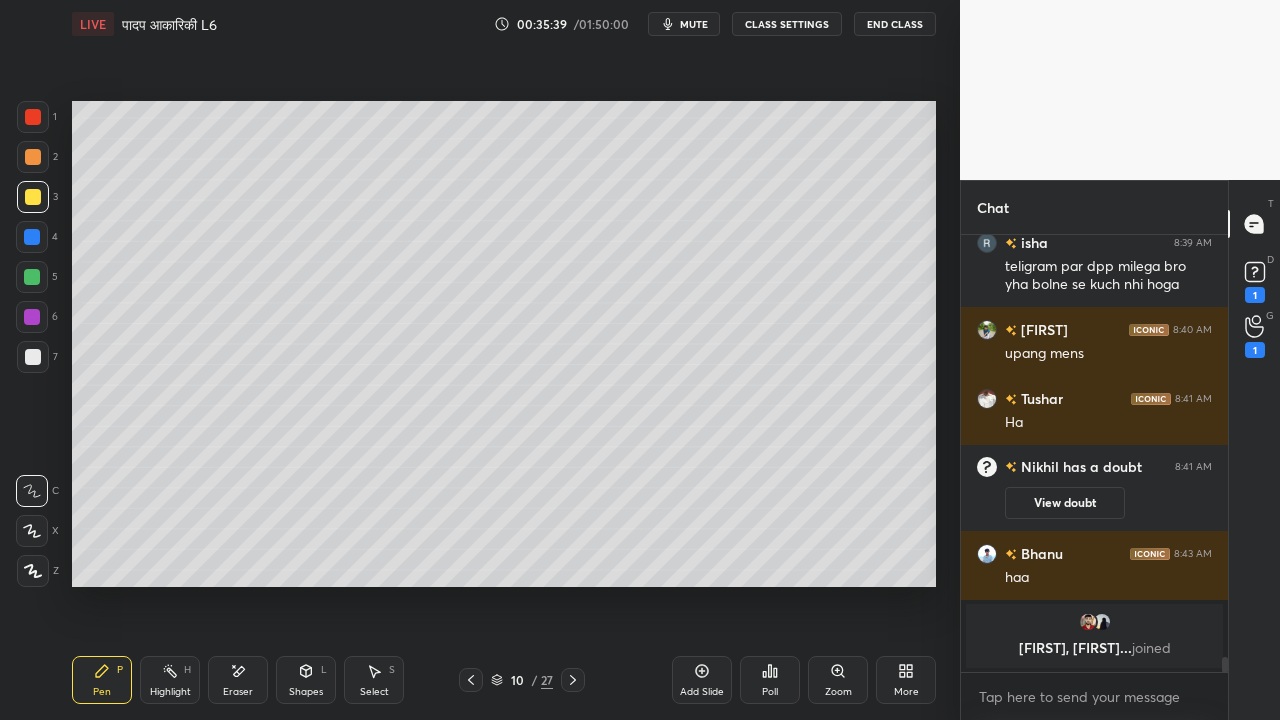 click on "1 2 3 4 5 6 7" at bounding box center (37, 241) 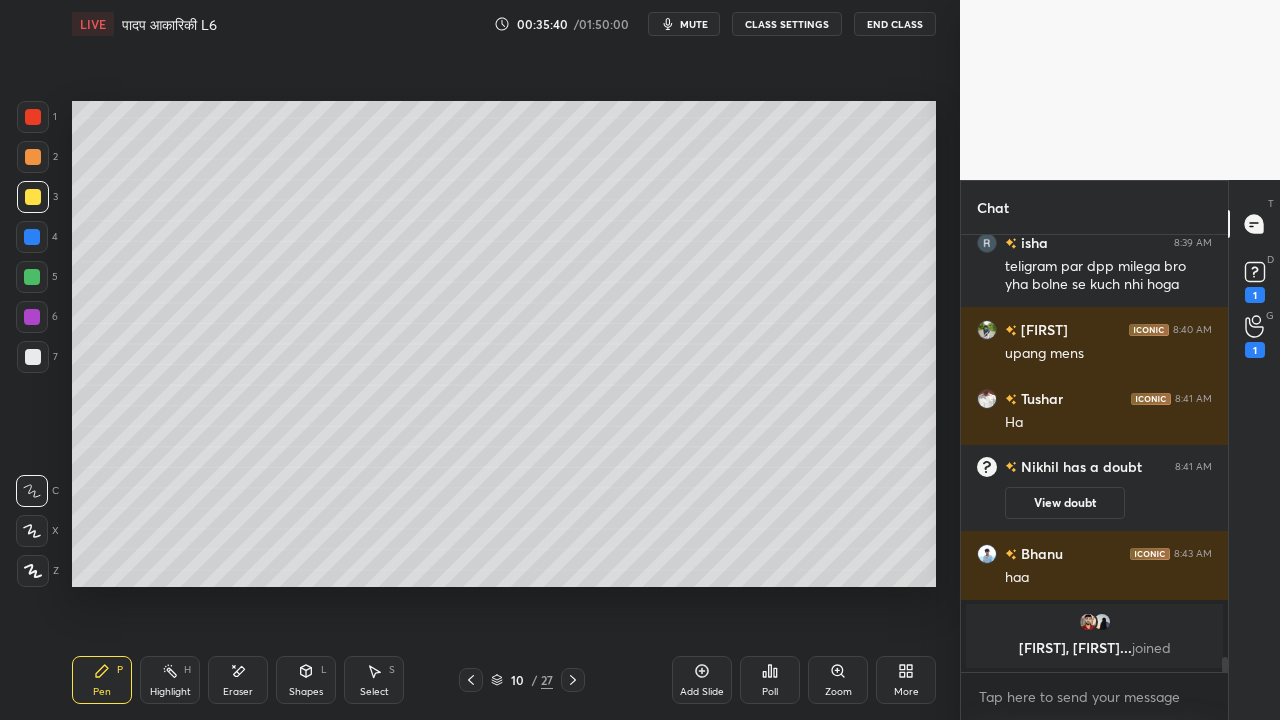 click at bounding box center [33, 357] 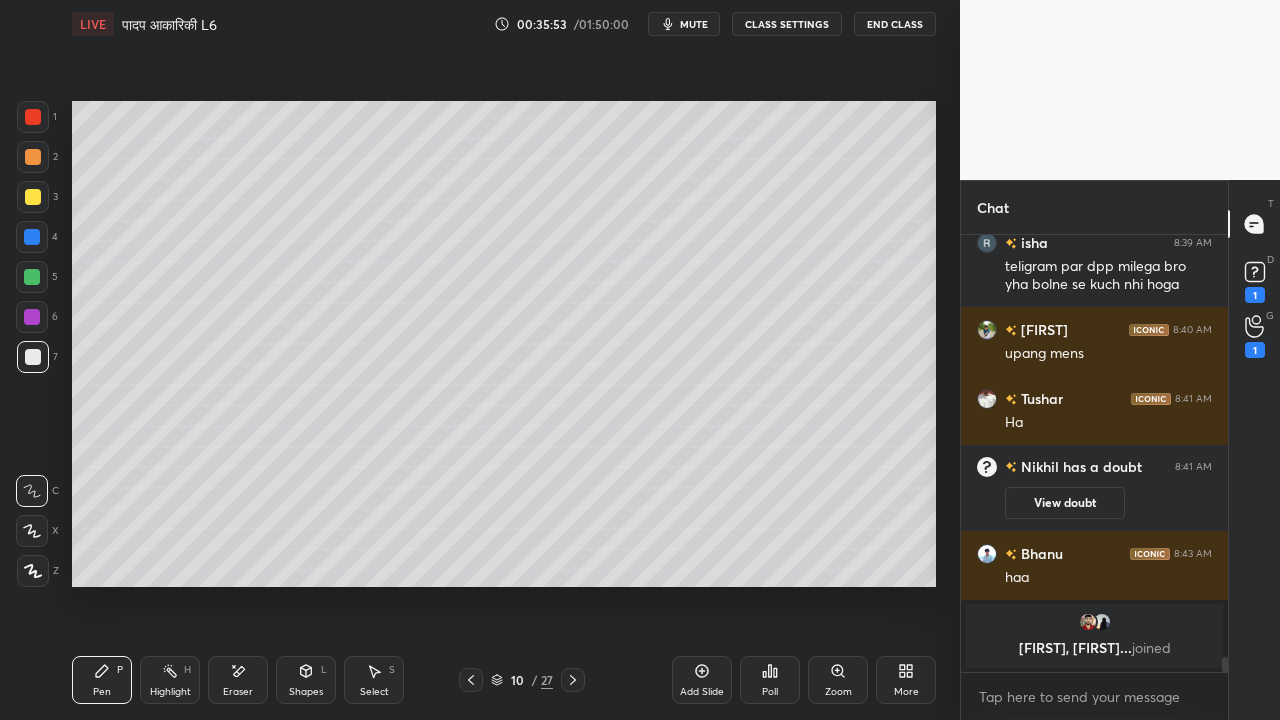 click at bounding box center [33, 197] 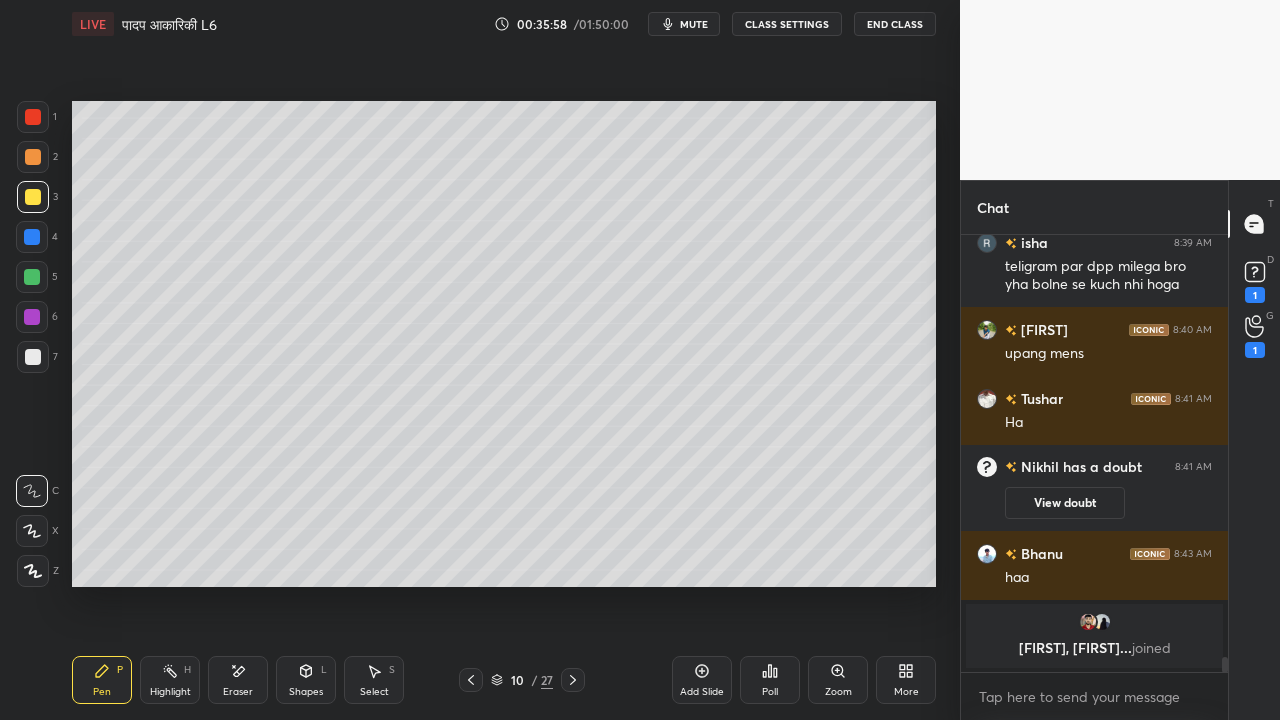 click at bounding box center [32, 317] 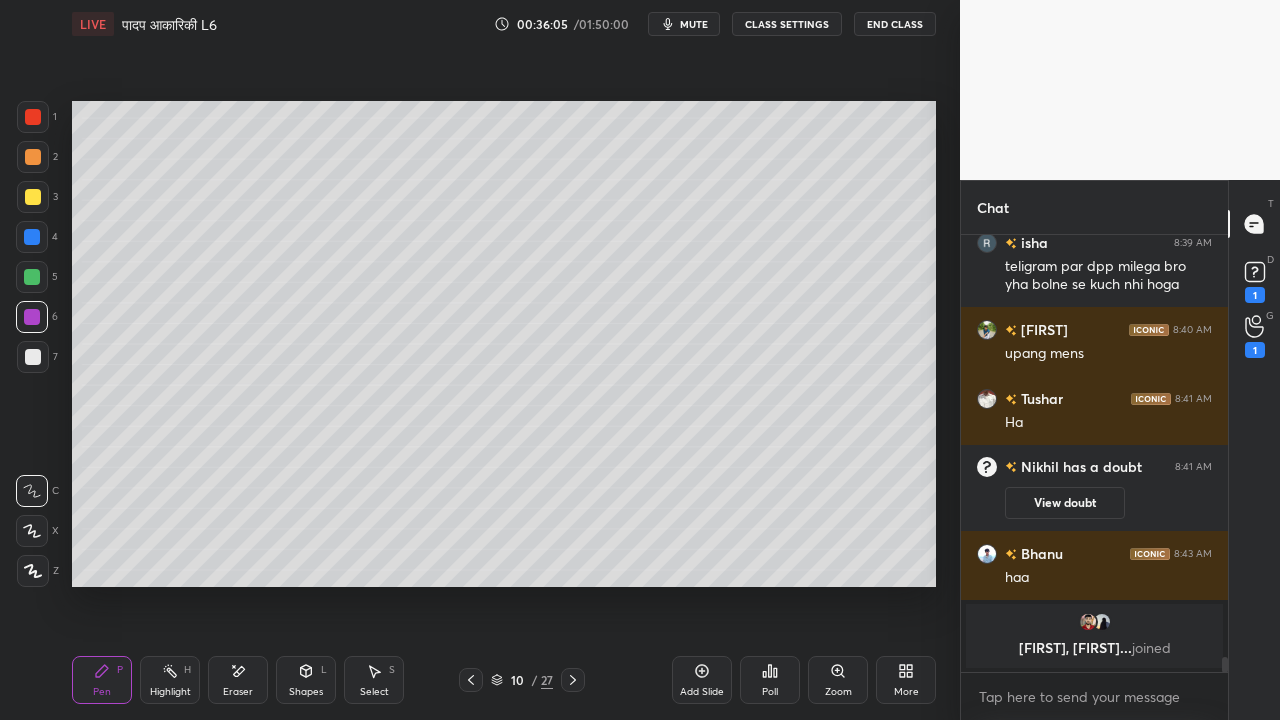 click at bounding box center [32, 277] 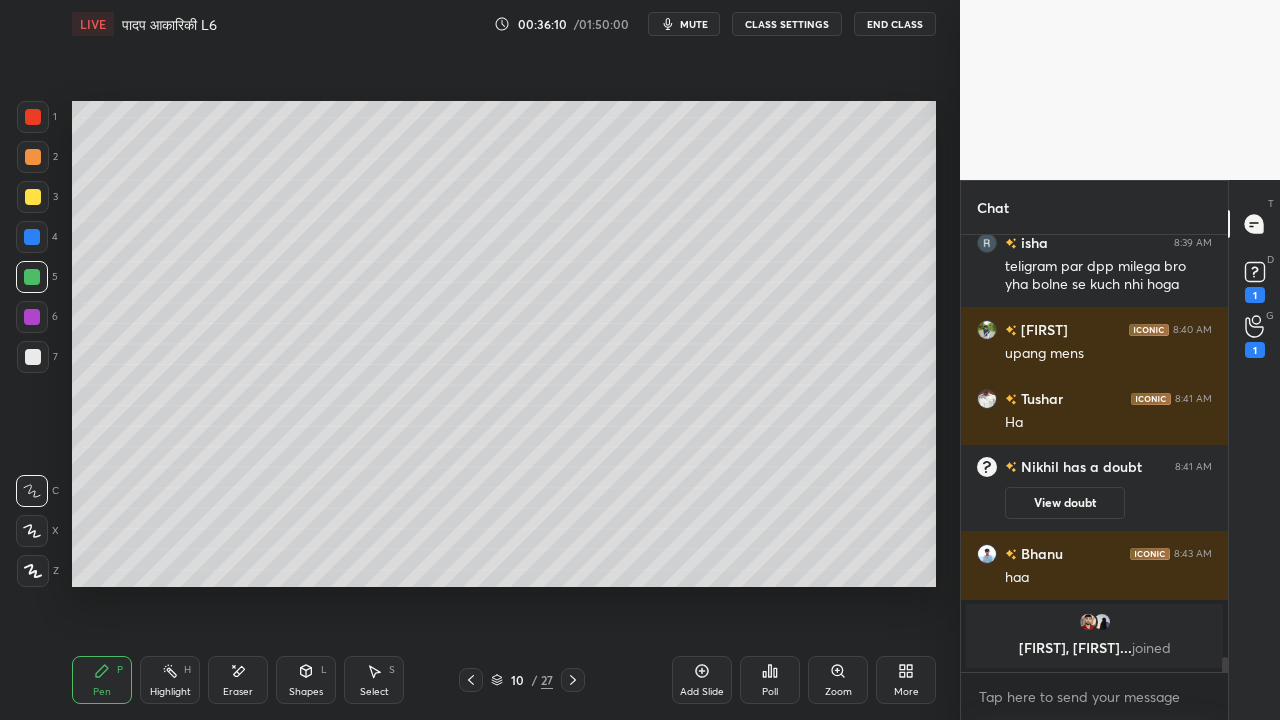 click at bounding box center (33, 357) 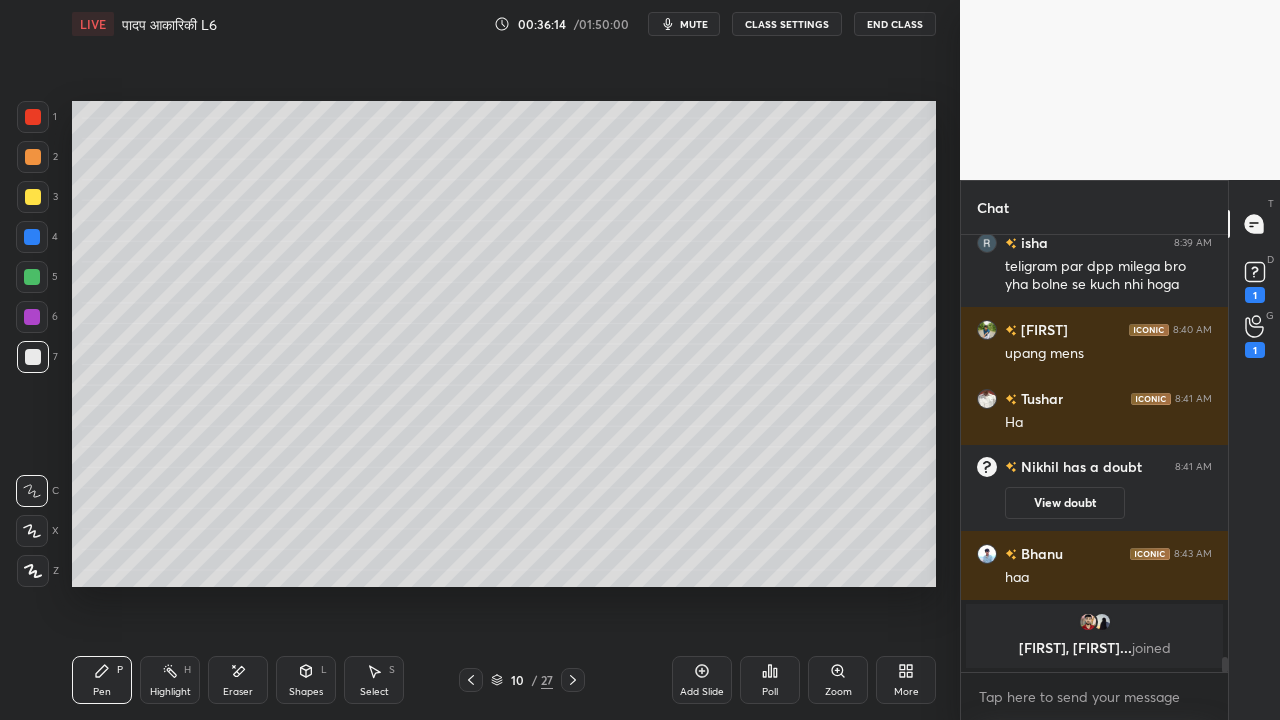 click at bounding box center [33, 357] 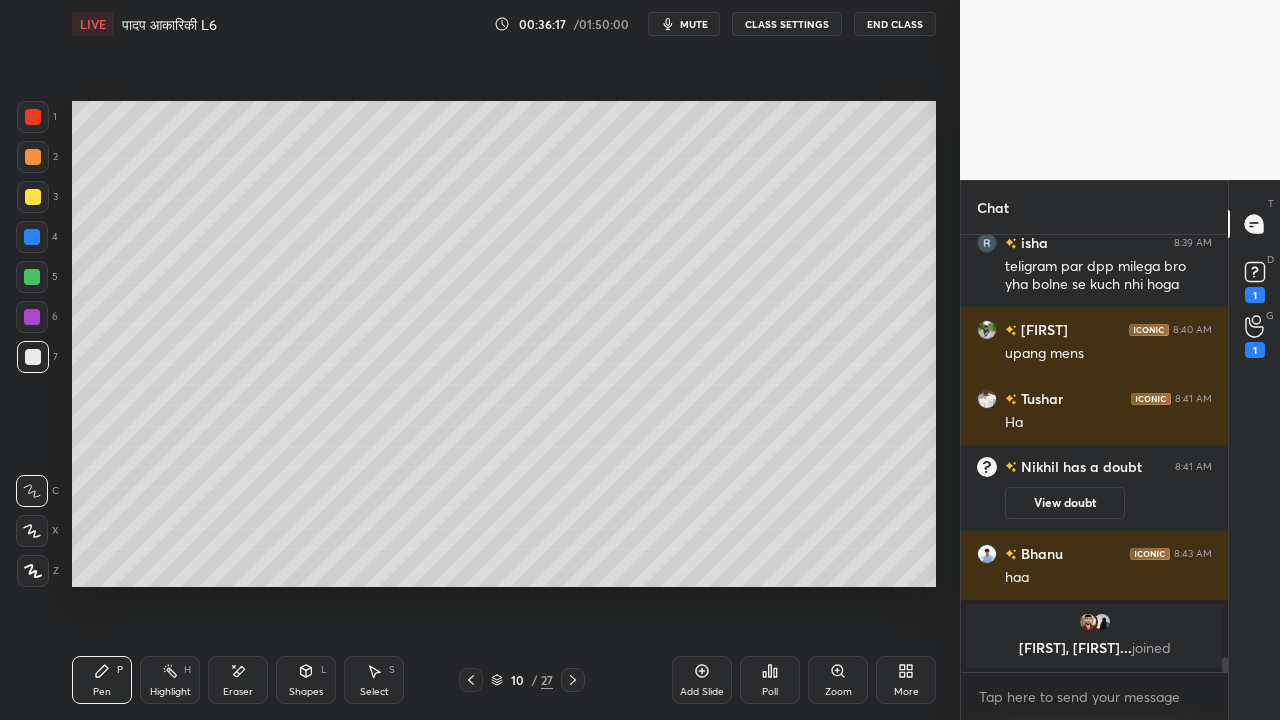 click at bounding box center (32, 277) 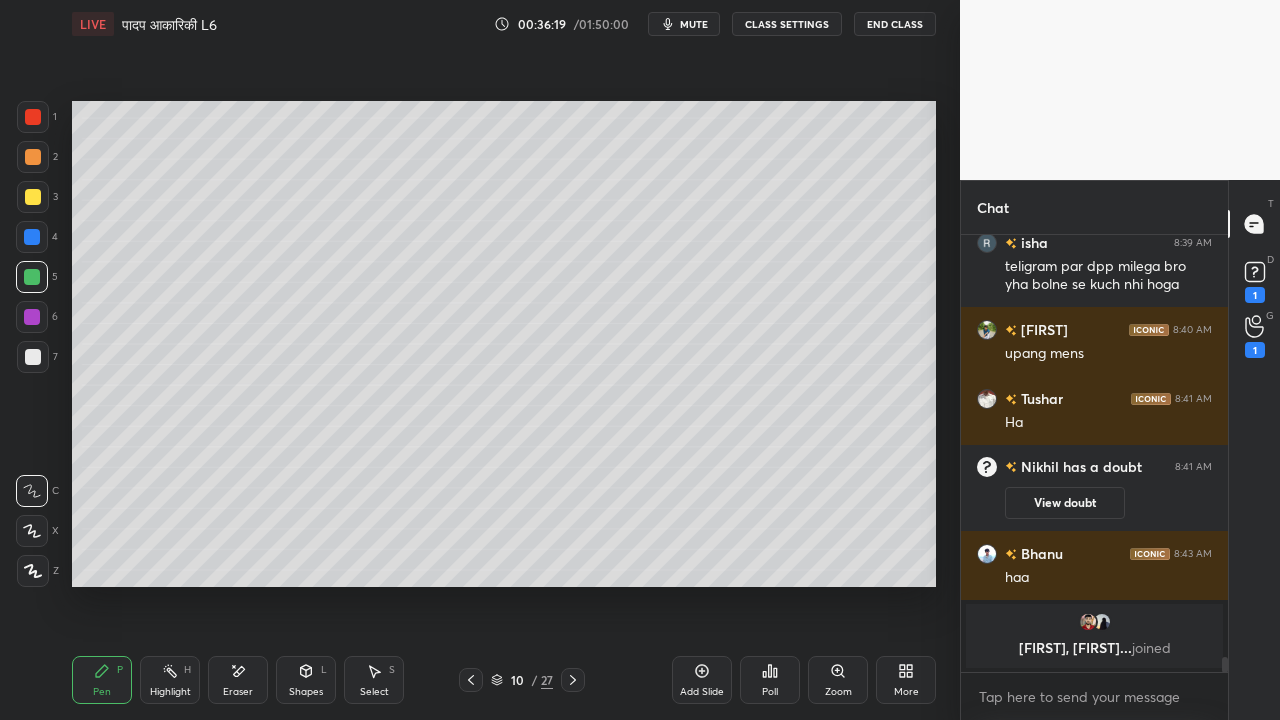 click at bounding box center [33, 357] 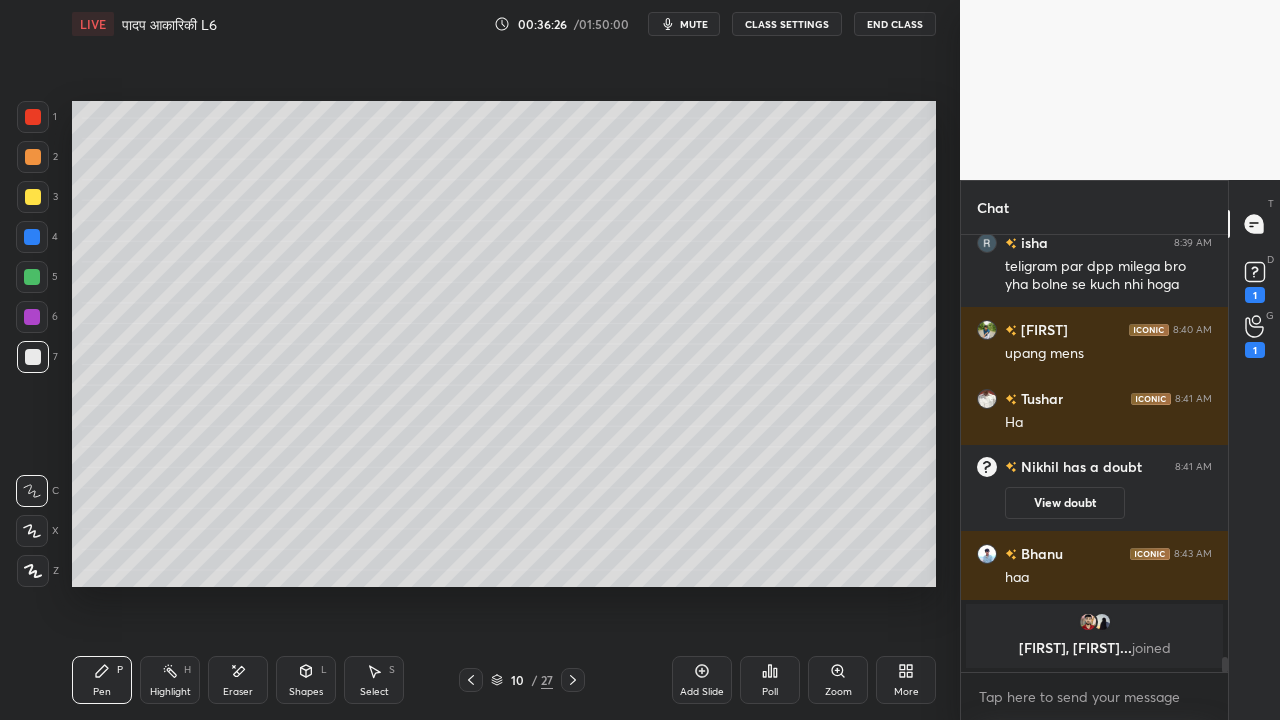 click at bounding box center [33, 197] 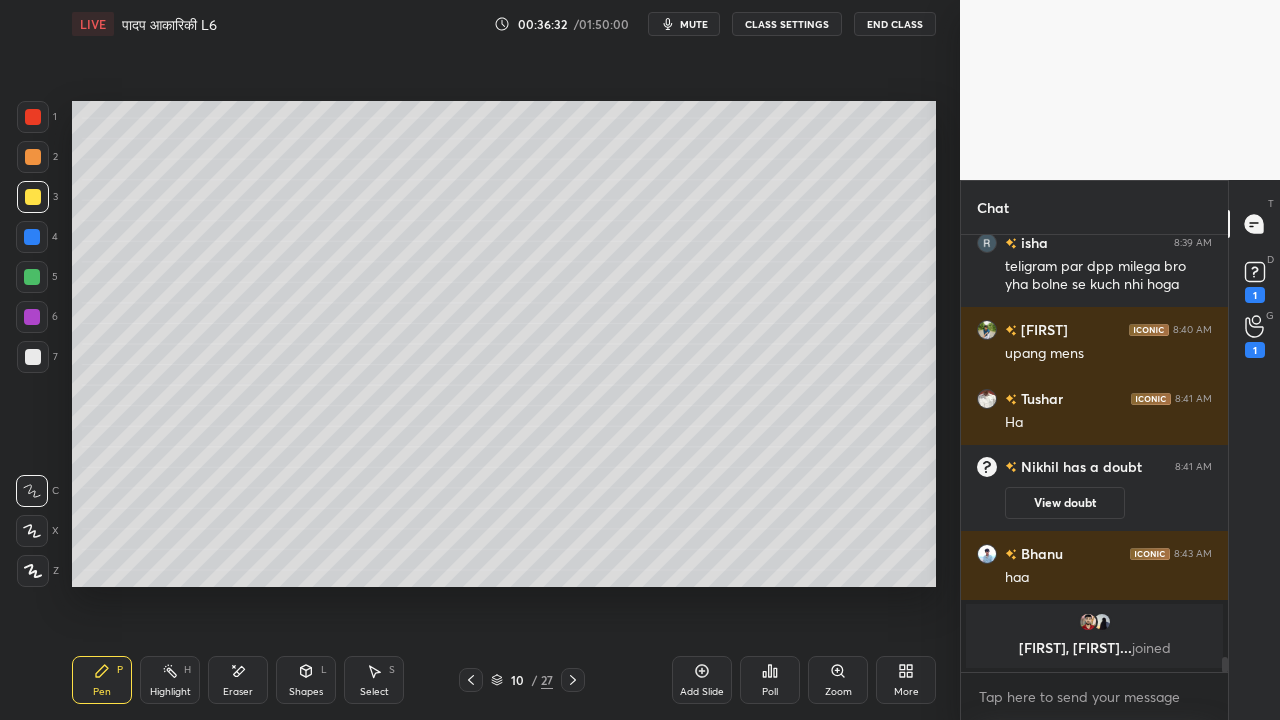 drag, startPoint x: 35, startPoint y: 360, endPoint x: 48, endPoint y: 364, distance: 13.601471 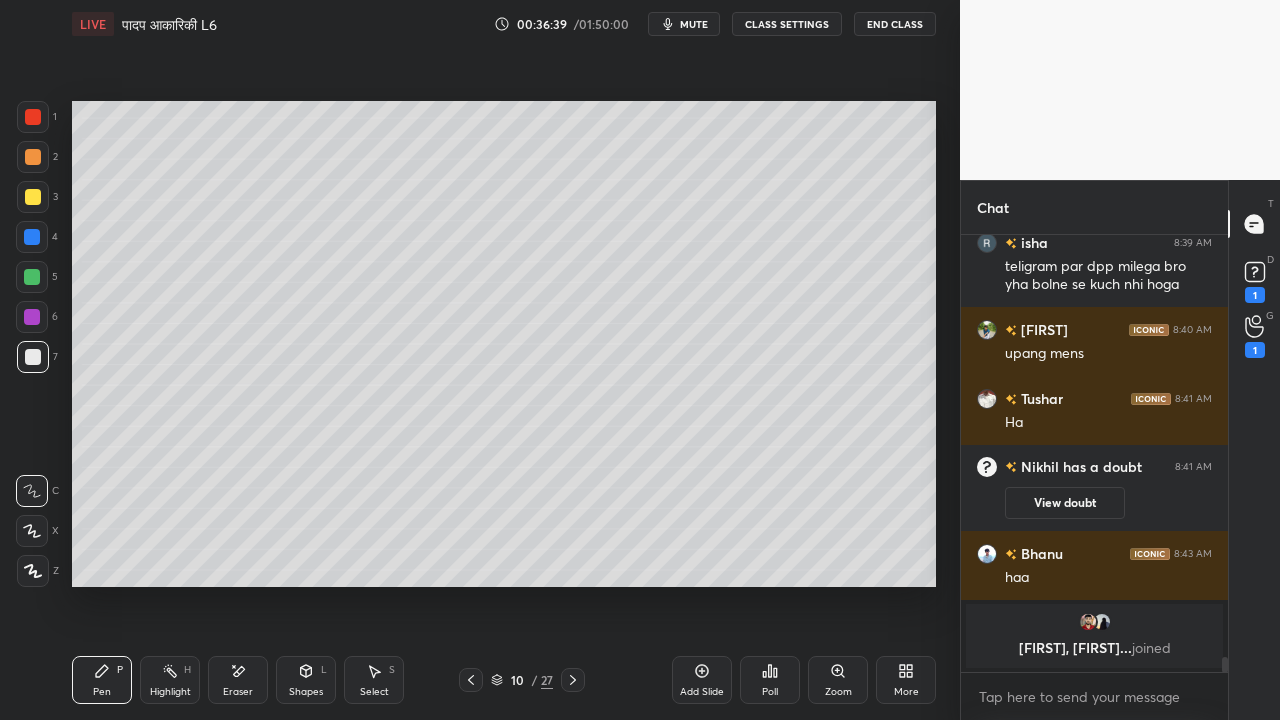 click at bounding box center [33, 197] 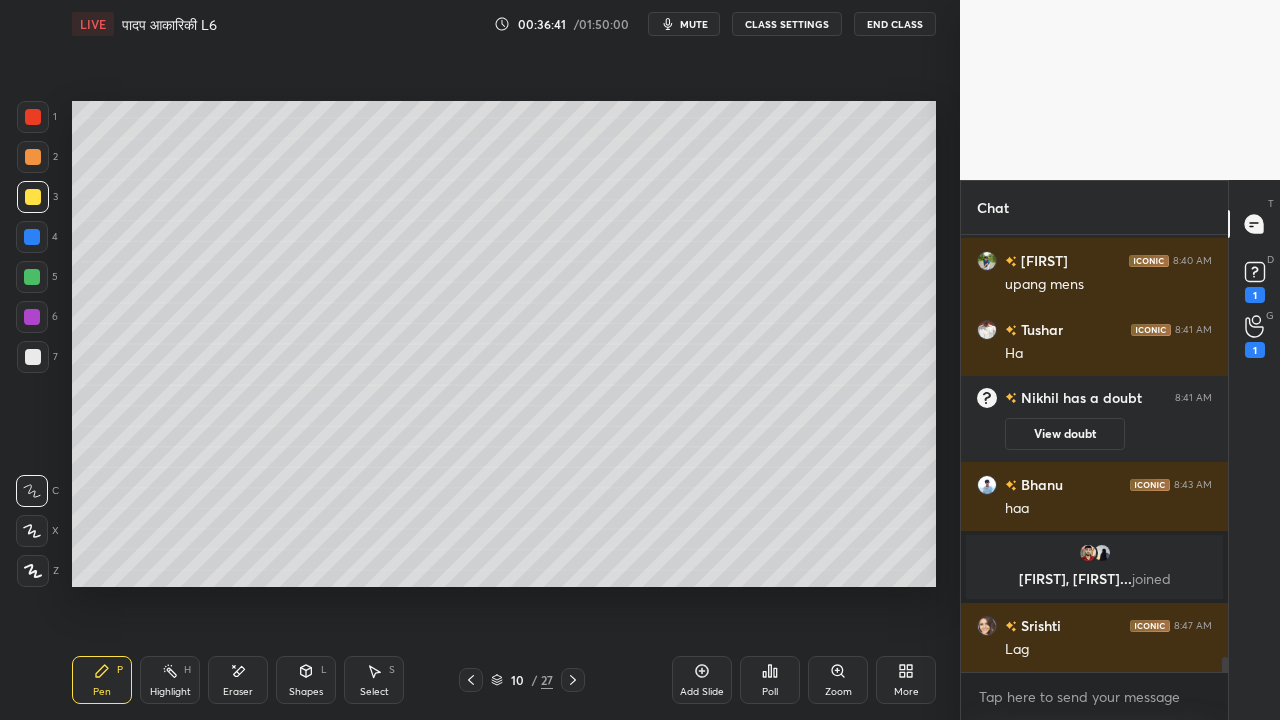 scroll, scrollTop: 12172, scrollLeft: 0, axis: vertical 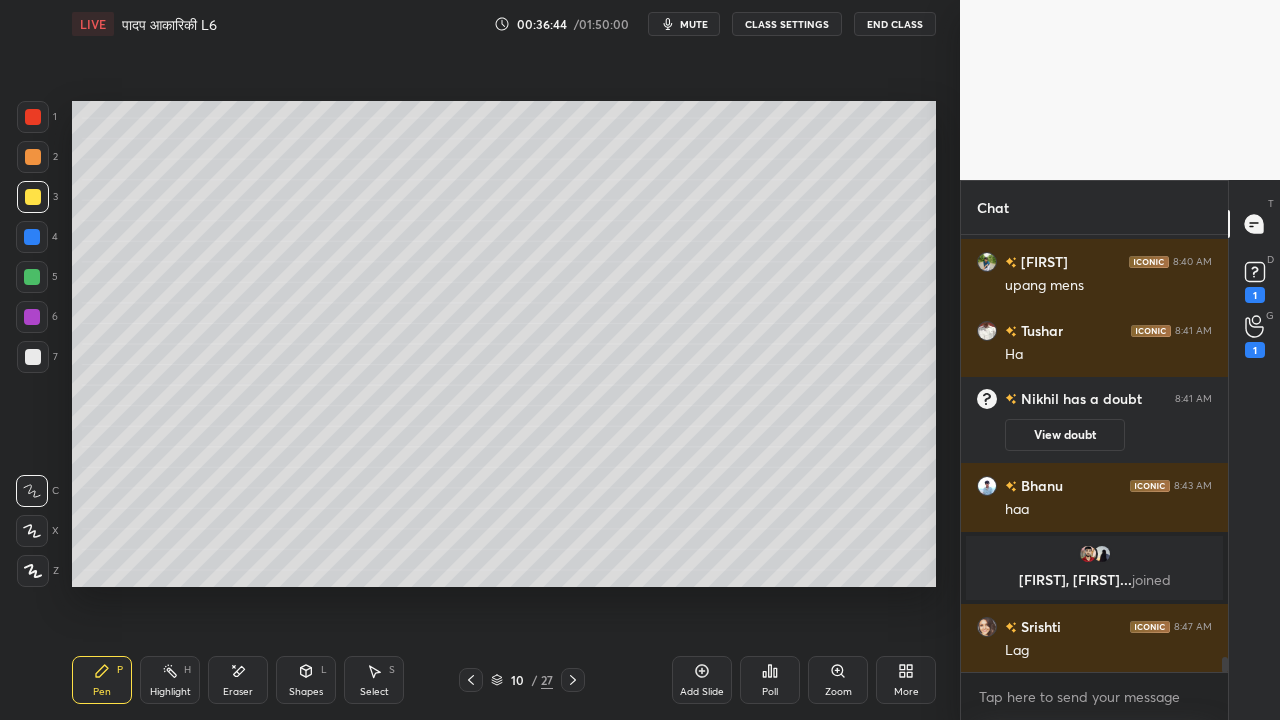 click at bounding box center [32, 317] 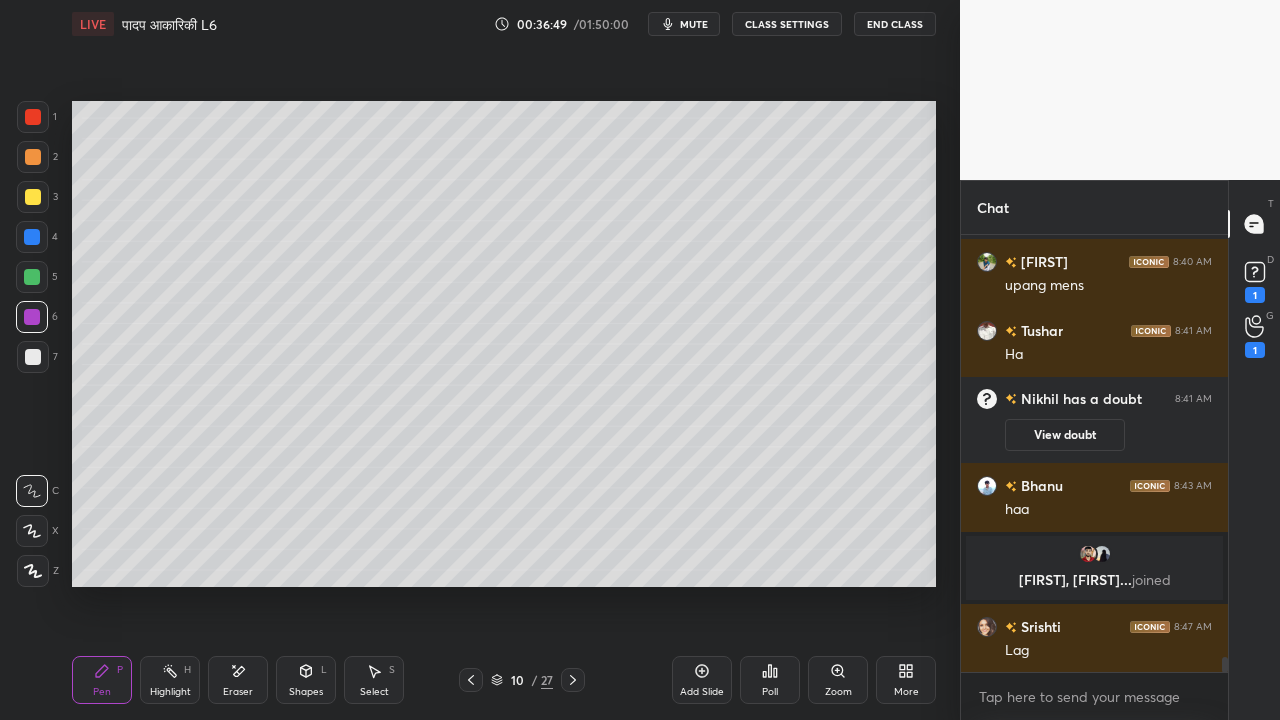 click at bounding box center [32, 277] 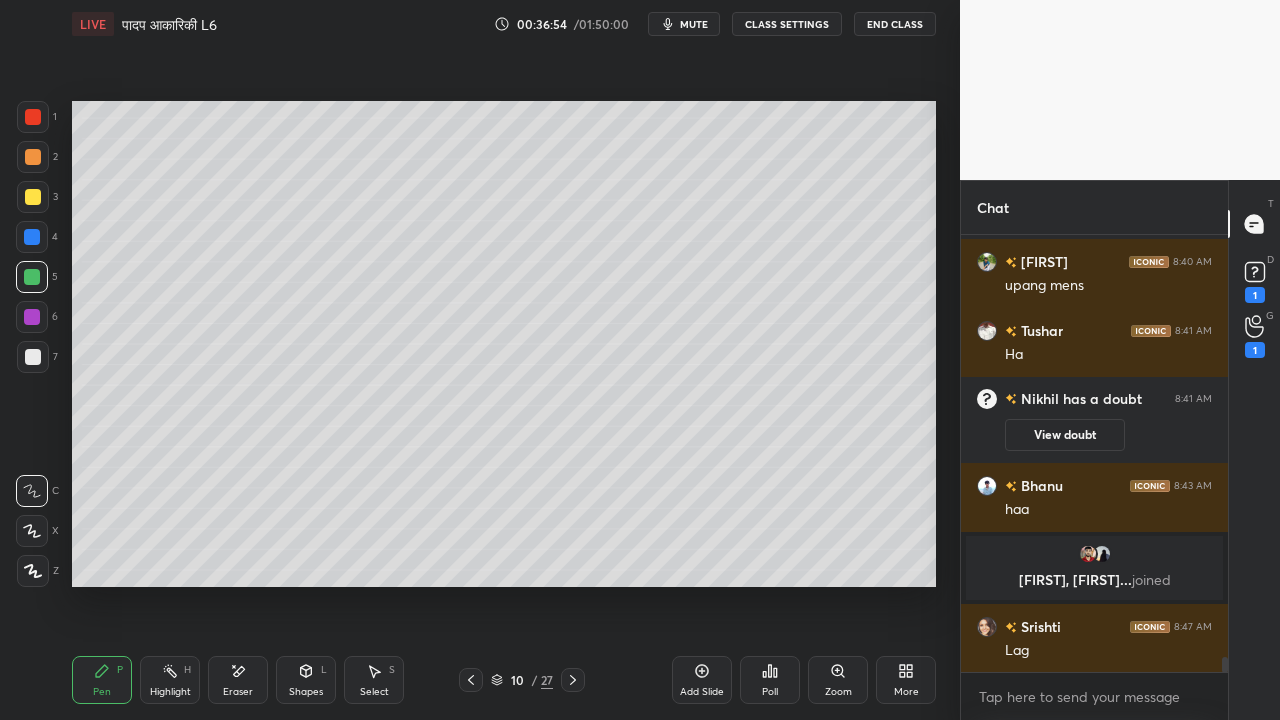 click at bounding box center [33, 357] 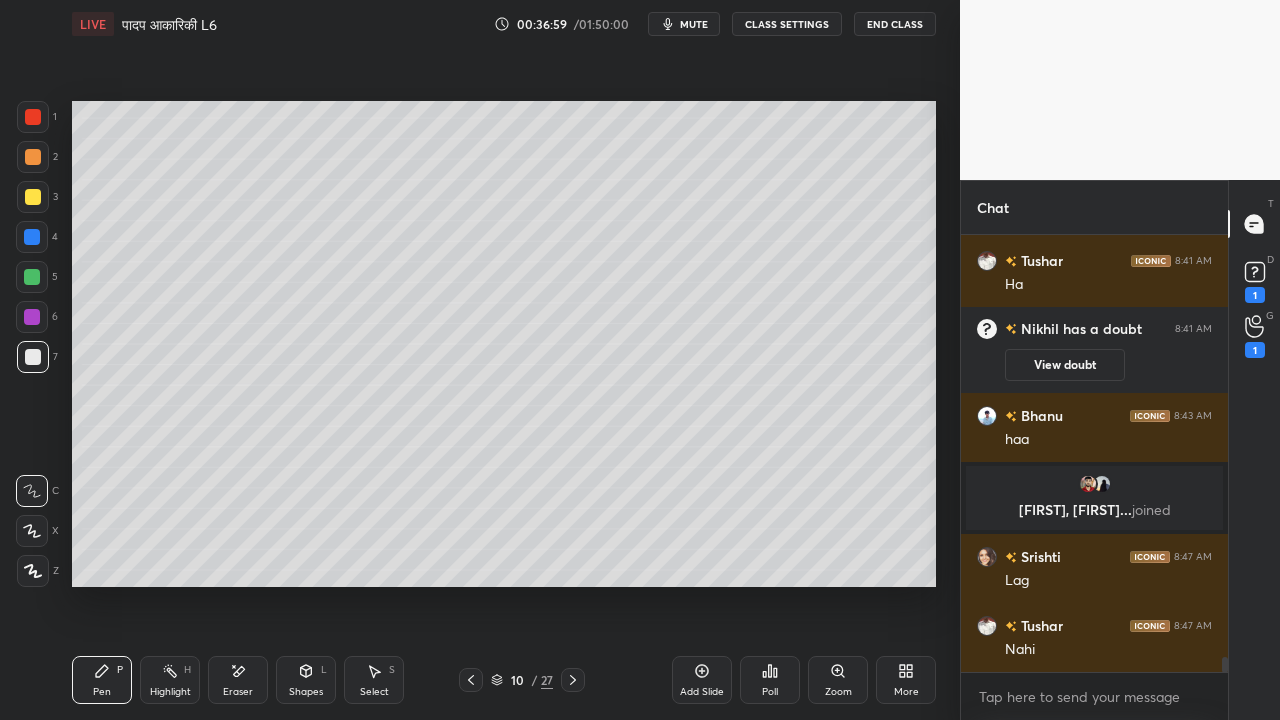 scroll, scrollTop: 12310, scrollLeft: 0, axis: vertical 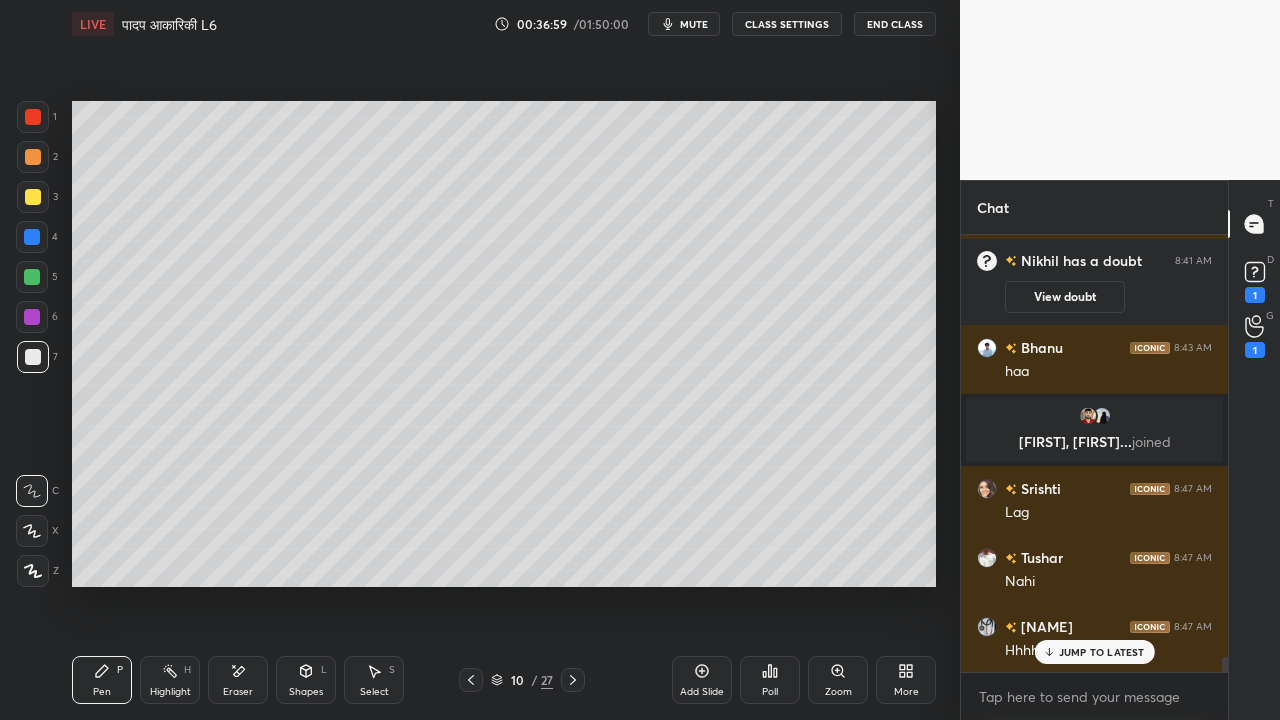 click at bounding box center (33, 197) 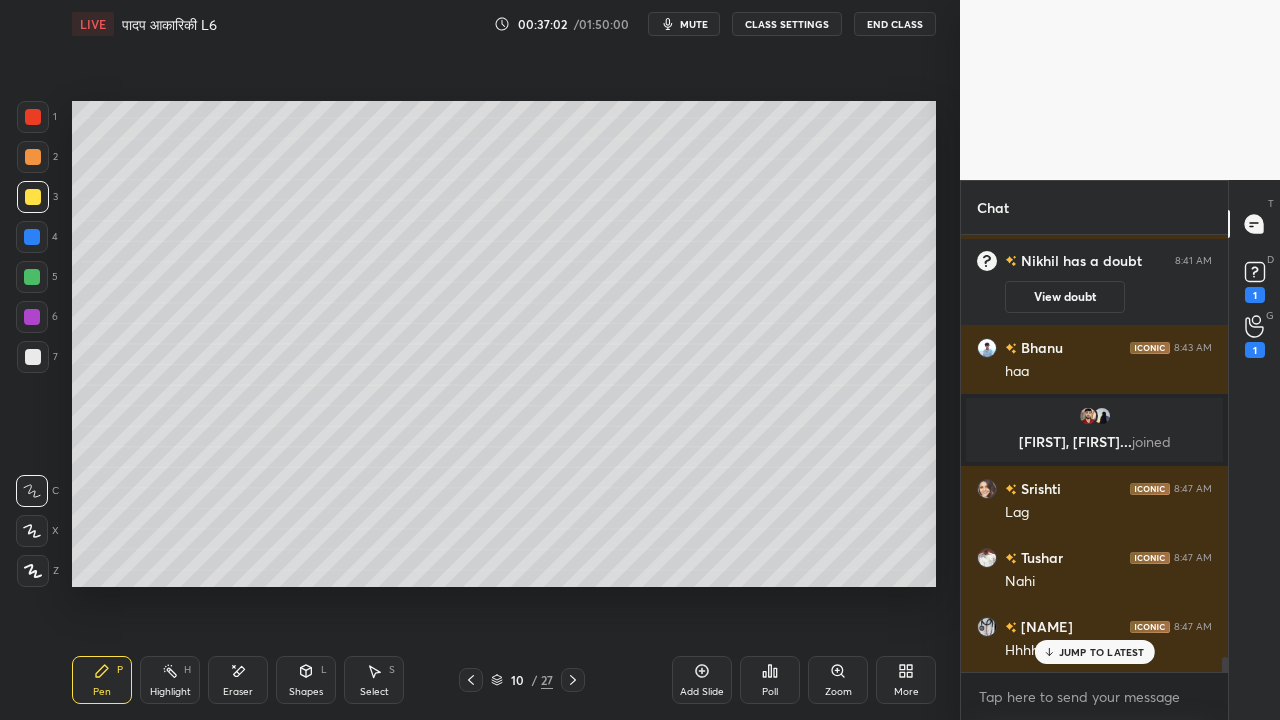 click at bounding box center (33, 357) 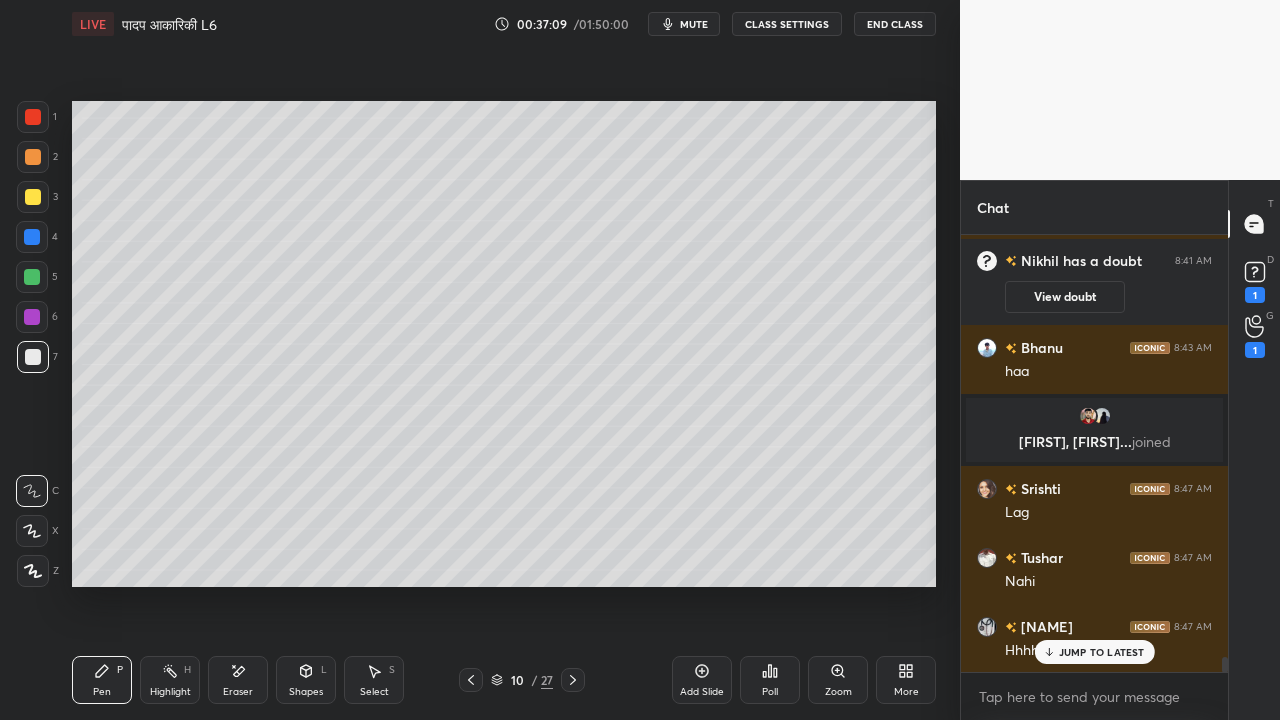 click at bounding box center (33, 197) 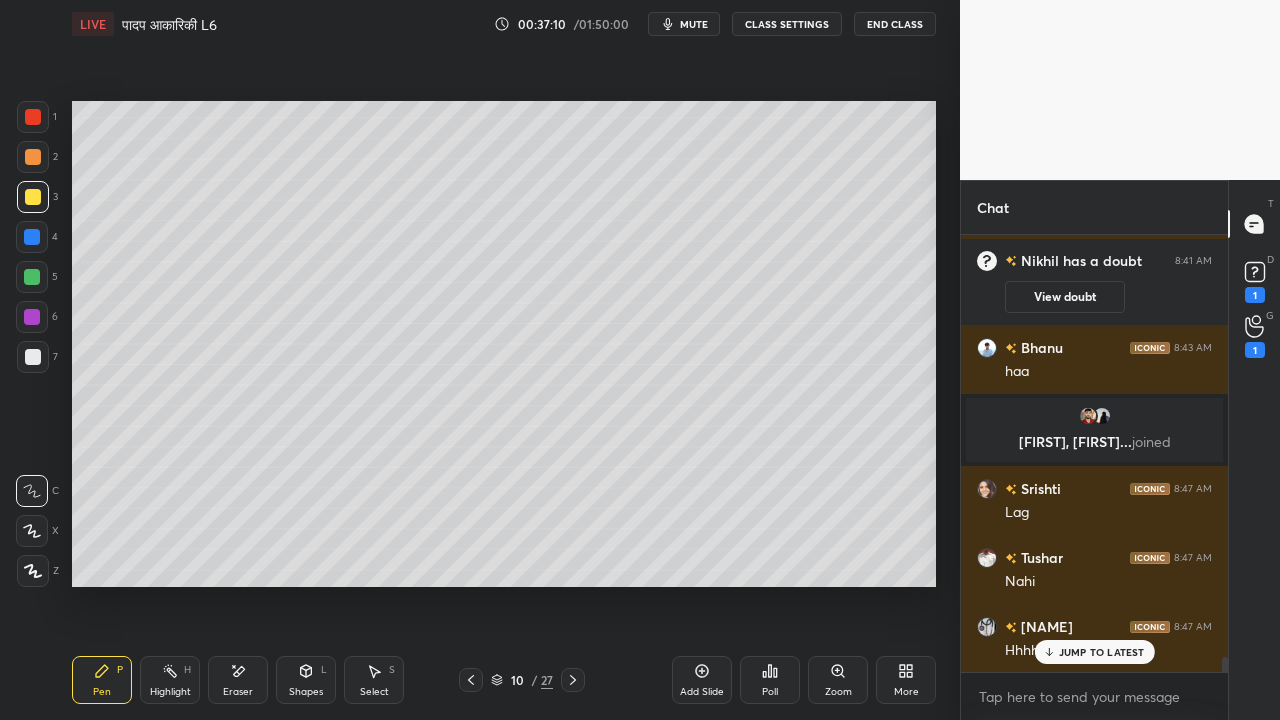 click at bounding box center (33, 357) 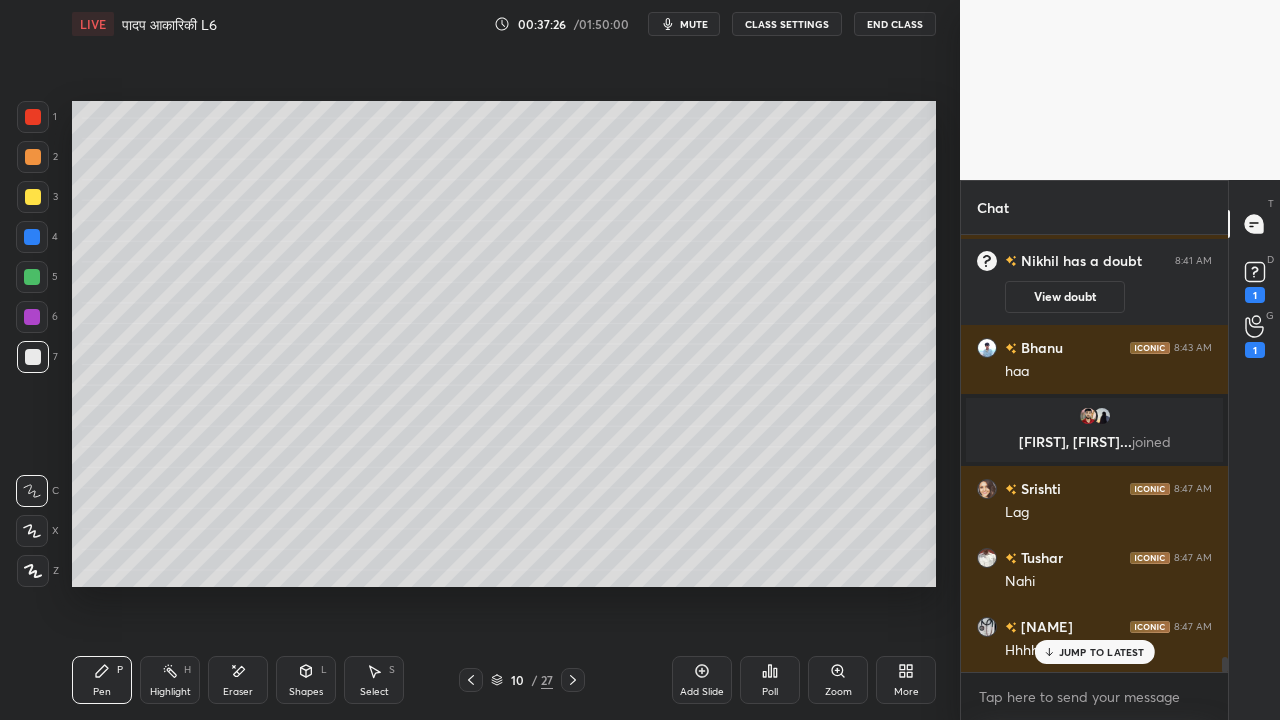 click at bounding box center (33, 197) 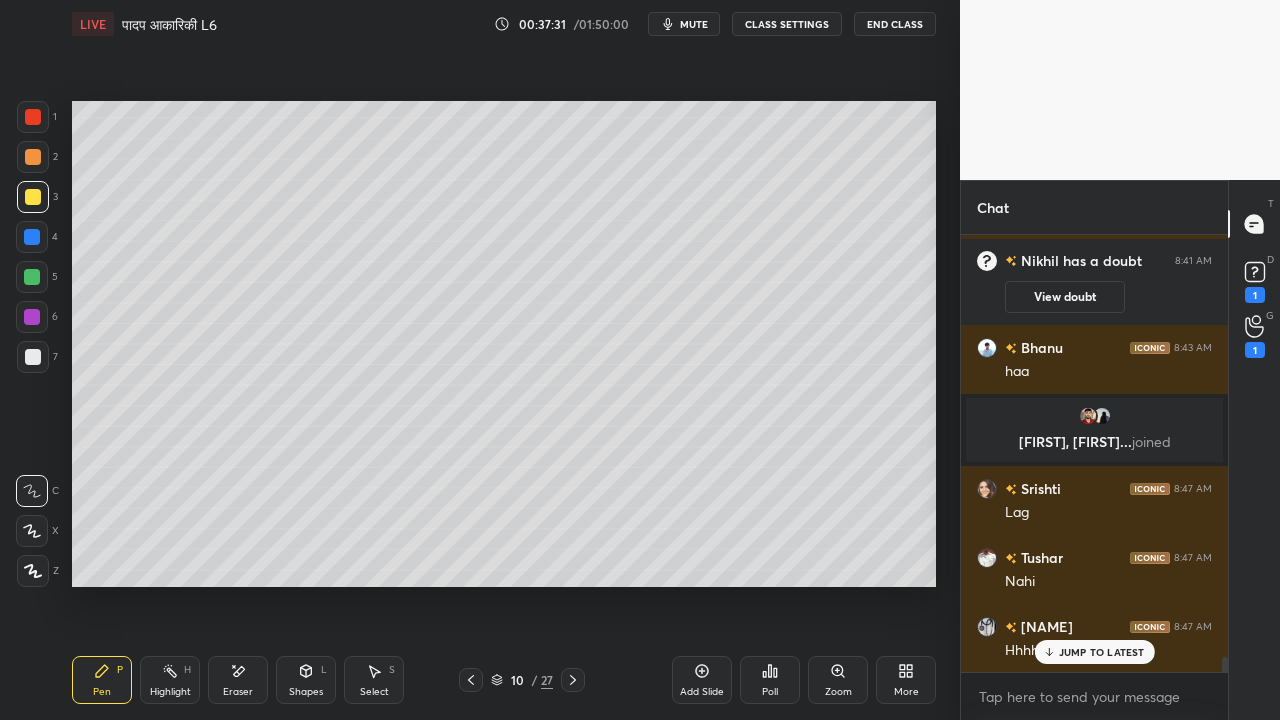 click at bounding box center [32, 277] 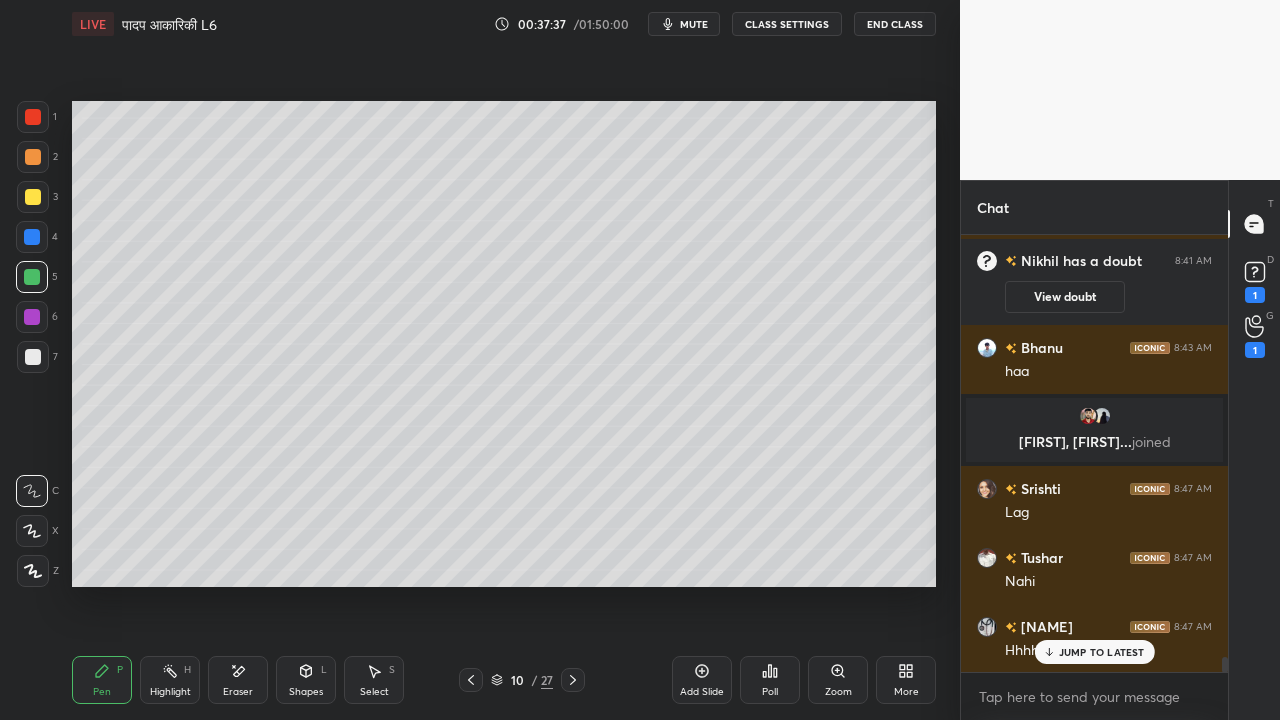 click at bounding box center (33, 357) 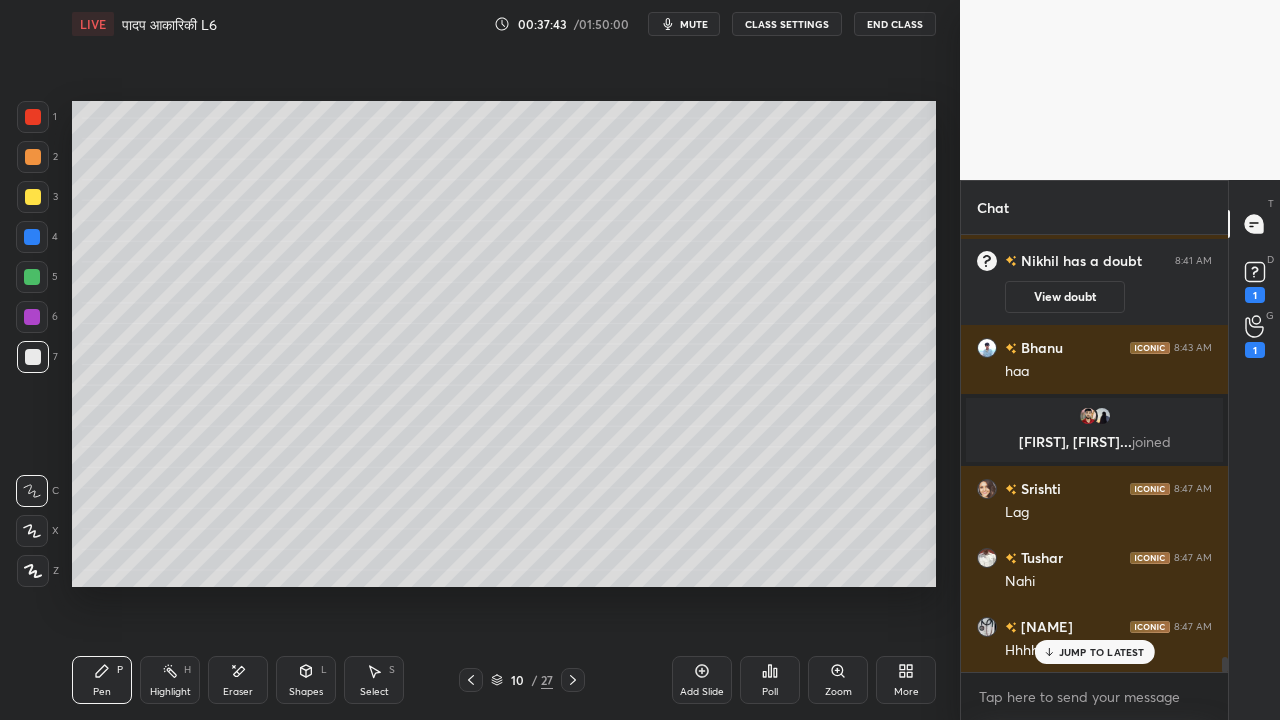click on "Eraser" at bounding box center (238, 680) 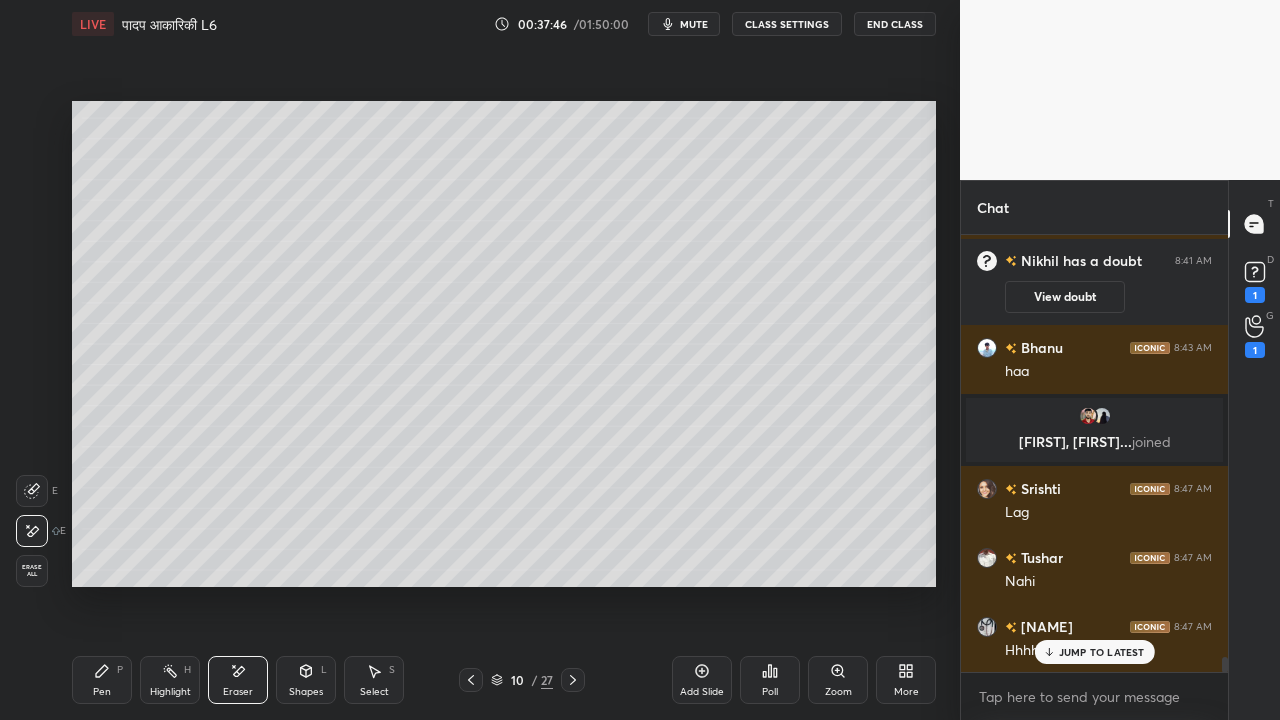click 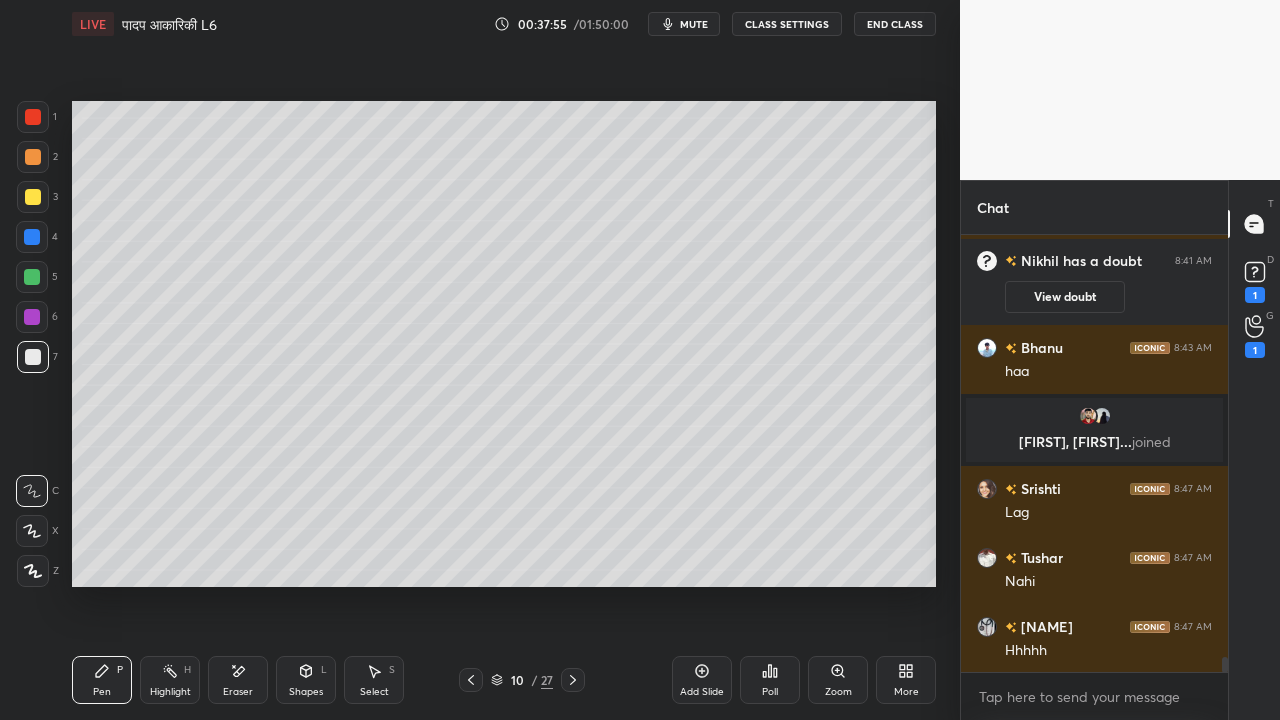 scroll, scrollTop: 12398, scrollLeft: 0, axis: vertical 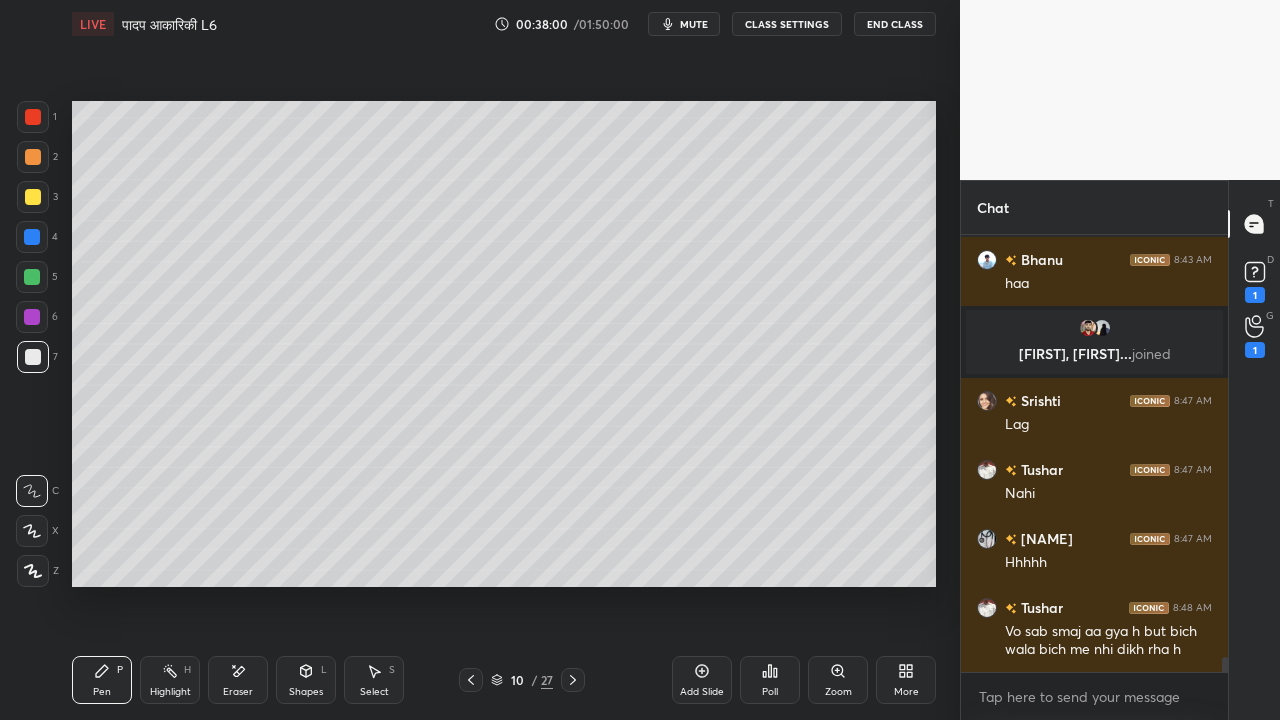 click at bounding box center (33, 197) 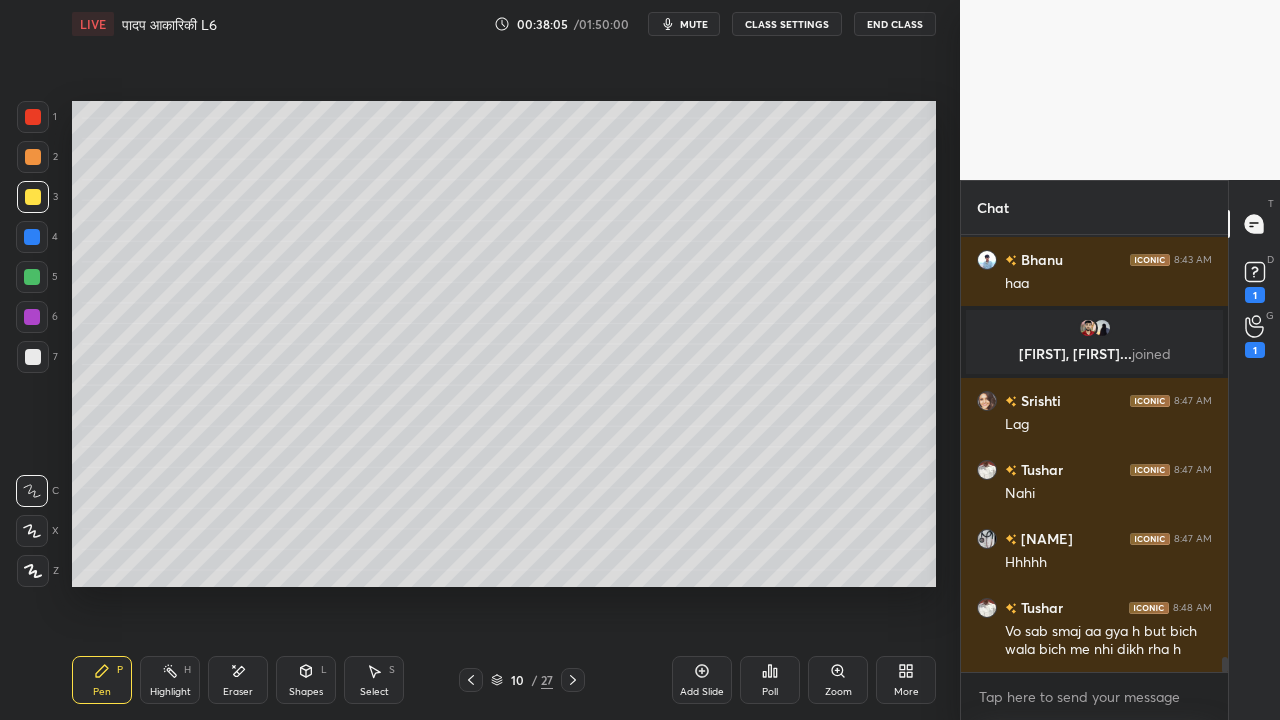 click at bounding box center (33, 357) 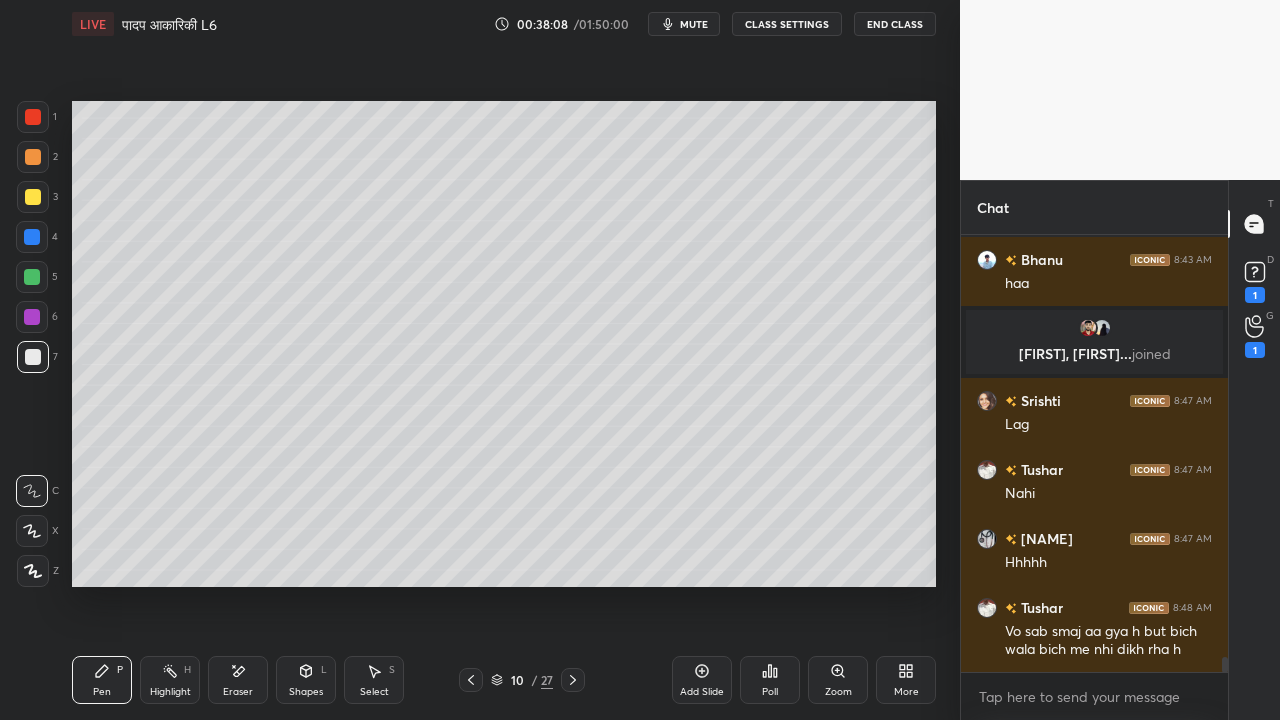 click at bounding box center (33, 197) 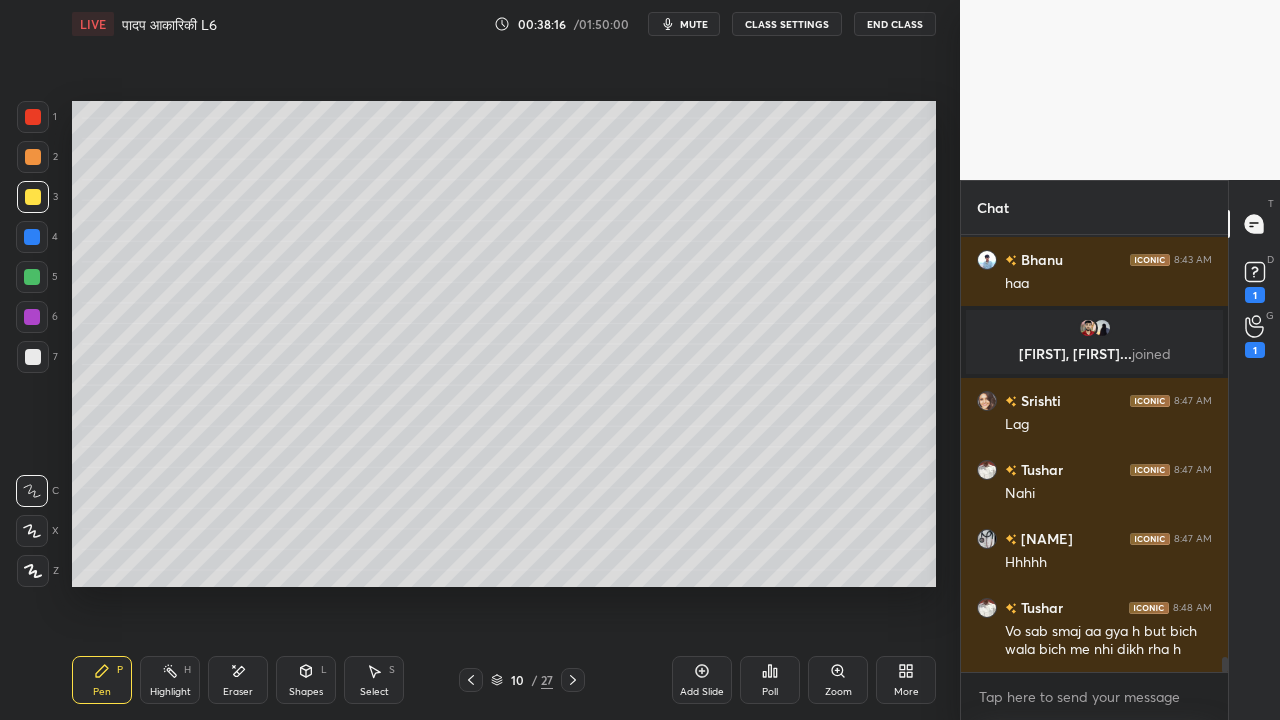 click at bounding box center (33, 357) 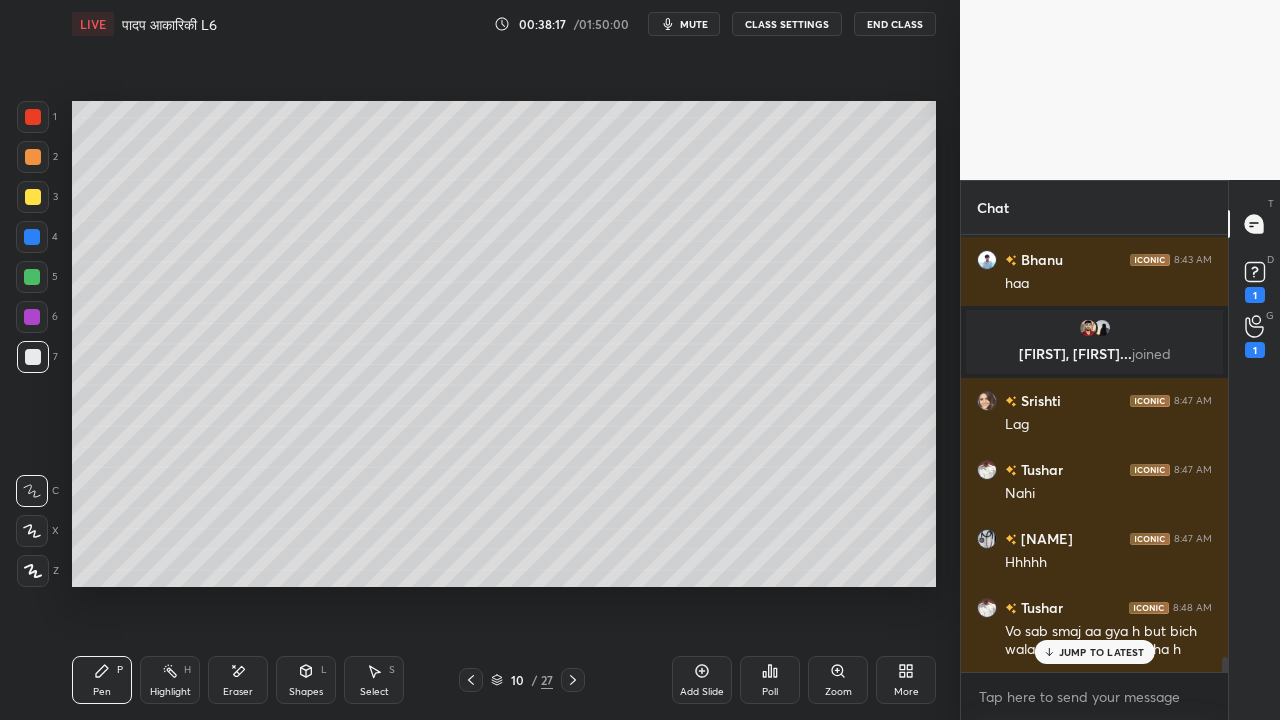 scroll, scrollTop: 12466, scrollLeft: 0, axis: vertical 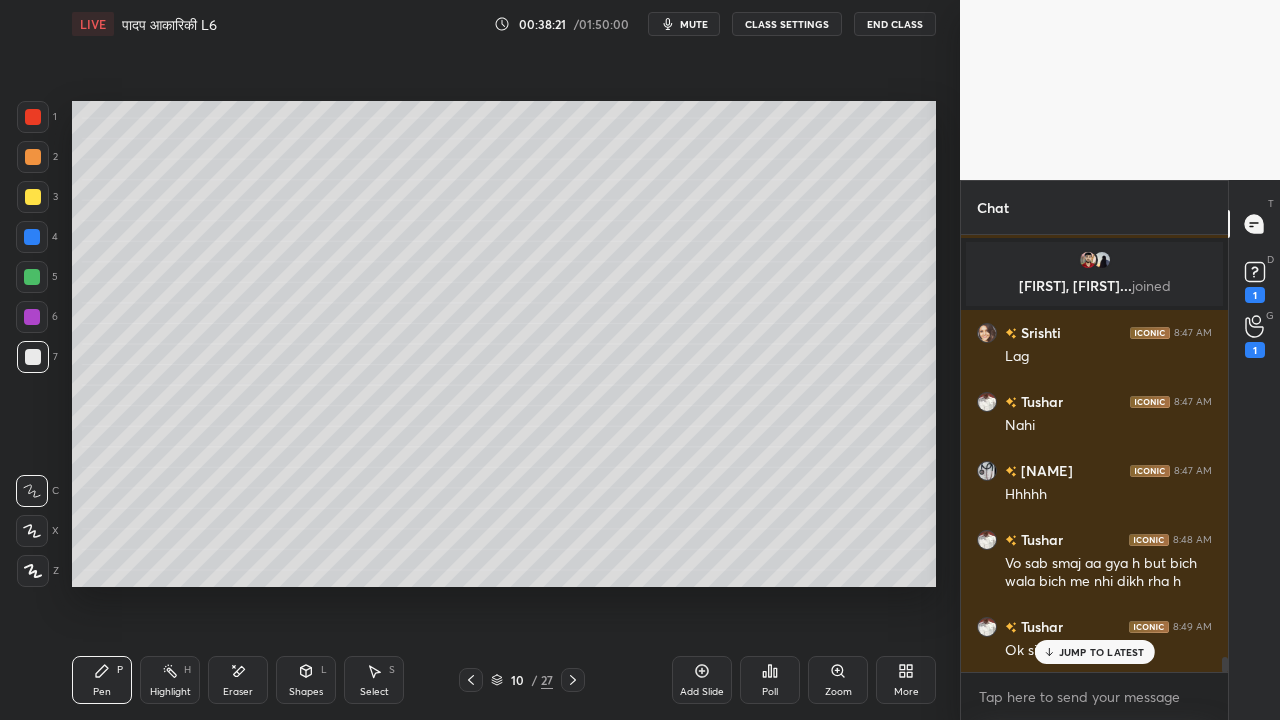 click at bounding box center (33, 197) 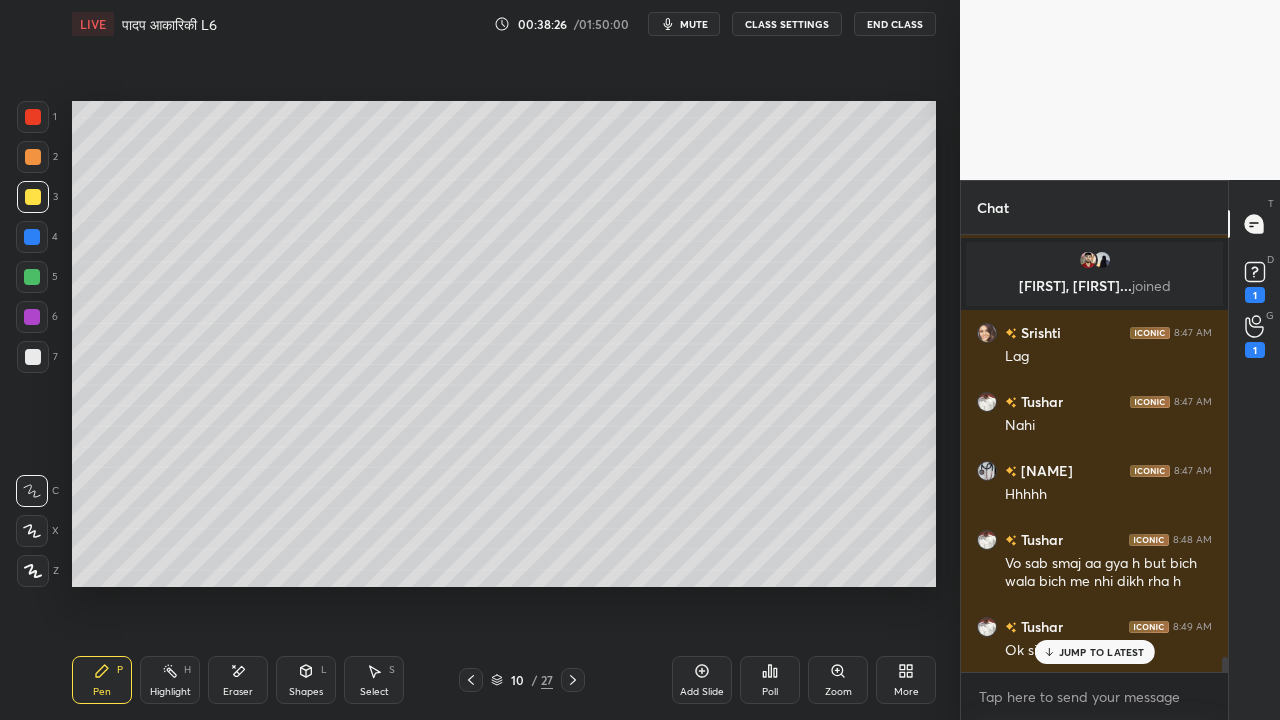 click at bounding box center (33, 357) 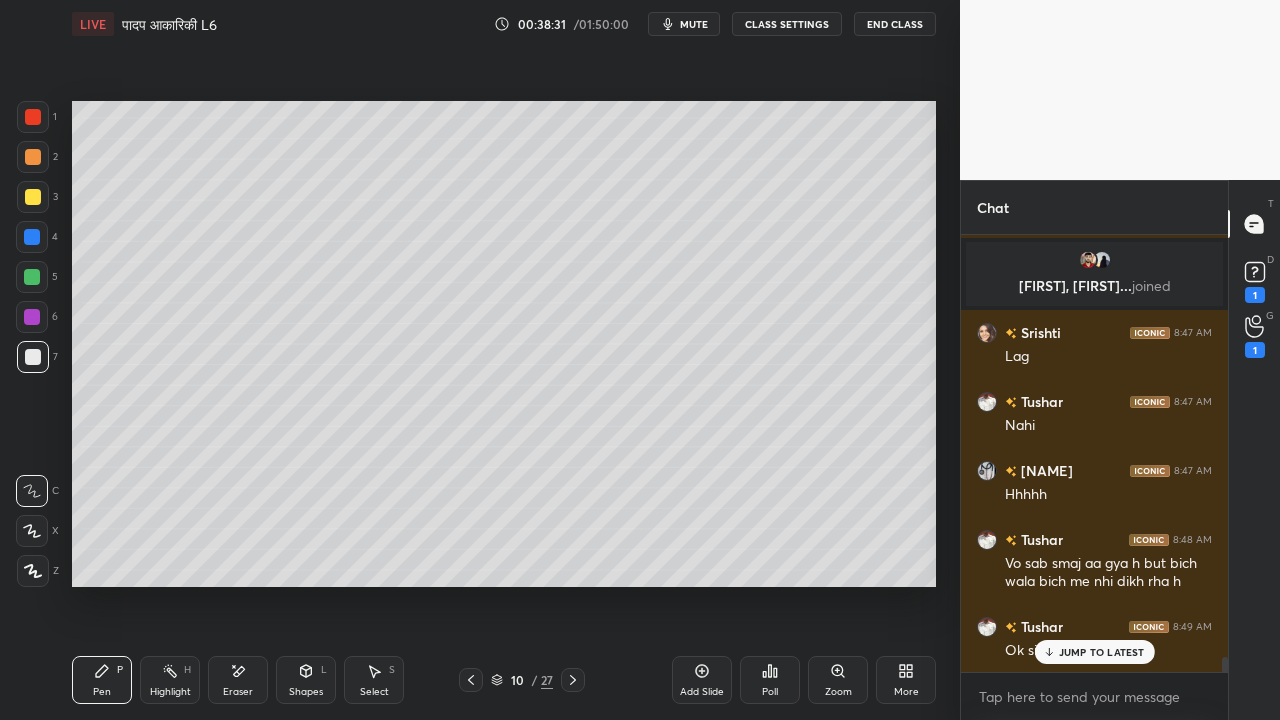 click on "Add Slide" at bounding box center (702, 692) 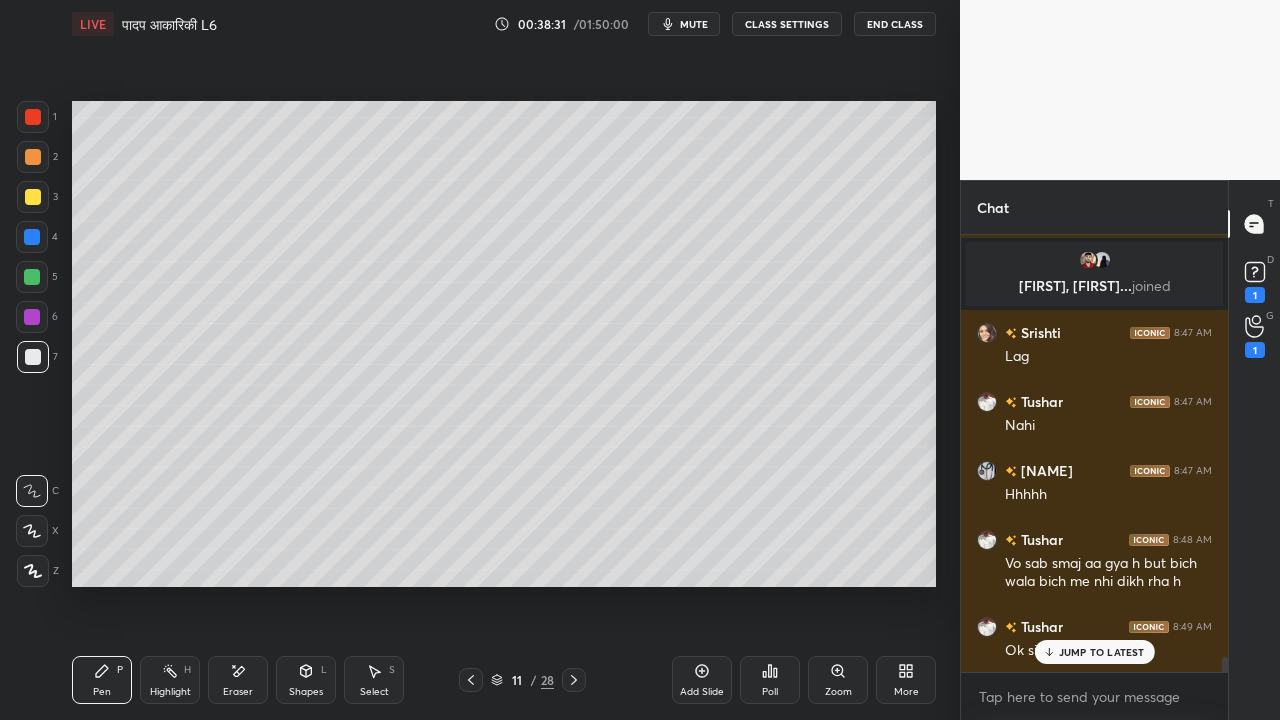 scroll, scrollTop: 12536, scrollLeft: 0, axis: vertical 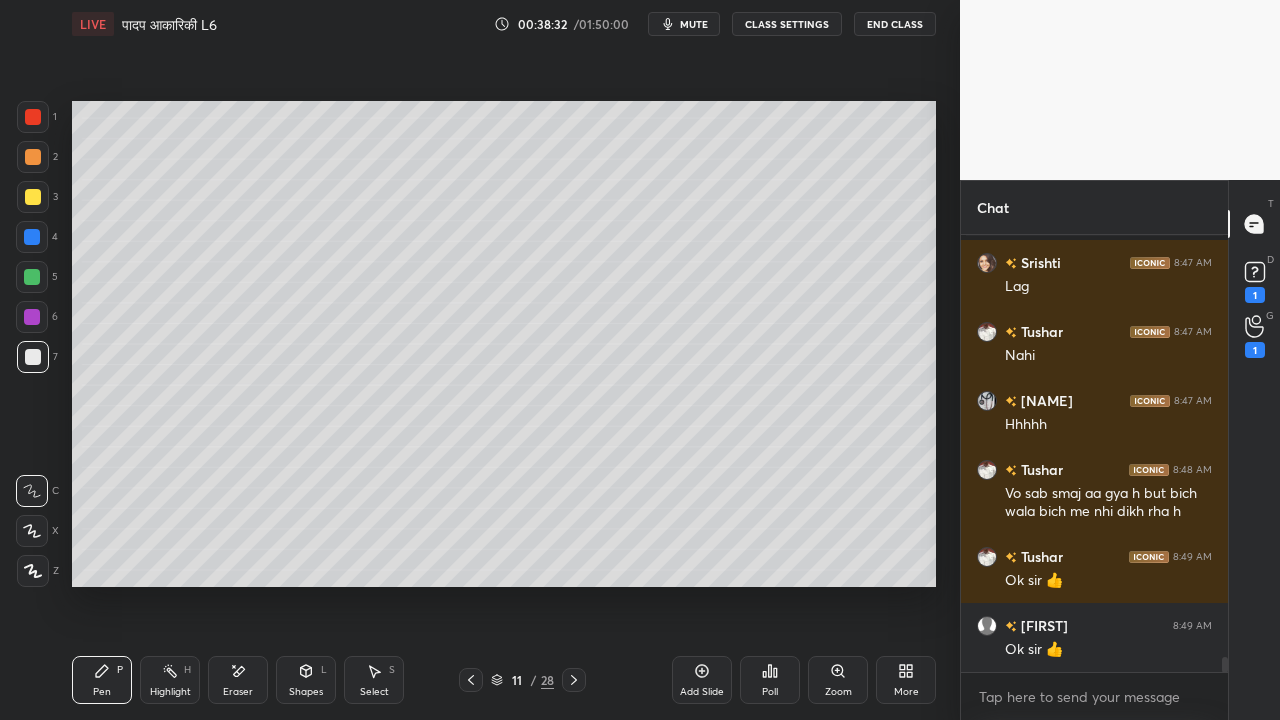 click on "1 2 3 4 5 6 7 C X Z E E Erase all   H H" at bounding box center [32, 344] 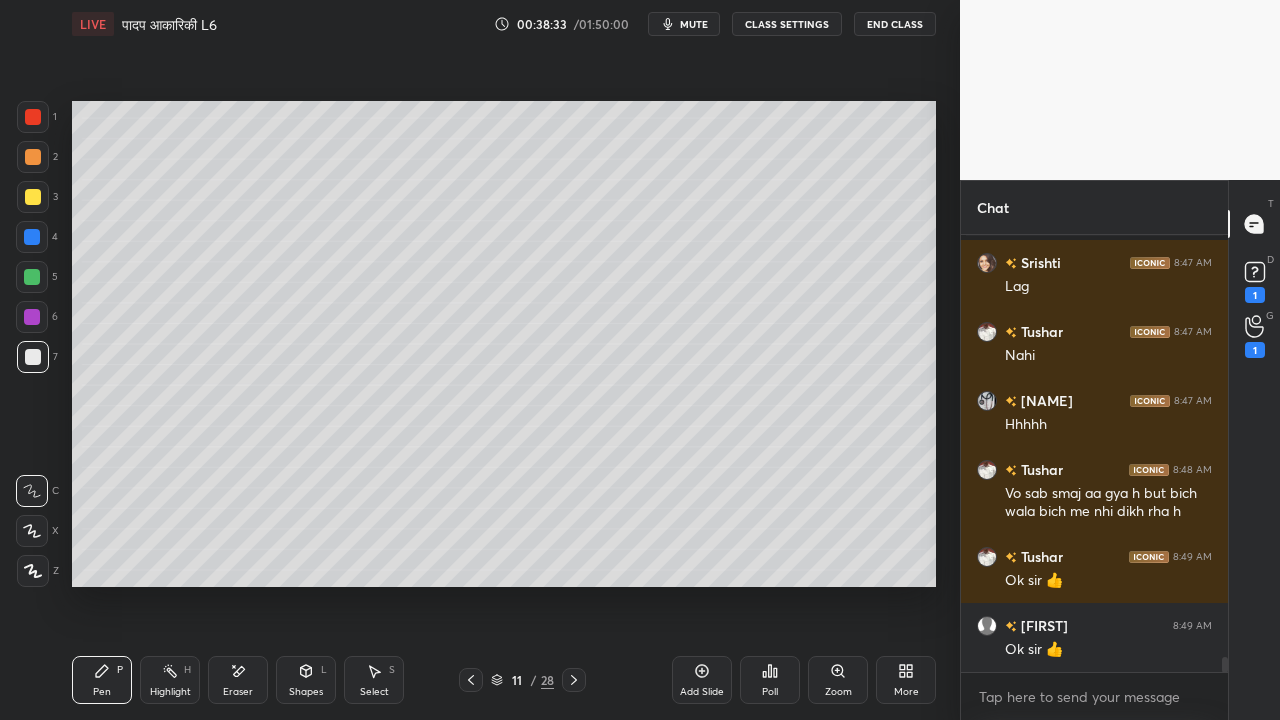 click at bounding box center [33, 357] 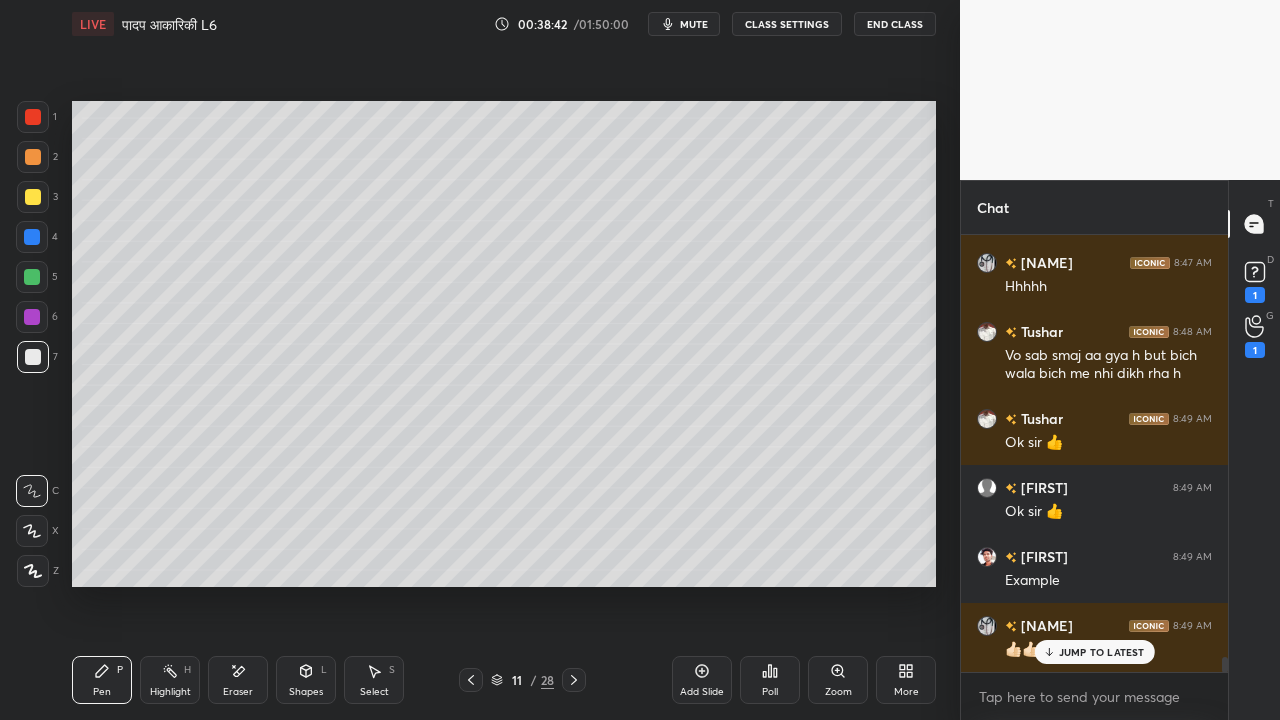 scroll, scrollTop: 12742, scrollLeft: 0, axis: vertical 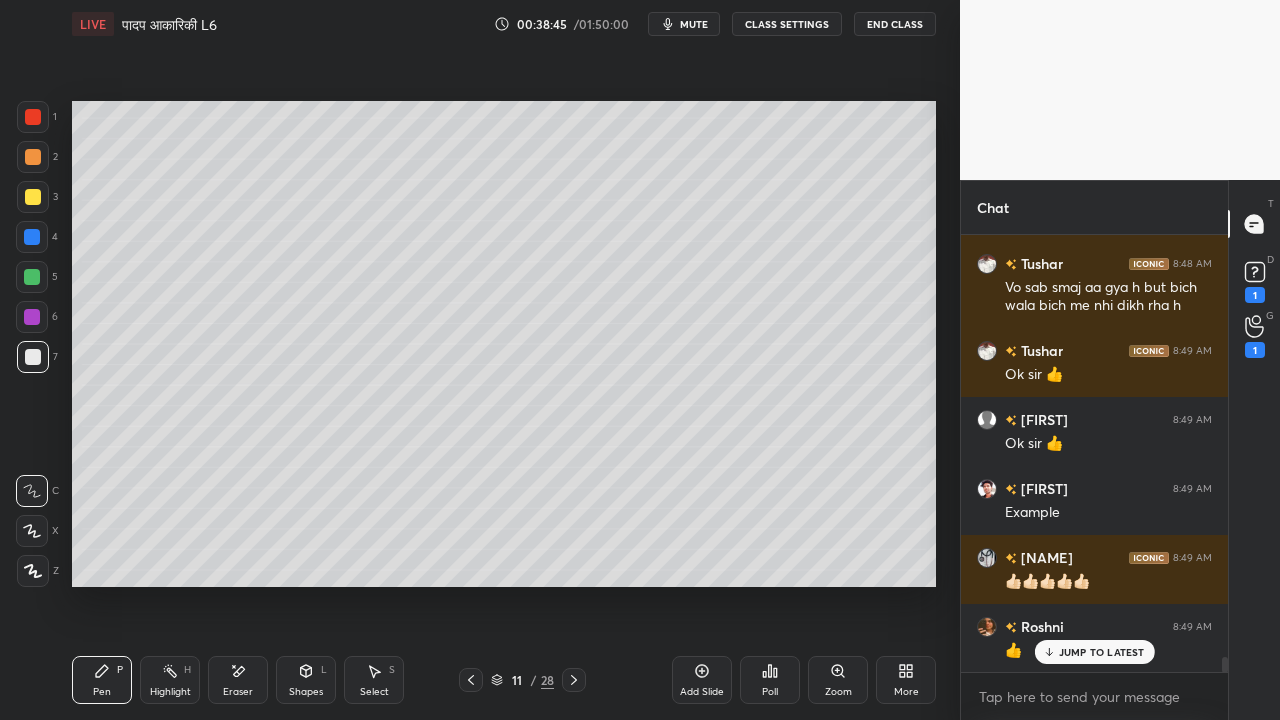 click at bounding box center [33, 197] 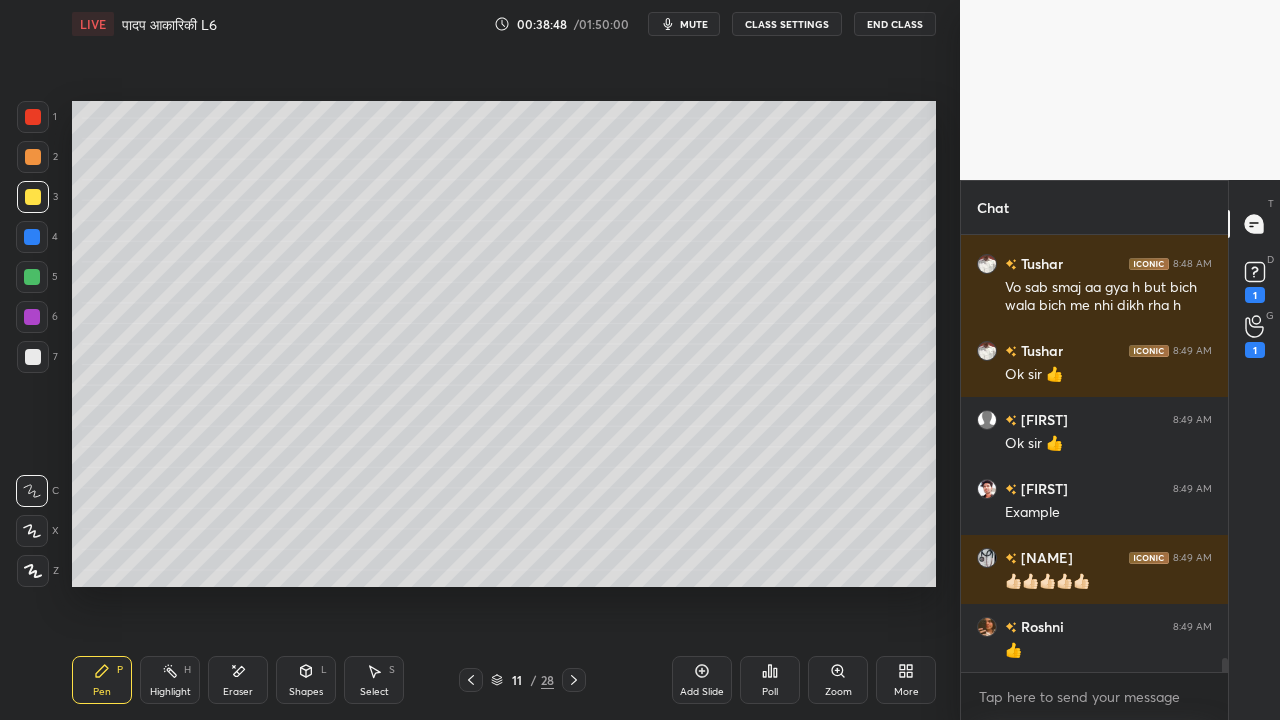 scroll, scrollTop: 12812, scrollLeft: 0, axis: vertical 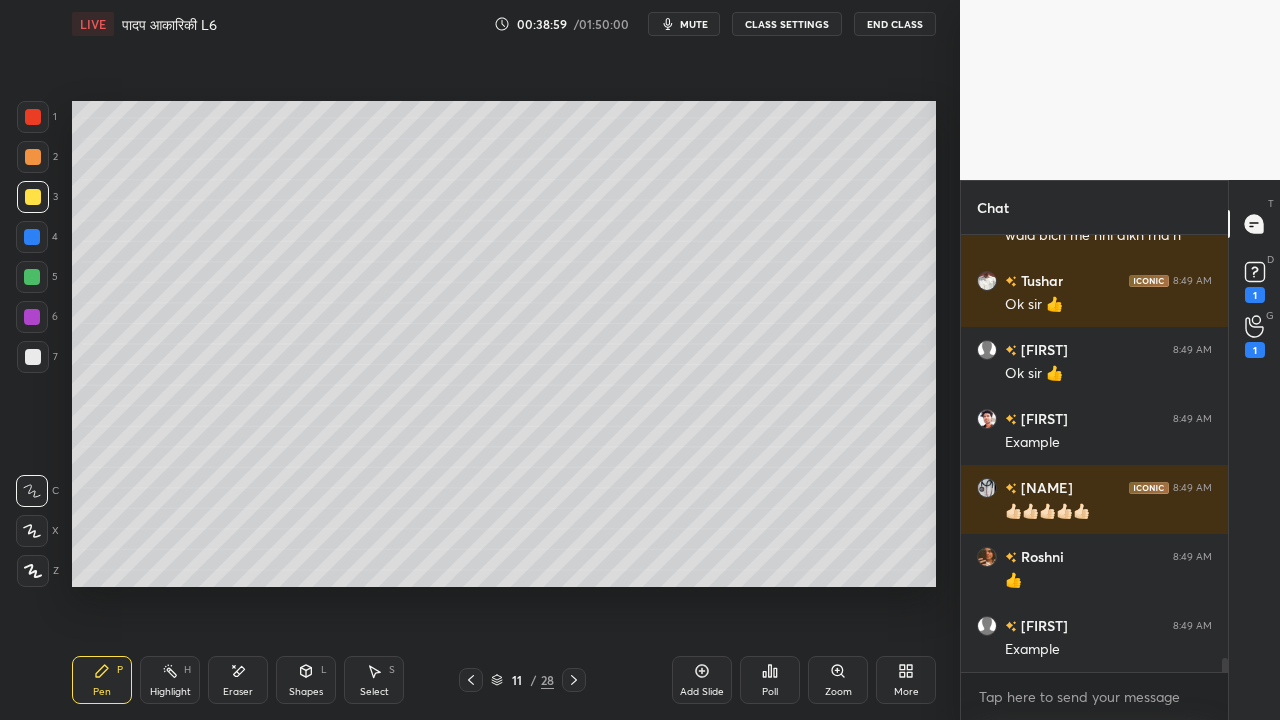 click at bounding box center (33, 357) 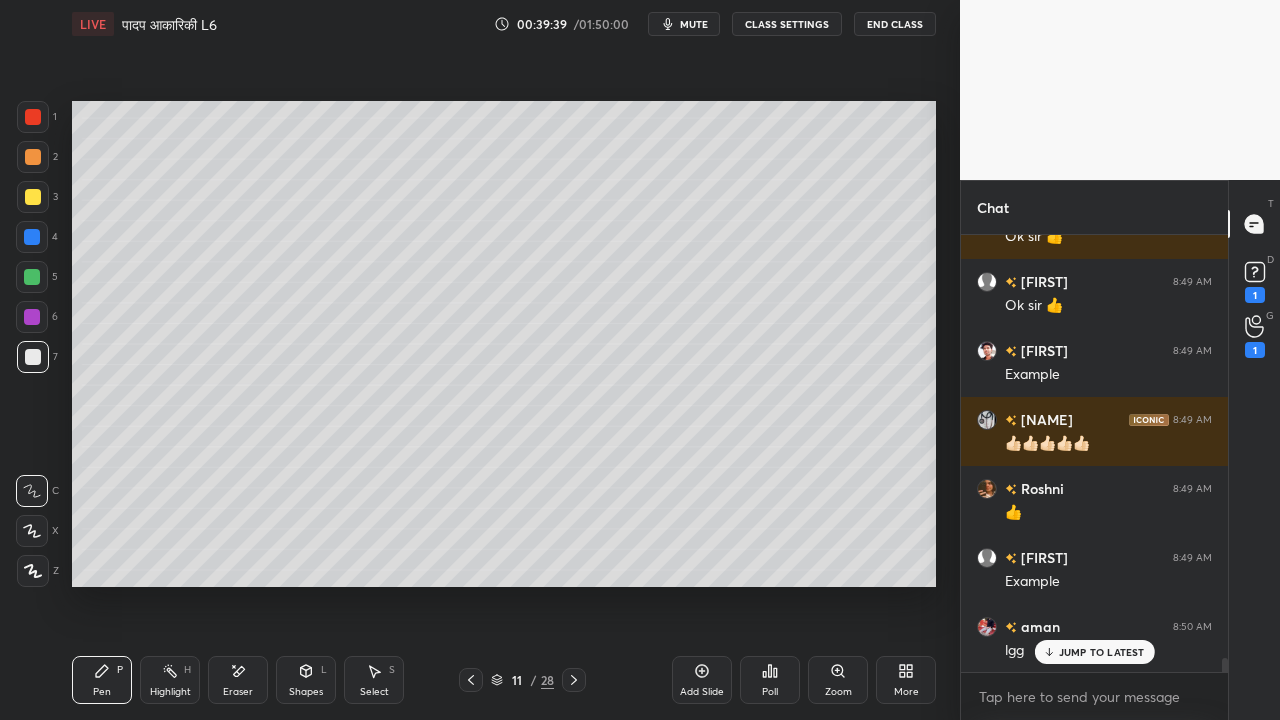 scroll, scrollTop: 12928, scrollLeft: 0, axis: vertical 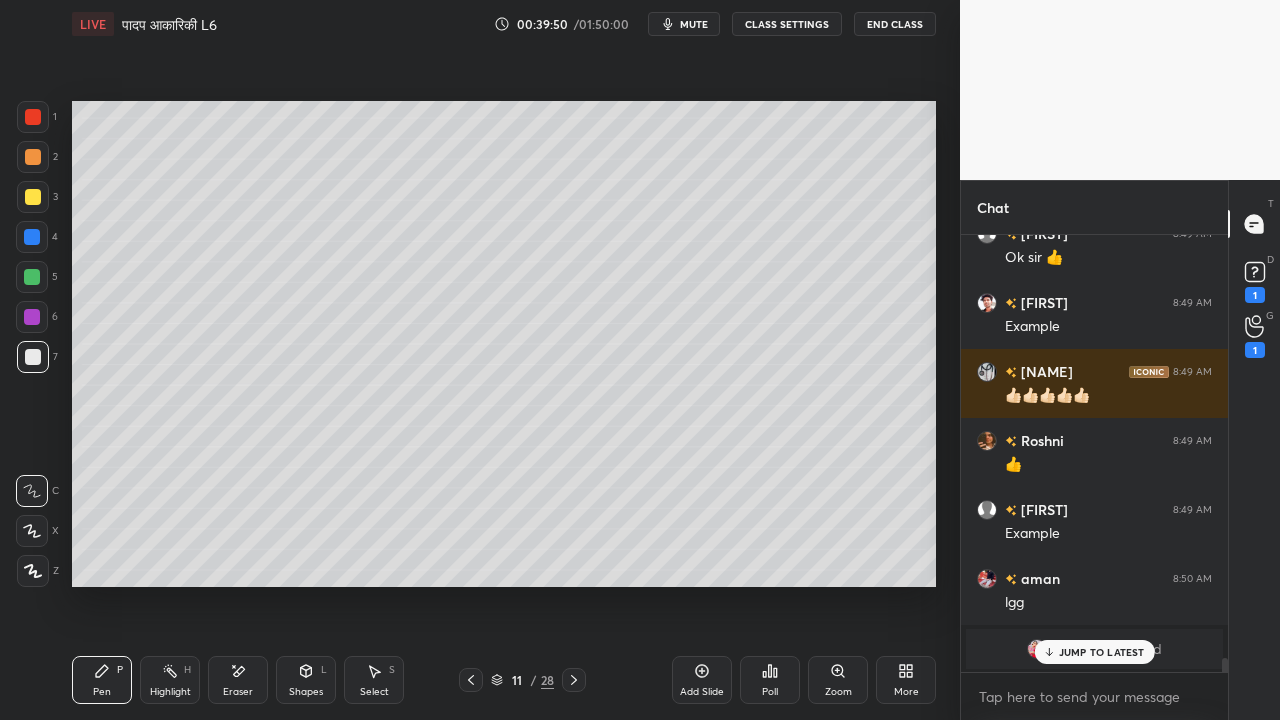 click at bounding box center [33, 197] 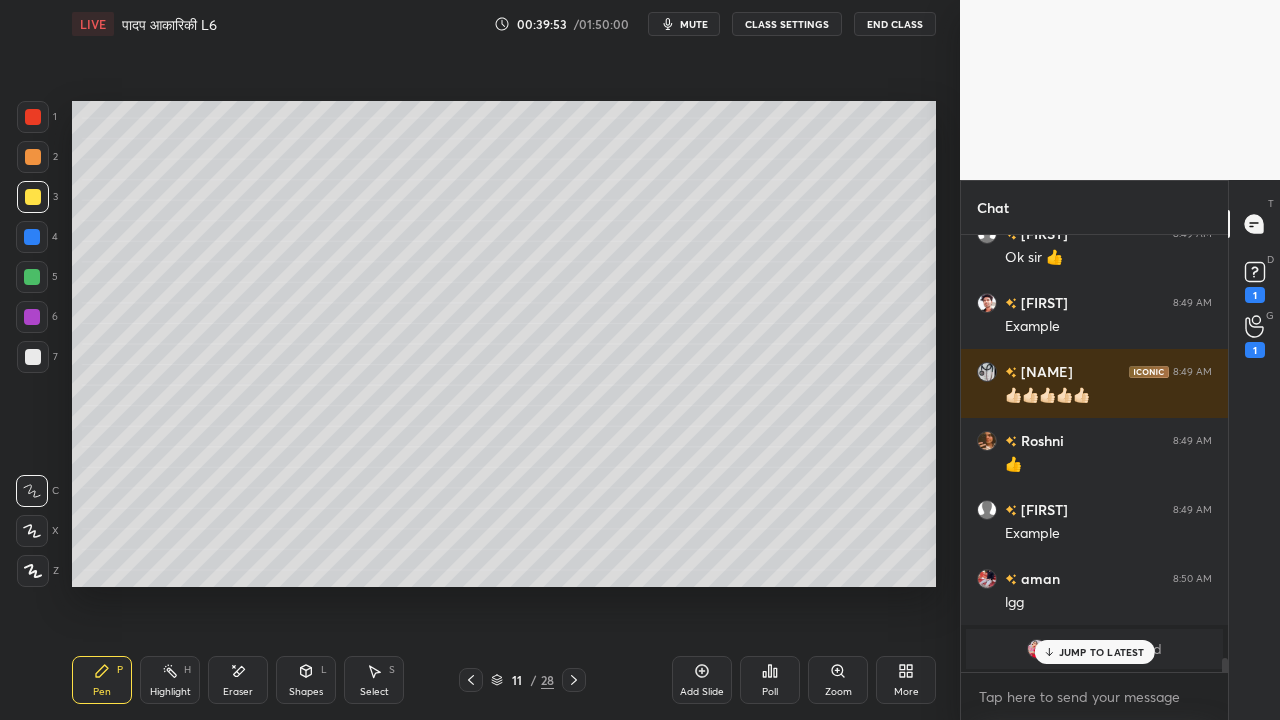 click at bounding box center [33, 357] 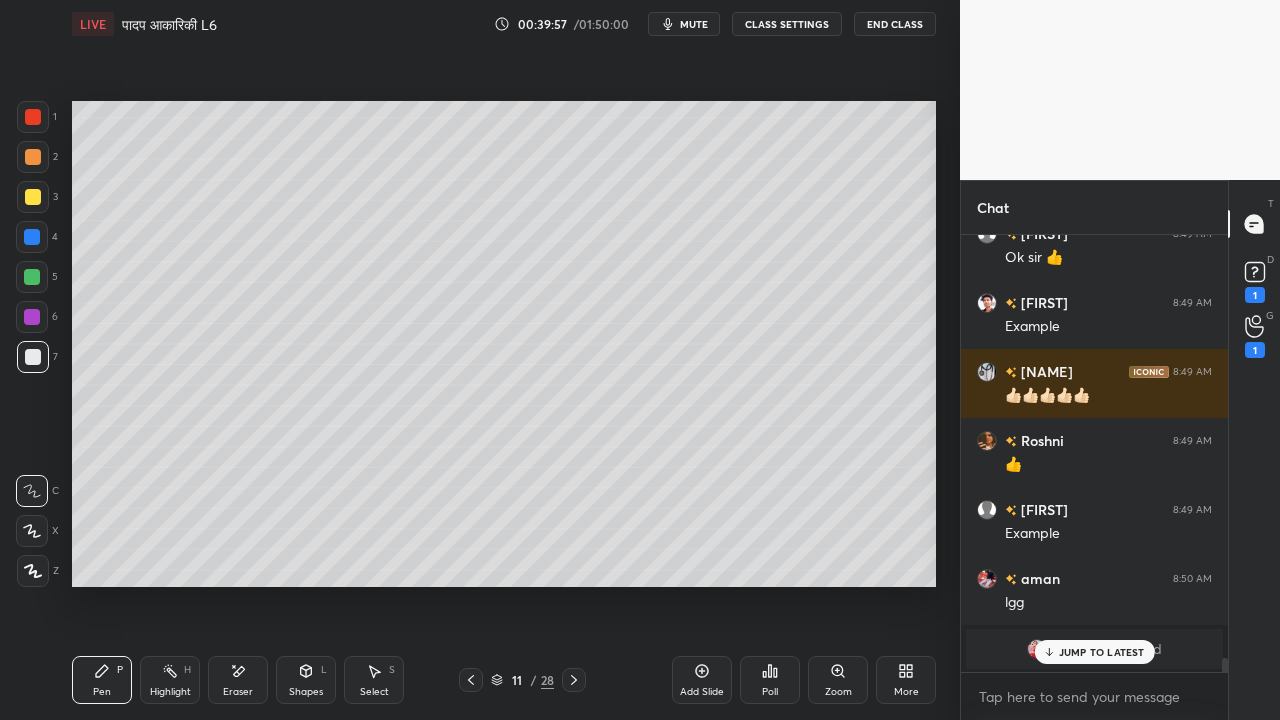 click at bounding box center [33, 197] 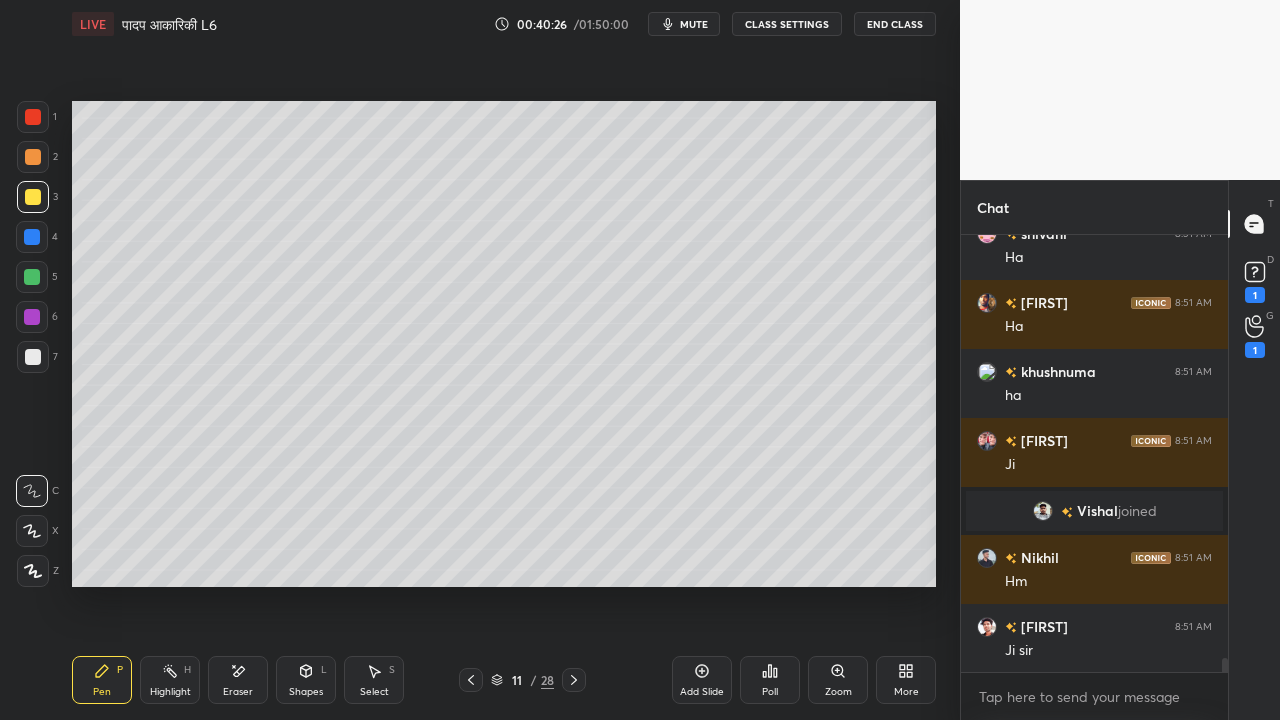 scroll, scrollTop: 13460, scrollLeft: 0, axis: vertical 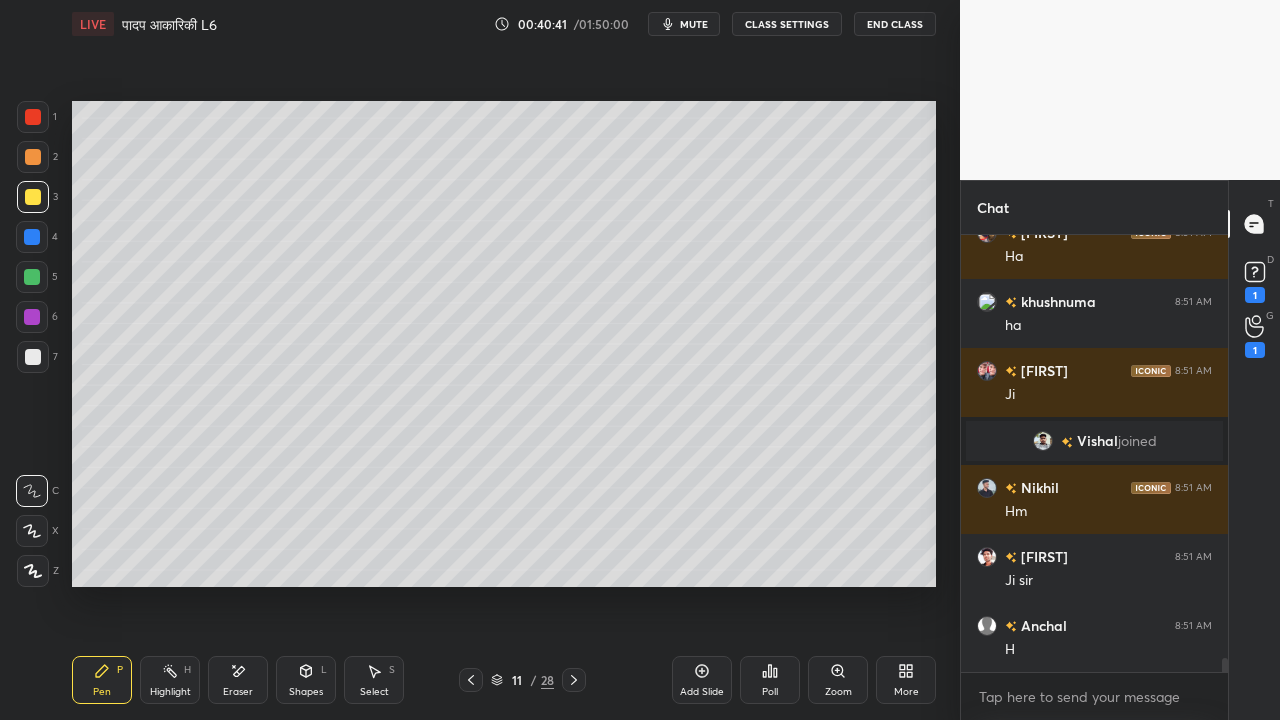 drag, startPoint x: 228, startPoint y: 691, endPoint x: 238, endPoint y: 663, distance: 29.732138 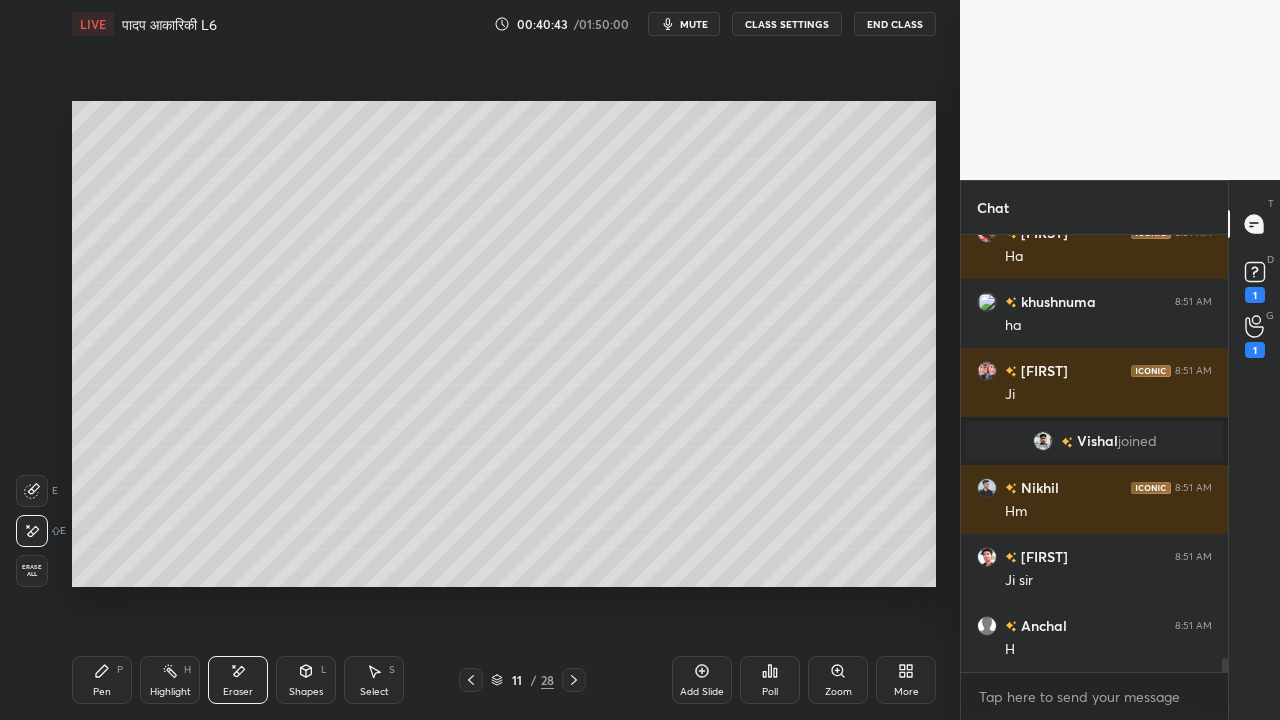 click 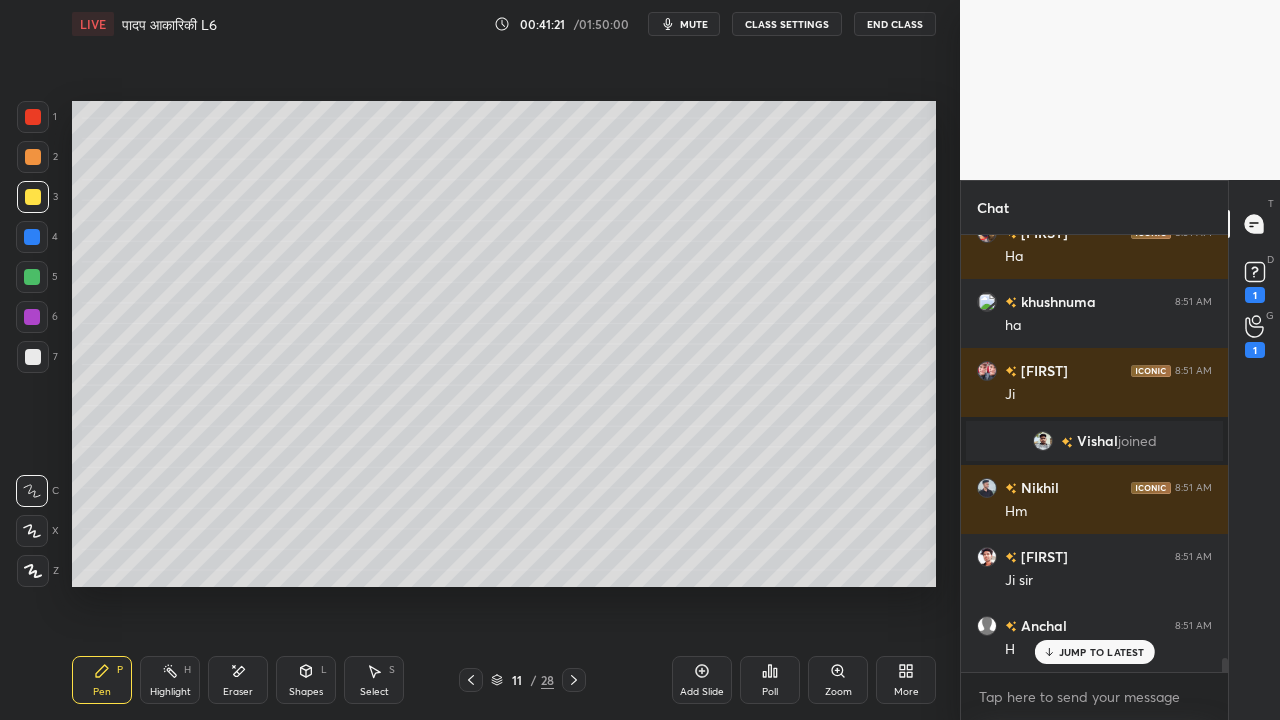 scroll, scrollTop: 13528, scrollLeft: 0, axis: vertical 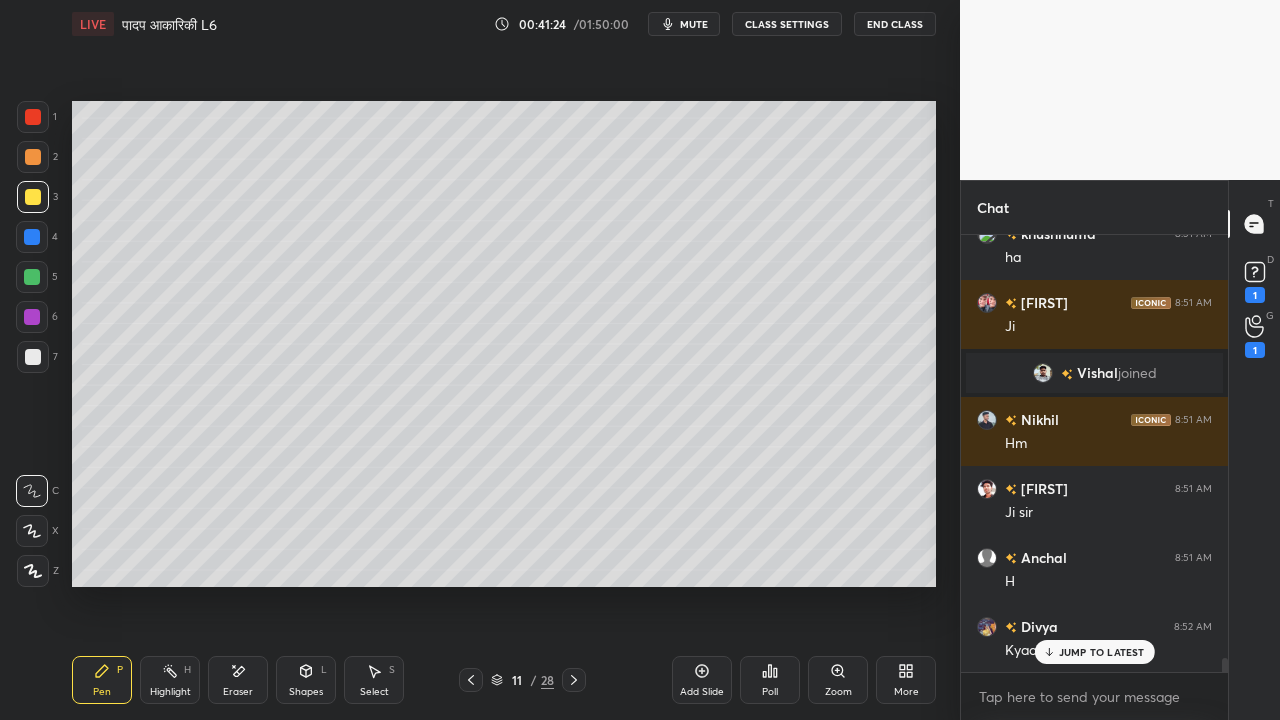 click 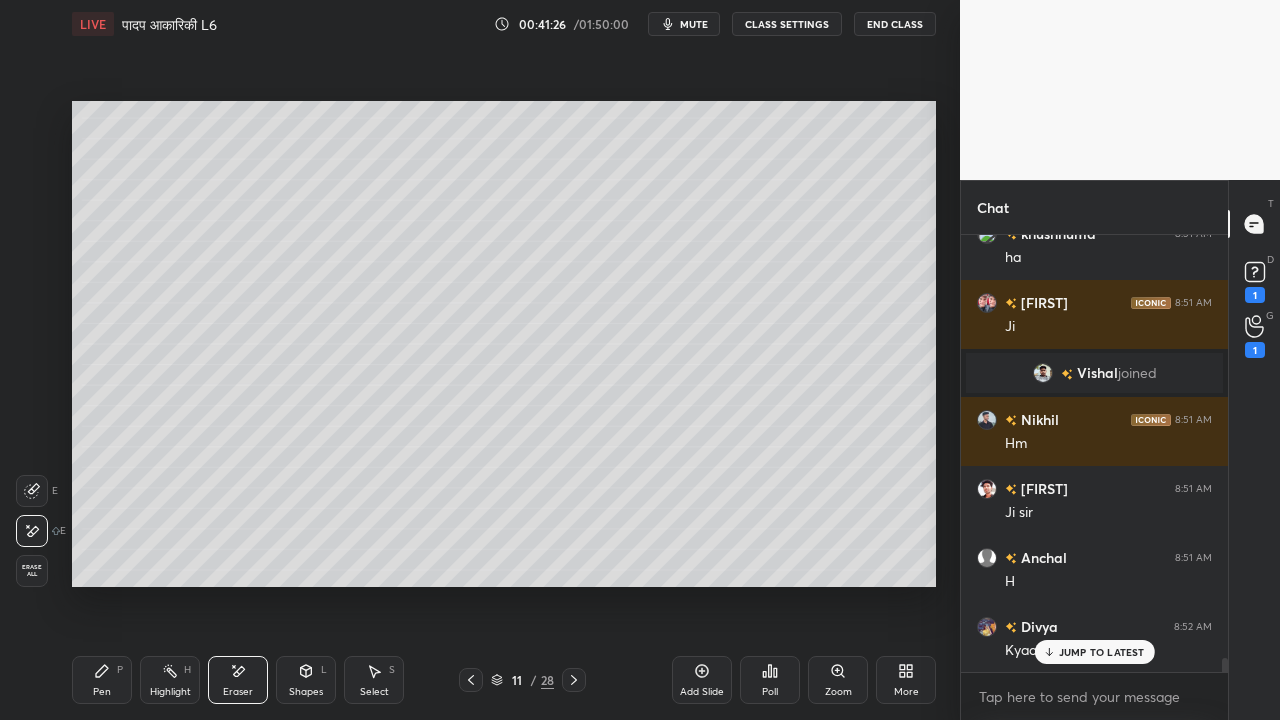 drag, startPoint x: 102, startPoint y: 677, endPoint x: 248, endPoint y: 604, distance: 163.23296 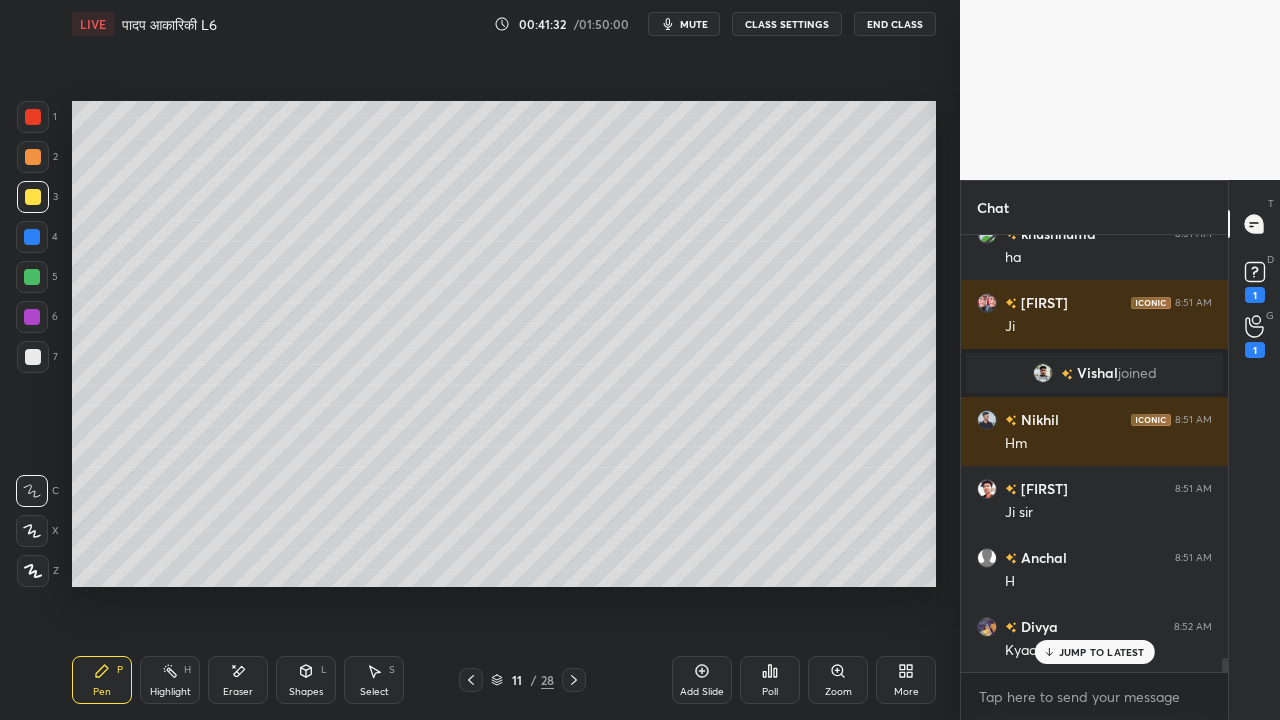 click at bounding box center [33, 357] 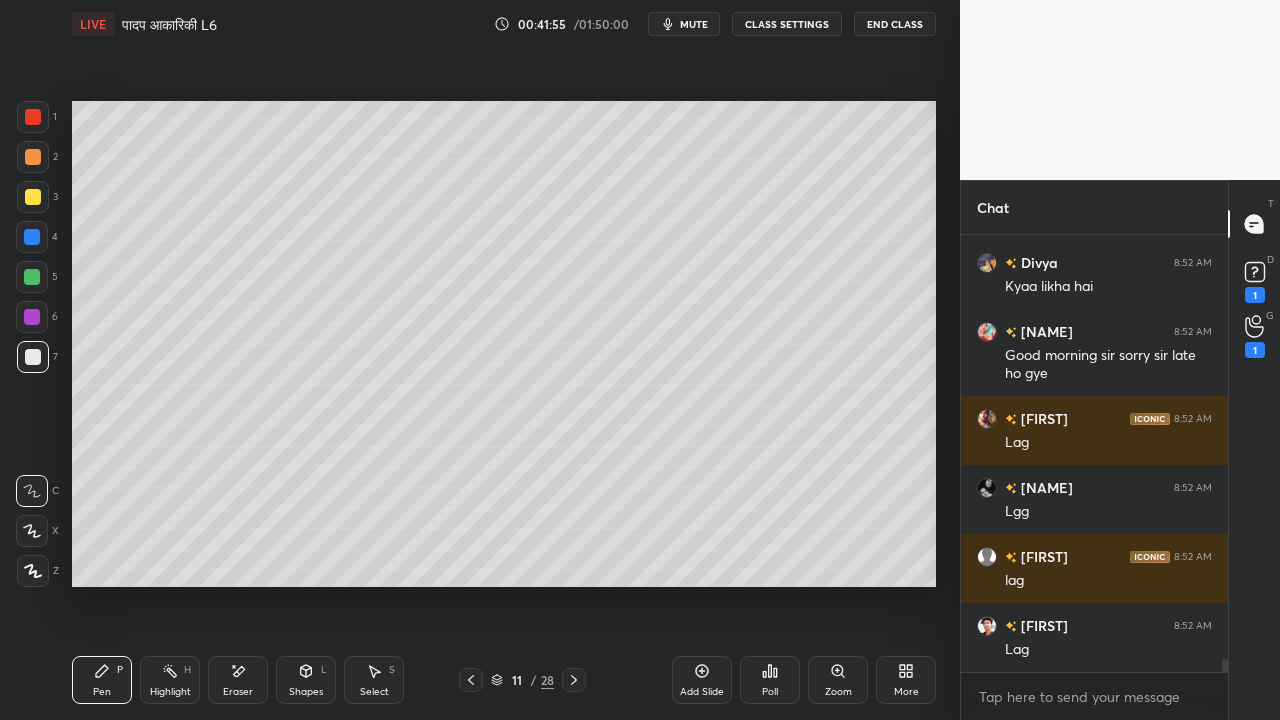 scroll, scrollTop: 13960, scrollLeft: 0, axis: vertical 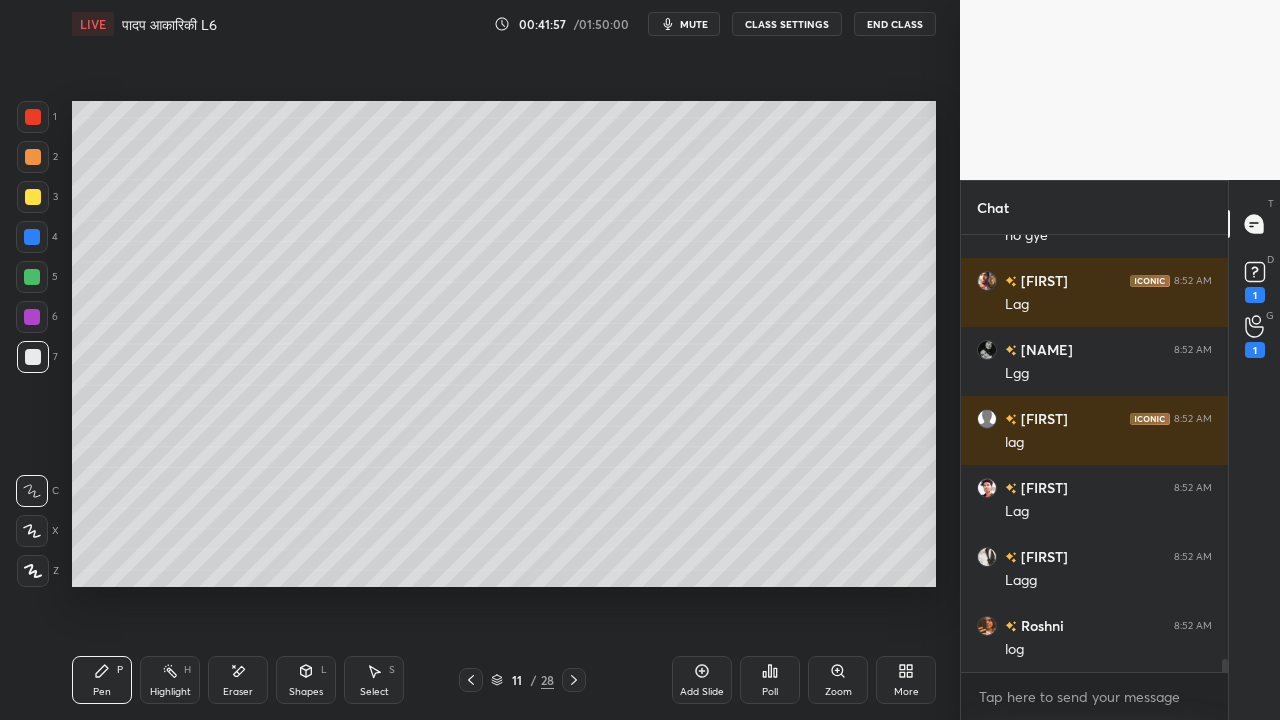 click at bounding box center [33, 197] 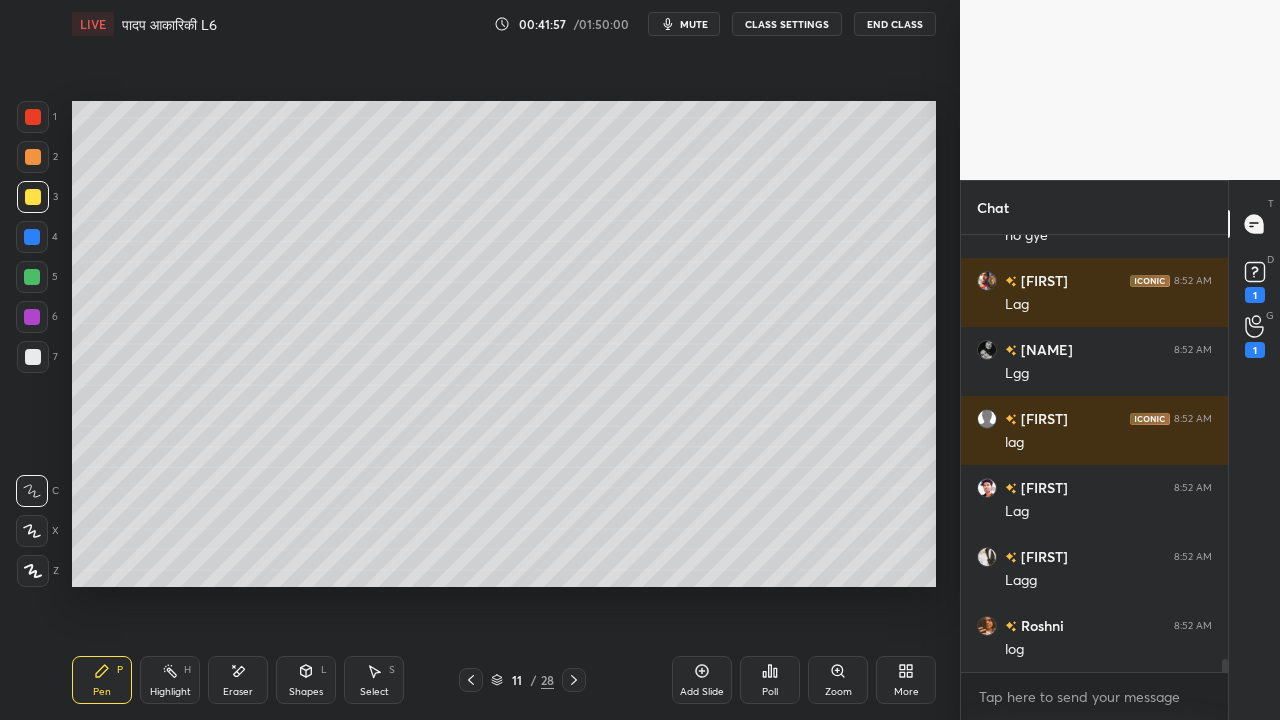 scroll, scrollTop: 14098, scrollLeft: 0, axis: vertical 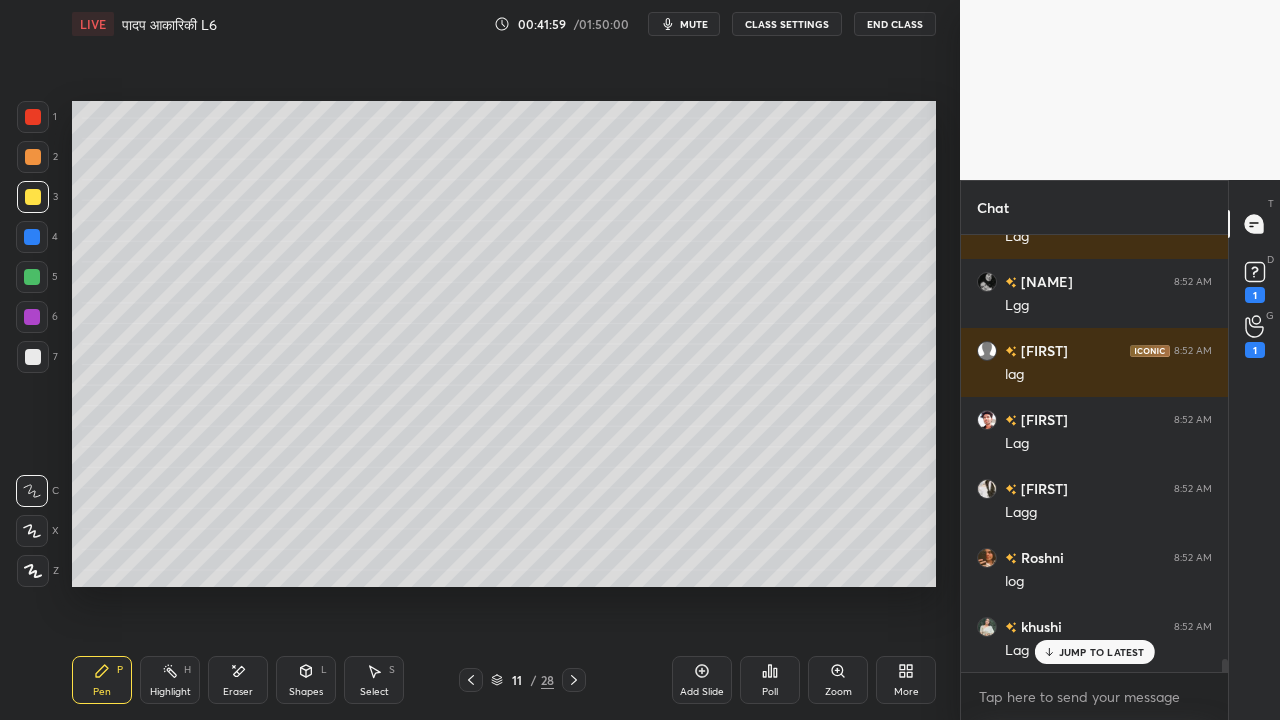 click at bounding box center (33, 357) 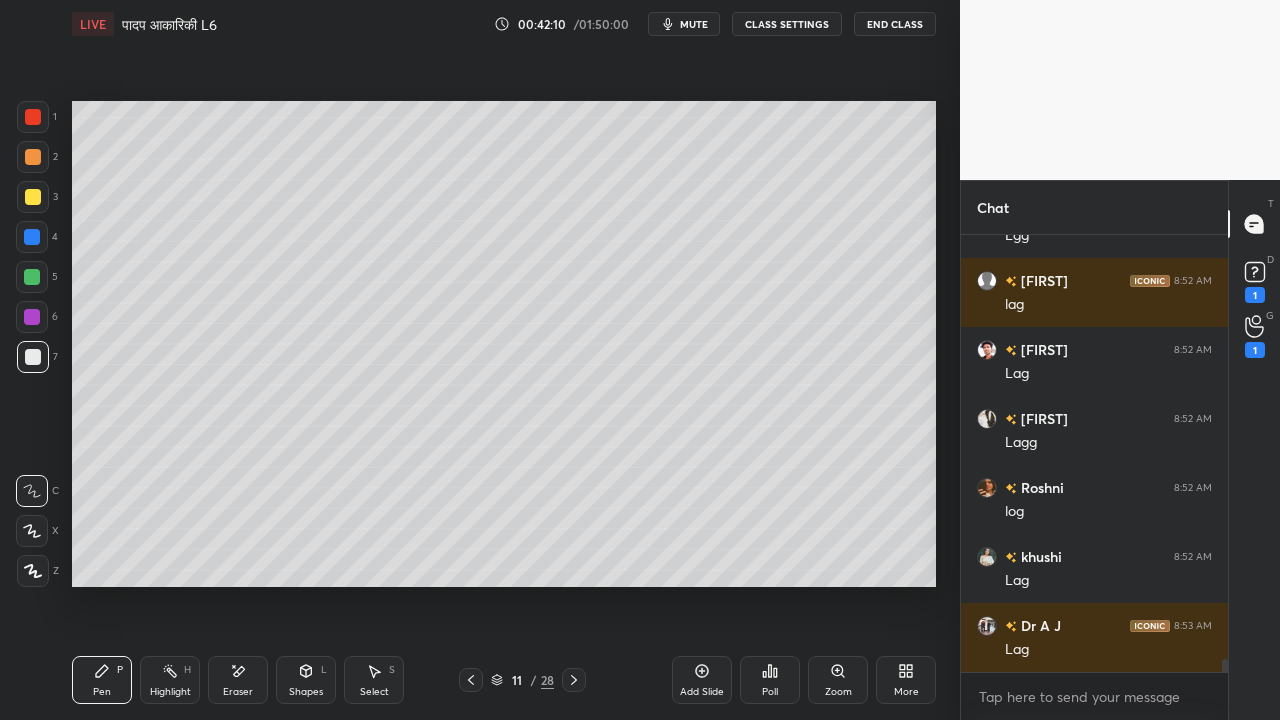 scroll, scrollTop: 14236, scrollLeft: 0, axis: vertical 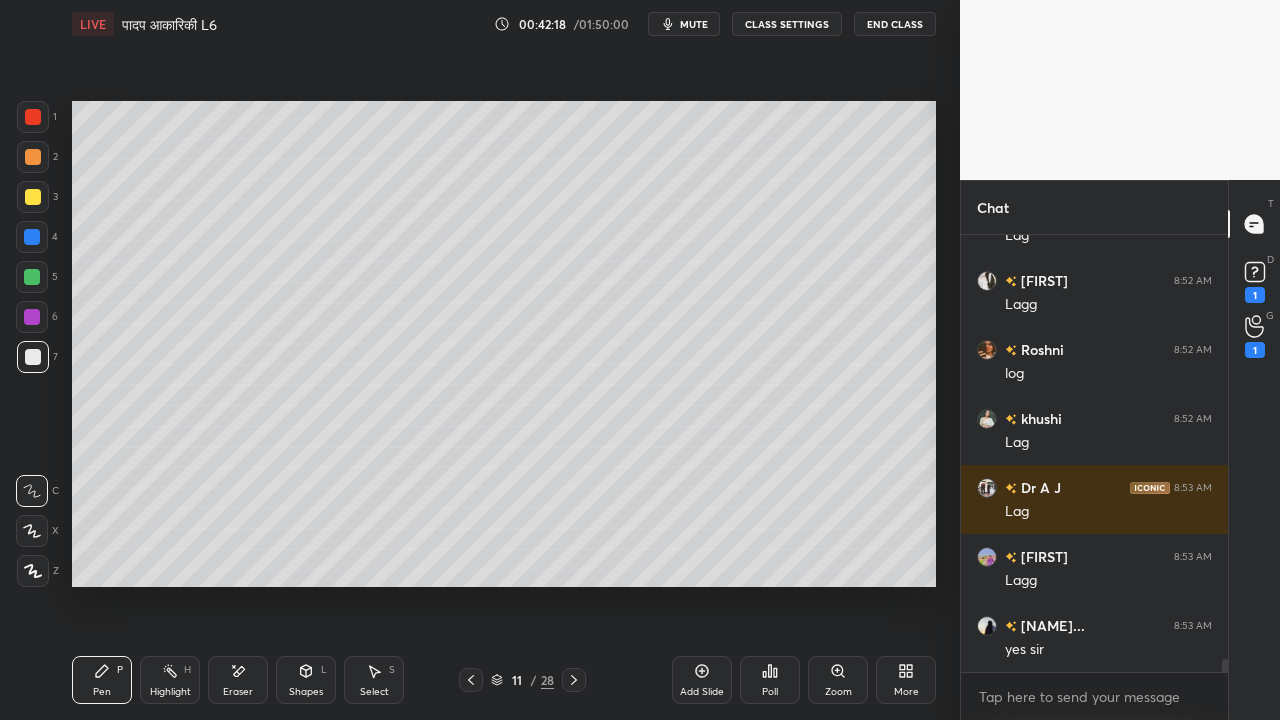 click at bounding box center (33, 197) 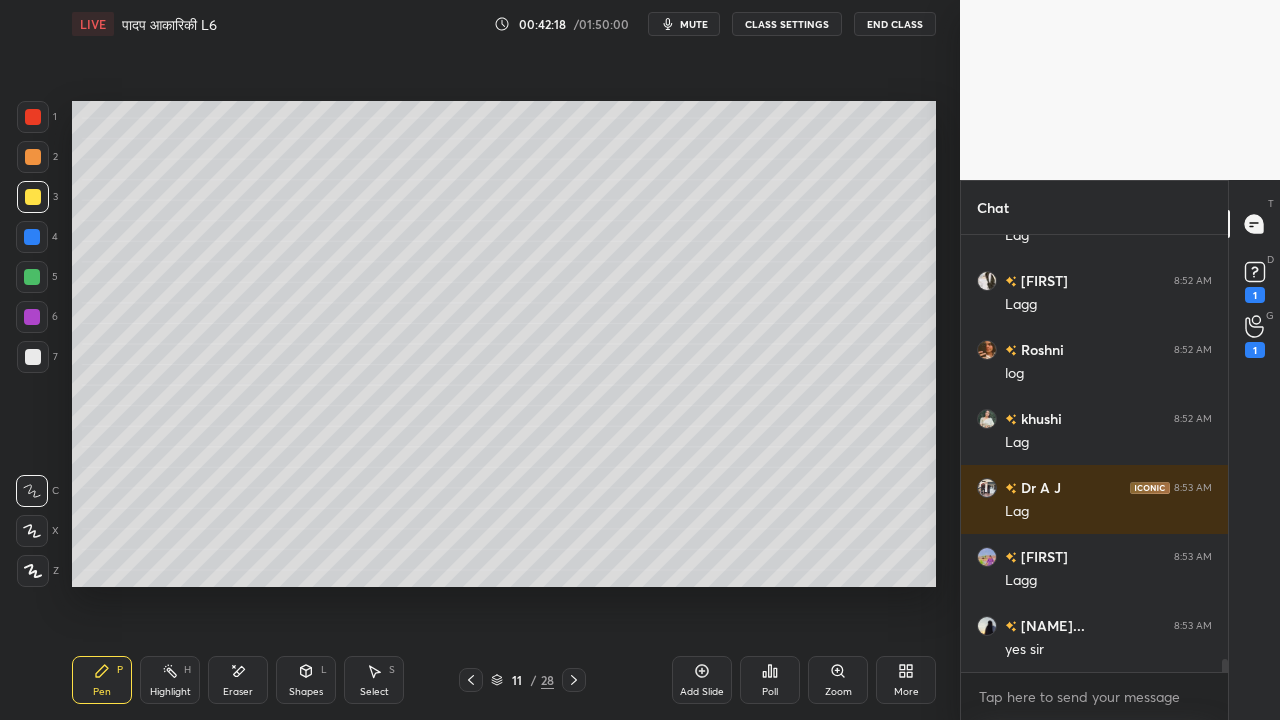 scroll, scrollTop: 14374, scrollLeft: 0, axis: vertical 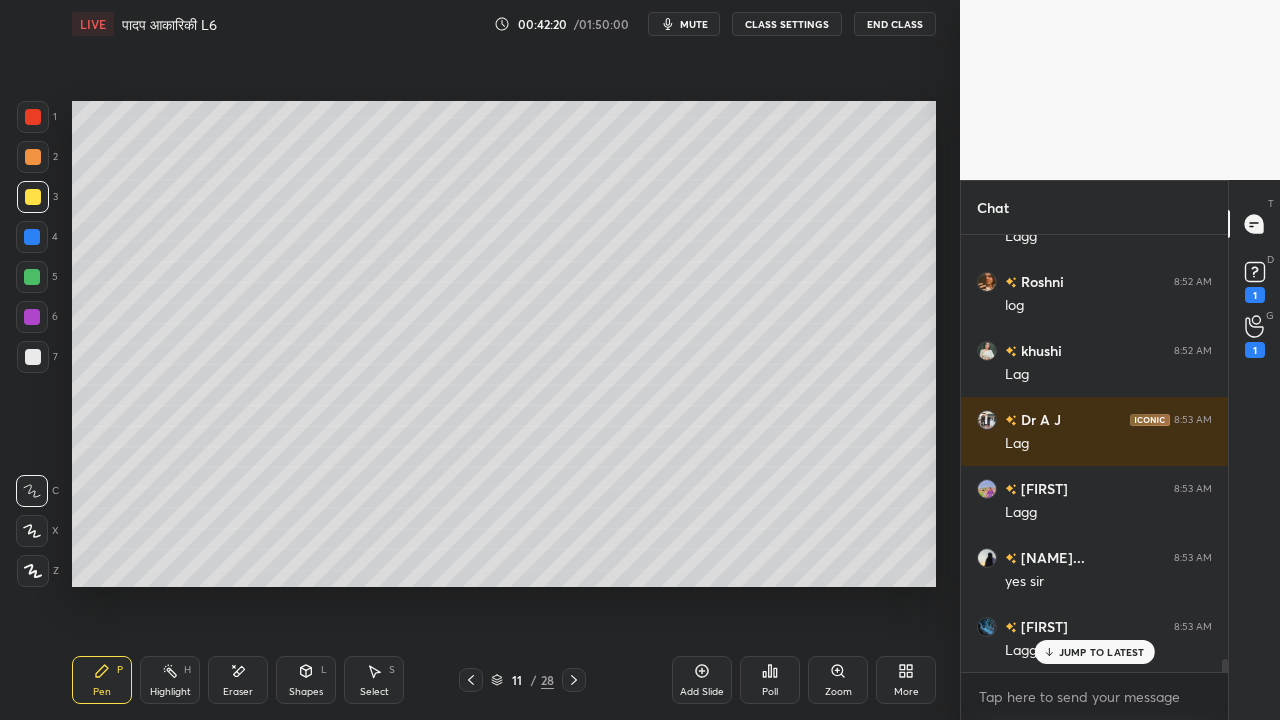click at bounding box center (33, 357) 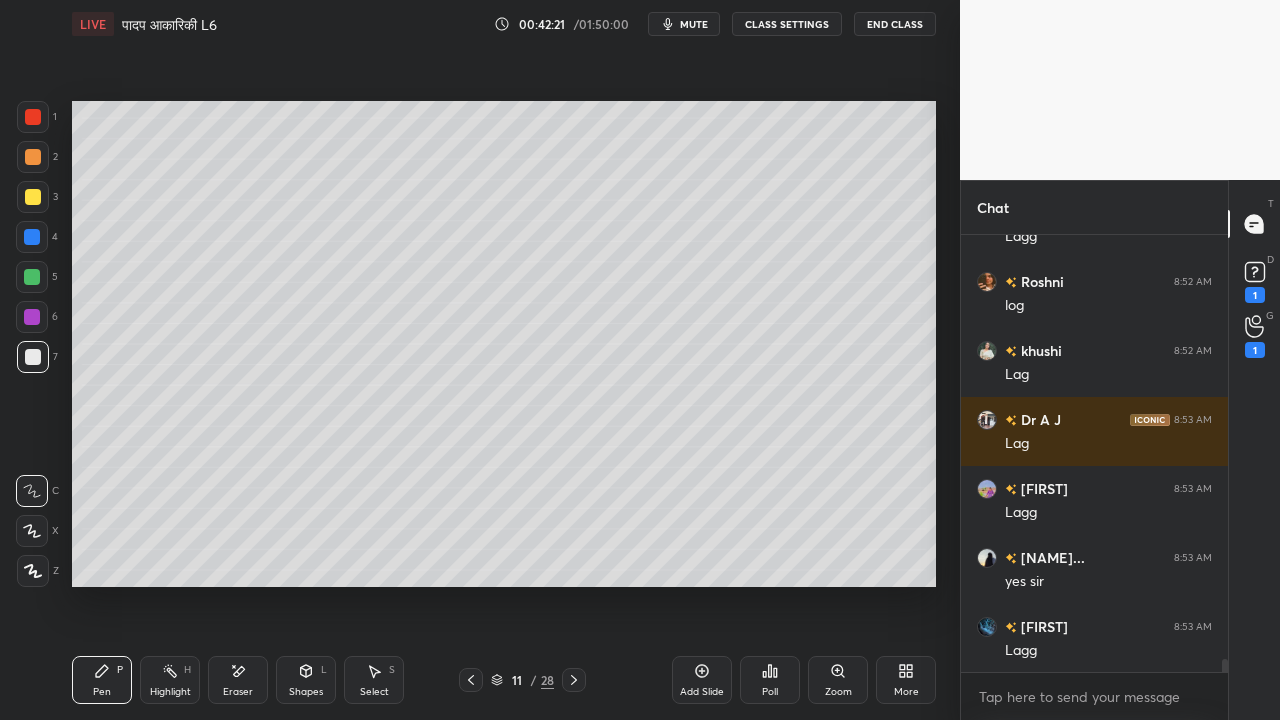 scroll, scrollTop: 14444, scrollLeft: 0, axis: vertical 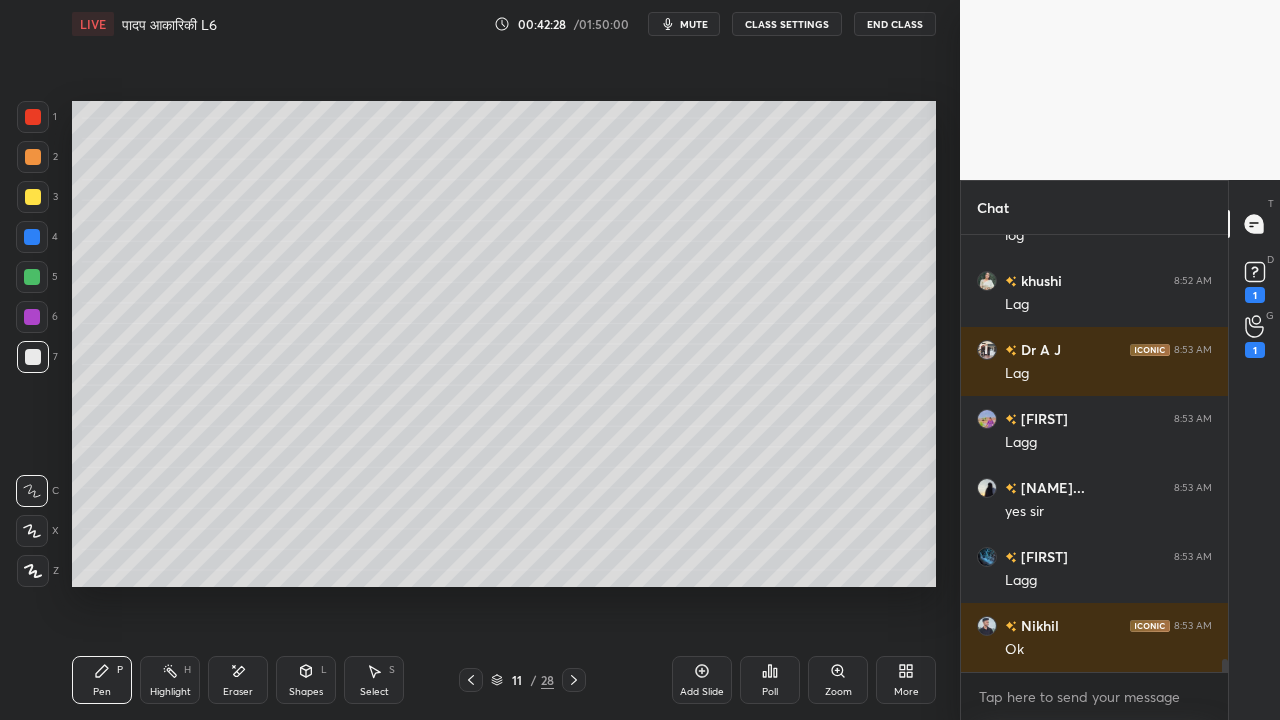click at bounding box center (33, 197) 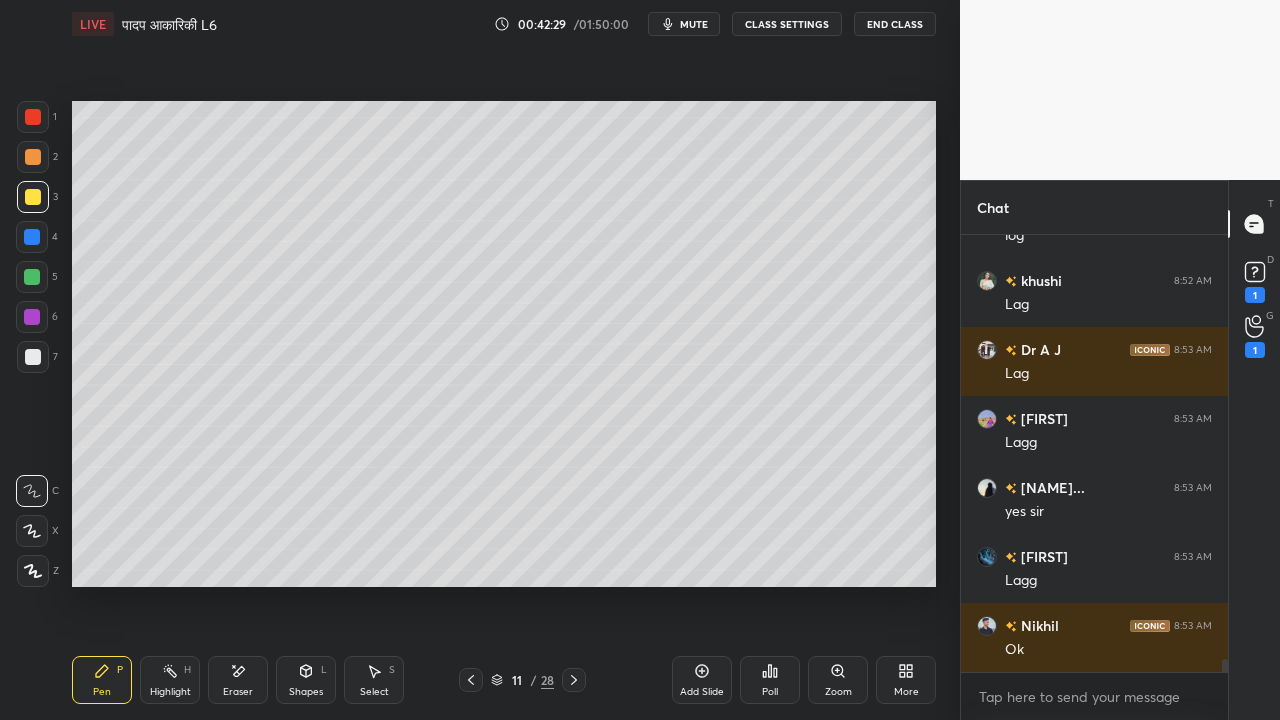 click at bounding box center [33, 357] 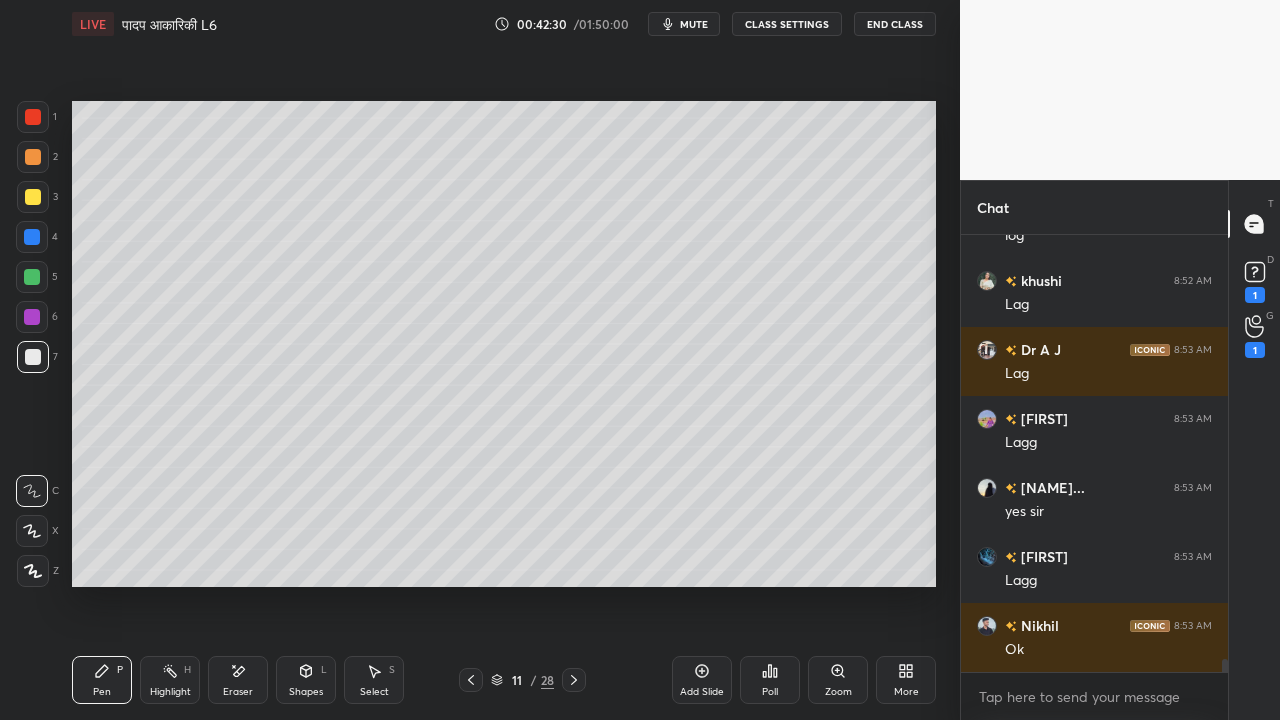click at bounding box center (33, 197) 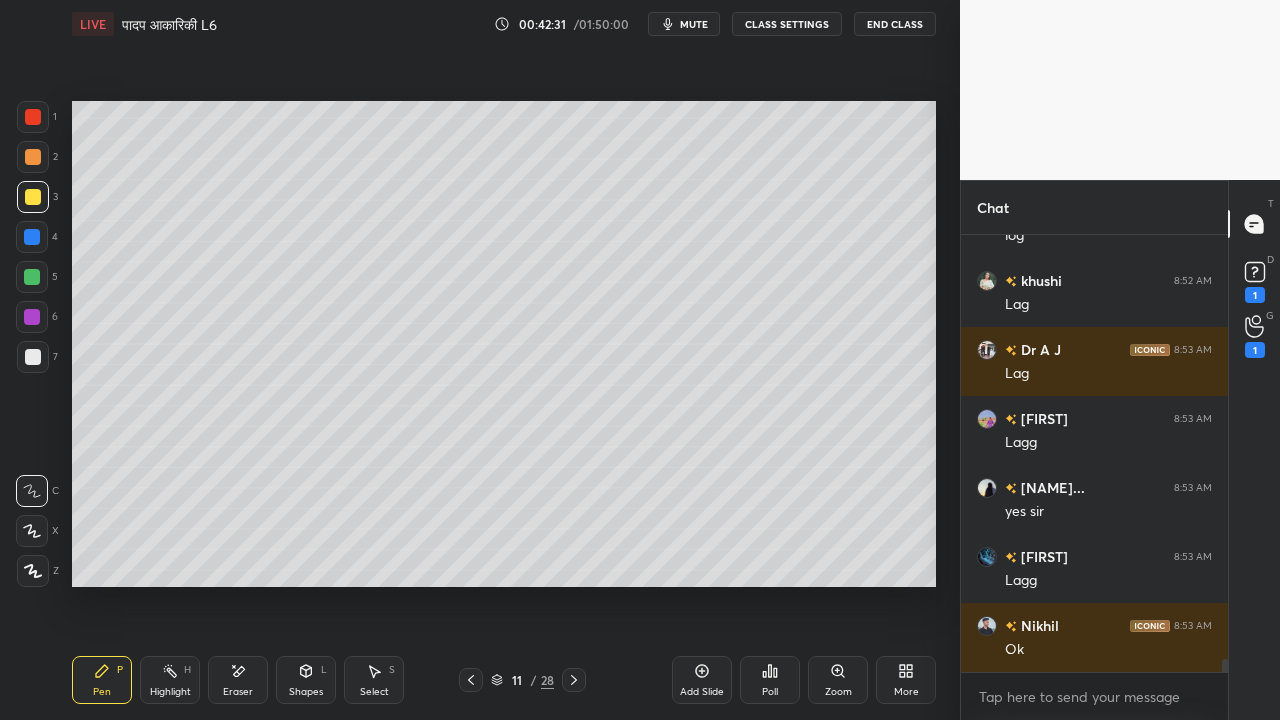 scroll, scrollTop: 14512, scrollLeft: 0, axis: vertical 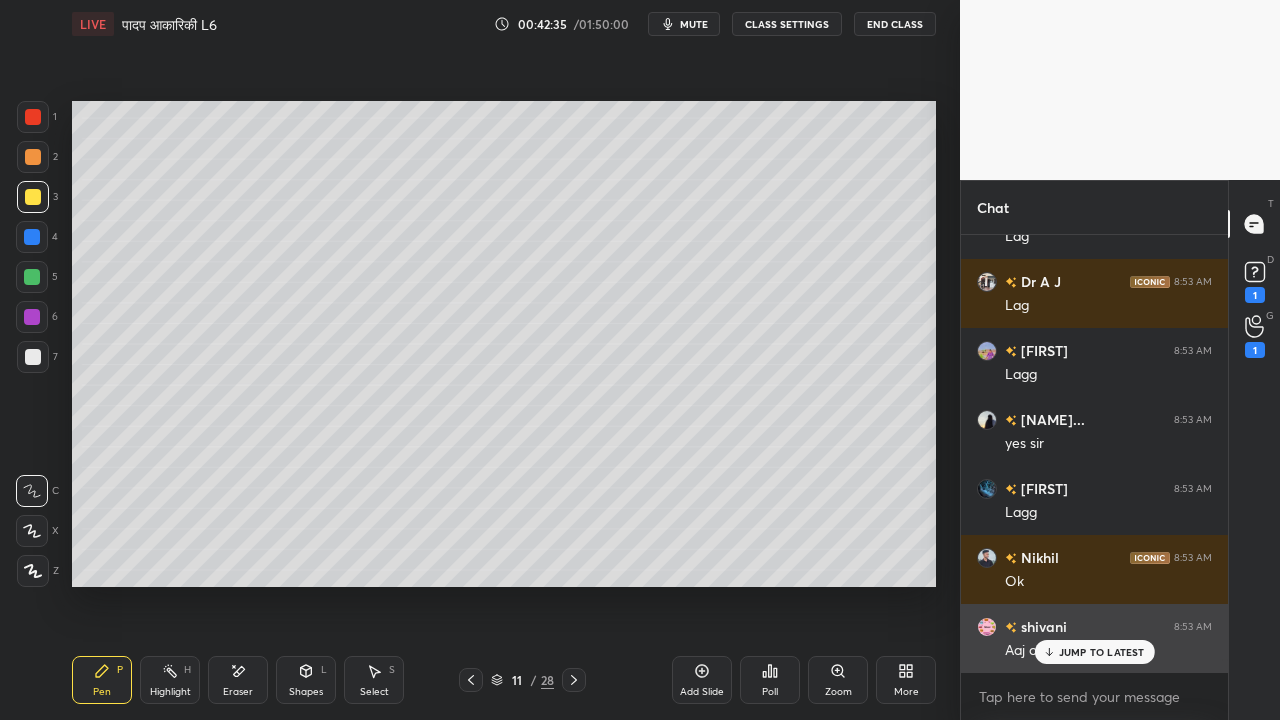 drag, startPoint x: 1050, startPoint y: 642, endPoint x: 1038, endPoint y: 647, distance: 13 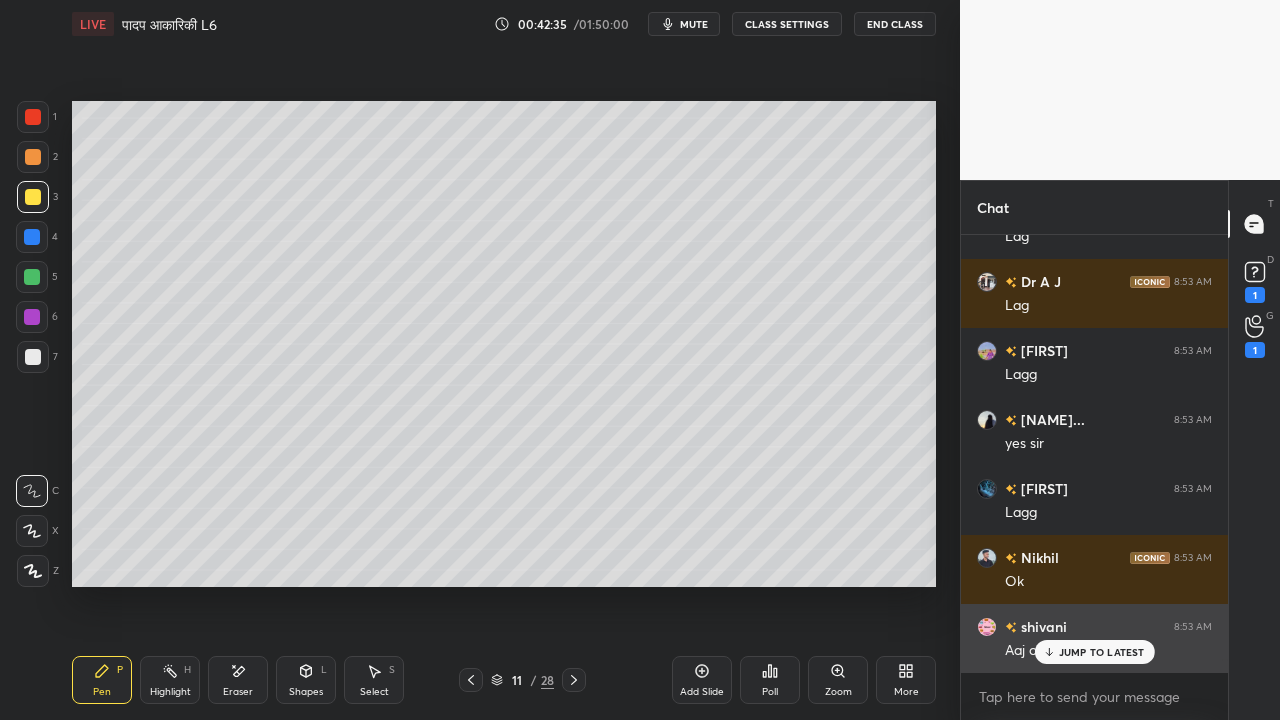 click on "JUMP TO LATEST" at bounding box center [1094, 652] 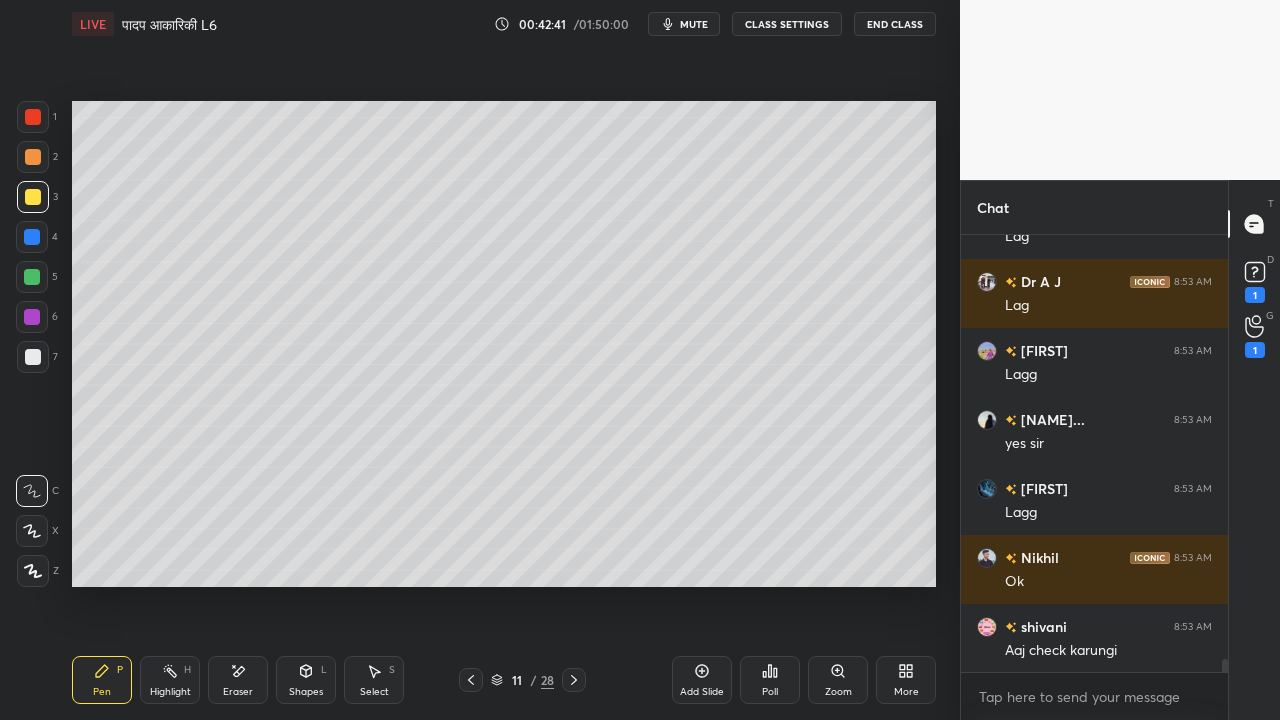 click at bounding box center (33, 357) 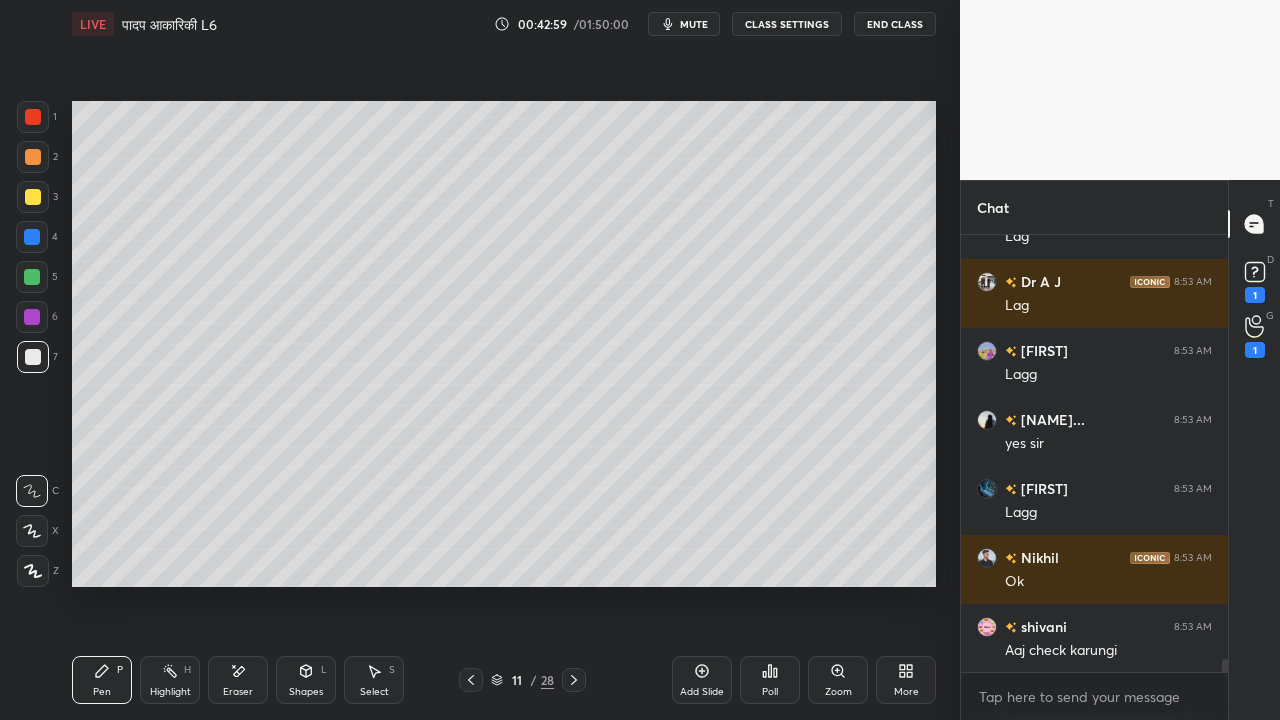scroll, scrollTop: 14582, scrollLeft: 0, axis: vertical 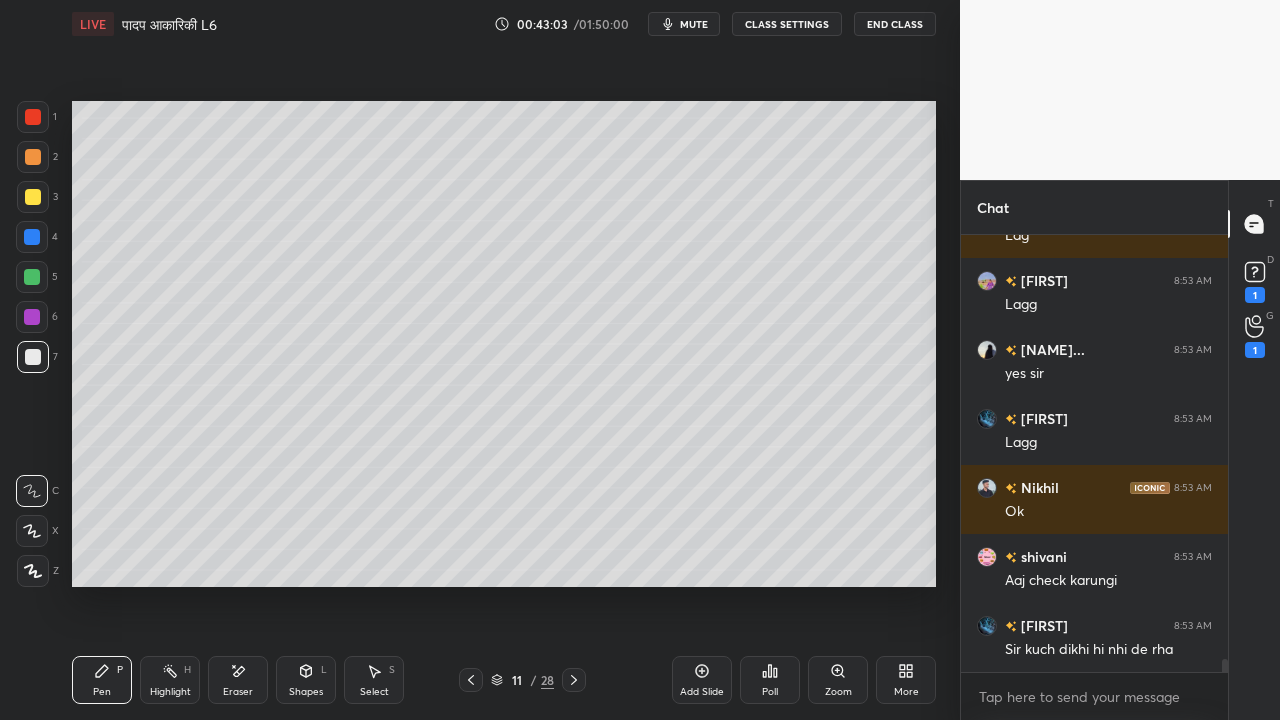 click at bounding box center (33, 357) 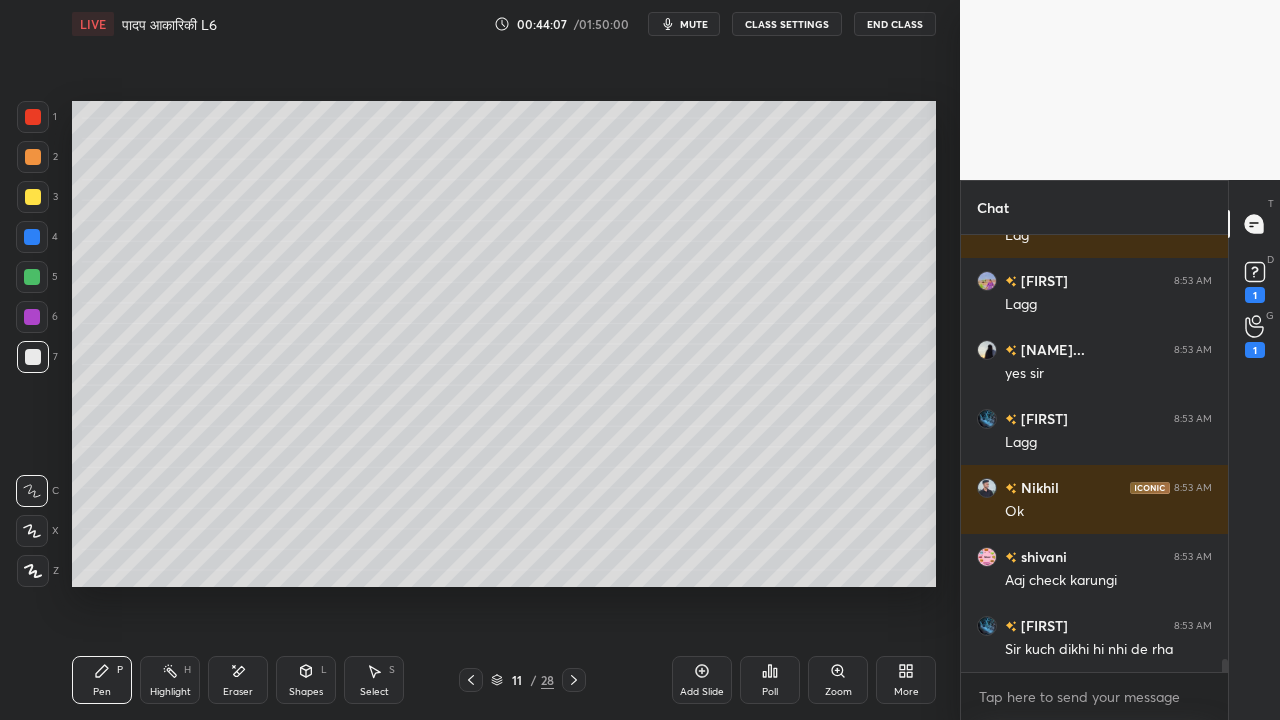 click at bounding box center (33, 197) 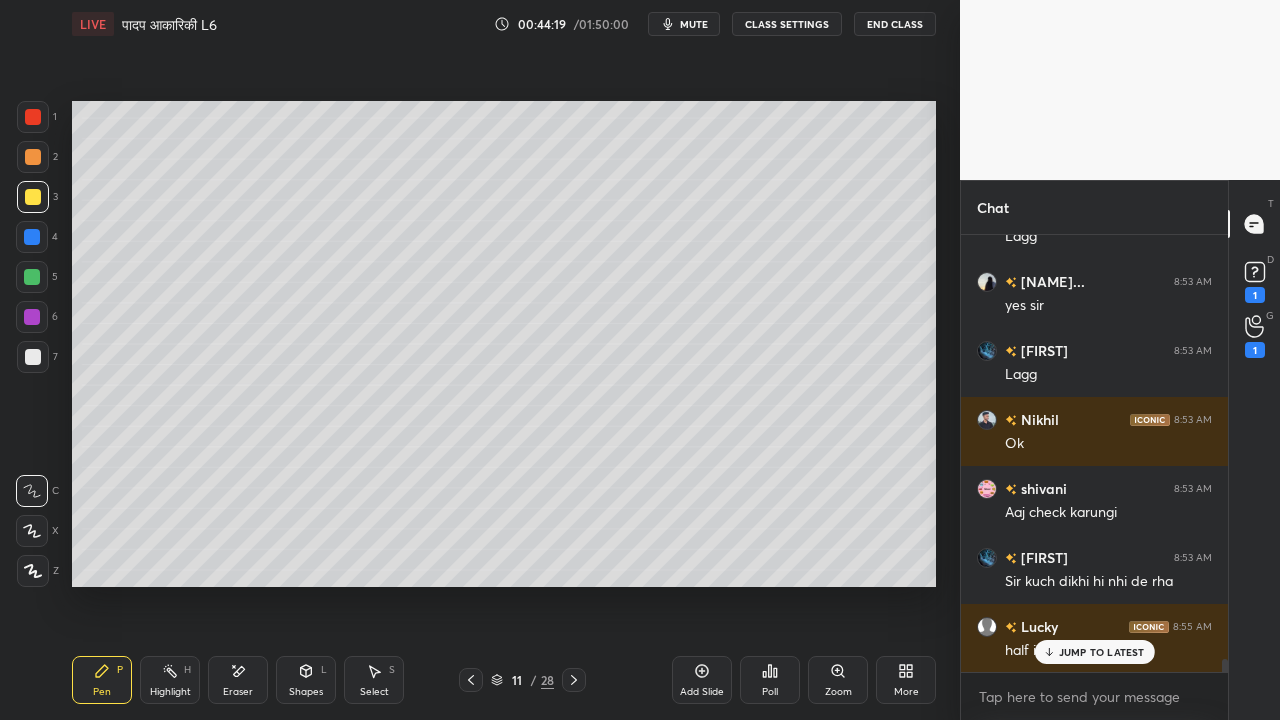 scroll, scrollTop: 14720, scrollLeft: 0, axis: vertical 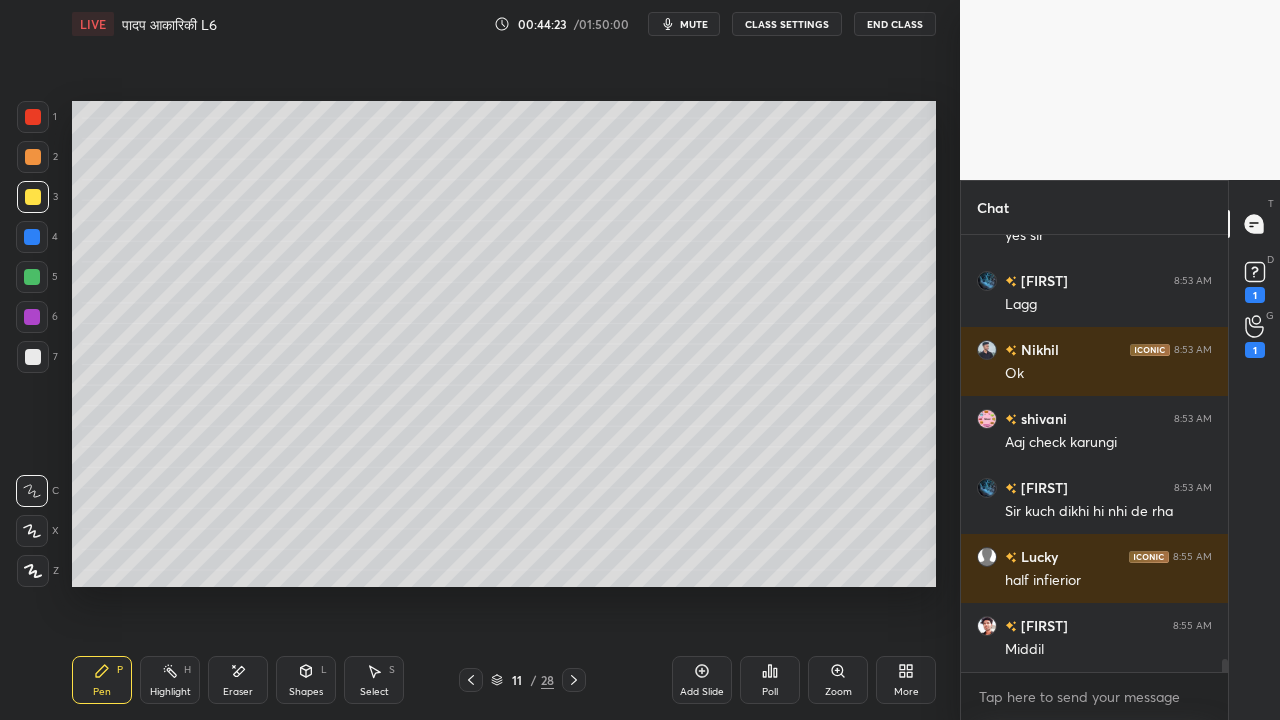 click 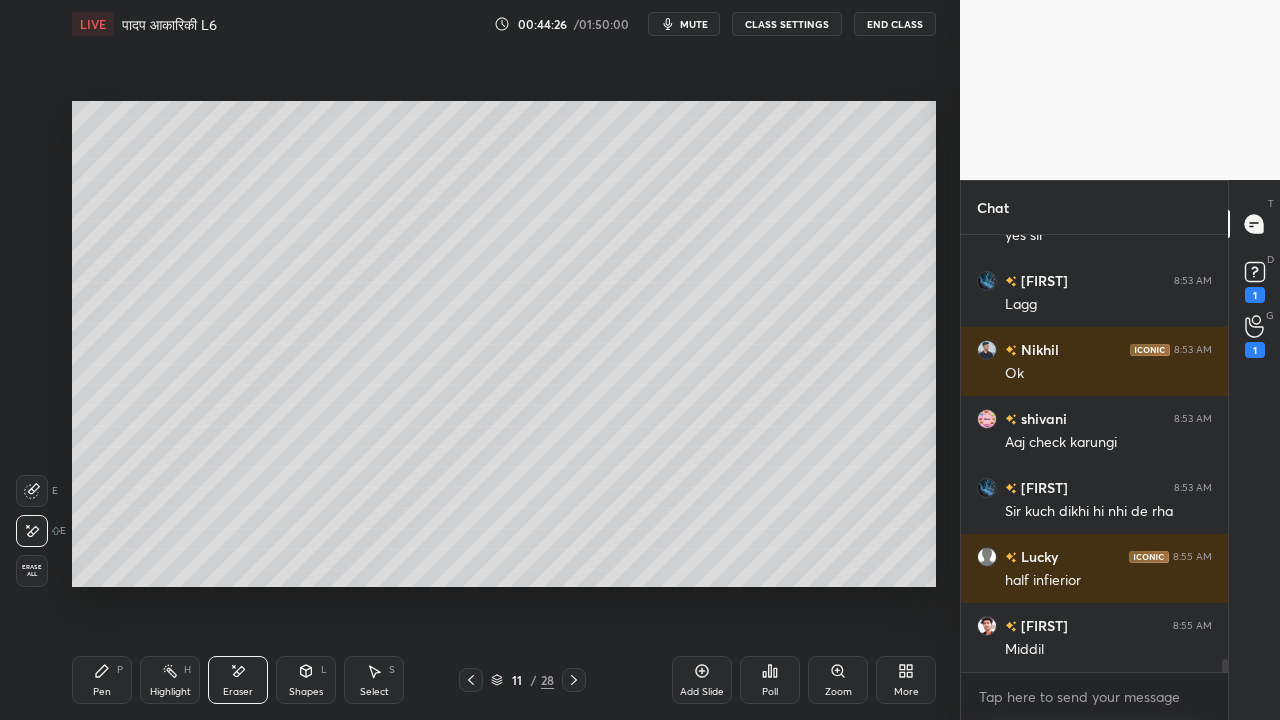 drag, startPoint x: 90, startPoint y: 679, endPoint x: 376, endPoint y: 628, distance: 290.51163 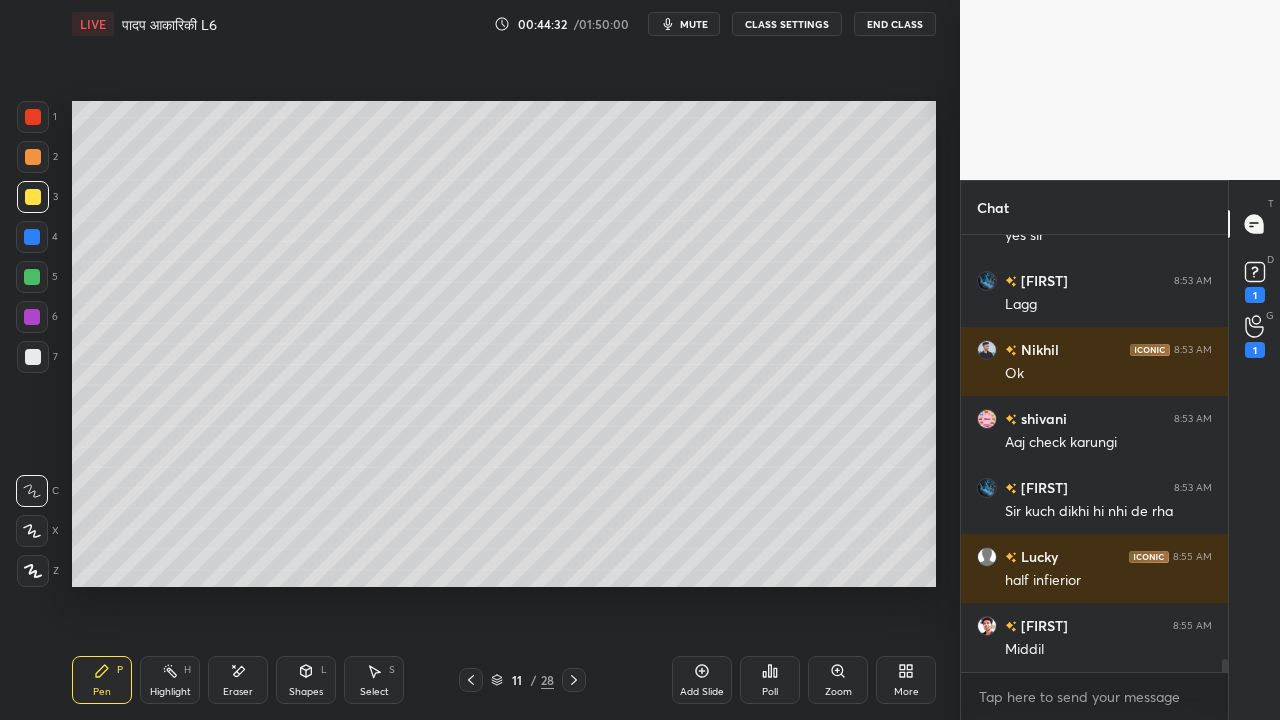 click on "Eraser" at bounding box center [238, 680] 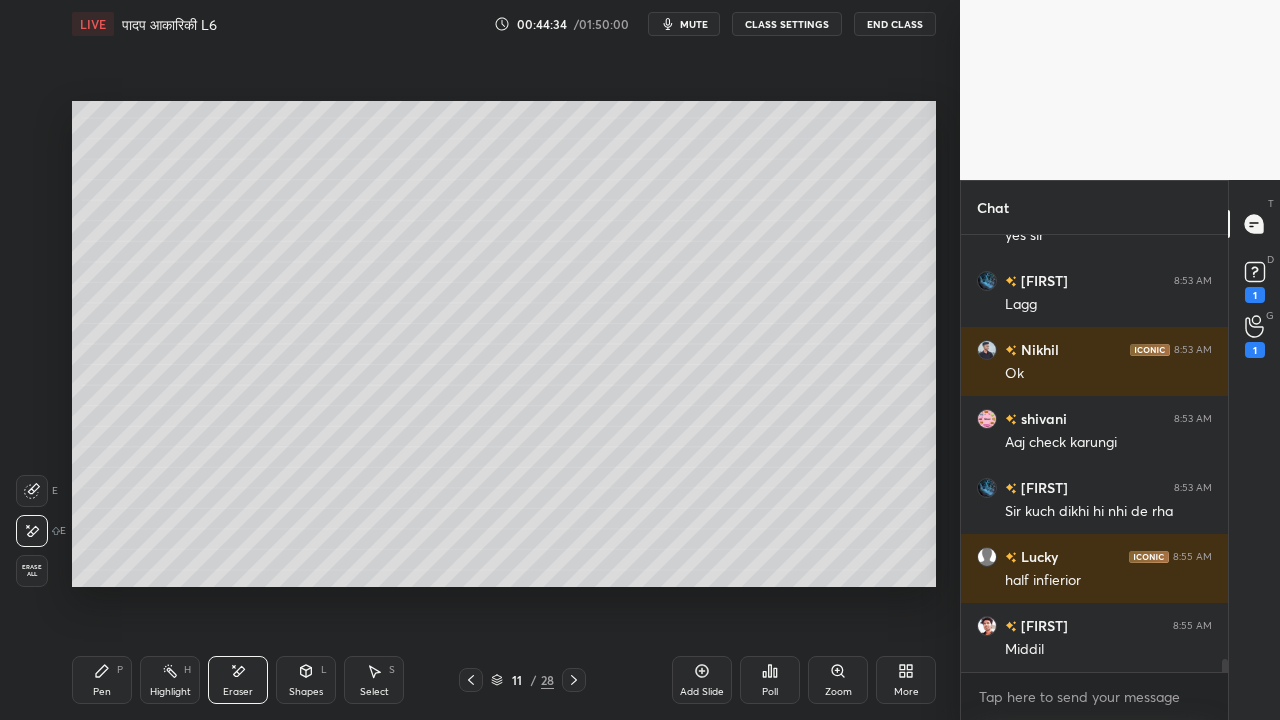 drag, startPoint x: 102, startPoint y: 676, endPoint x: 257, endPoint y: 629, distance: 161.96913 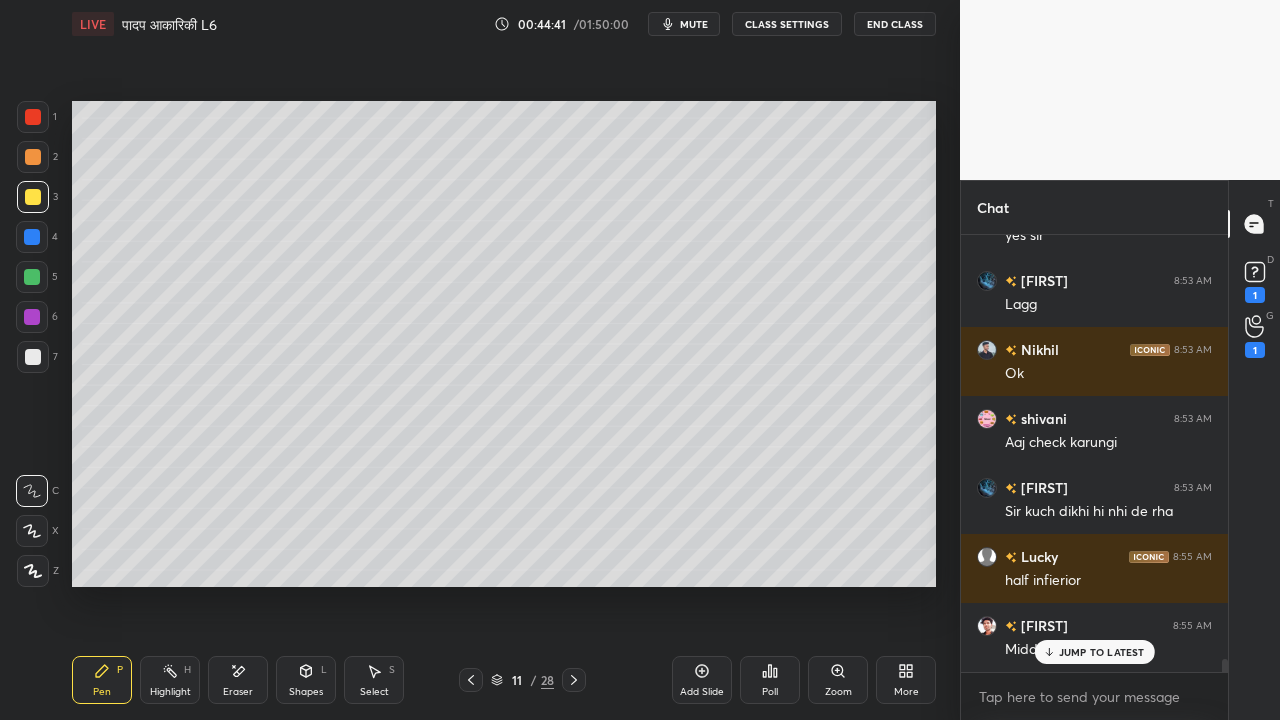 scroll, scrollTop: 14788, scrollLeft: 0, axis: vertical 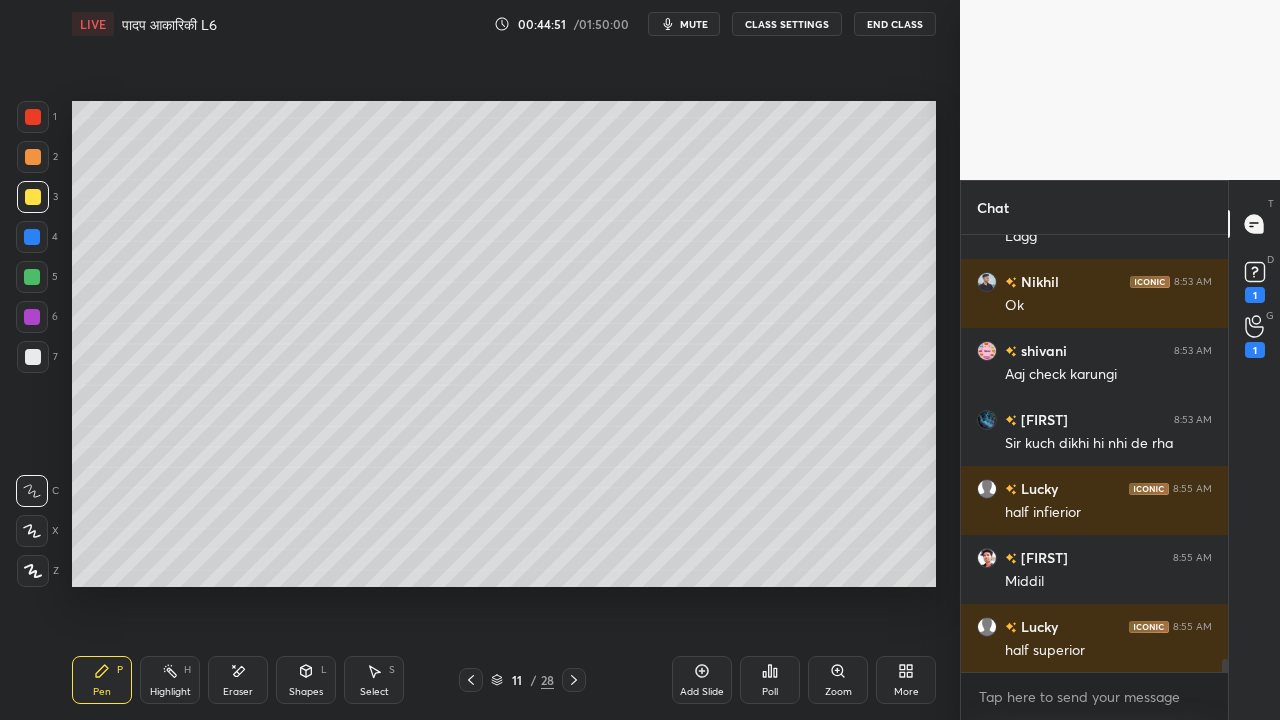 drag, startPoint x: 237, startPoint y: 676, endPoint x: 386, endPoint y: 633, distance: 155.08063 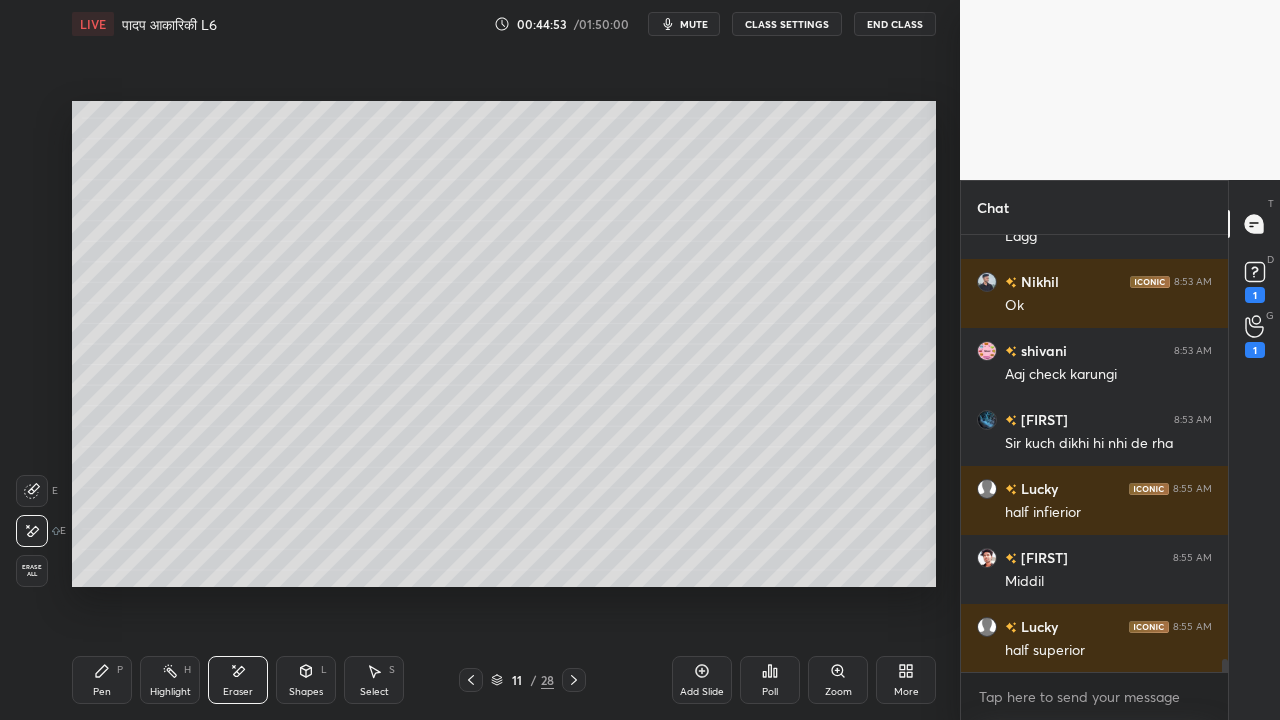 click on "Pen P" at bounding box center (102, 680) 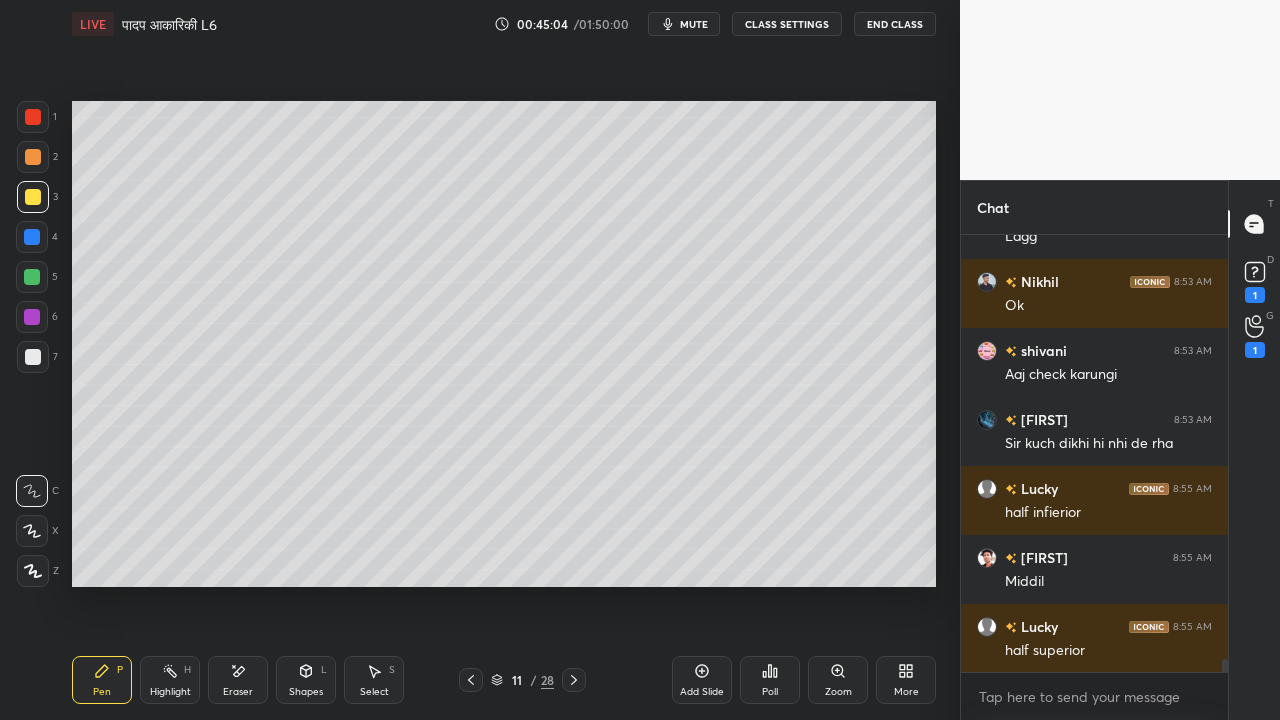 click at bounding box center [33, 357] 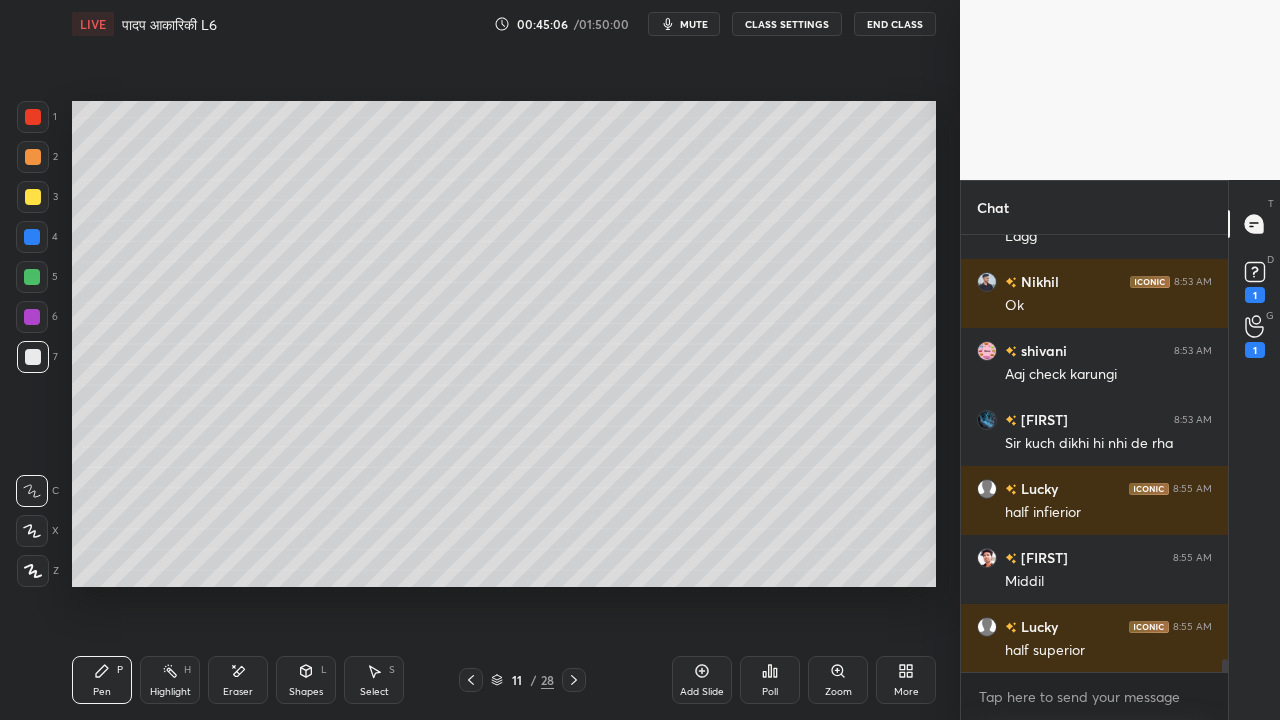 scroll, scrollTop: 14876, scrollLeft: 0, axis: vertical 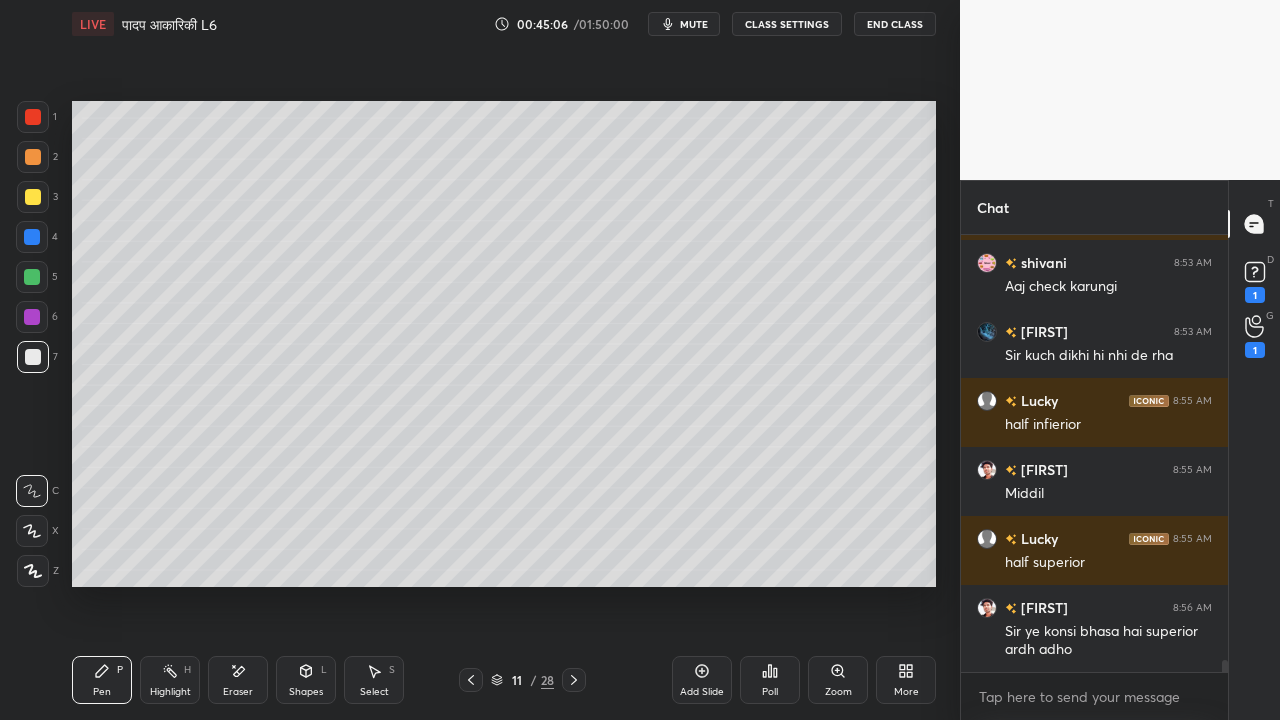 click on "Eraser" at bounding box center (238, 680) 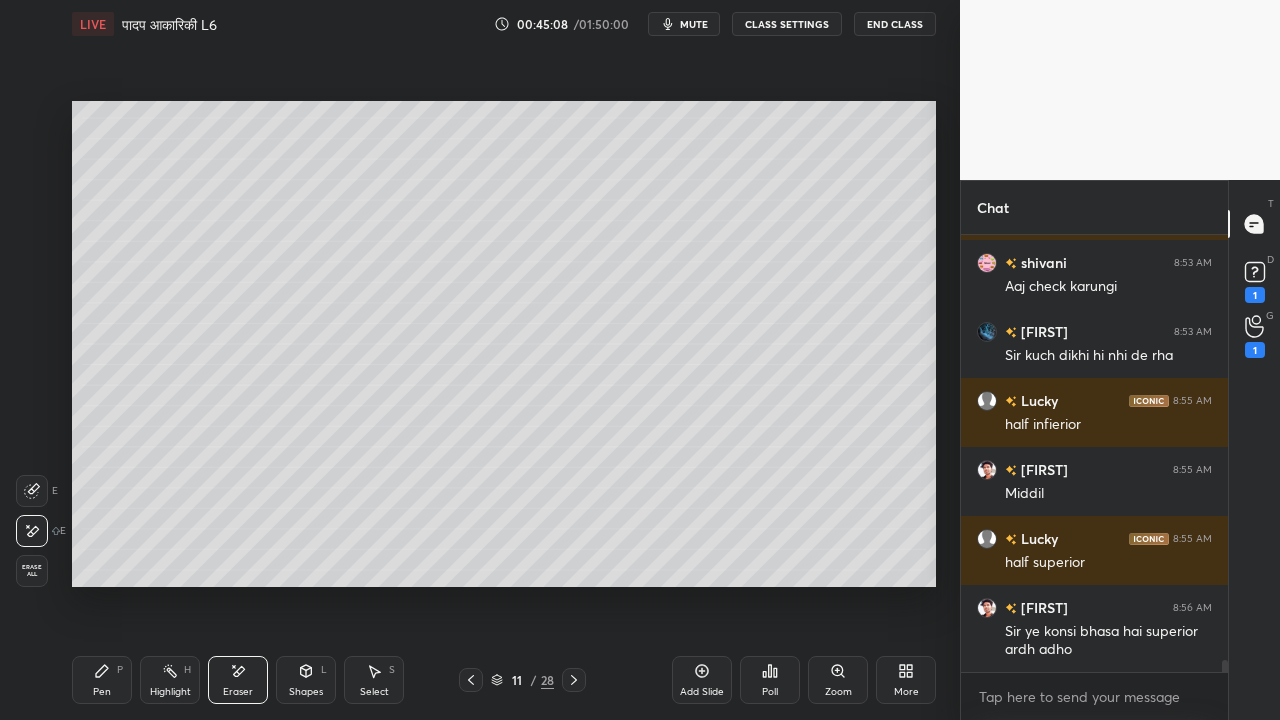 click on "Pen P" at bounding box center [102, 680] 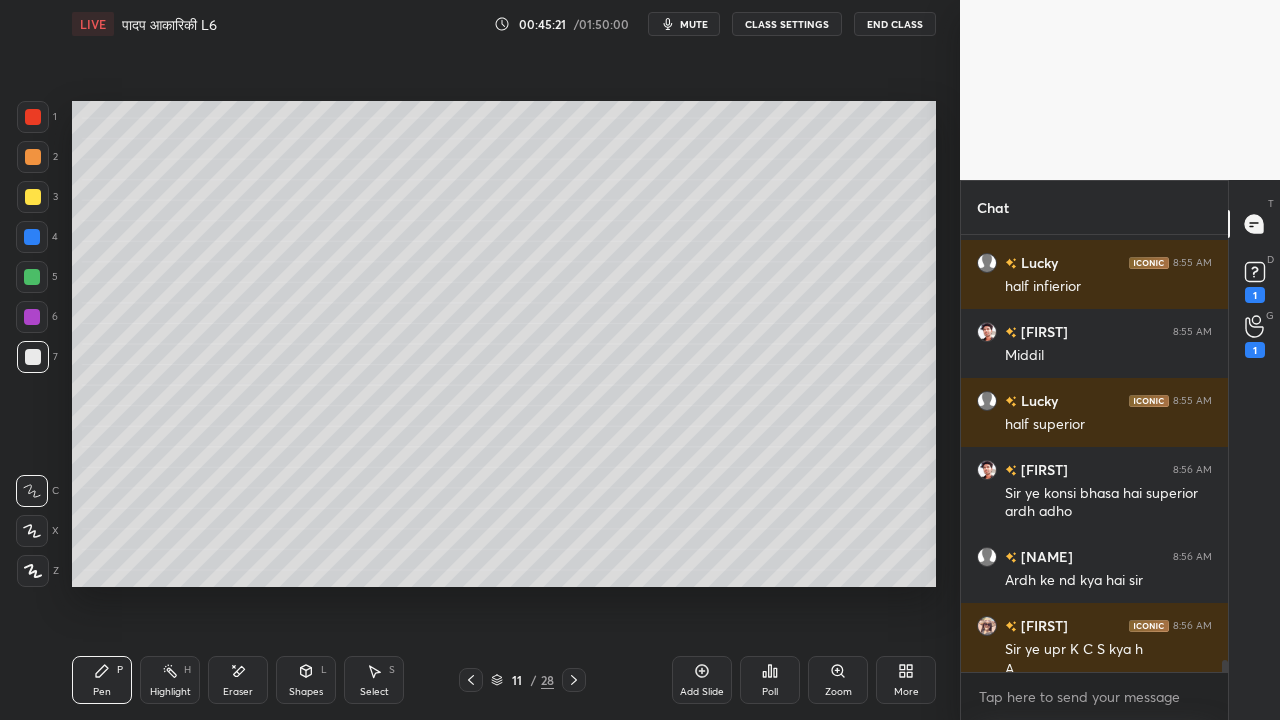 scroll, scrollTop: 15034, scrollLeft: 0, axis: vertical 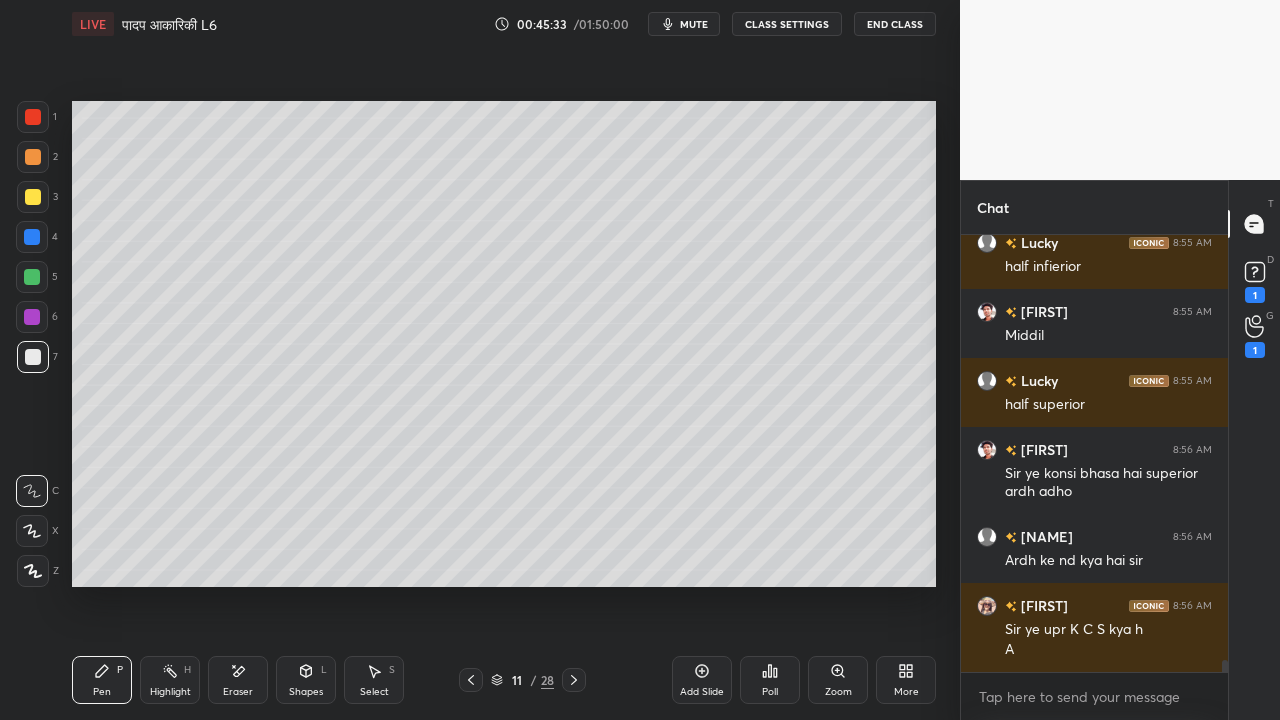 click at bounding box center (33, 197) 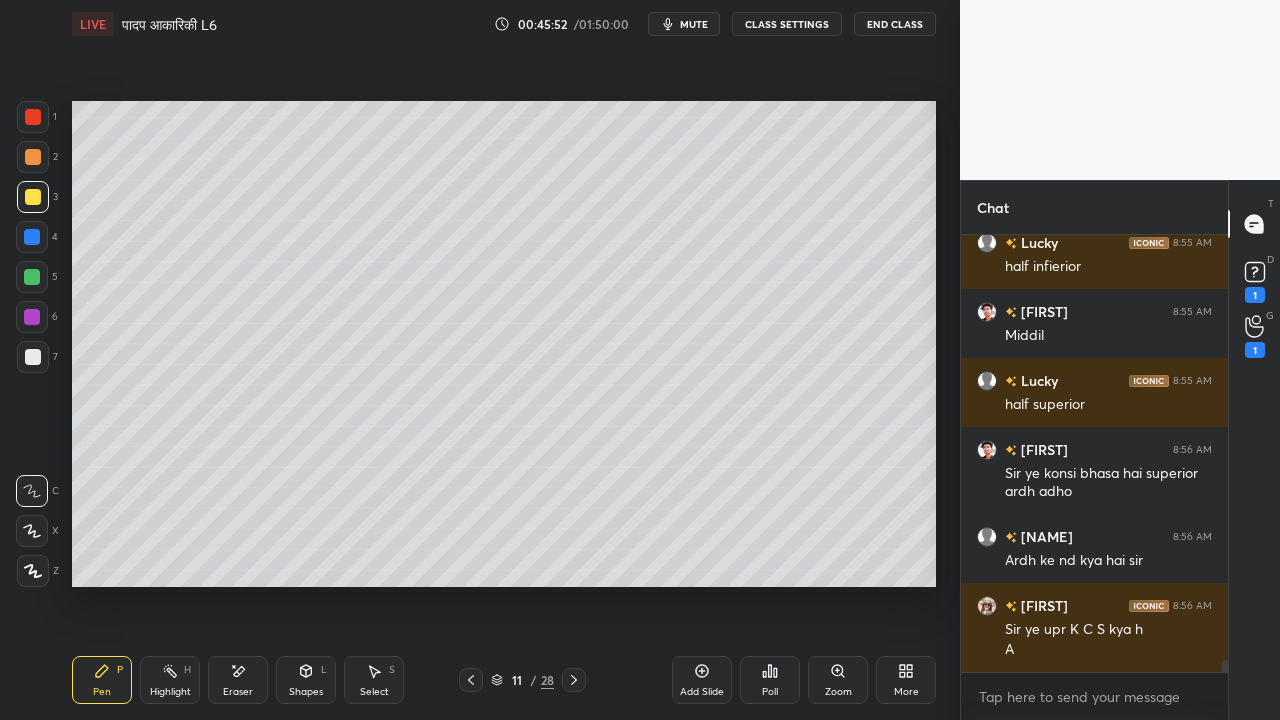 scroll, scrollTop: 15054, scrollLeft: 0, axis: vertical 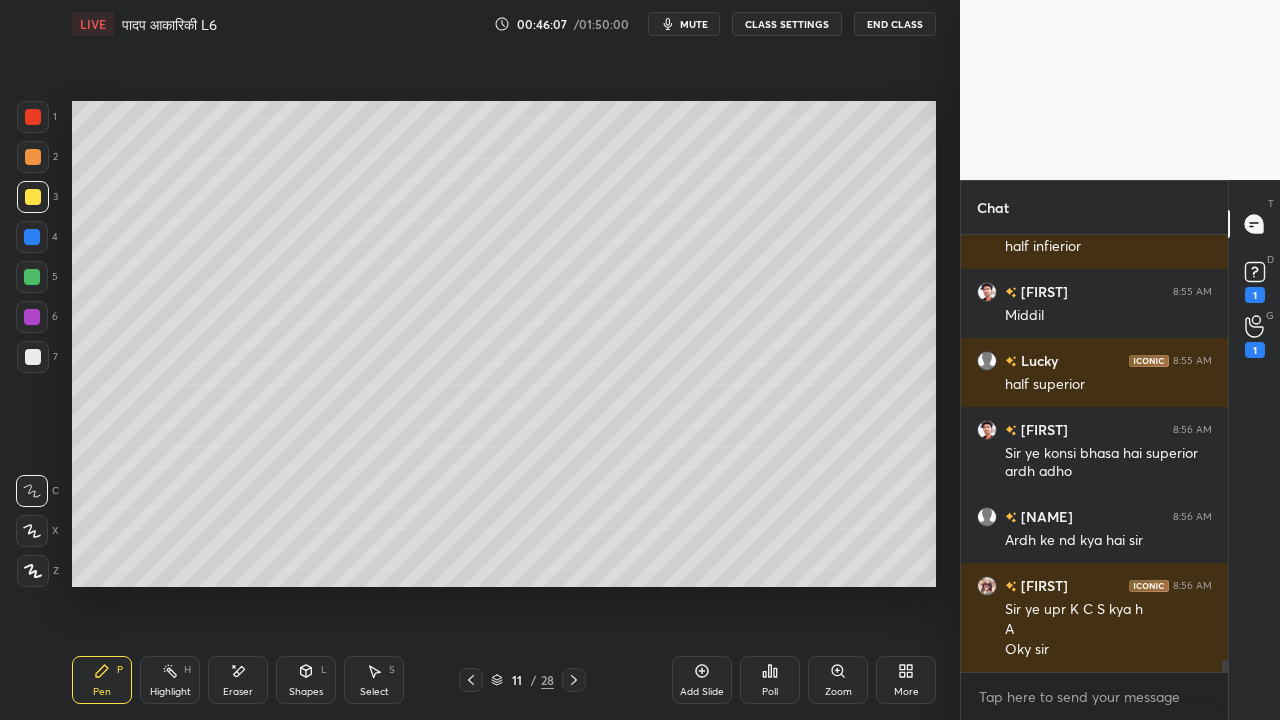 click at bounding box center [33, 357] 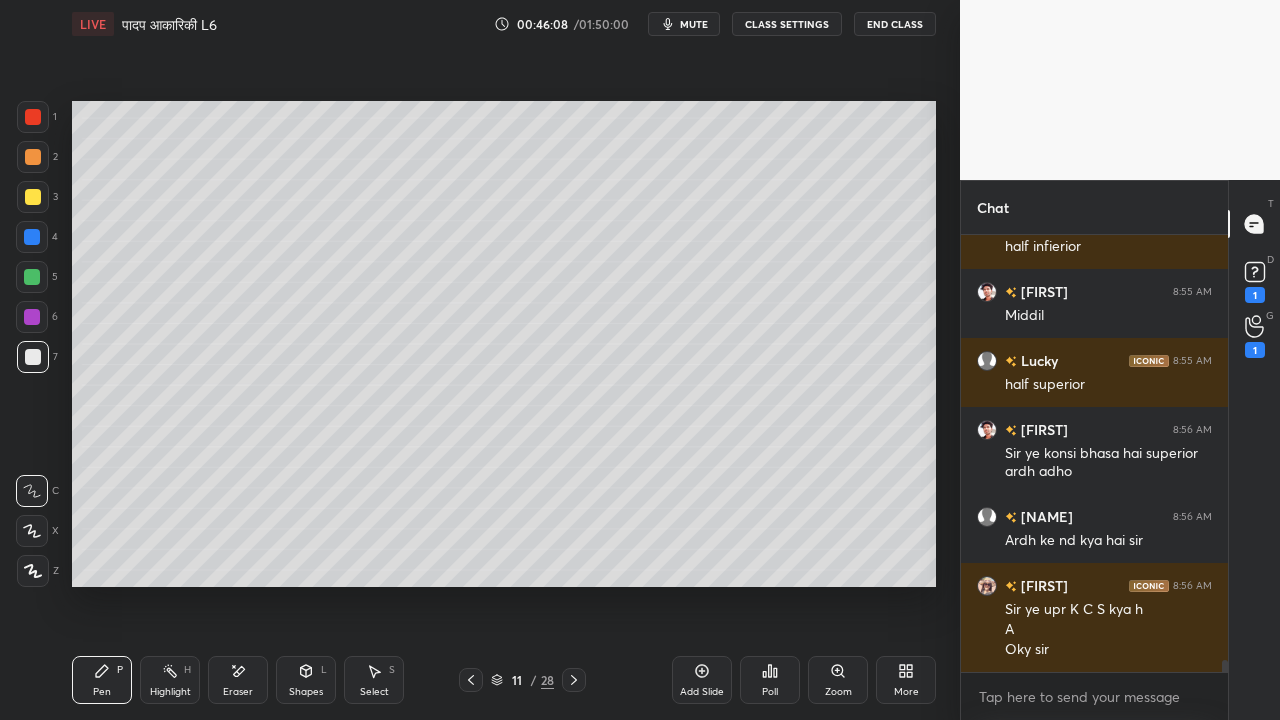 click at bounding box center [33, 197] 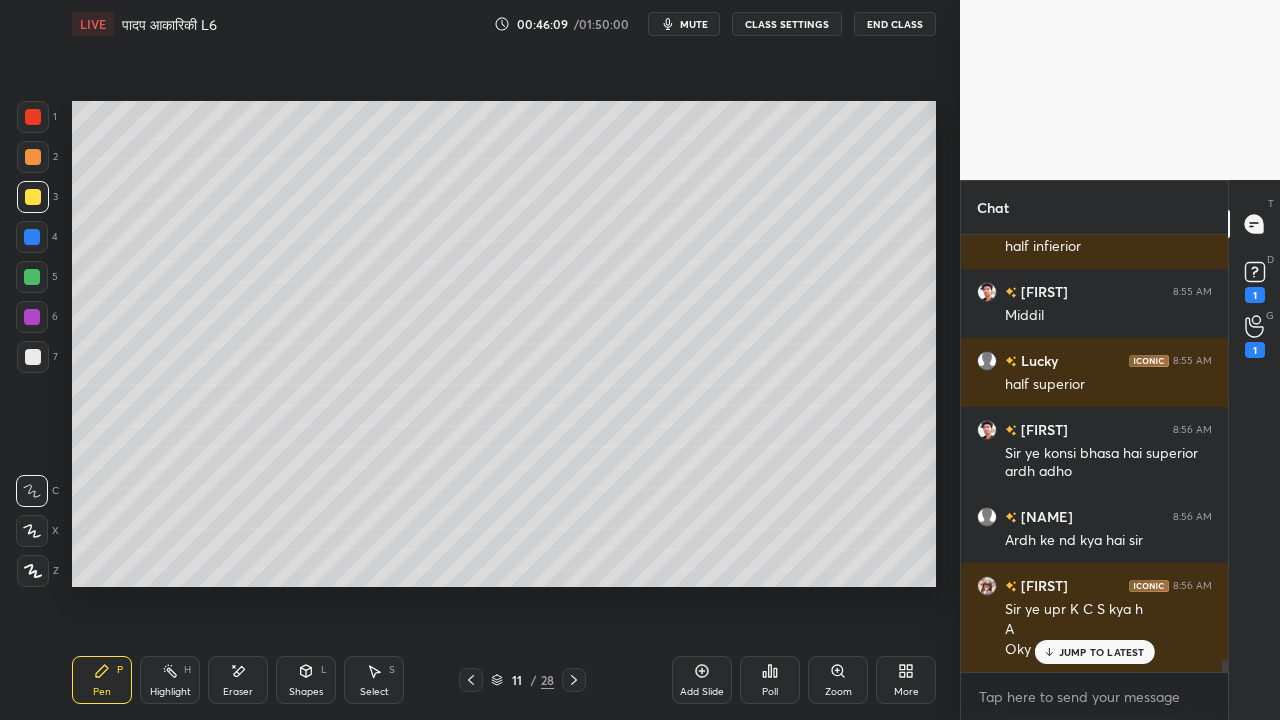 scroll, scrollTop: 15122, scrollLeft: 0, axis: vertical 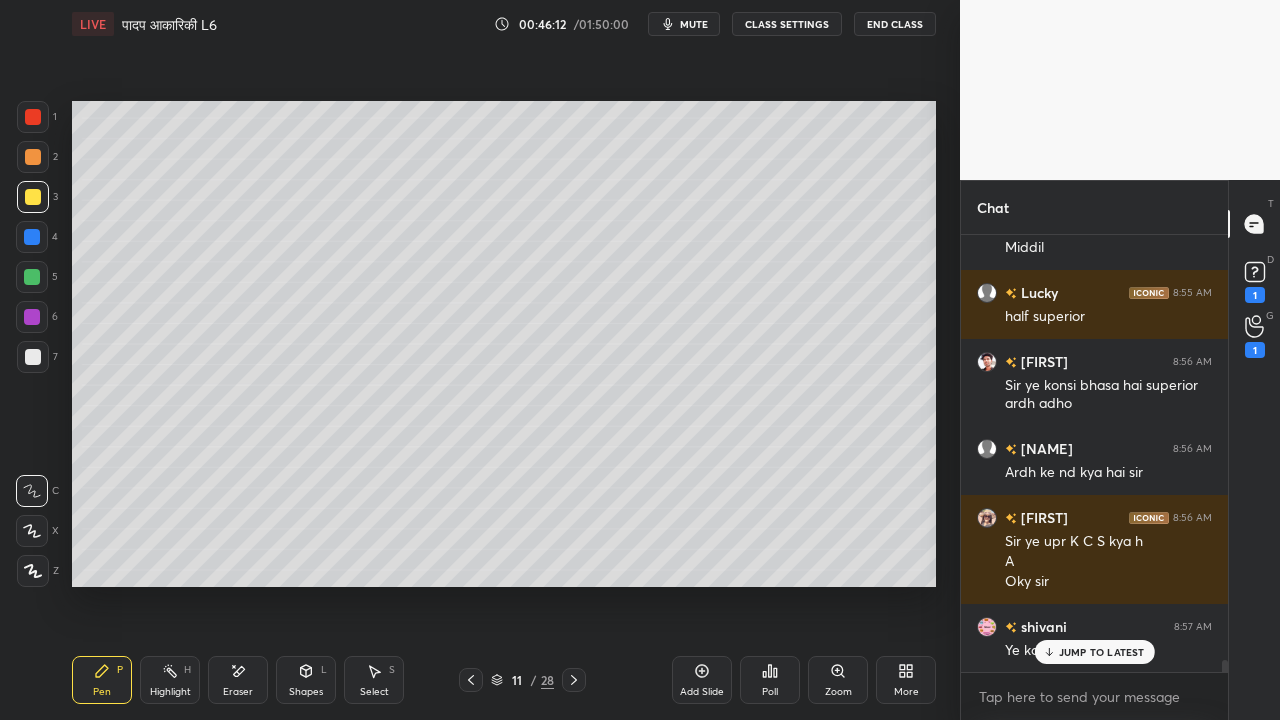 click on "JUMP TO LATEST" at bounding box center [1102, 652] 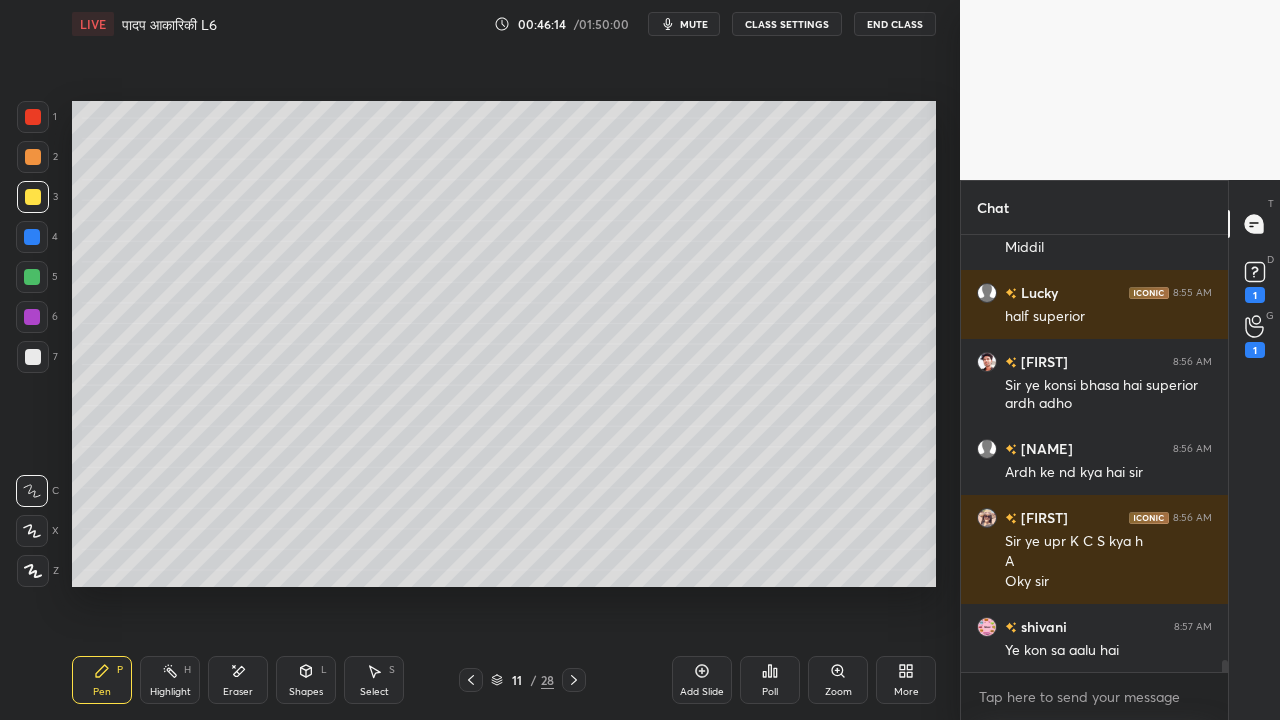 click at bounding box center (33, 357) 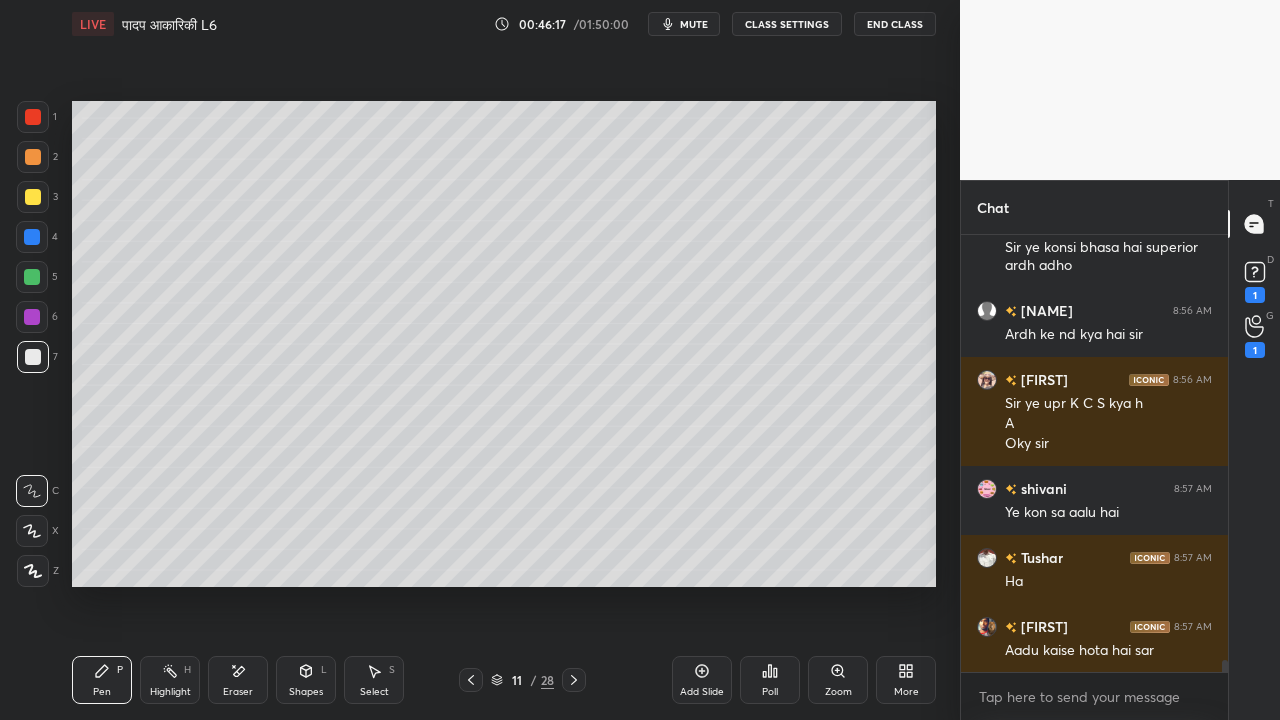 scroll, scrollTop: 15330, scrollLeft: 0, axis: vertical 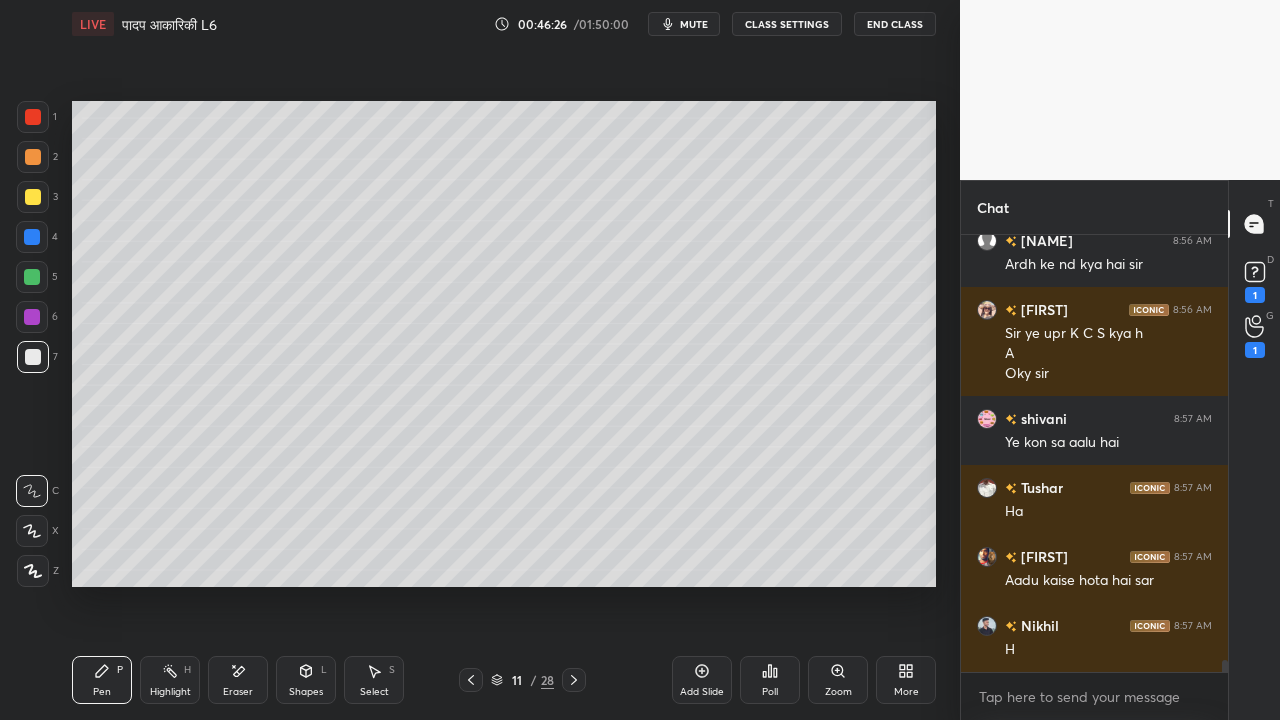 click at bounding box center (33, 357) 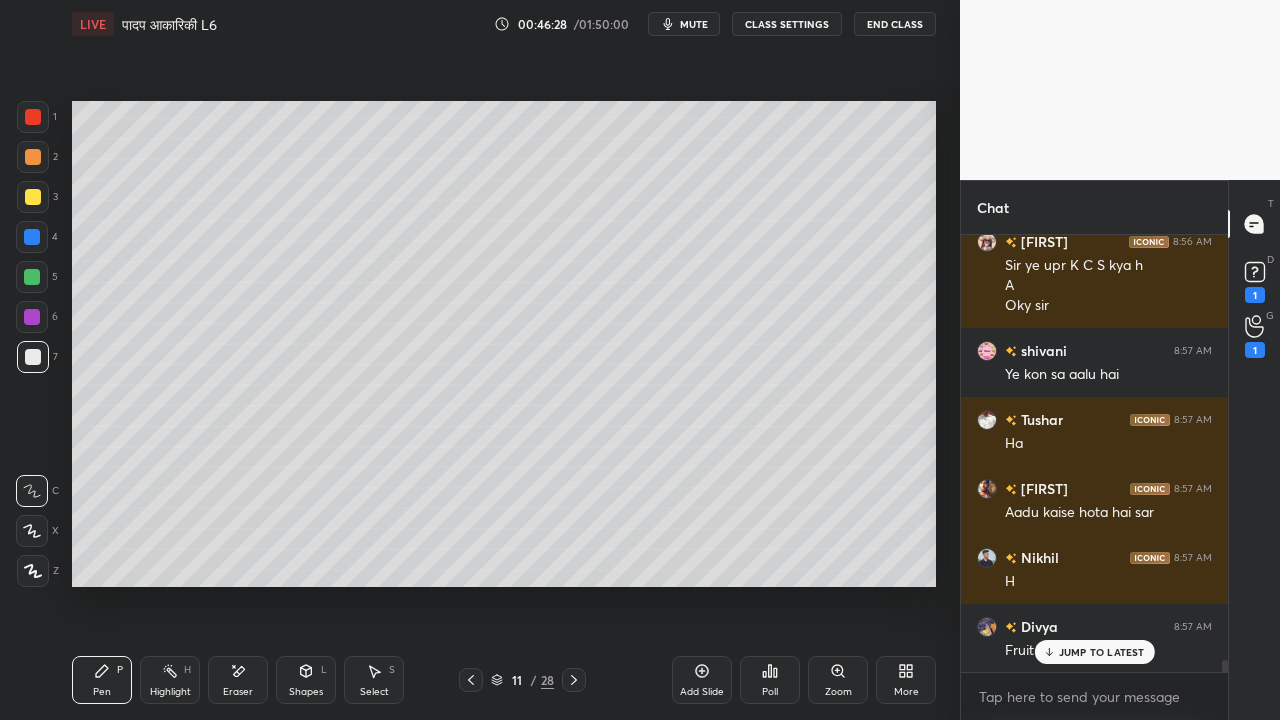 click on "Add Slide" at bounding box center (702, 680) 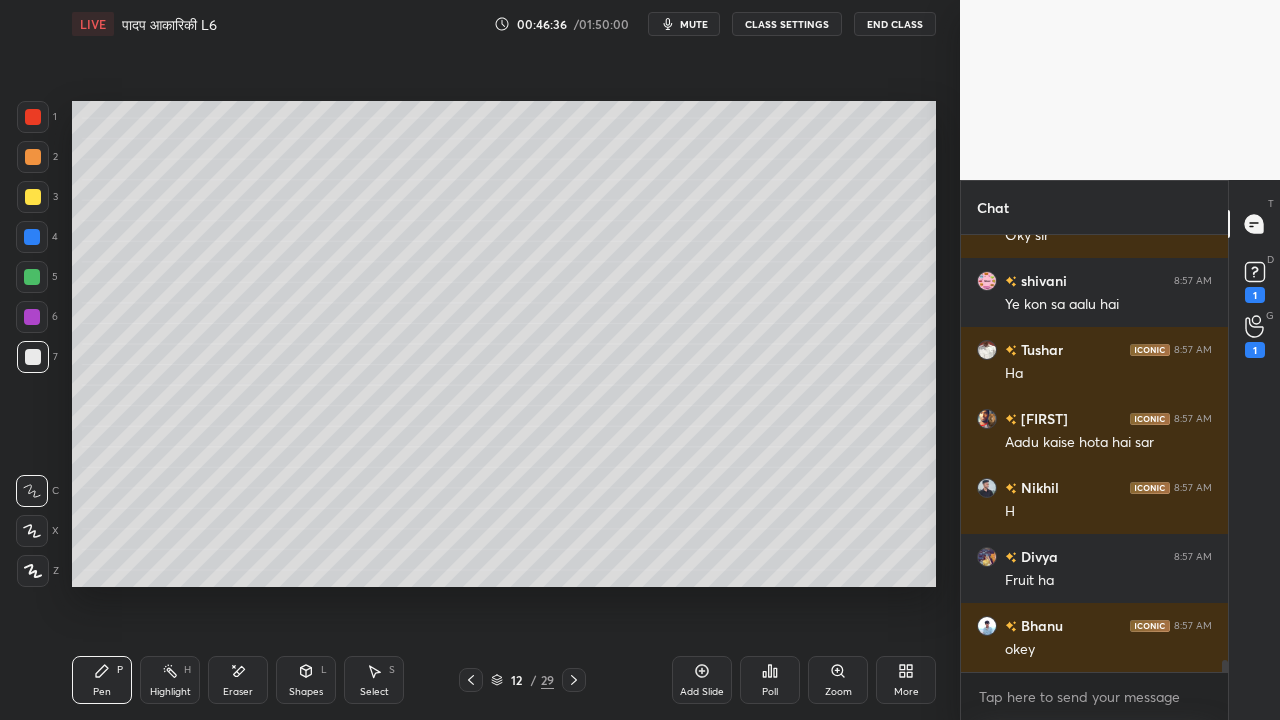 scroll, scrollTop: 15554, scrollLeft: 0, axis: vertical 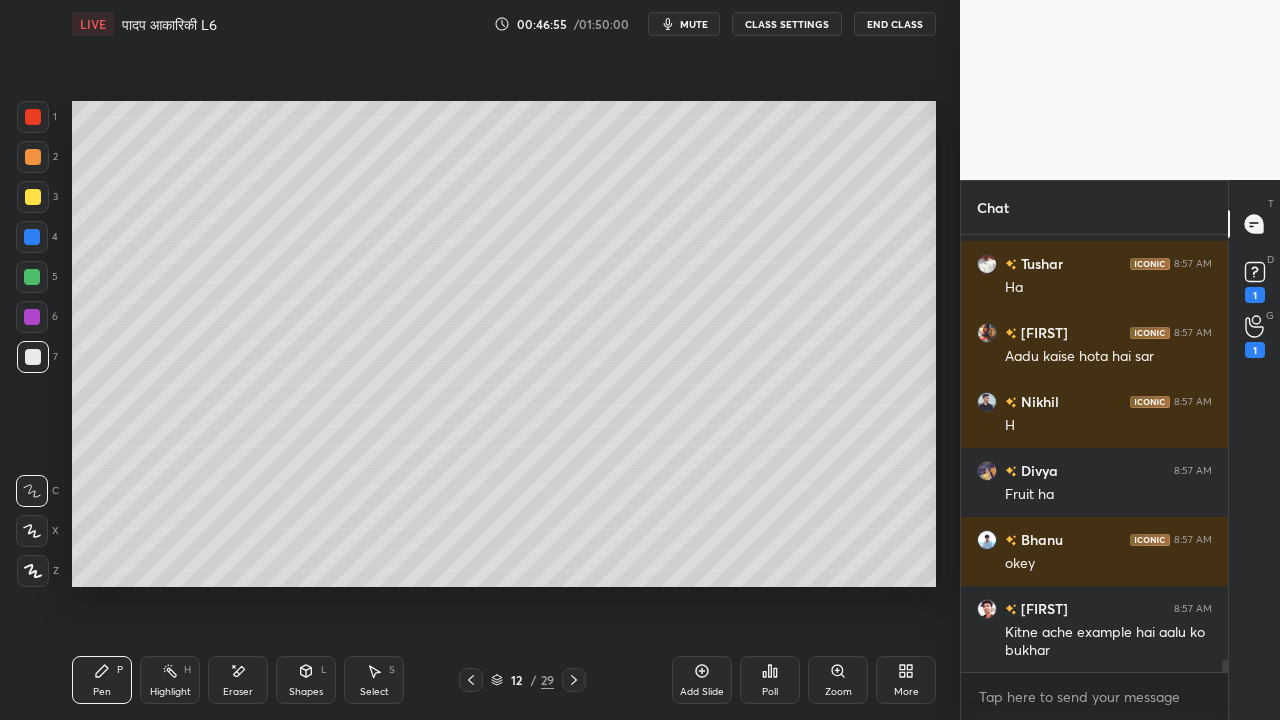 click at bounding box center [33, 197] 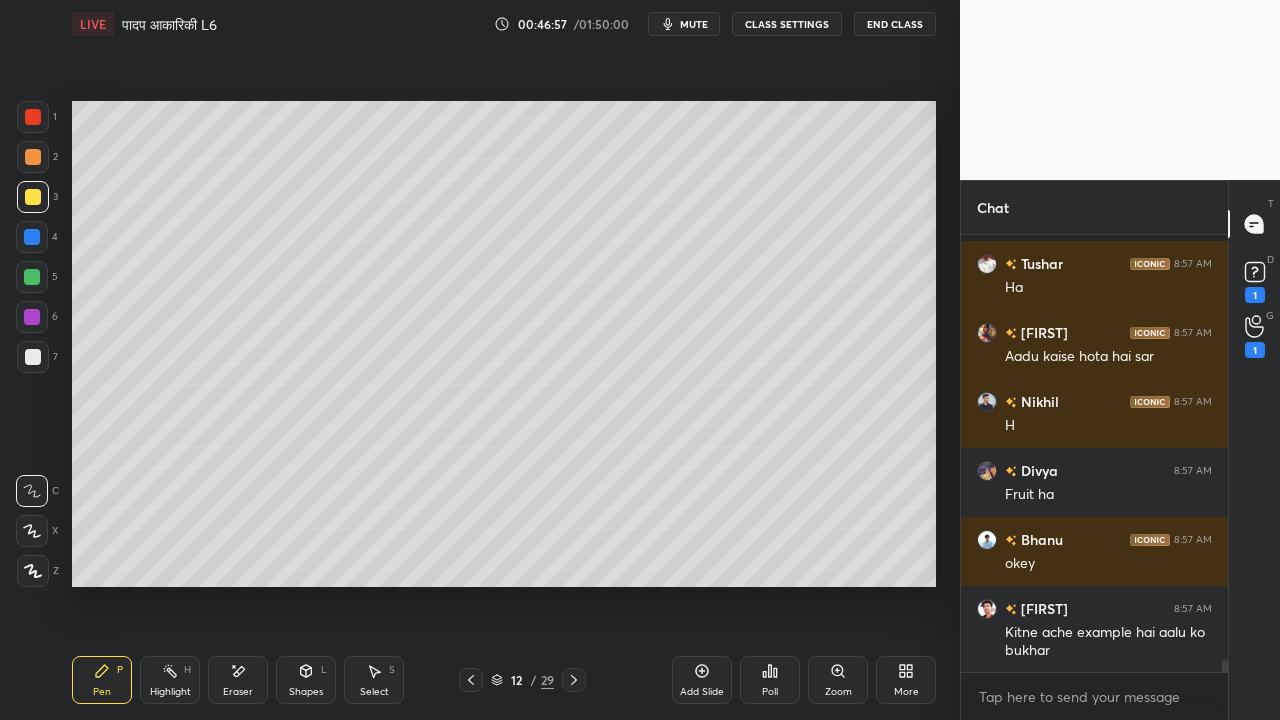 scroll, scrollTop: 15642, scrollLeft: 0, axis: vertical 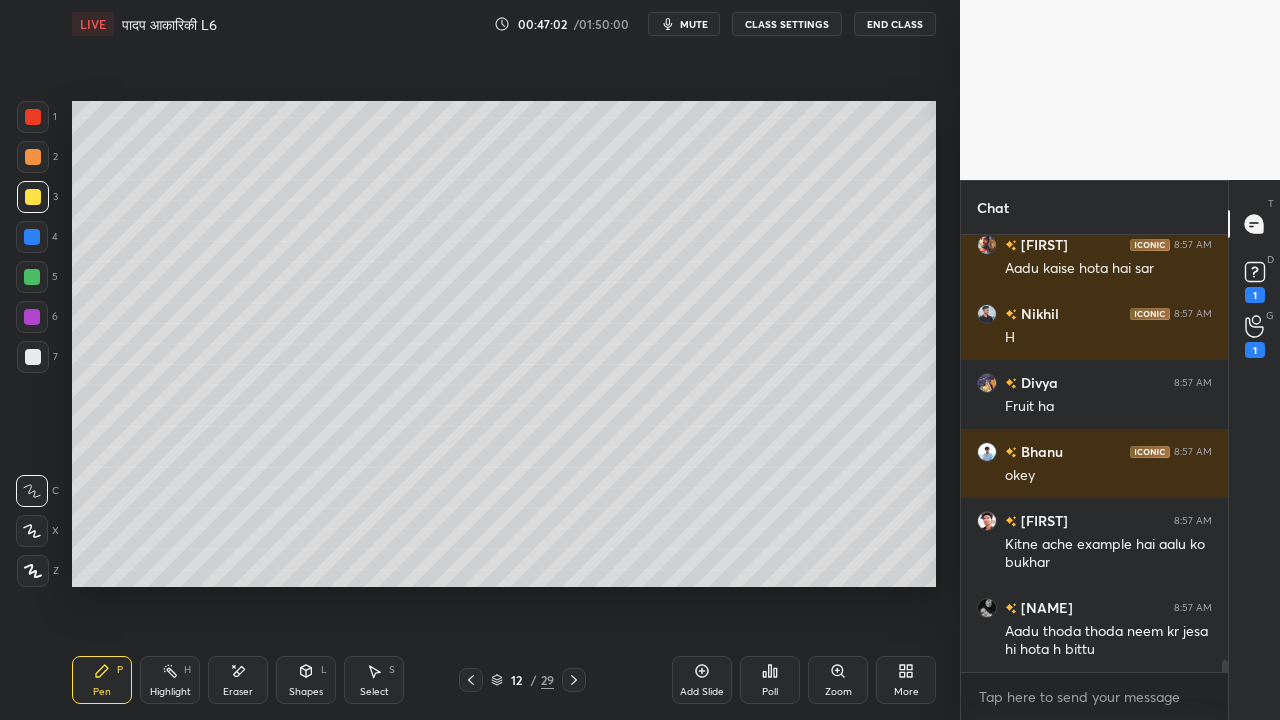 click on "1 2 3 4 5 6 7 C X Z E E Erase all   H H" at bounding box center (32, 344) 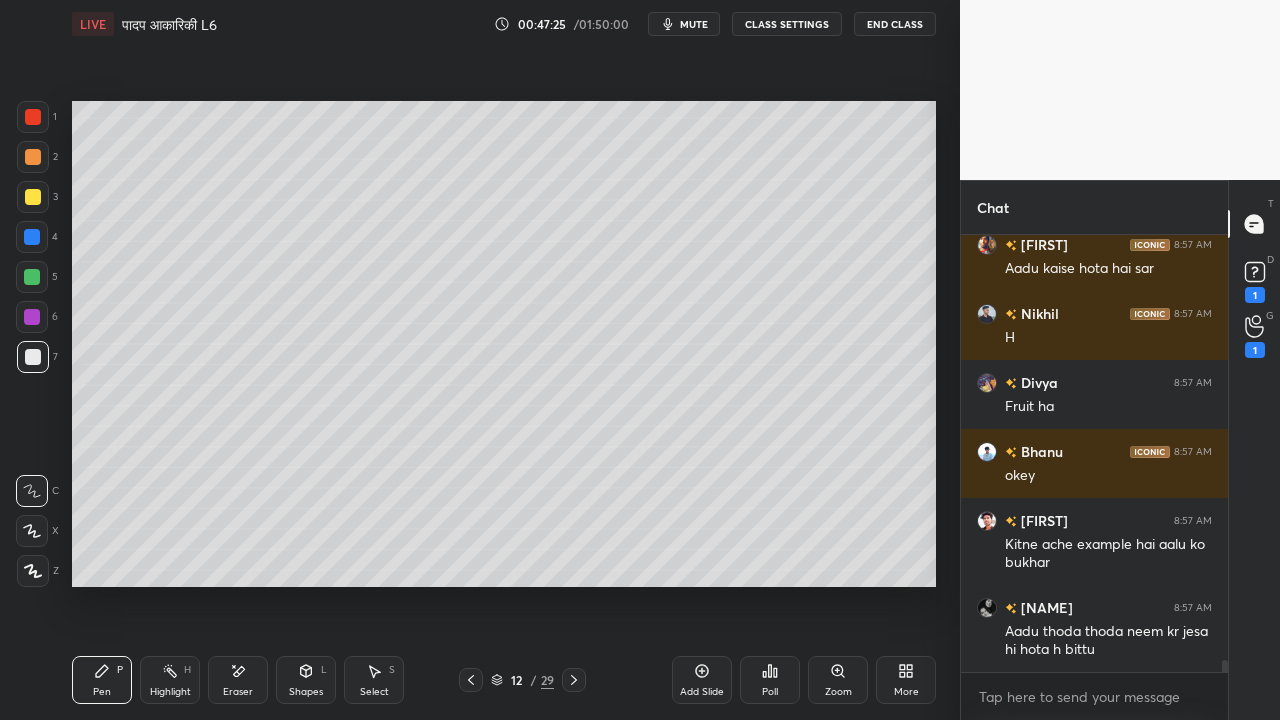 scroll, scrollTop: 15710, scrollLeft: 0, axis: vertical 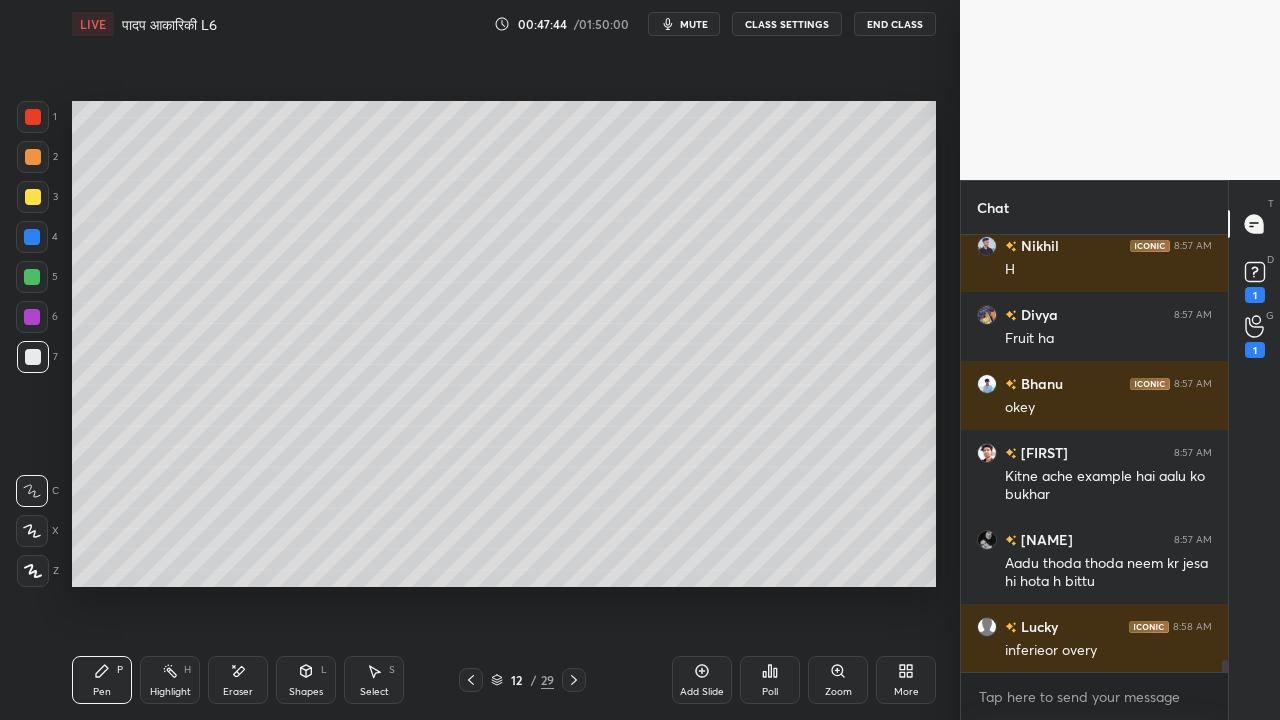 drag, startPoint x: 236, startPoint y: 665, endPoint x: 242, endPoint y: 652, distance: 14.3178215 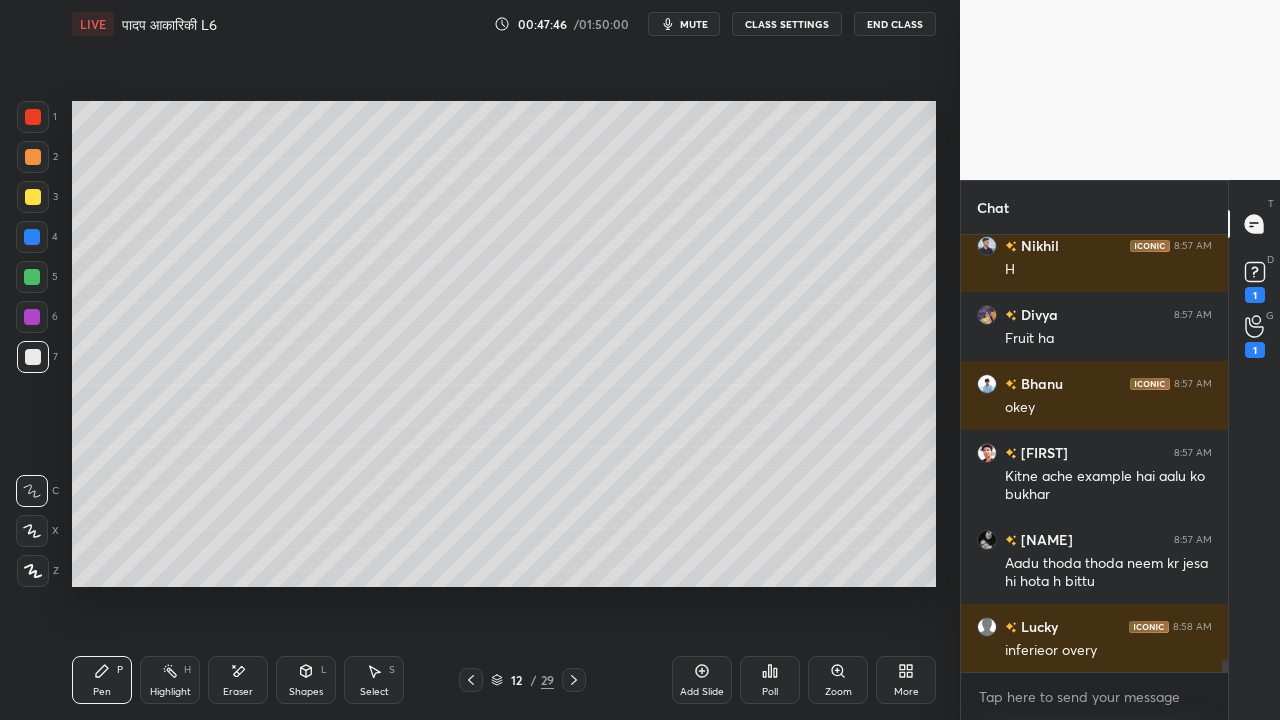 click on "Eraser" at bounding box center [238, 680] 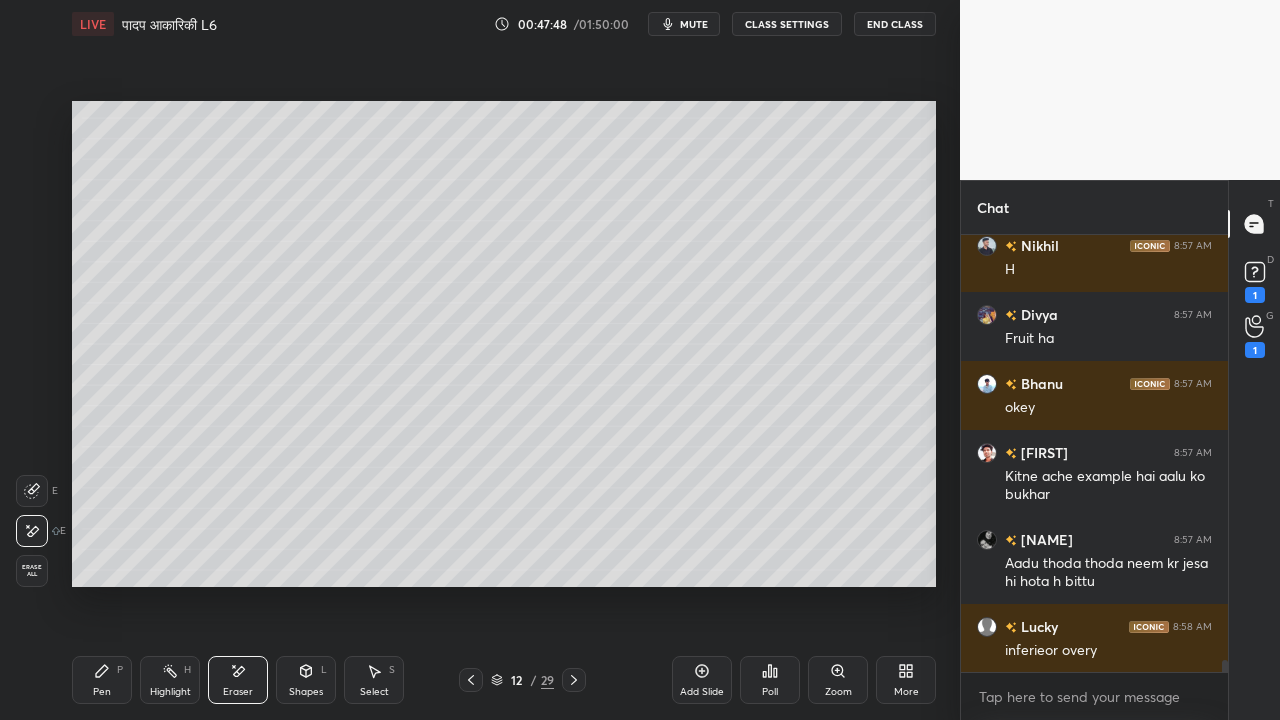 drag, startPoint x: 90, startPoint y: 684, endPoint x: 220, endPoint y: 590, distance: 160.42444 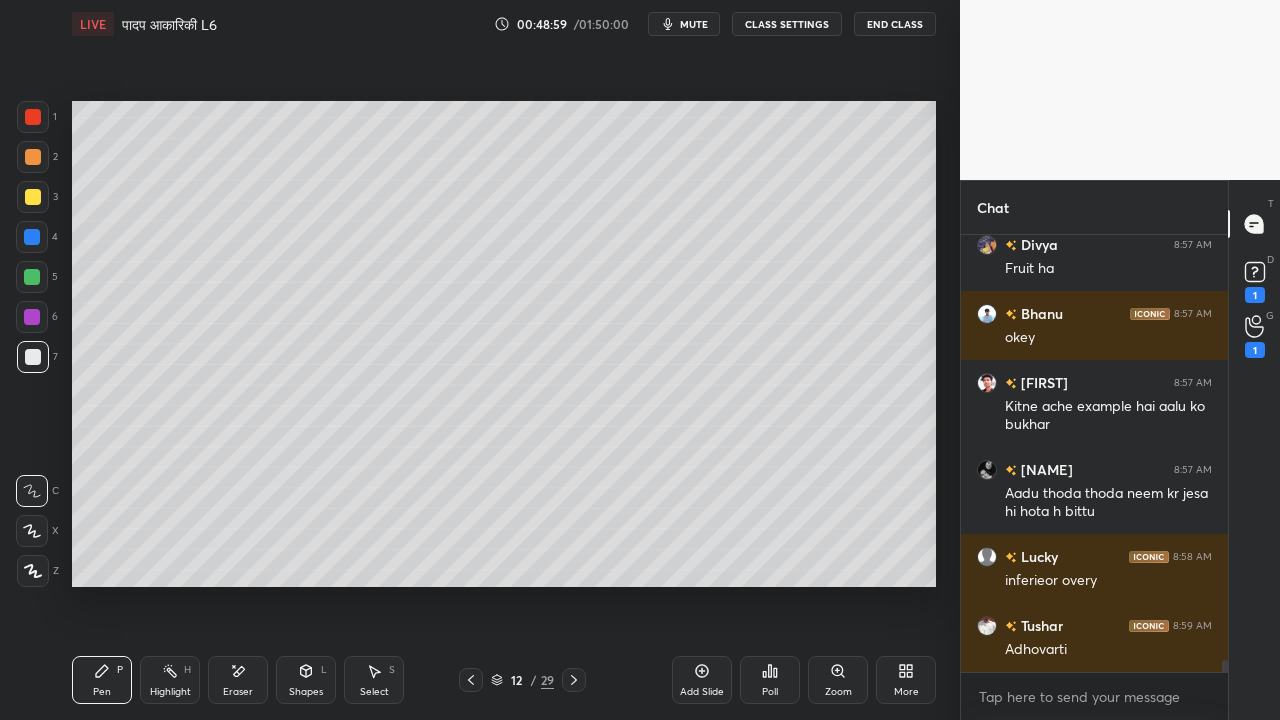 scroll, scrollTop: 15848, scrollLeft: 0, axis: vertical 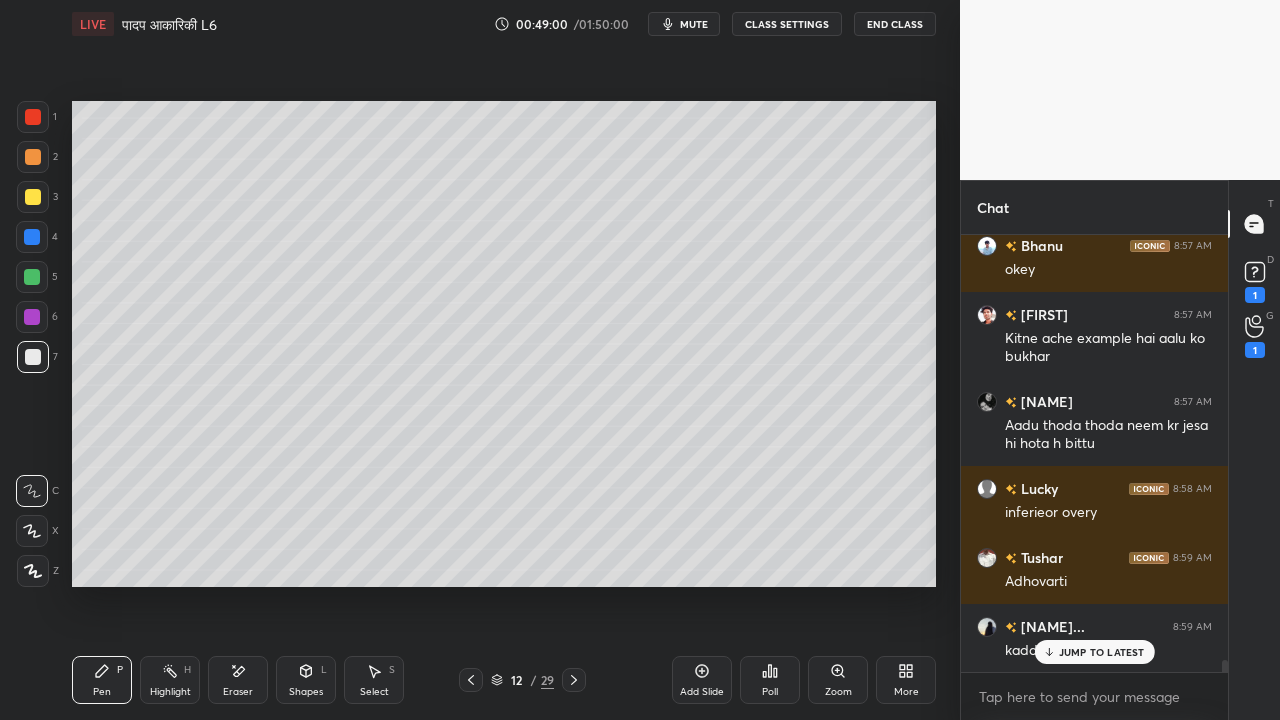 drag, startPoint x: 32, startPoint y: 200, endPoint x: 23, endPoint y: 195, distance: 10.29563 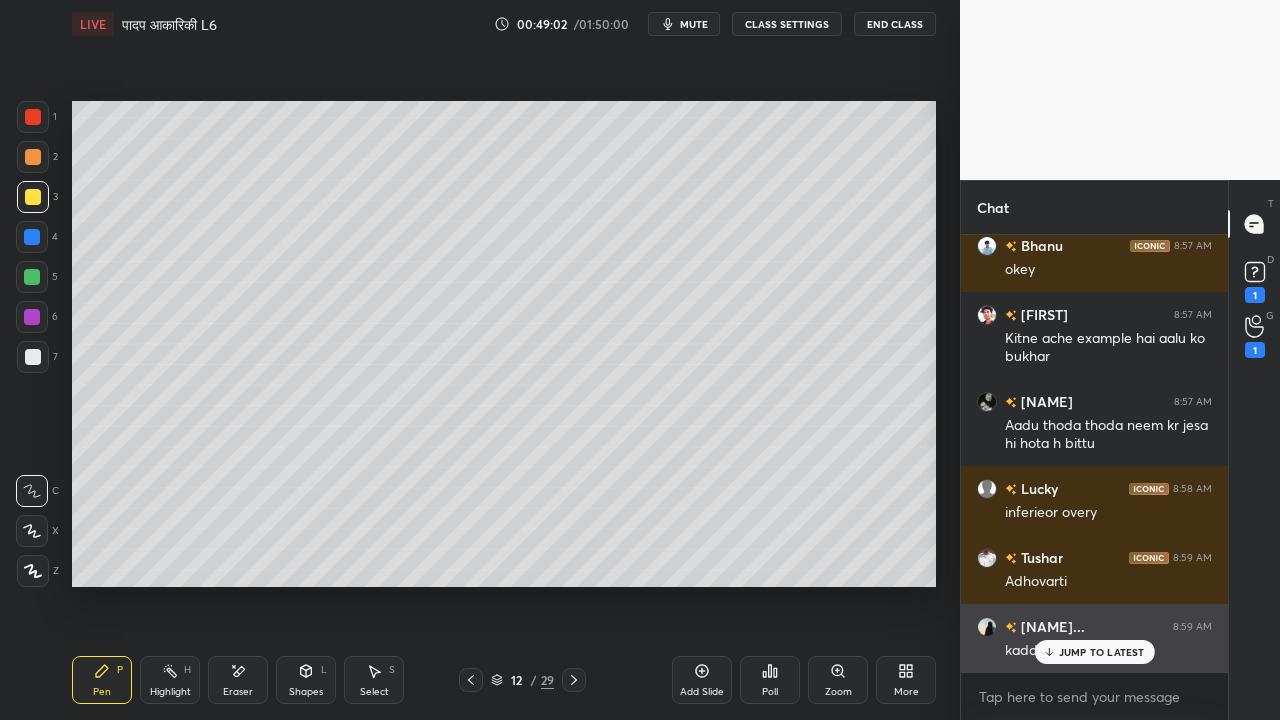 click 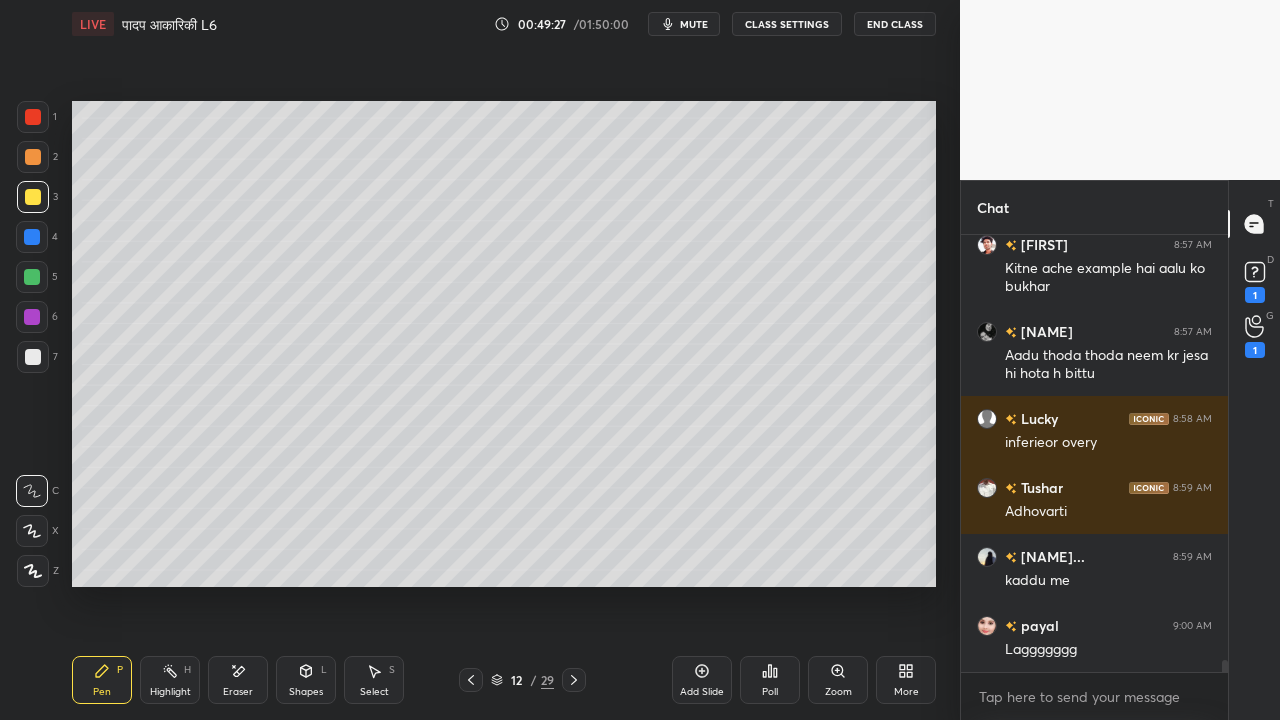 scroll, scrollTop: 15986, scrollLeft: 0, axis: vertical 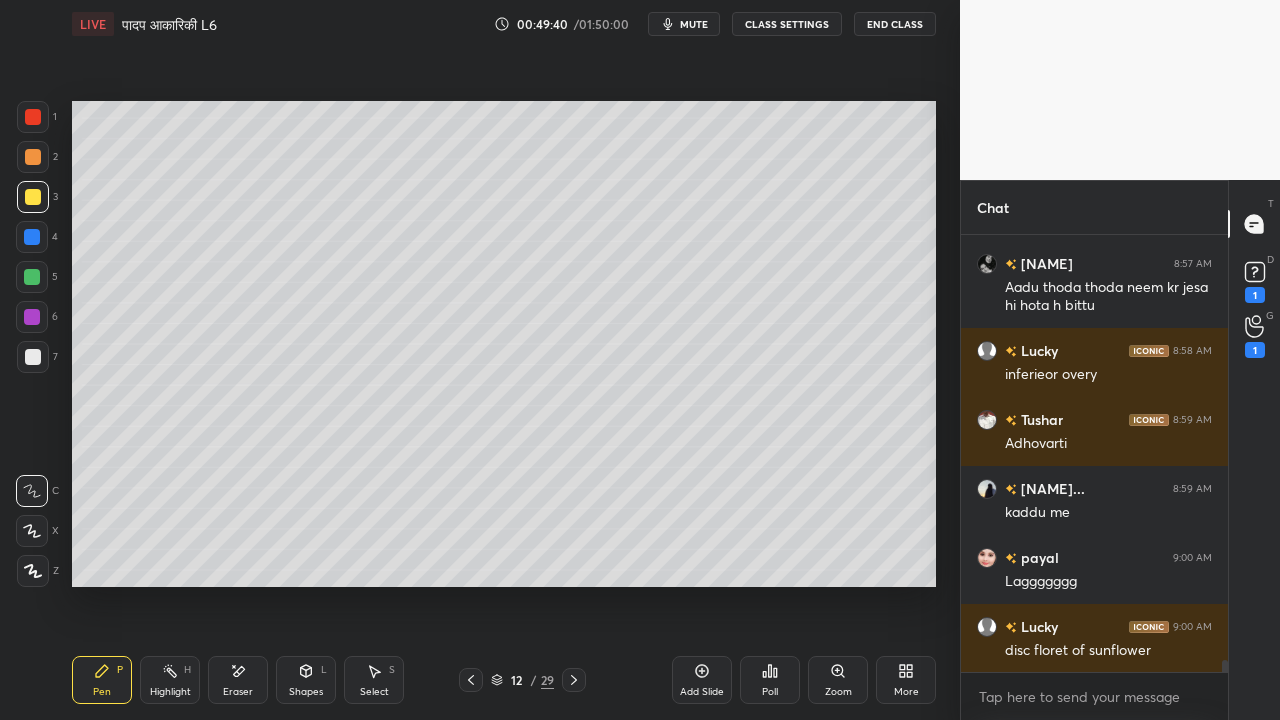 click at bounding box center (33, 357) 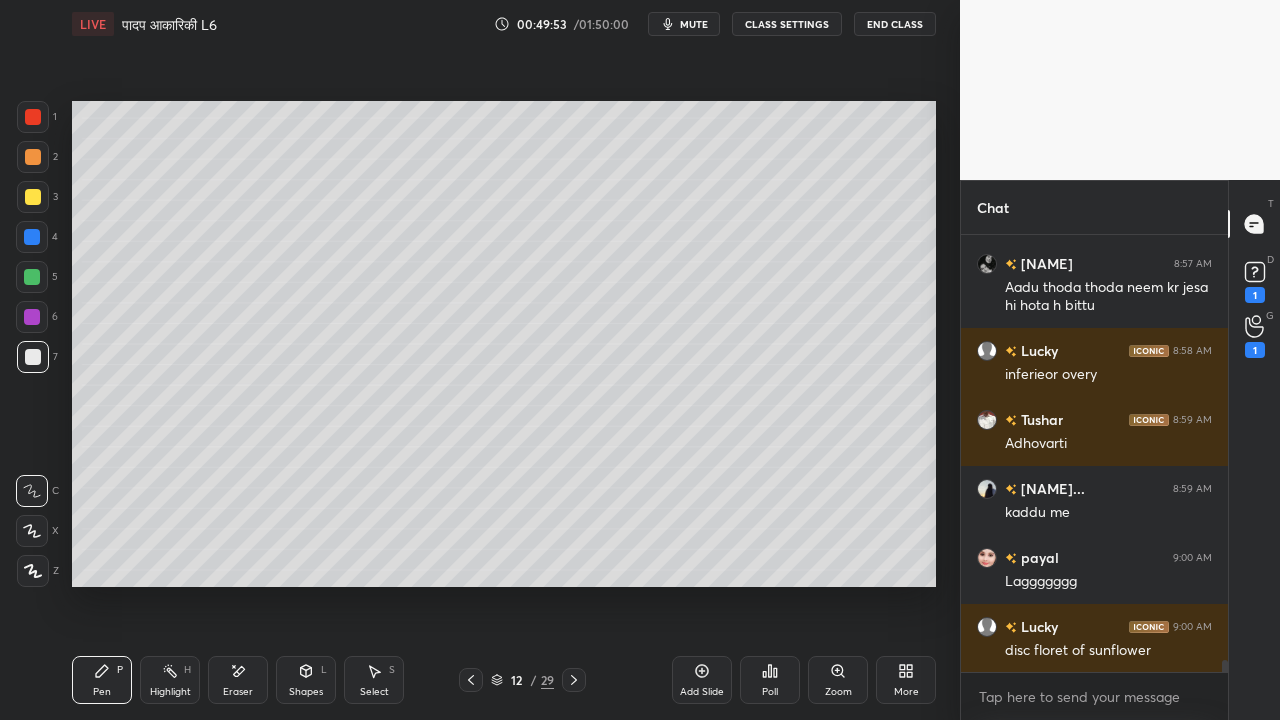 scroll, scrollTop: 16056, scrollLeft: 0, axis: vertical 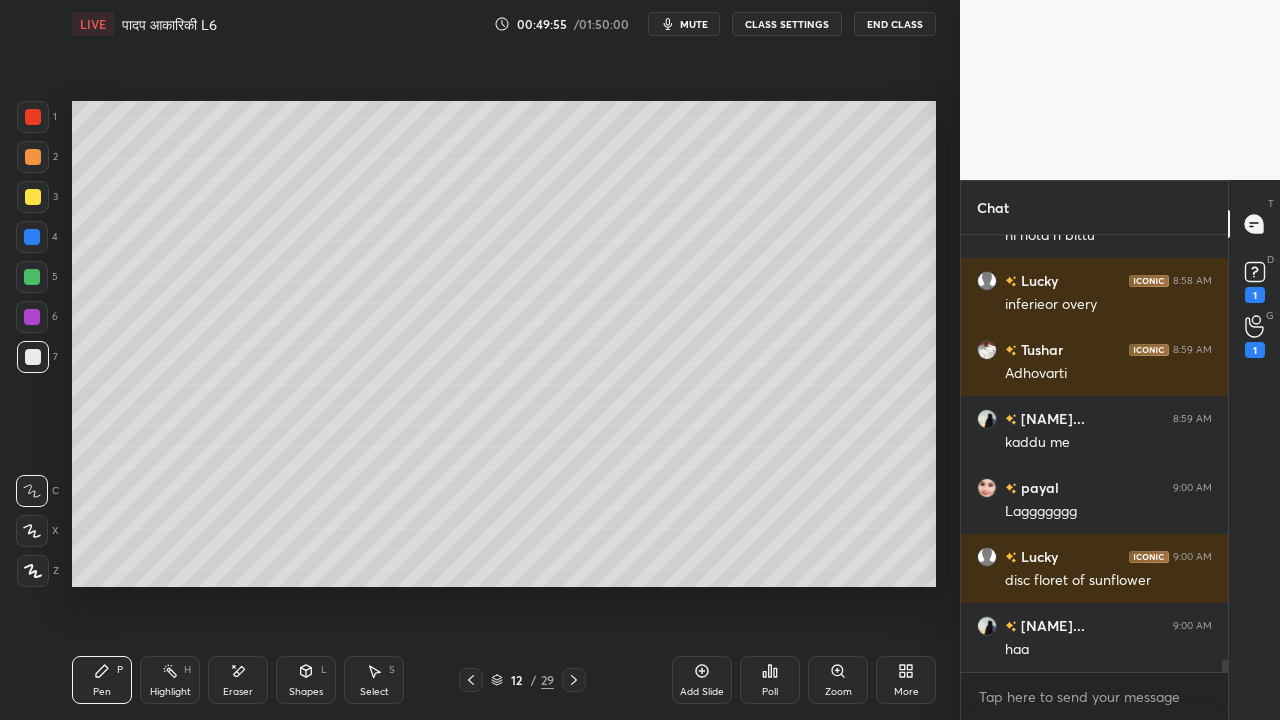 click at bounding box center [33, 197] 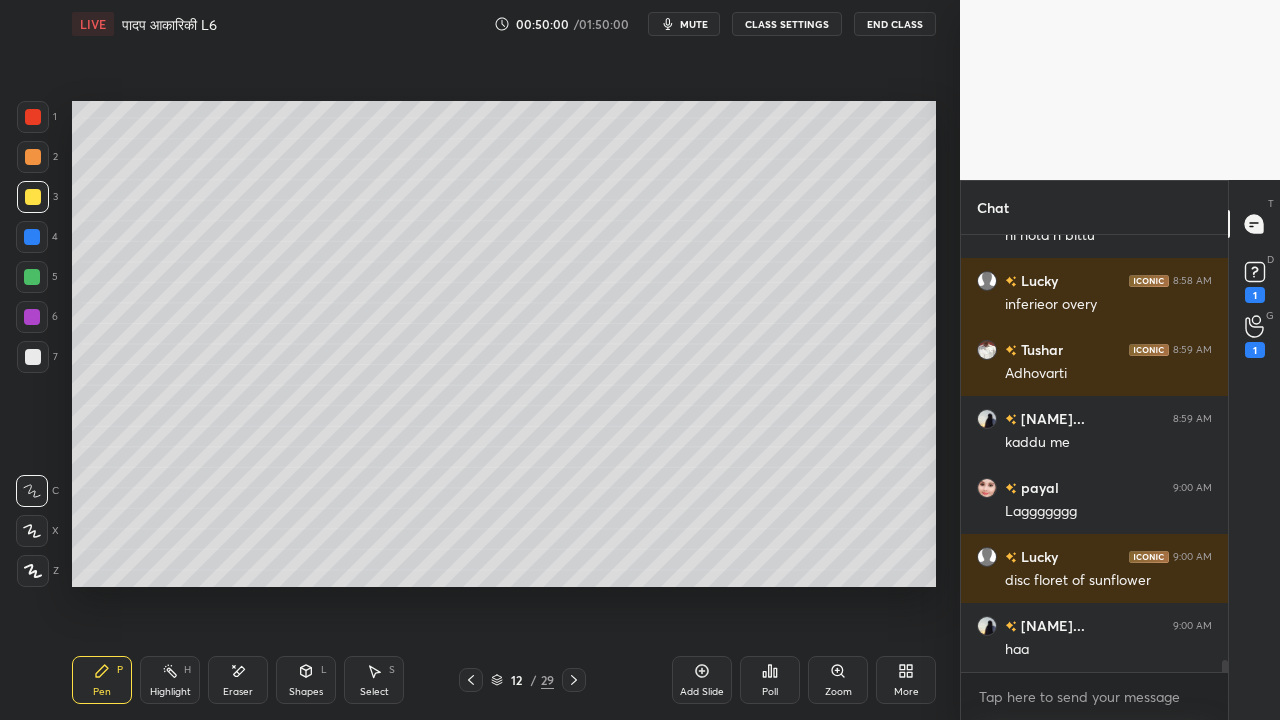 scroll, scrollTop: 16124, scrollLeft: 0, axis: vertical 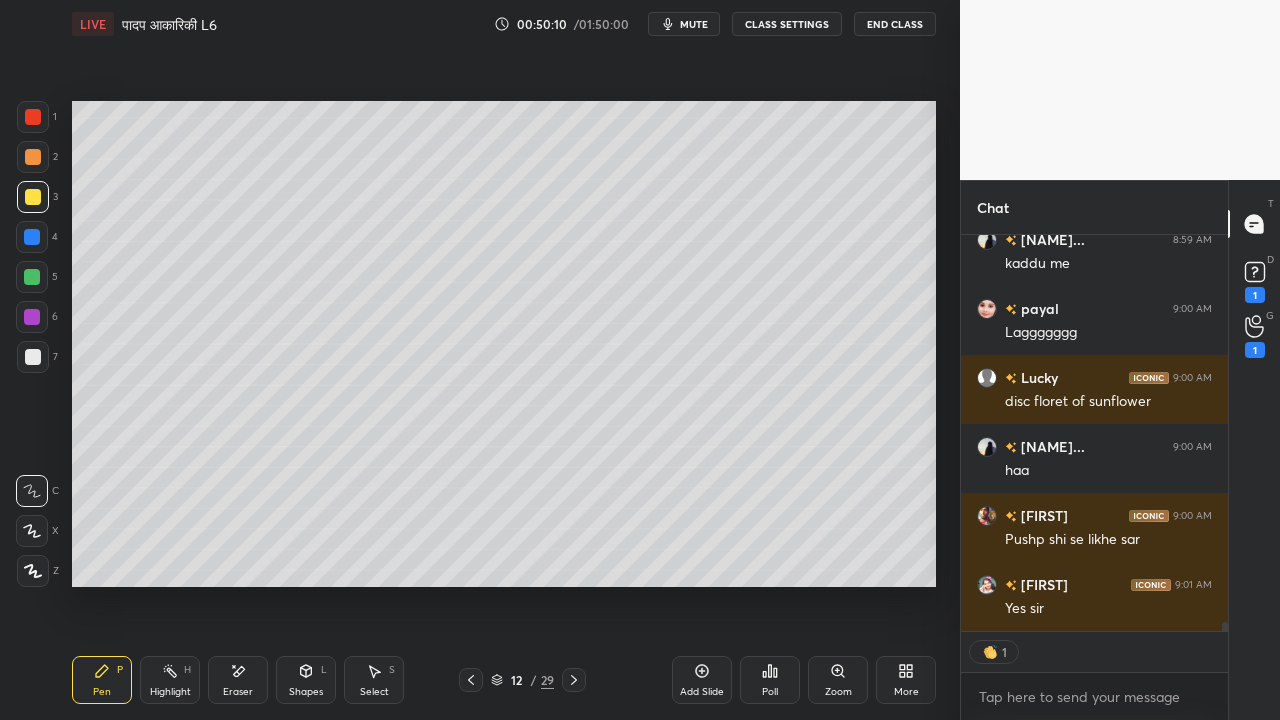 click 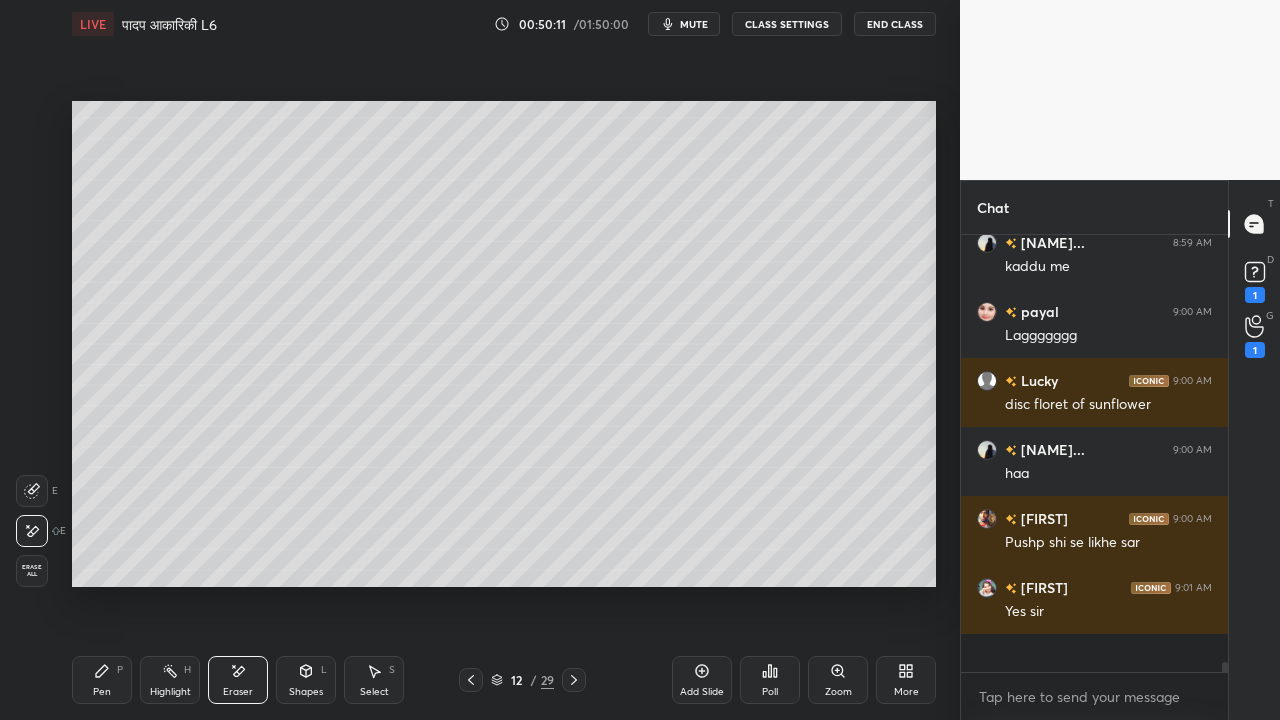 scroll, scrollTop: 6, scrollLeft: 6, axis: both 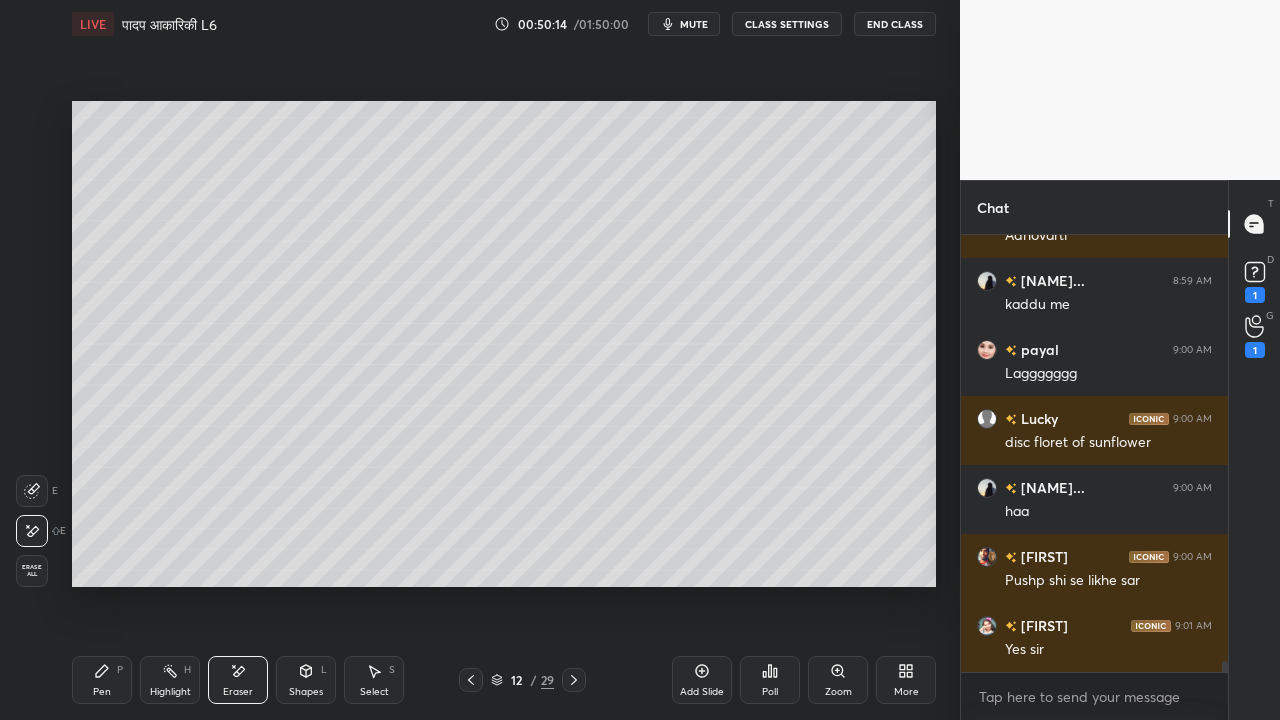 click on "Pen P" at bounding box center [102, 680] 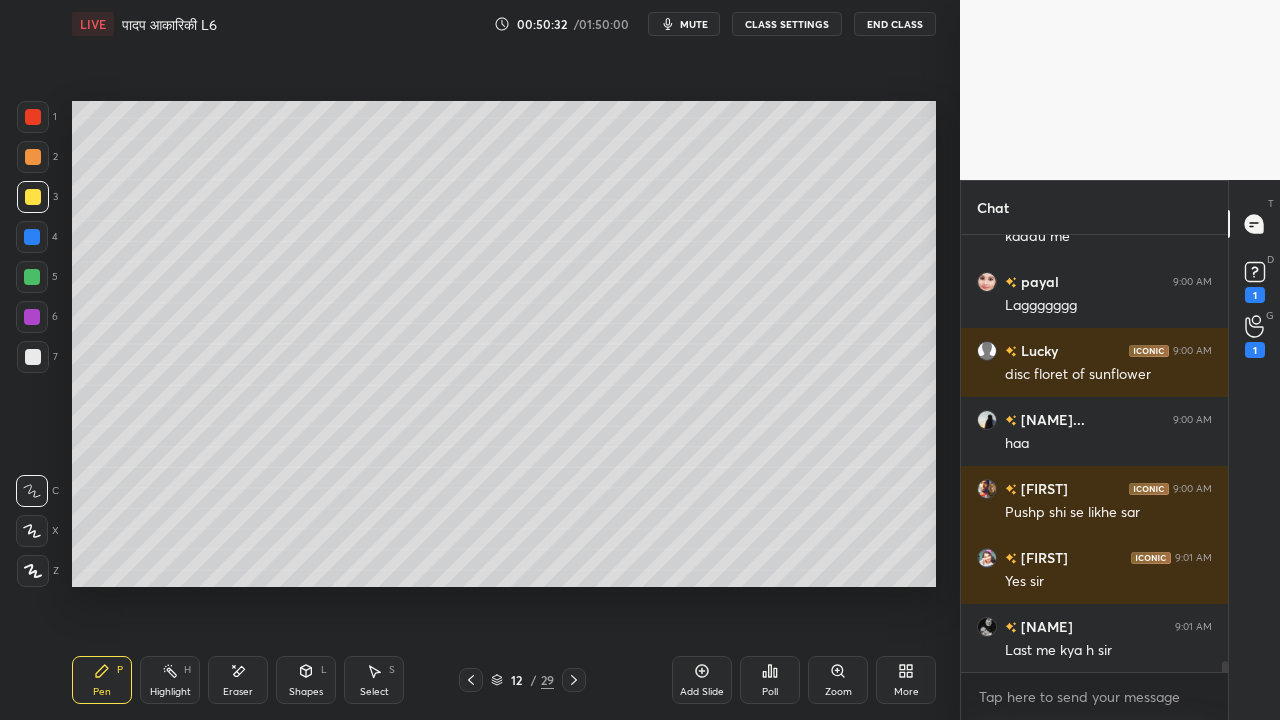 scroll, scrollTop: 16332, scrollLeft: 0, axis: vertical 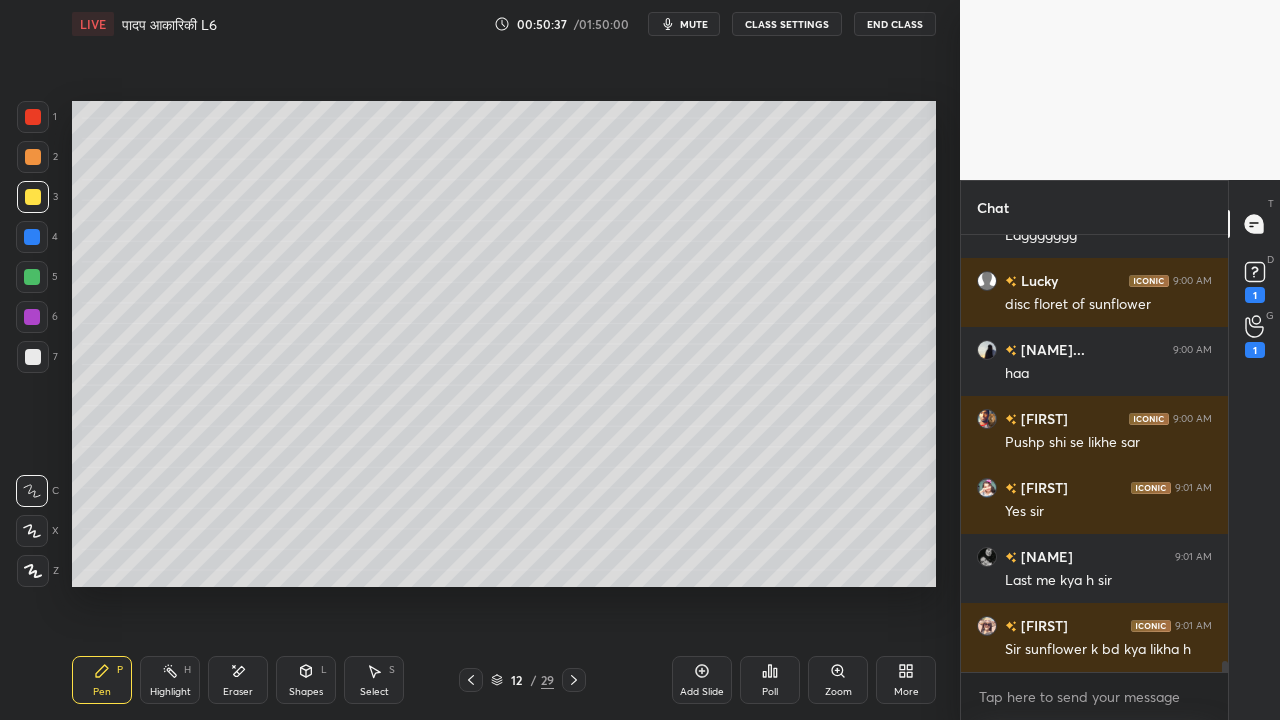 click at bounding box center (33, 357) 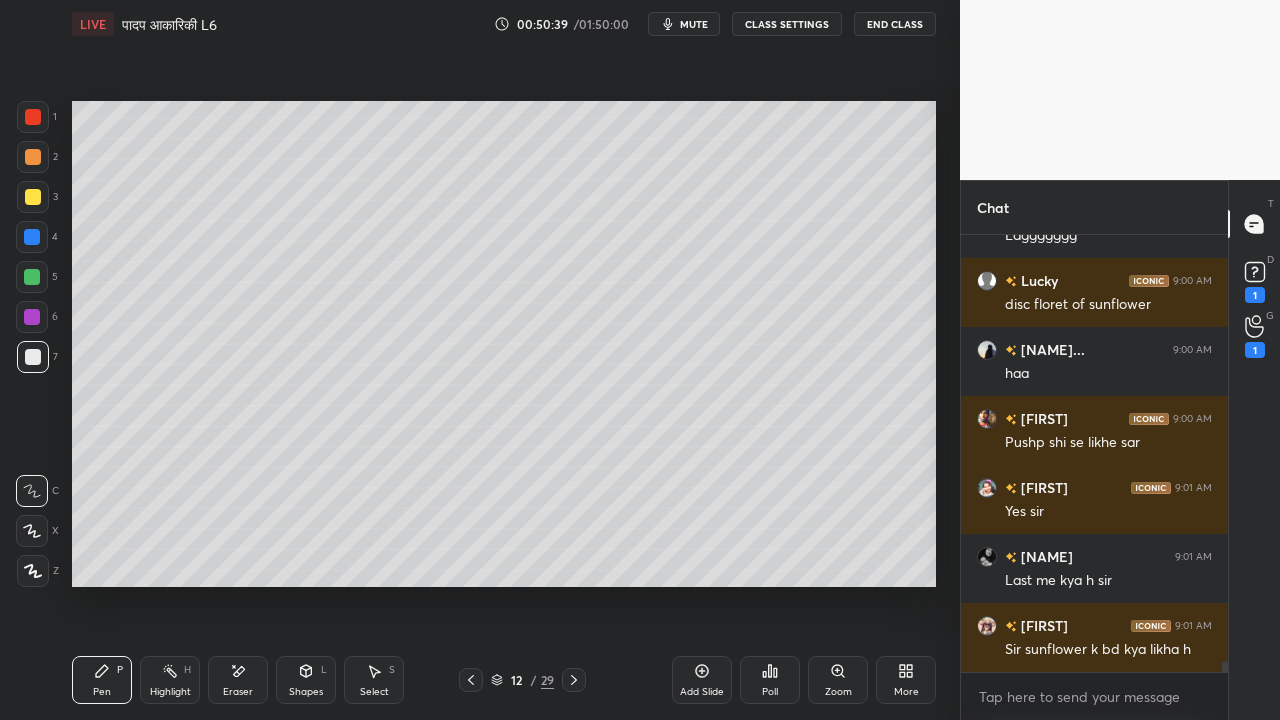click at bounding box center [33, 197] 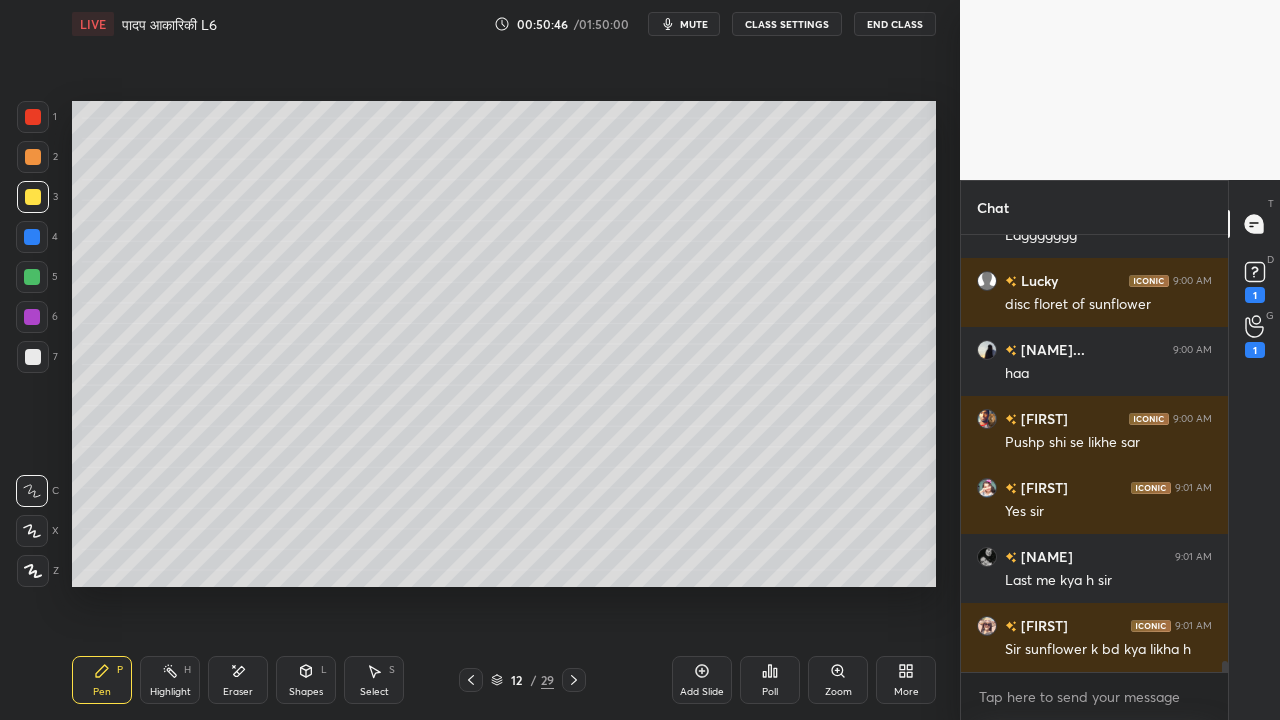 click 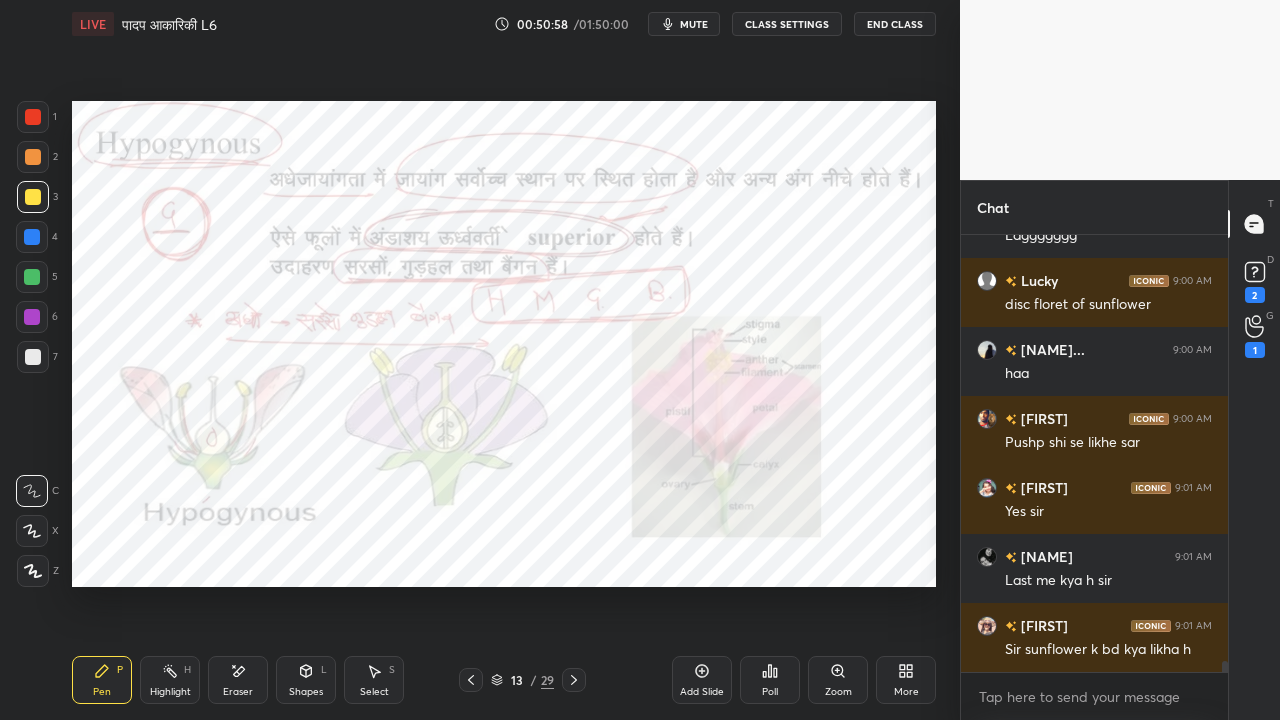 scroll, scrollTop: 16418, scrollLeft: 0, axis: vertical 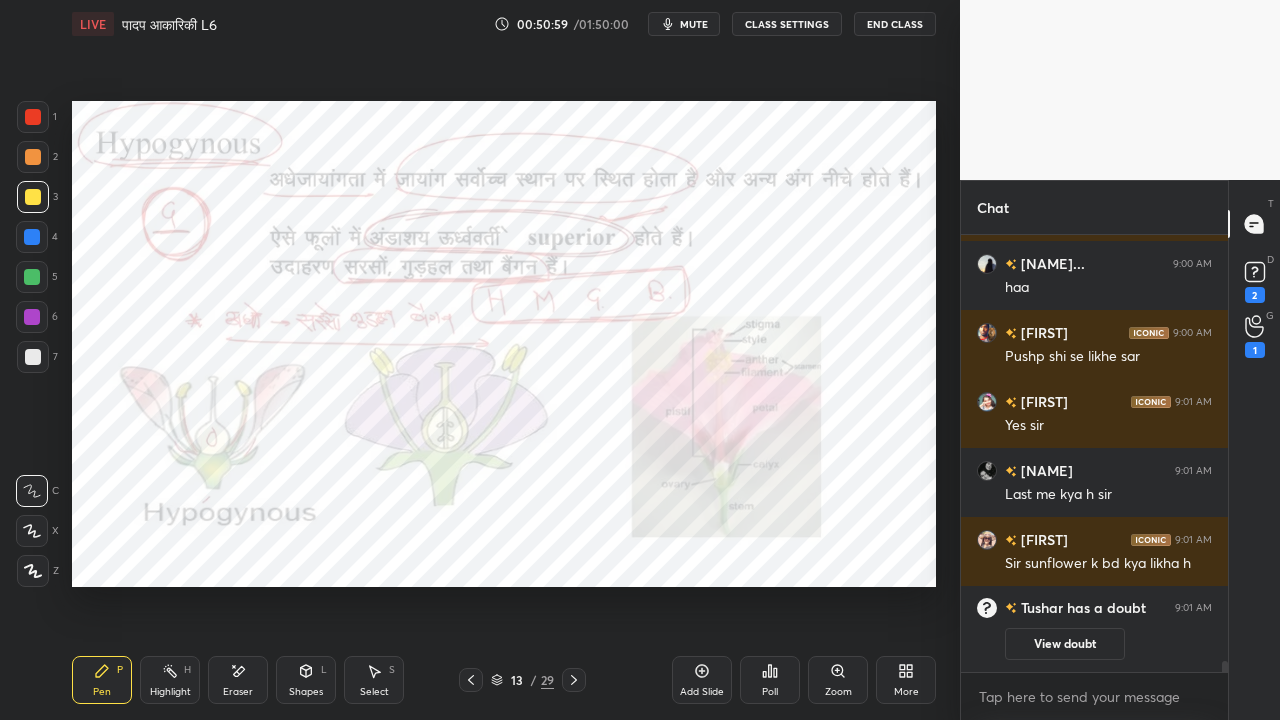 click 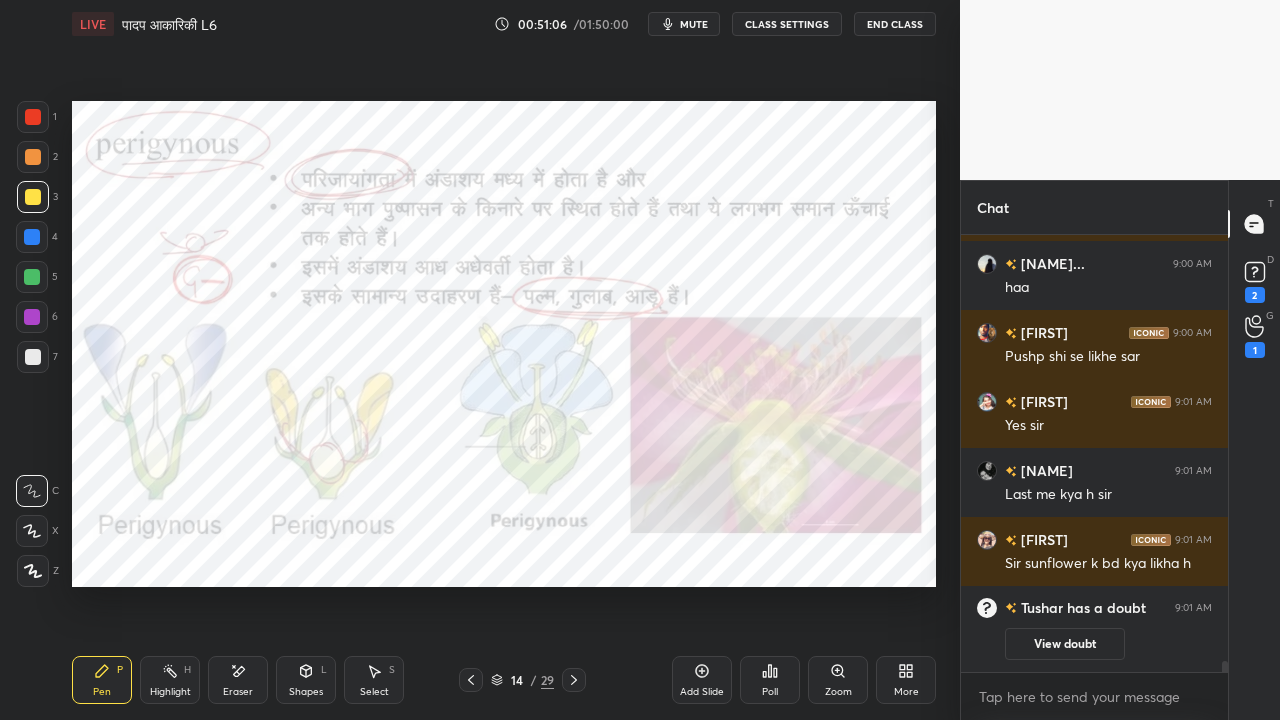 click at bounding box center [32, 237] 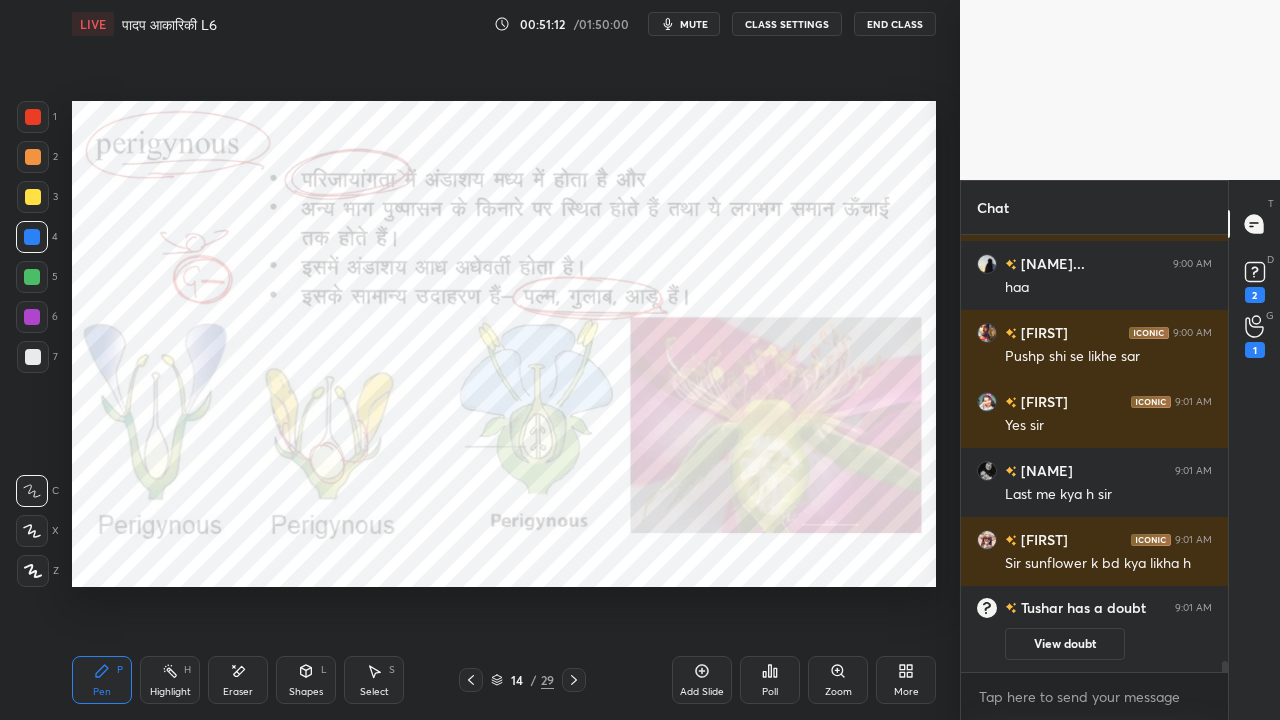 click at bounding box center [32, 317] 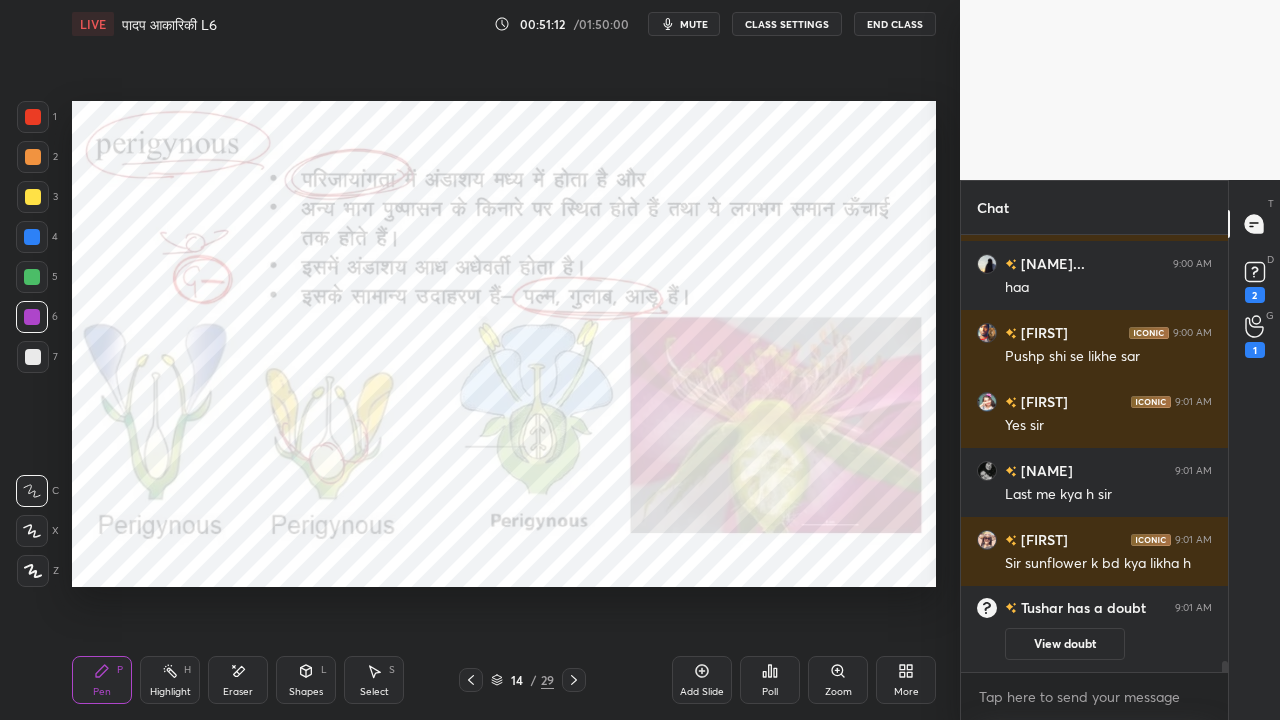 scroll, scrollTop: 15296, scrollLeft: 0, axis: vertical 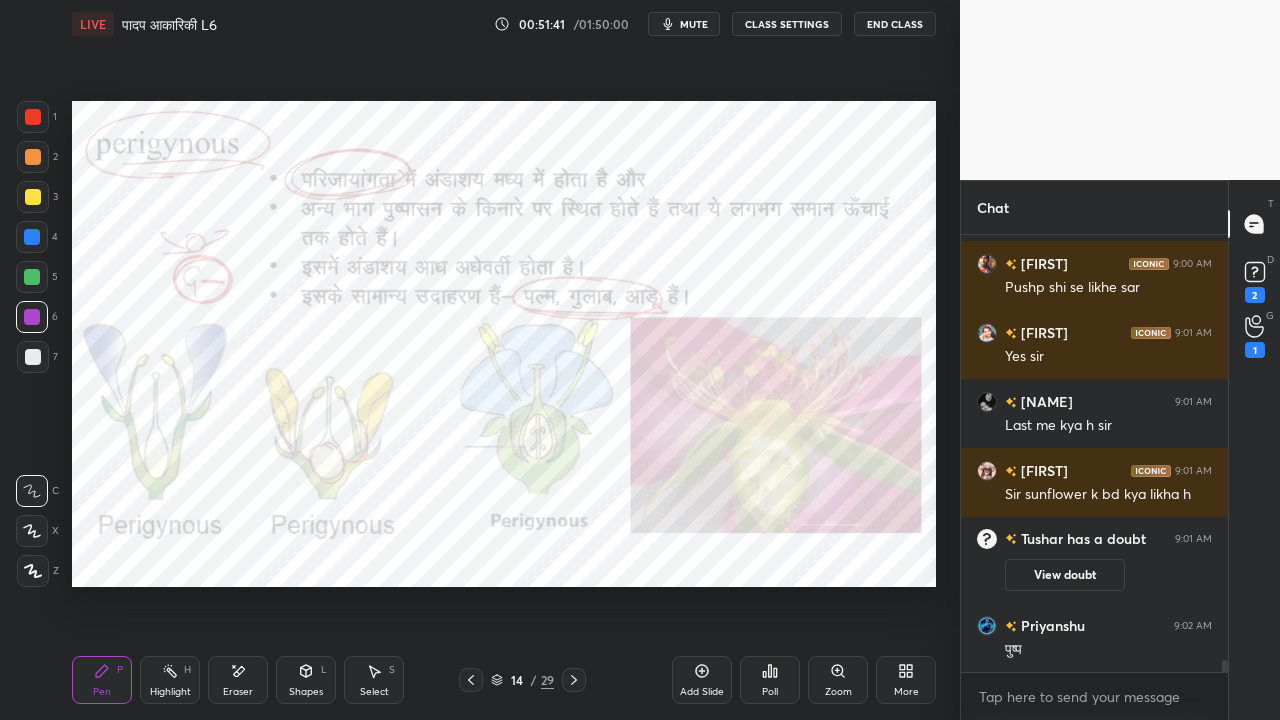 click 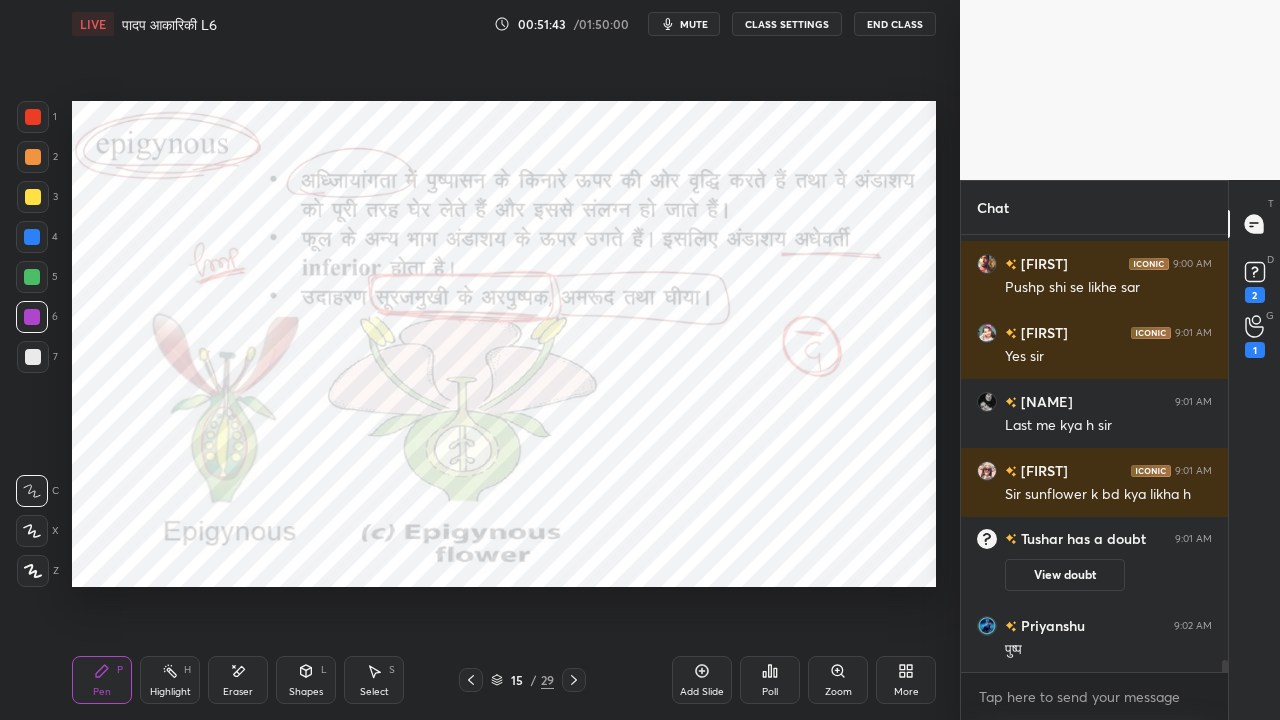 scroll, scrollTop: 390, scrollLeft: 261, axis: both 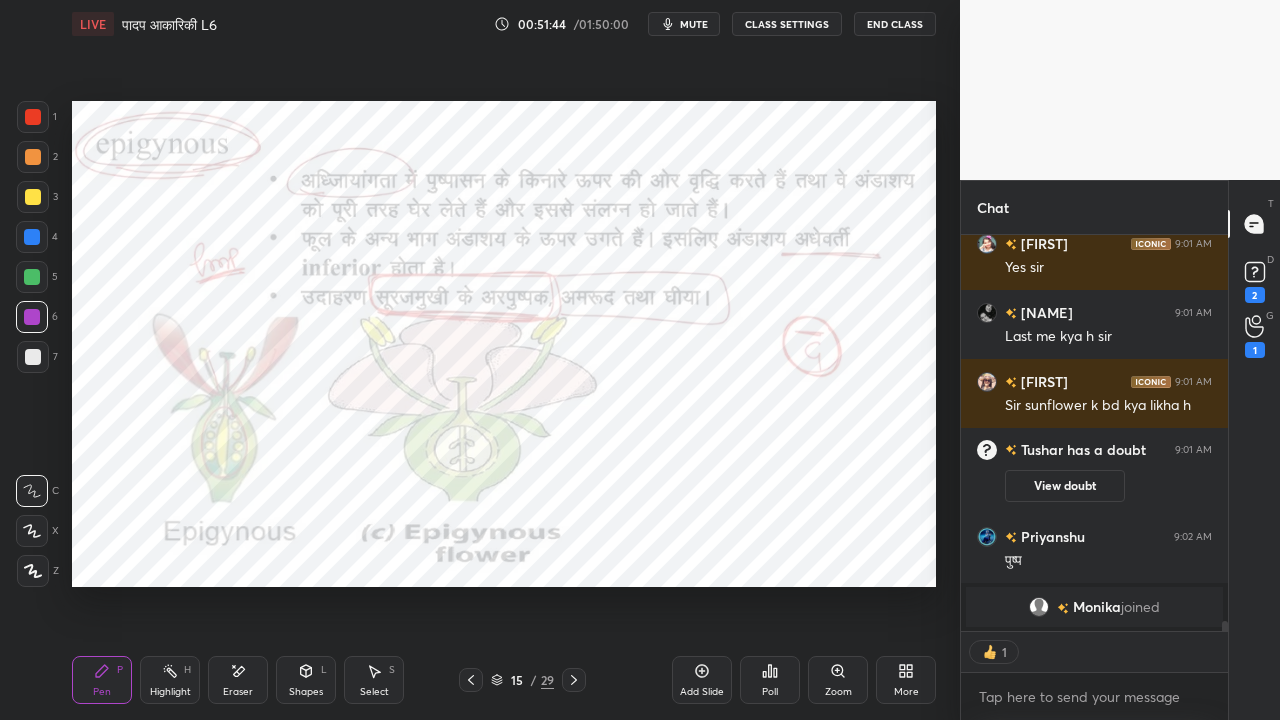 click at bounding box center [33, 197] 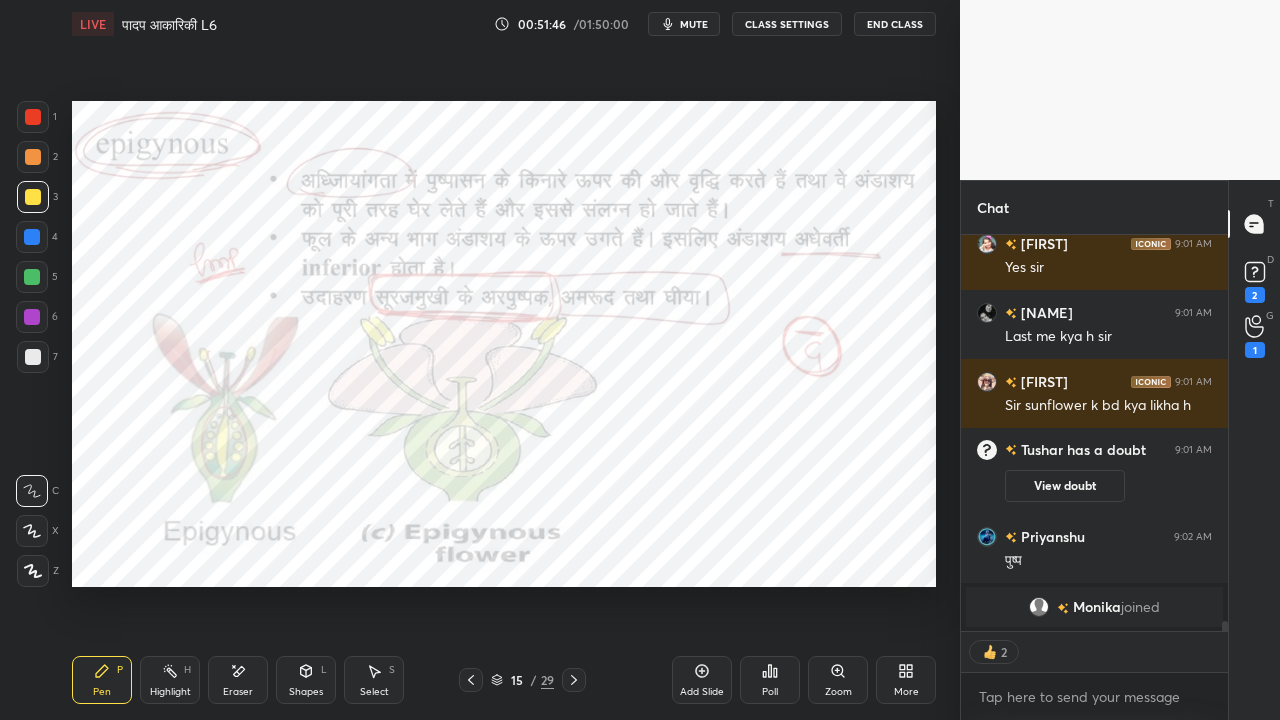click at bounding box center (32, 237) 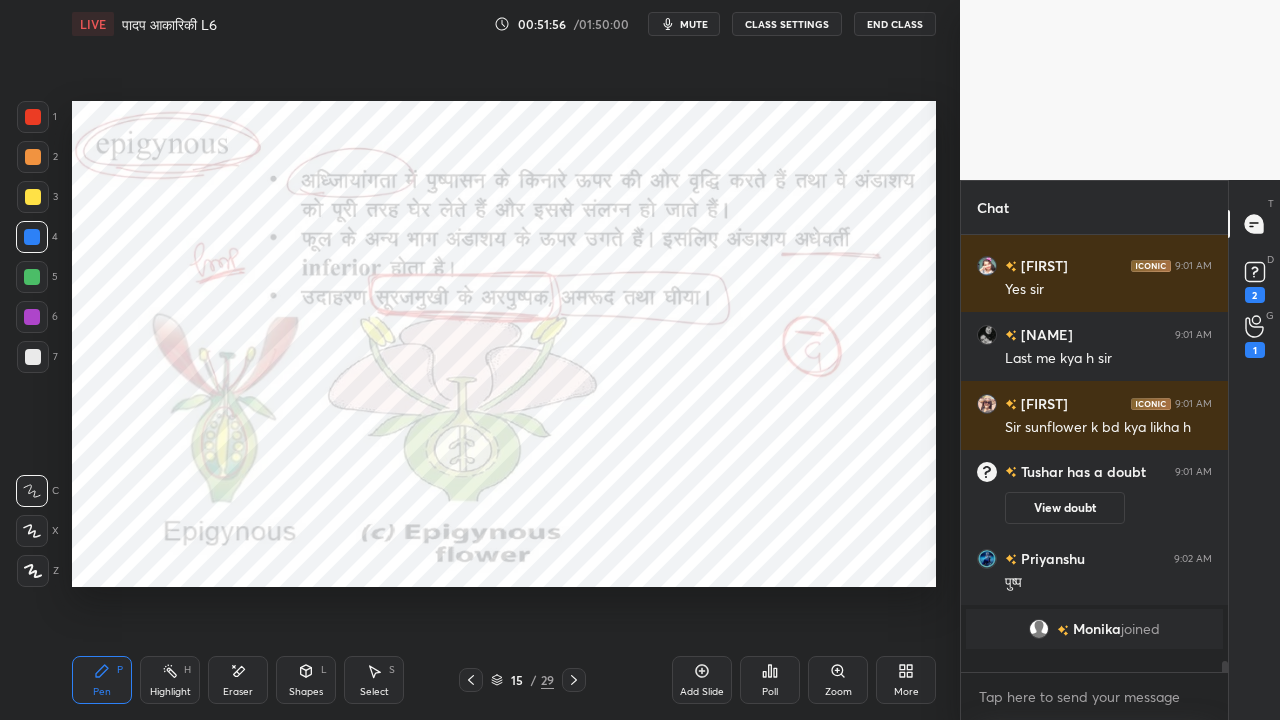 scroll, scrollTop: 6, scrollLeft: 6, axis: both 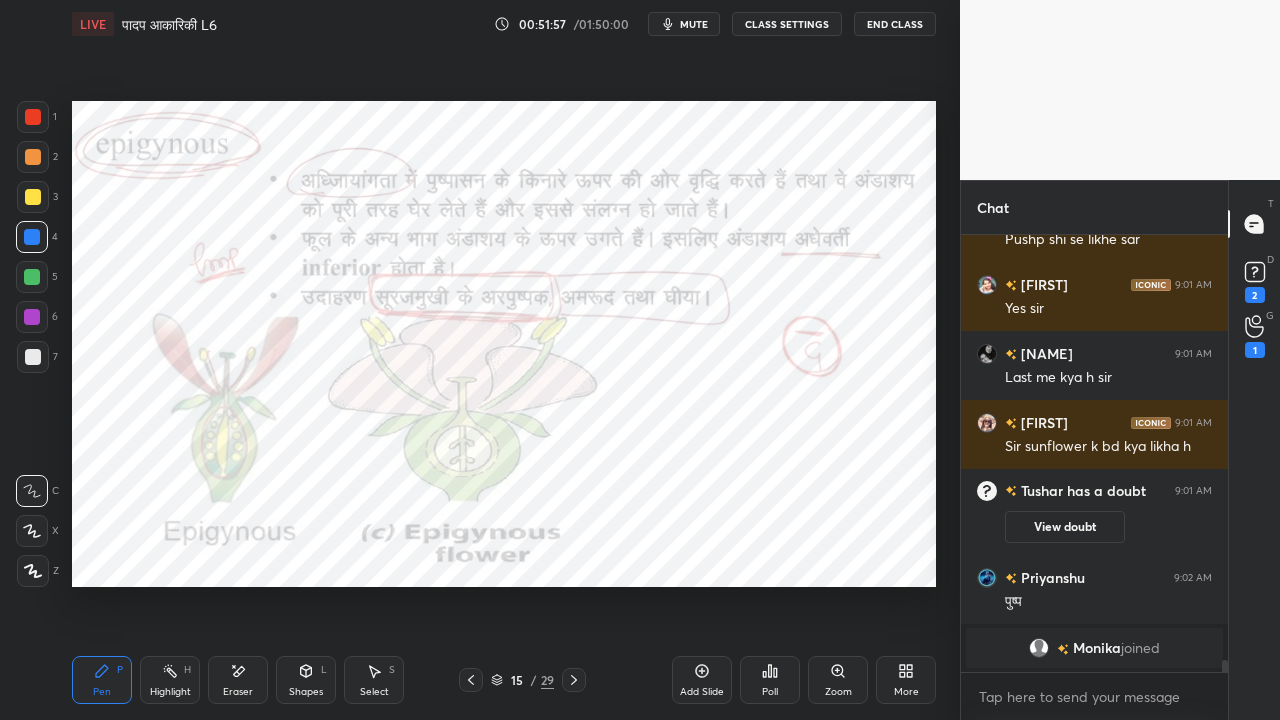click at bounding box center (33, 197) 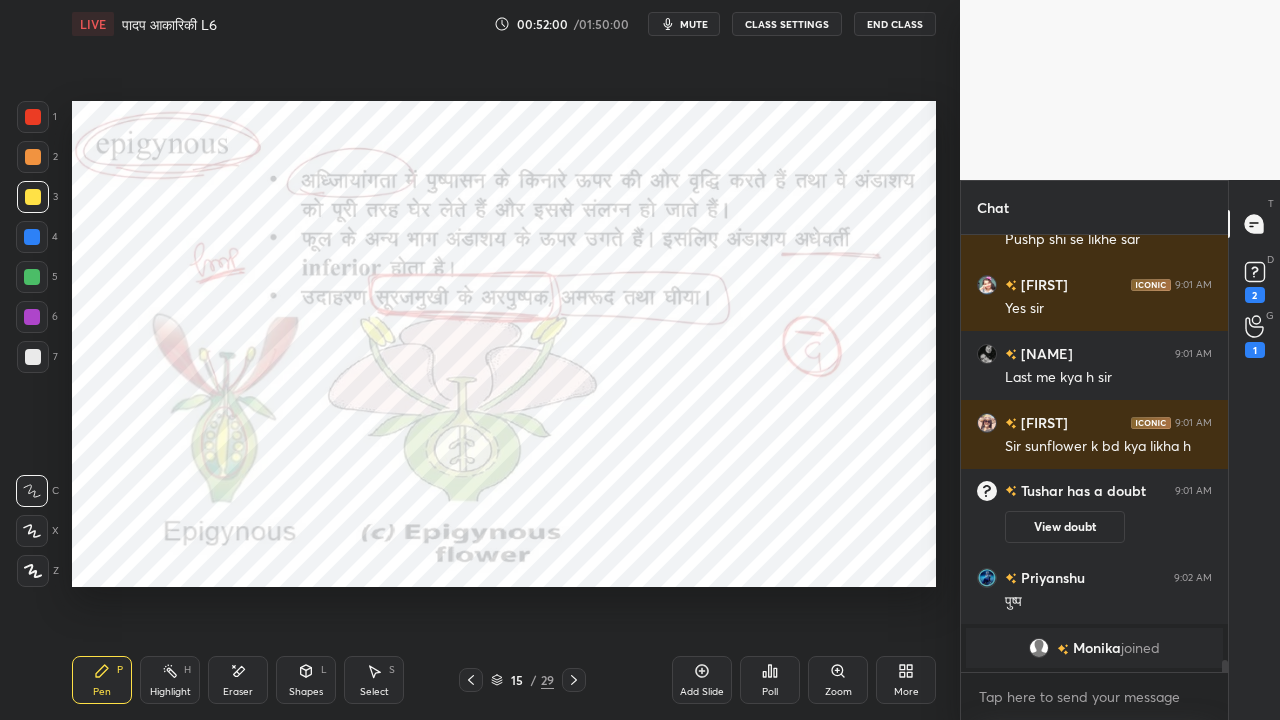 click at bounding box center (32, 317) 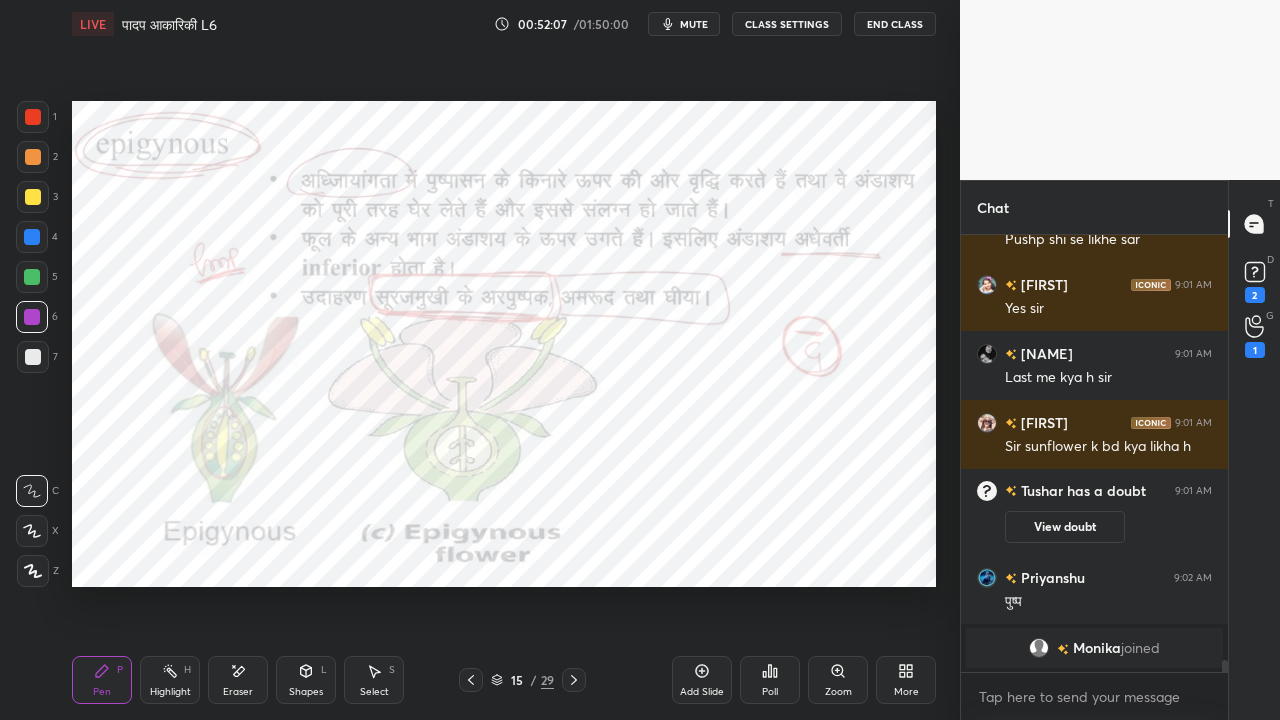 click at bounding box center [33, 357] 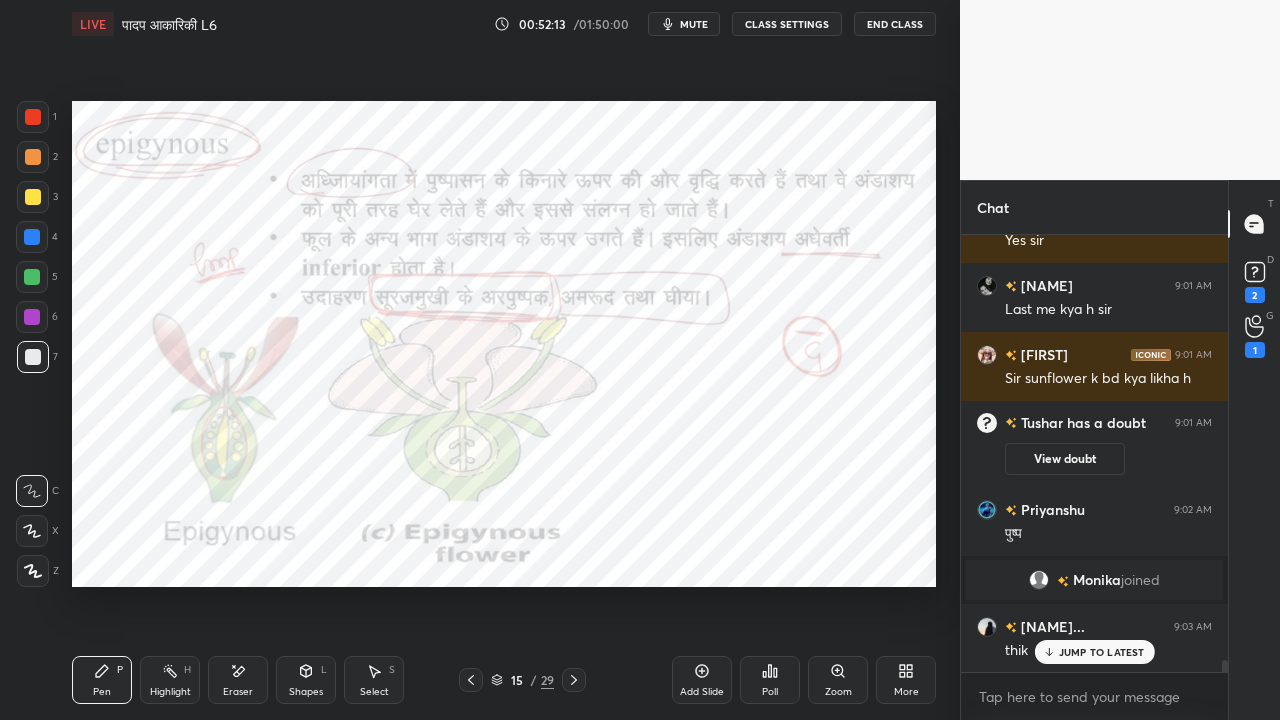 scroll, scrollTop: 15356, scrollLeft: 0, axis: vertical 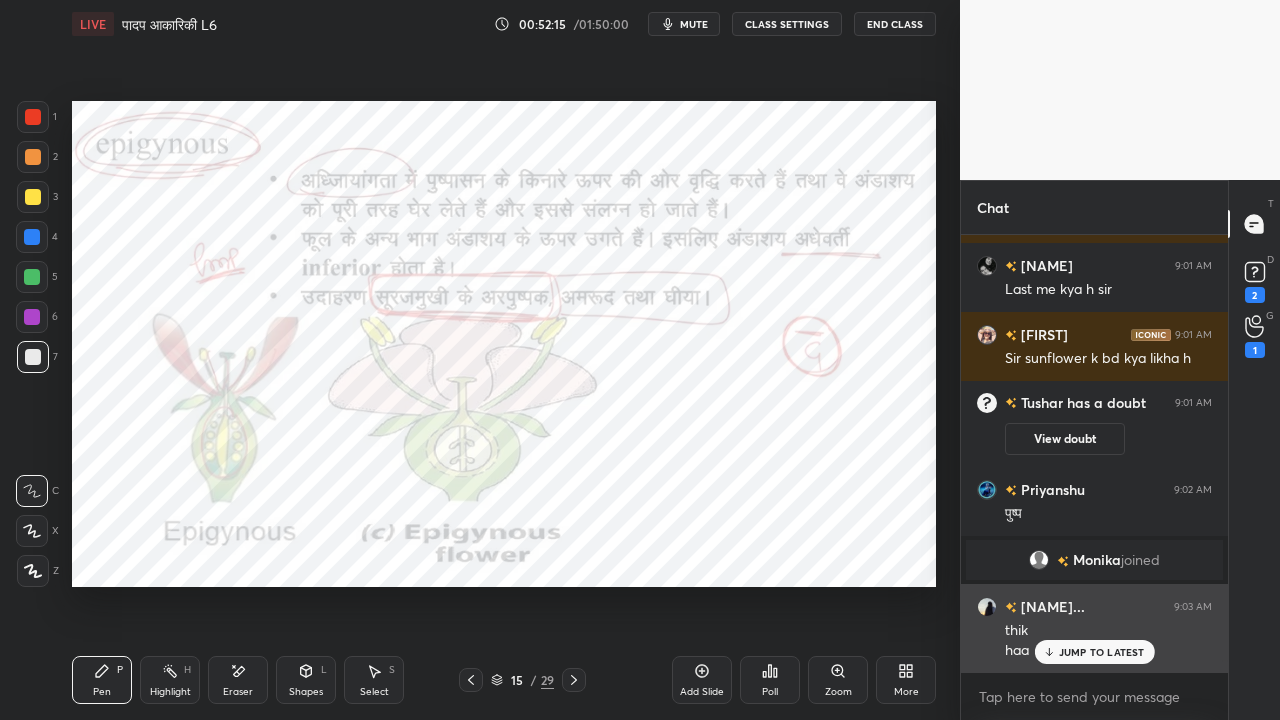 click on "JUMP TO LATEST" at bounding box center (1102, 652) 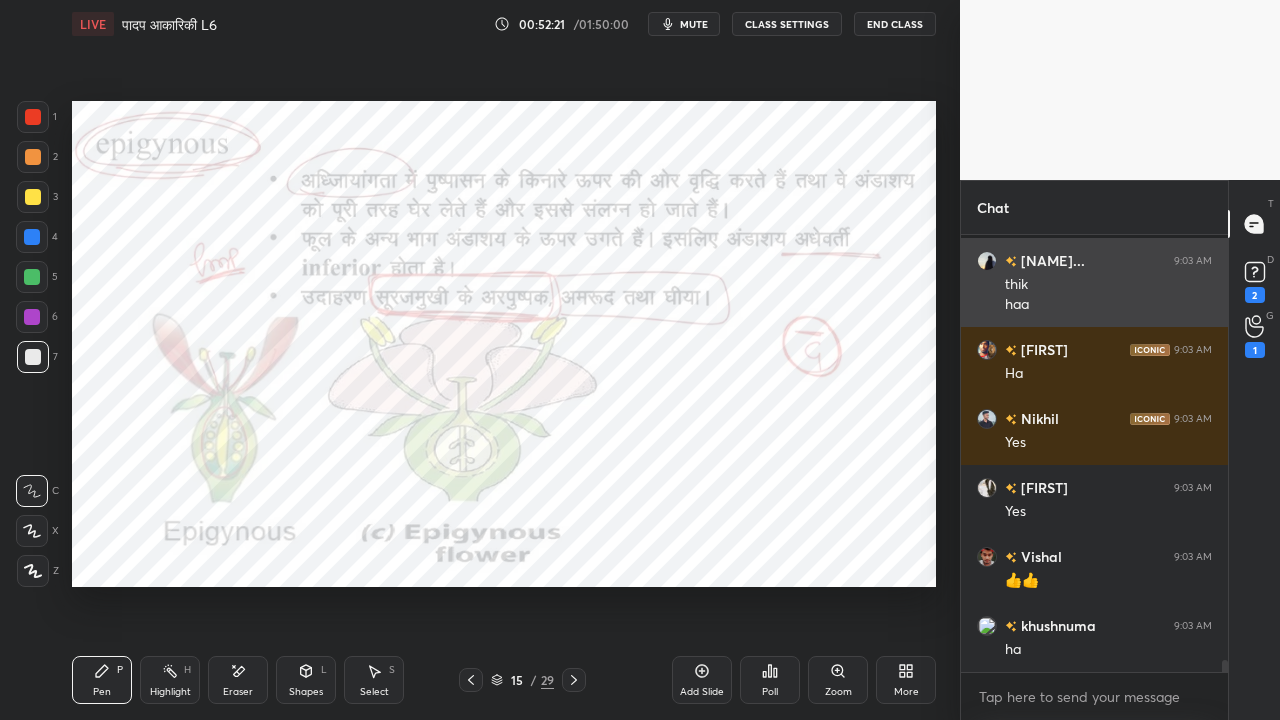 scroll, scrollTop: 15840, scrollLeft: 0, axis: vertical 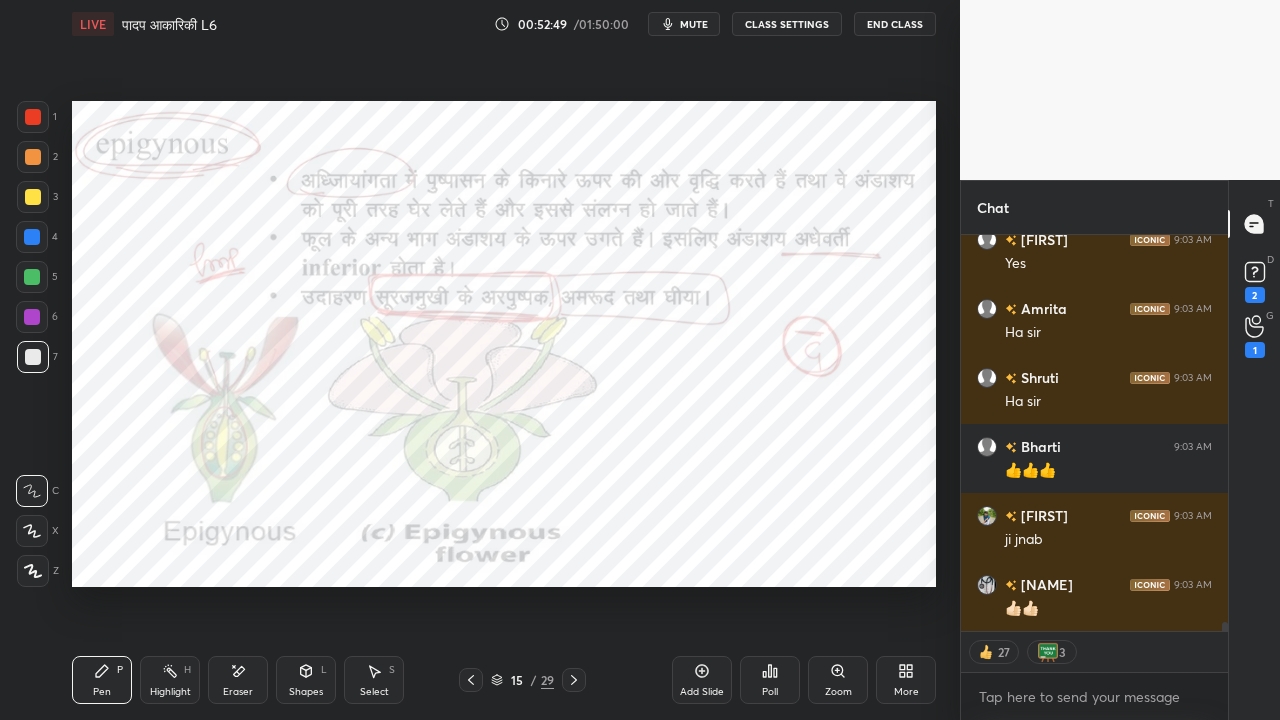 click at bounding box center [32, 237] 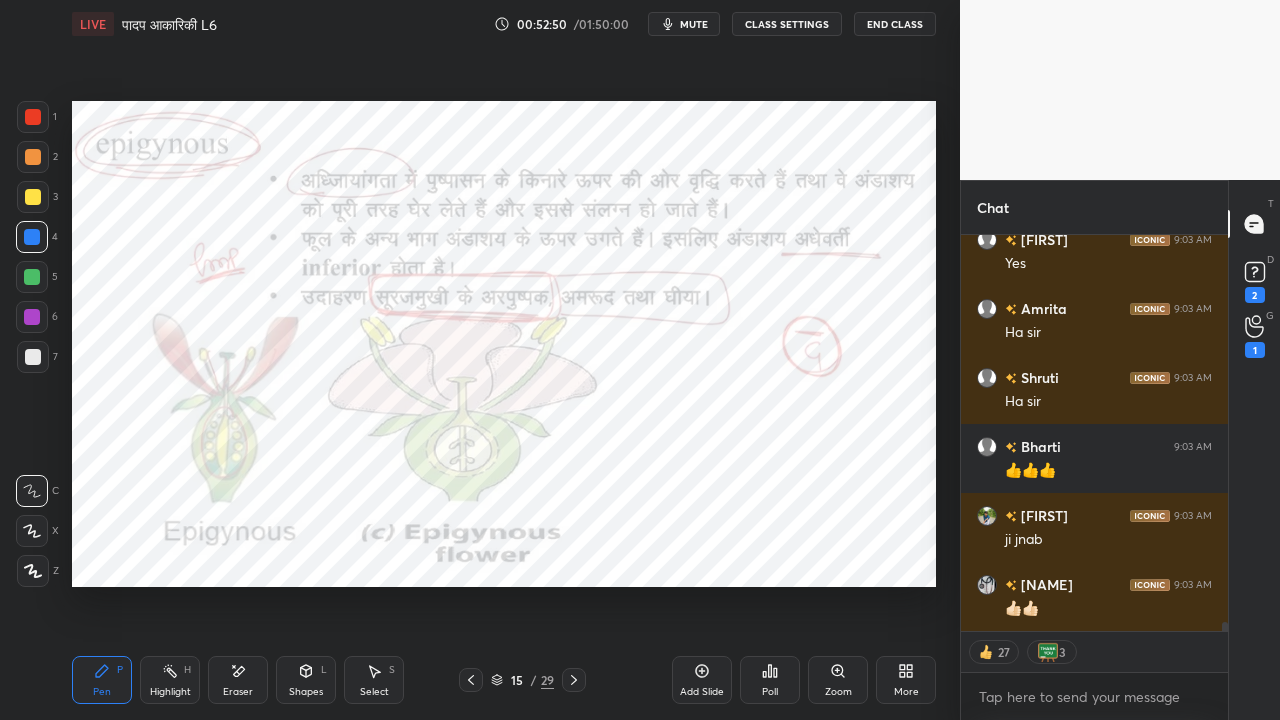 click 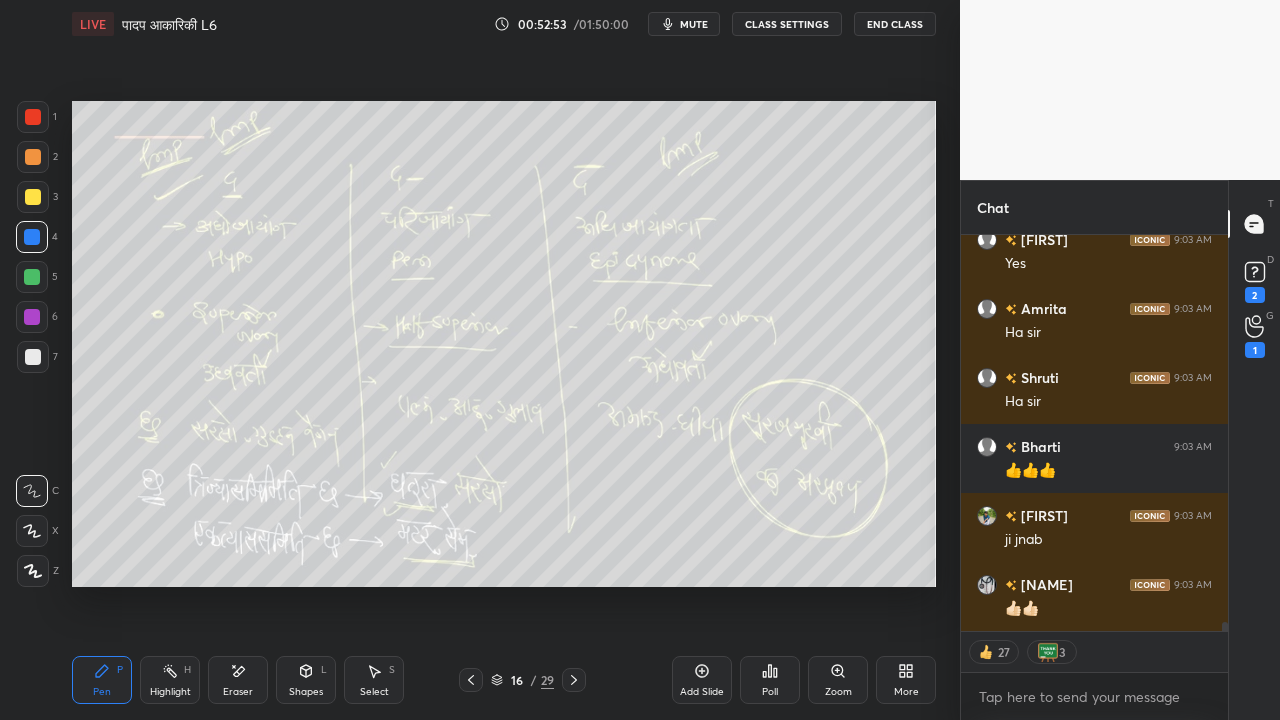 scroll, scrollTop: 16847, scrollLeft: 0, axis: vertical 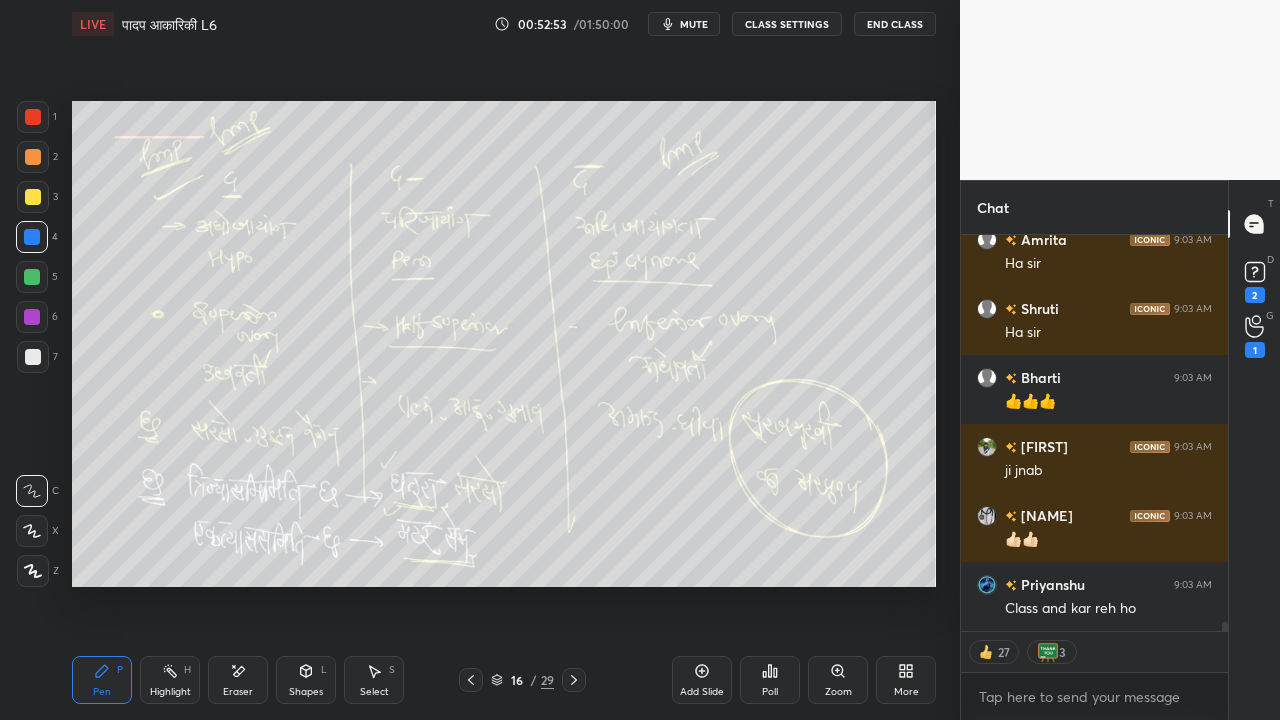click at bounding box center (33, 197) 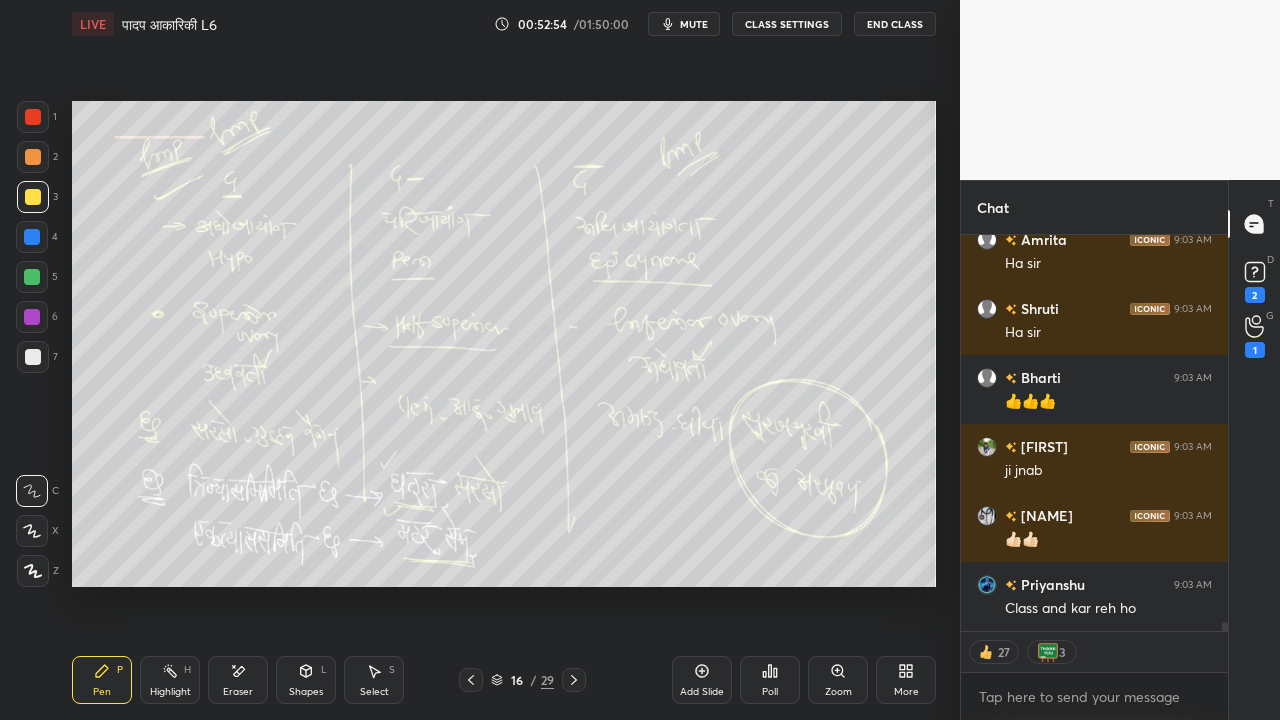 scroll, scrollTop: 16916, scrollLeft: 0, axis: vertical 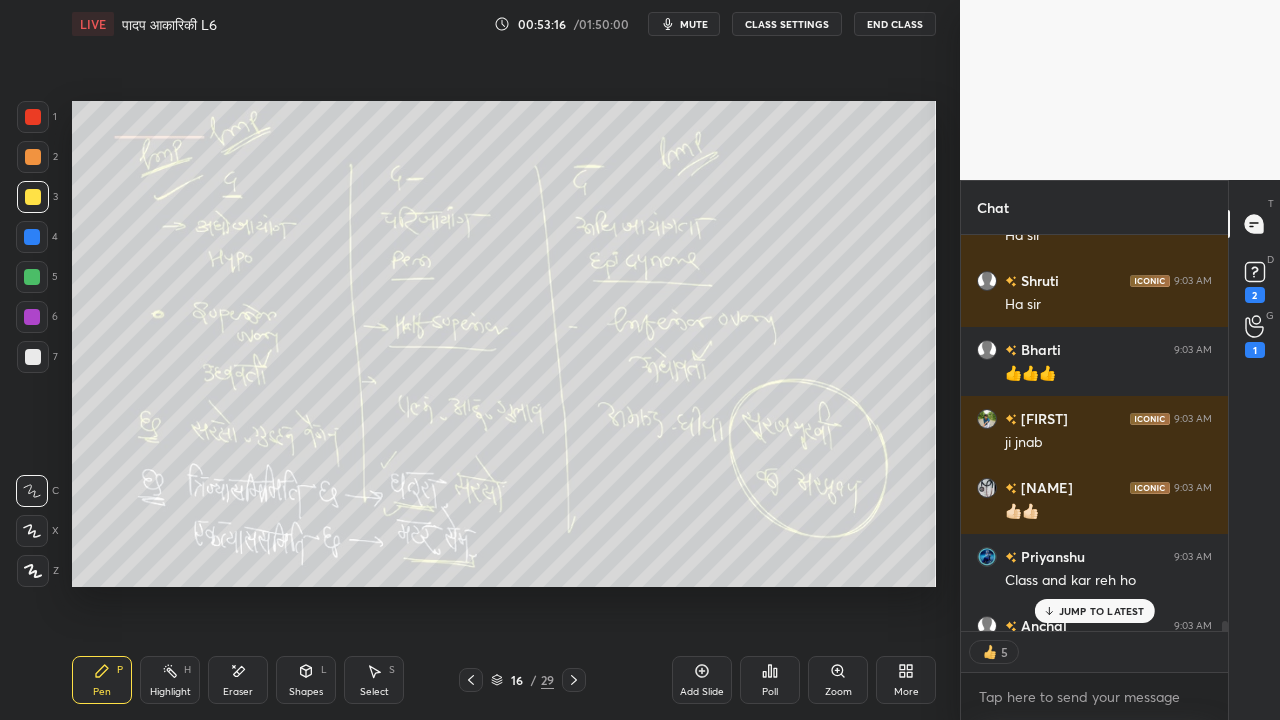 click at bounding box center [33, 357] 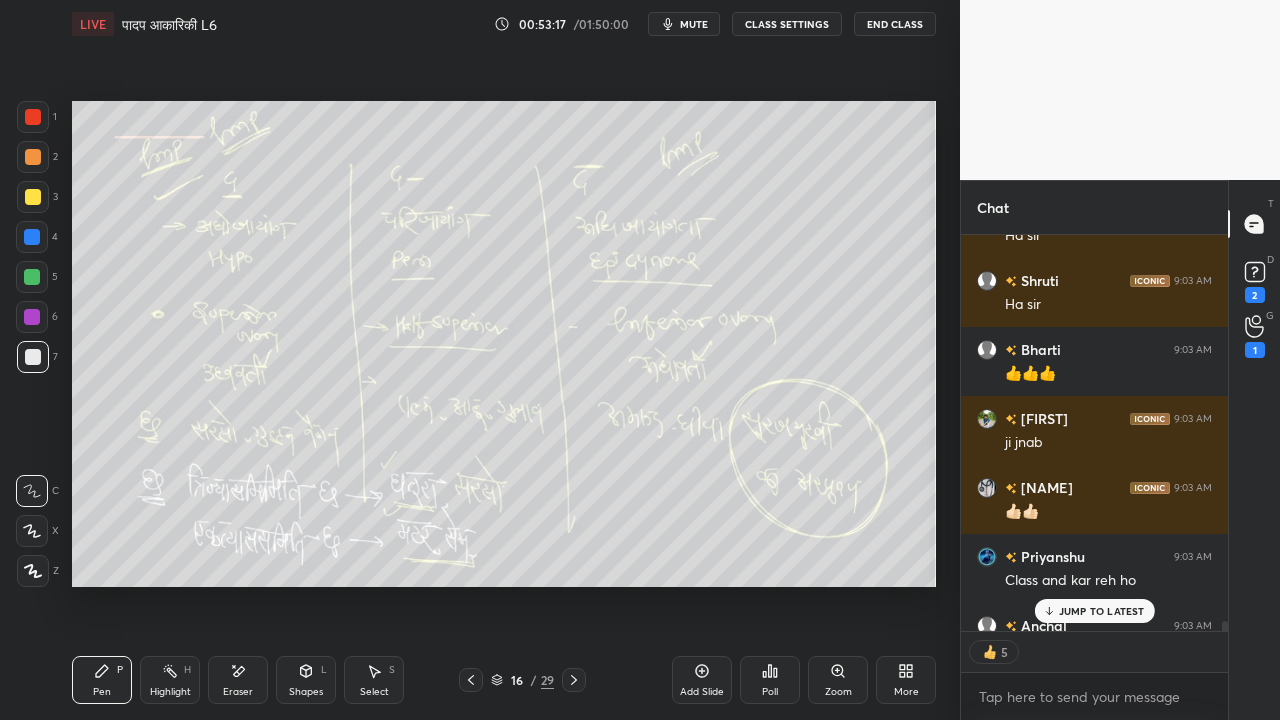 click at bounding box center [33, 197] 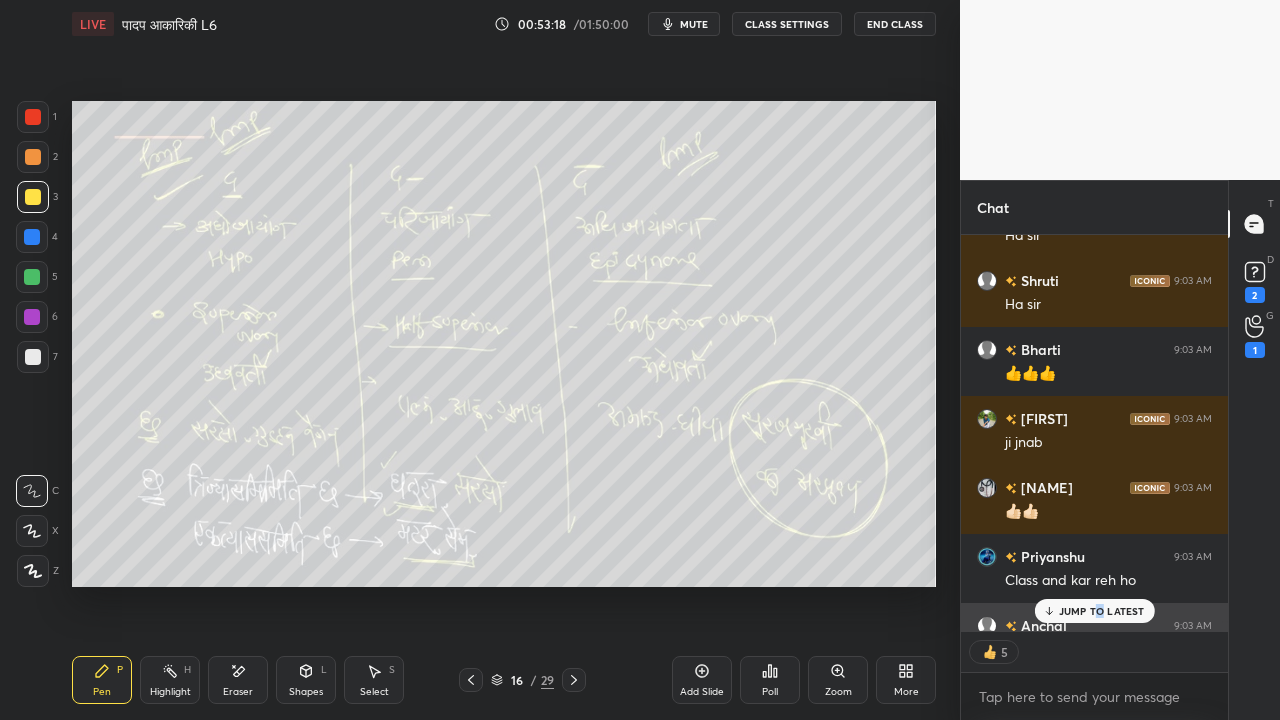 click on "JUMP TO LATEST" at bounding box center [1102, 611] 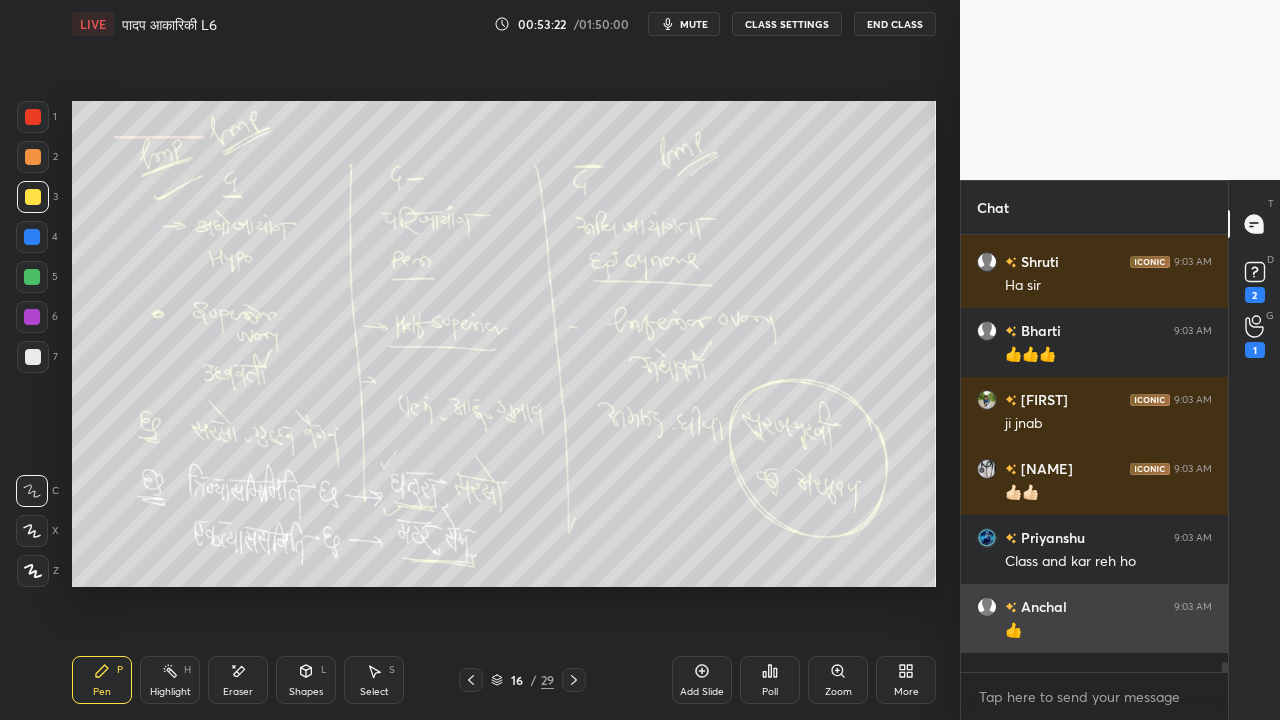 scroll, scrollTop: 6, scrollLeft: 6, axis: both 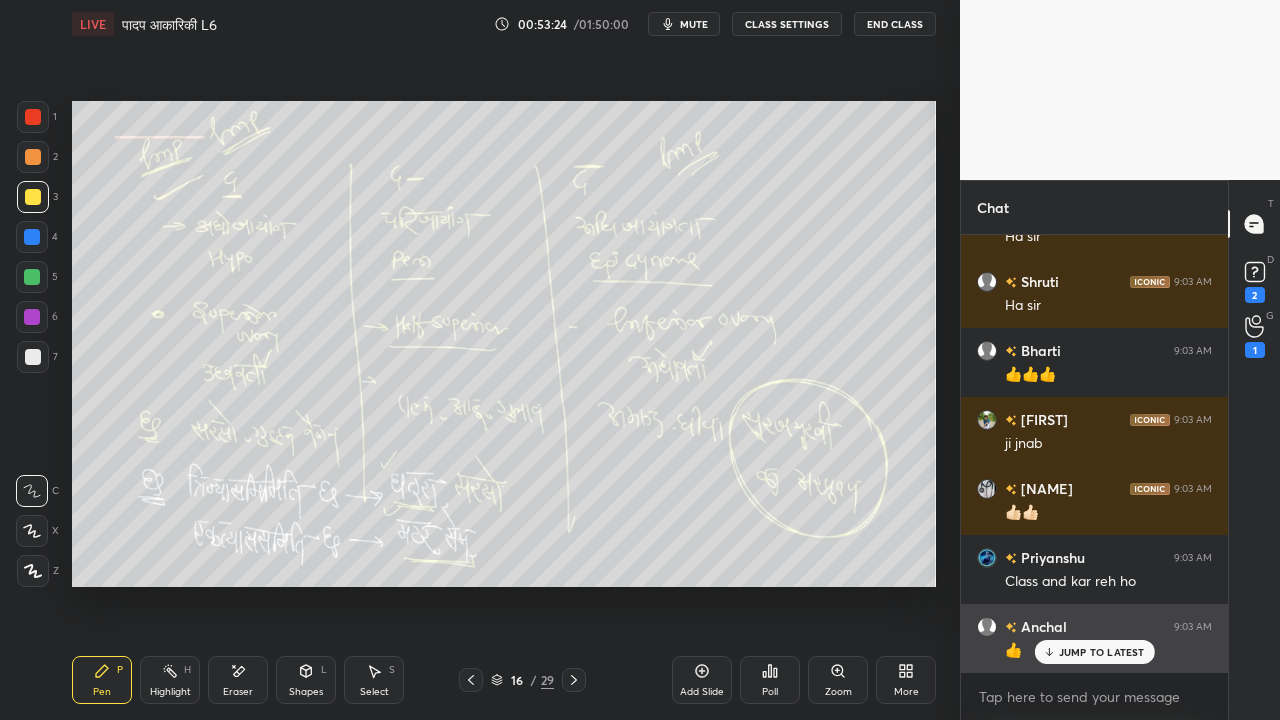 click 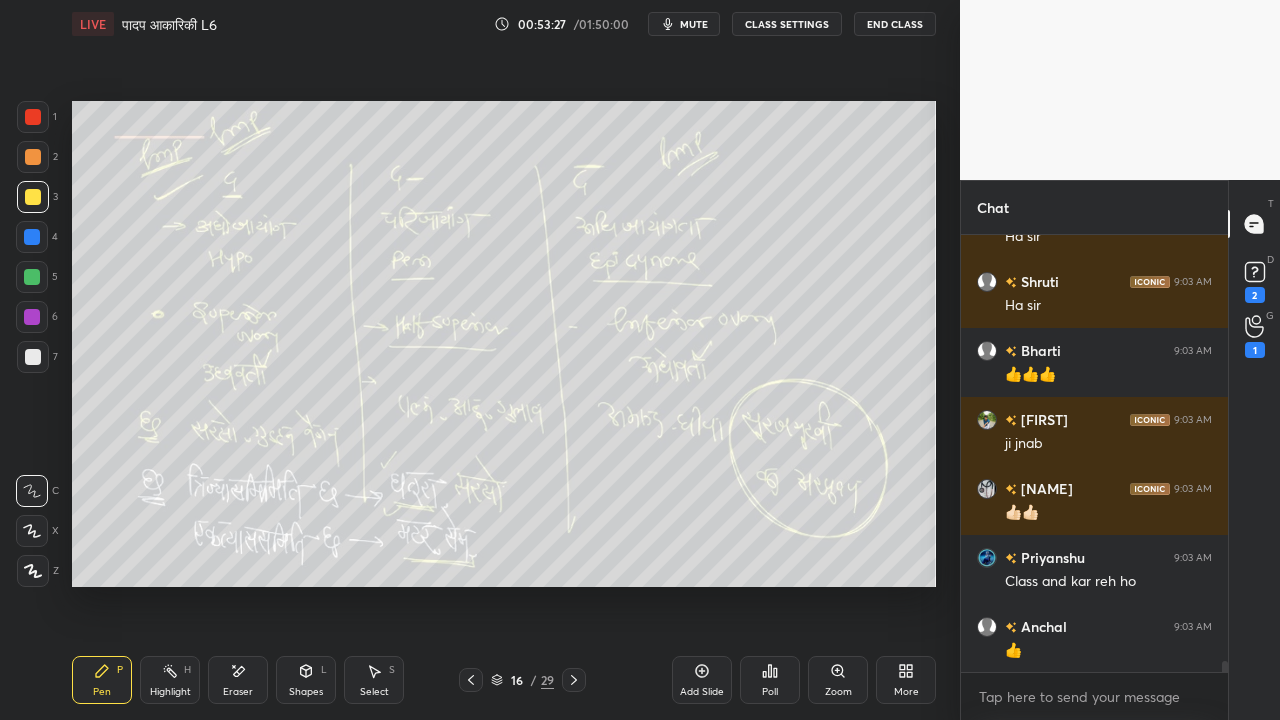 scroll, scrollTop: 16944, scrollLeft: 0, axis: vertical 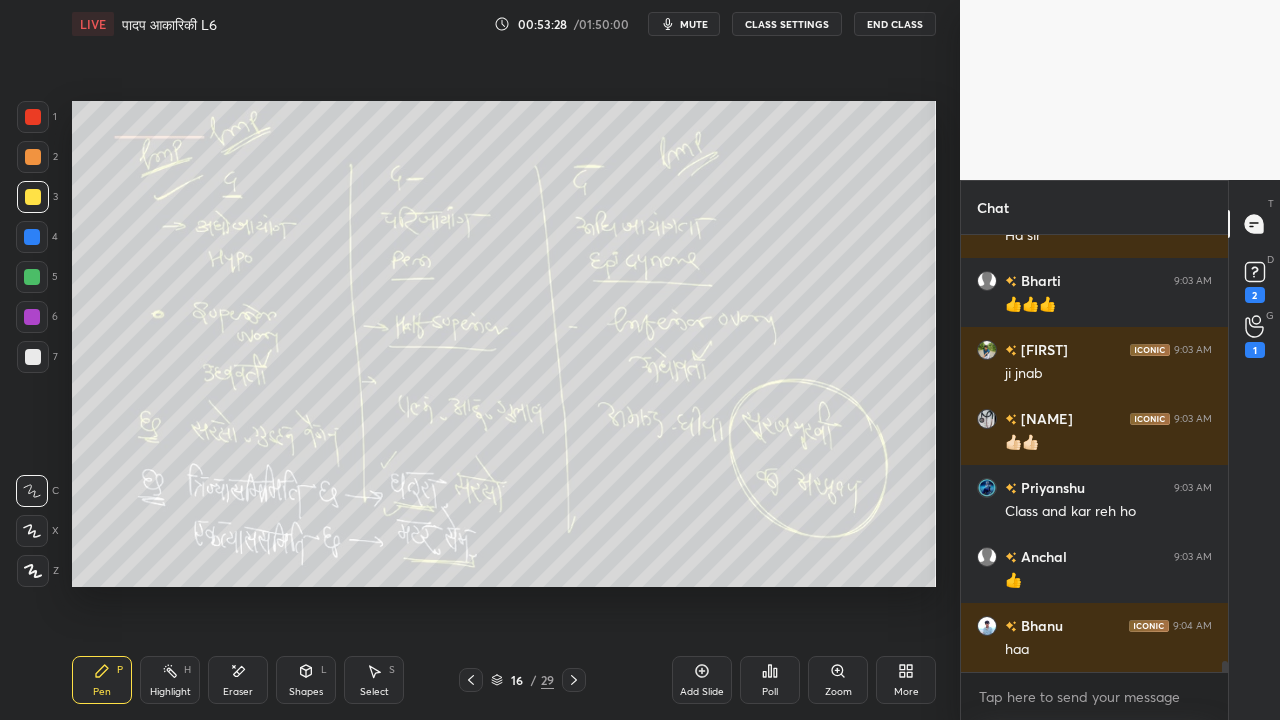 click 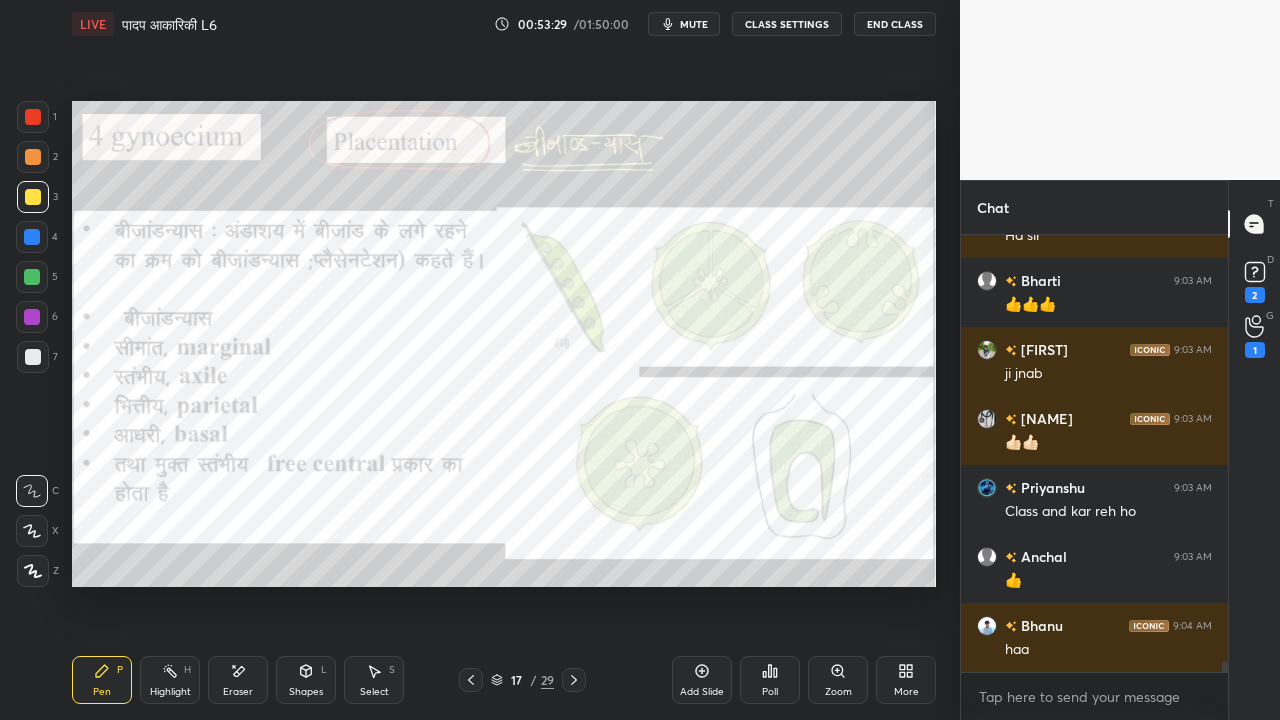 scroll, scrollTop: 17012, scrollLeft: 0, axis: vertical 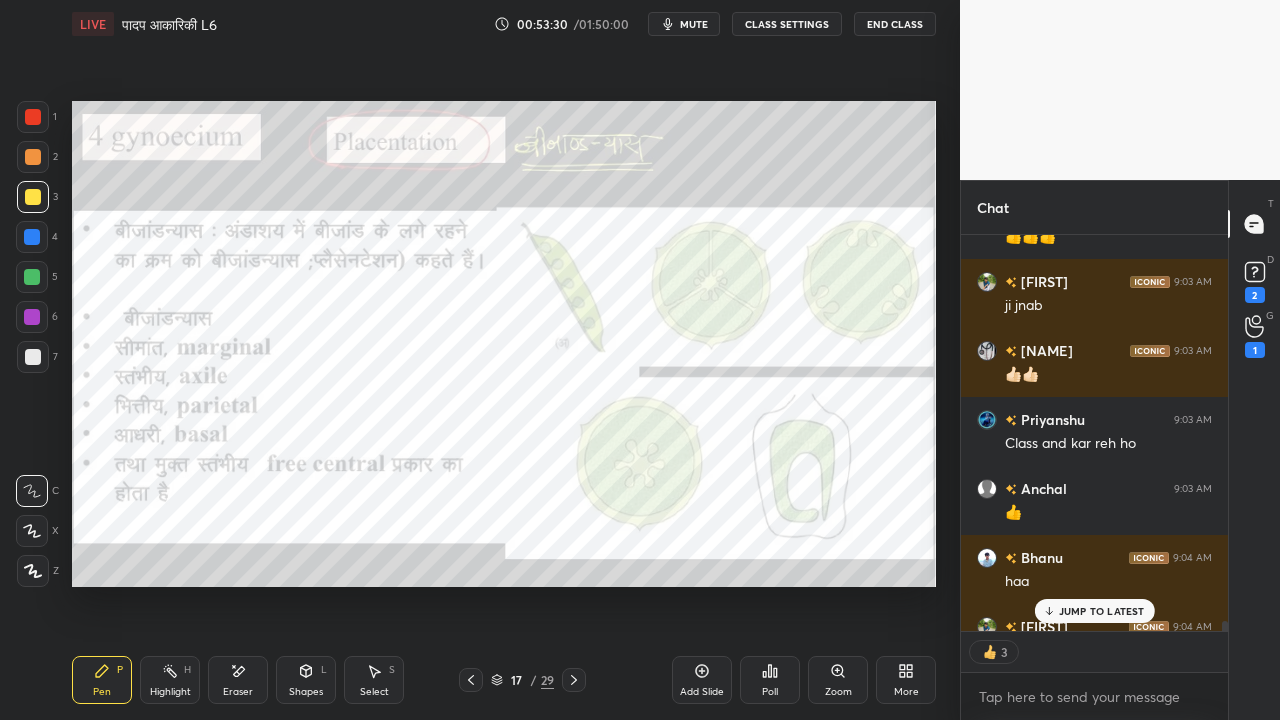 click 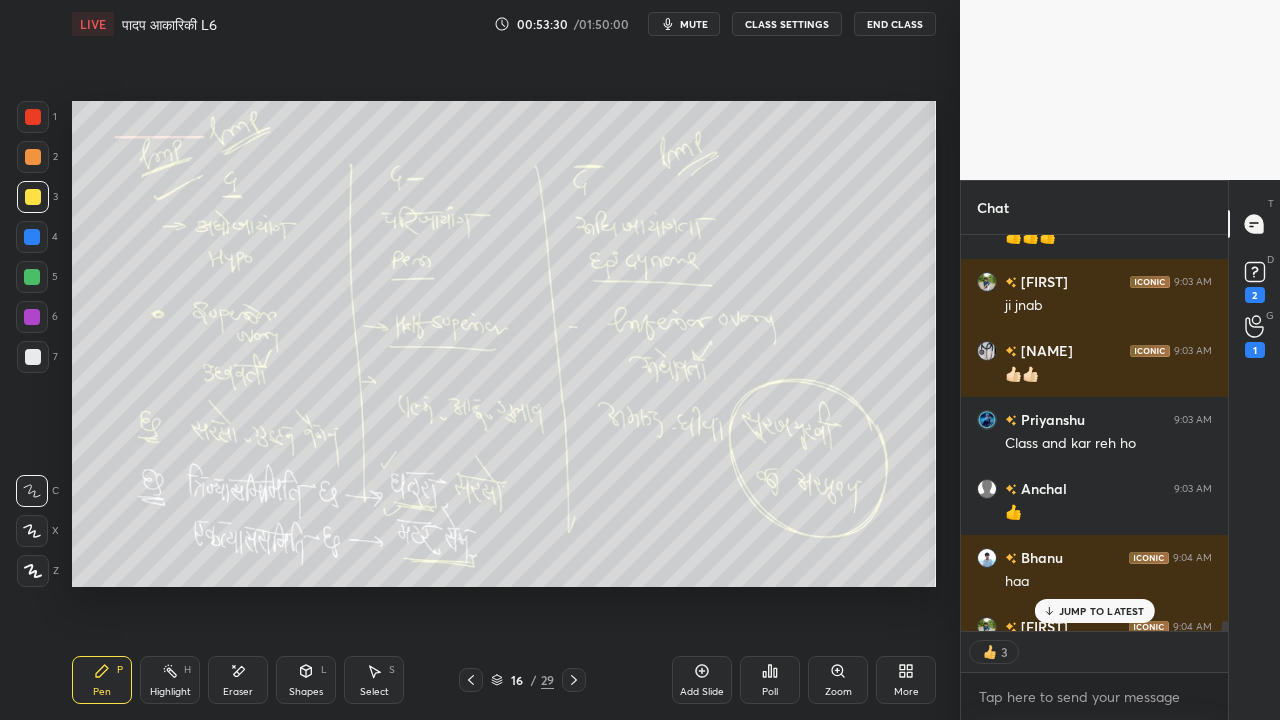 click on "Add Slide" at bounding box center (702, 680) 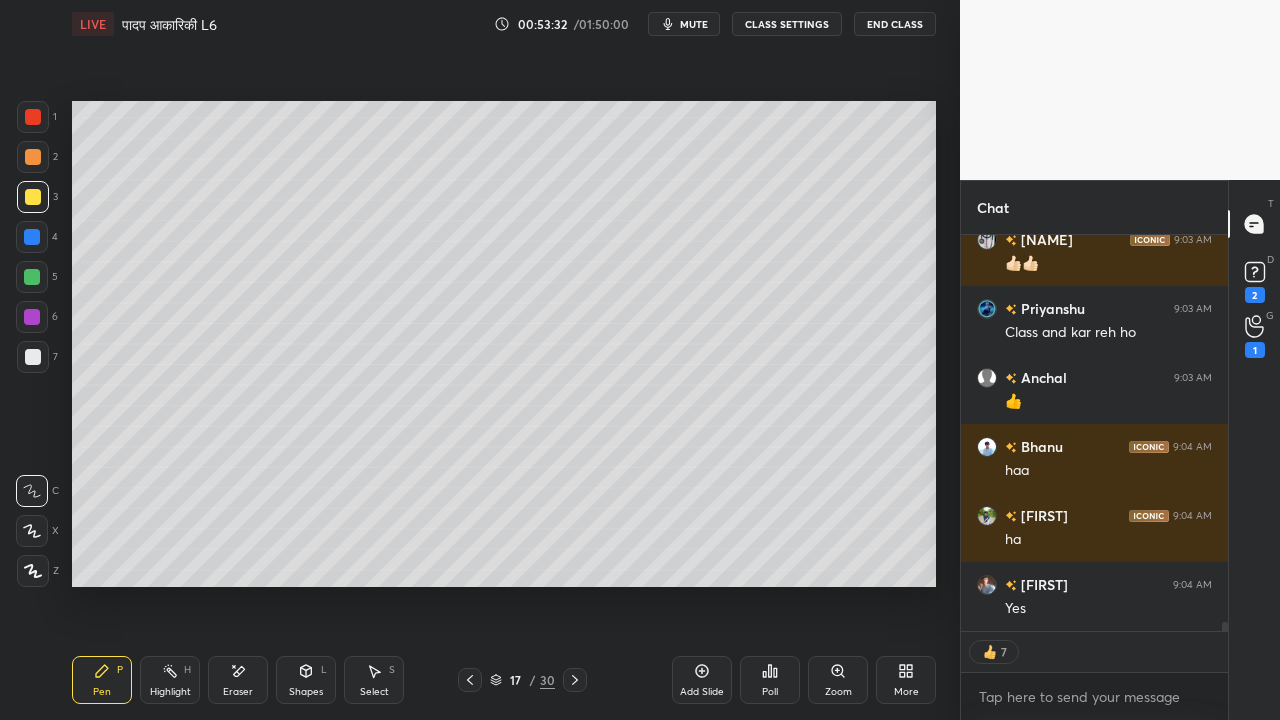 scroll, scrollTop: 17192, scrollLeft: 0, axis: vertical 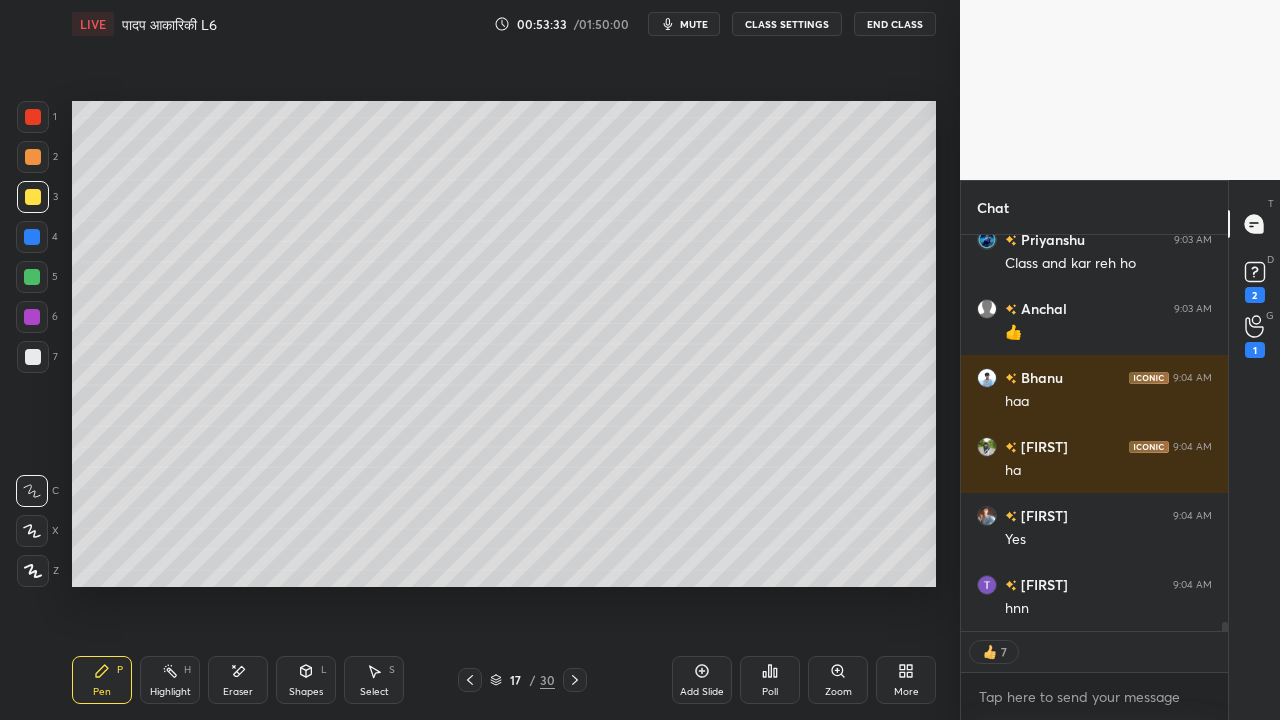 click at bounding box center (33, 357) 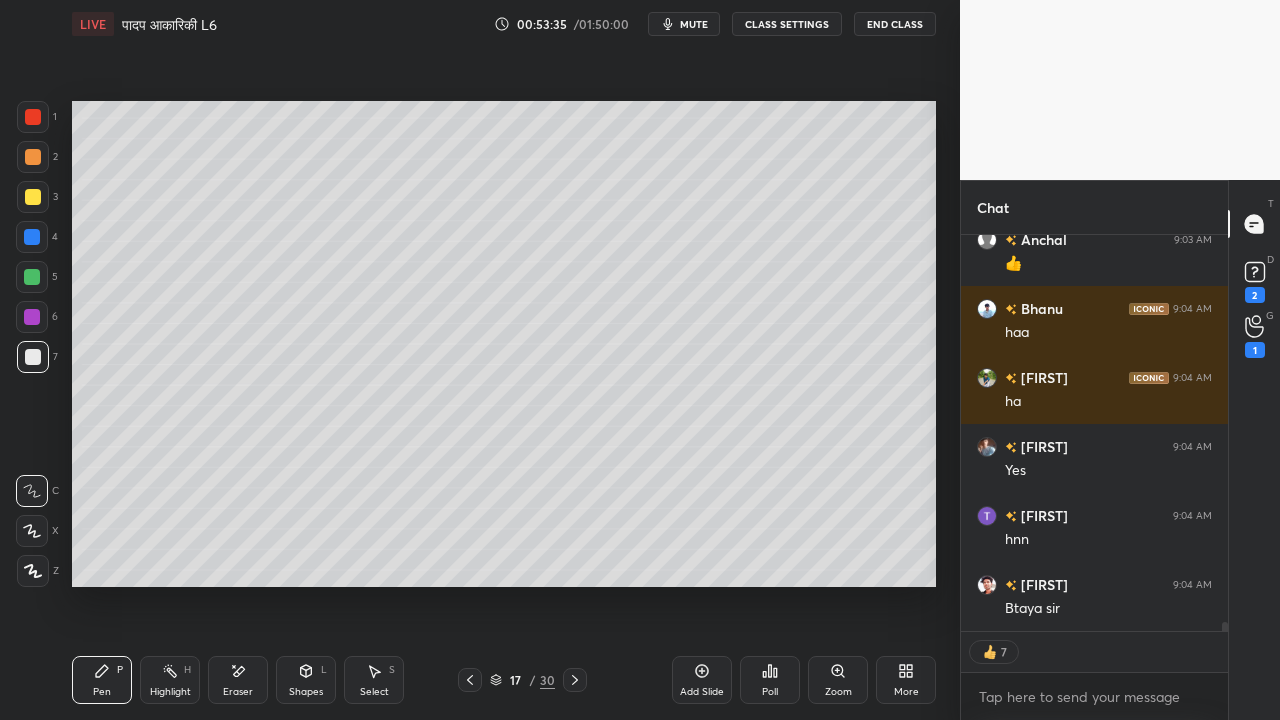 scroll, scrollTop: 17330, scrollLeft: 0, axis: vertical 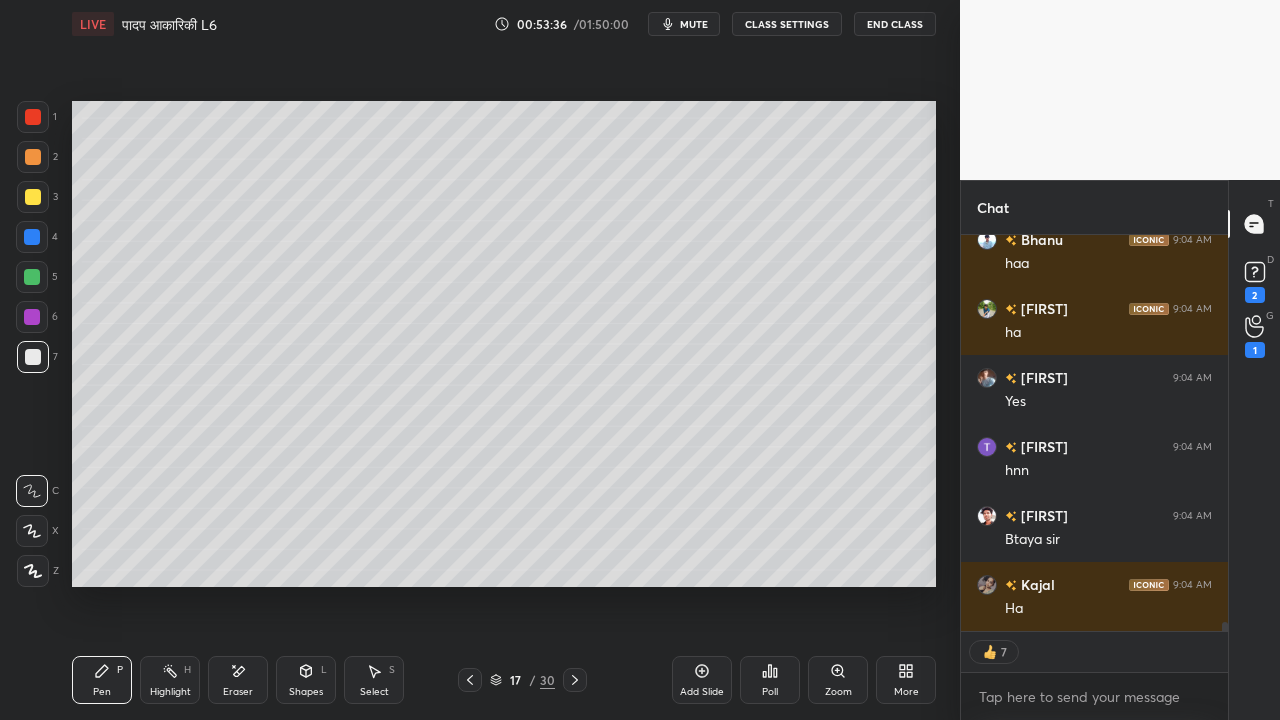 click at bounding box center (33, 197) 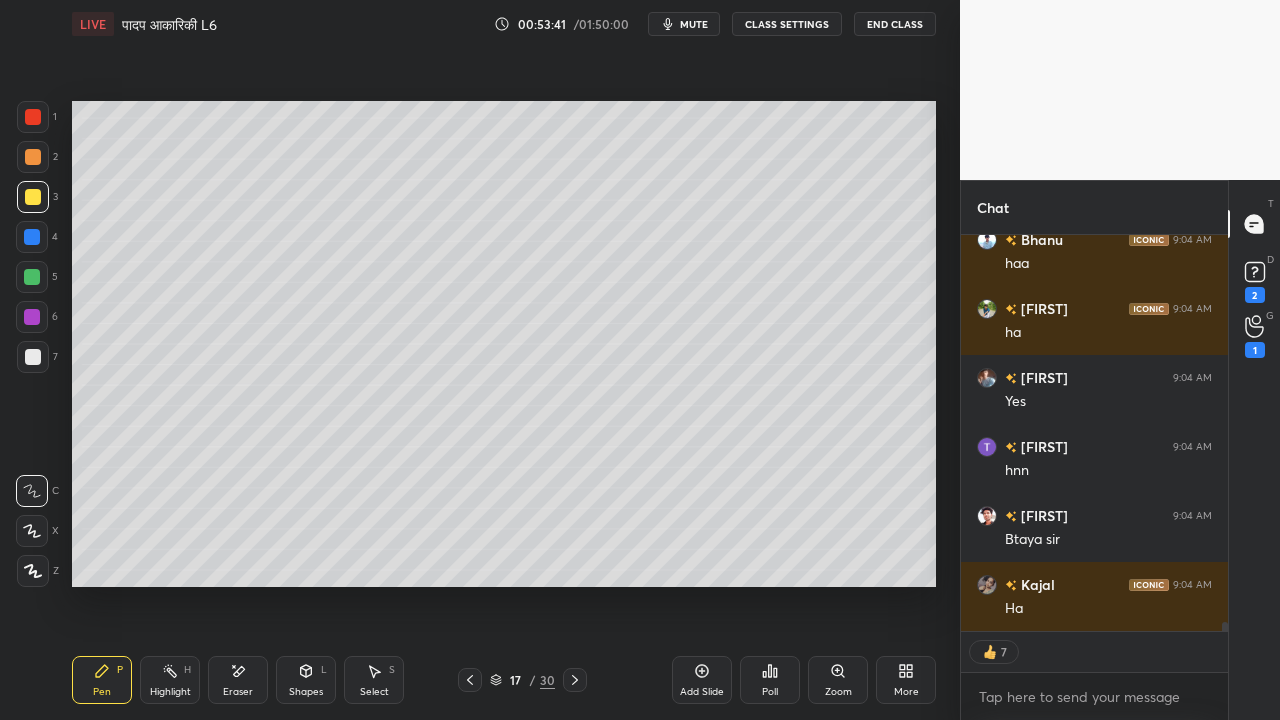 scroll, scrollTop: 7, scrollLeft: 6, axis: both 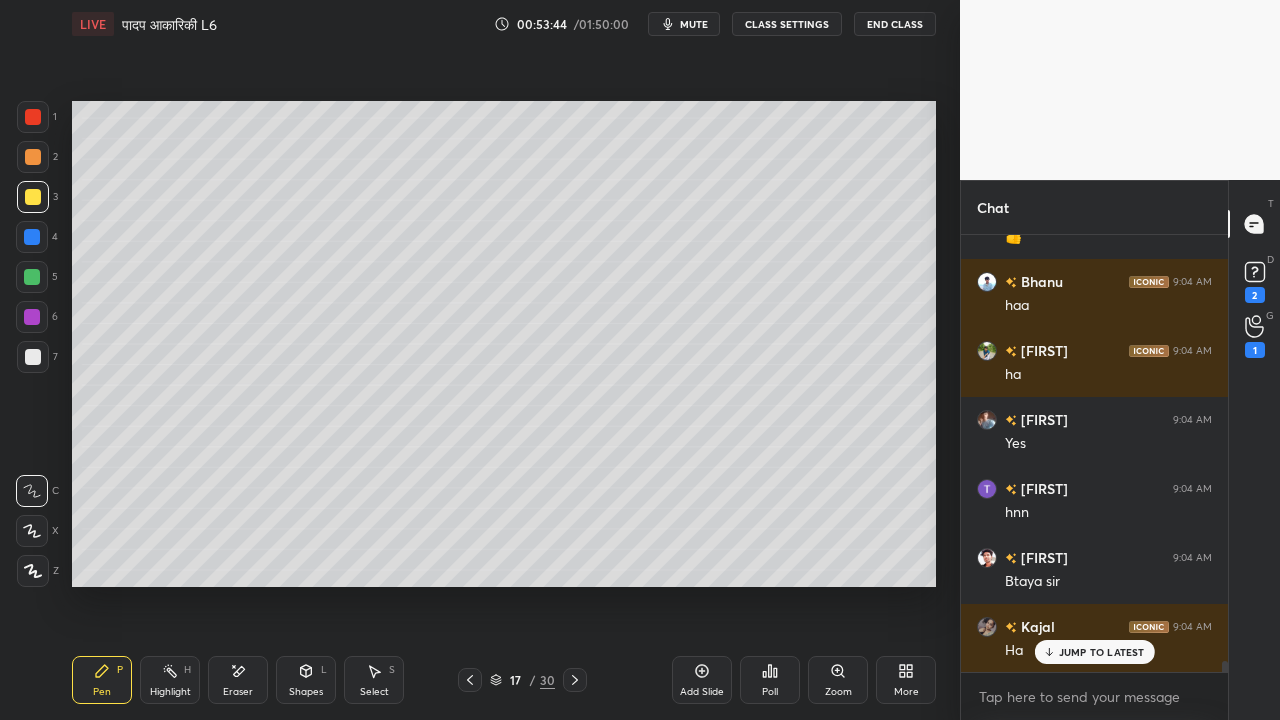 drag, startPoint x: 230, startPoint y: 684, endPoint x: 235, endPoint y: 644, distance: 40.311287 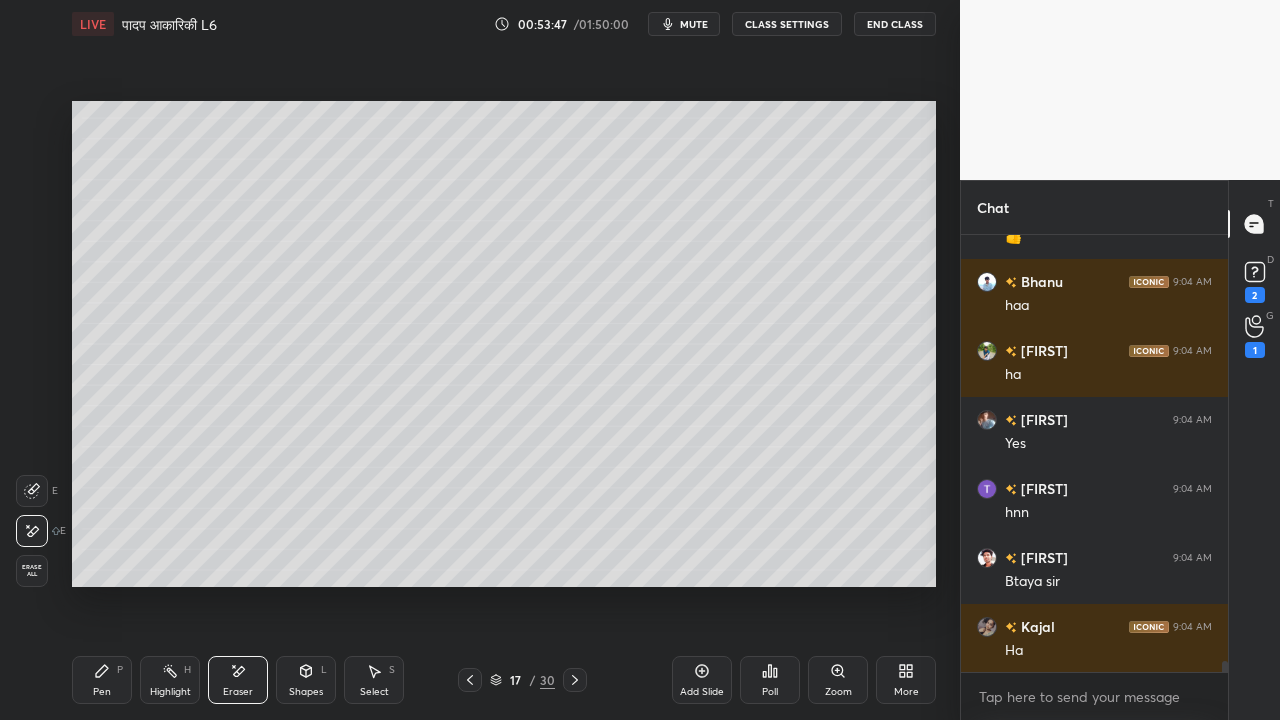 scroll, scrollTop: 17358, scrollLeft: 0, axis: vertical 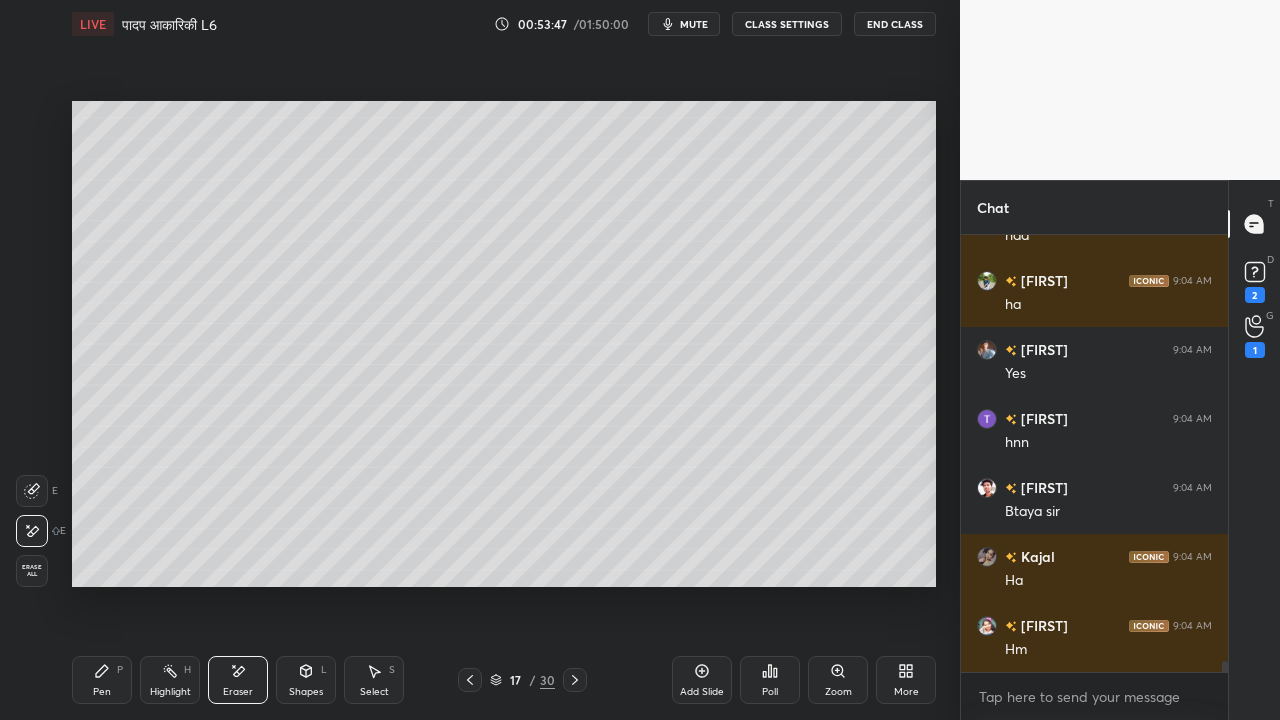 click 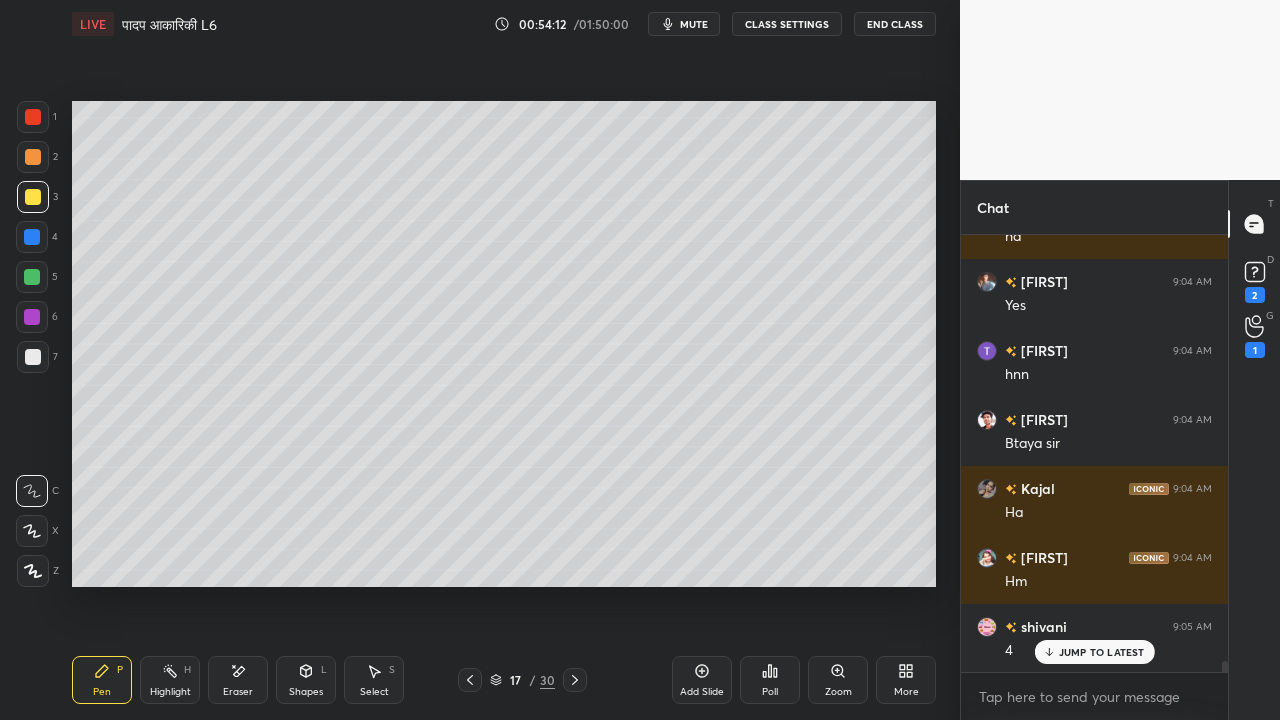 scroll, scrollTop: 17496, scrollLeft: 0, axis: vertical 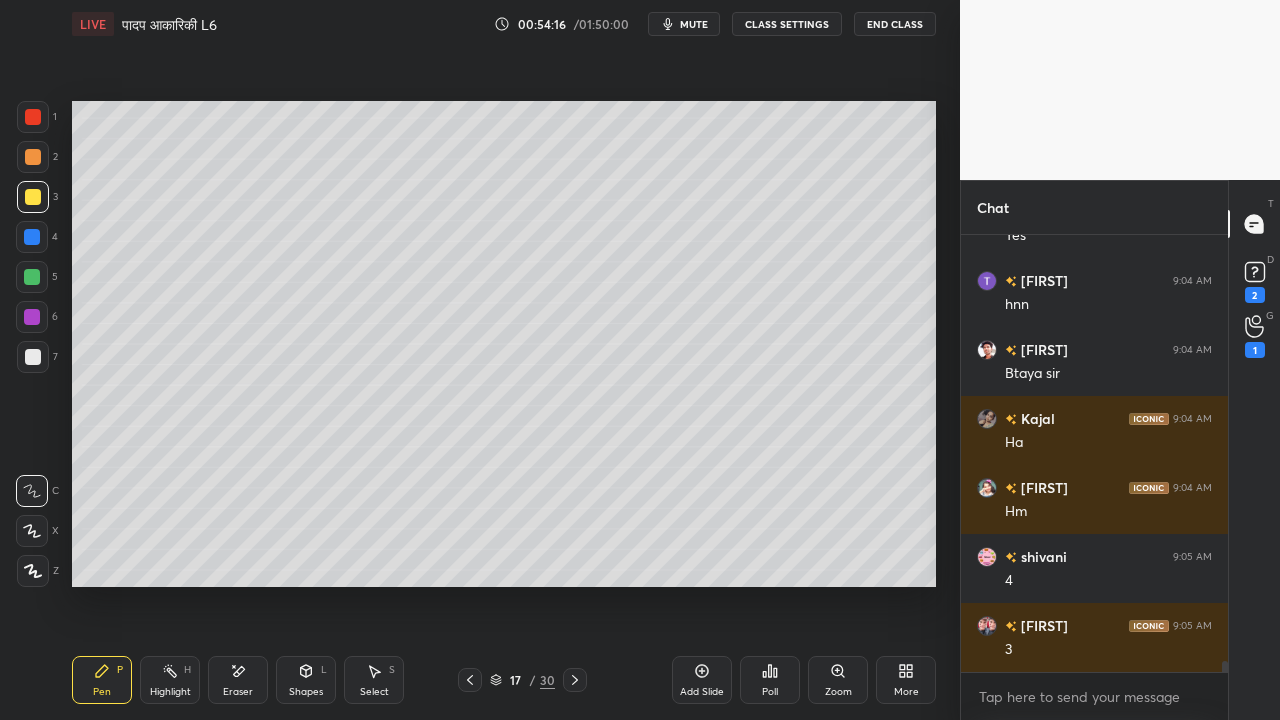 click at bounding box center [33, 357] 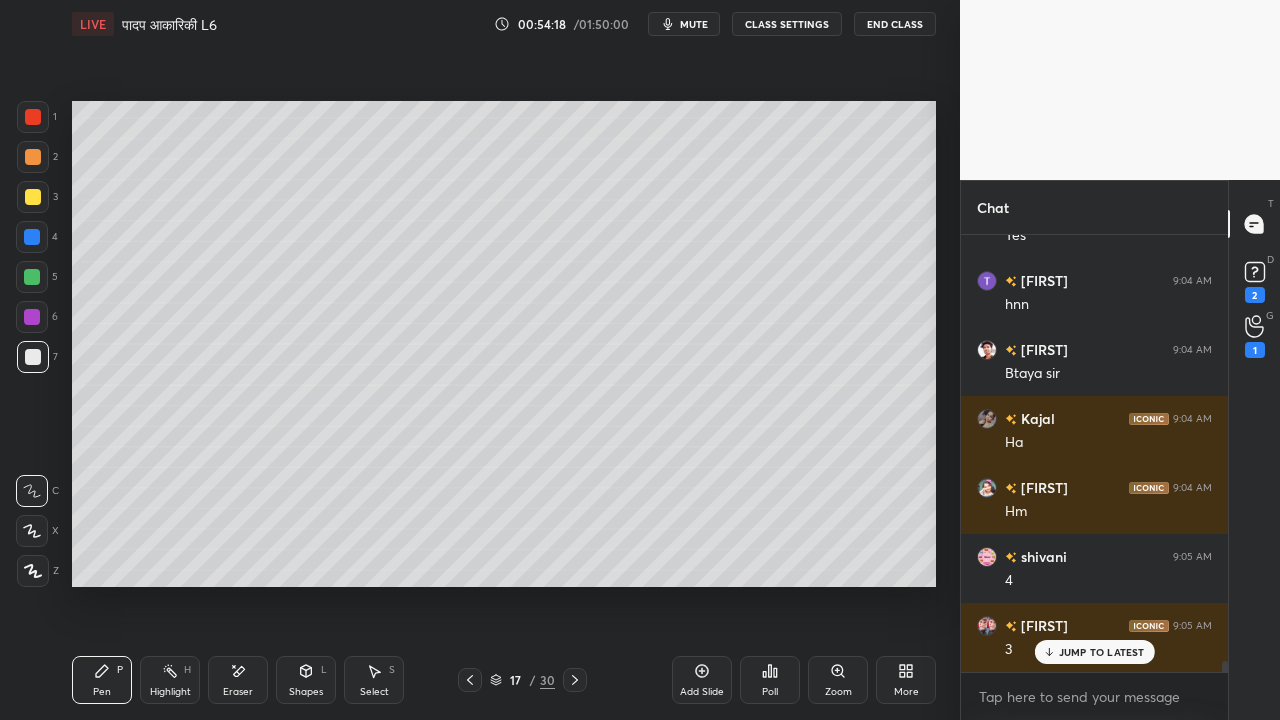 scroll, scrollTop: 17564, scrollLeft: 0, axis: vertical 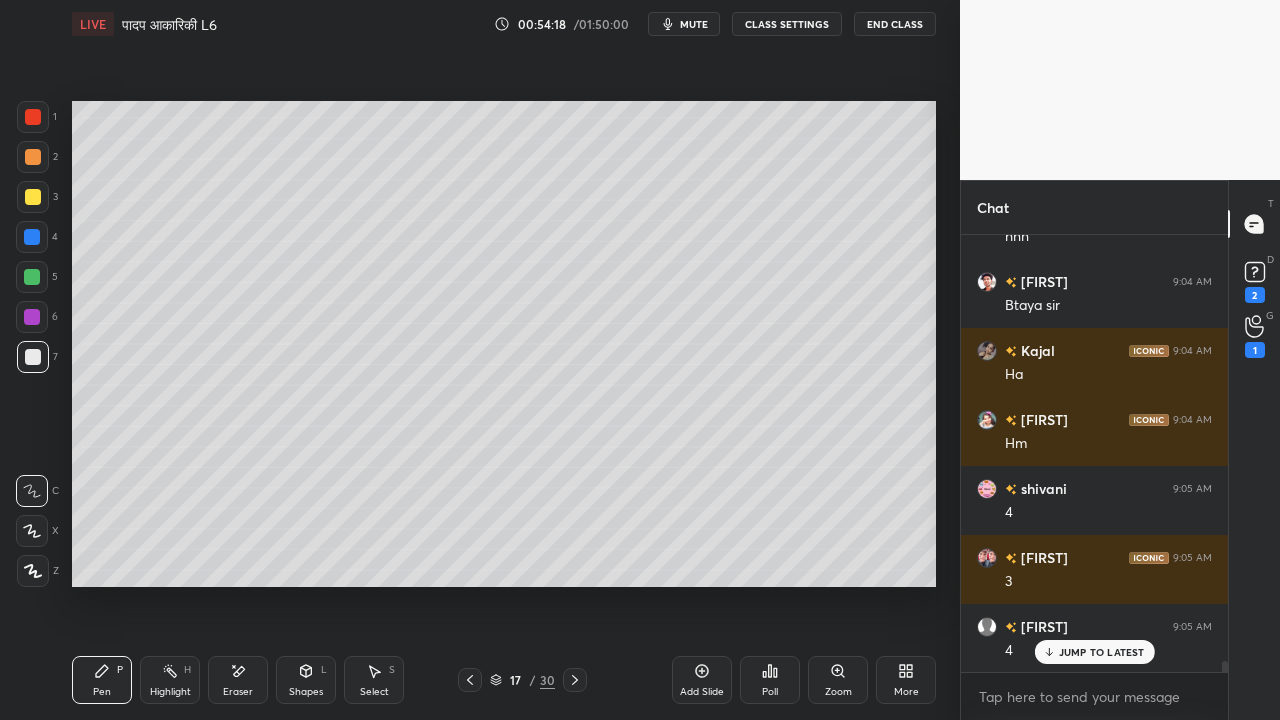 click at bounding box center [33, 197] 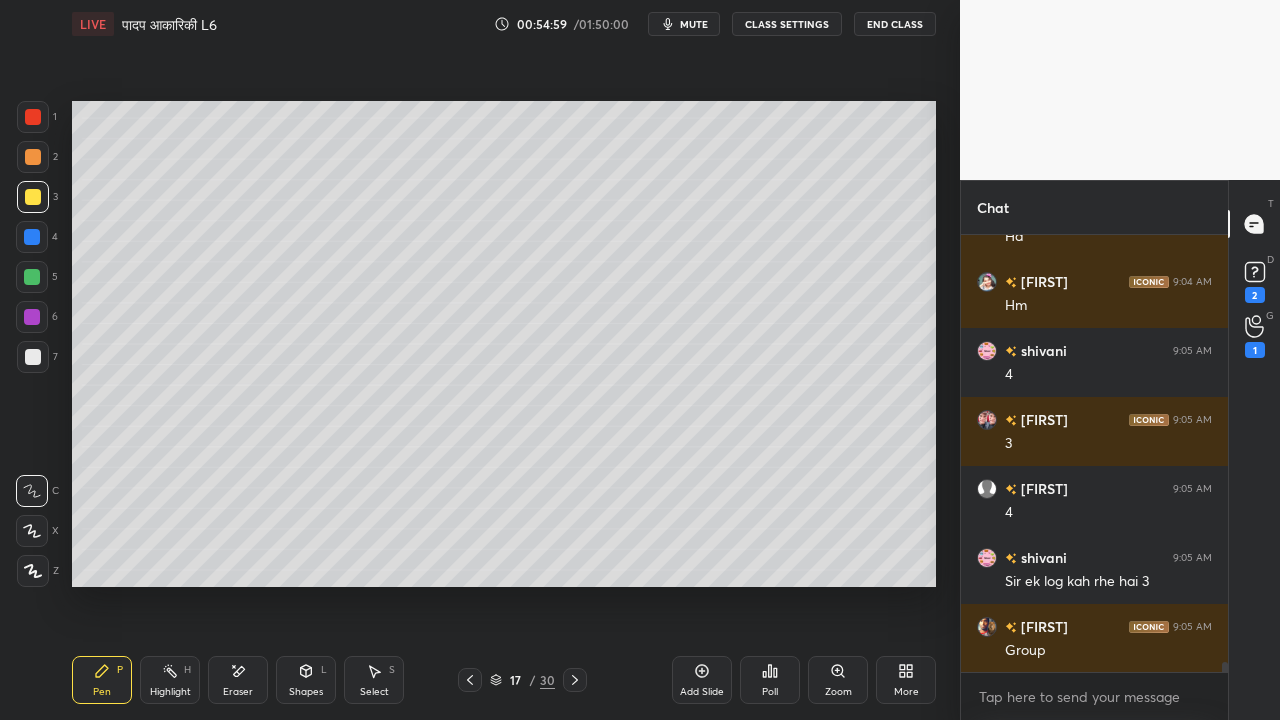 scroll, scrollTop: 17772, scrollLeft: 0, axis: vertical 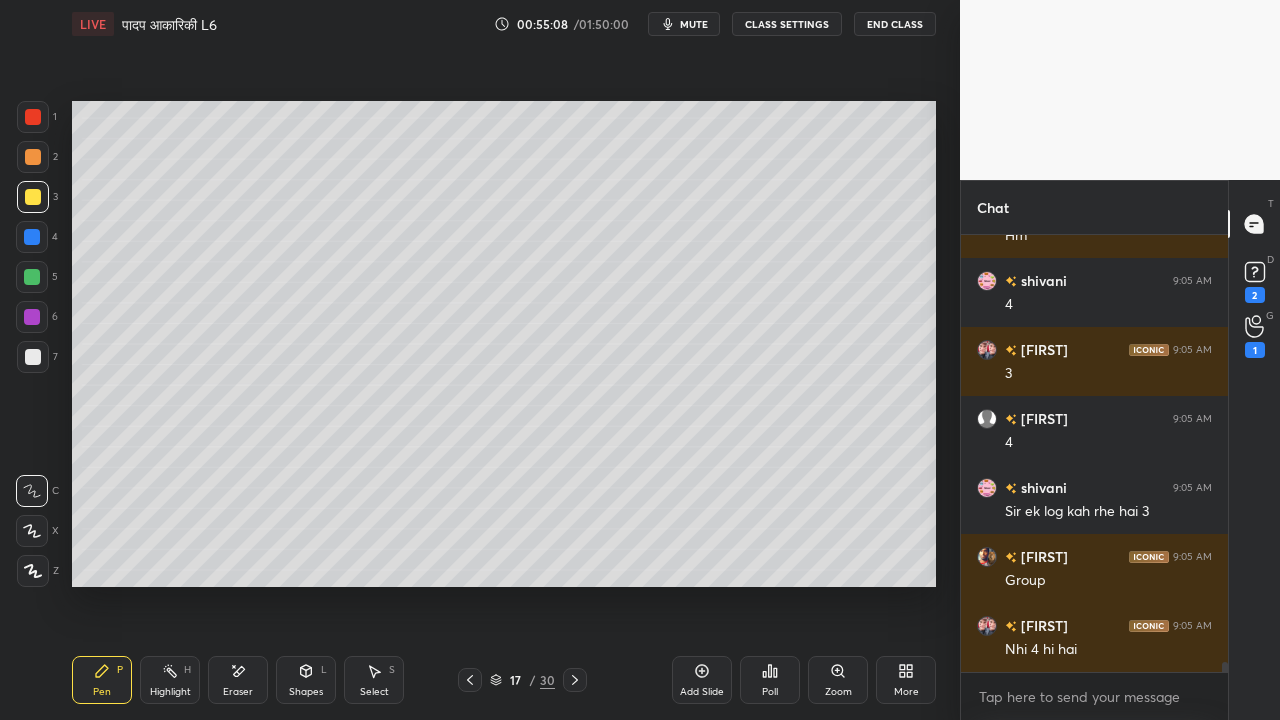 click at bounding box center (33, 357) 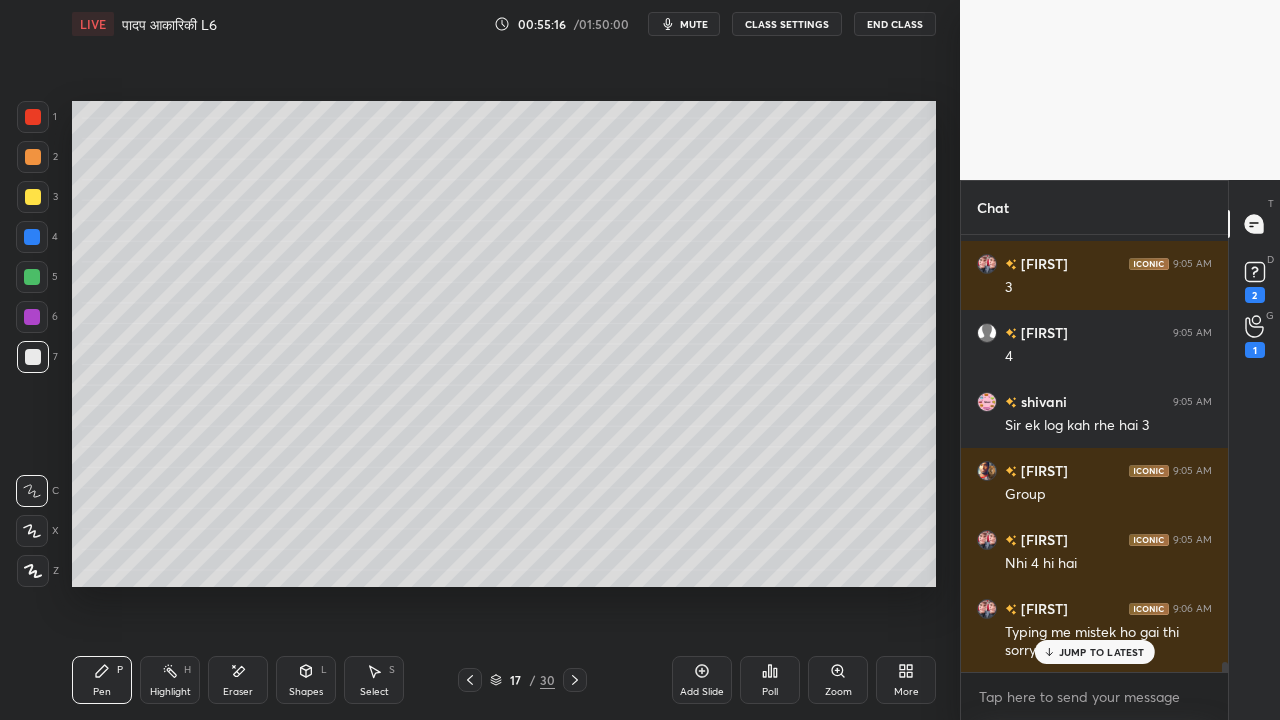 scroll, scrollTop: 17906, scrollLeft: 0, axis: vertical 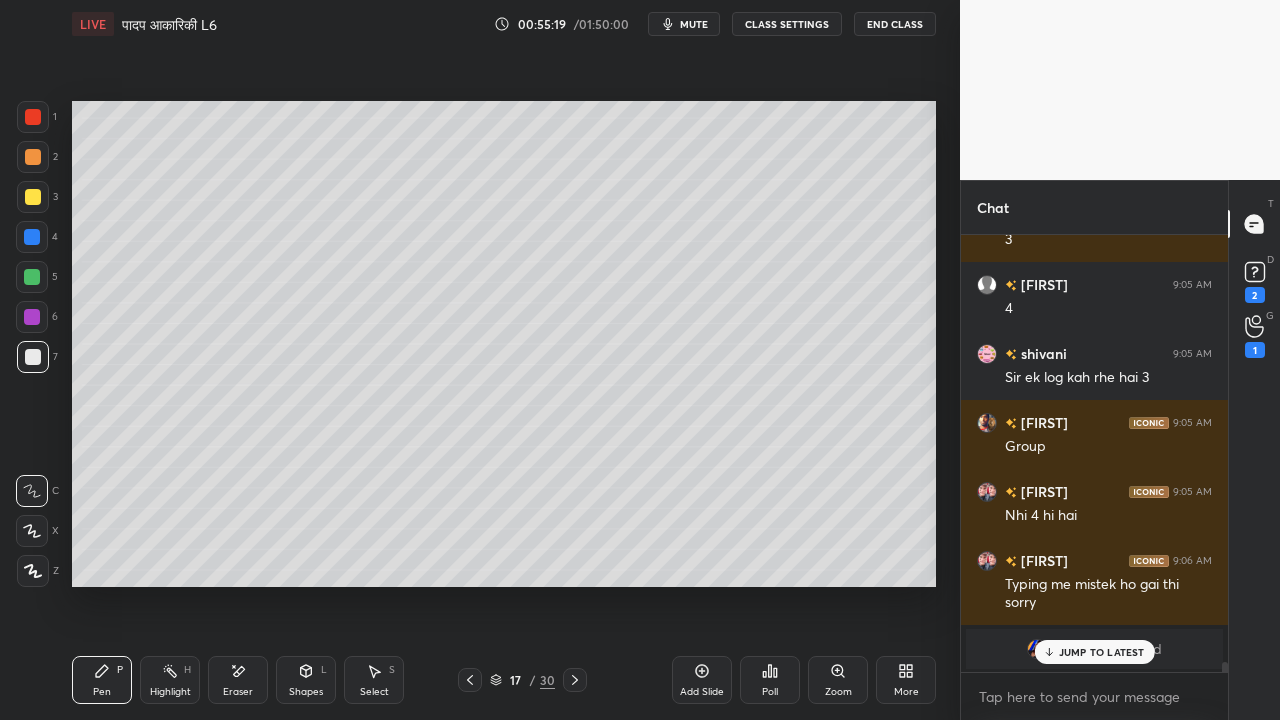 click at bounding box center [33, 357] 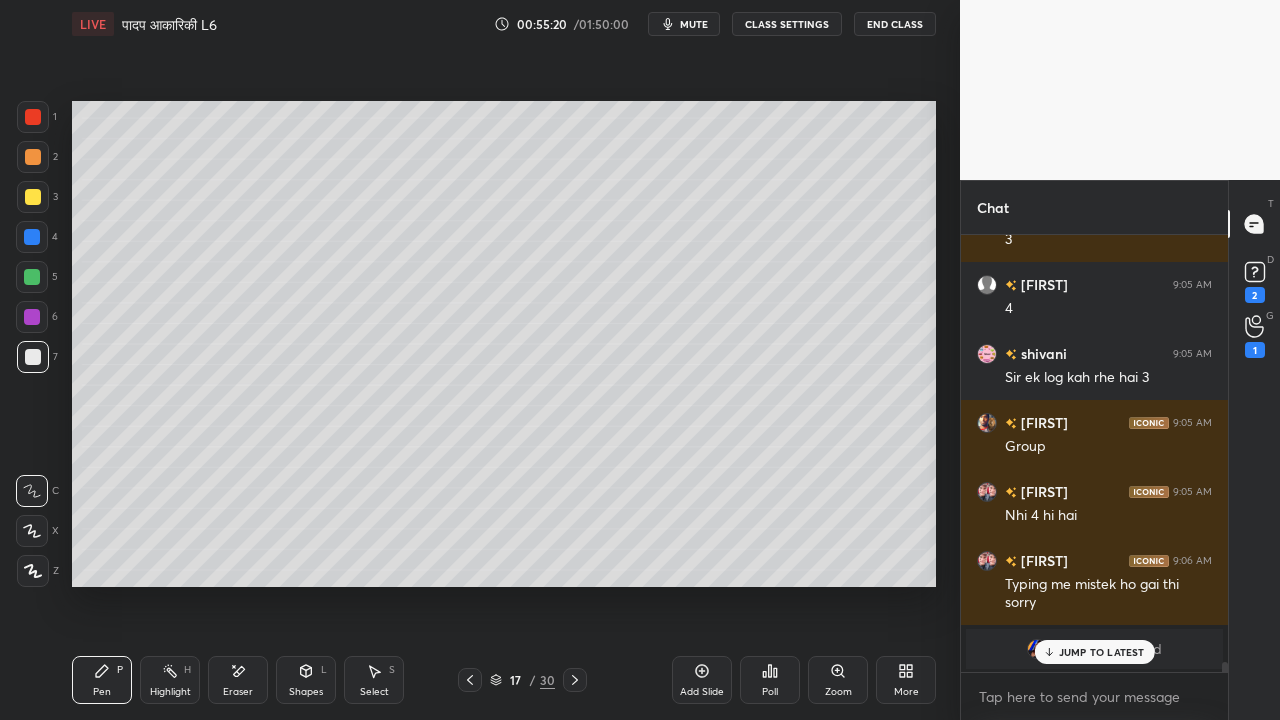 click at bounding box center (33, 197) 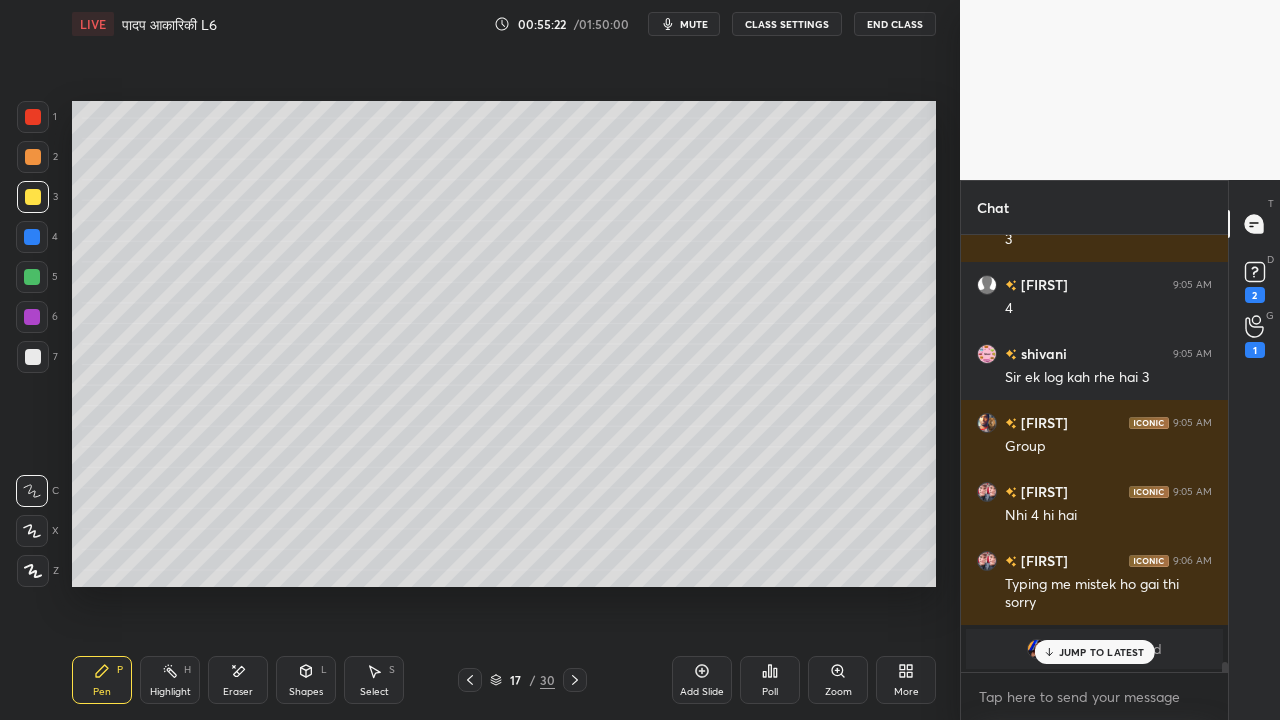 click at bounding box center (33, 197) 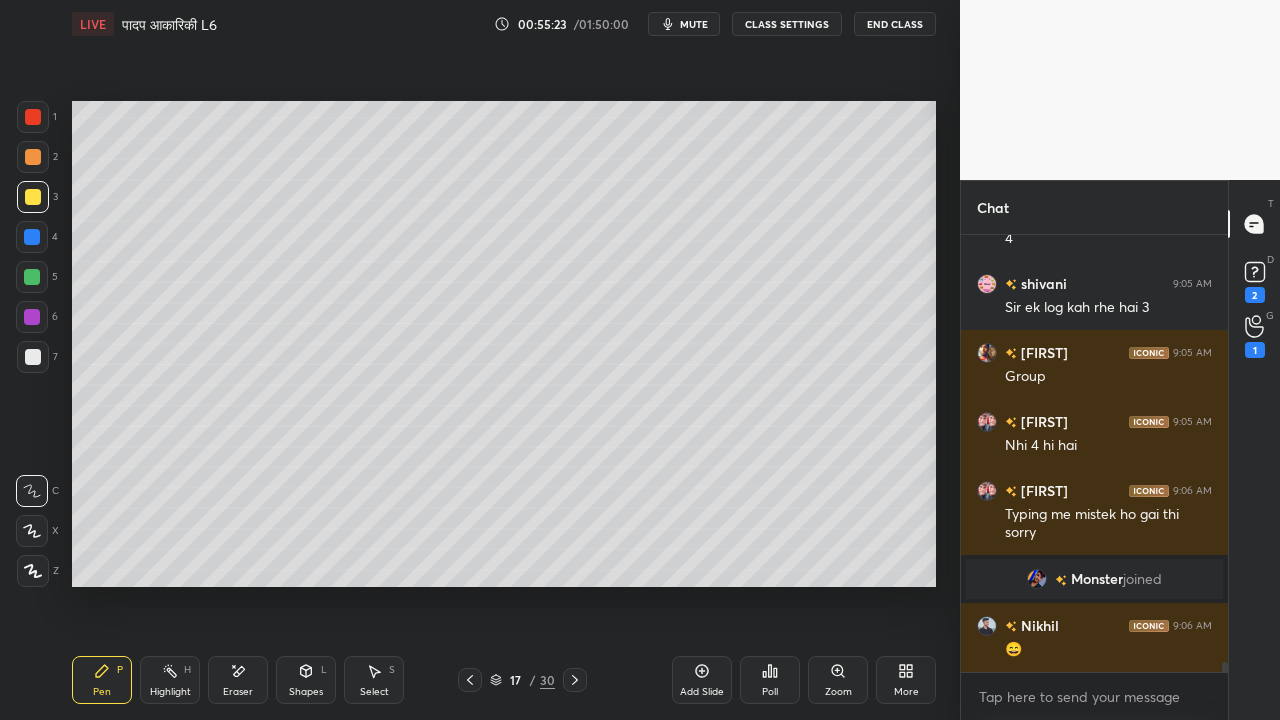click at bounding box center [33, 357] 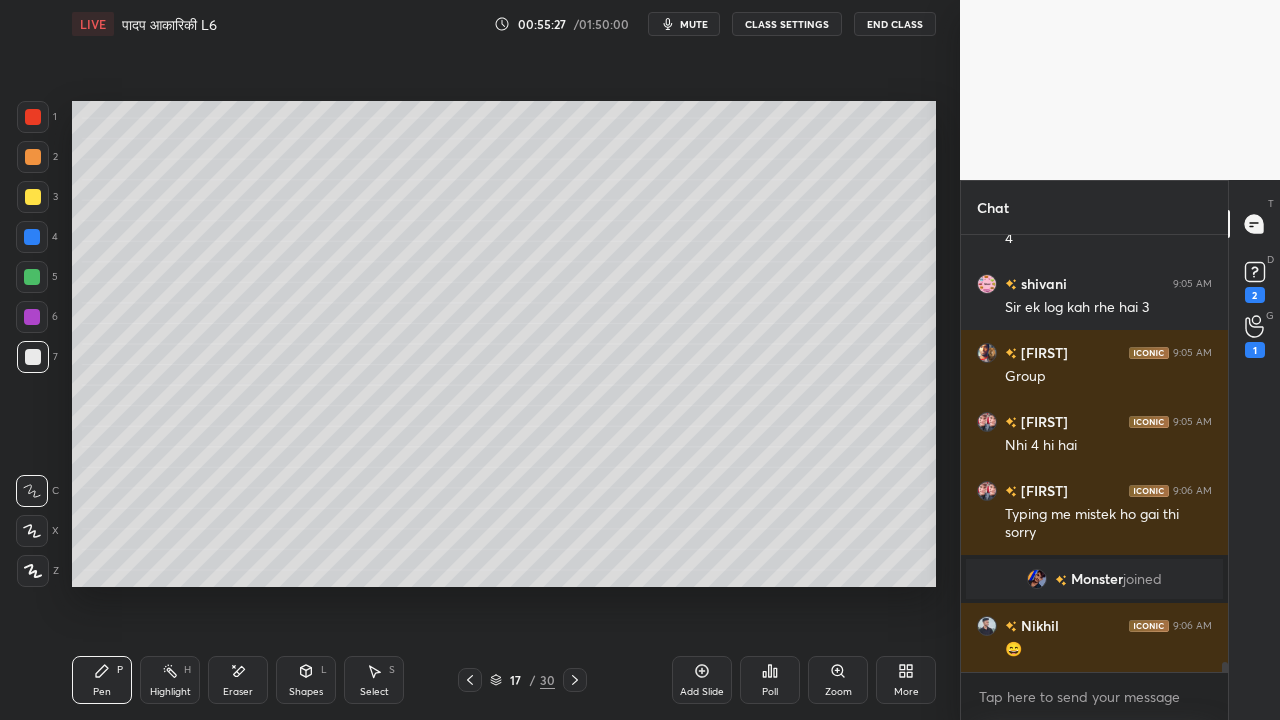 click at bounding box center (33, 197) 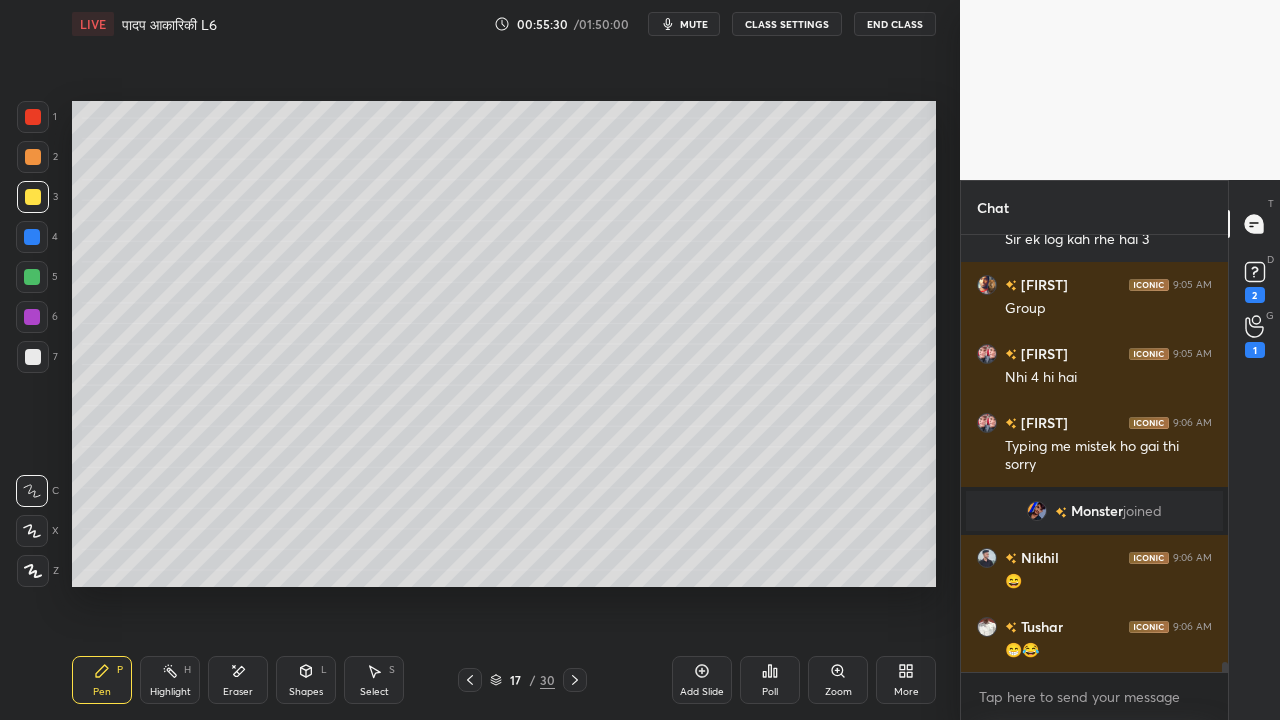 scroll, scrollTop: 18114, scrollLeft: 0, axis: vertical 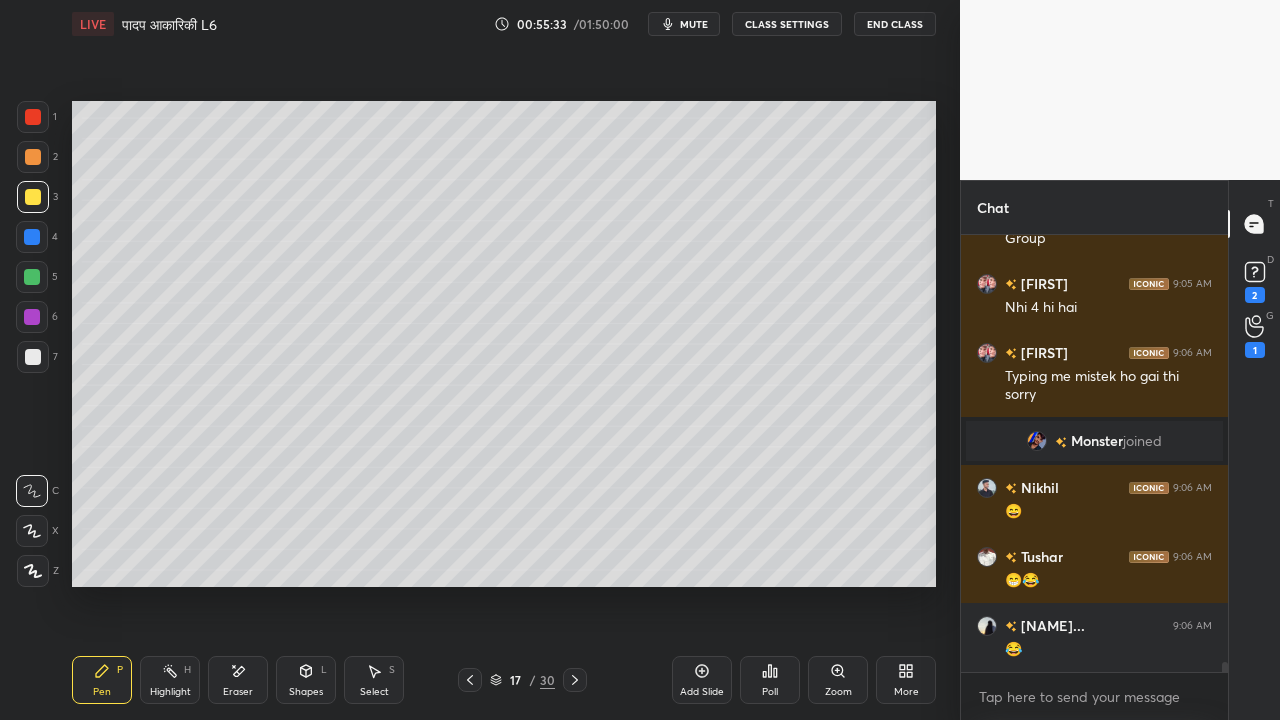click at bounding box center (33, 357) 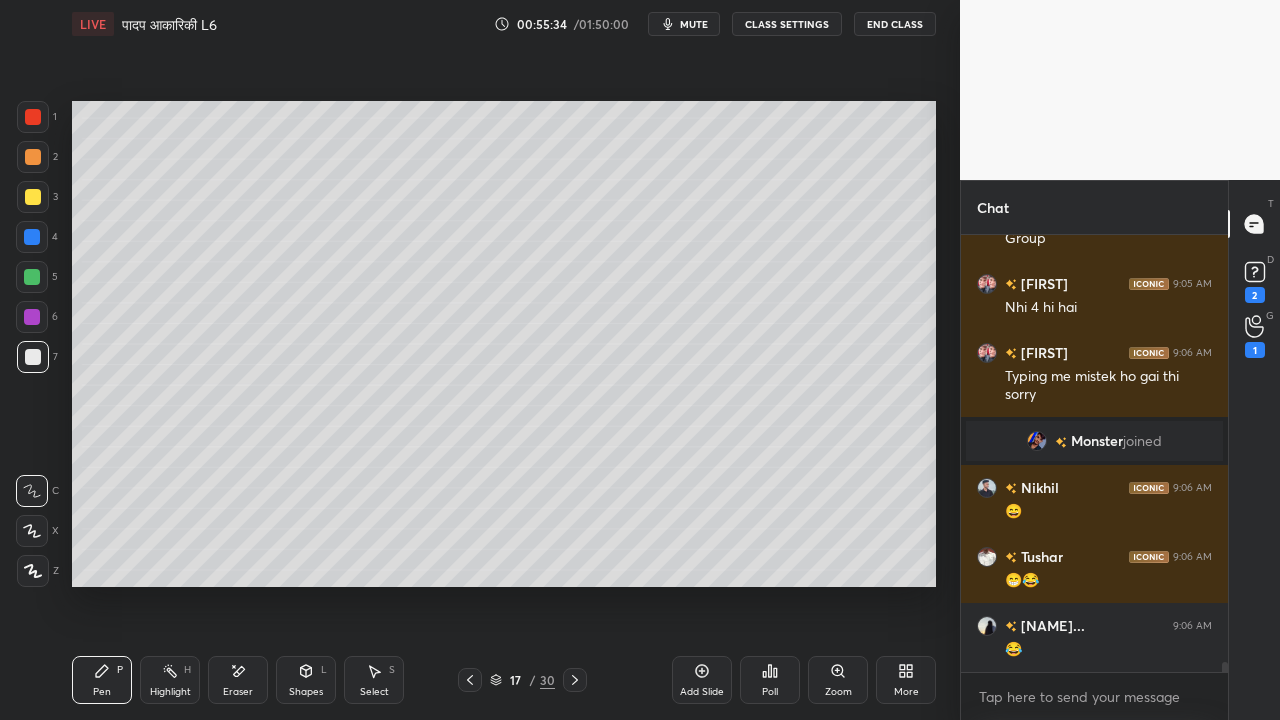 click at bounding box center (33, 197) 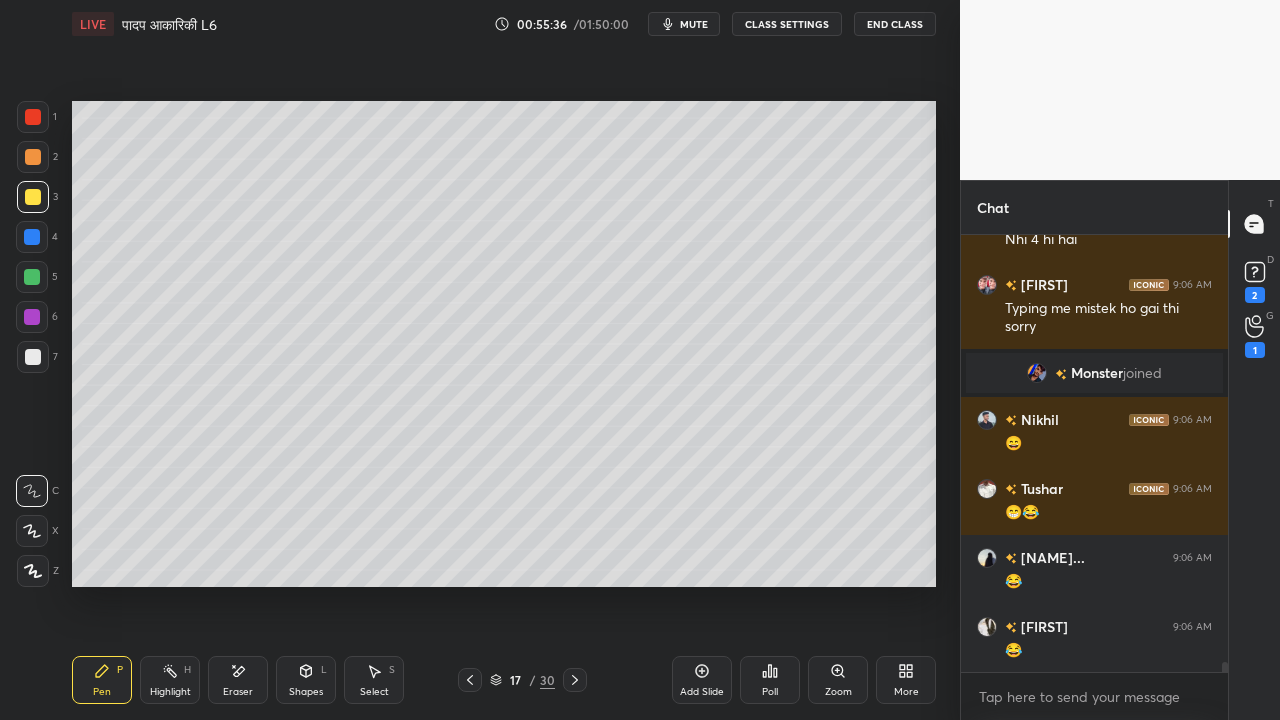 scroll, scrollTop: 18252, scrollLeft: 0, axis: vertical 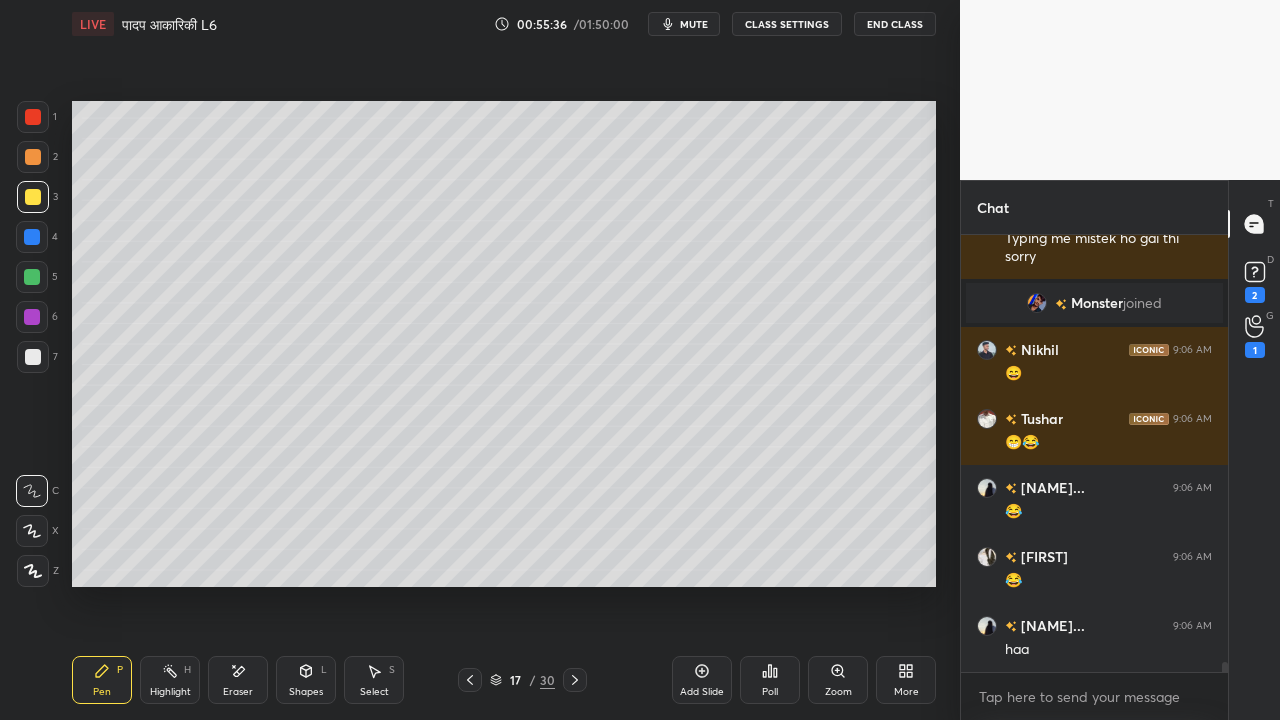 click at bounding box center (33, 357) 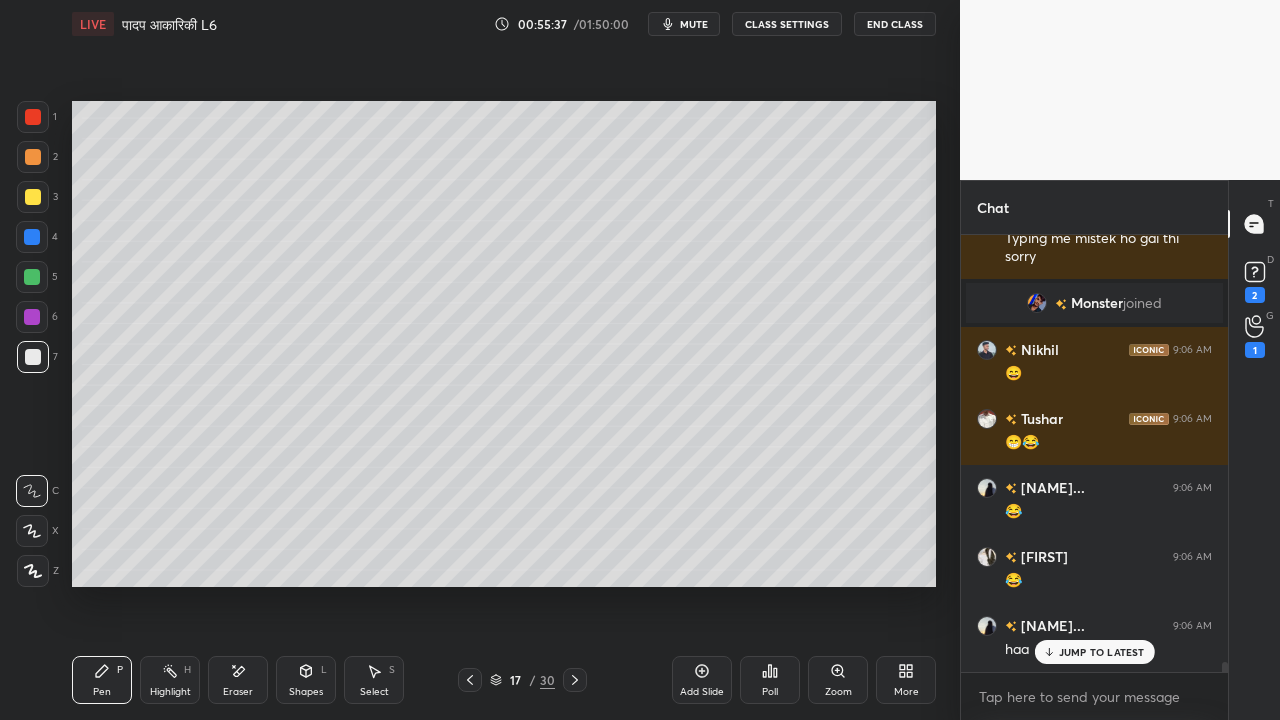 scroll, scrollTop: 18338, scrollLeft: 0, axis: vertical 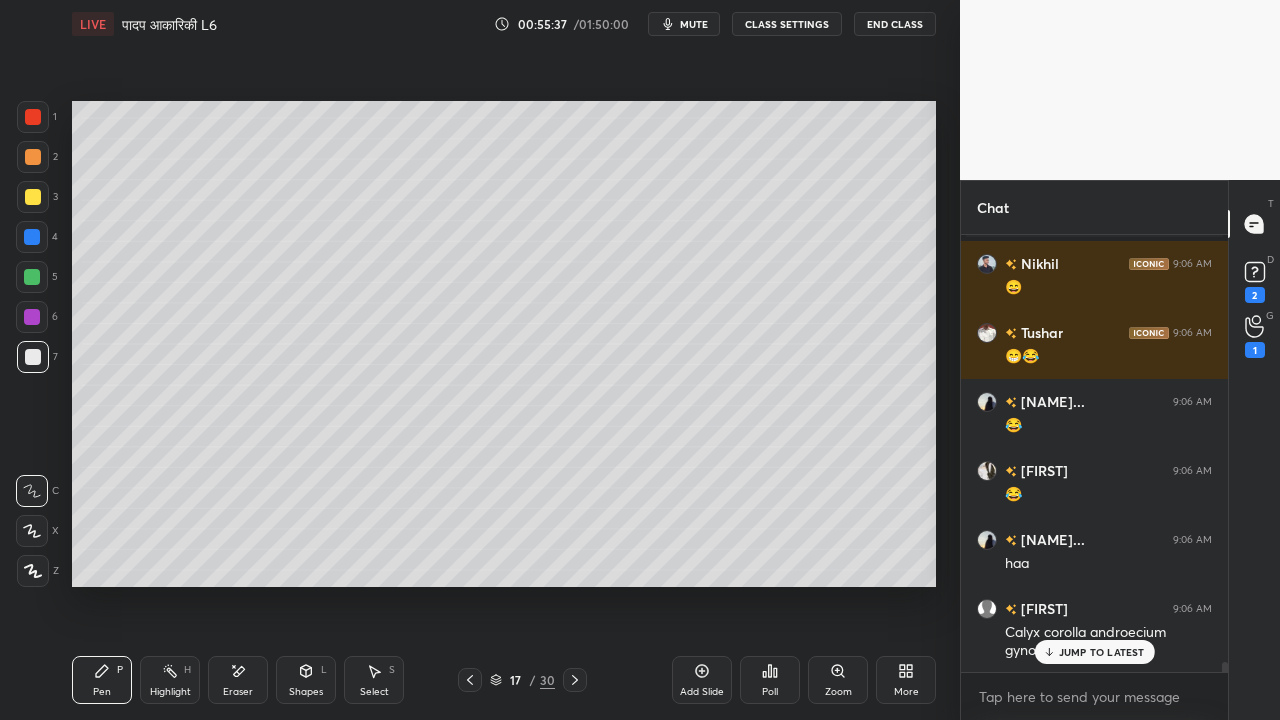 click at bounding box center [33, 197] 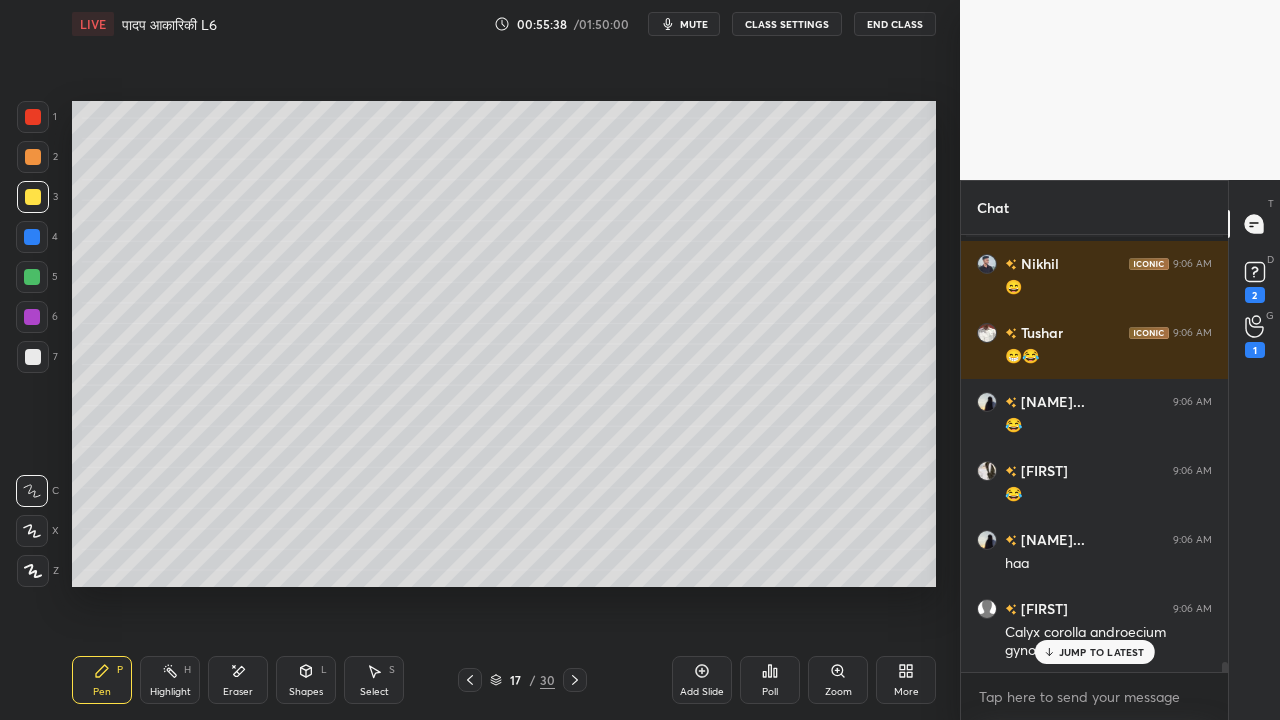 click at bounding box center [33, 357] 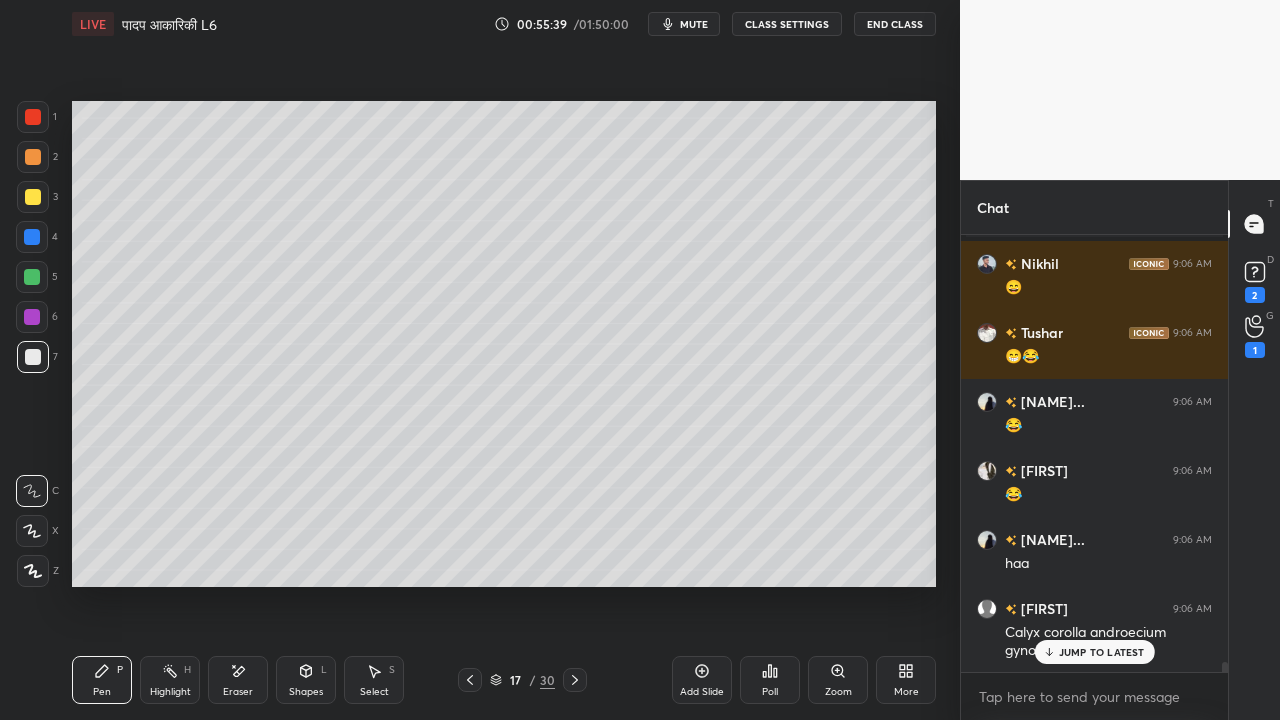 click at bounding box center (33, 197) 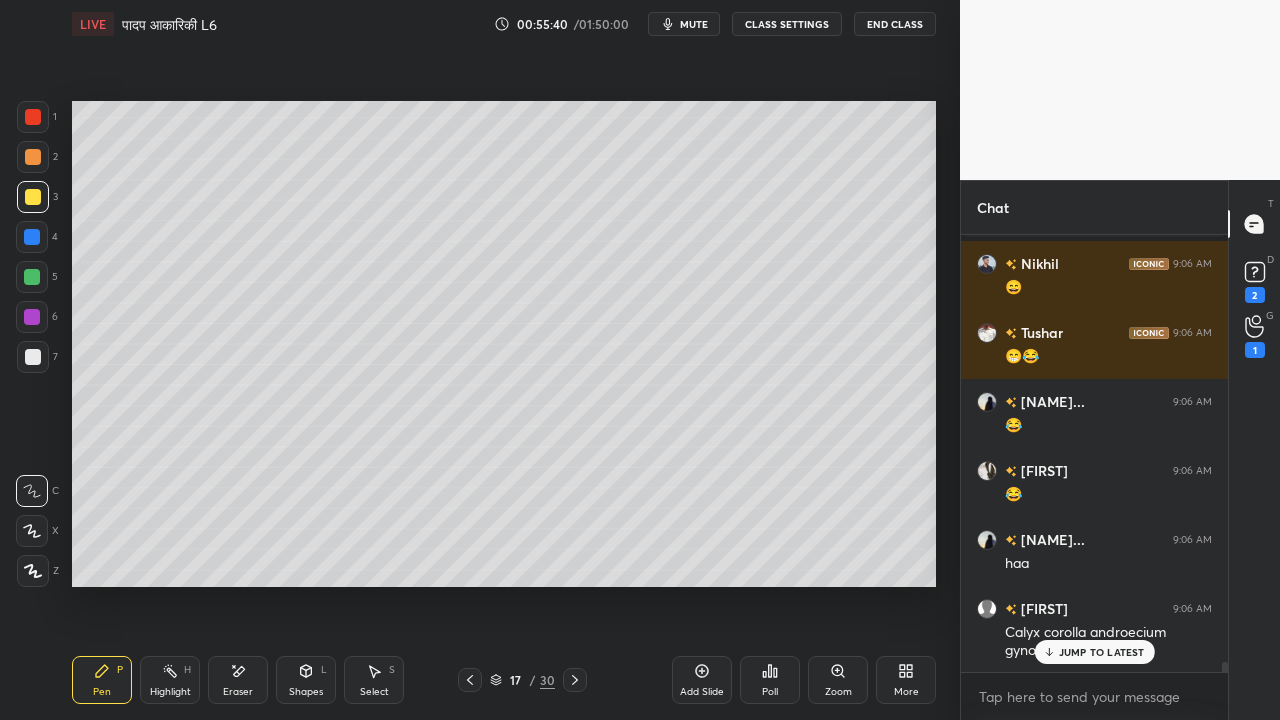 scroll, scrollTop: 18386, scrollLeft: 0, axis: vertical 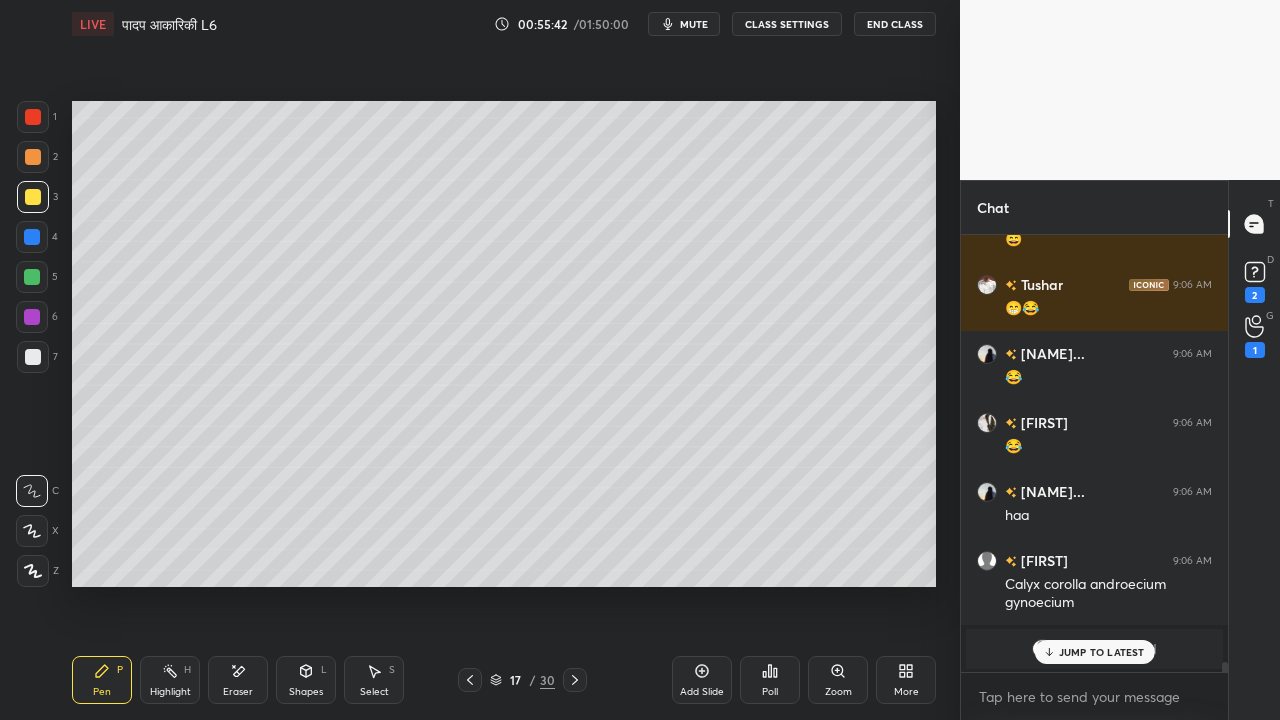 click on "JUMP TO LATEST" at bounding box center [1094, 652] 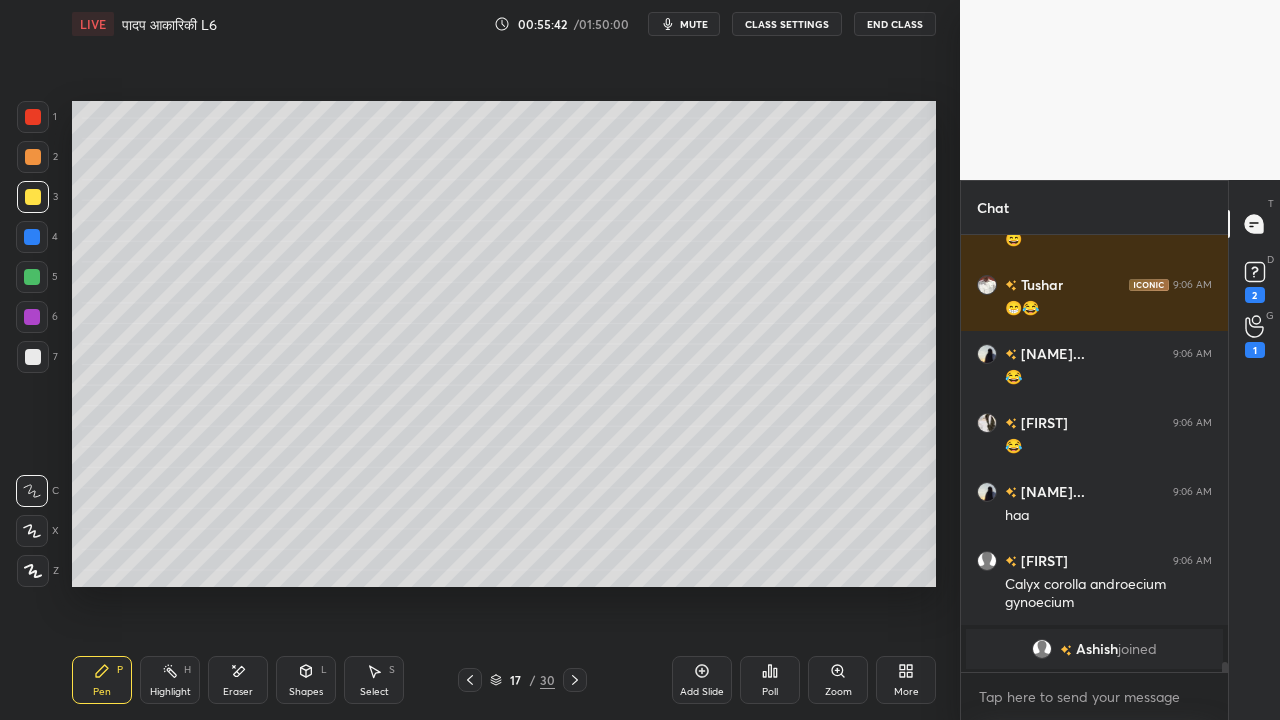 drag, startPoint x: 1066, startPoint y: 662, endPoint x: 1056, endPoint y: 657, distance: 11.18034 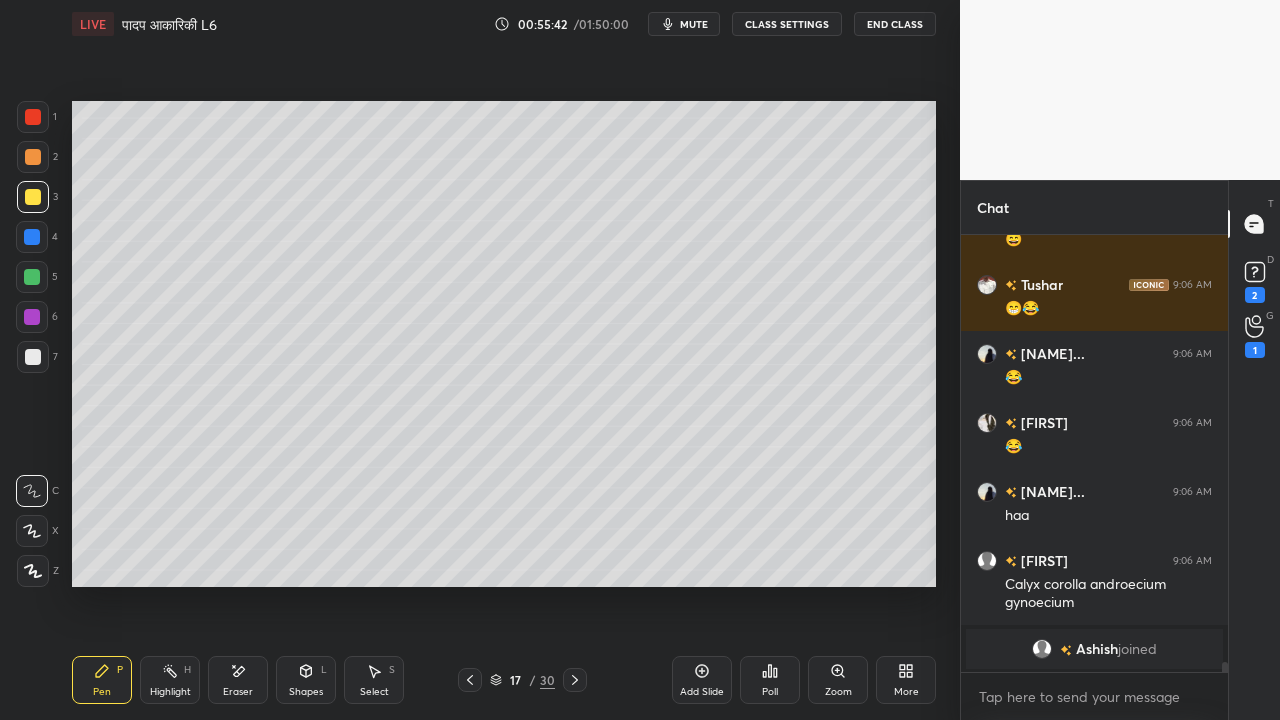 click on "[FIRST]  joined" at bounding box center [1094, 649] 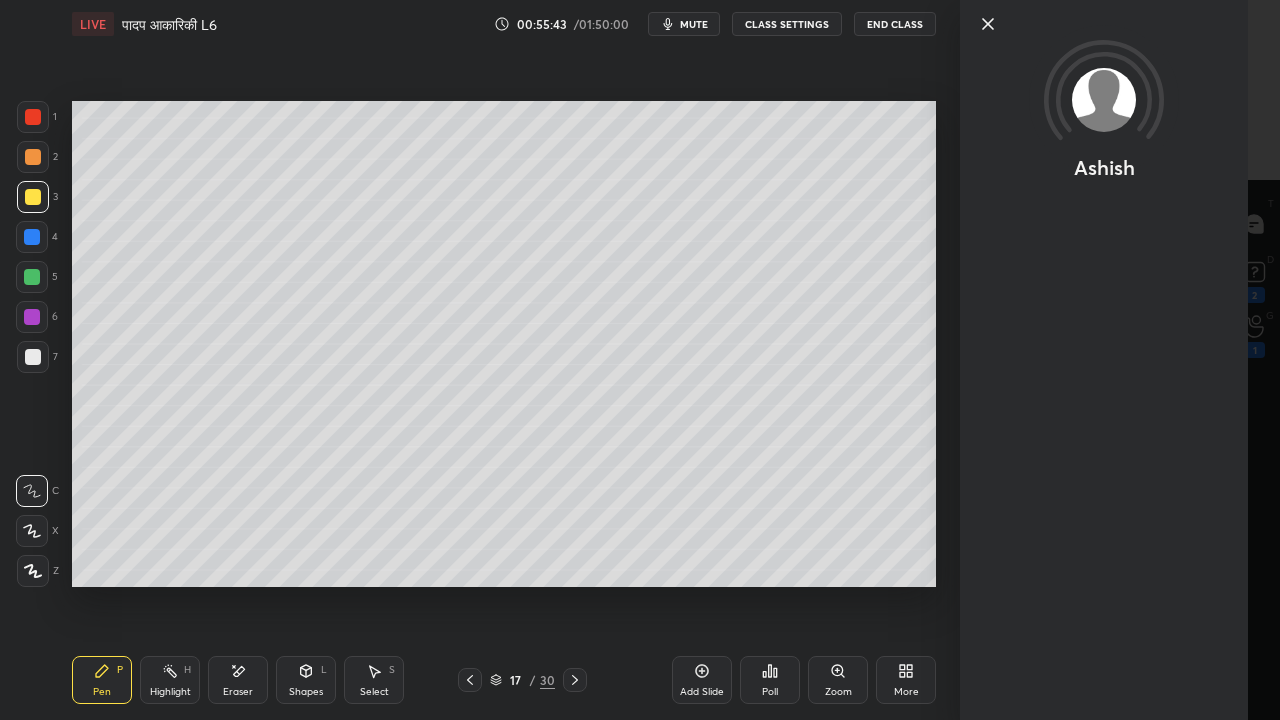 scroll, scrollTop: 18456, scrollLeft: 0, axis: vertical 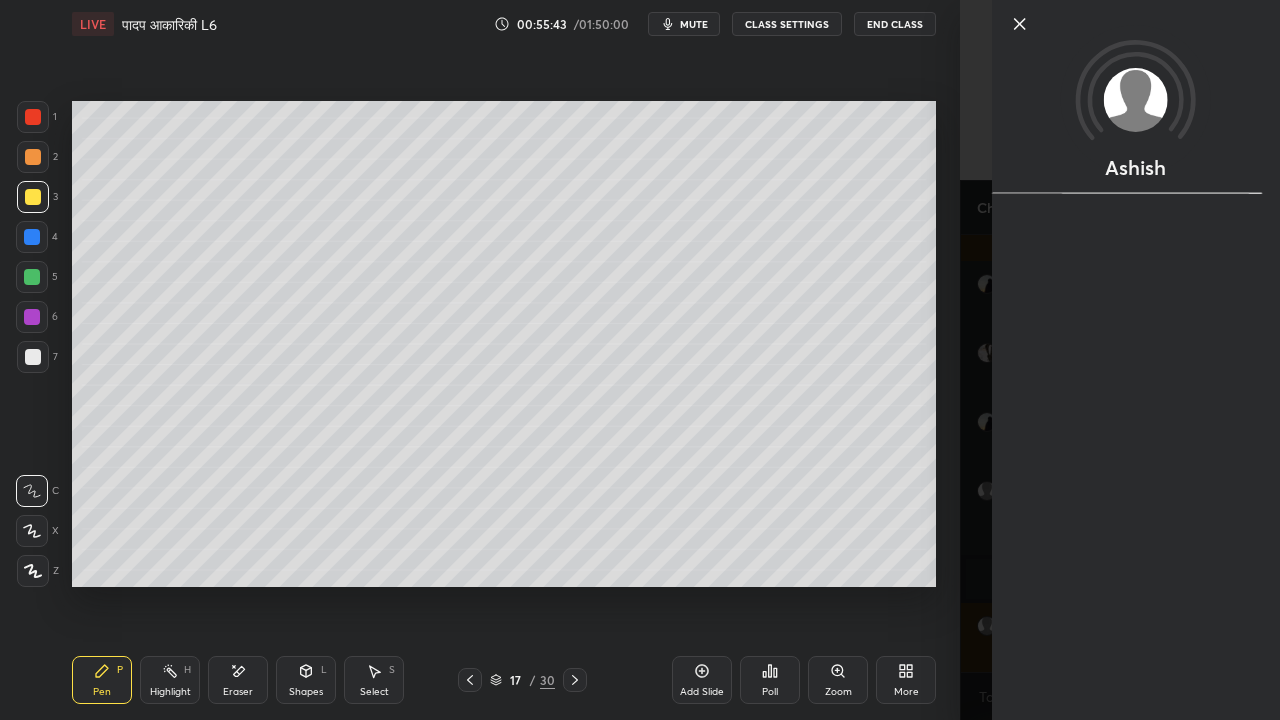 click on "Setting up your live class Poll for   secs No correct answer Start poll" at bounding box center (504, 344) 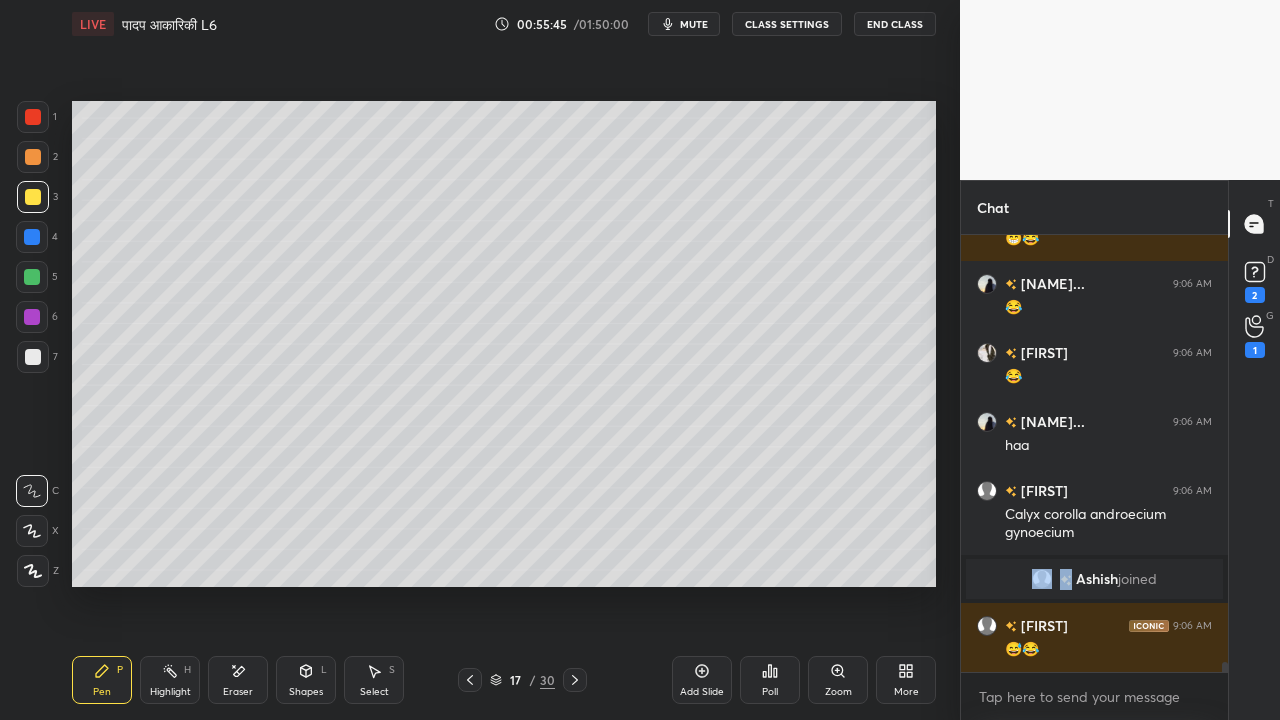 click at bounding box center [33, 357] 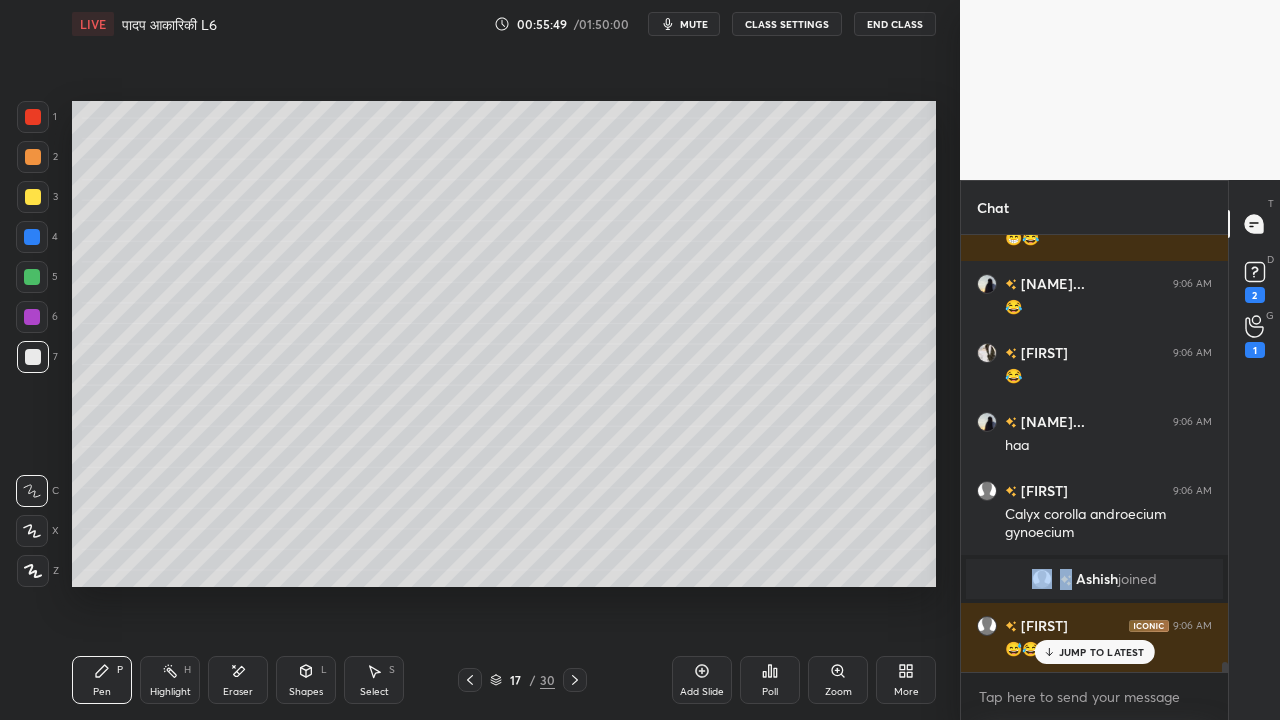 scroll, scrollTop: 18524, scrollLeft: 0, axis: vertical 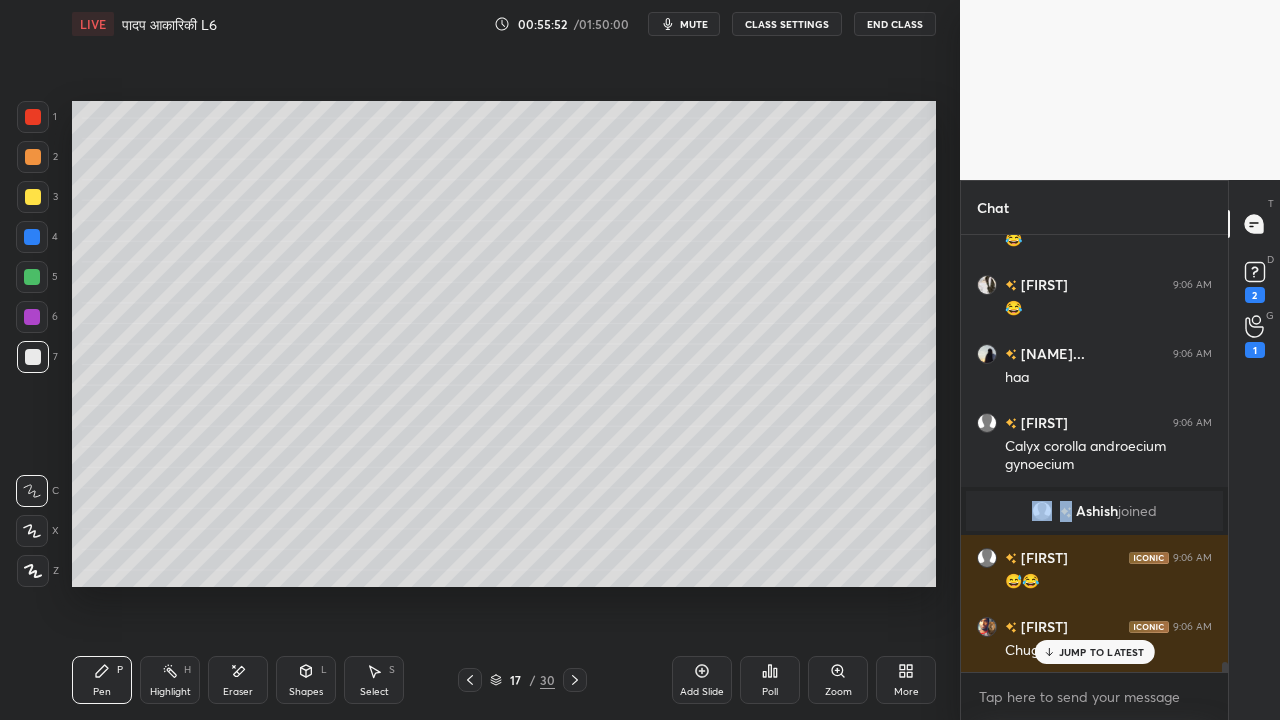 click at bounding box center (33, 197) 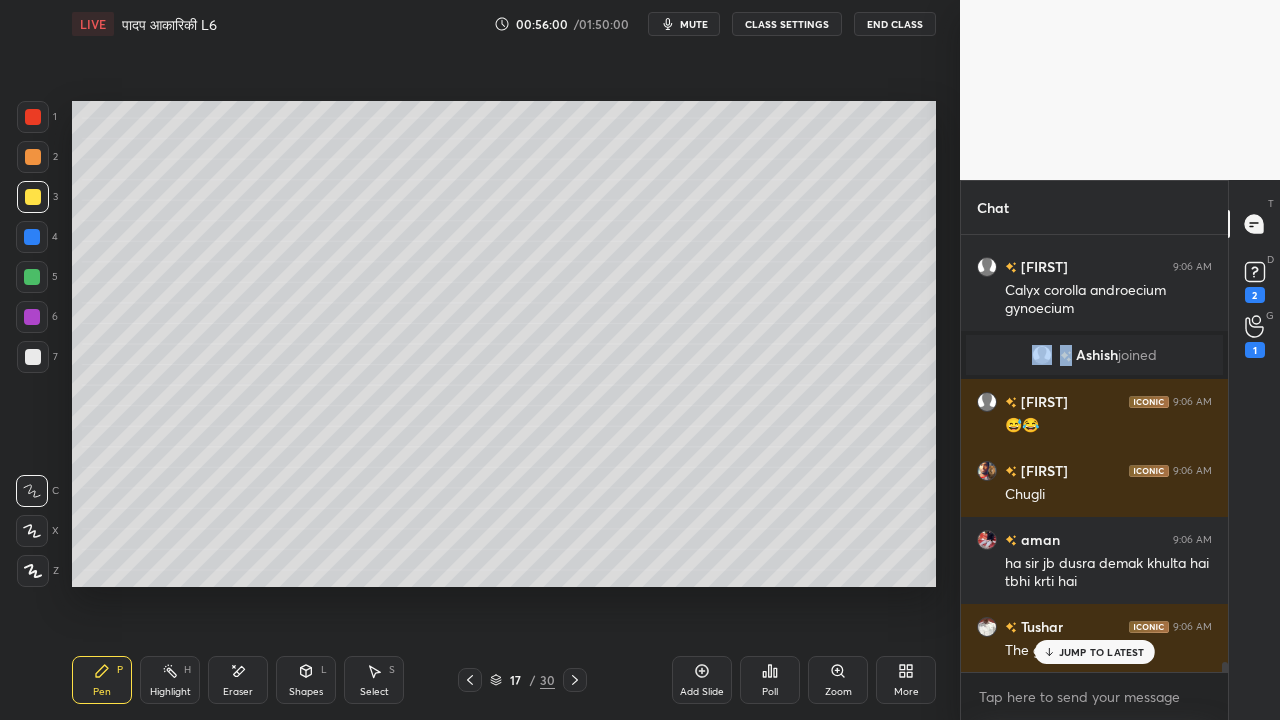 scroll, scrollTop: 18750, scrollLeft: 0, axis: vertical 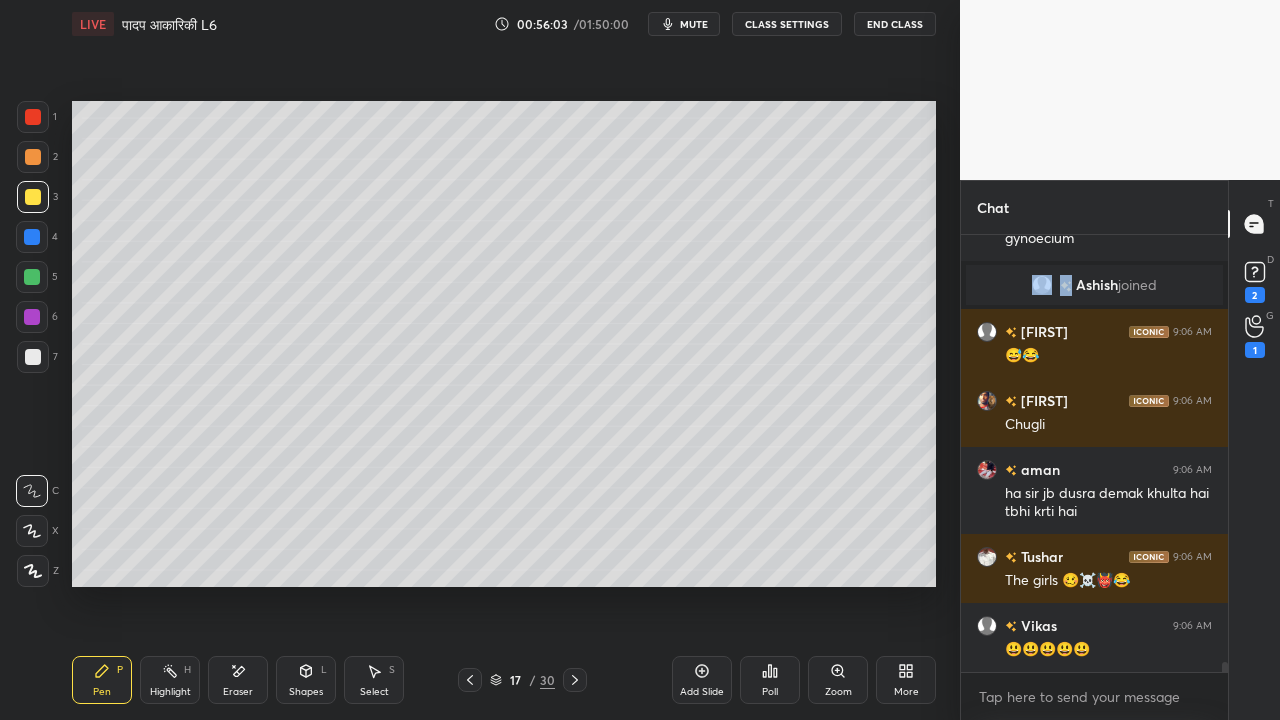 click at bounding box center [33, 357] 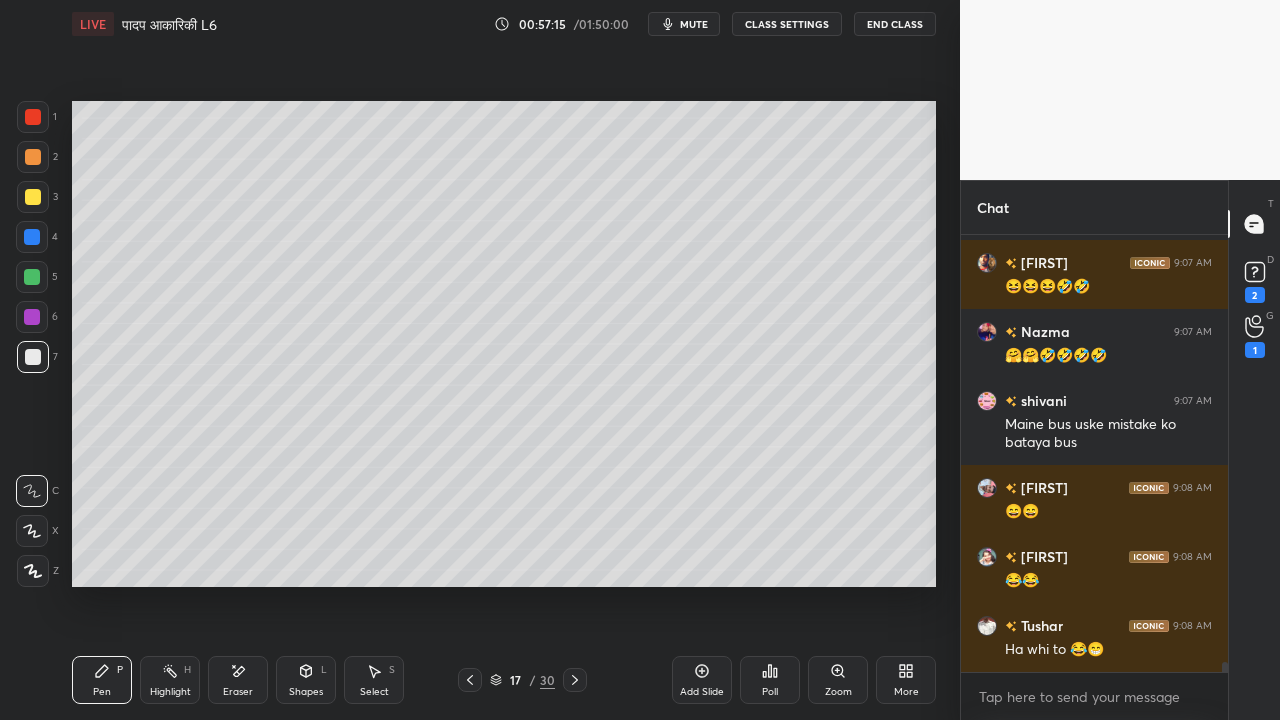 scroll, scrollTop: 19598, scrollLeft: 0, axis: vertical 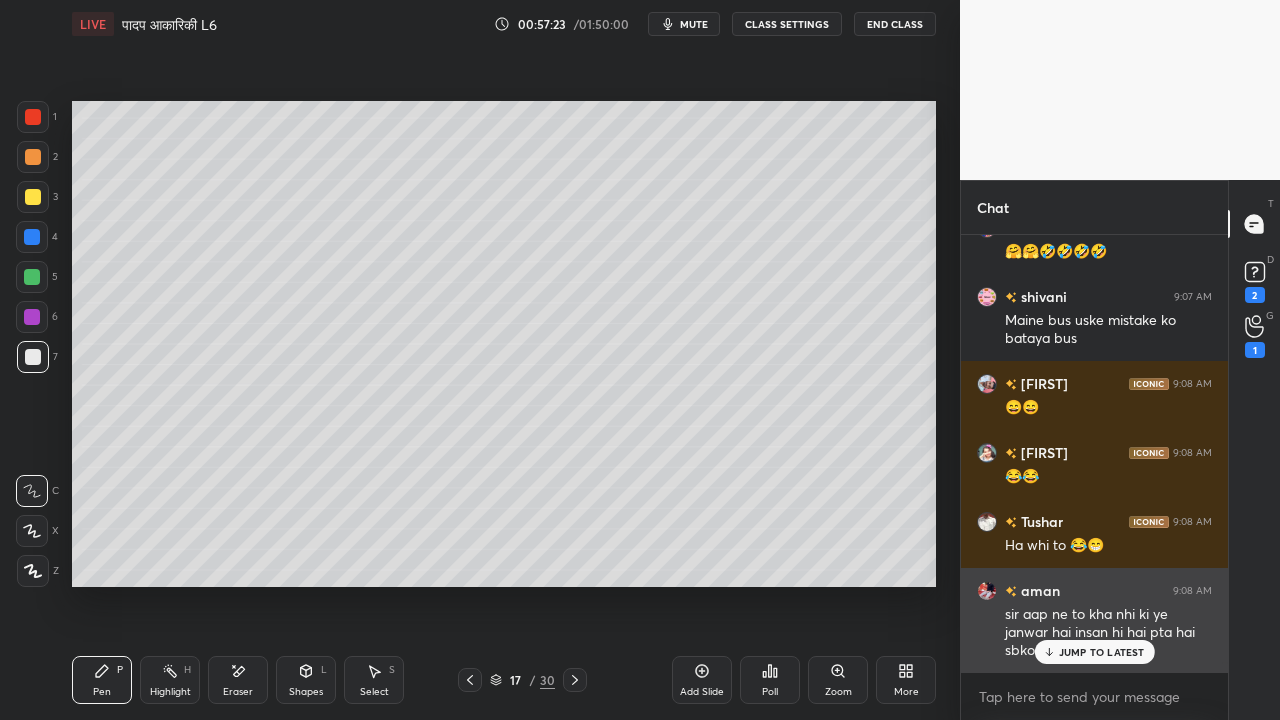 click on "JUMP TO LATEST" at bounding box center (1102, 652) 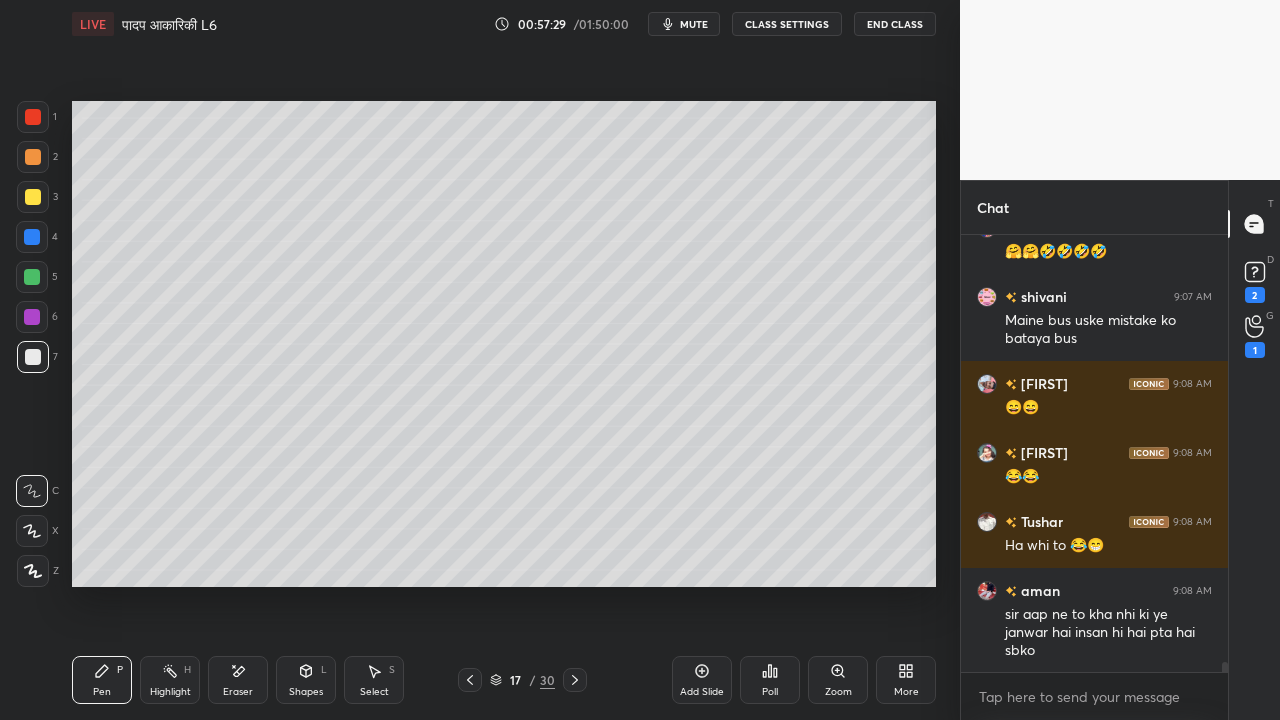 click at bounding box center (33, 357) 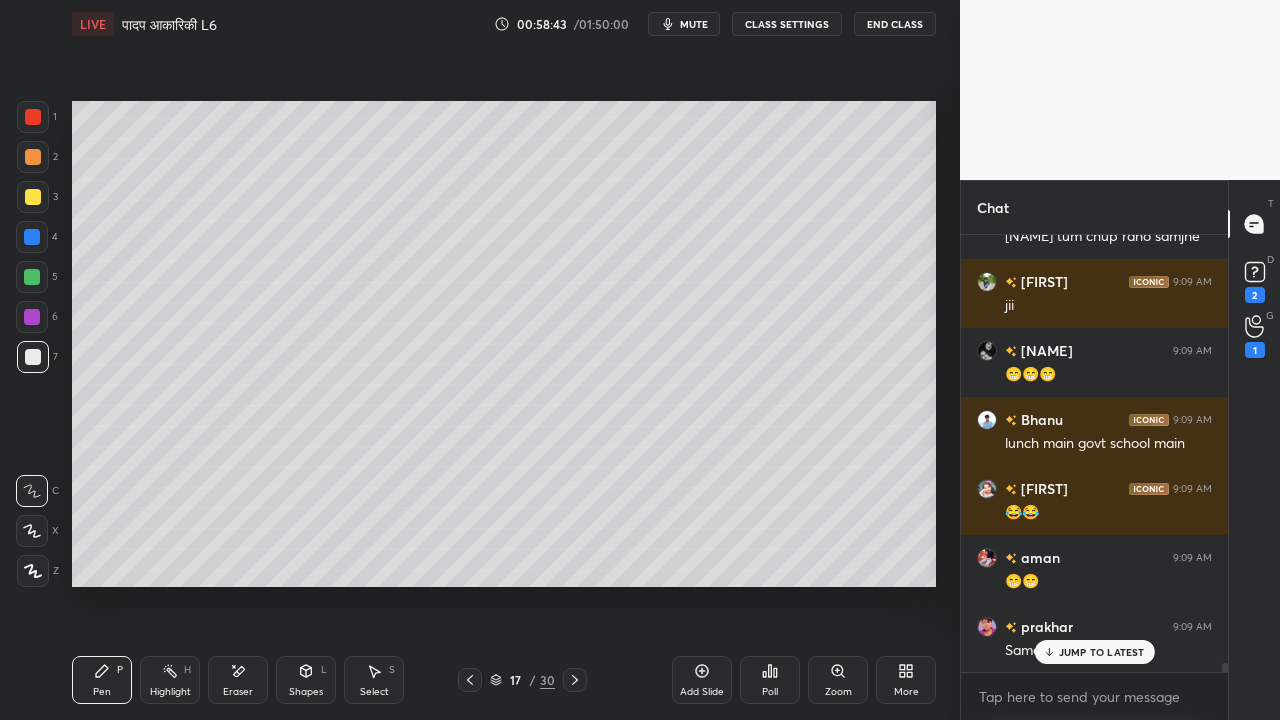 scroll, scrollTop: 21534, scrollLeft: 0, axis: vertical 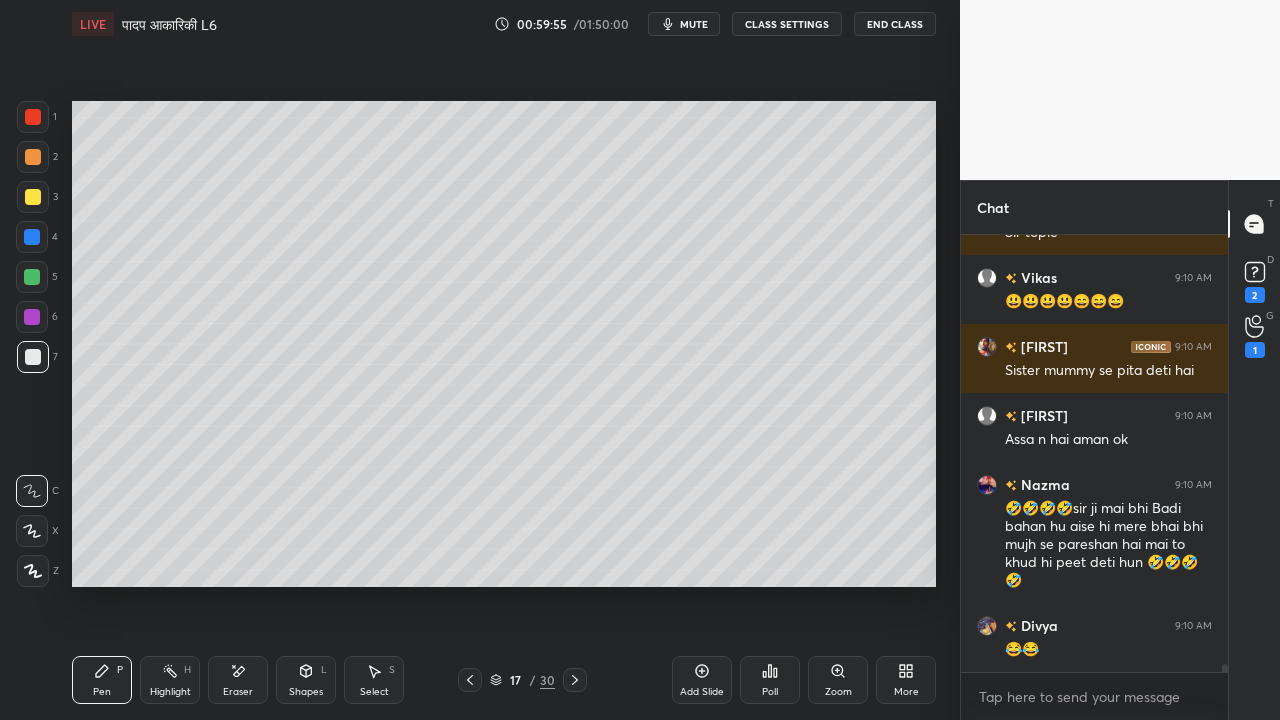 click on "Add Slide" at bounding box center [702, 680] 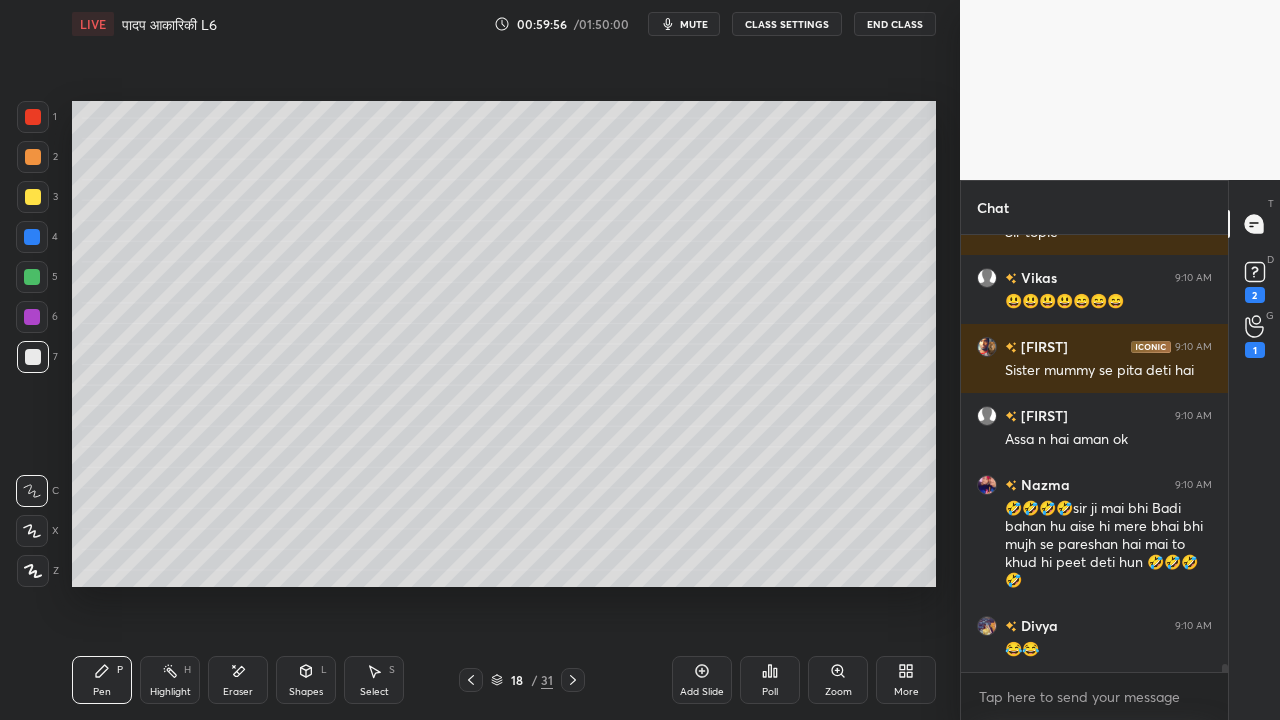 click at bounding box center [33, 197] 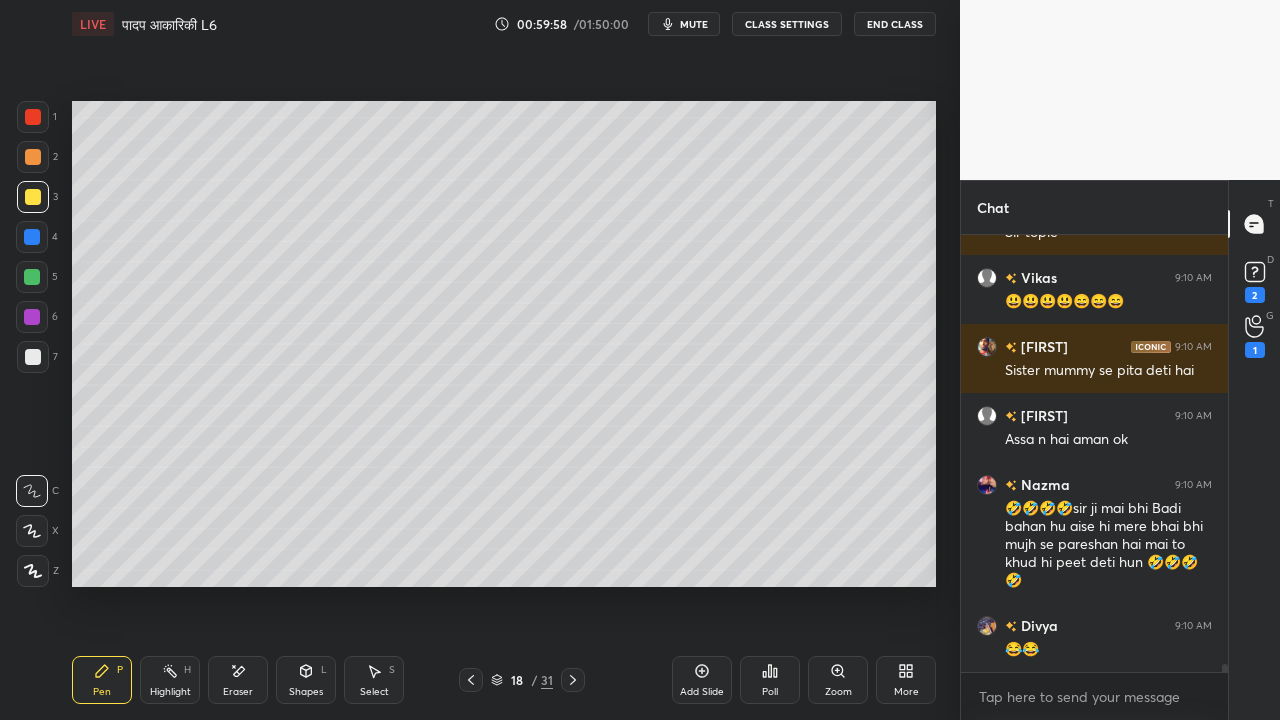 click 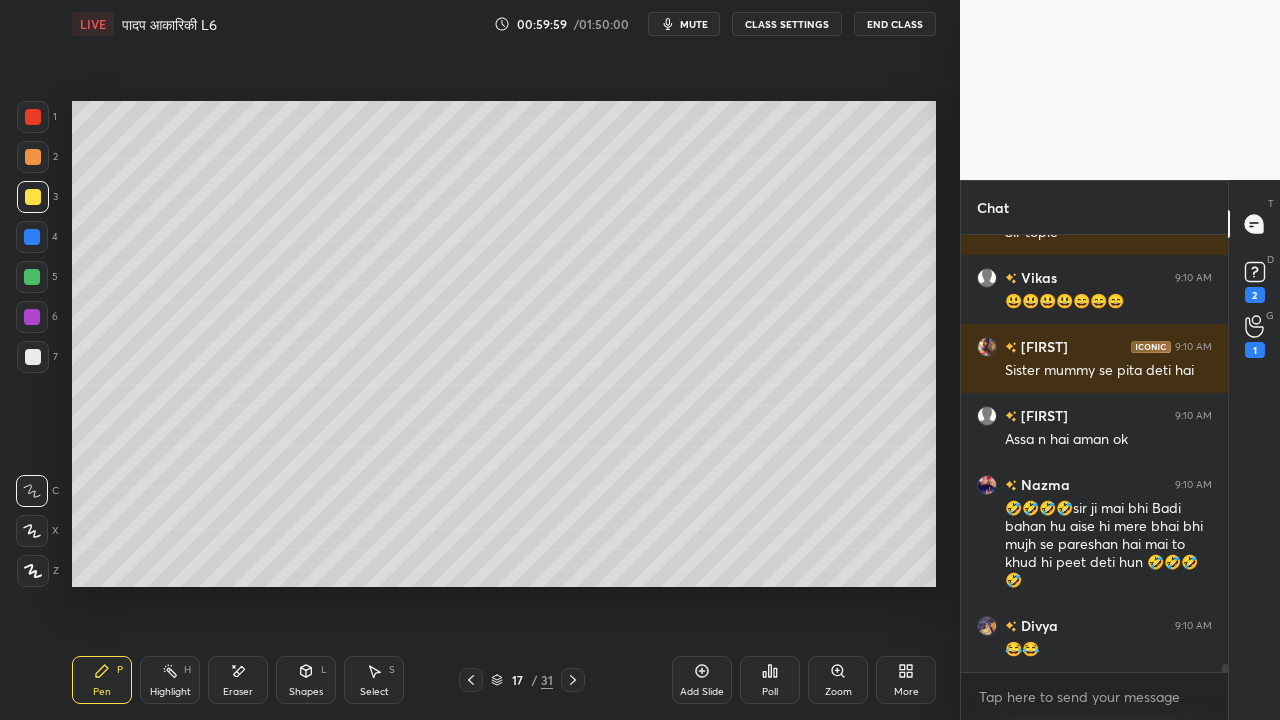 click on "4" at bounding box center [37, 241] 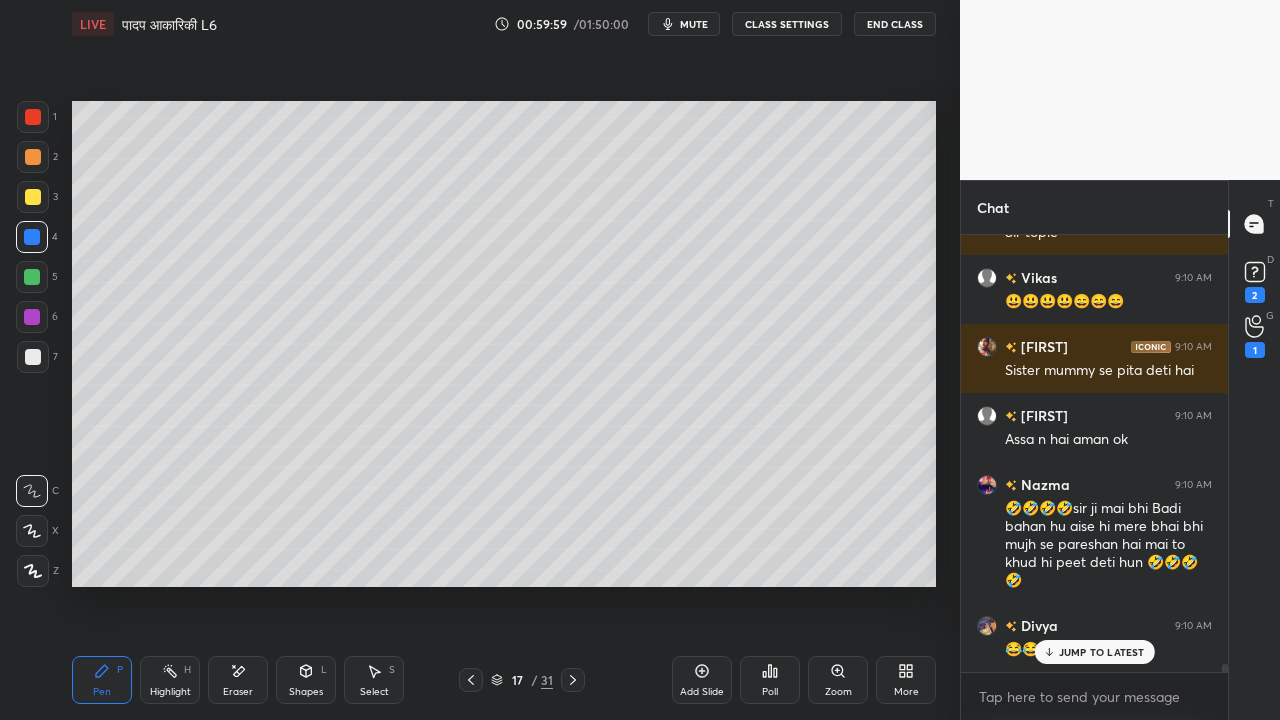 scroll, scrollTop: 22676, scrollLeft: 0, axis: vertical 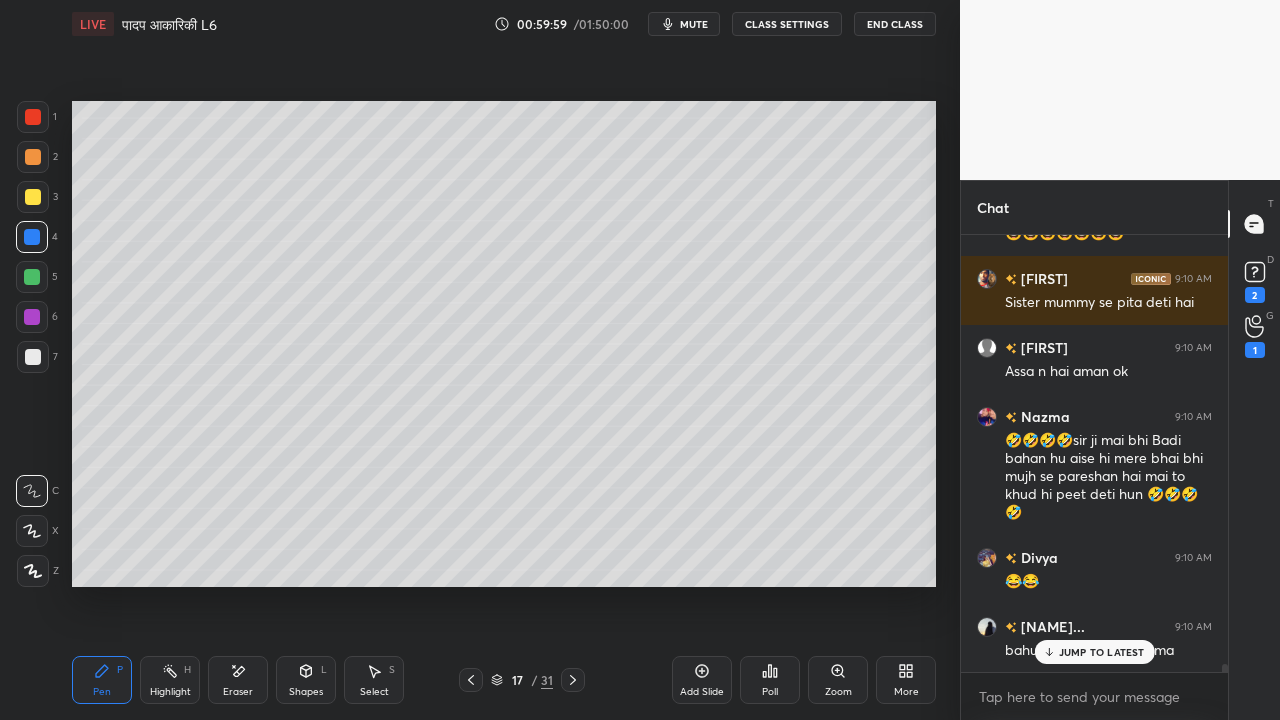 click at bounding box center (32, 277) 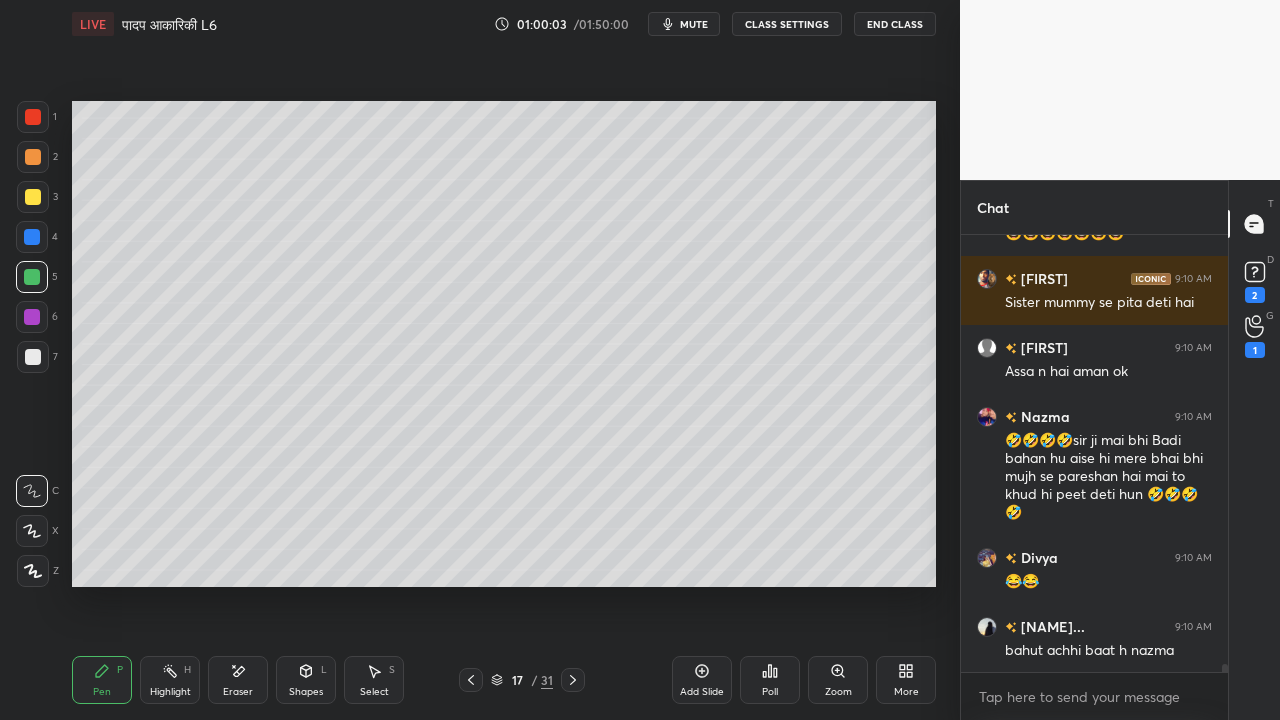 scroll, scrollTop: 22746, scrollLeft: 0, axis: vertical 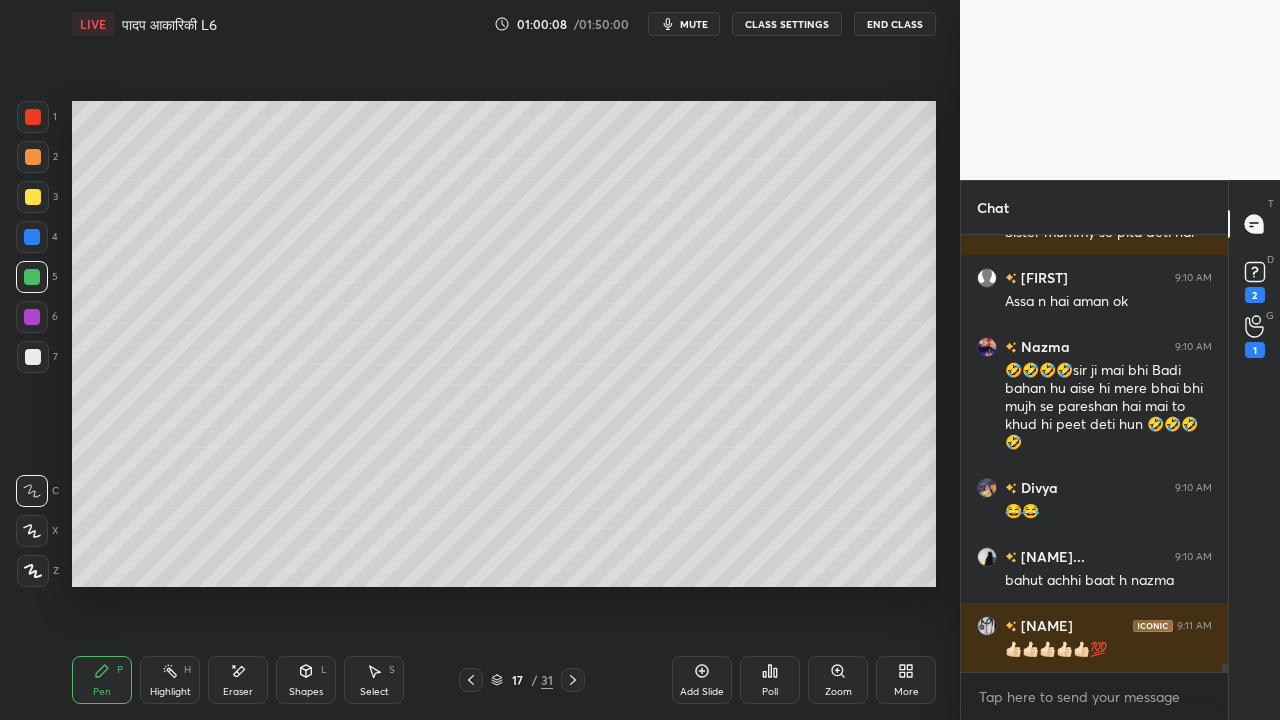 click at bounding box center (33, 357) 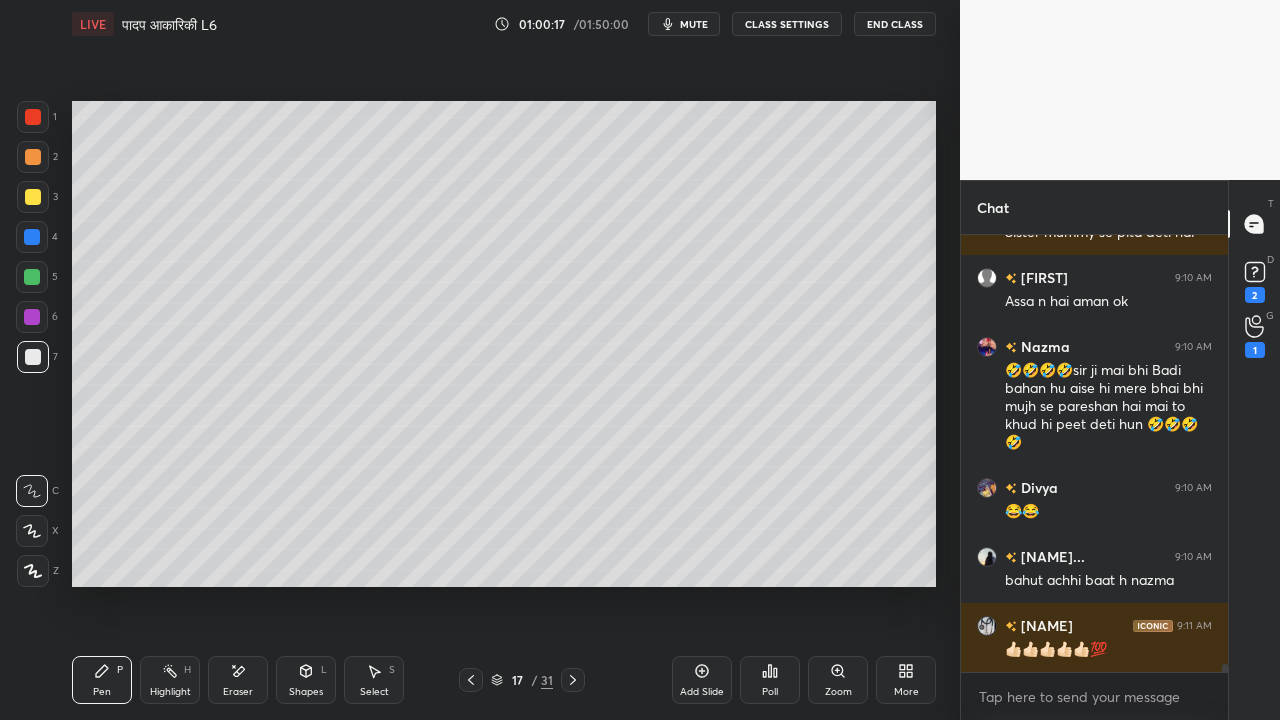 drag, startPoint x: 234, startPoint y: 671, endPoint x: 245, endPoint y: 624, distance: 48.270073 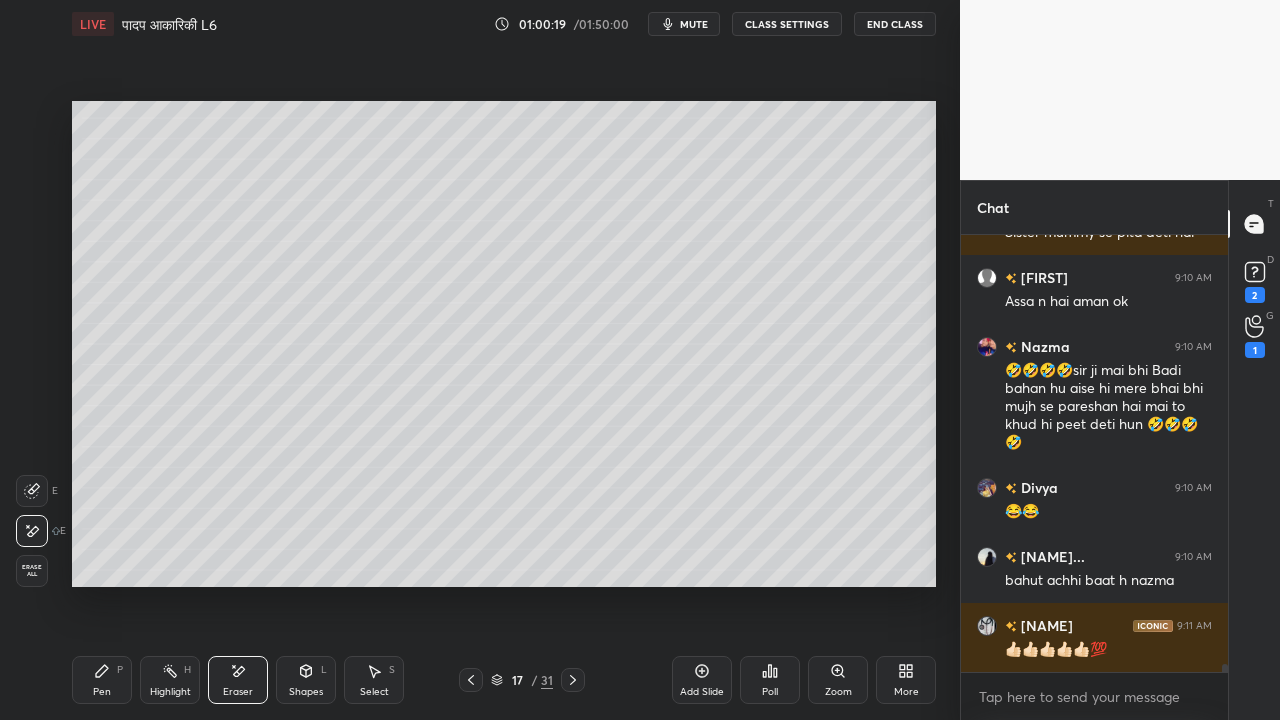 drag, startPoint x: 86, startPoint y: 708, endPoint x: 115, endPoint y: 664, distance: 52.69725 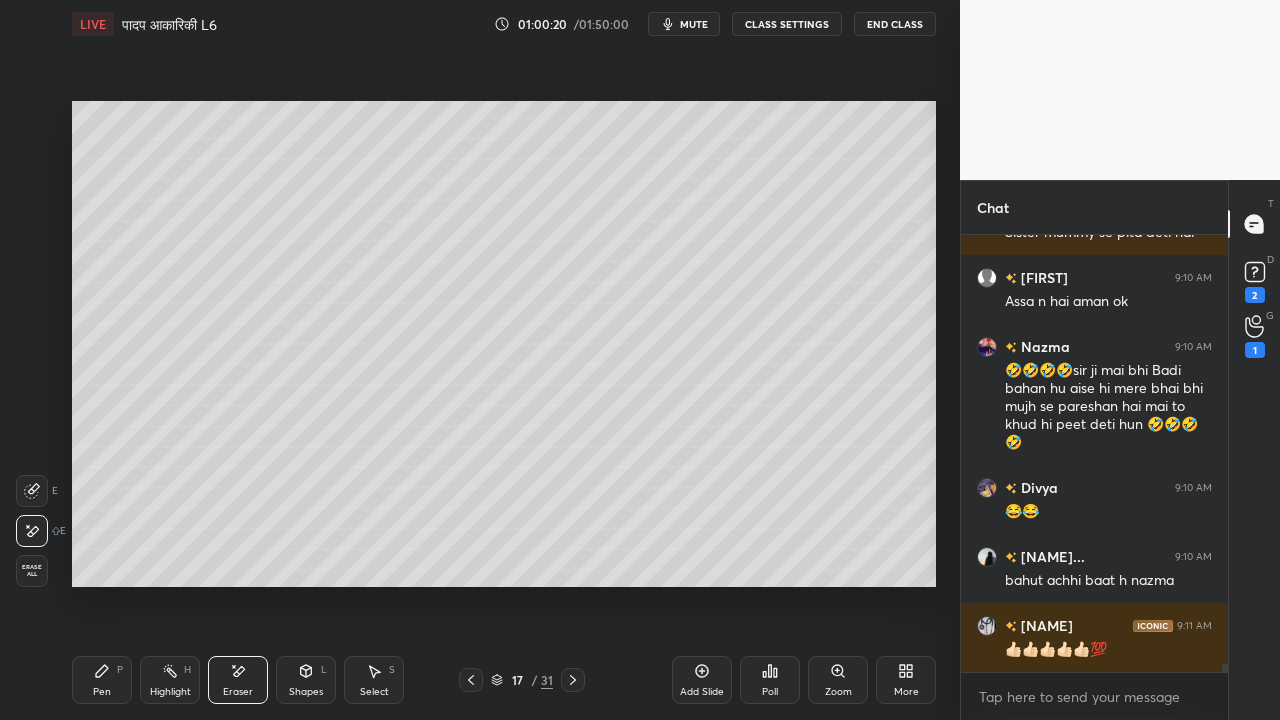 drag, startPoint x: 104, startPoint y: 668, endPoint x: 117, endPoint y: 649, distance: 23.021729 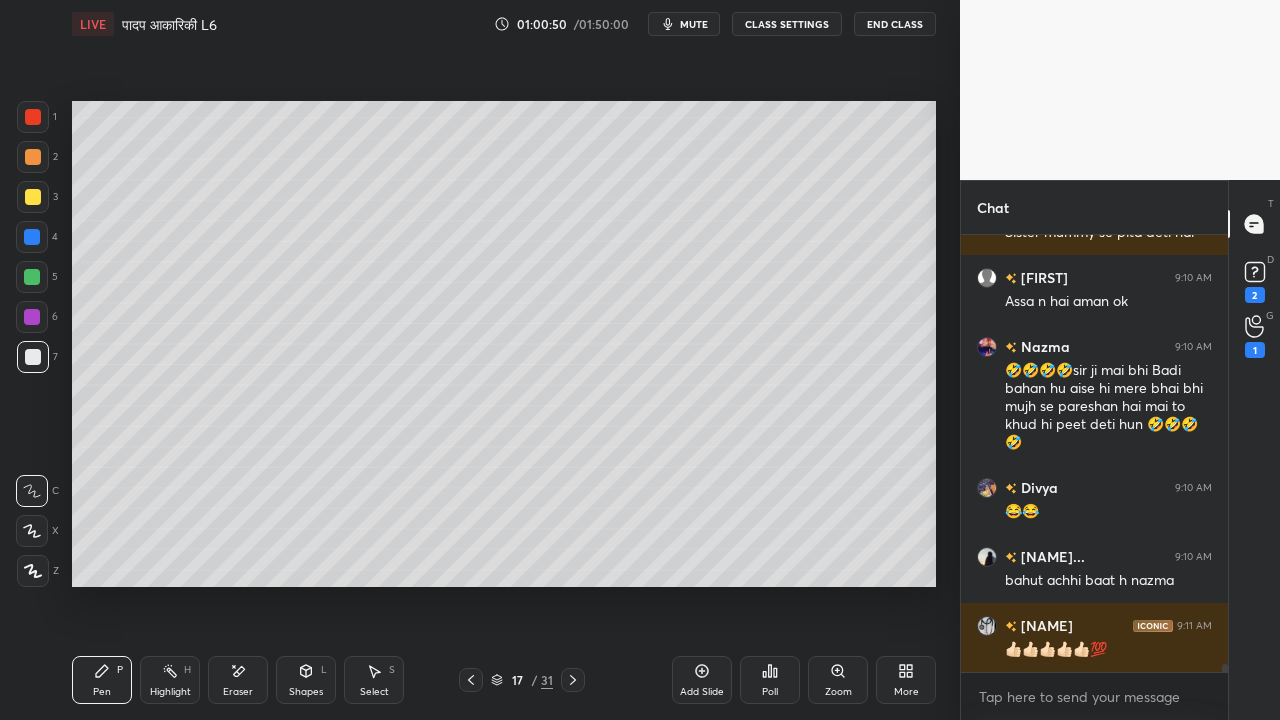 click at bounding box center (33, 357) 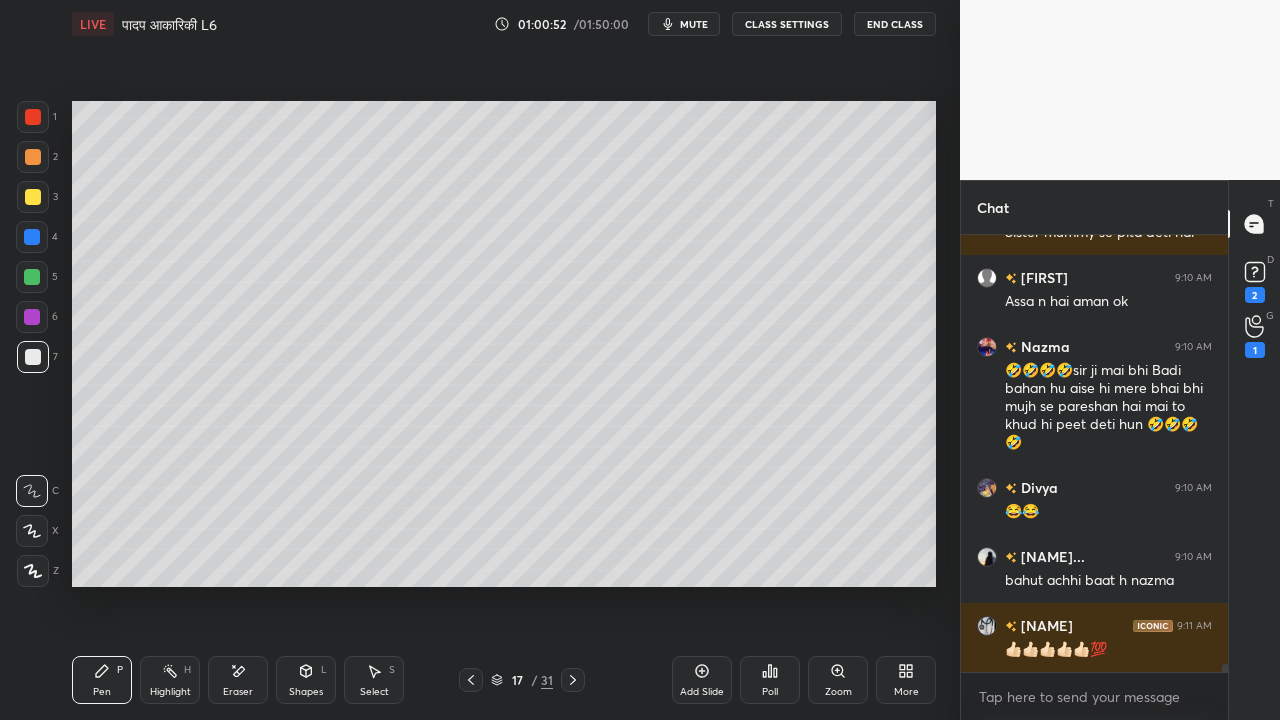 click at bounding box center (33, 197) 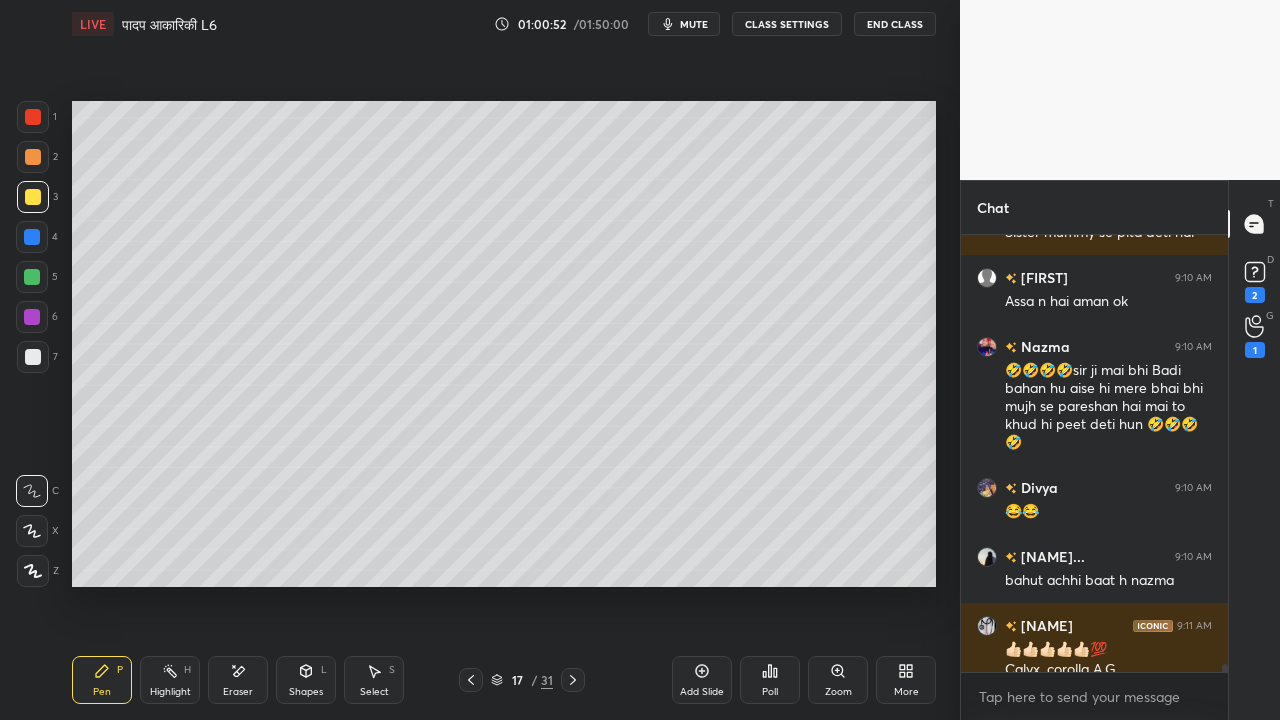 scroll, scrollTop: 22766, scrollLeft: 0, axis: vertical 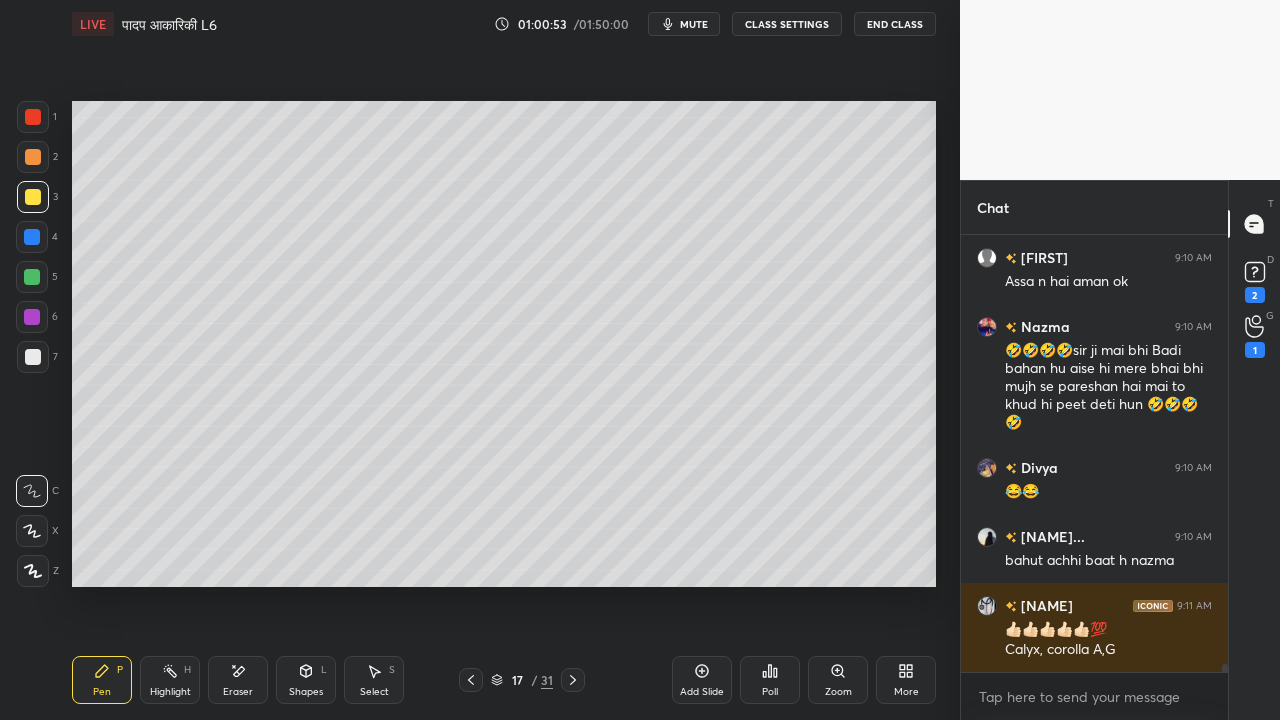 click on "Add Slide" at bounding box center (702, 680) 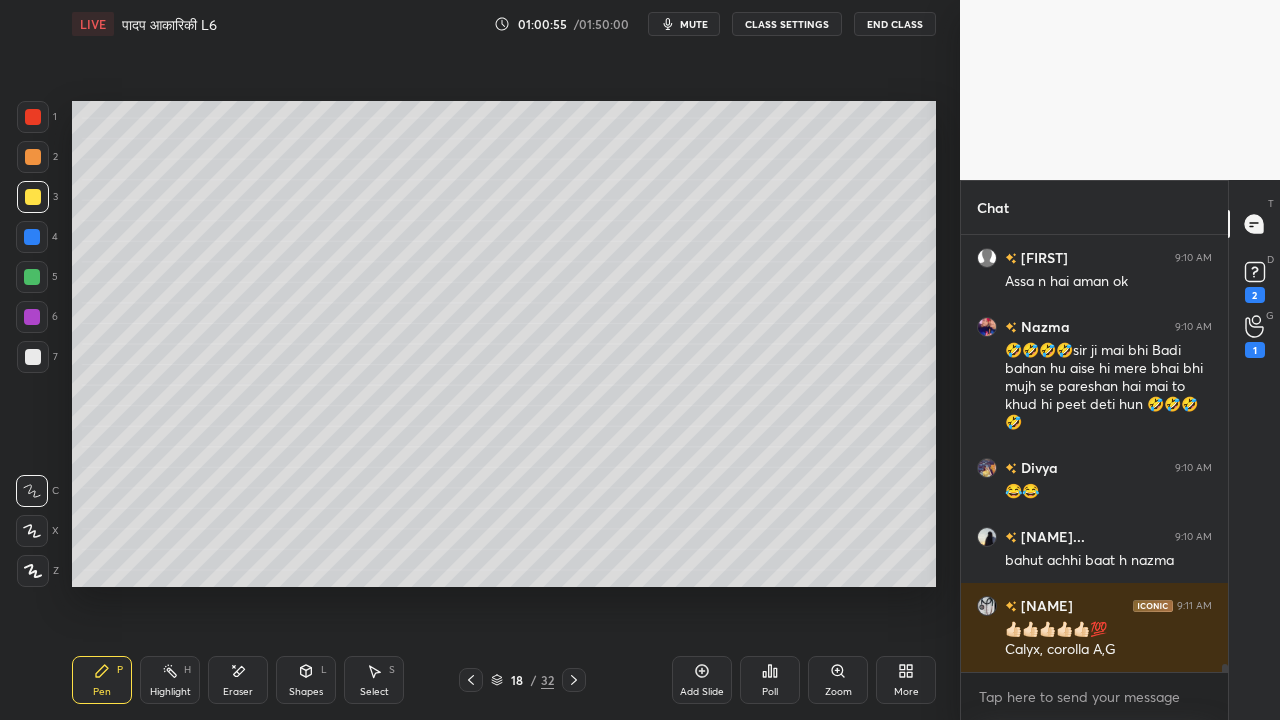 click at bounding box center (33, 357) 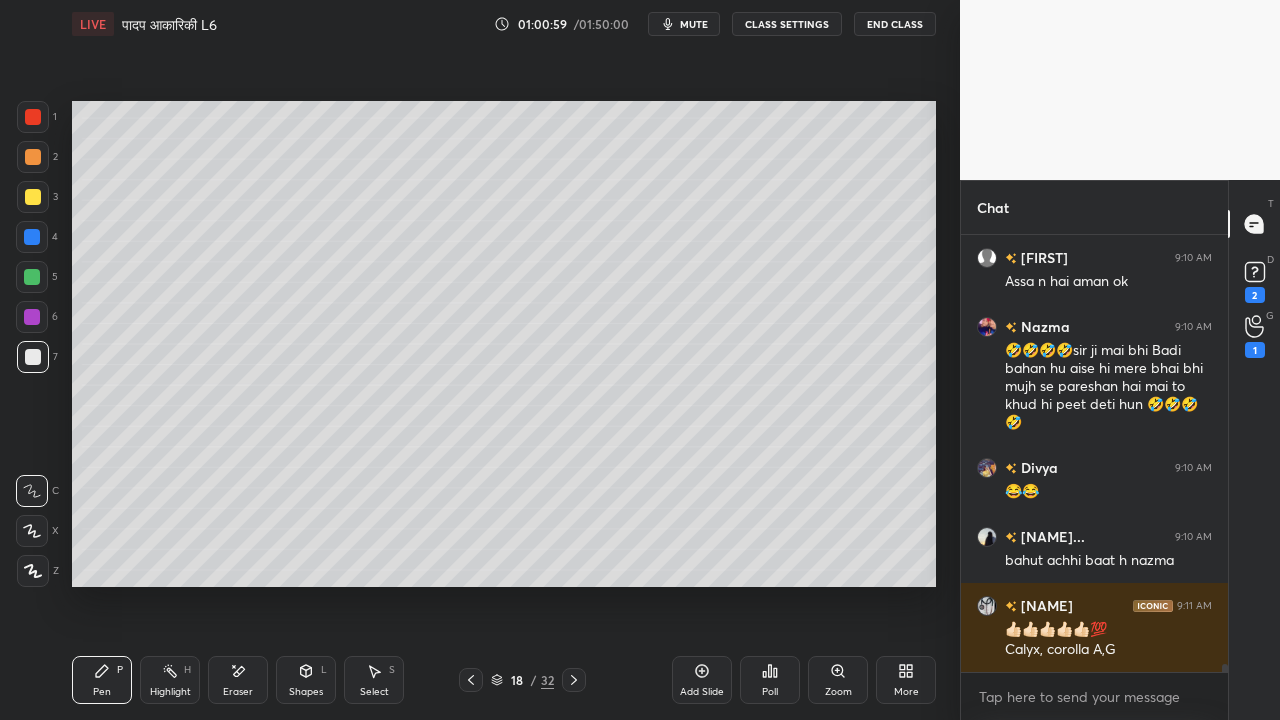 scroll, scrollTop: 22870, scrollLeft: 0, axis: vertical 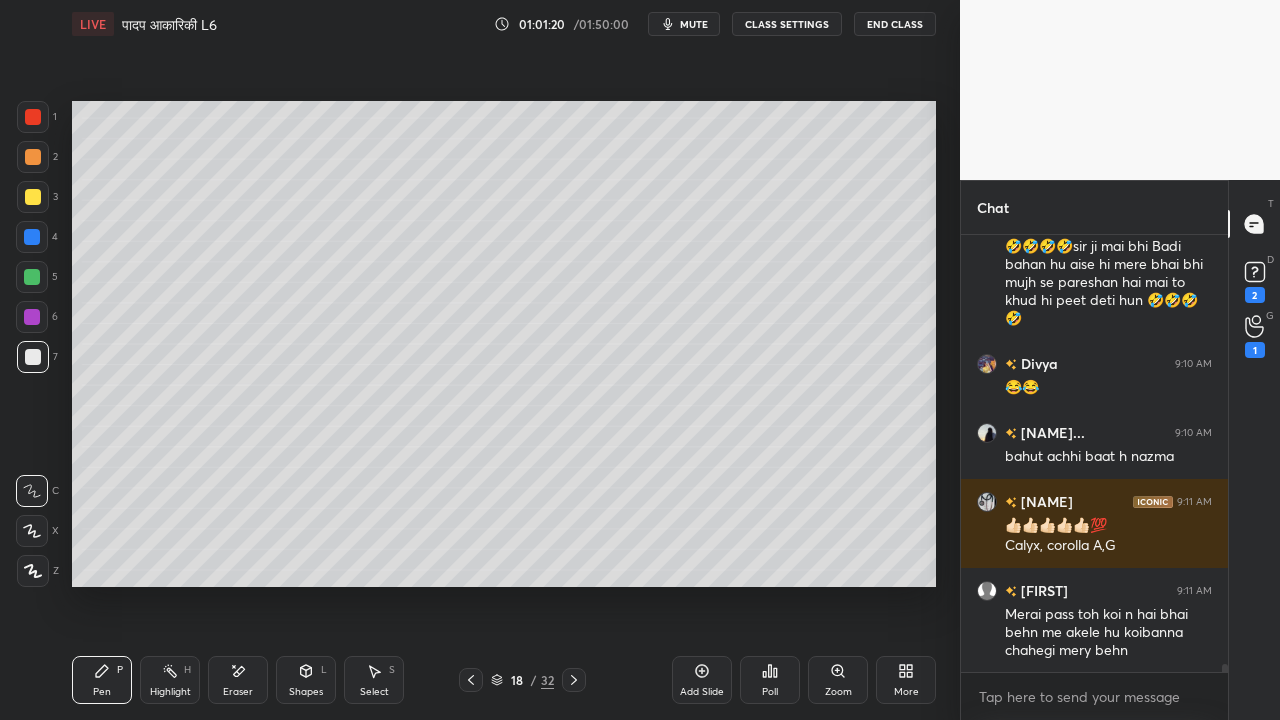 click at bounding box center (33, 197) 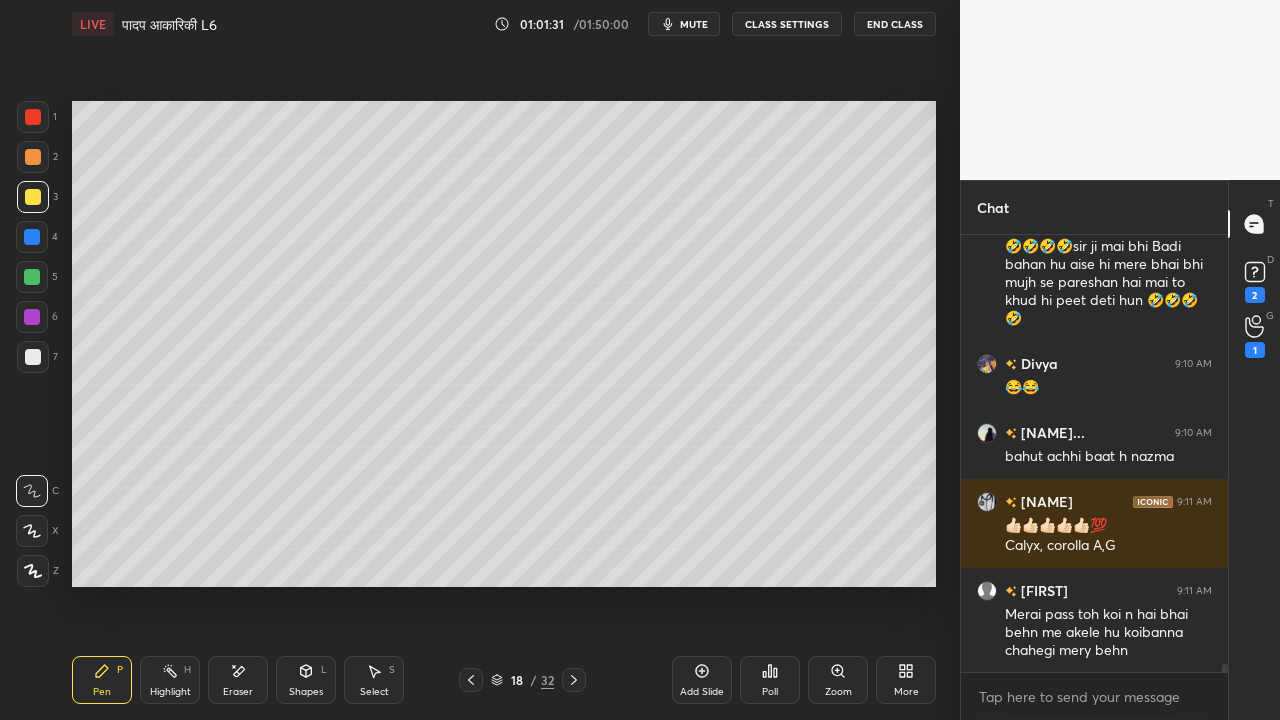 click on "Eraser" at bounding box center [238, 692] 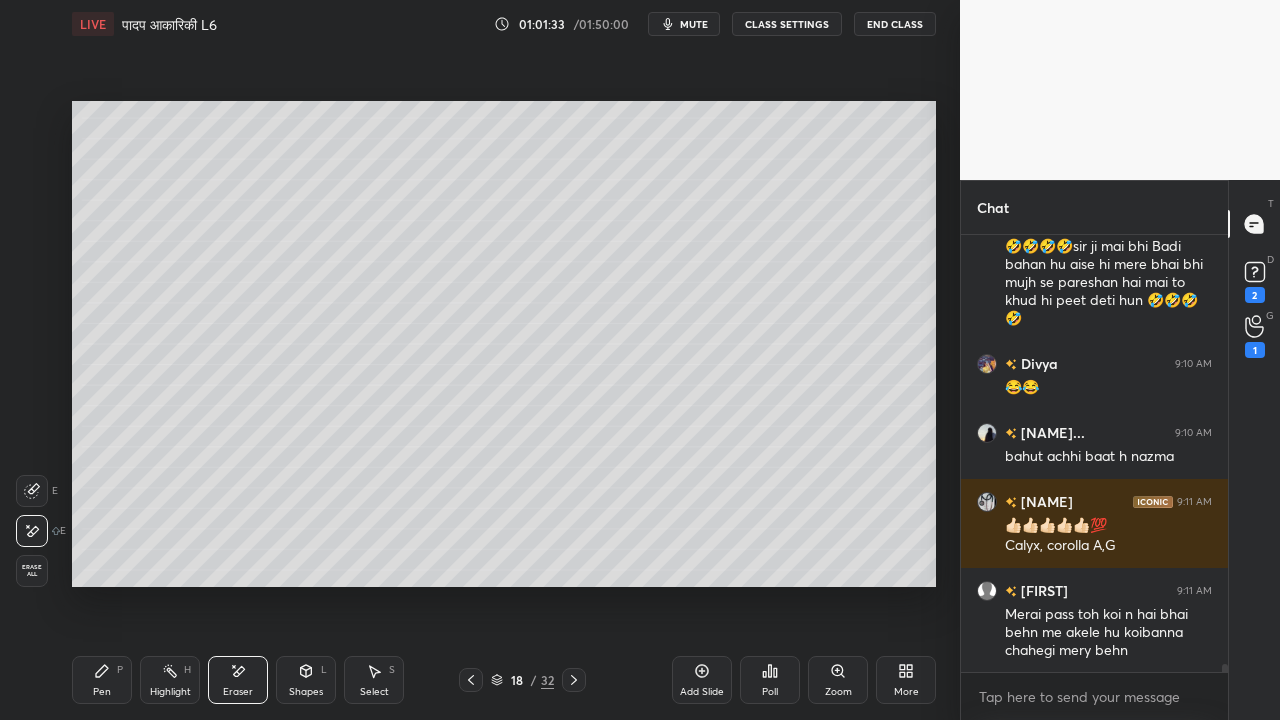 click 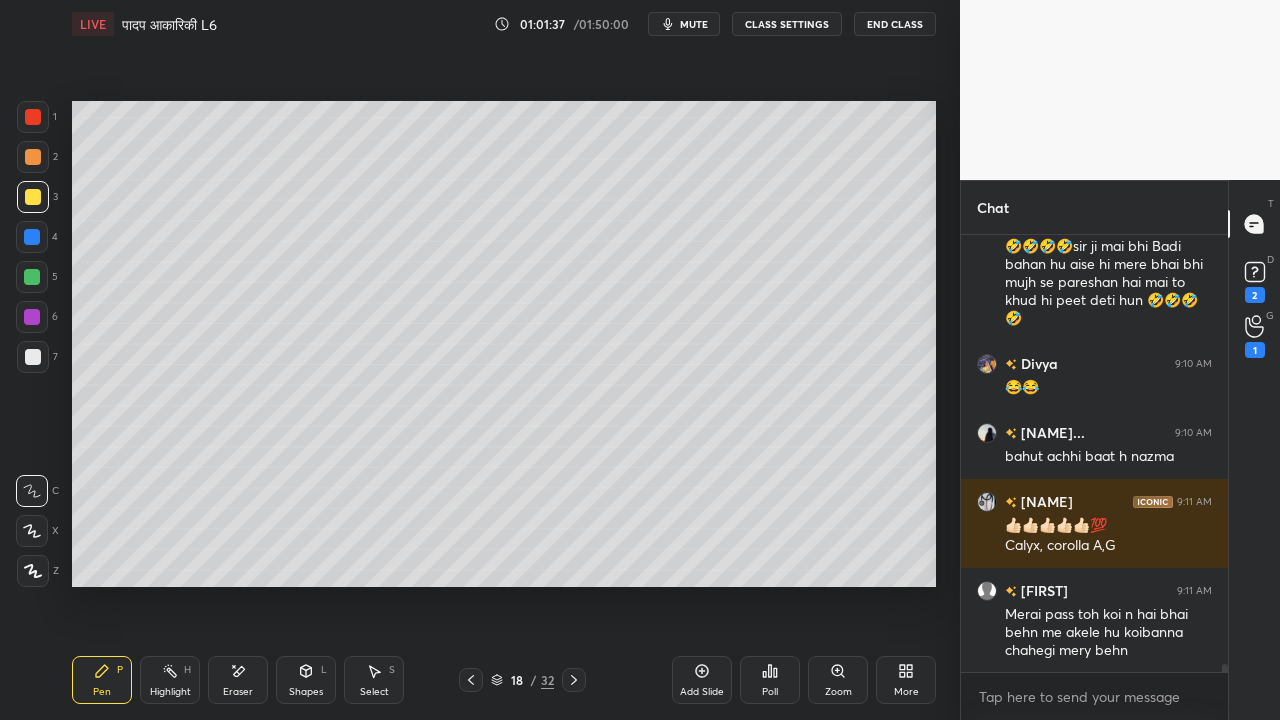 drag, startPoint x: 237, startPoint y: 676, endPoint x: 279, endPoint y: 602, distance: 85.08819 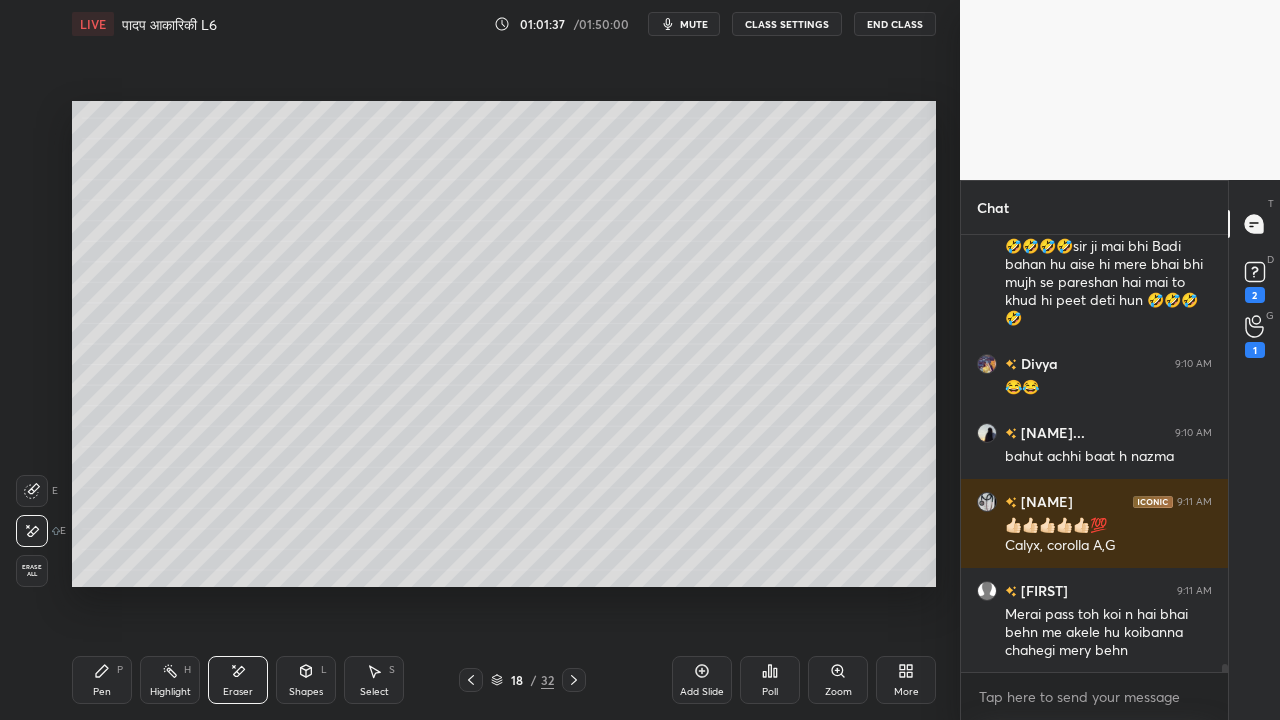 scroll, scrollTop: 22976, scrollLeft: 0, axis: vertical 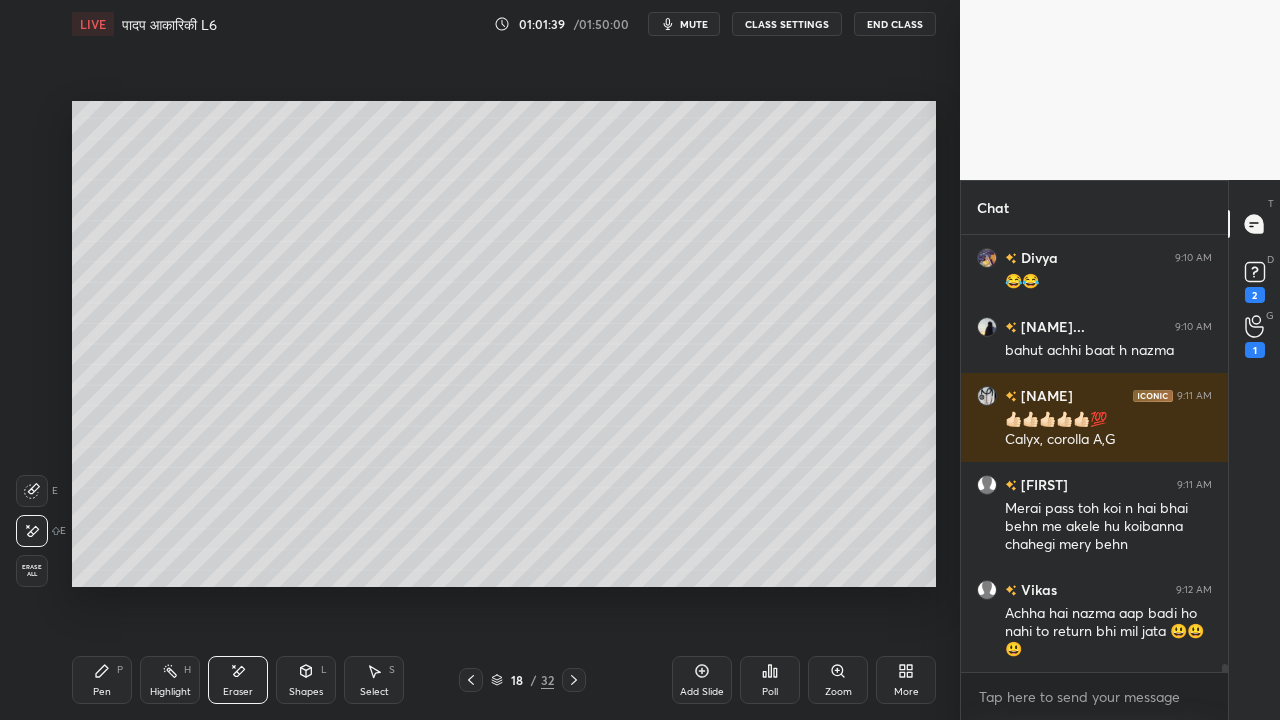 click 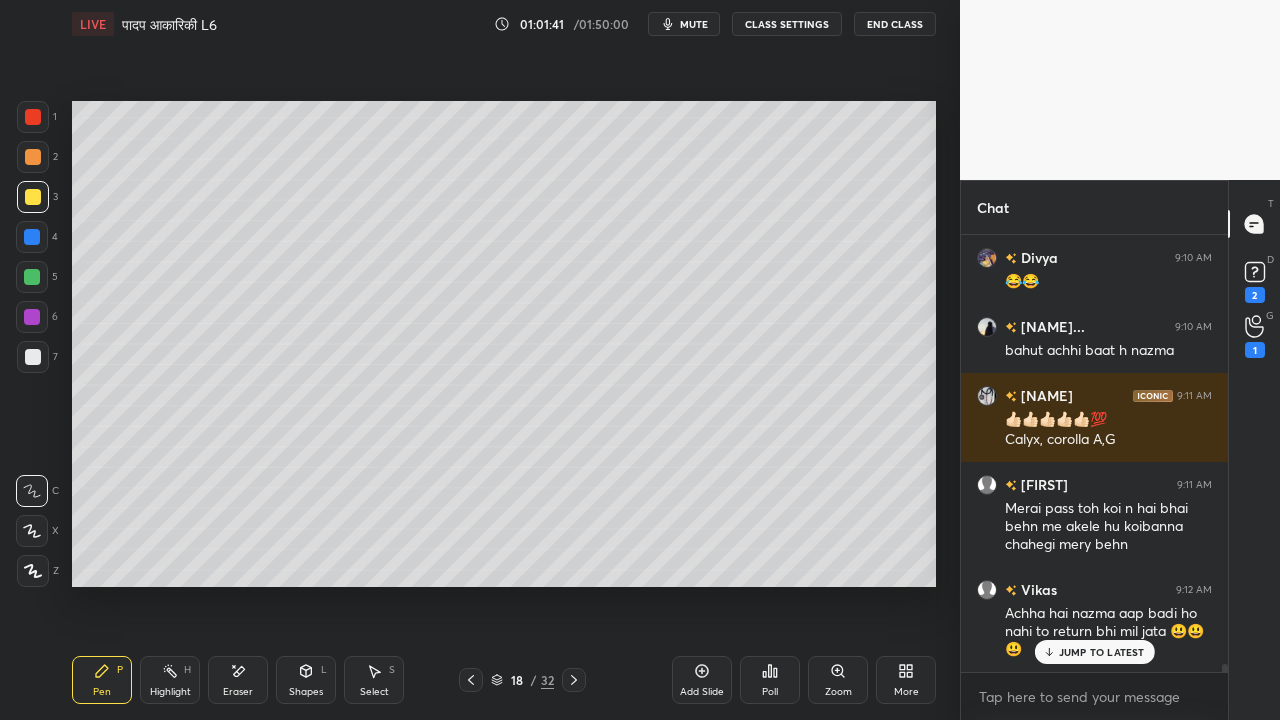 scroll, scrollTop: 23044, scrollLeft: 0, axis: vertical 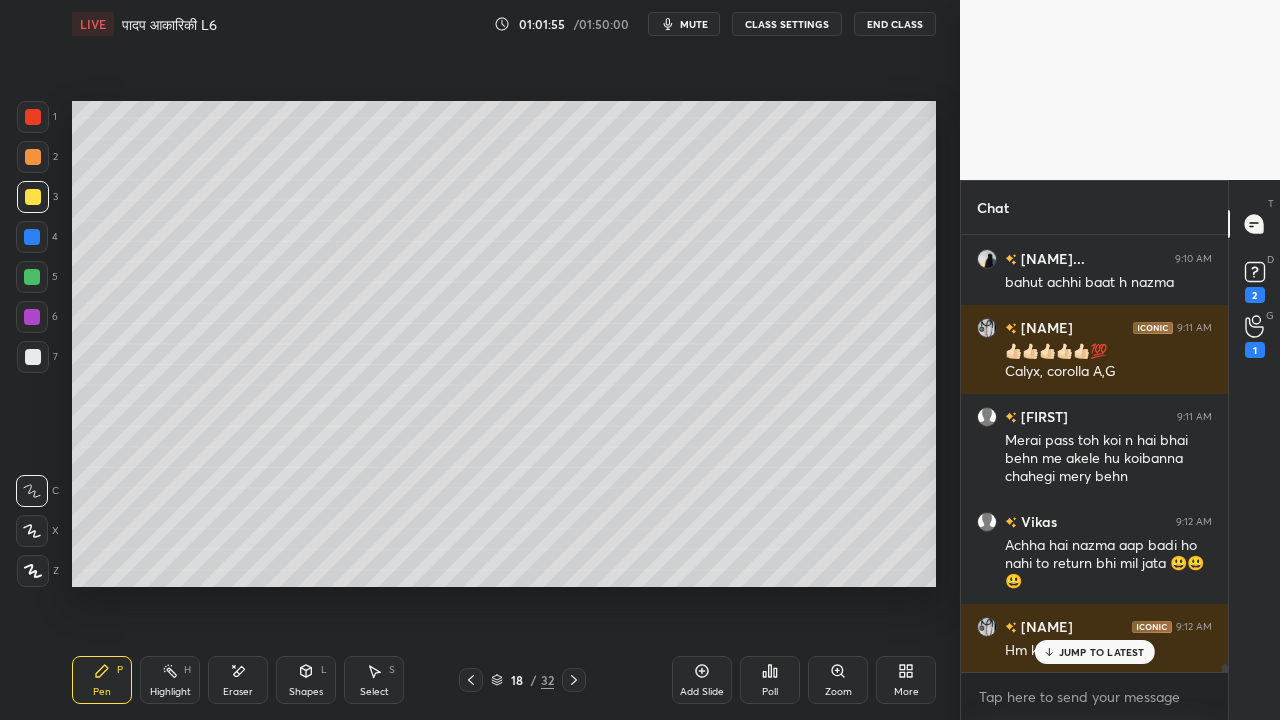 drag, startPoint x: 234, startPoint y: 686, endPoint x: 301, endPoint y: 606, distance: 104.35037 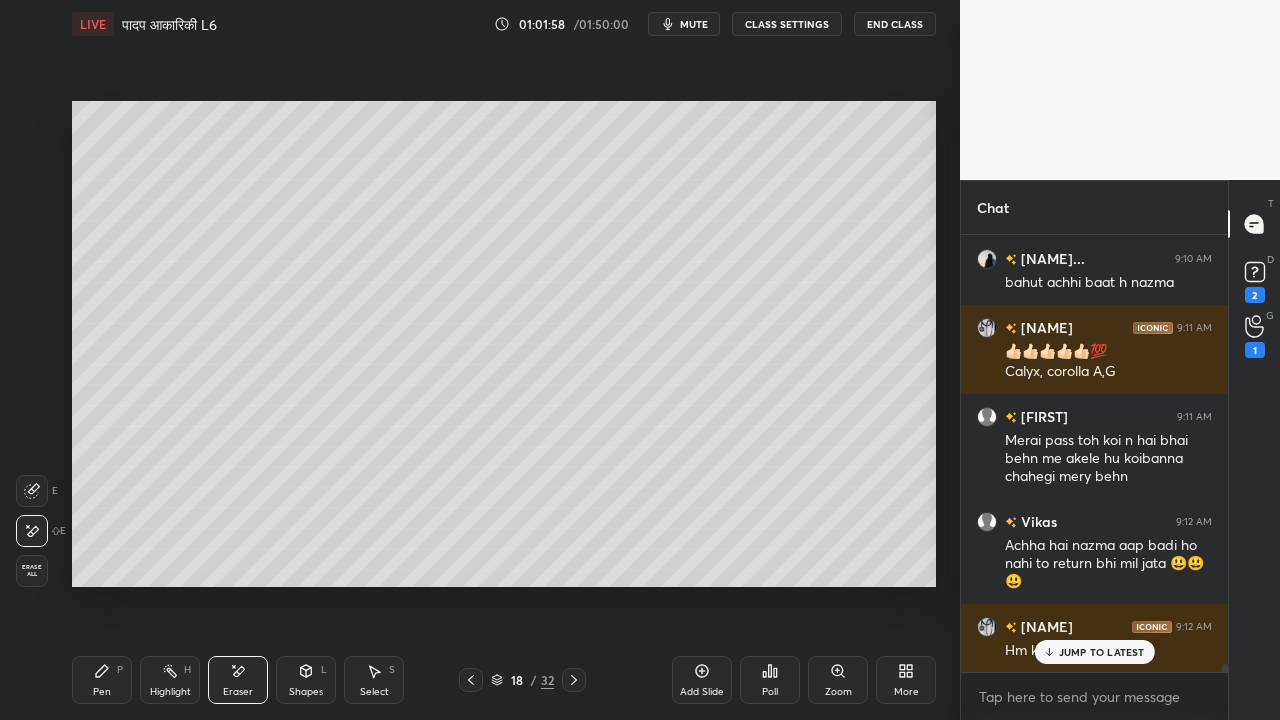 click on "Pen P" at bounding box center [102, 680] 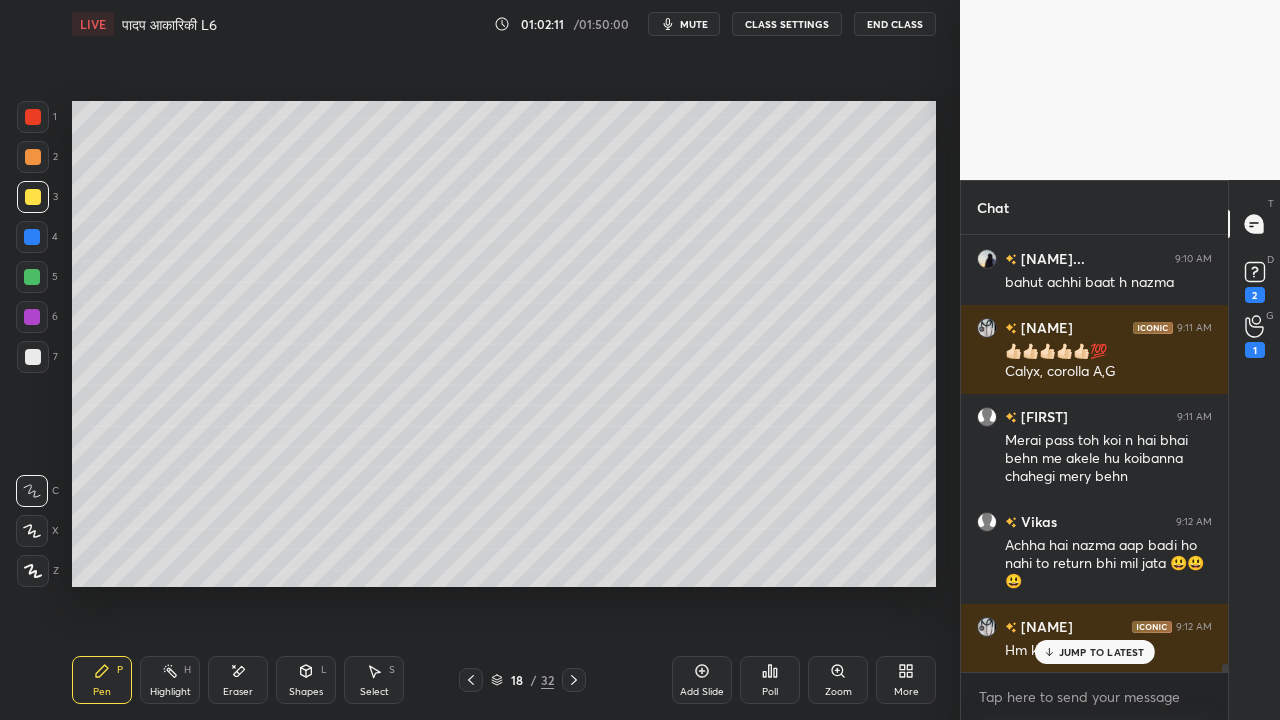 drag, startPoint x: 32, startPoint y: 356, endPoint x: 38, endPoint y: 341, distance: 16.155495 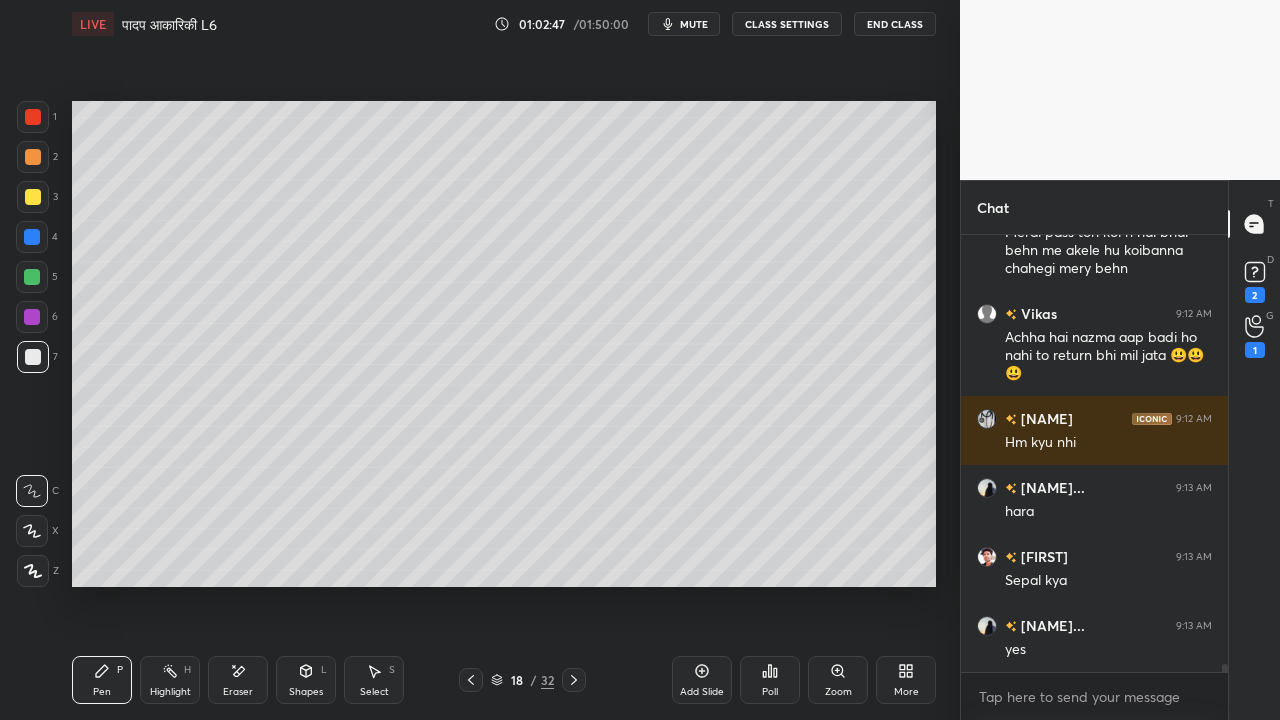 scroll, scrollTop: 23320, scrollLeft: 0, axis: vertical 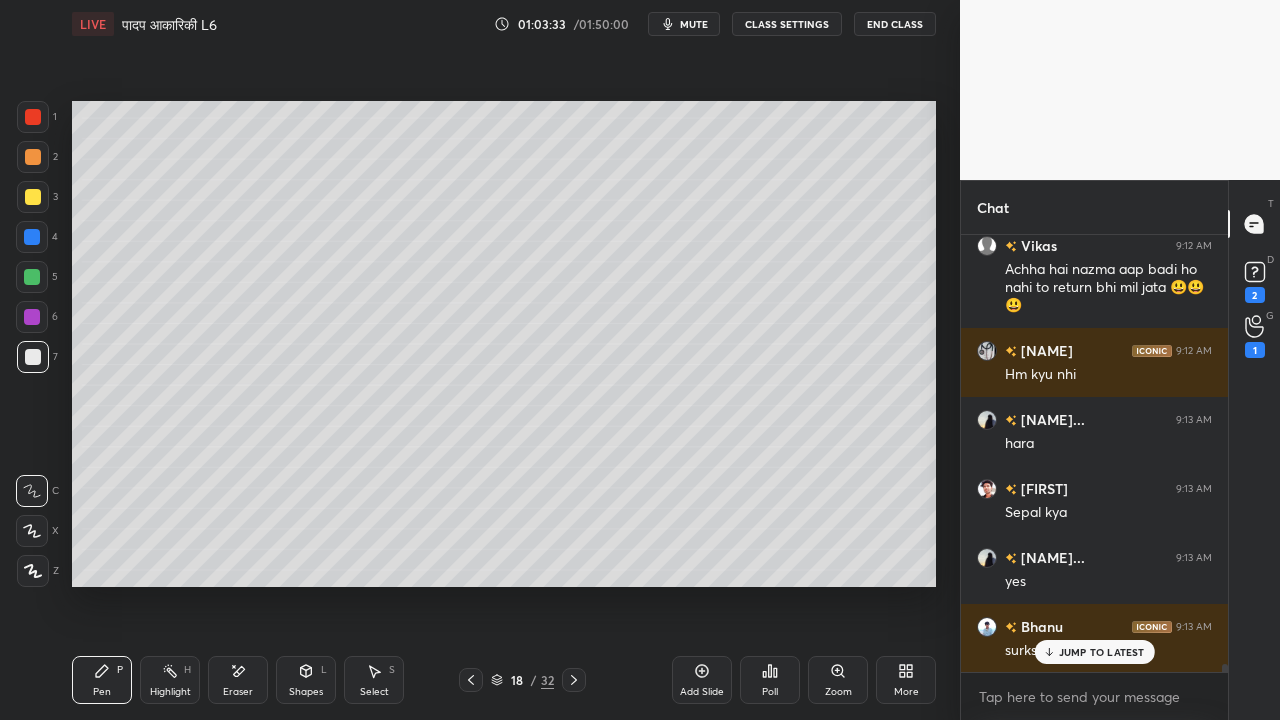 click at bounding box center [33, 197] 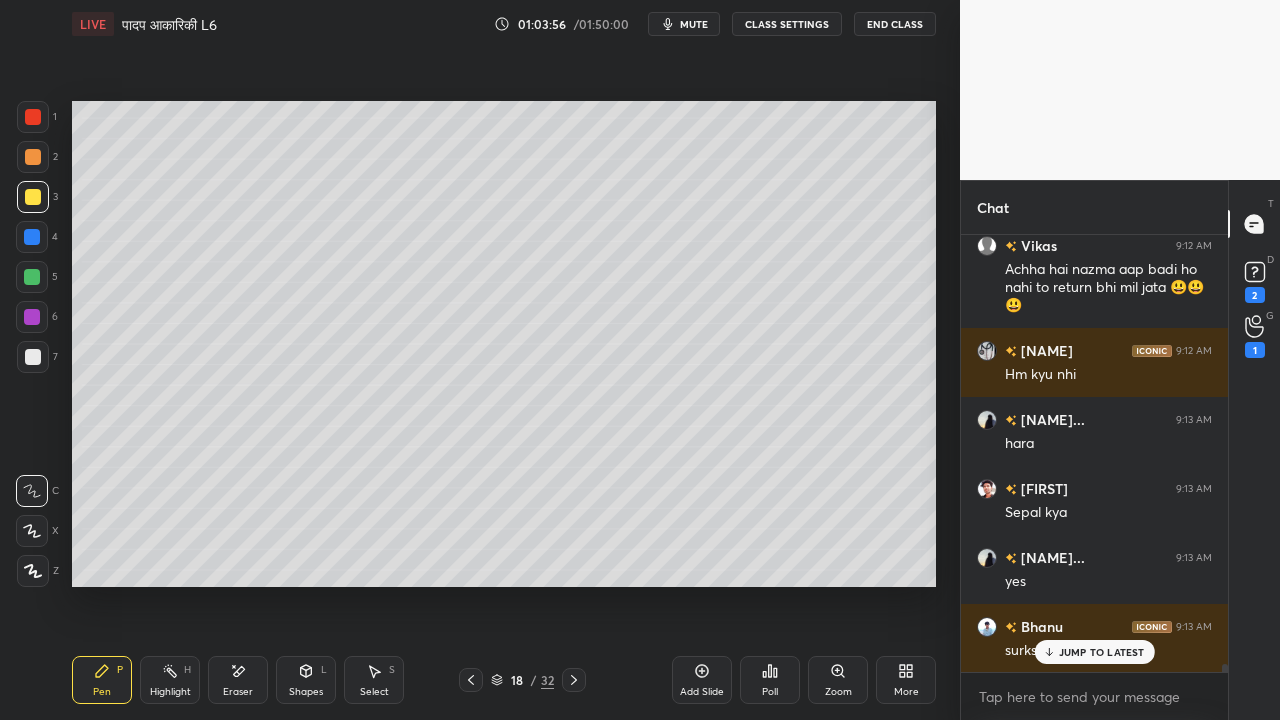 click at bounding box center [33, 357] 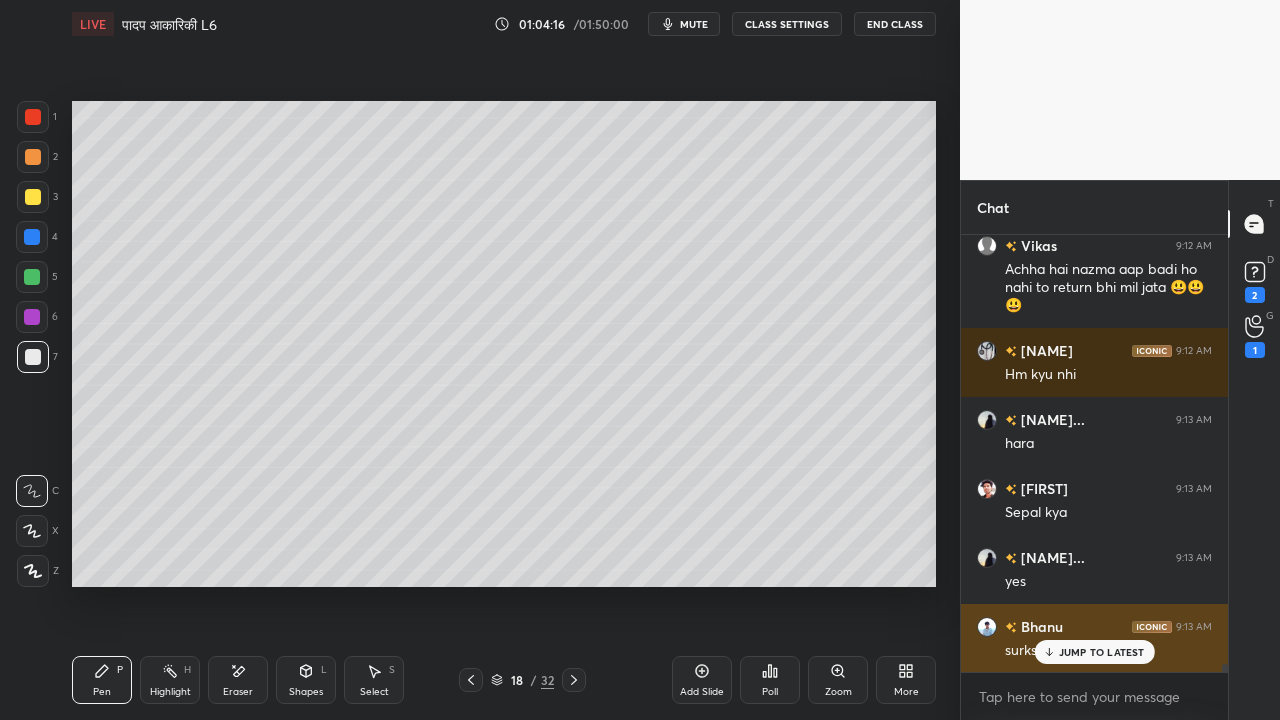 click on "JUMP TO LATEST" at bounding box center (1102, 652) 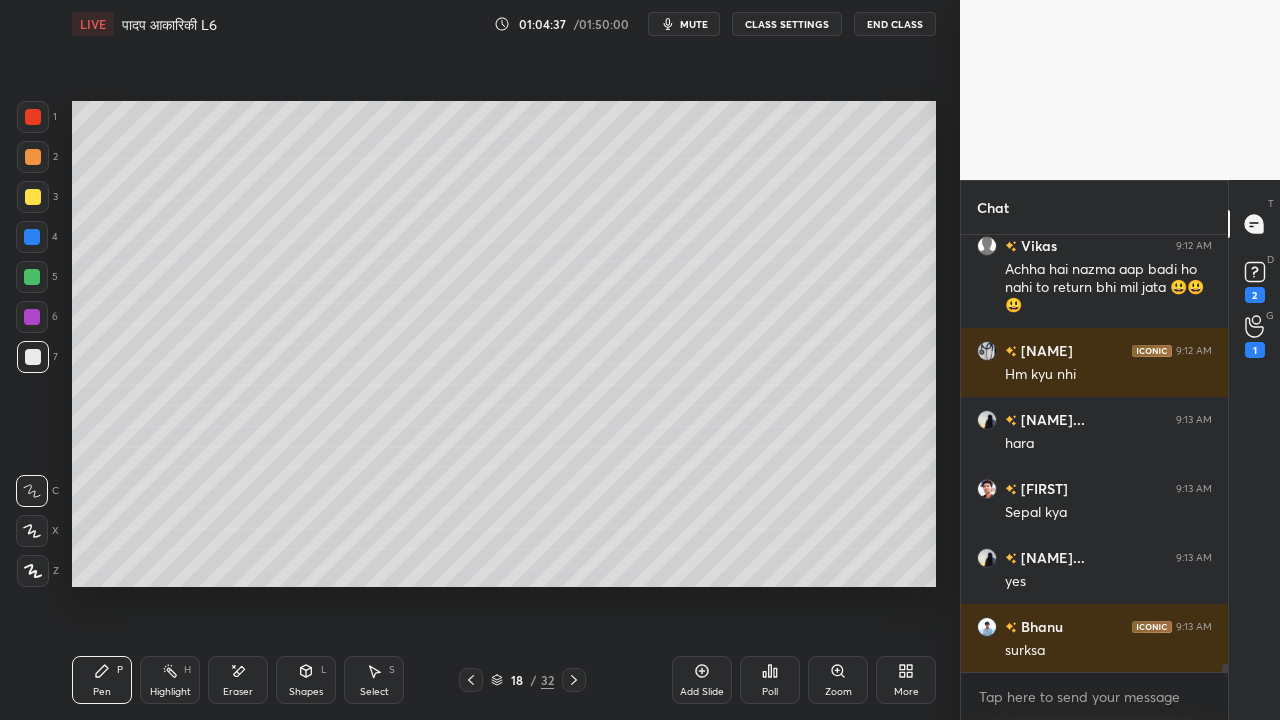 scroll, scrollTop: 23390, scrollLeft: 0, axis: vertical 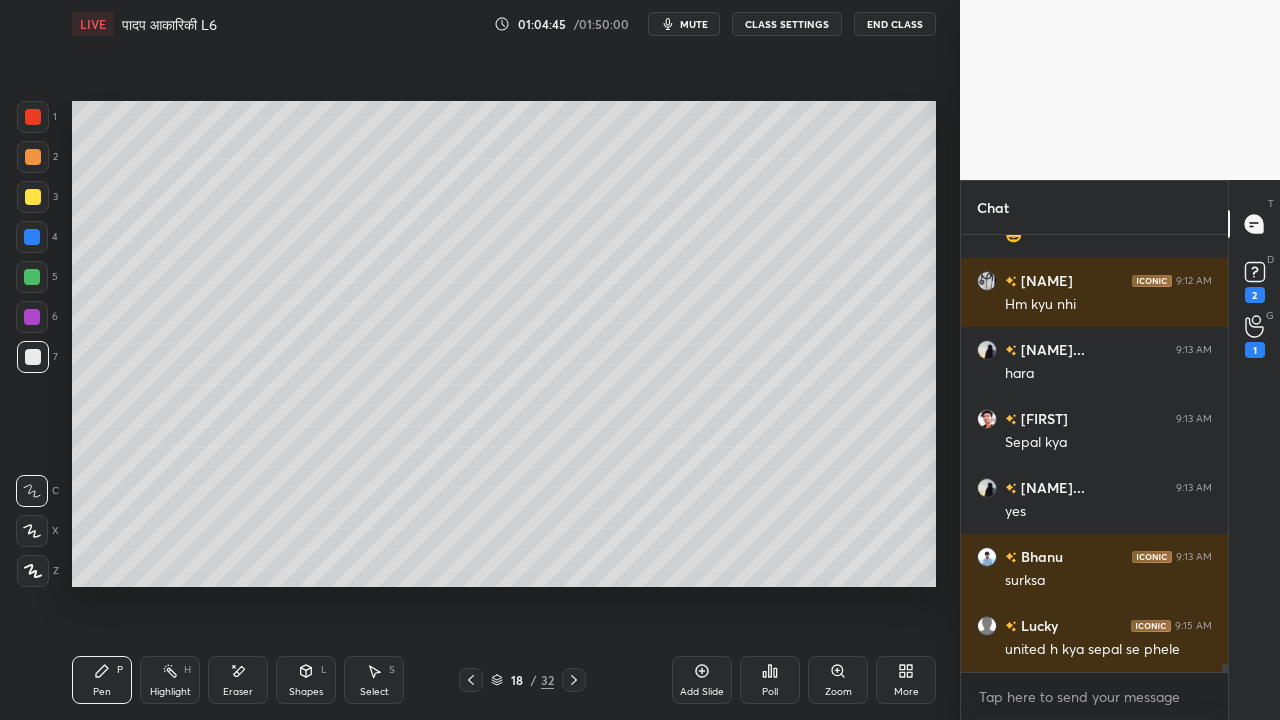 click at bounding box center (33, 357) 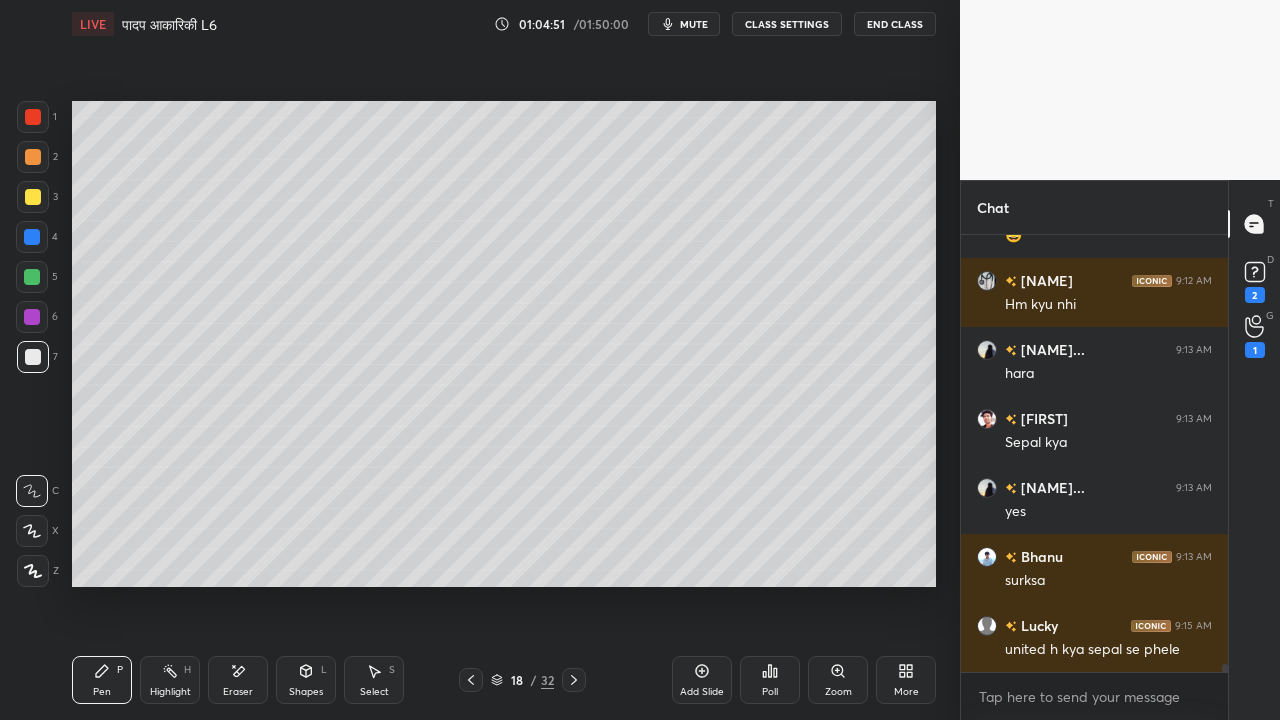 click 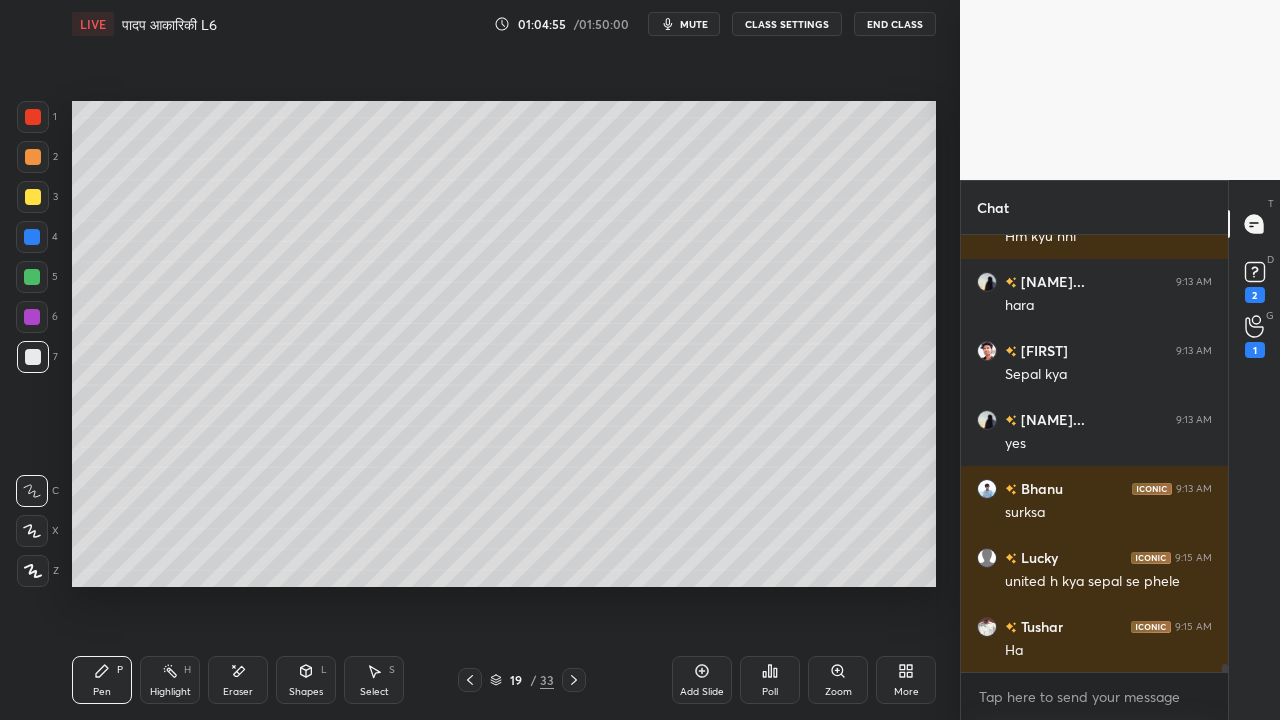 scroll, scrollTop: 23528, scrollLeft: 0, axis: vertical 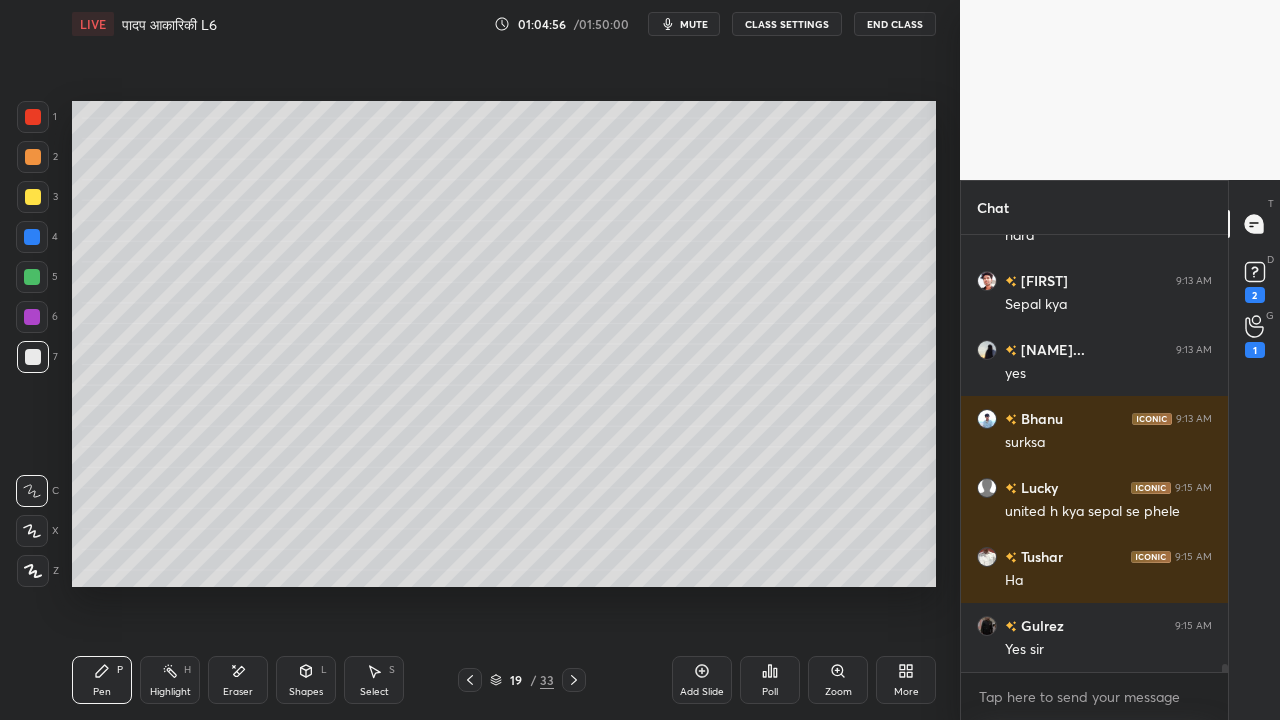 click 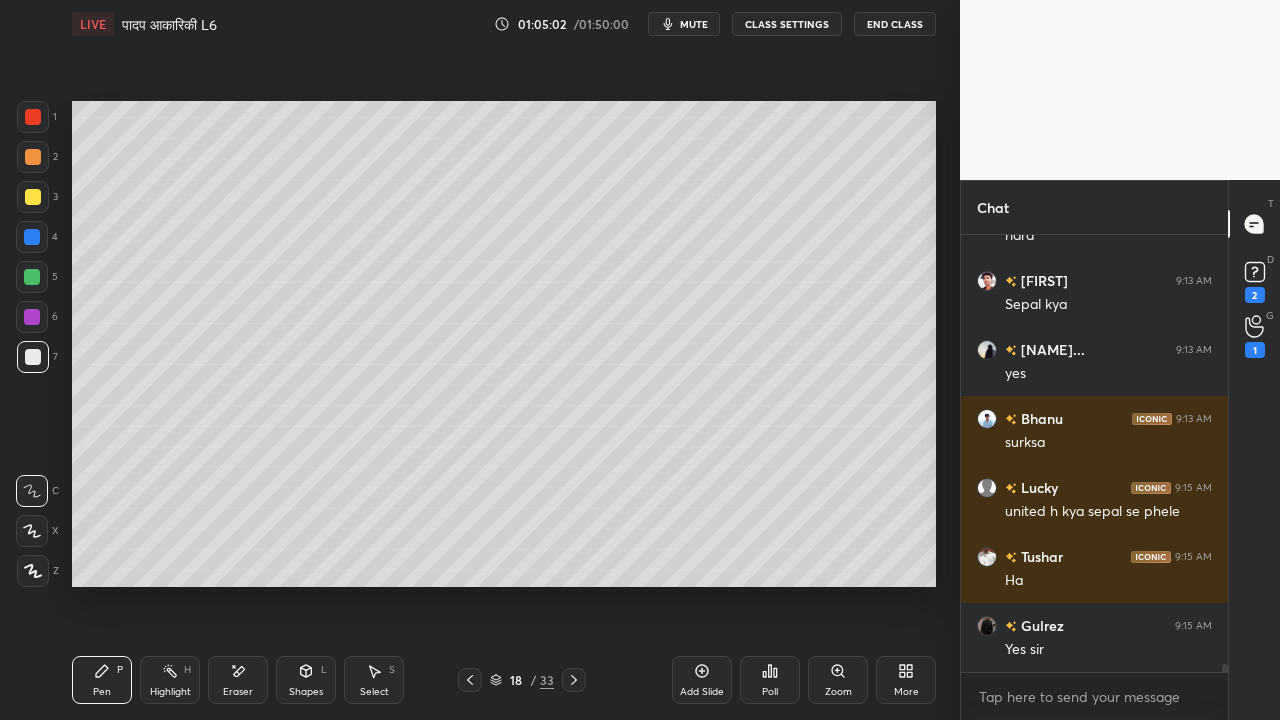 click 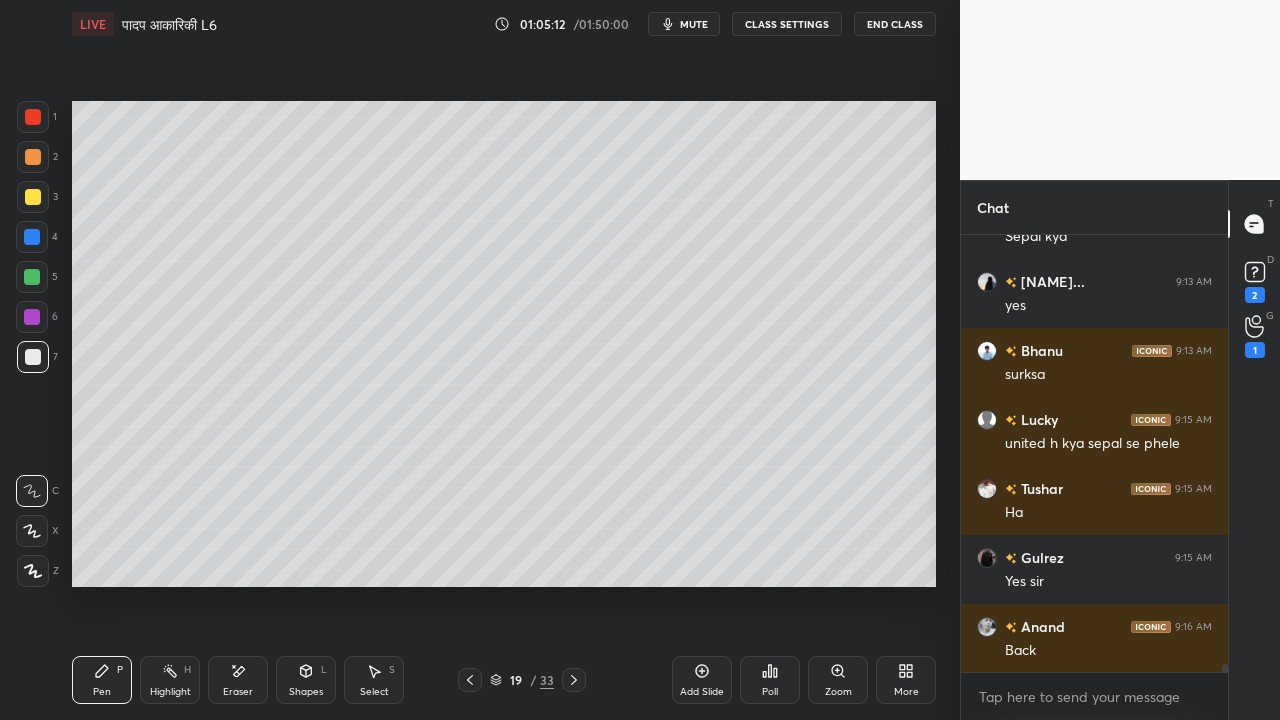 scroll, scrollTop: 23666, scrollLeft: 0, axis: vertical 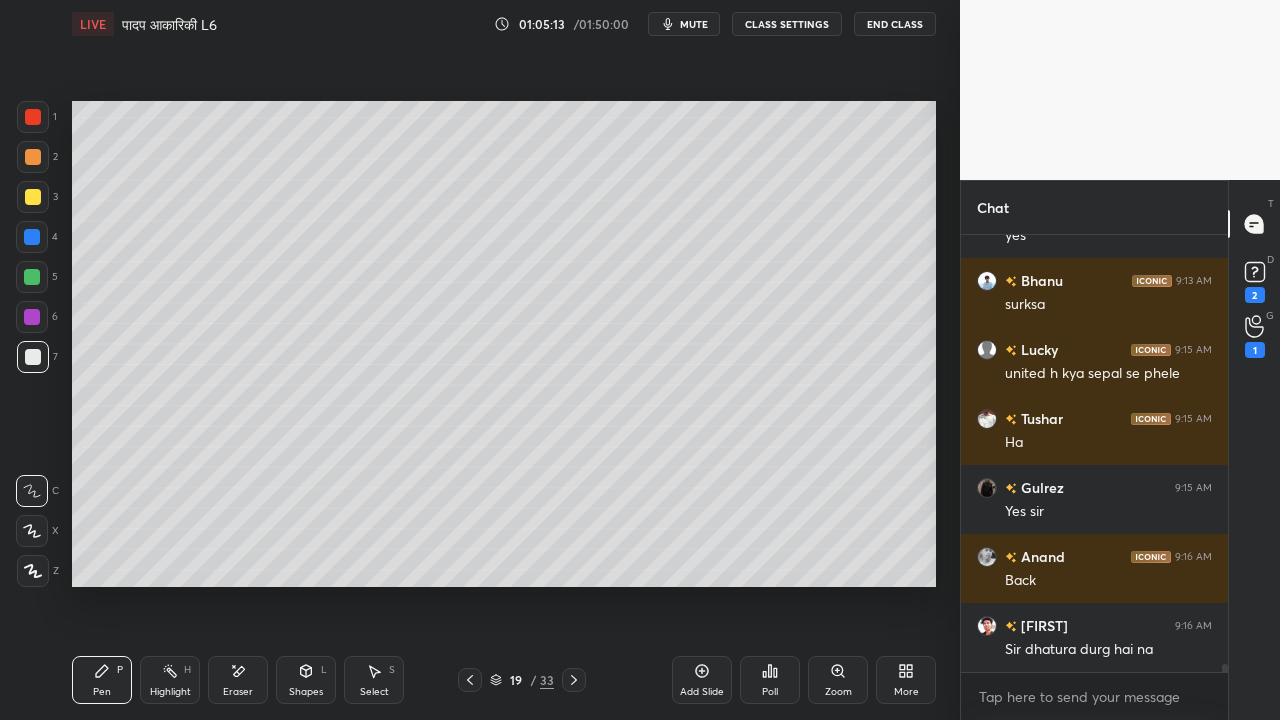 click 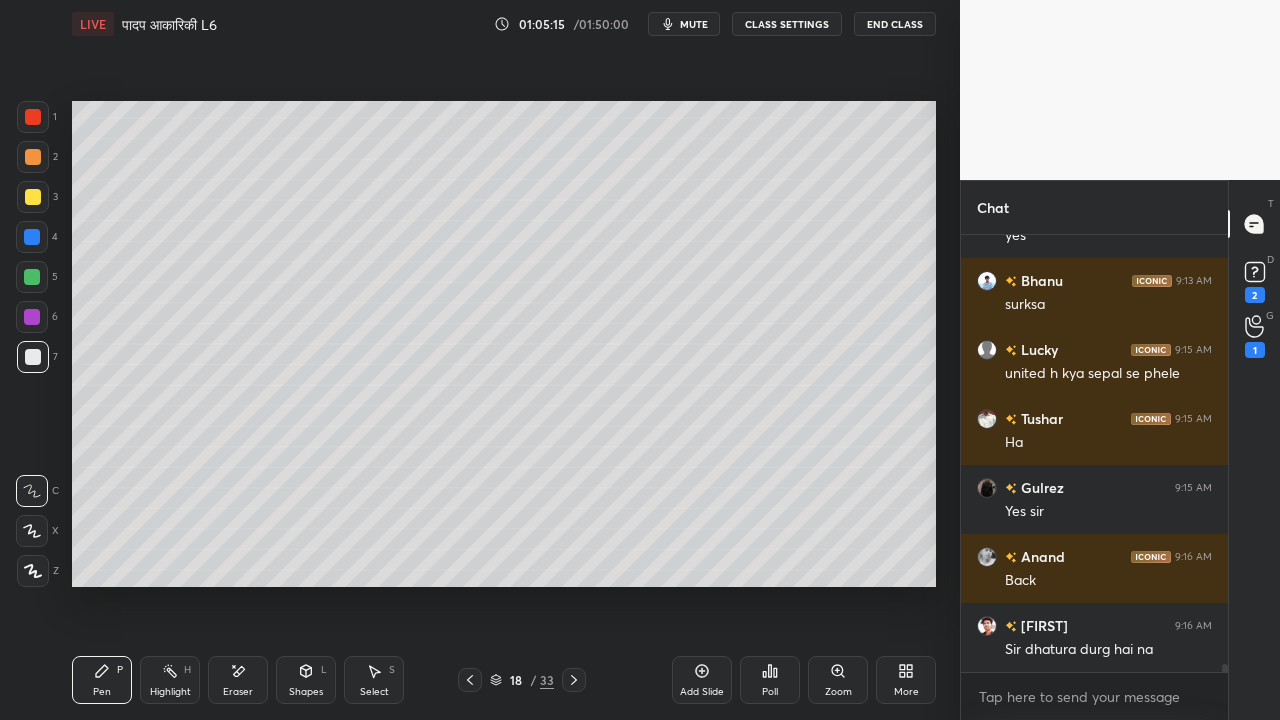 click at bounding box center (33, 197) 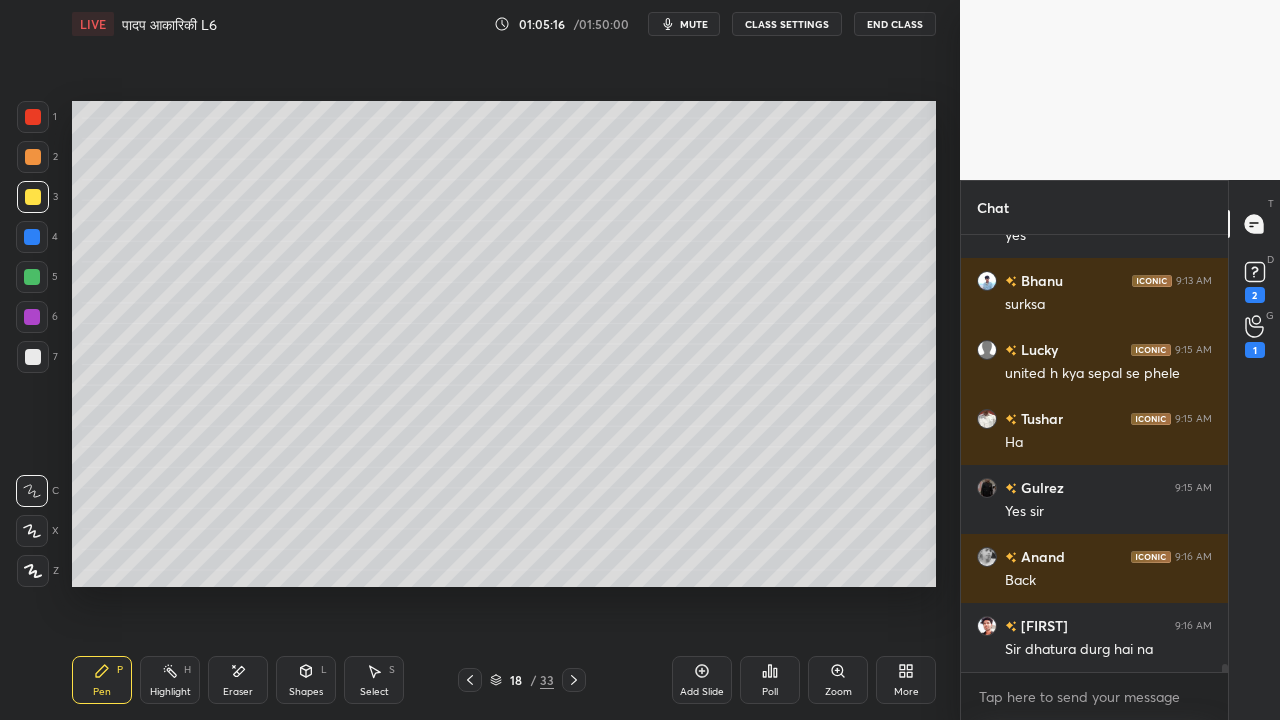 click at bounding box center [33, 357] 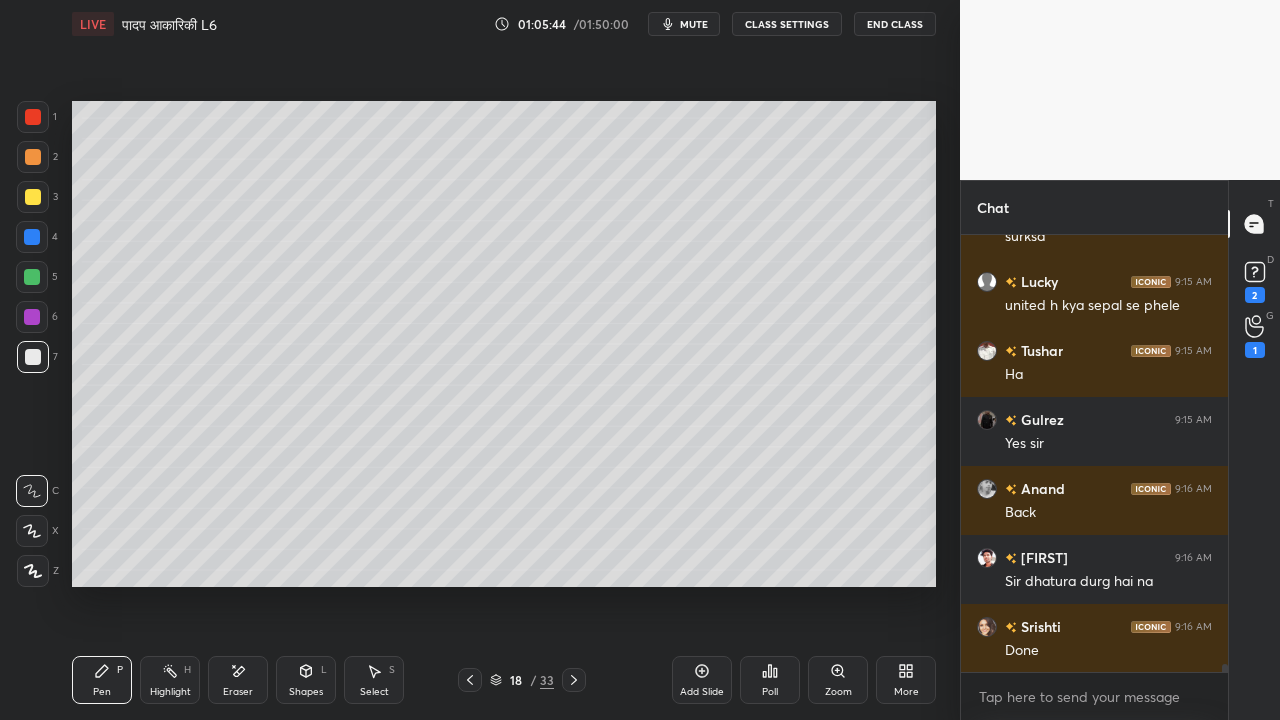 scroll, scrollTop: 23804, scrollLeft: 0, axis: vertical 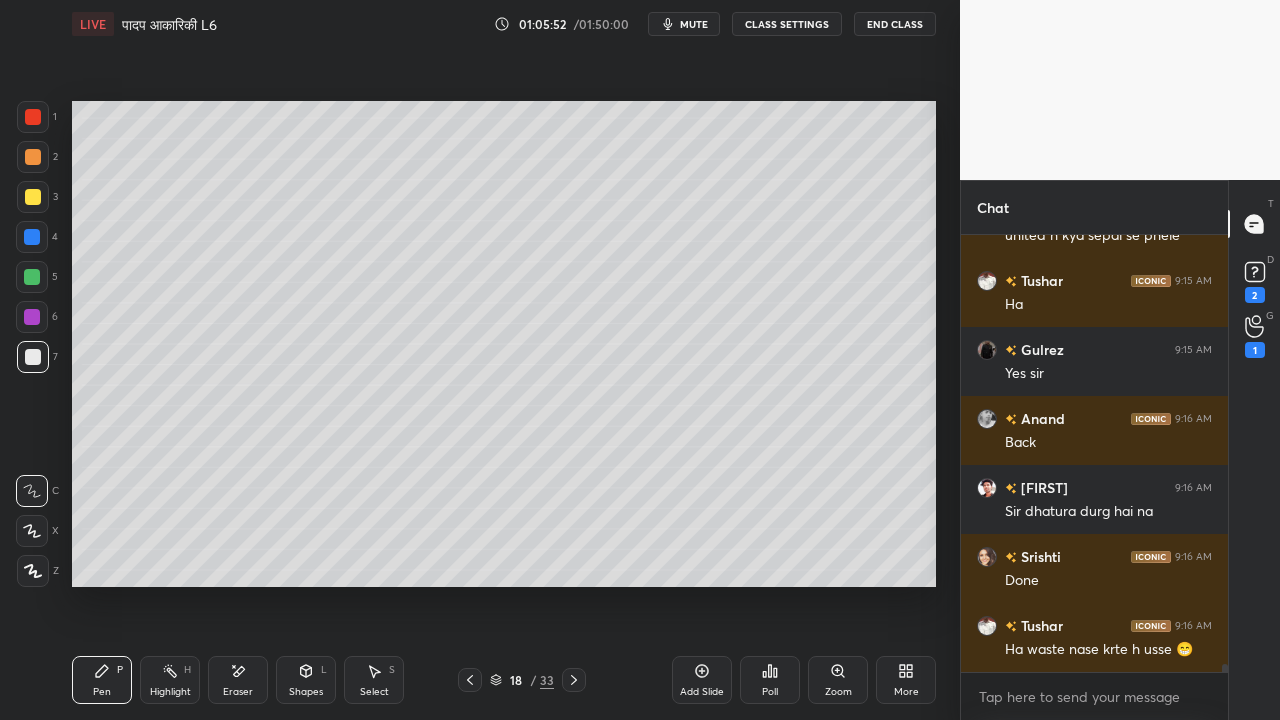 click 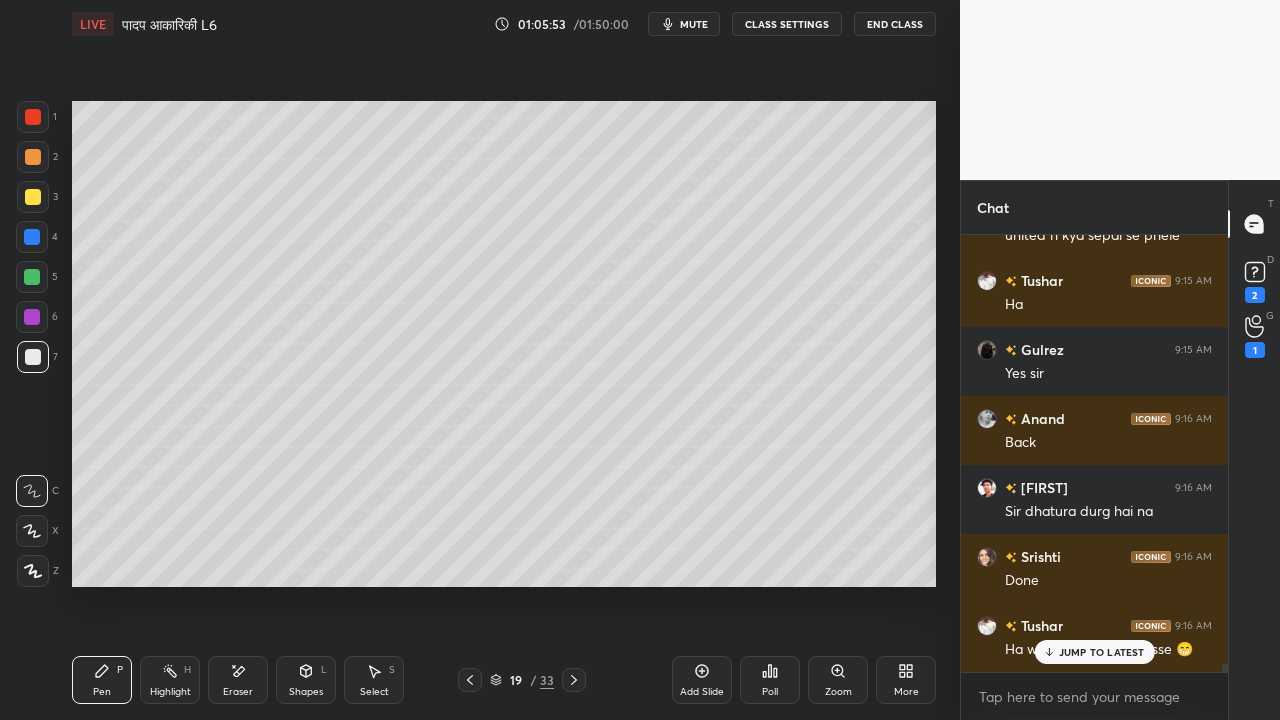 scroll, scrollTop: 23872, scrollLeft: 0, axis: vertical 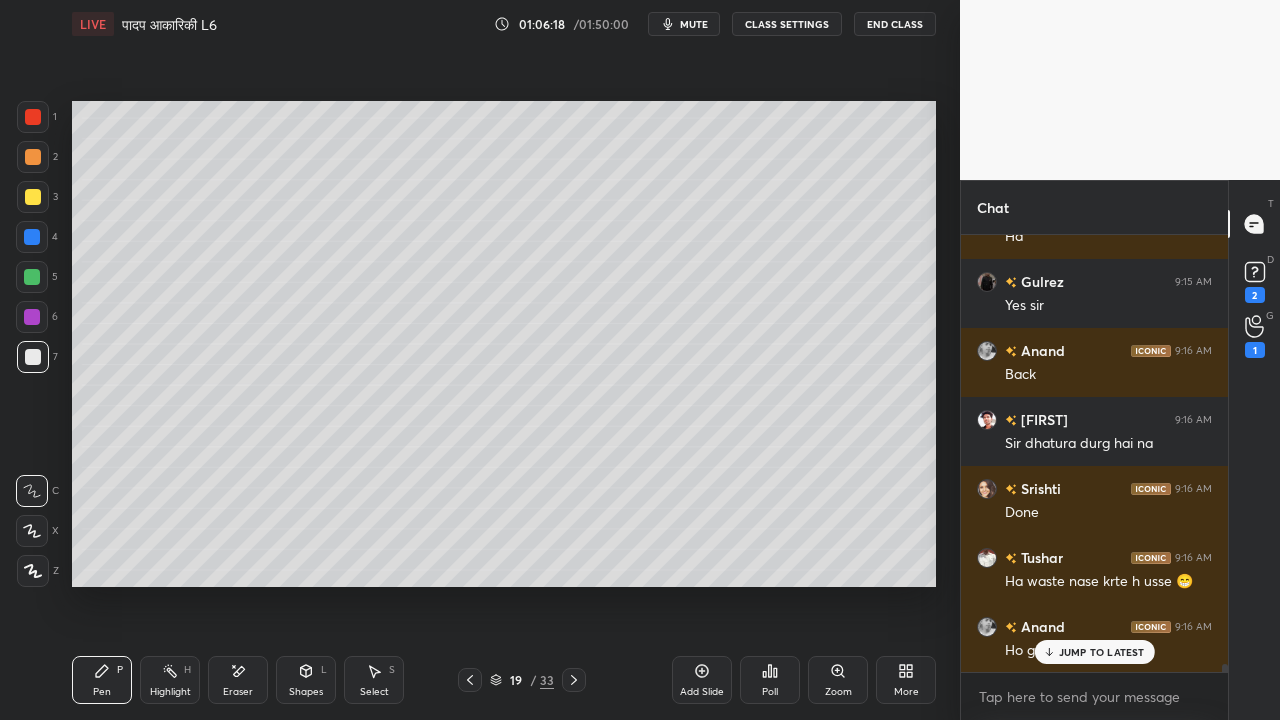 click at bounding box center (33, 197) 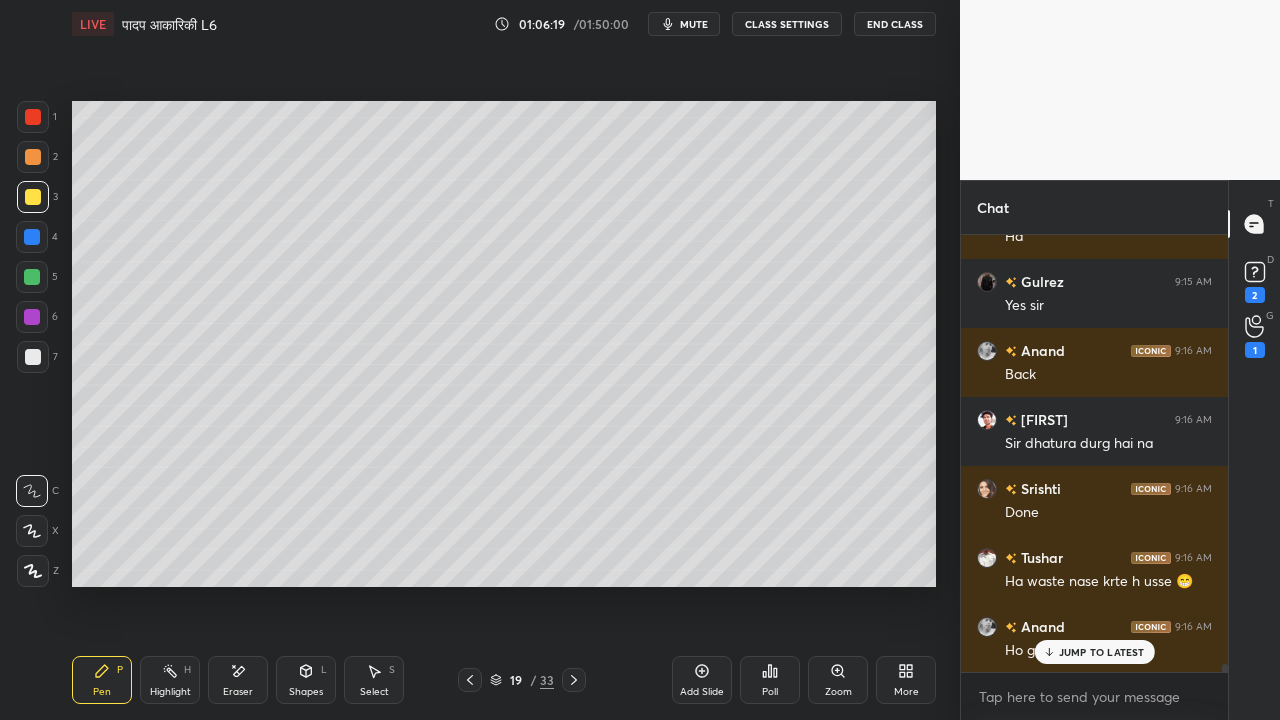click at bounding box center [33, 197] 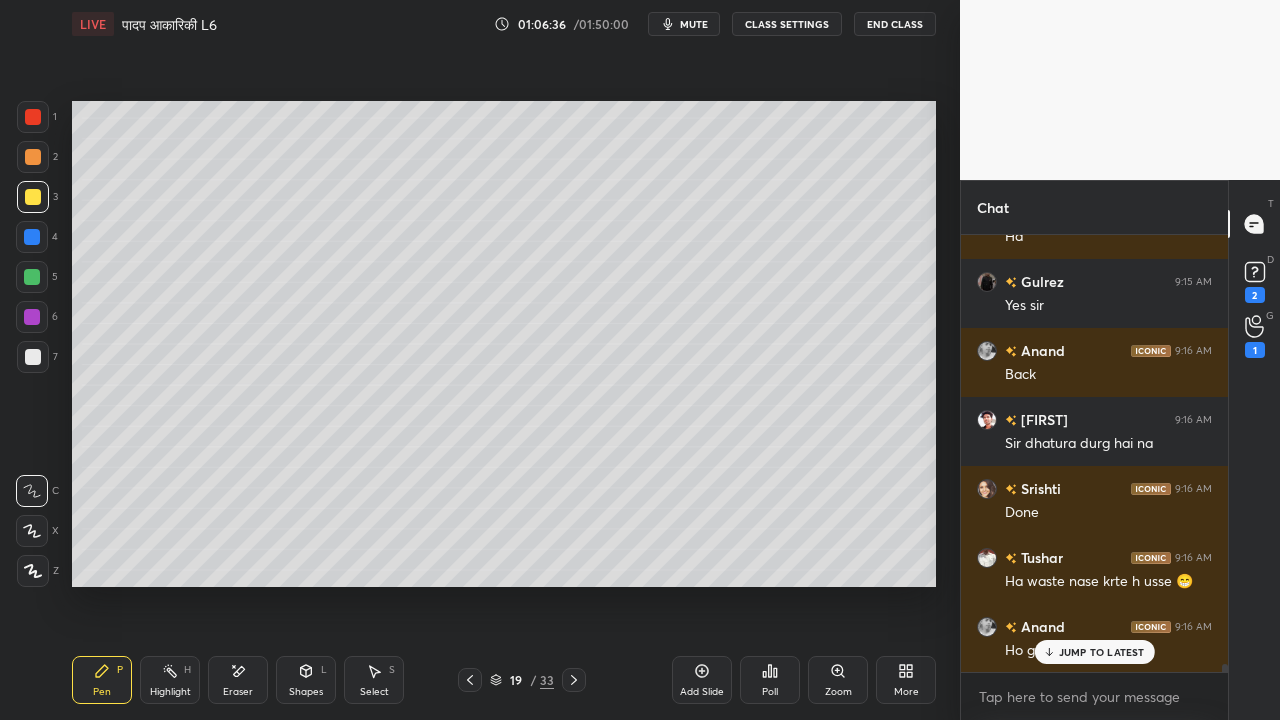 scroll, scrollTop: 390, scrollLeft: 261, axis: both 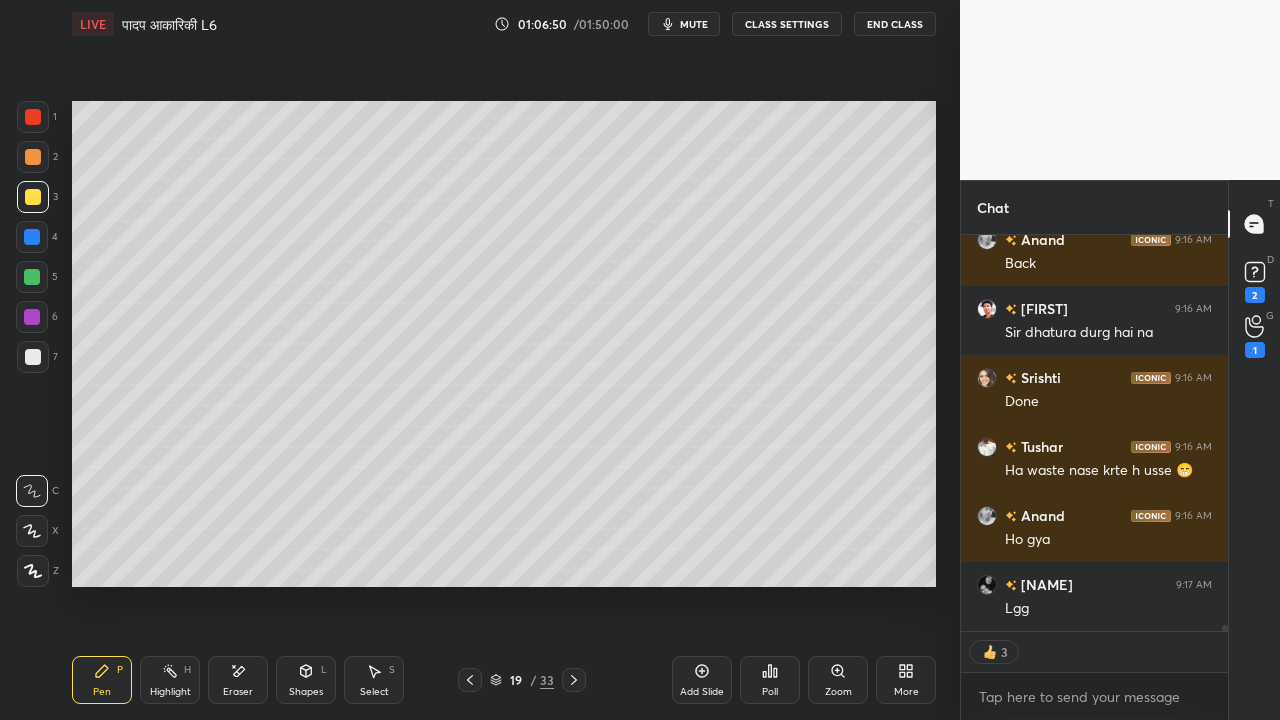 click at bounding box center [33, 357] 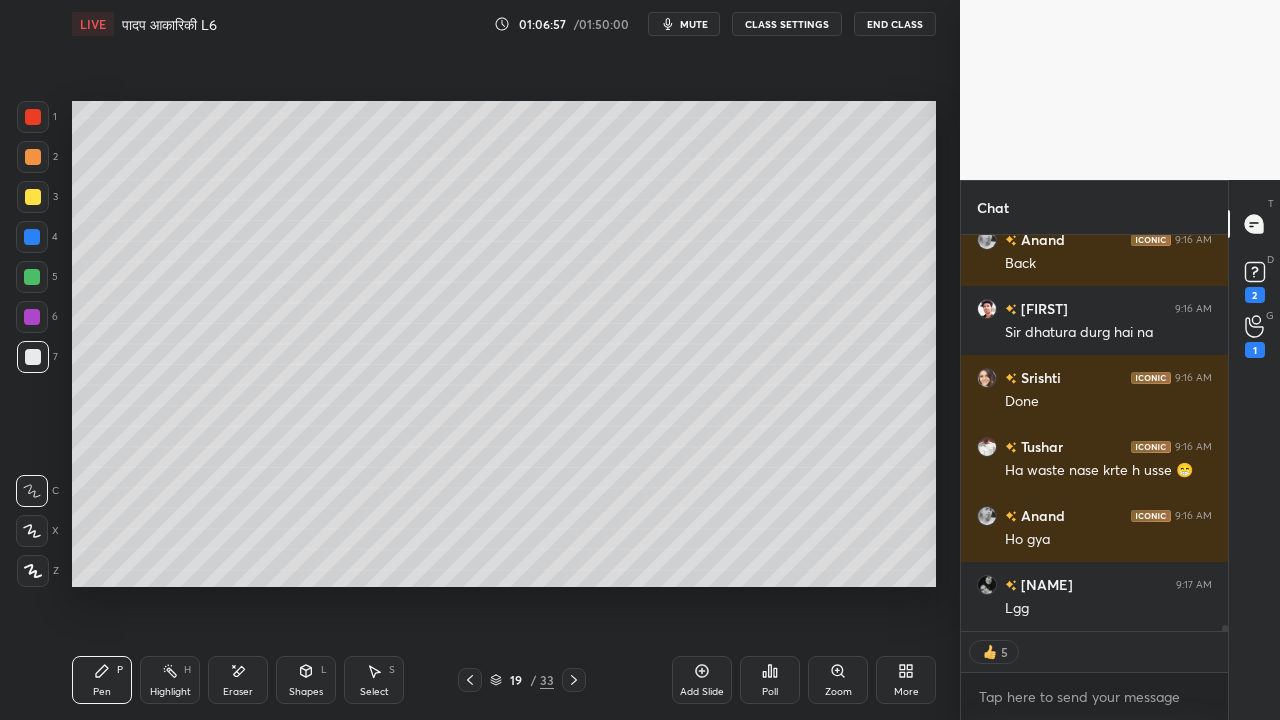 click at bounding box center [33, 197] 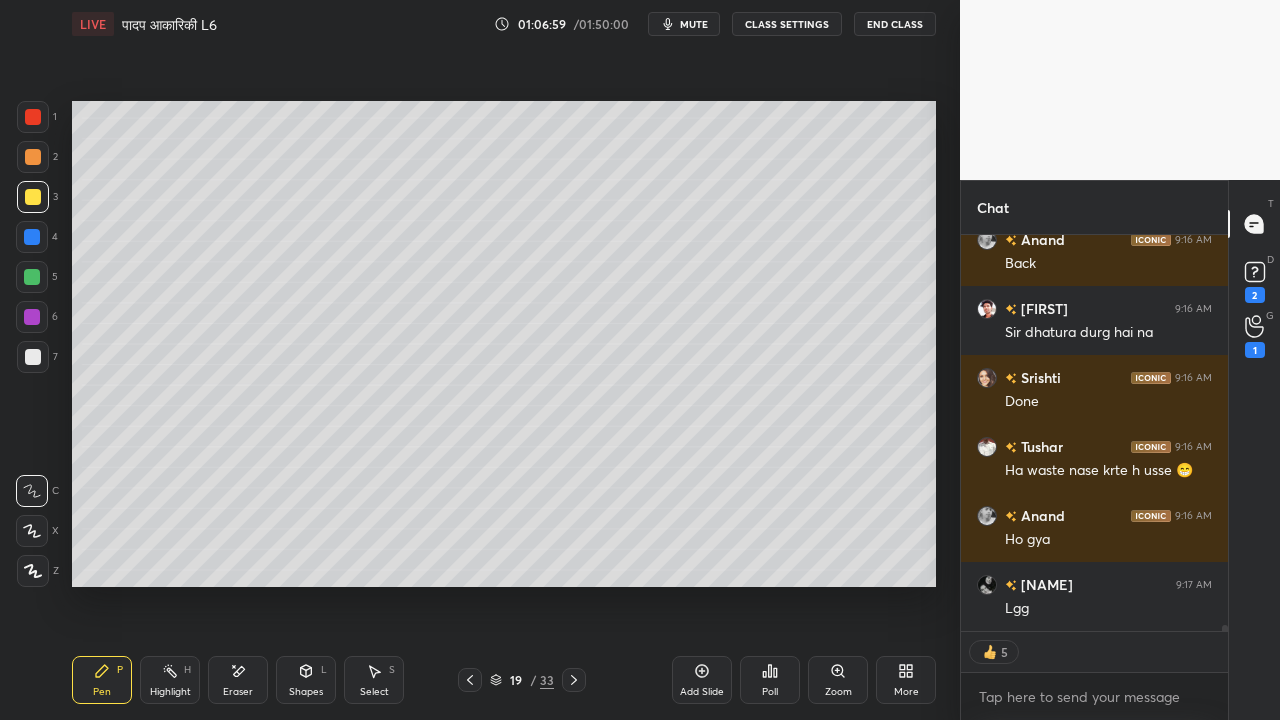 click at bounding box center [33, 357] 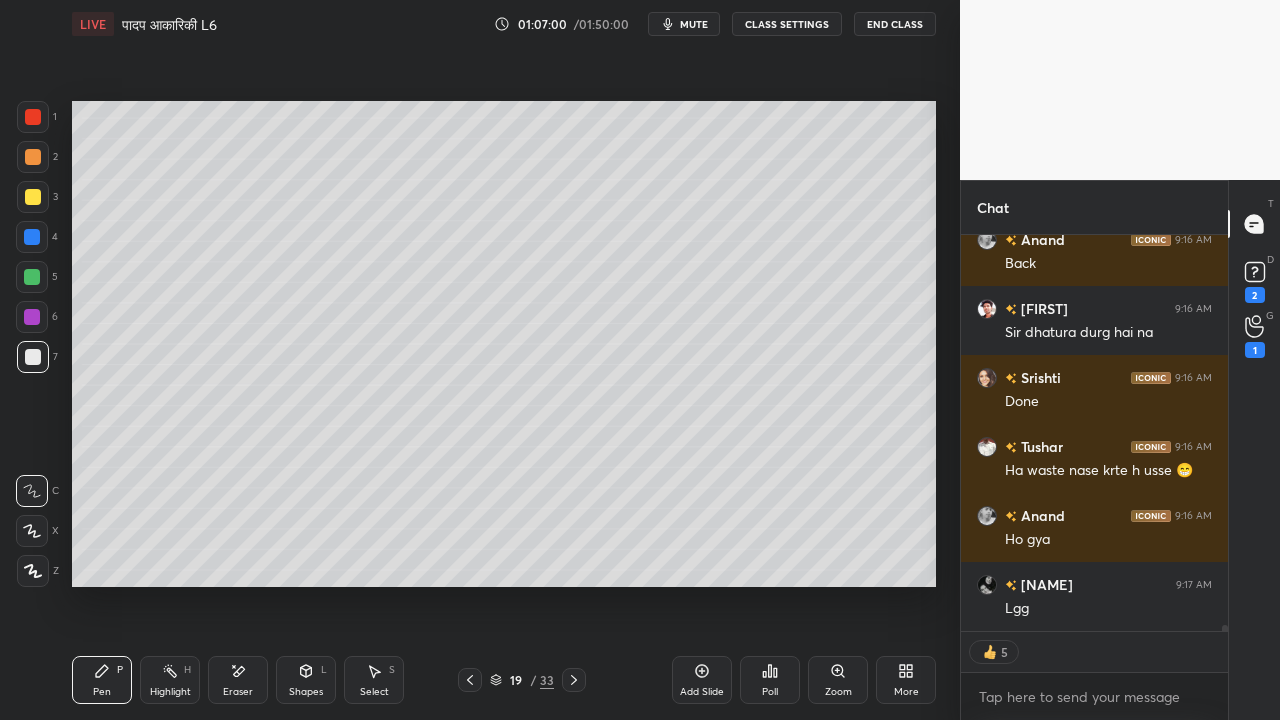 click at bounding box center [33, 197] 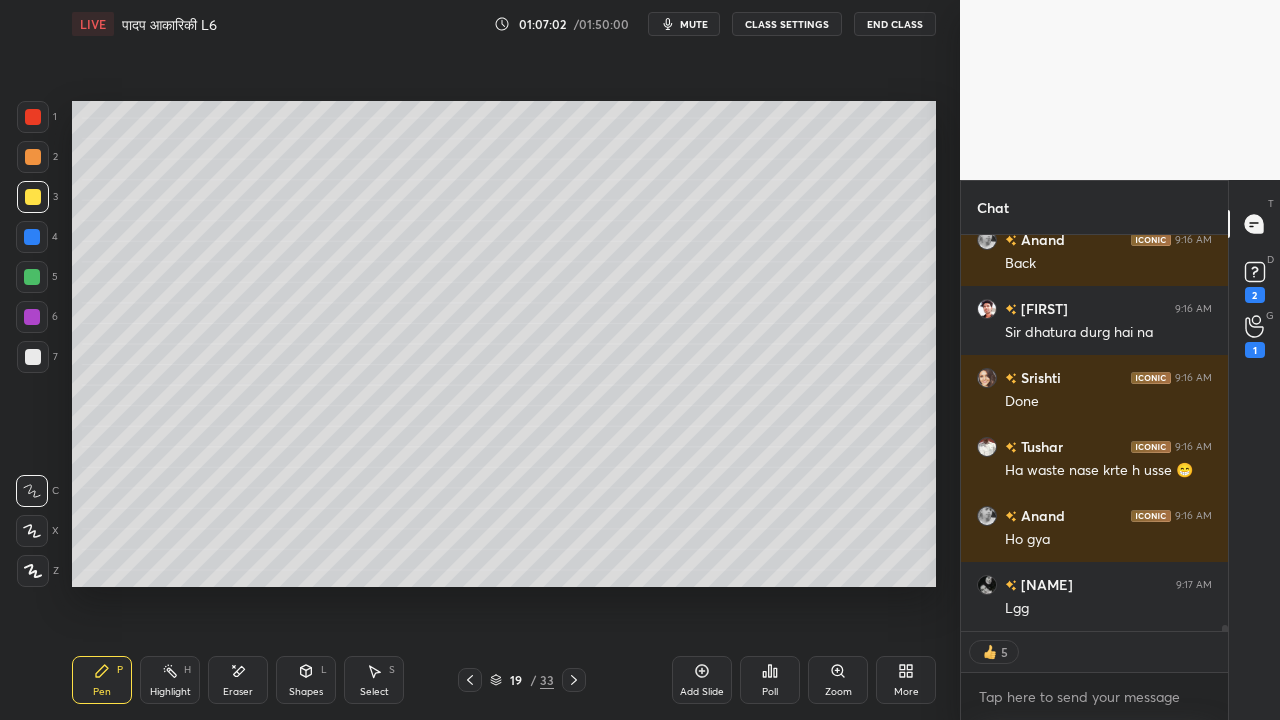 click at bounding box center [33, 357] 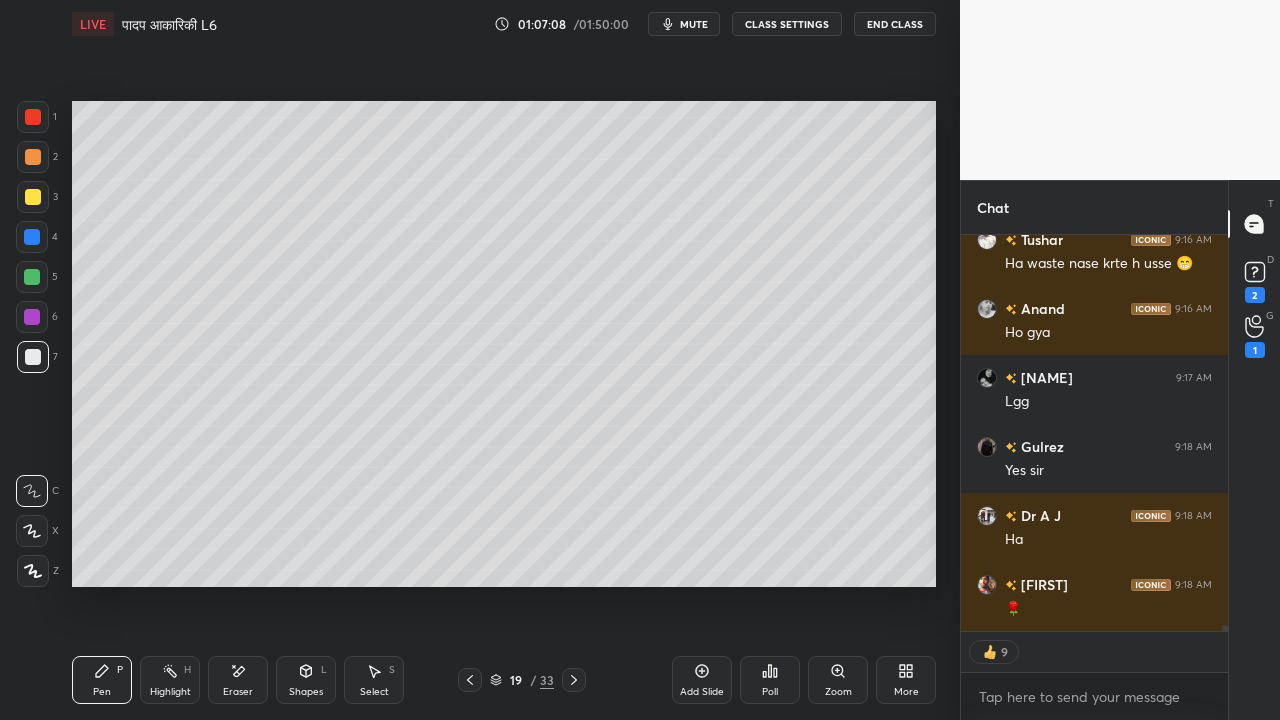 scroll, scrollTop: 24259, scrollLeft: 0, axis: vertical 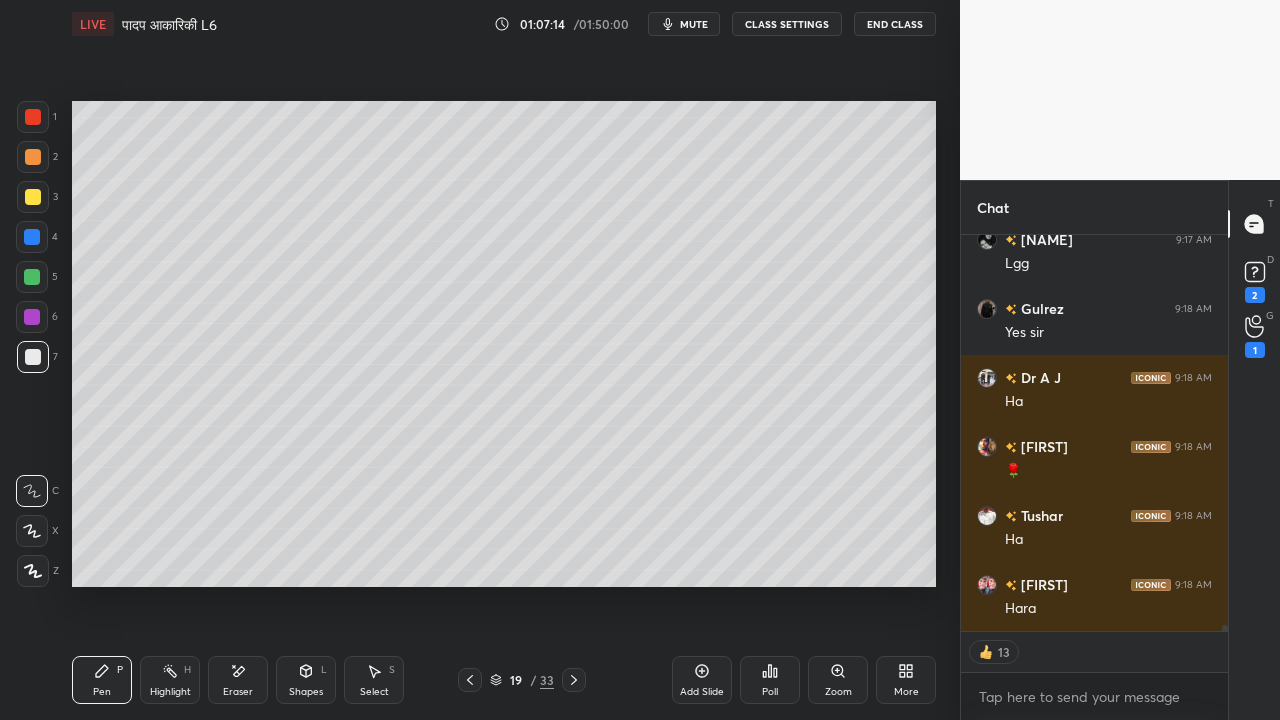 click at bounding box center (33, 197) 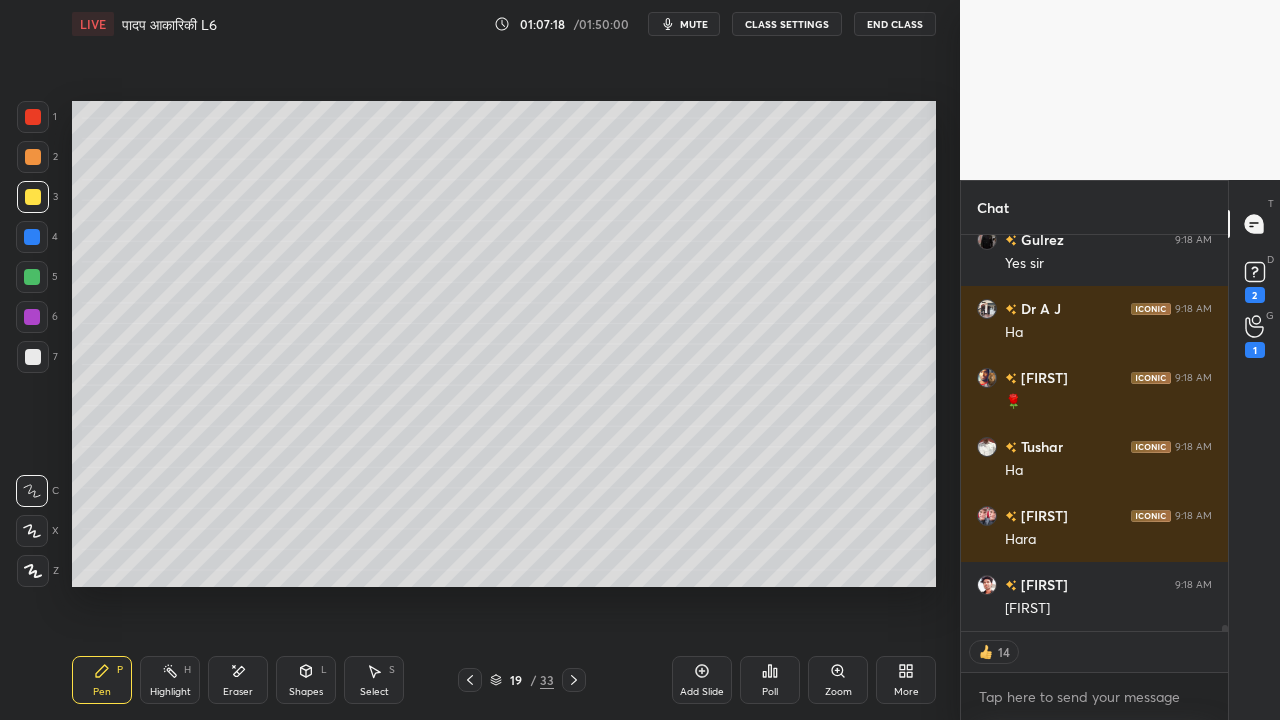 scroll, scrollTop: 24466, scrollLeft: 0, axis: vertical 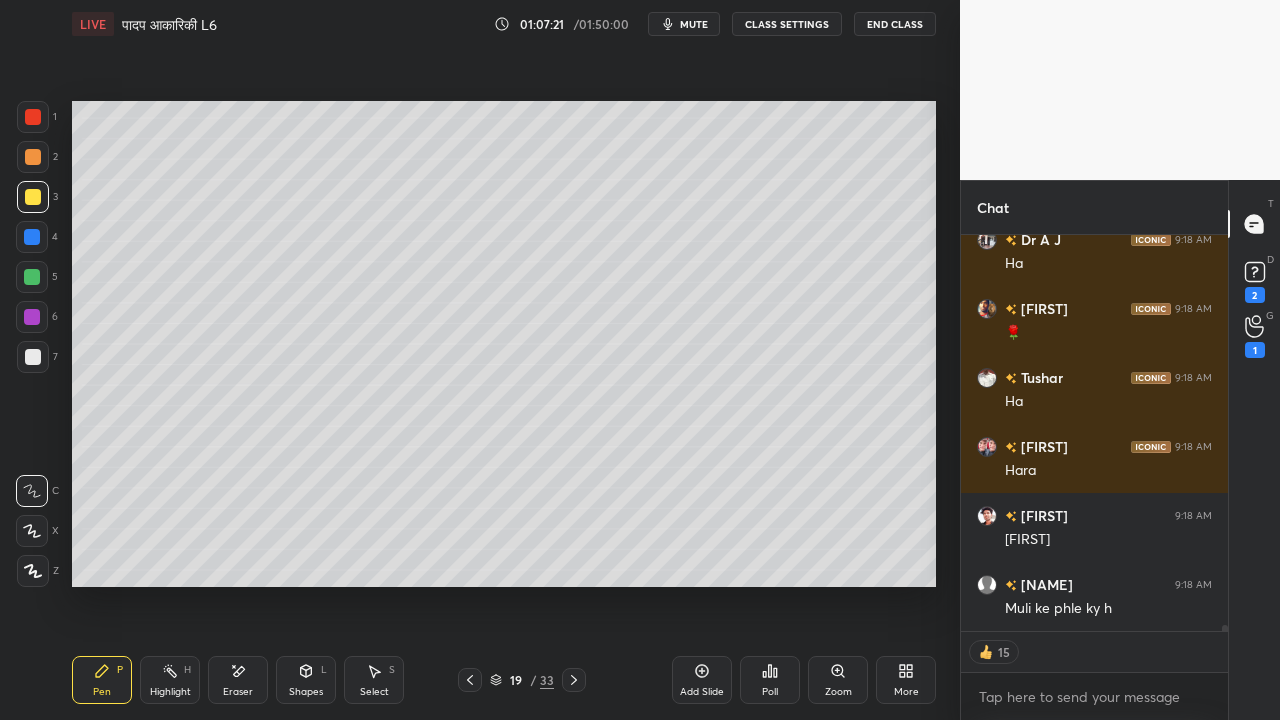 click on "Eraser" at bounding box center (238, 680) 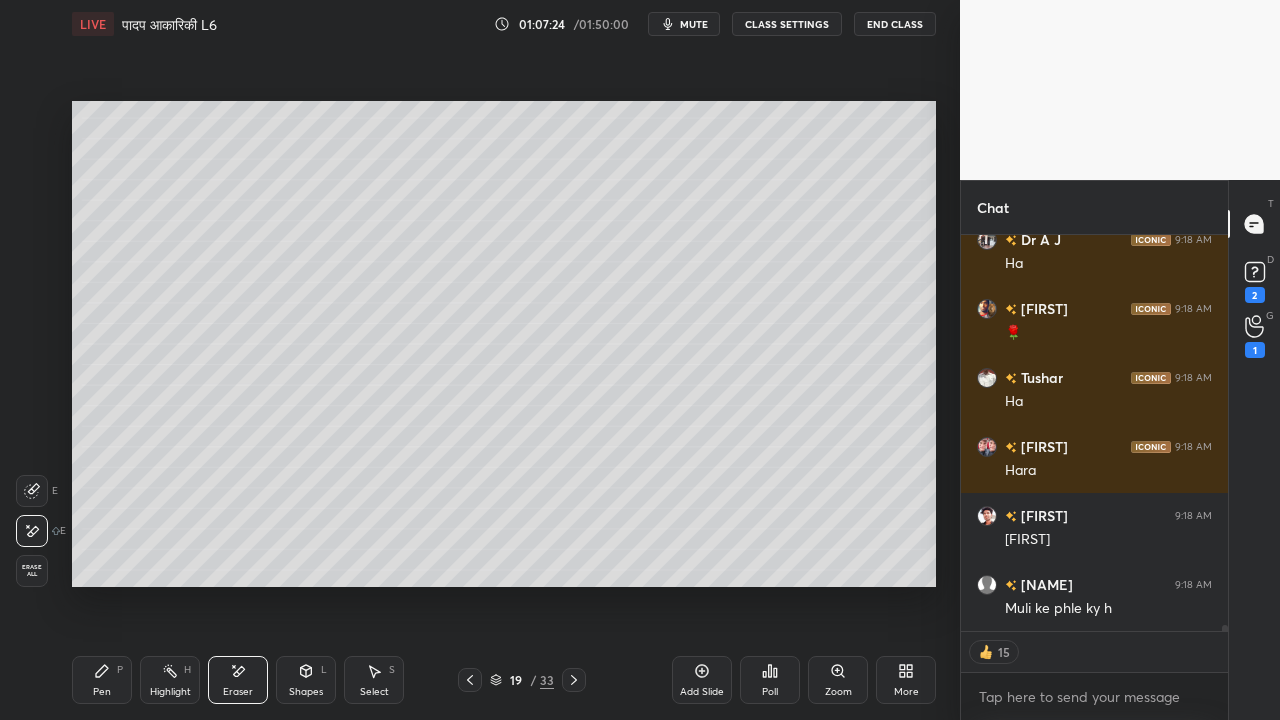 click on "Pen P" at bounding box center (102, 680) 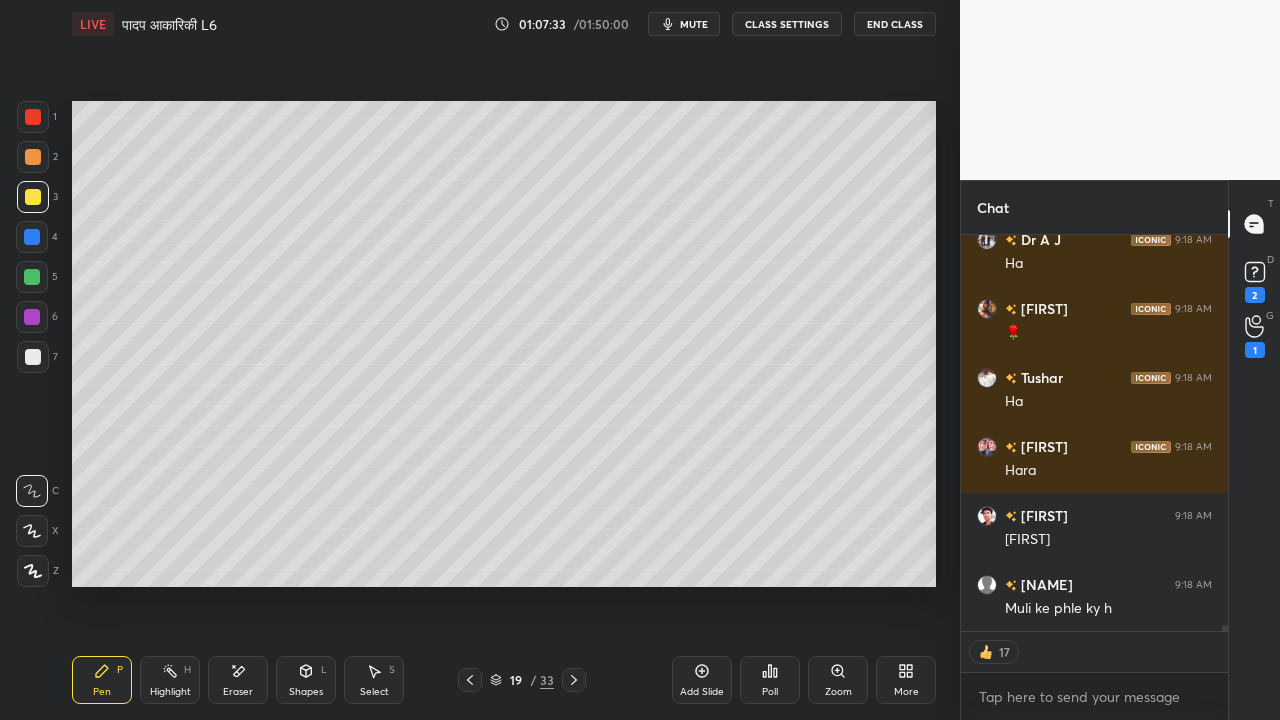 click at bounding box center (33, 357) 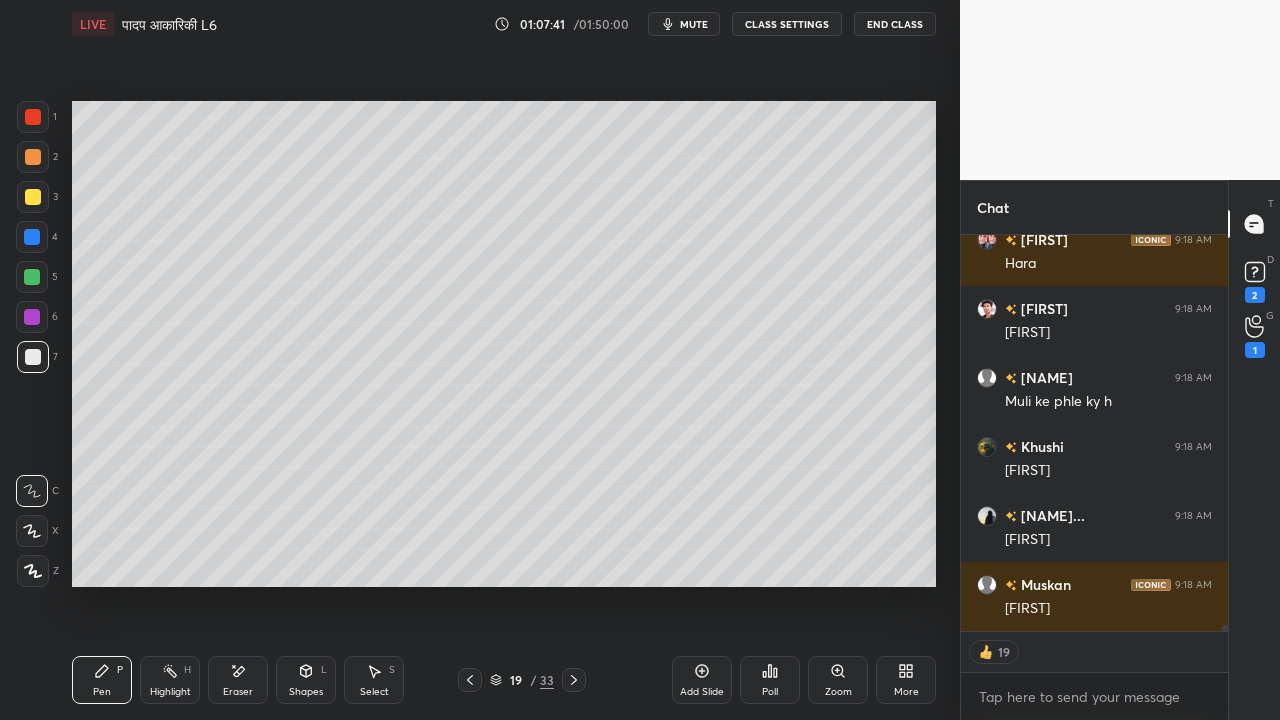 scroll, scrollTop: 24742, scrollLeft: 0, axis: vertical 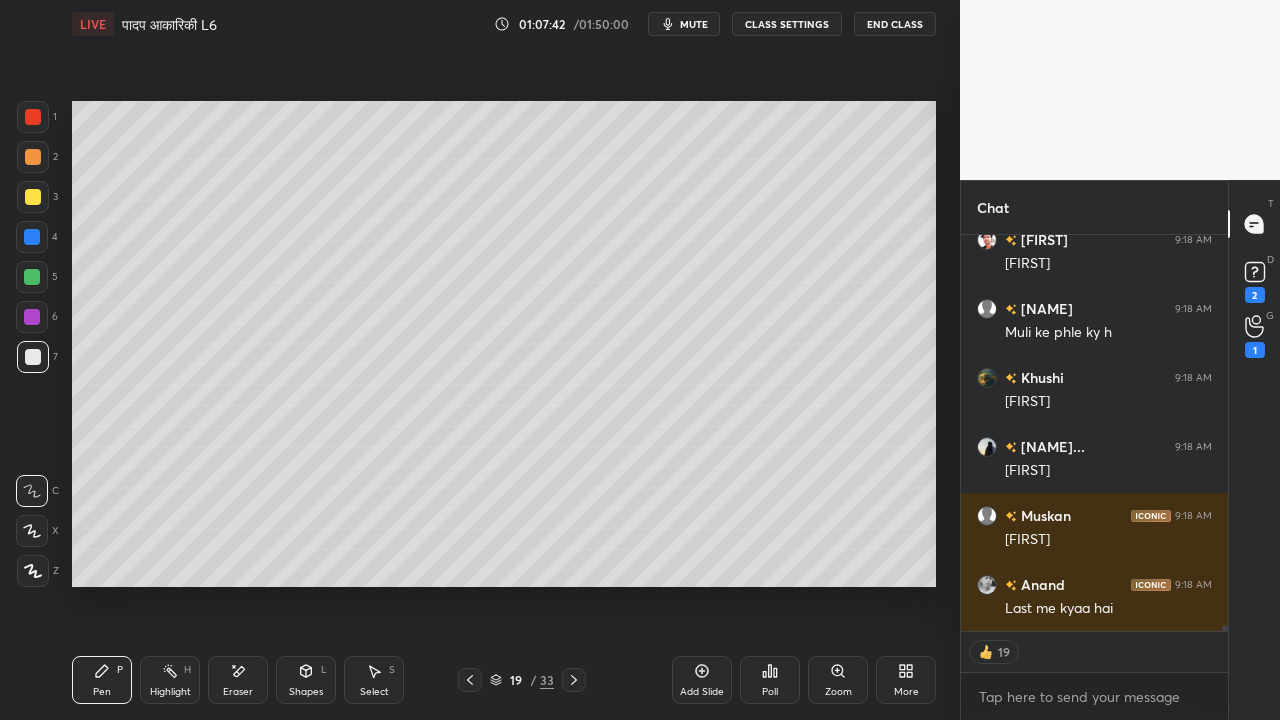 click 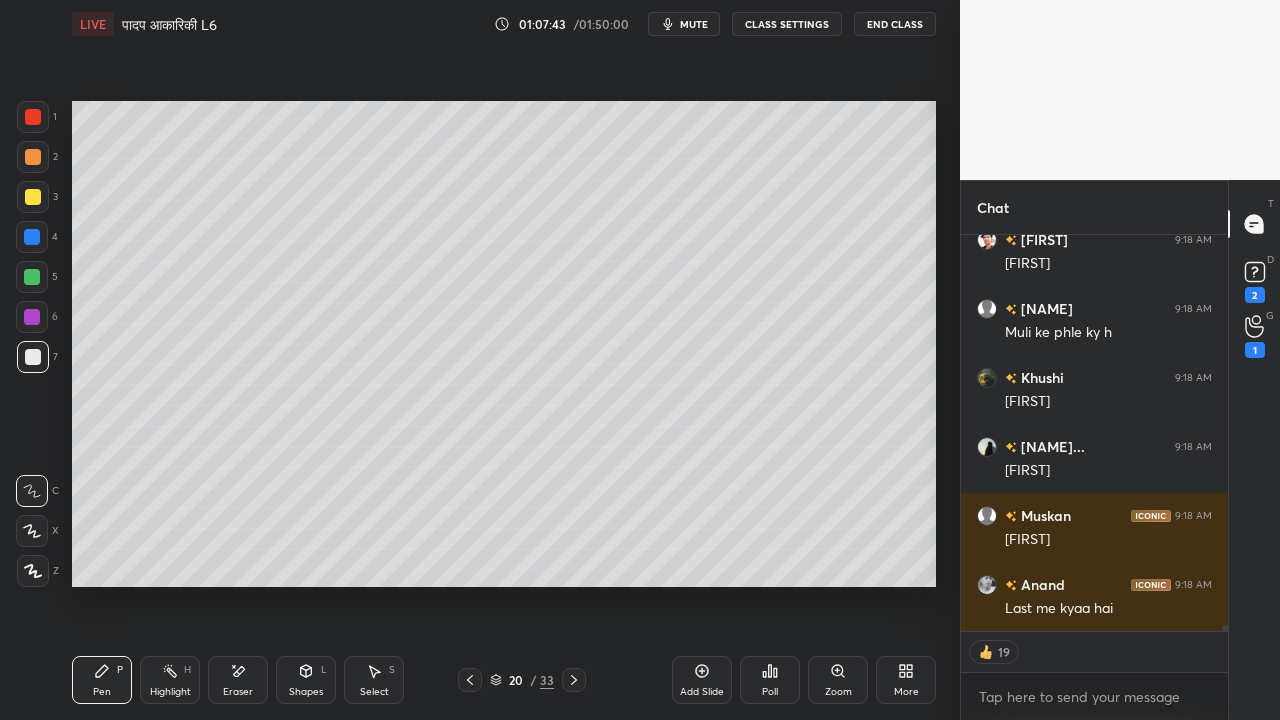 scroll, scrollTop: 24811, scrollLeft: 0, axis: vertical 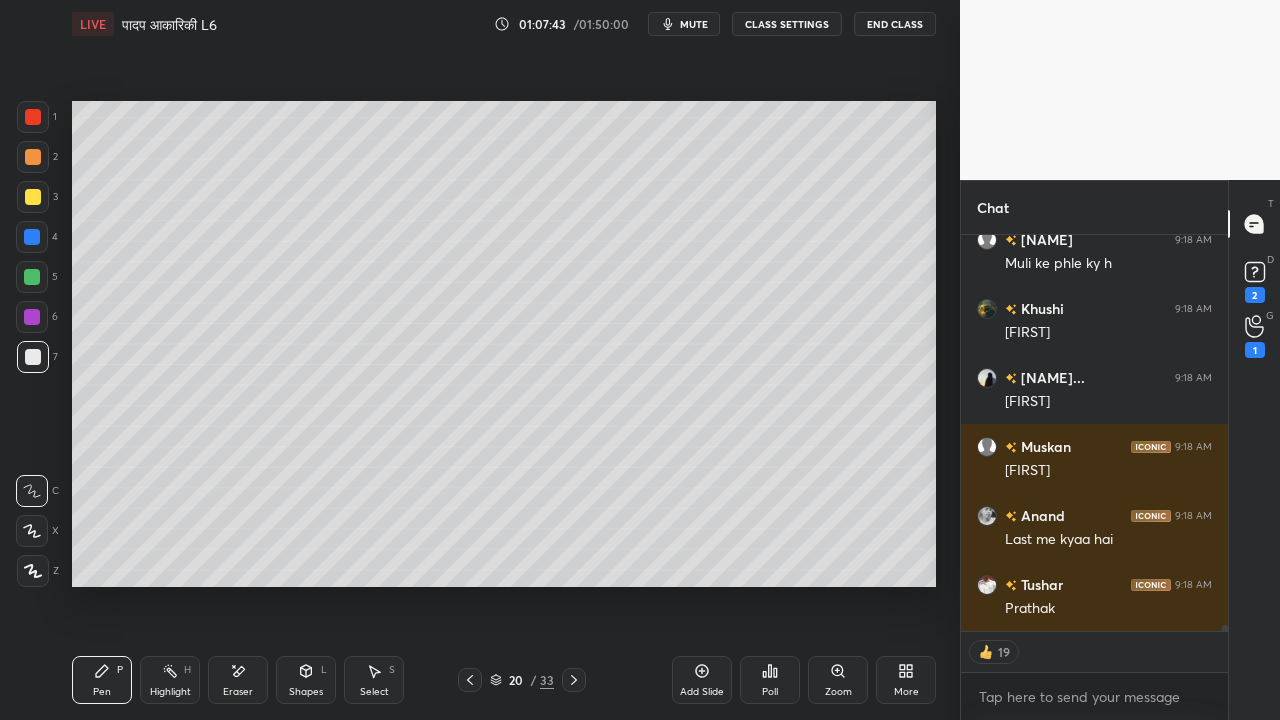 click 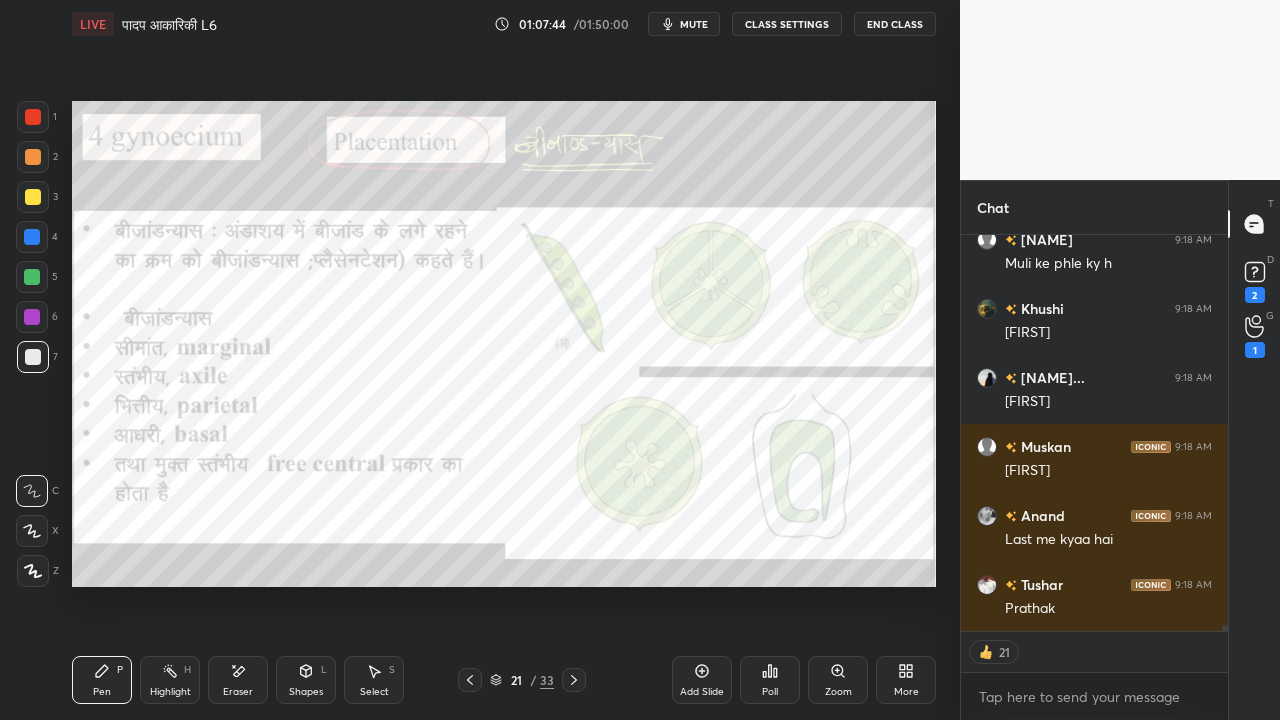 click 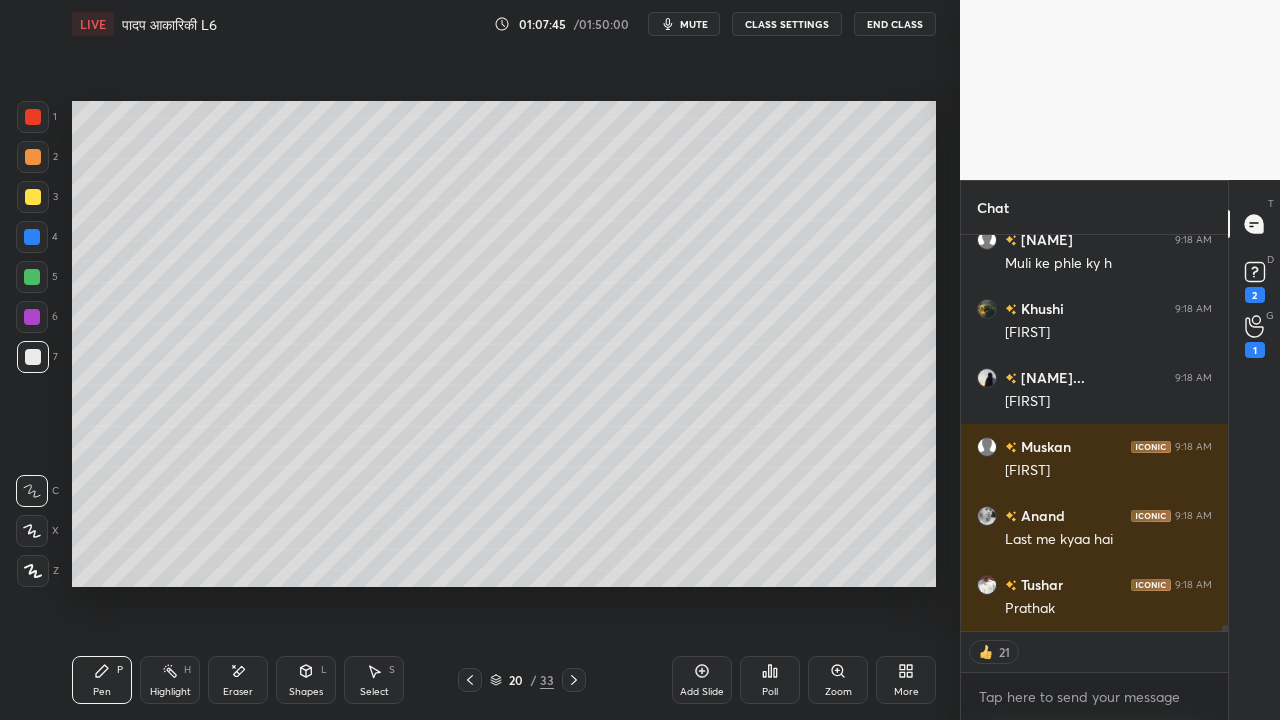 click 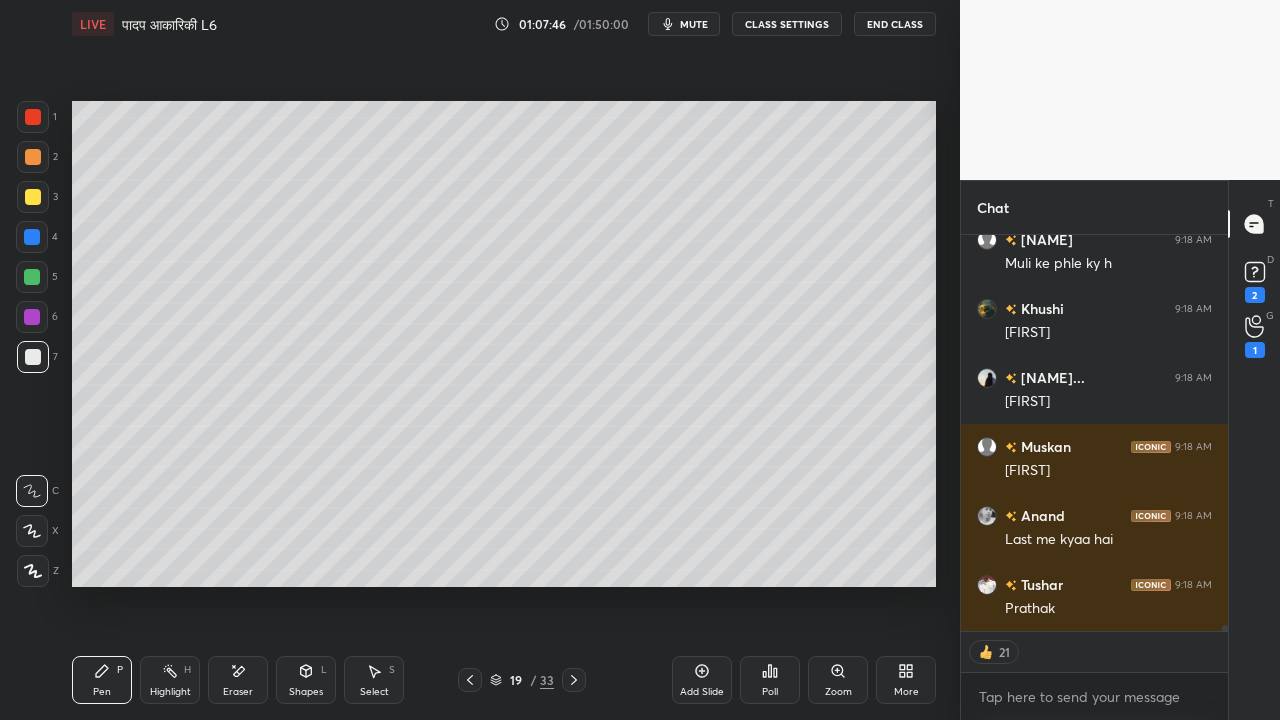 click 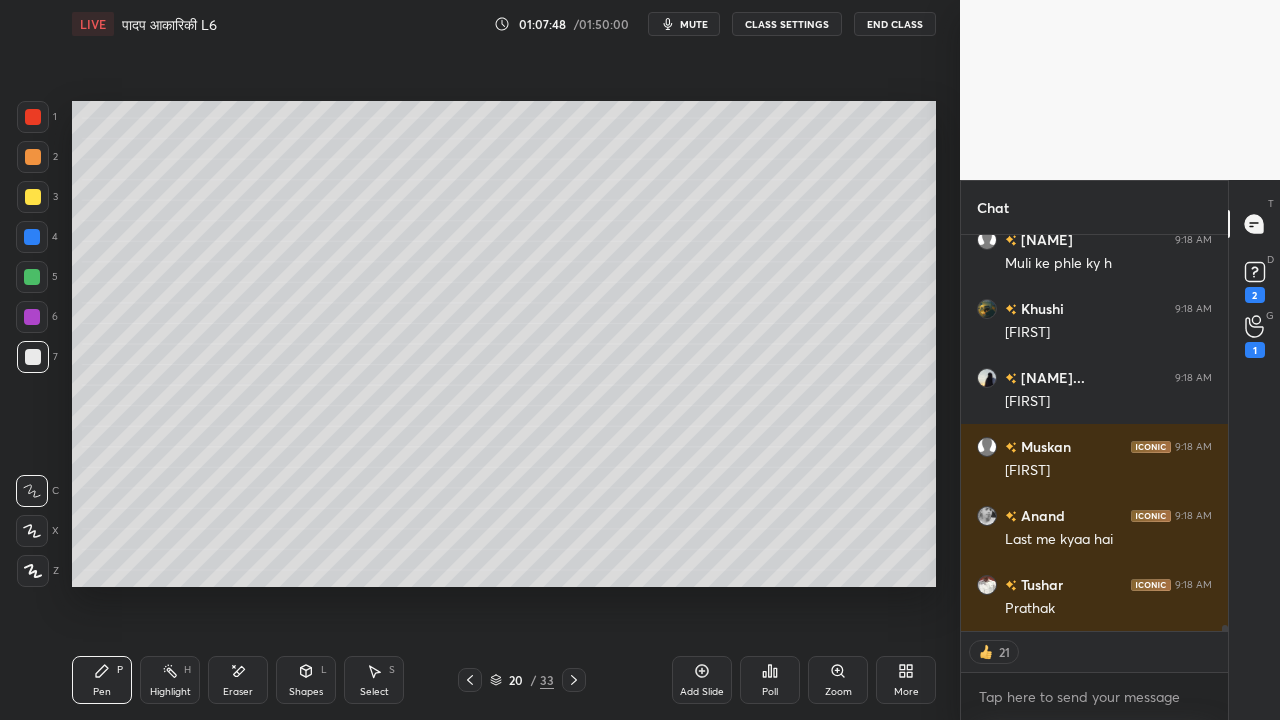 click 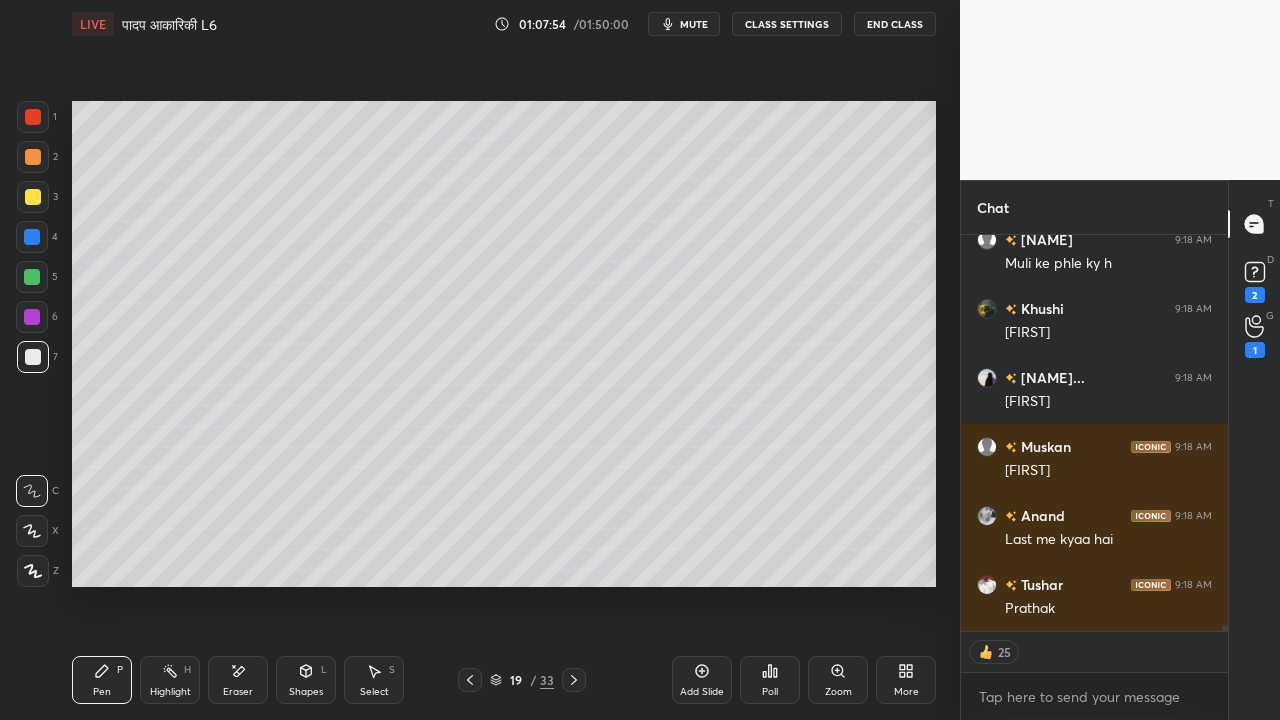 drag, startPoint x: 572, startPoint y: 682, endPoint x: 514, endPoint y: 622, distance: 83.450584 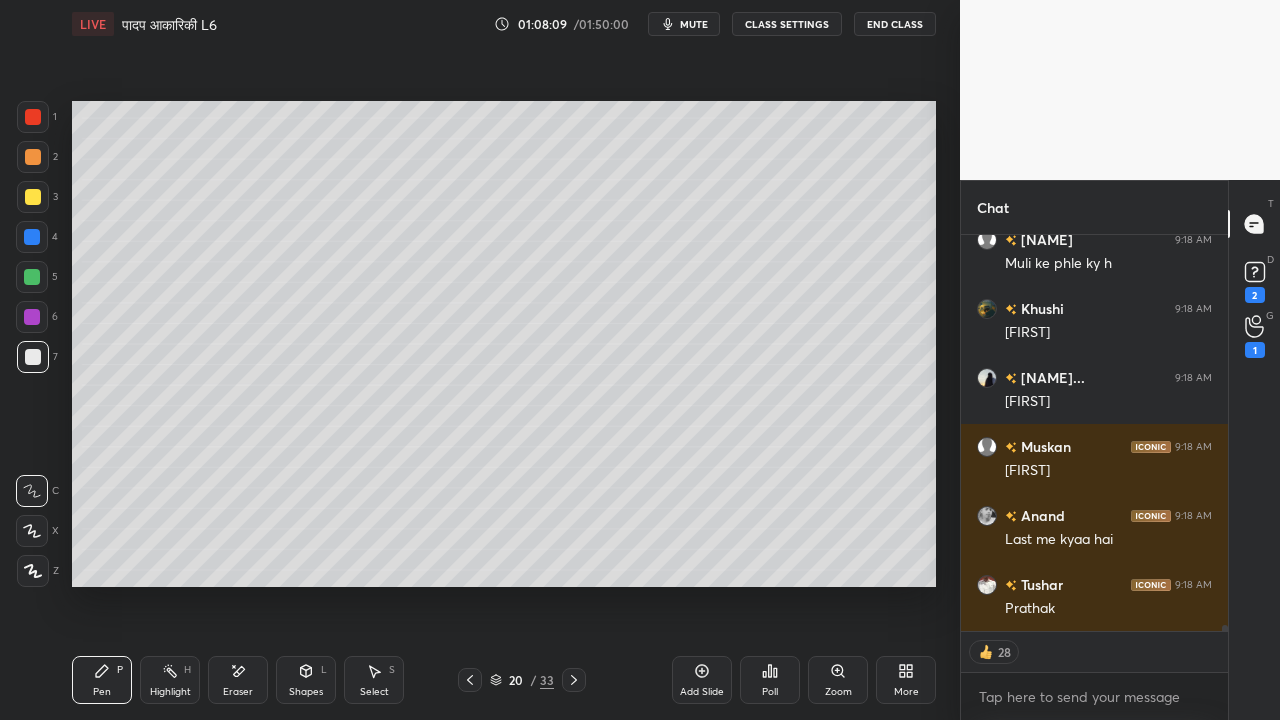 click at bounding box center [33, 197] 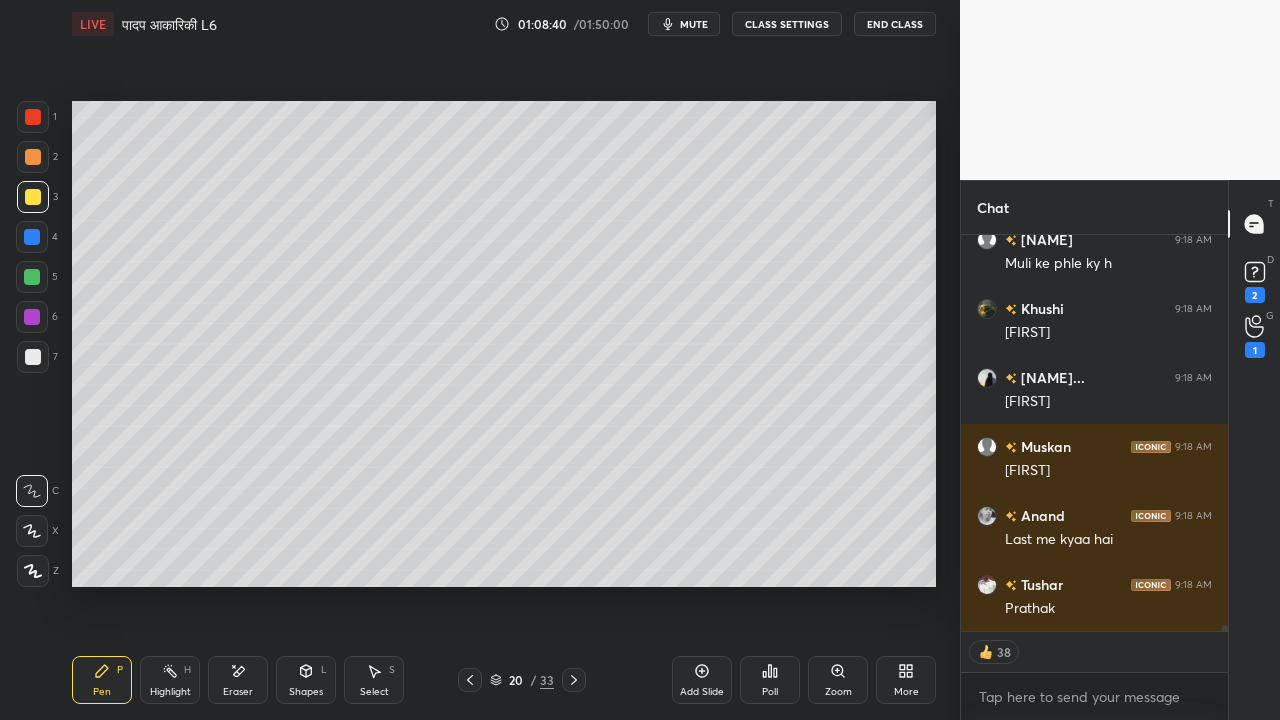 click at bounding box center (33, 357) 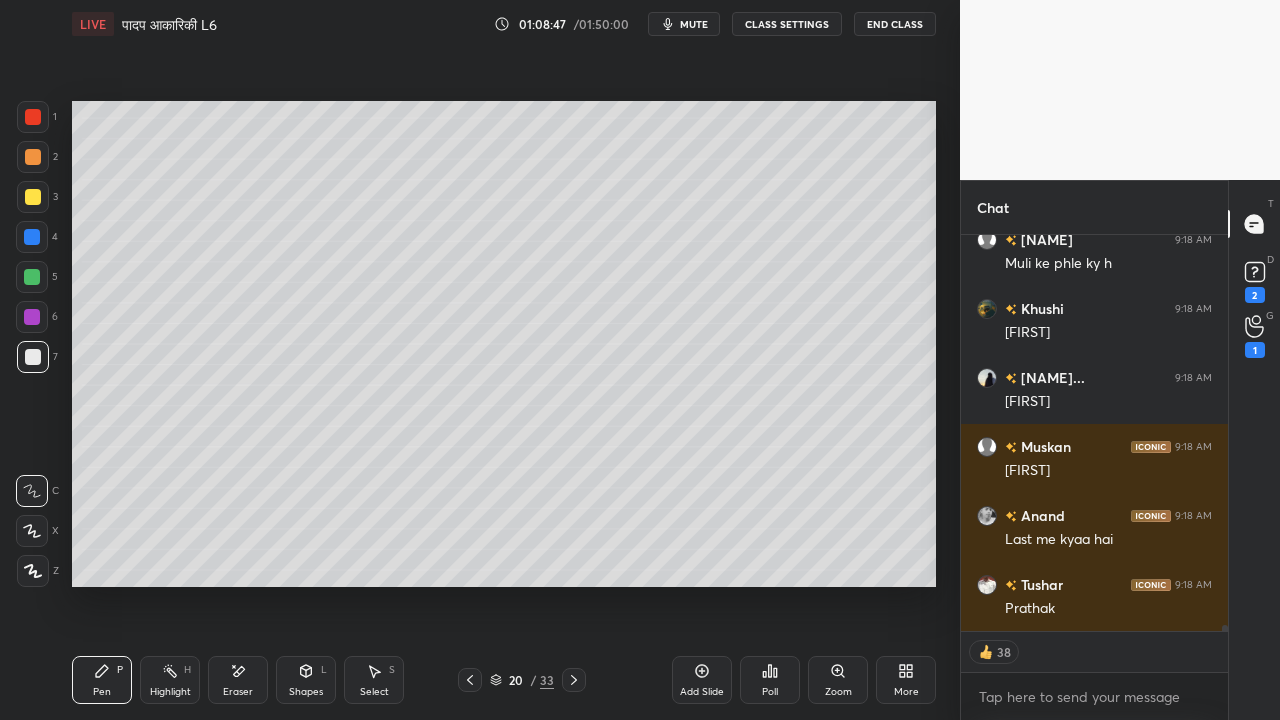 scroll, scrollTop: 6, scrollLeft: 6, axis: both 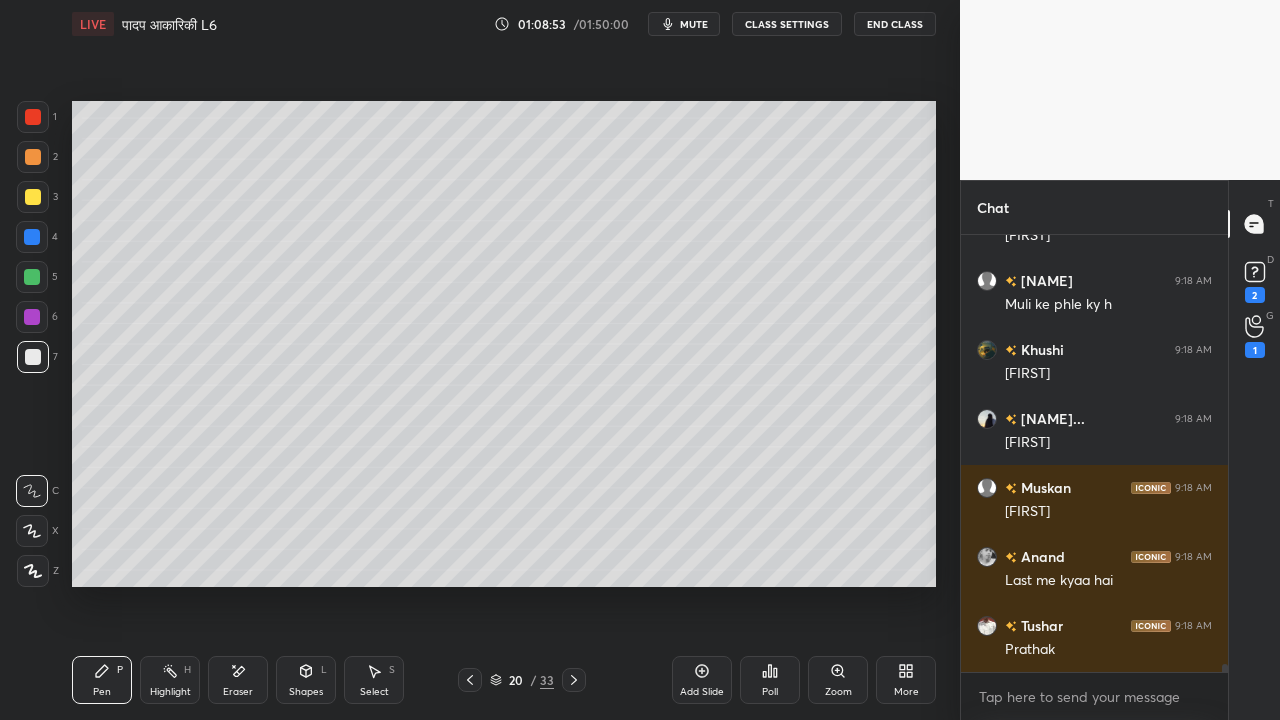 click on "Setting up your live class Poll for   secs No correct answer Start poll" at bounding box center (504, 344) 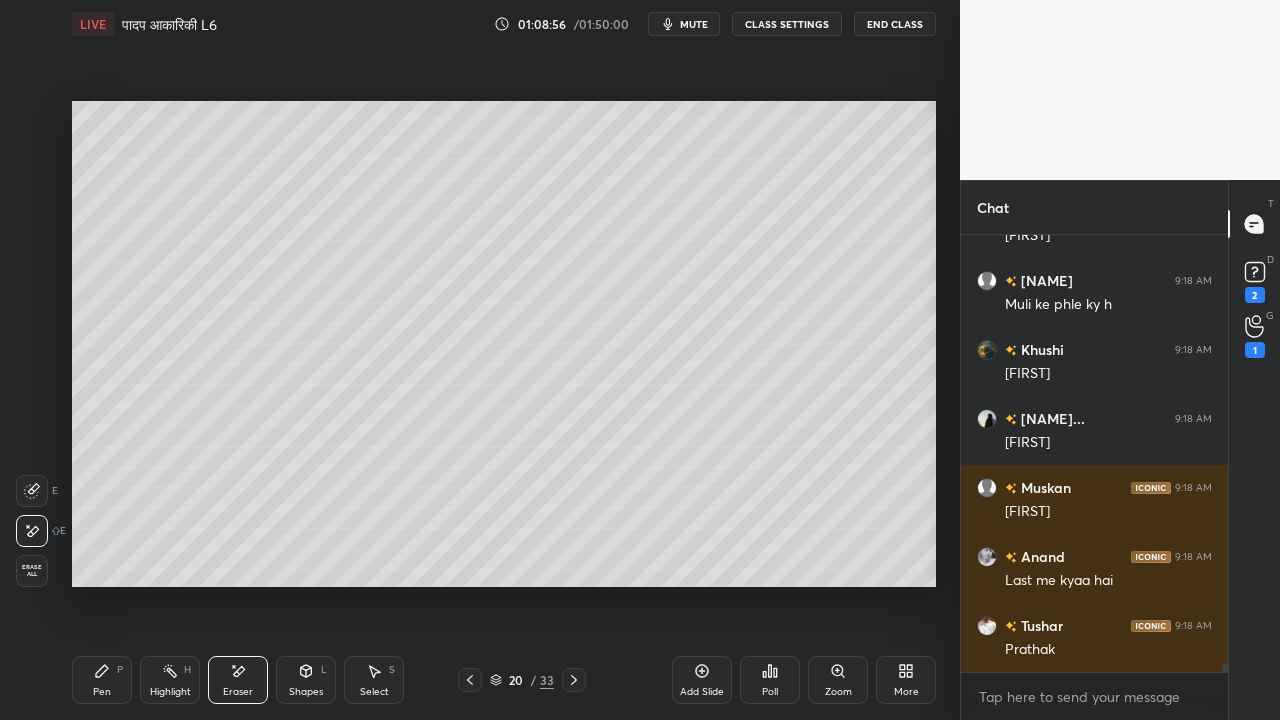 drag, startPoint x: 97, startPoint y: 679, endPoint x: 131, endPoint y: 636, distance: 54.81788 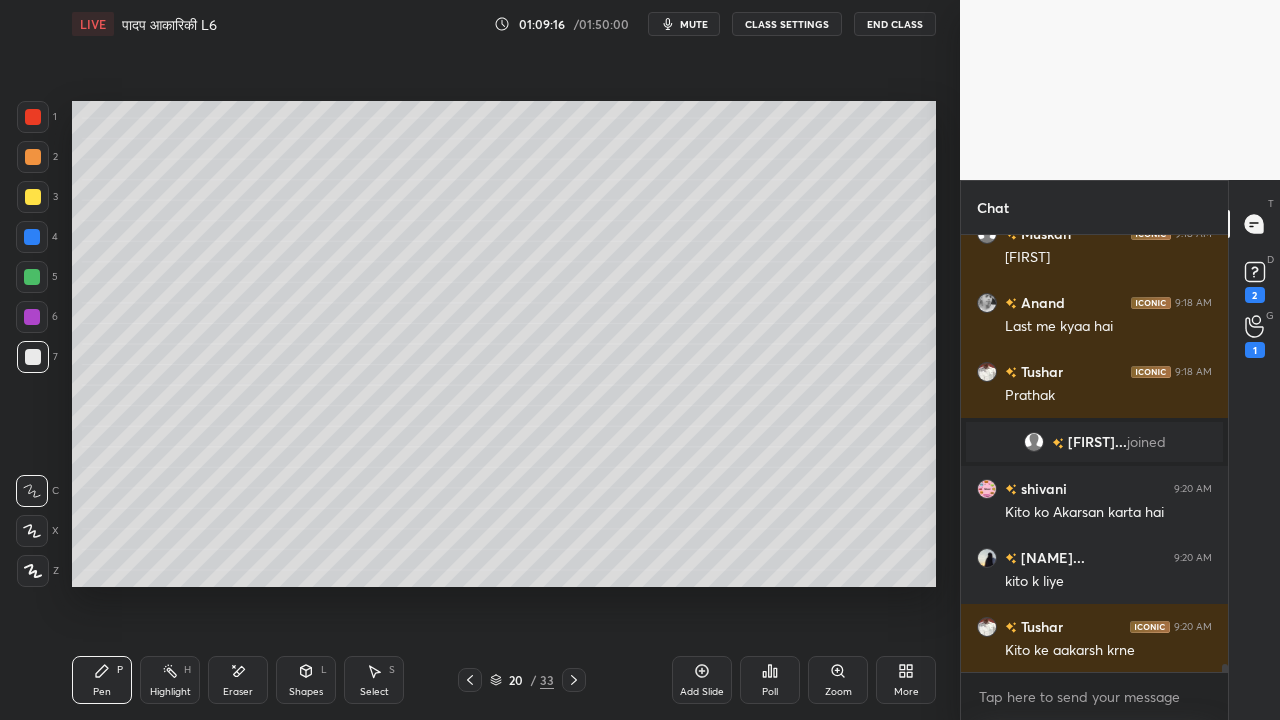 scroll, scrollTop: 22160, scrollLeft: 0, axis: vertical 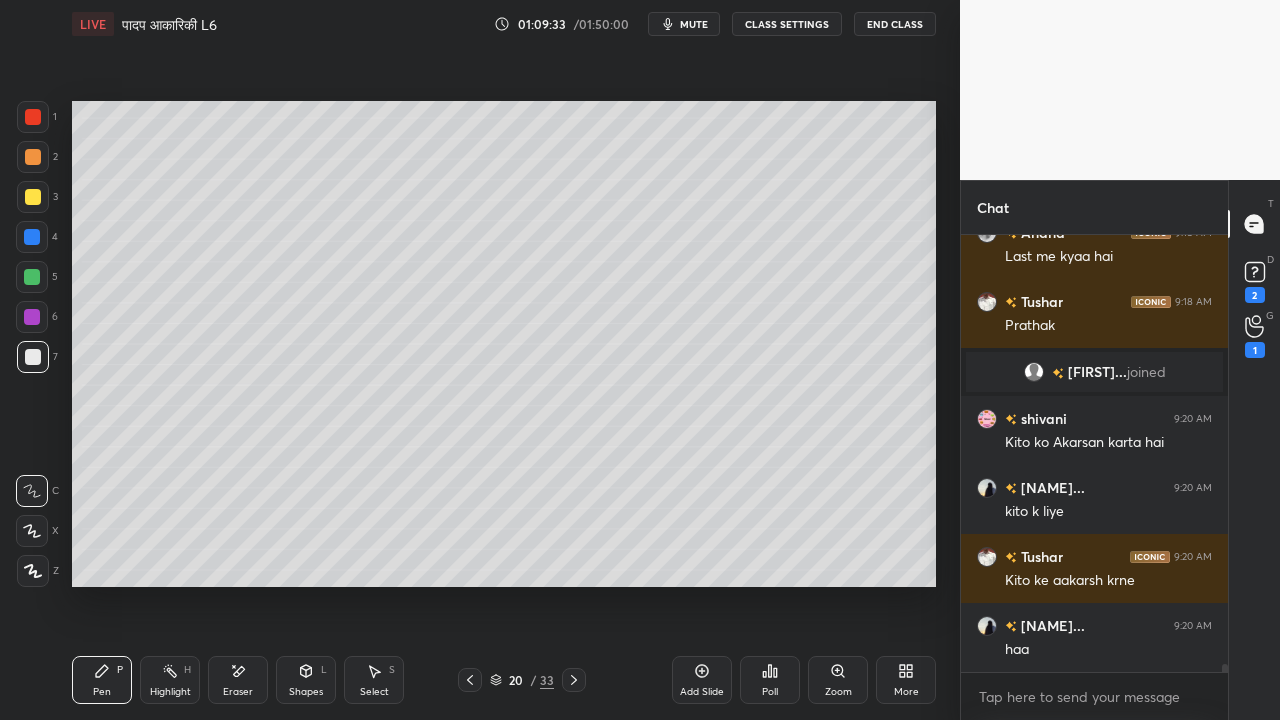 drag, startPoint x: 228, startPoint y: 673, endPoint x: 270, endPoint y: 591, distance: 92.13034 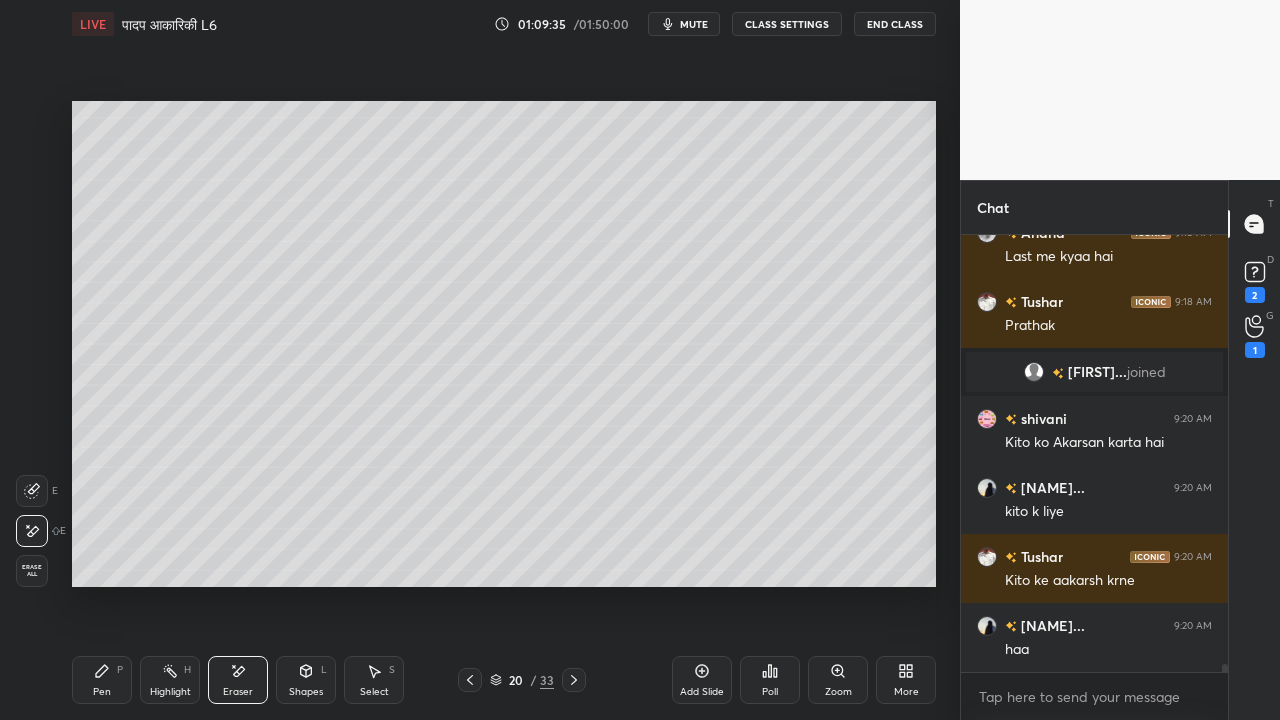 click 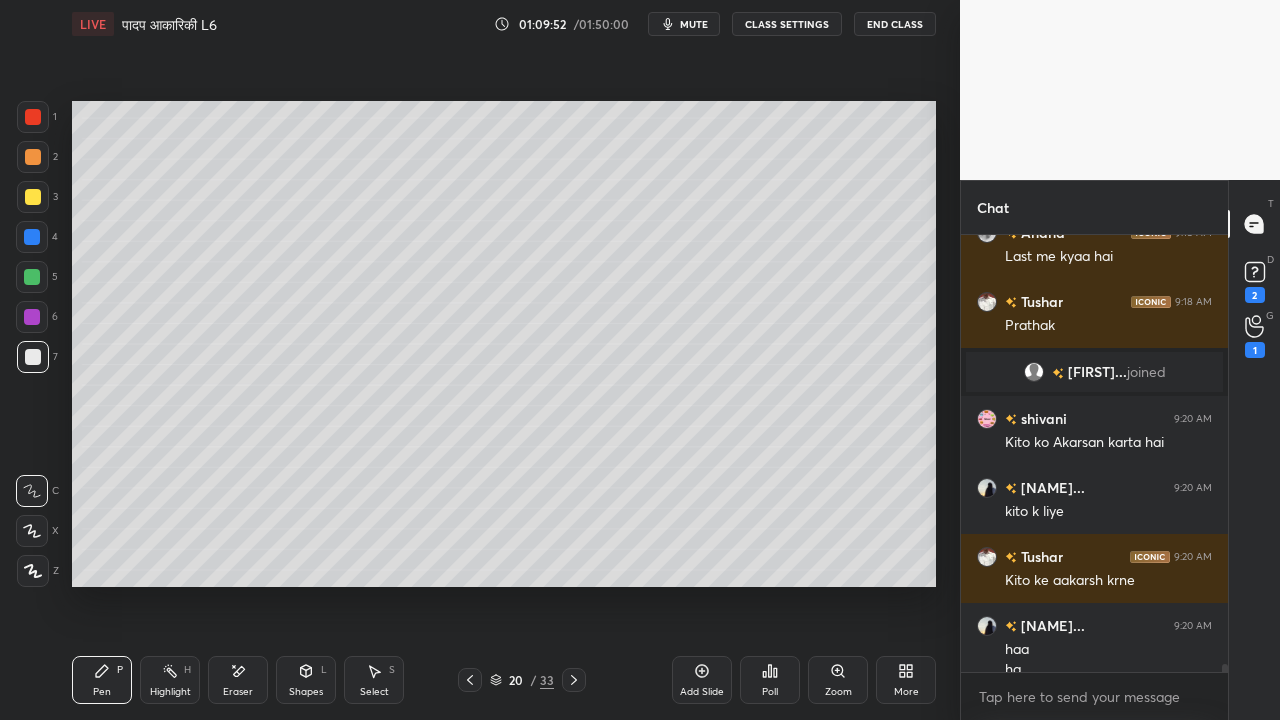 scroll, scrollTop: 22180, scrollLeft: 0, axis: vertical 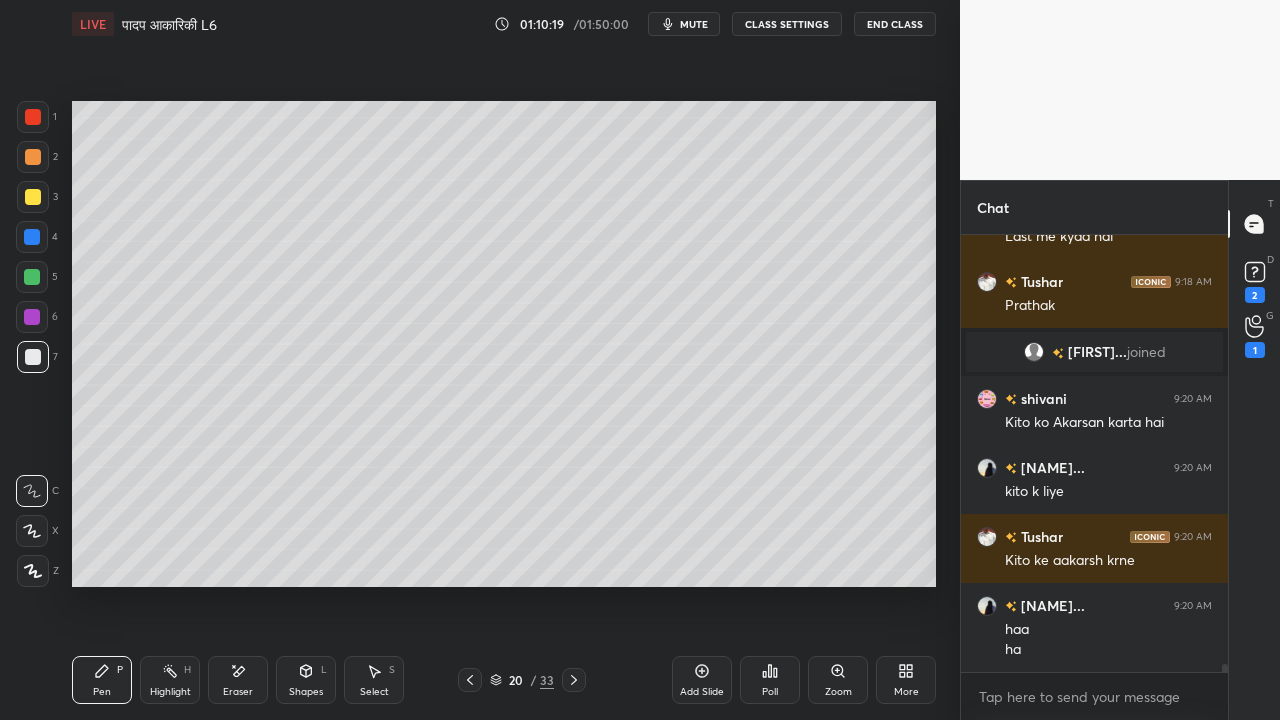 click at bounding box center (33, 357) 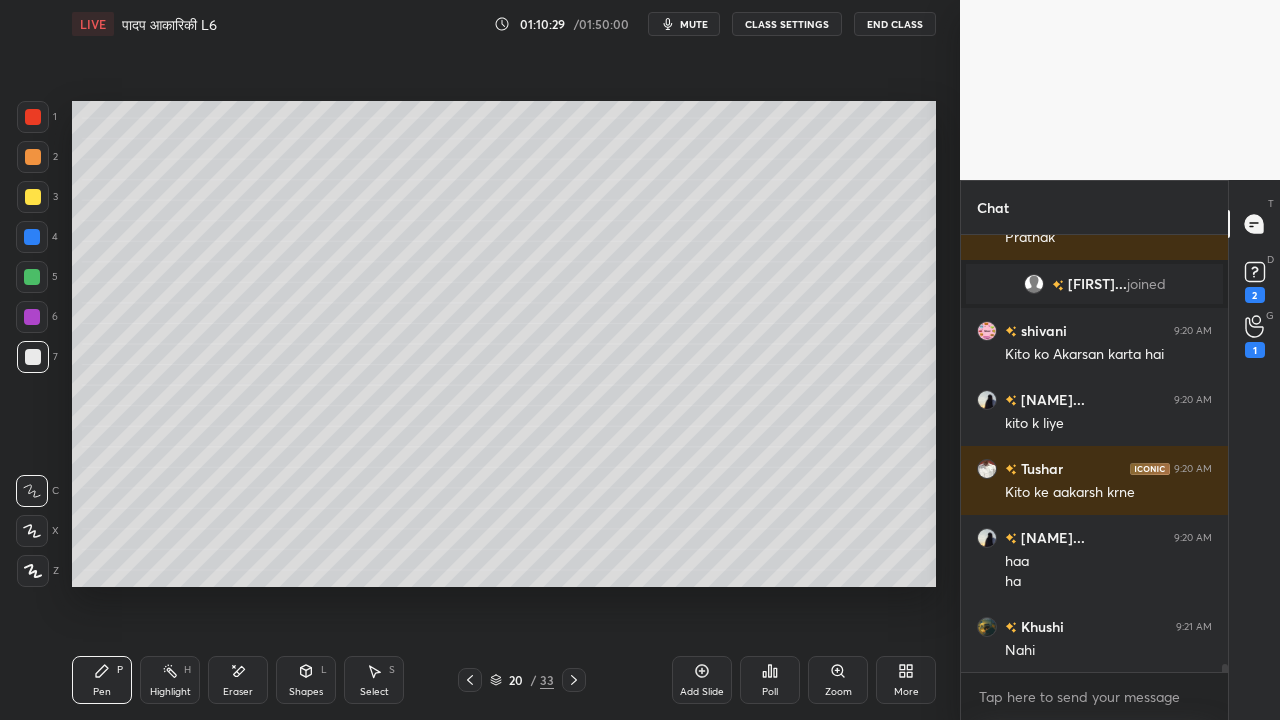 scroll, scrollTop: 22318, scrollLeft: 0, axis: vertical 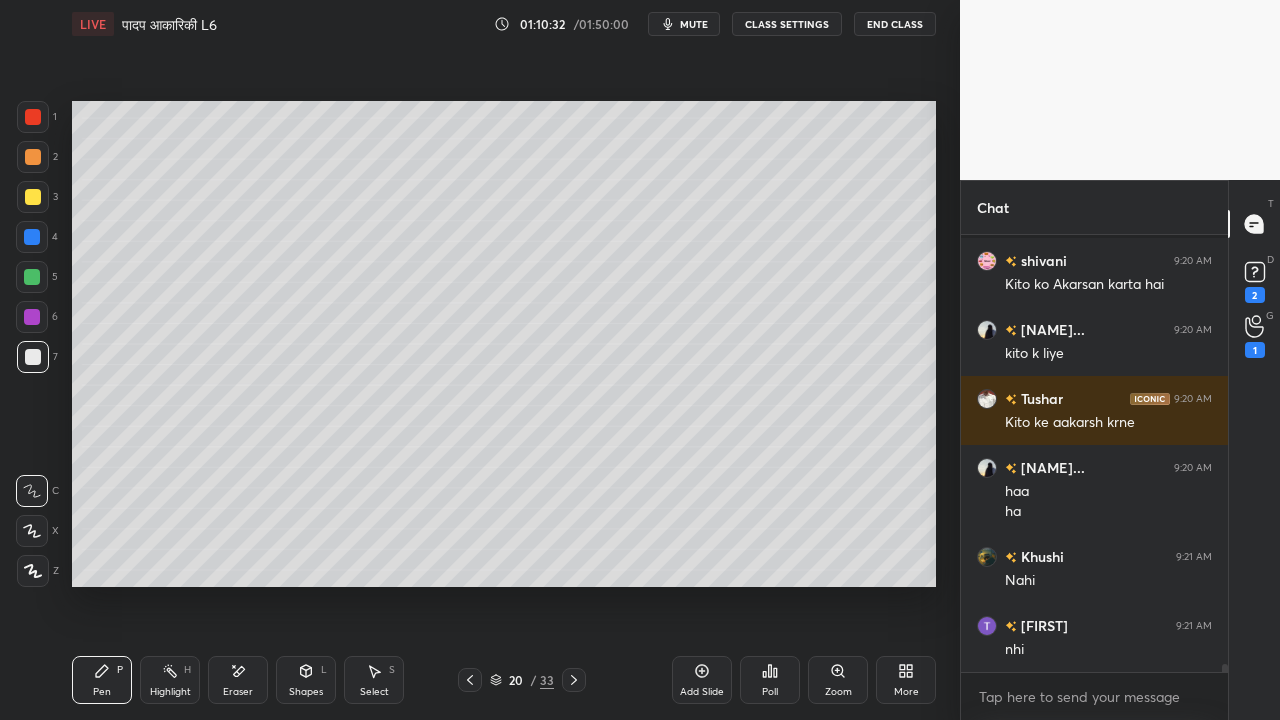click at bounding box center (33, 197) 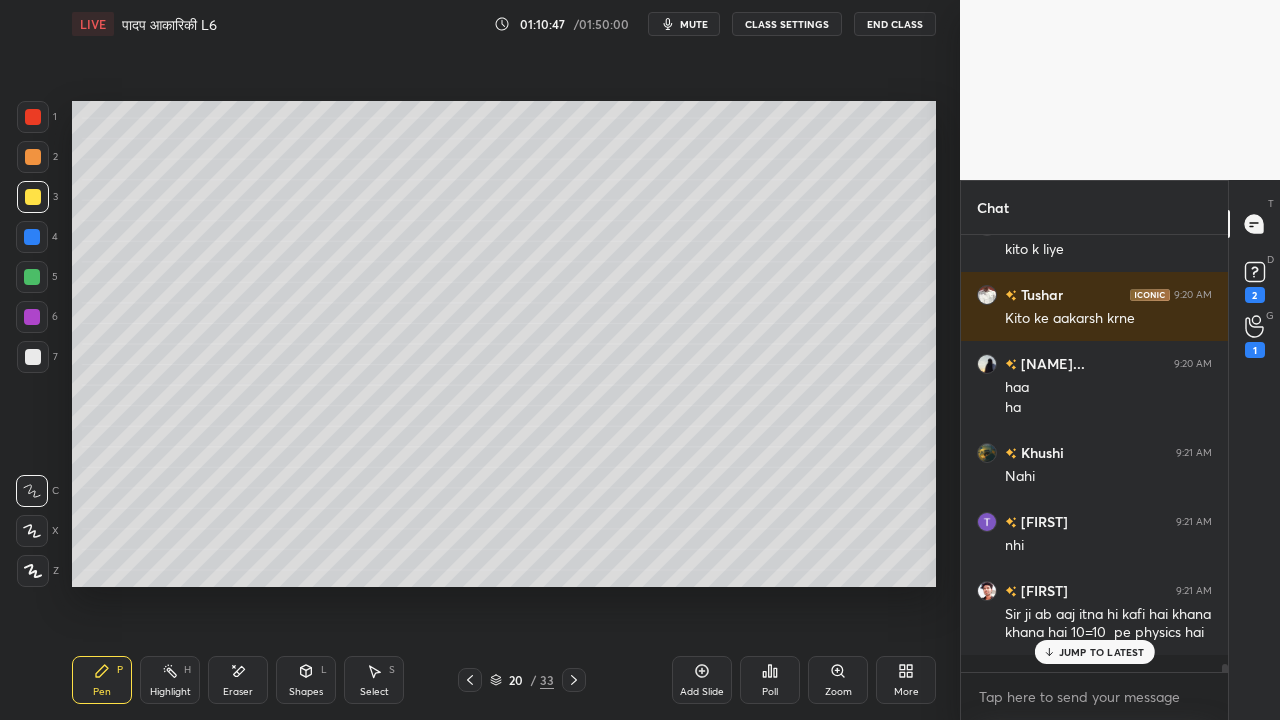 scroll, scrollTop: 22492, scrollLeft: 0, axis: vertical 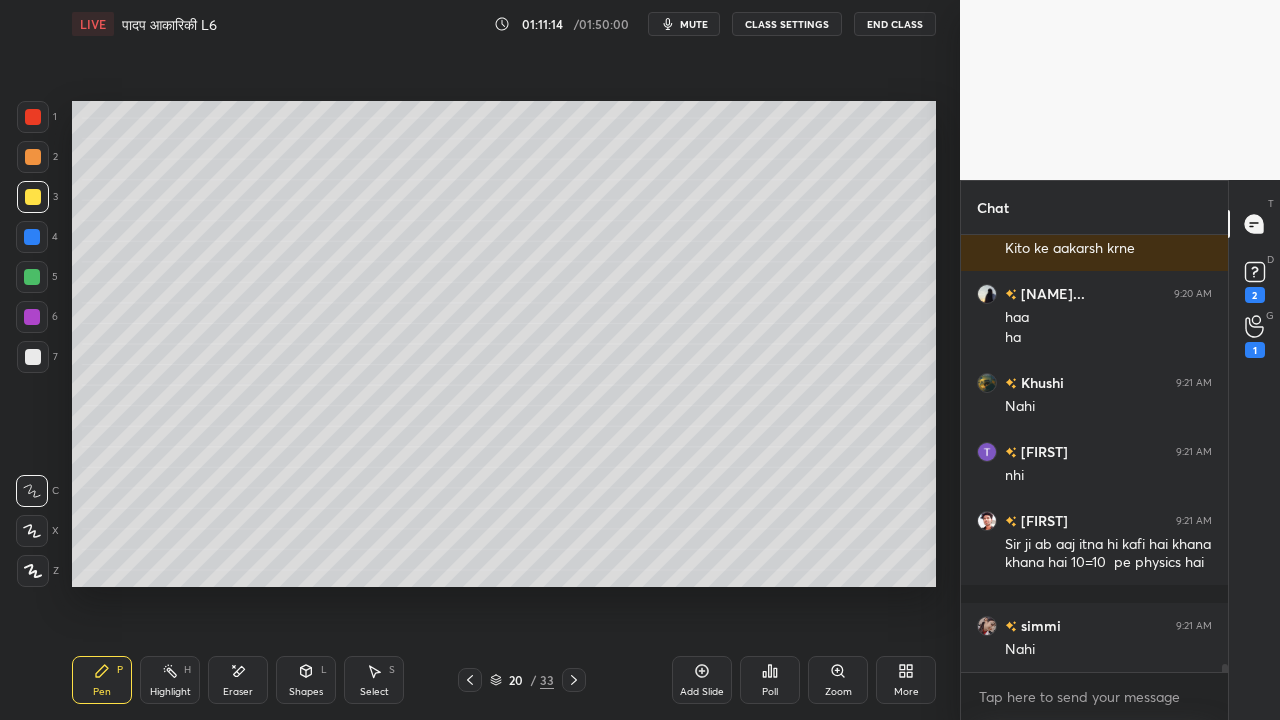 click at bounding box center (33, 357) 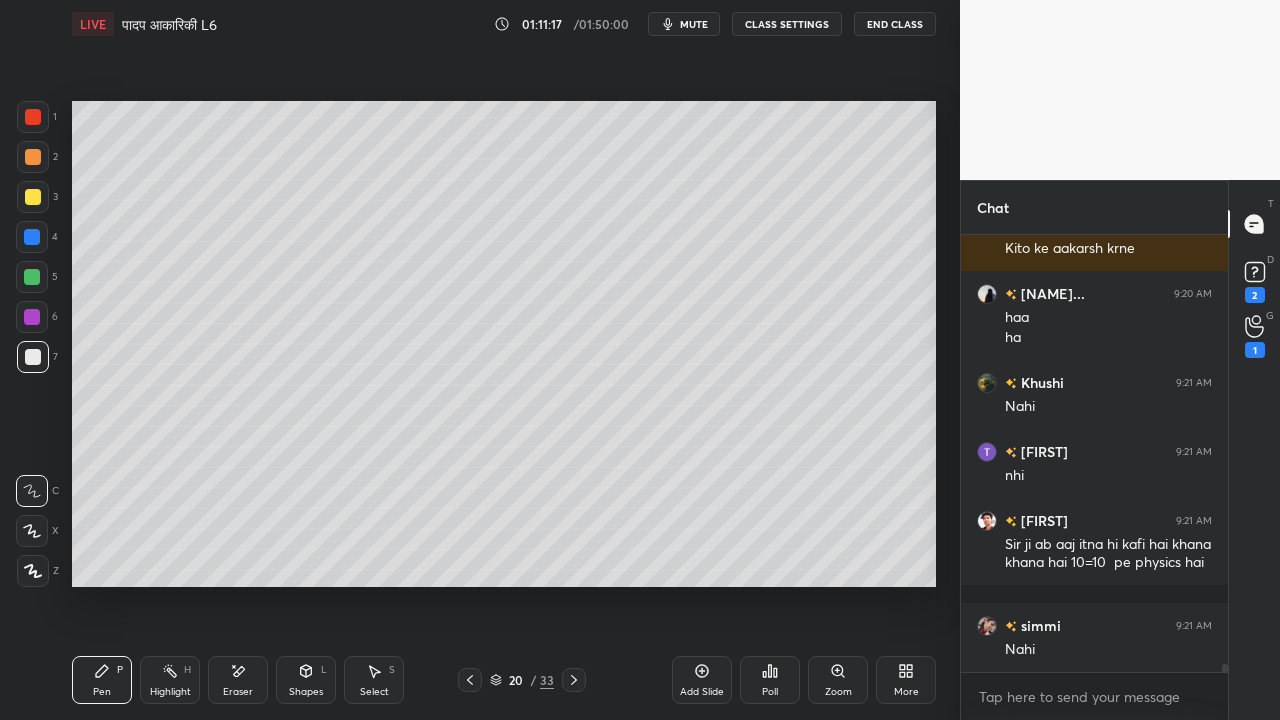 drag, startPoint x: 26, startPoint y: 197, endPoint x: 24, endPoint y: 187, distance: 10.198039 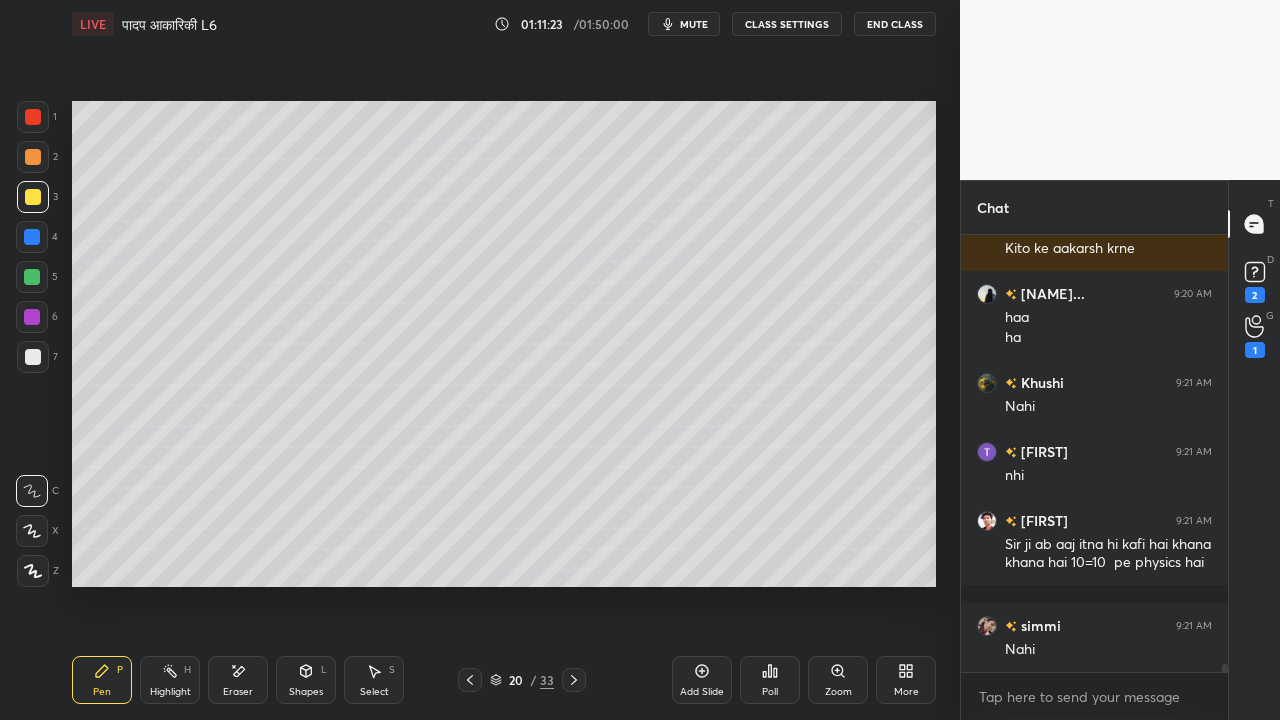 click at bounding box center (33, 357) 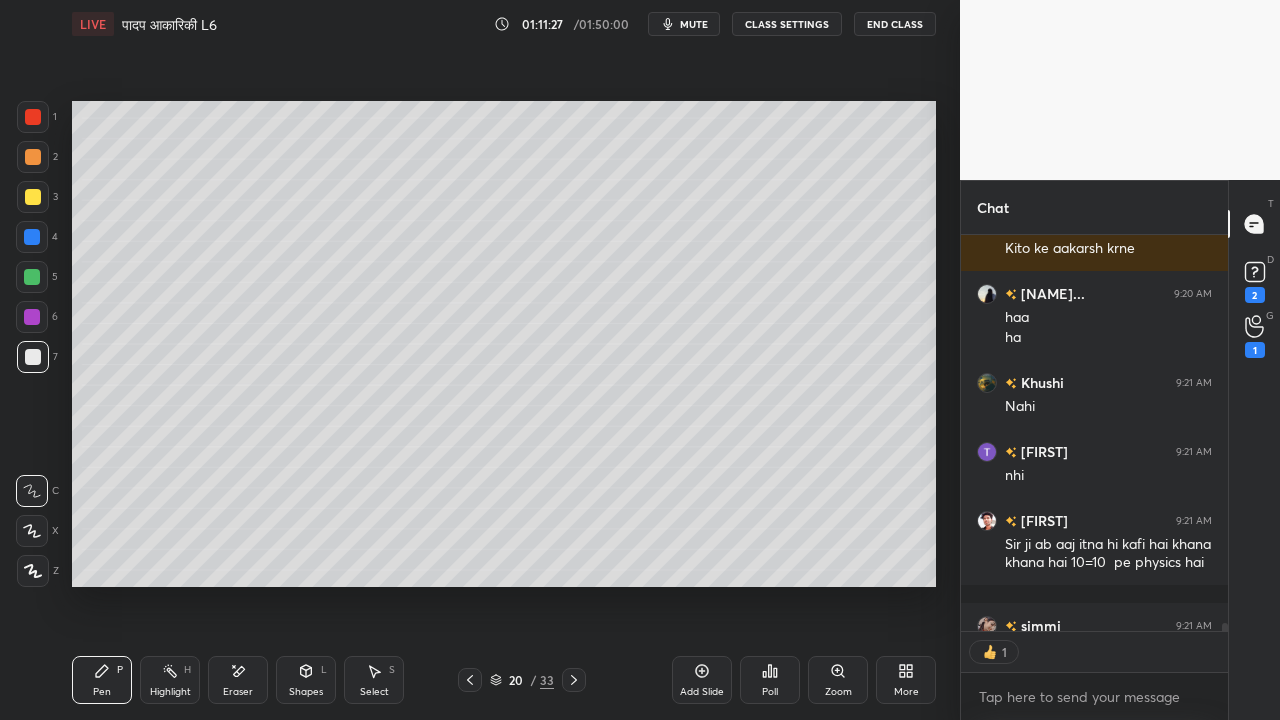 scroll, scrollTop: 390, scrollLeft: 261, axis: both 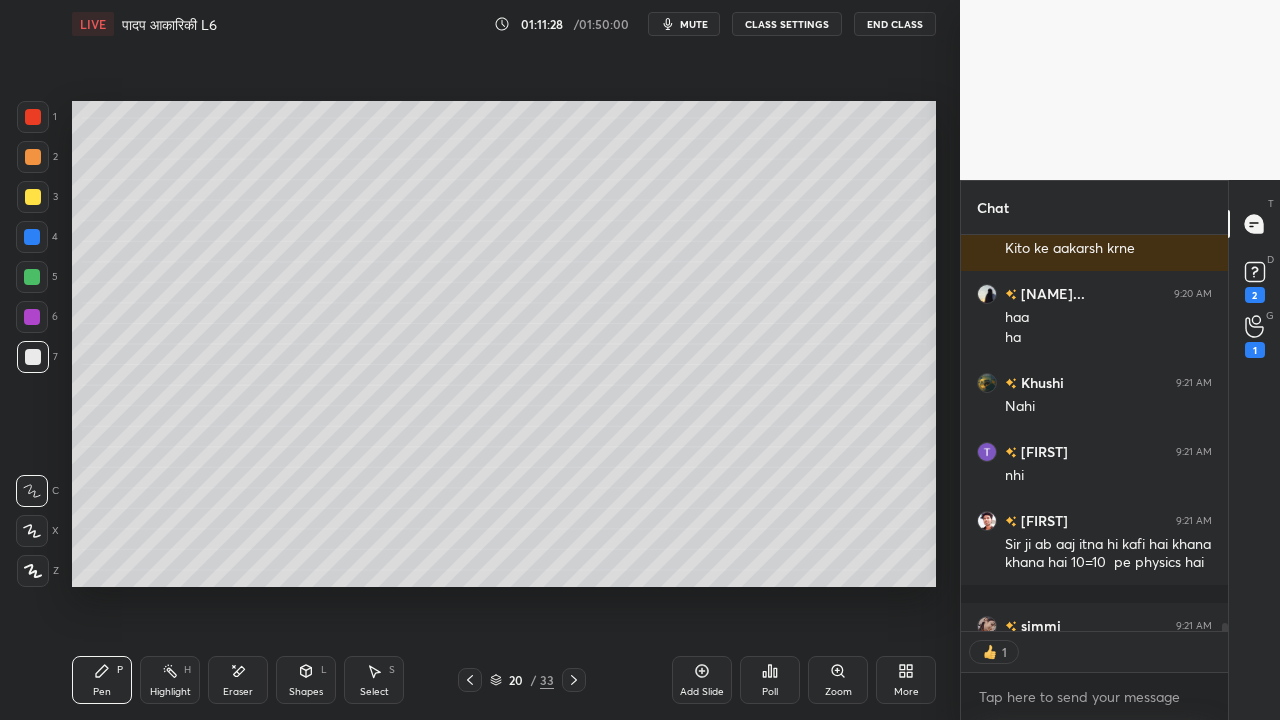 click at bounding box center (33, 197) 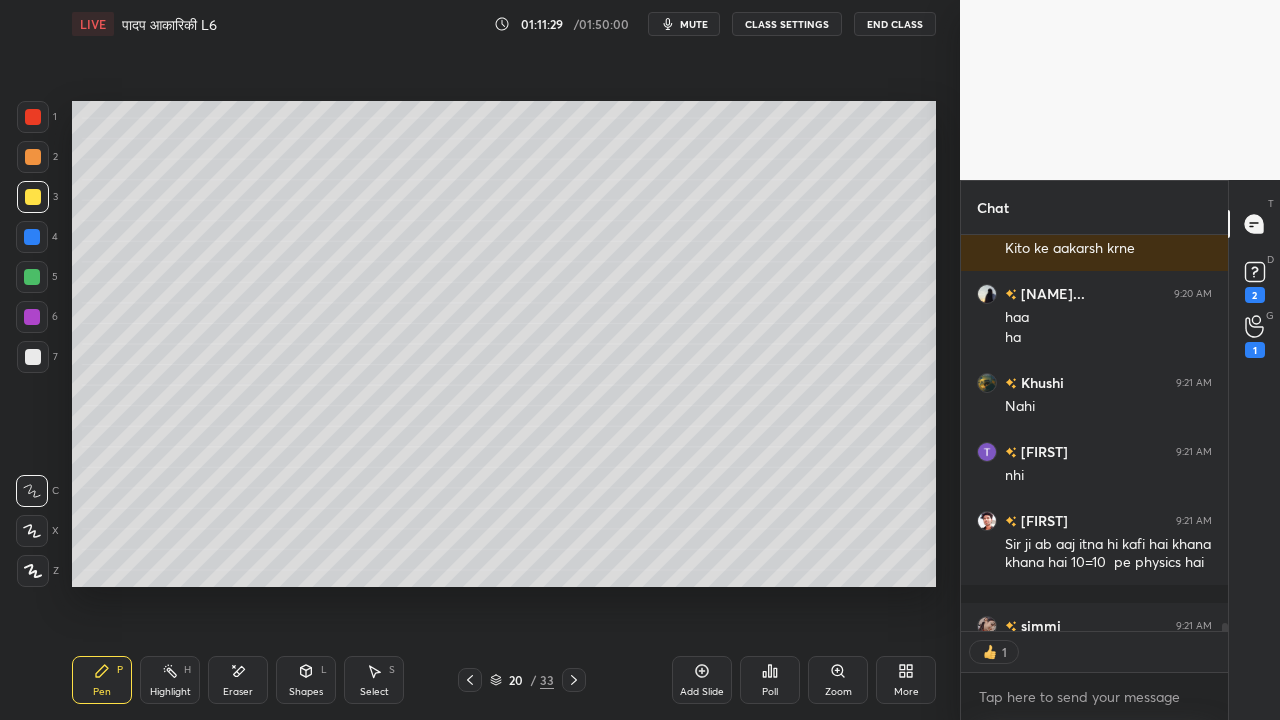 click at bounding box center (33, 357) 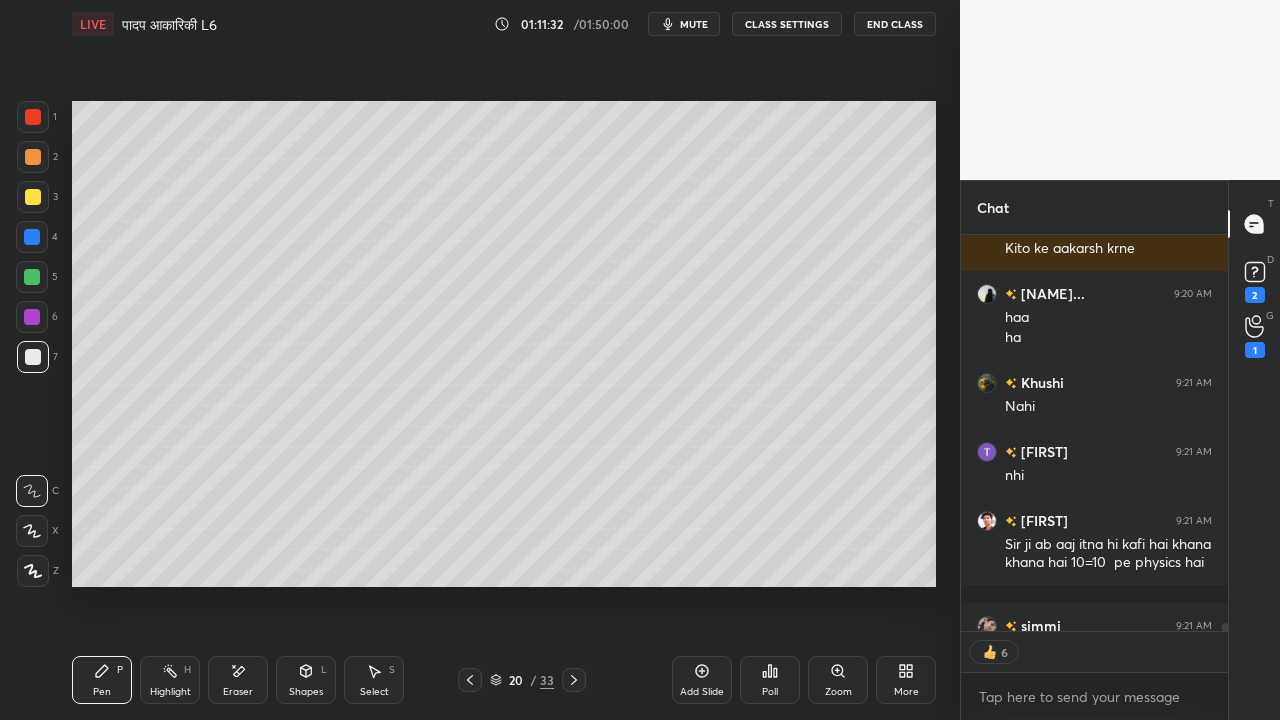 click at bounding box center (33, 197) 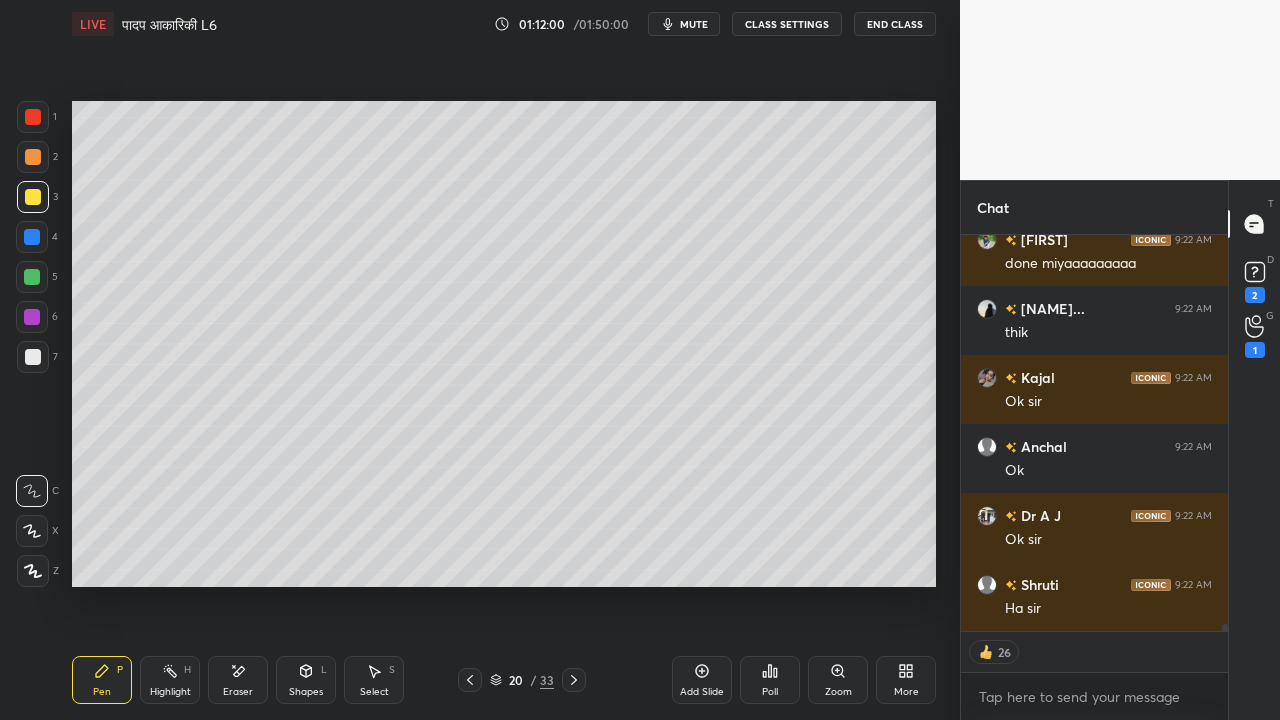 scroll, scrollTop: 23361, scrollLeft: 0, axis: vertical 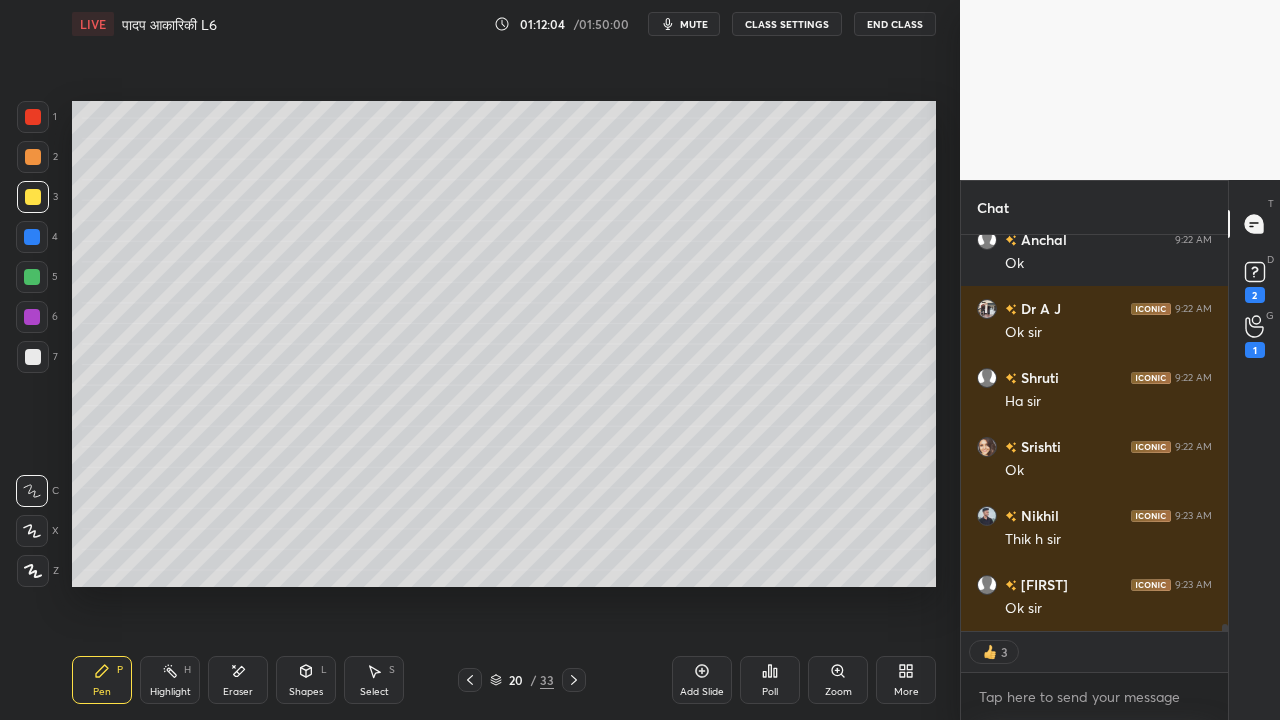 click on "More" at bounding box center [906, 680] 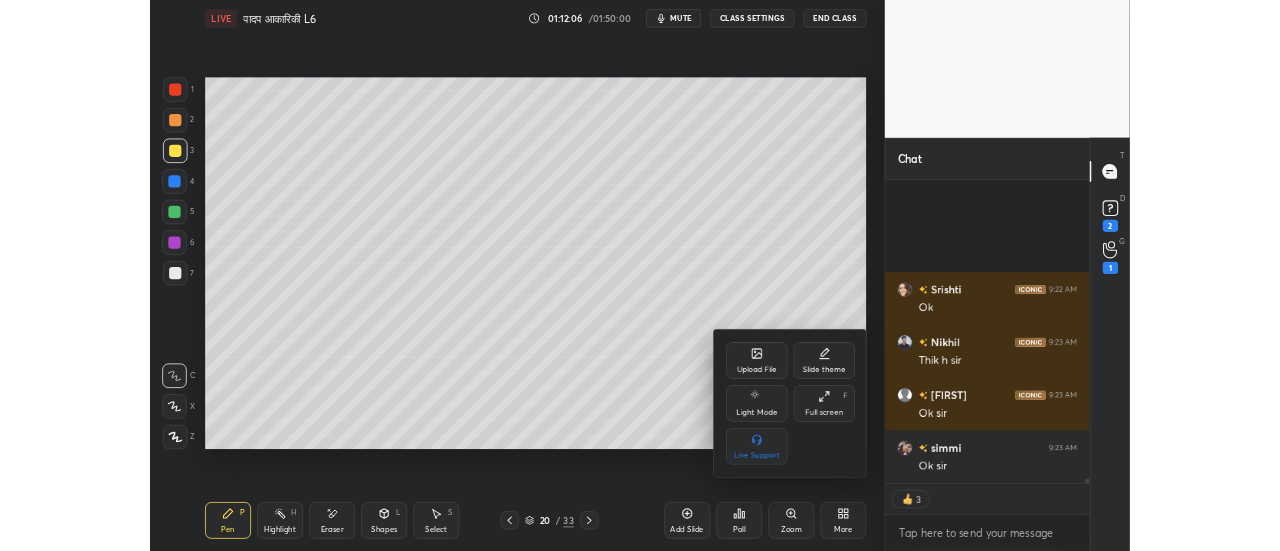 scroll, scrollTop: 23775, scrollLeft: 0, axis: vertical 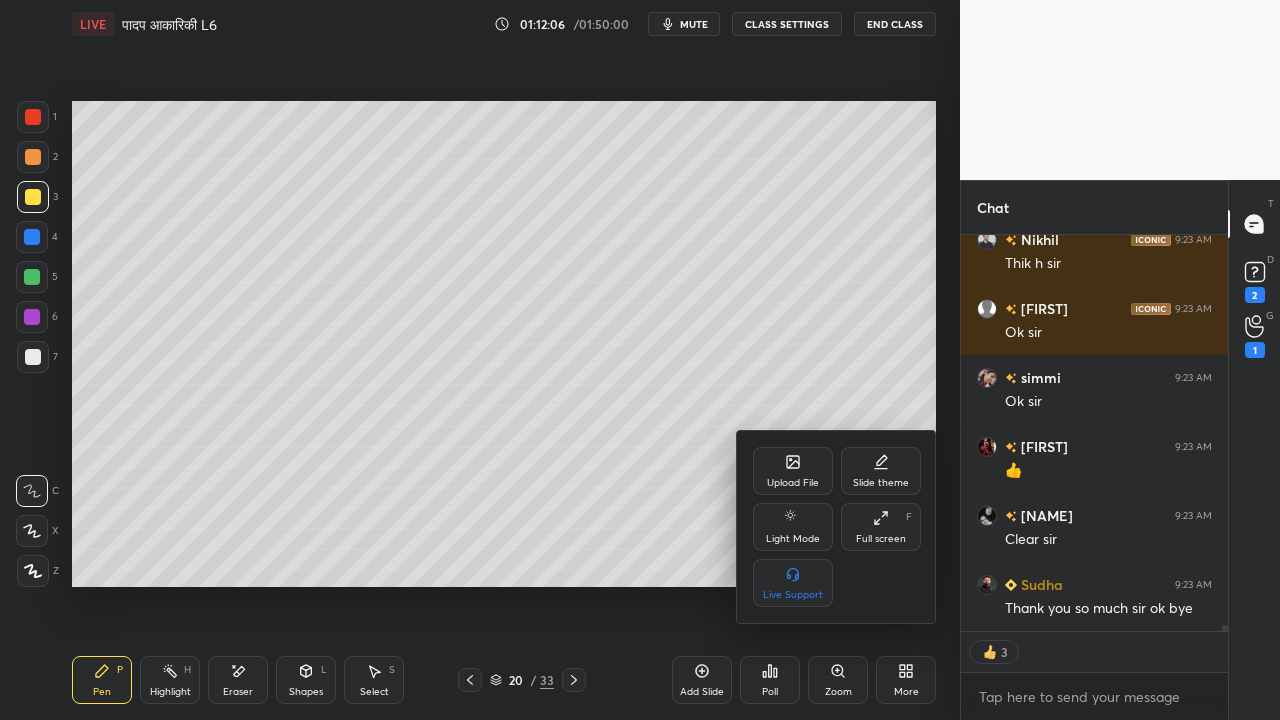 click 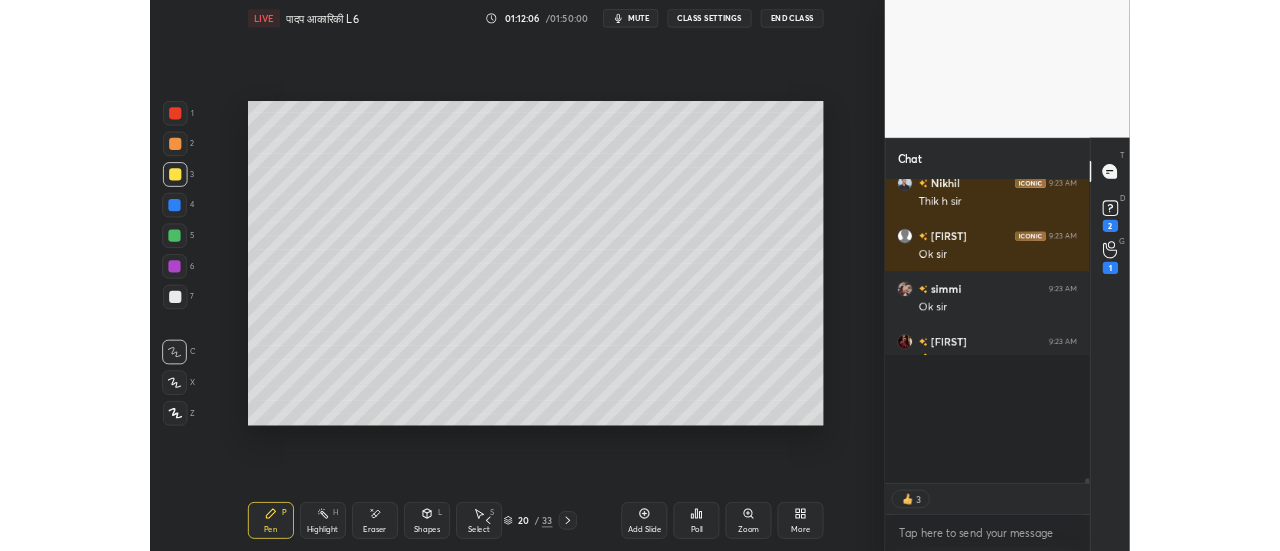 scroll, scrollTop: 423, scrollLeft: 880, axis: both 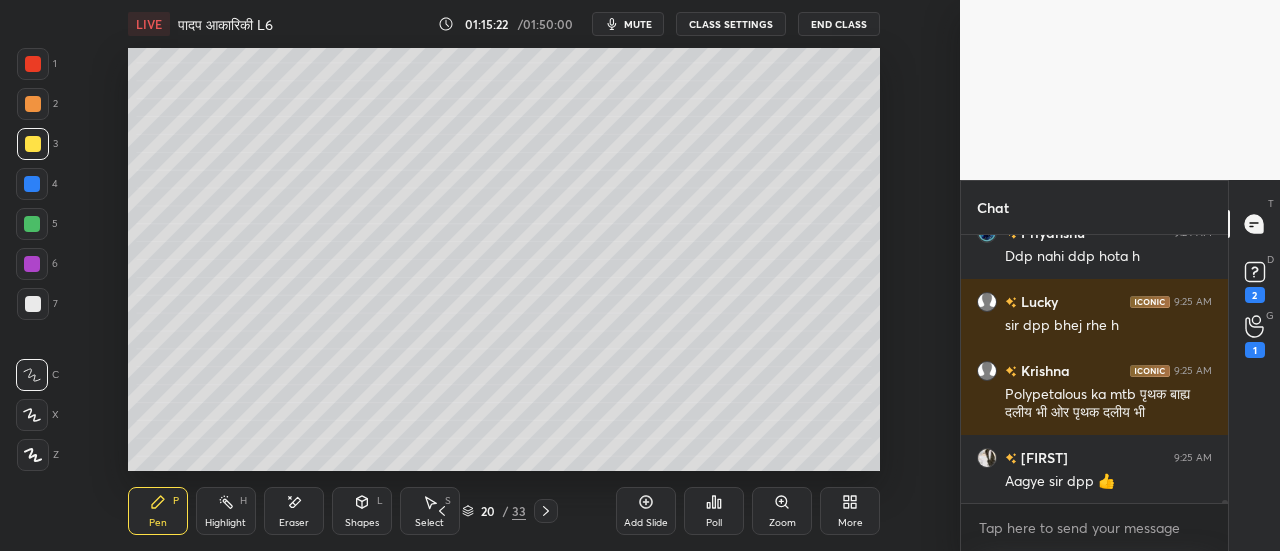 click 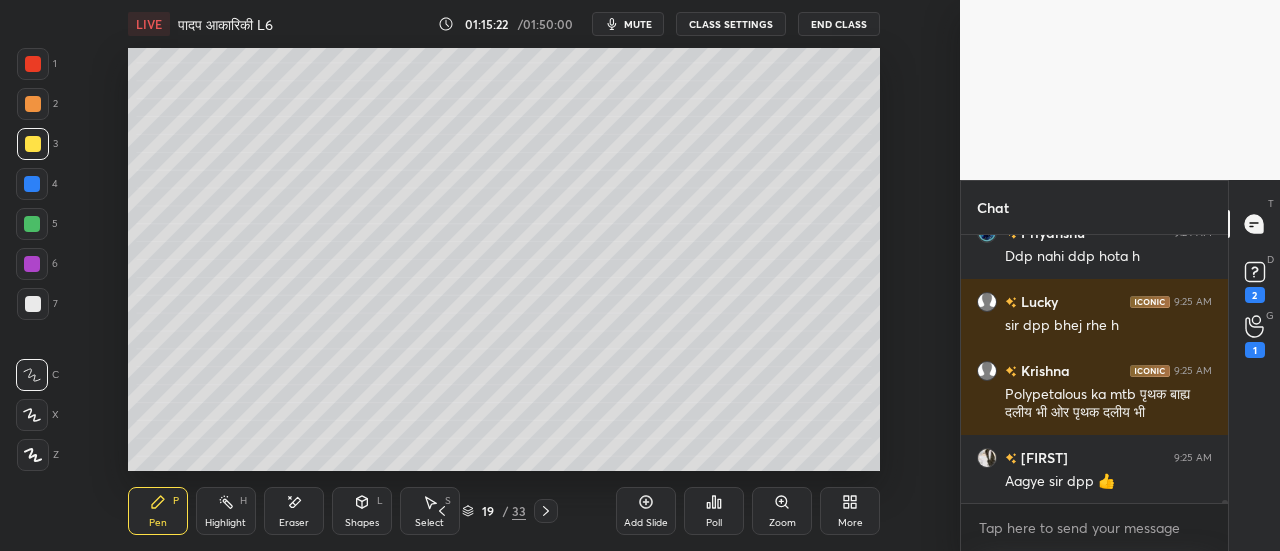 scroll, scrollTop: 26520, scrollLeft: 0, axis: vertical 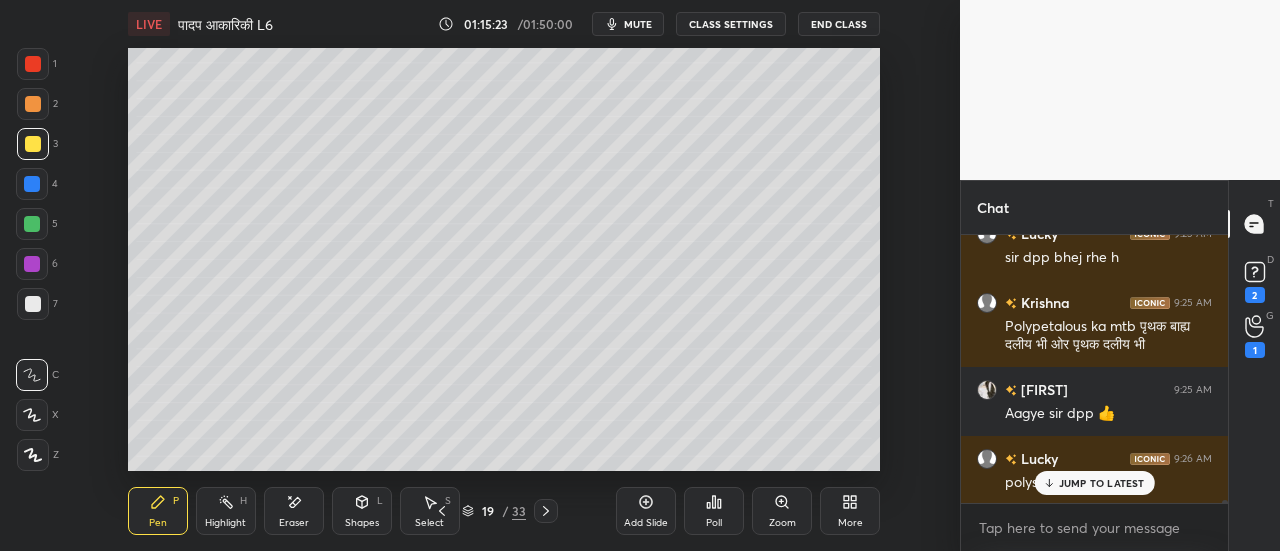 click 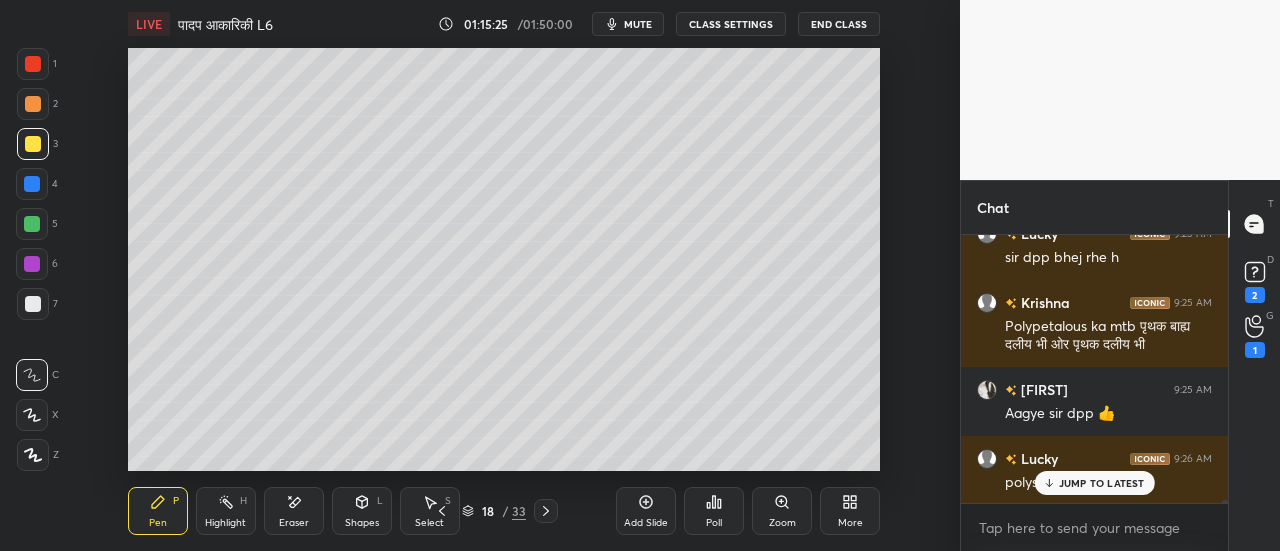 click 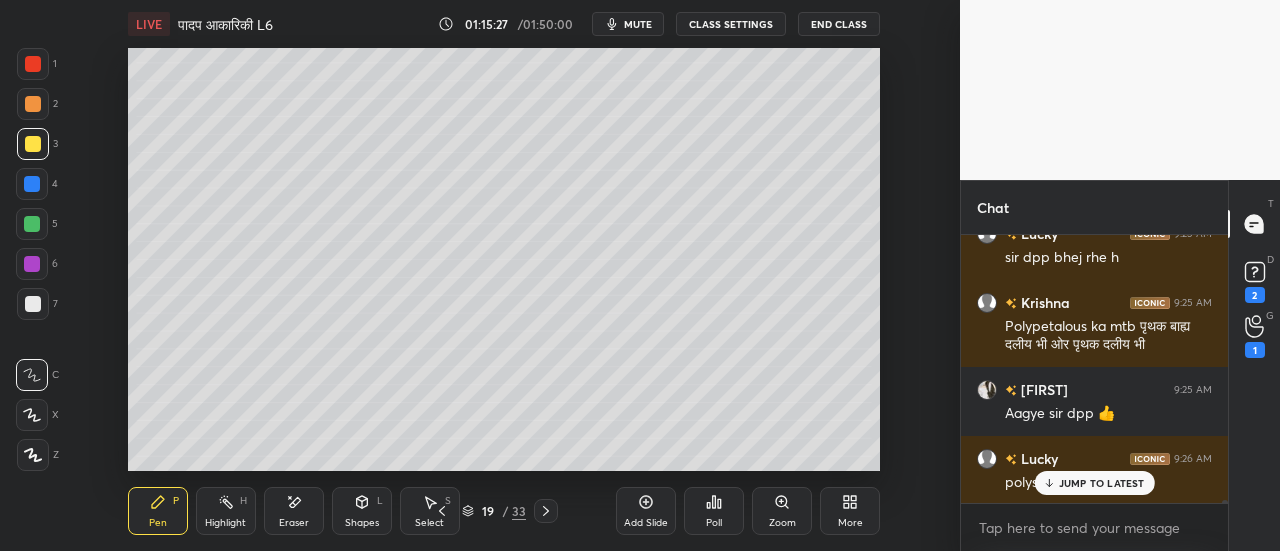 click on "Eraser" at bounding box center (294, 511) 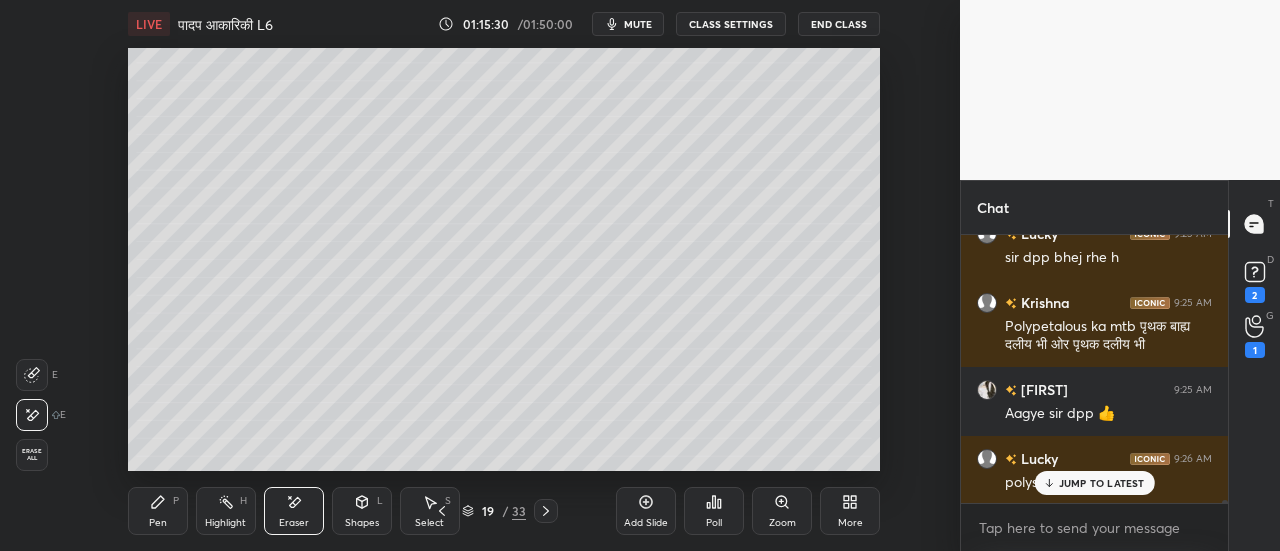 click on "Pen P" at bounding box center (158, 511) 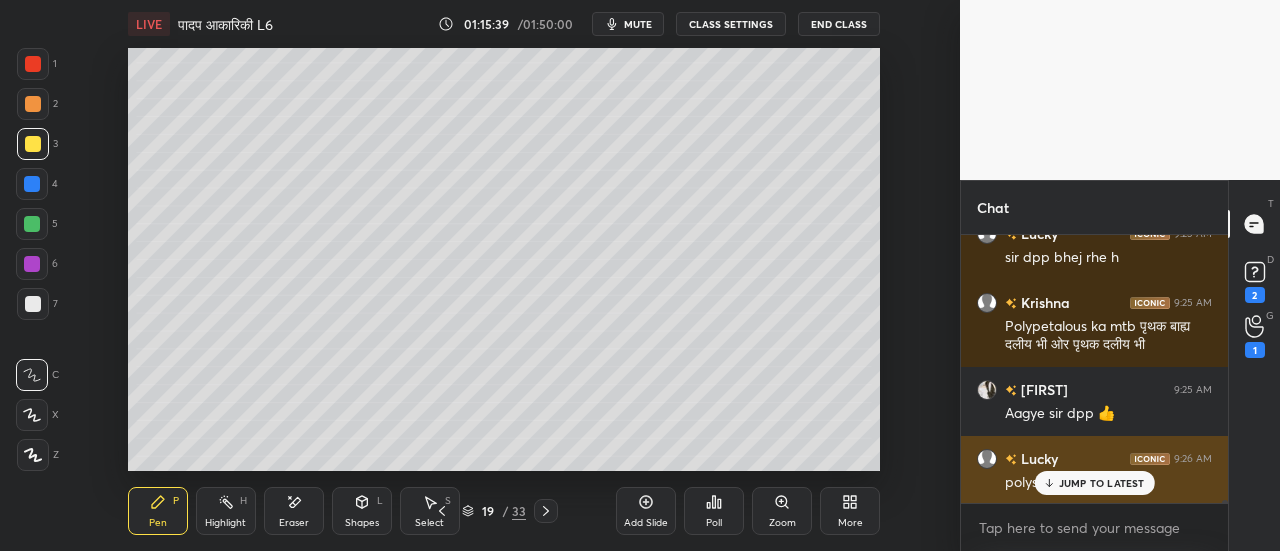 click on "JUMP TO LATEST" at bounding box center [1094, 483] 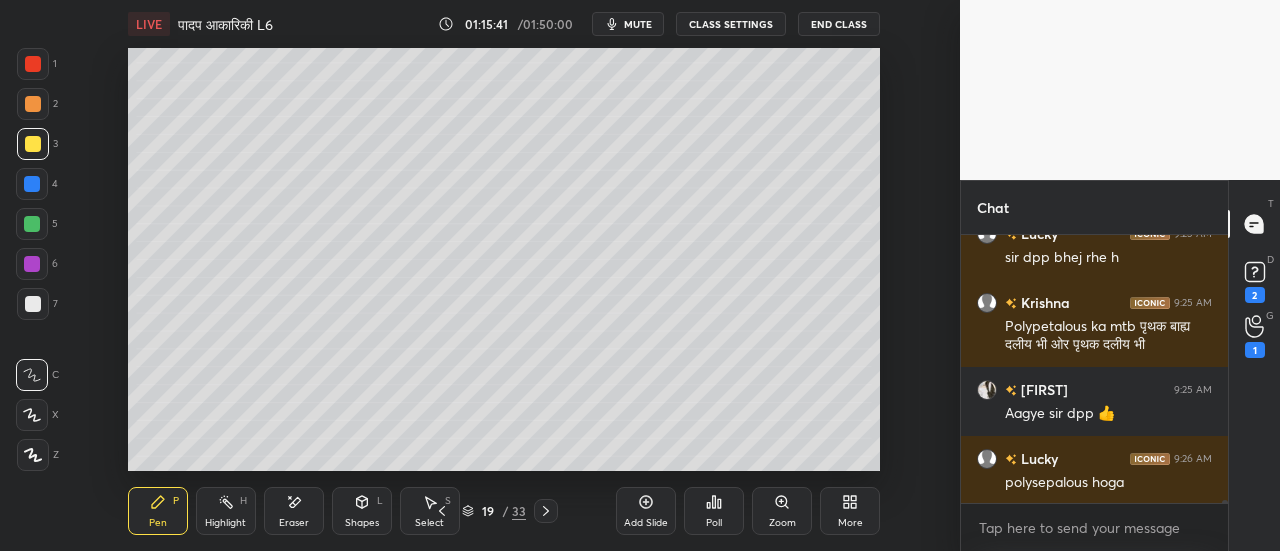 click at bounding box center [33, 304] 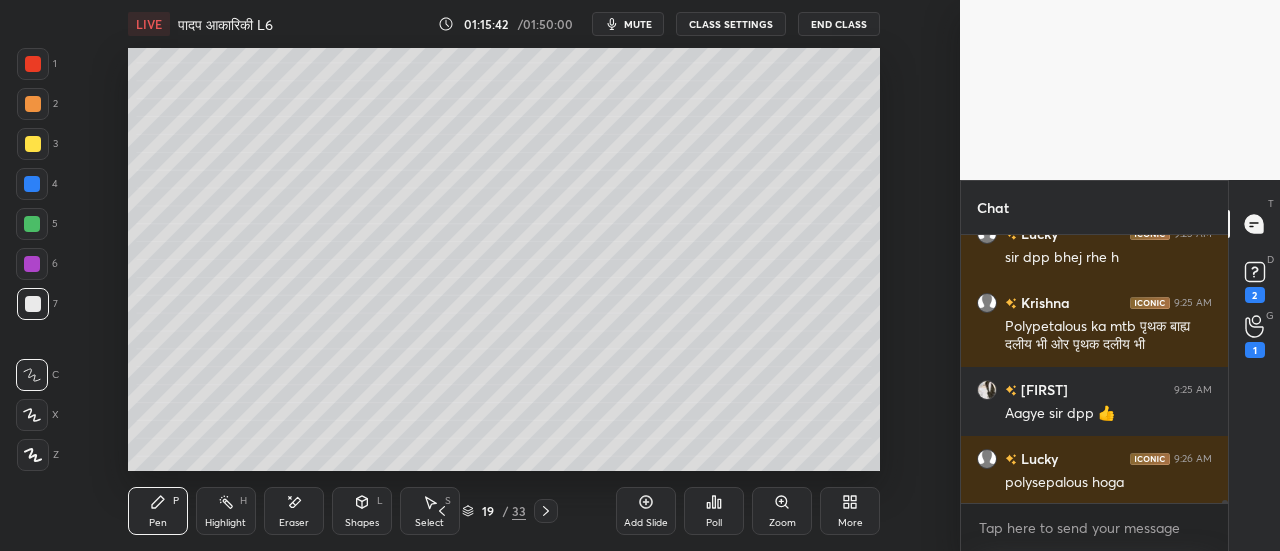 click at bounding box center (33, 144) 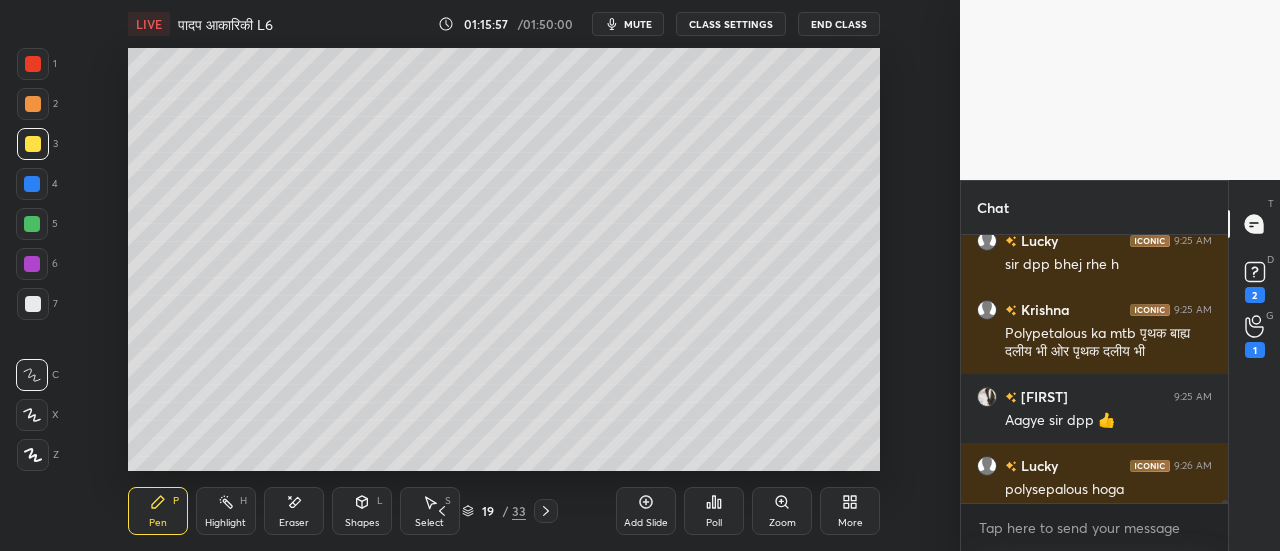 scroll, scrollTop: 26590, scrollLeft: 0, axis: vertical 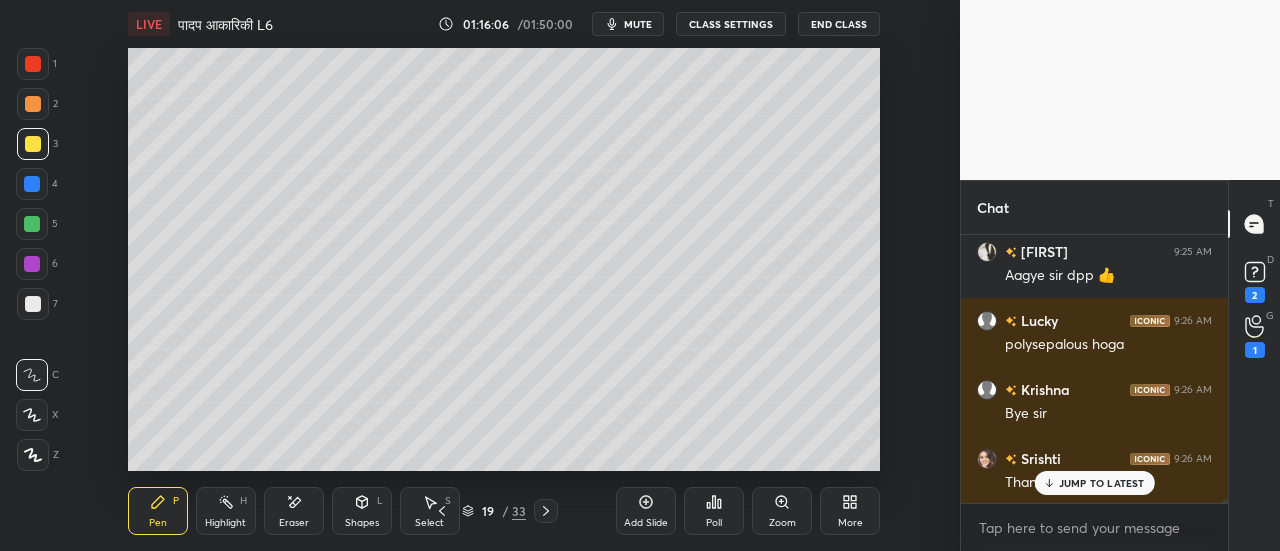 click on "JUMP TO LATEST" at bounding box center (1102, 483) 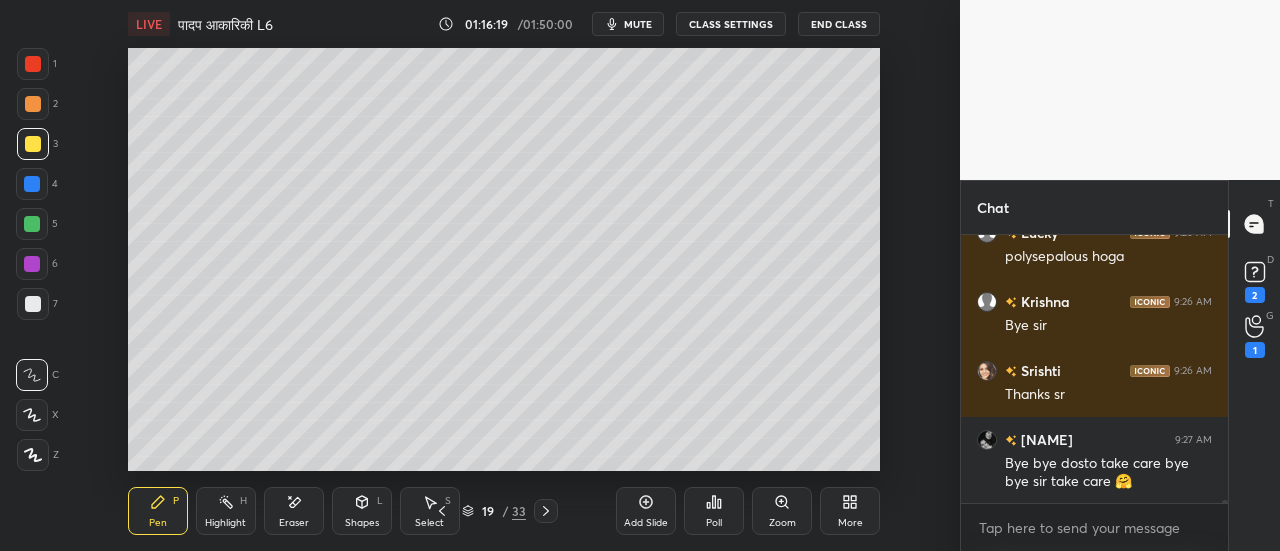 scroll, scrollTop: 26794, scrollLeft: 0, axis: vertical 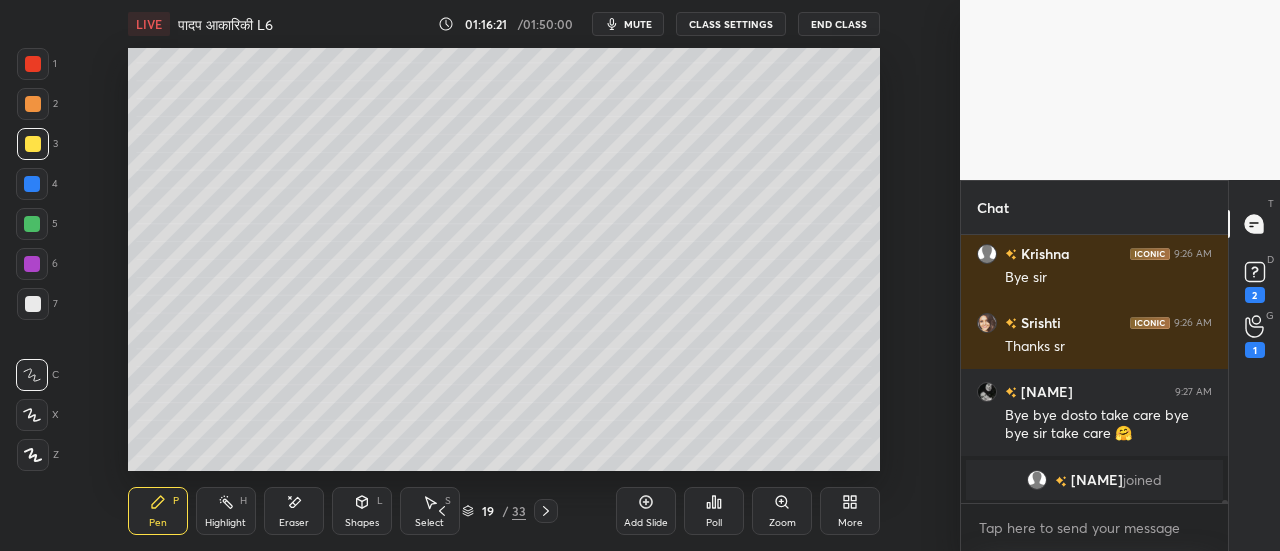 click on "End Class" at bounding box center (839, 24) 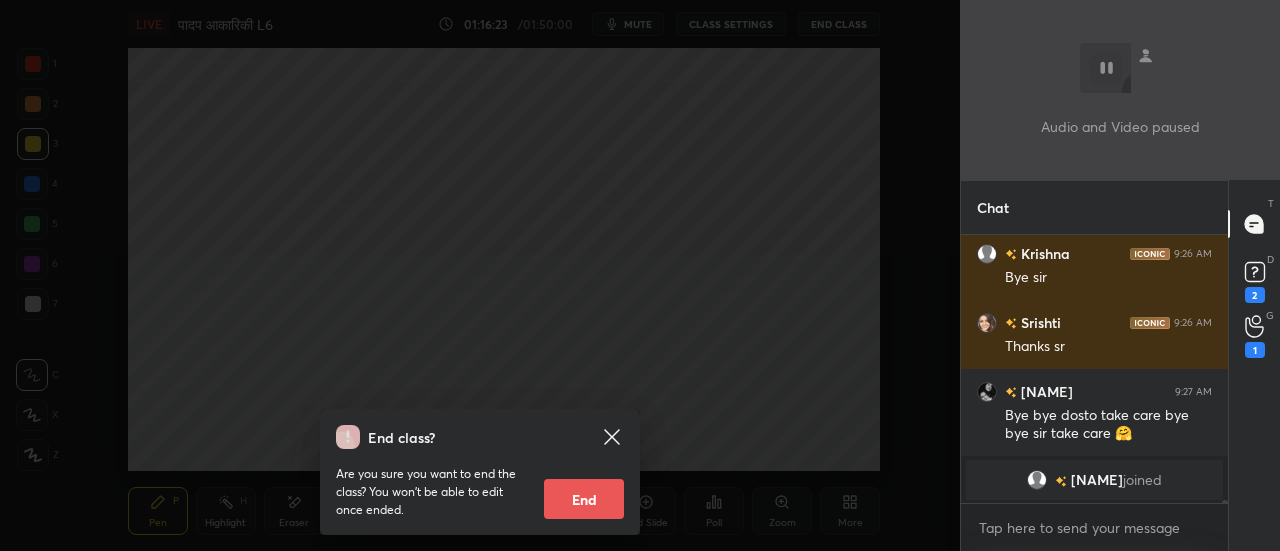 click on "End" at bounding box center [584, 499] 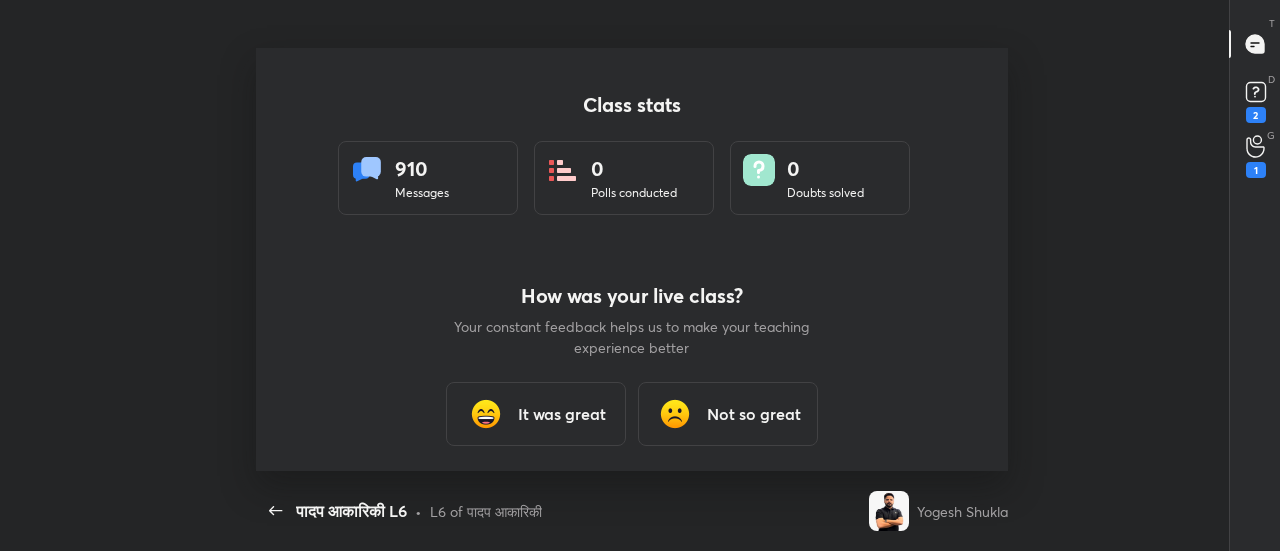 scroll, scrollTop: 99576, scrollLeft: 98826, axis: both 